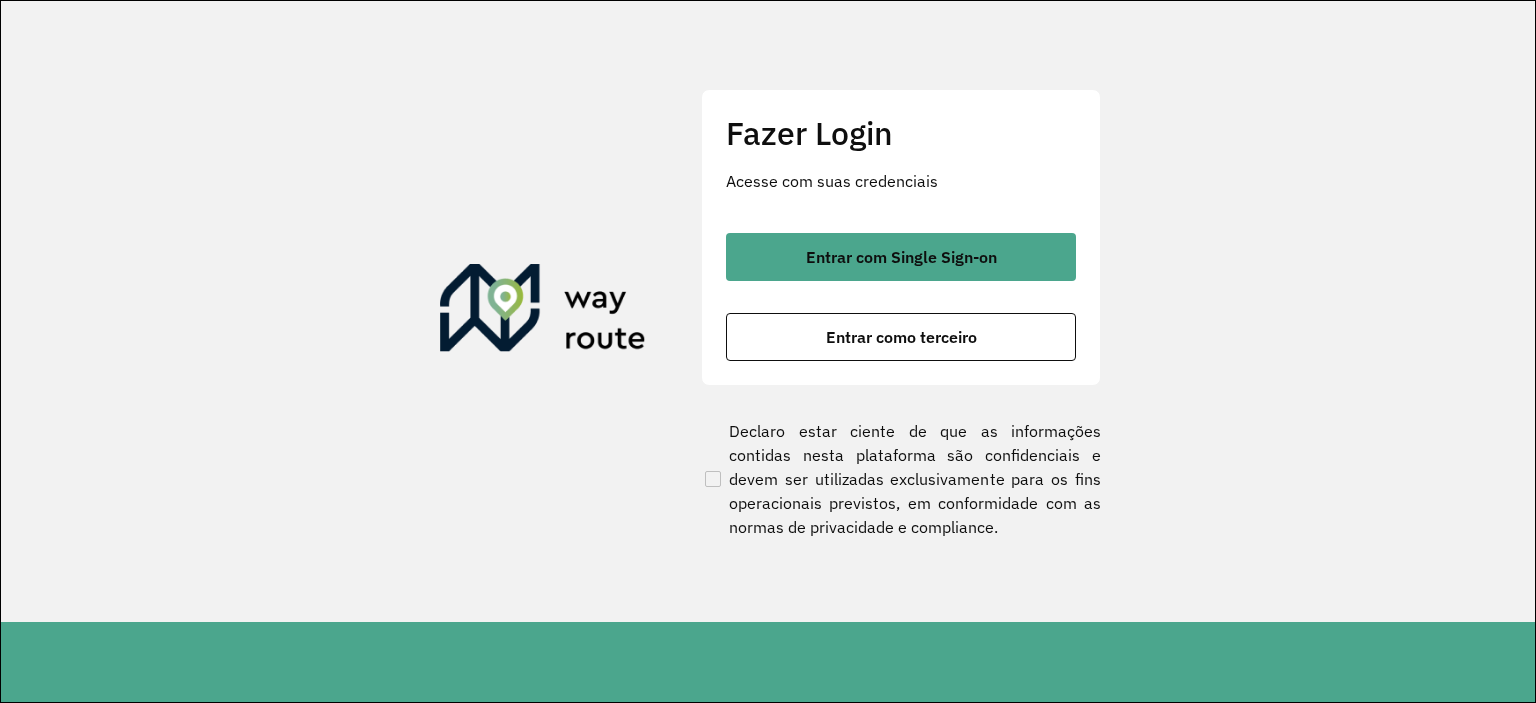 scroll, scrollTop: 0, scrollLeft: 0, axis: both 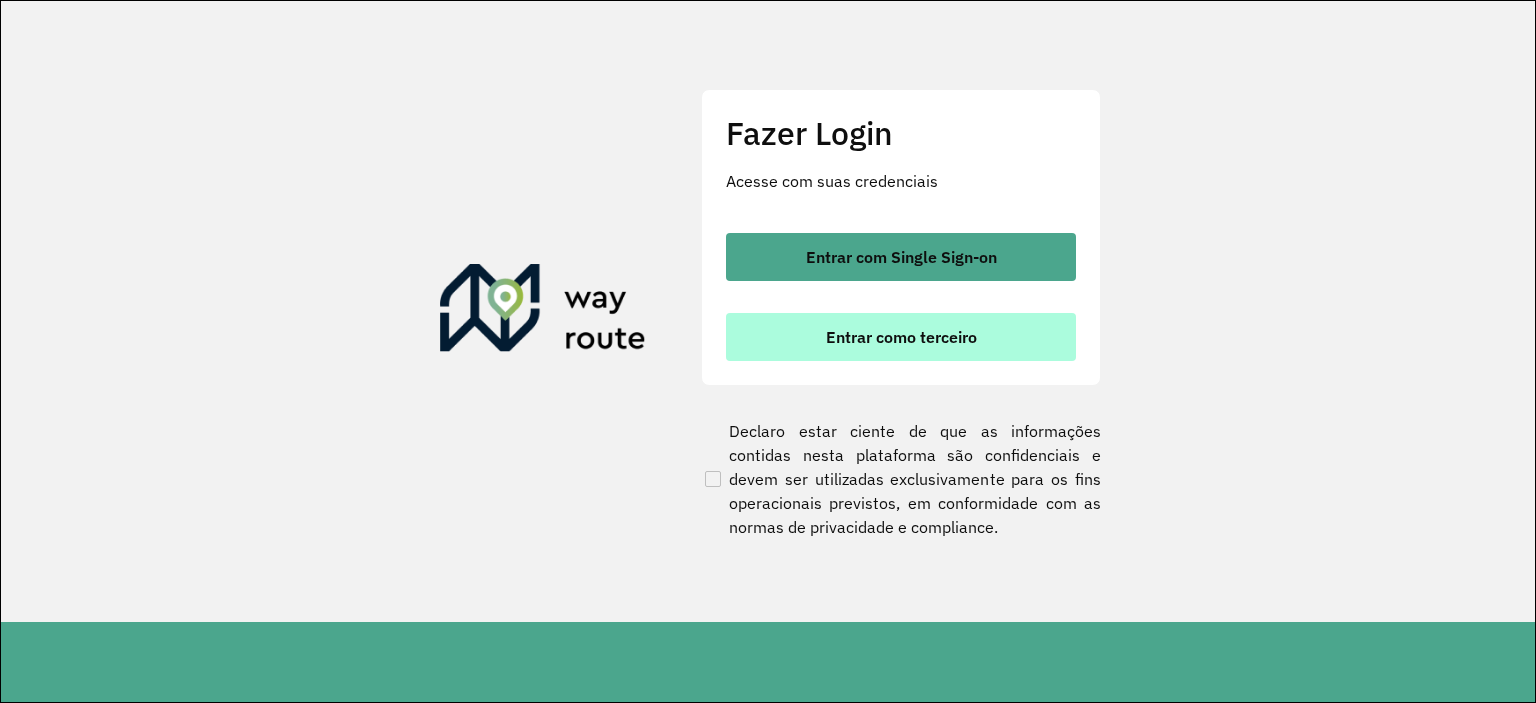 click on "Entrar como terceiro" at bounding box center (901, 337) 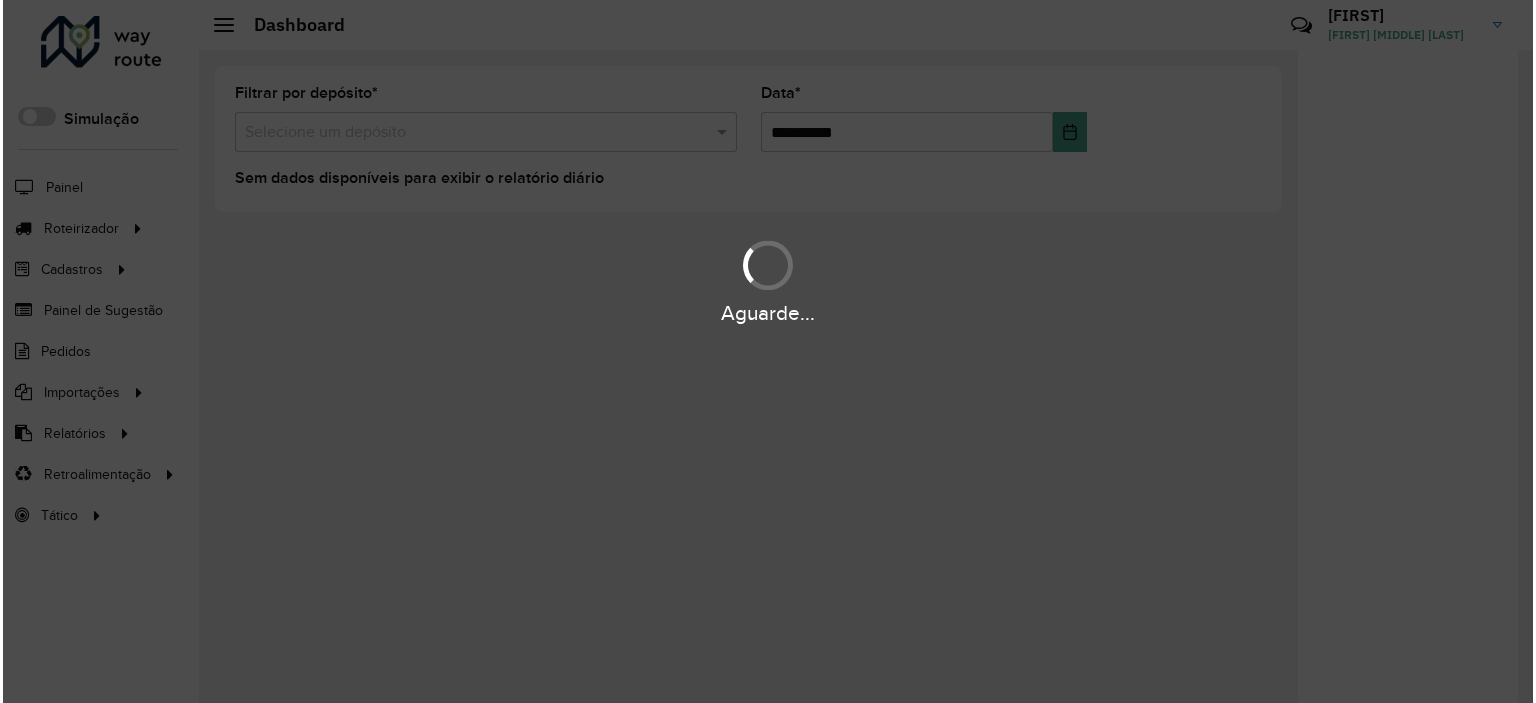 scroll, scrollTop: 0, scrollLeft: 0, axis: both 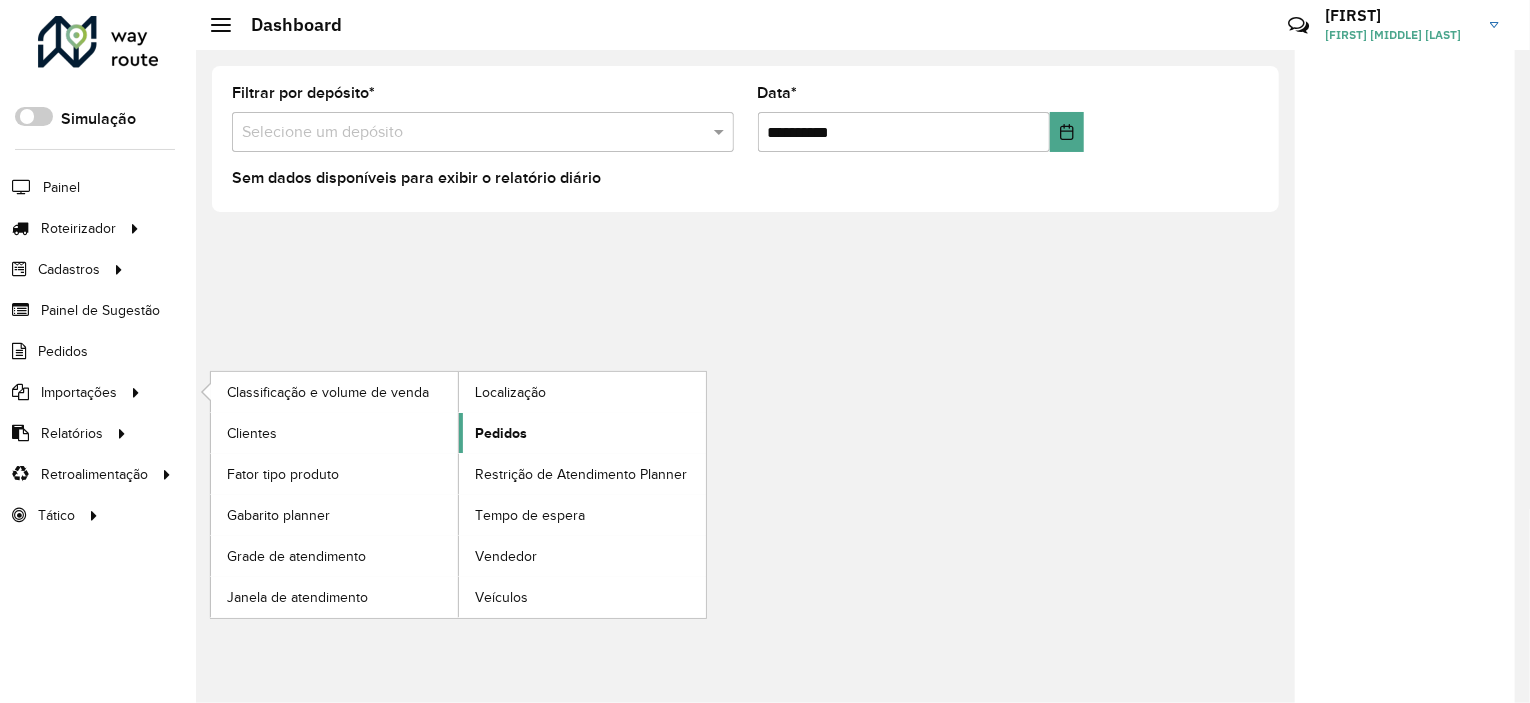 click on "Pedidos" 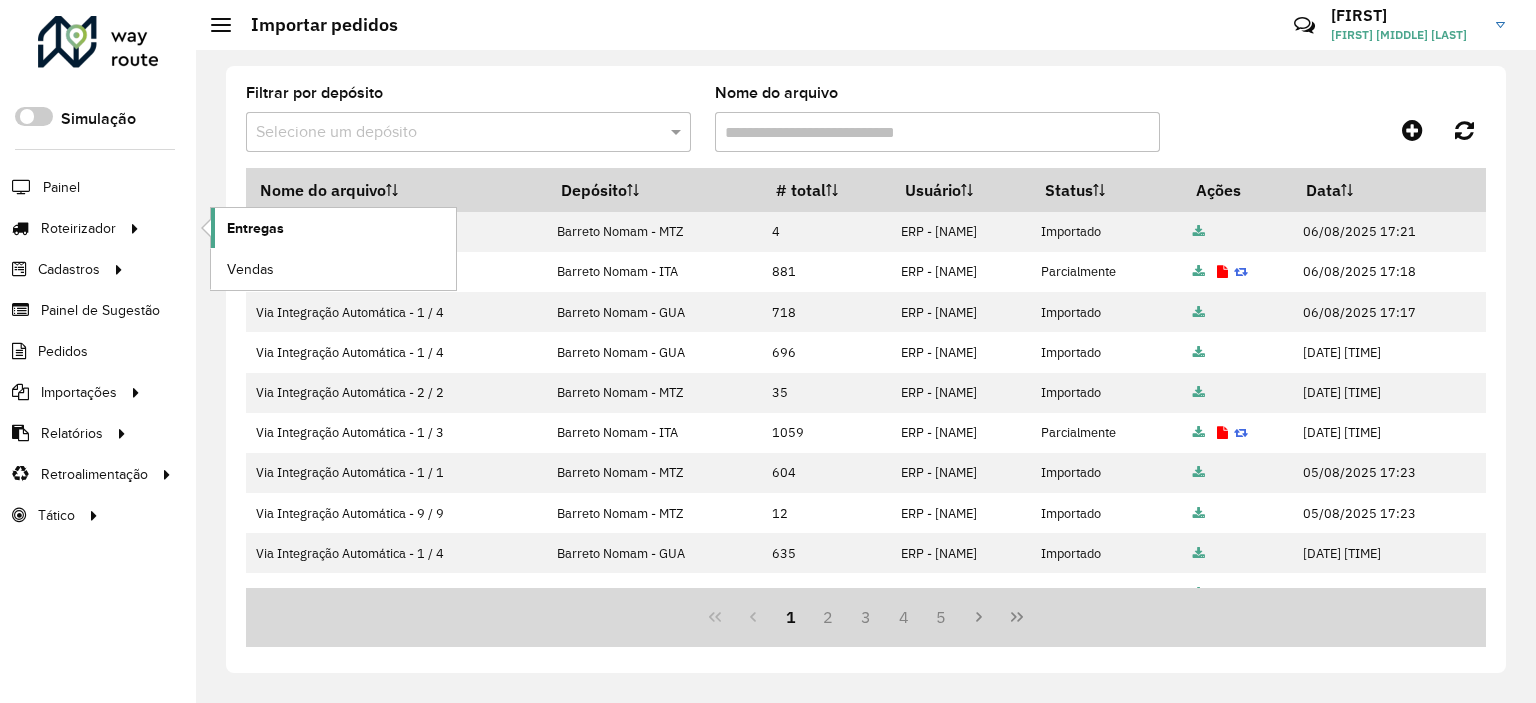 click on "Entregas" 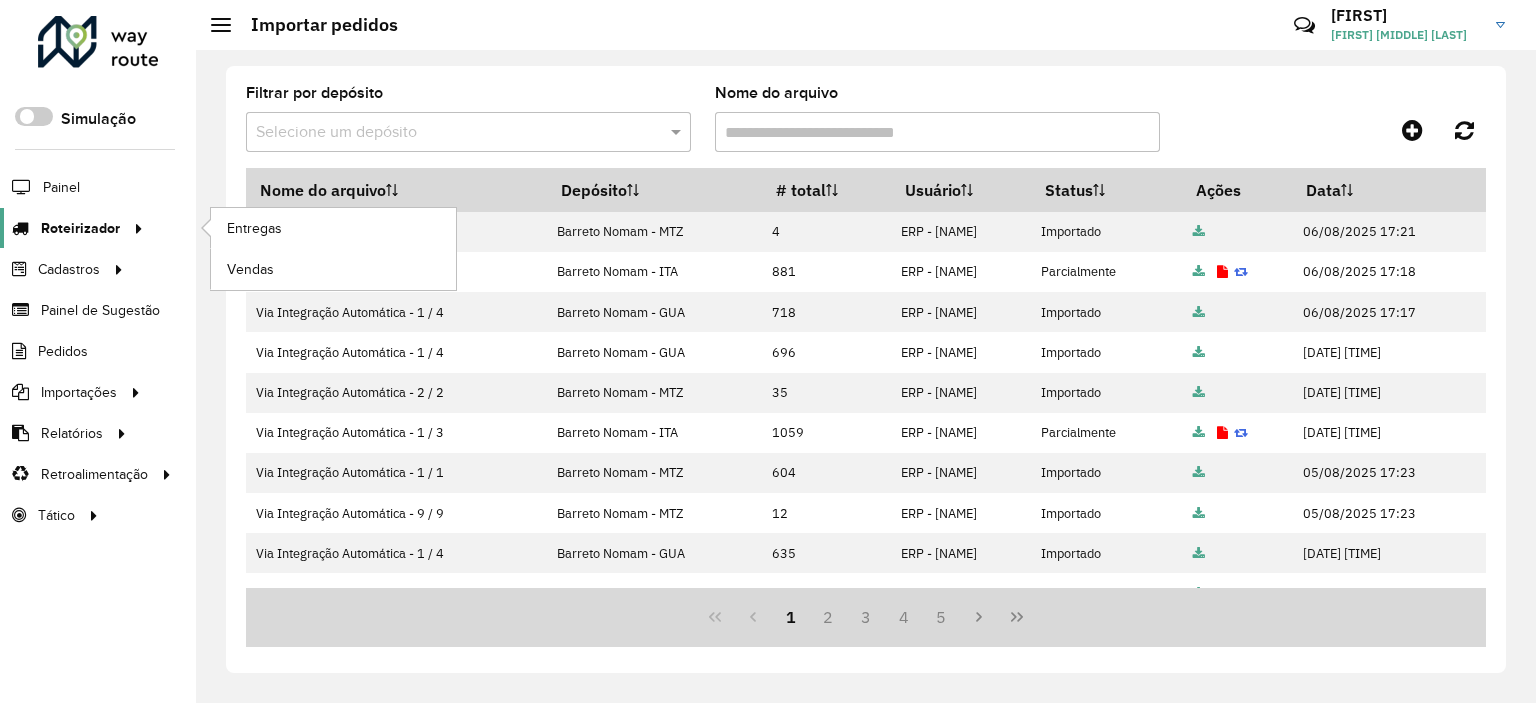 click on "Roteirizador" 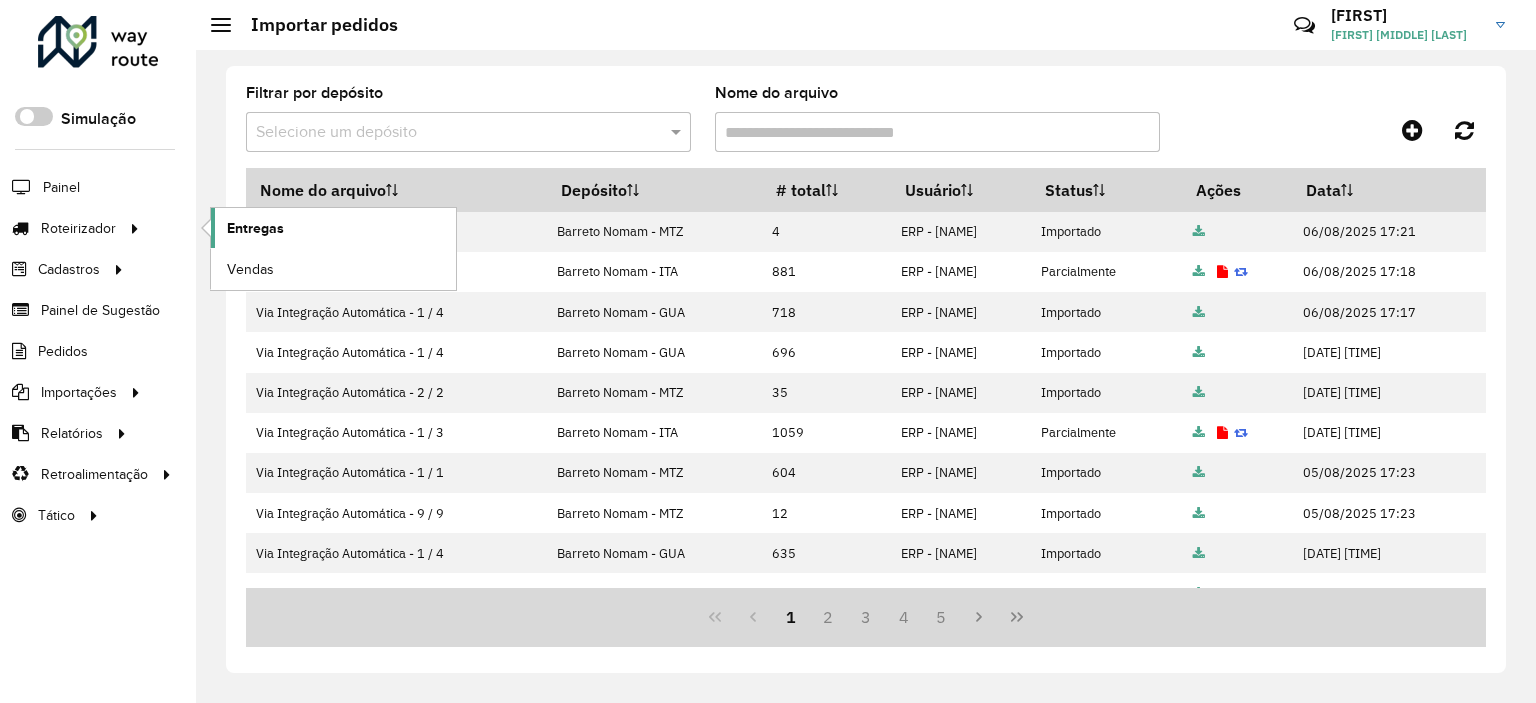 click on "Entregas" 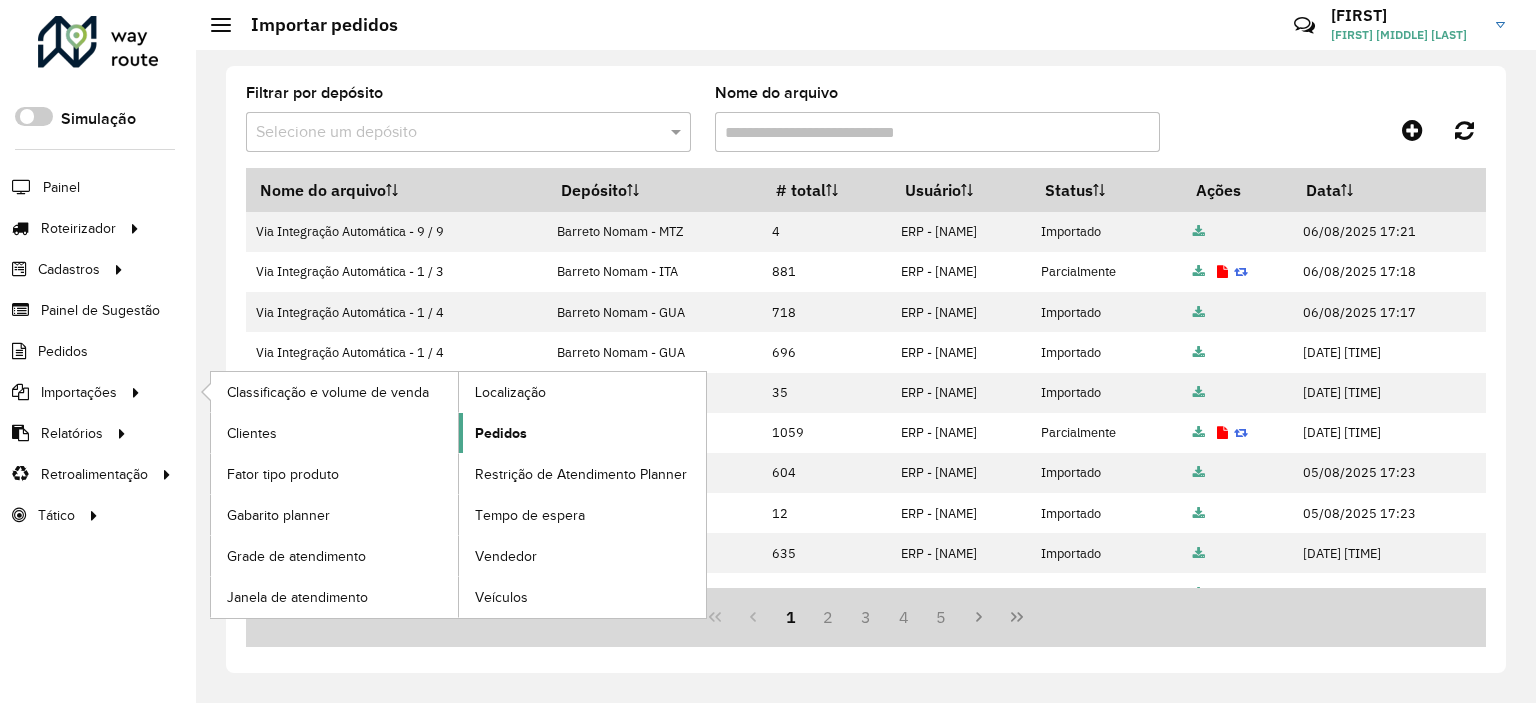 click on "Pedidos" 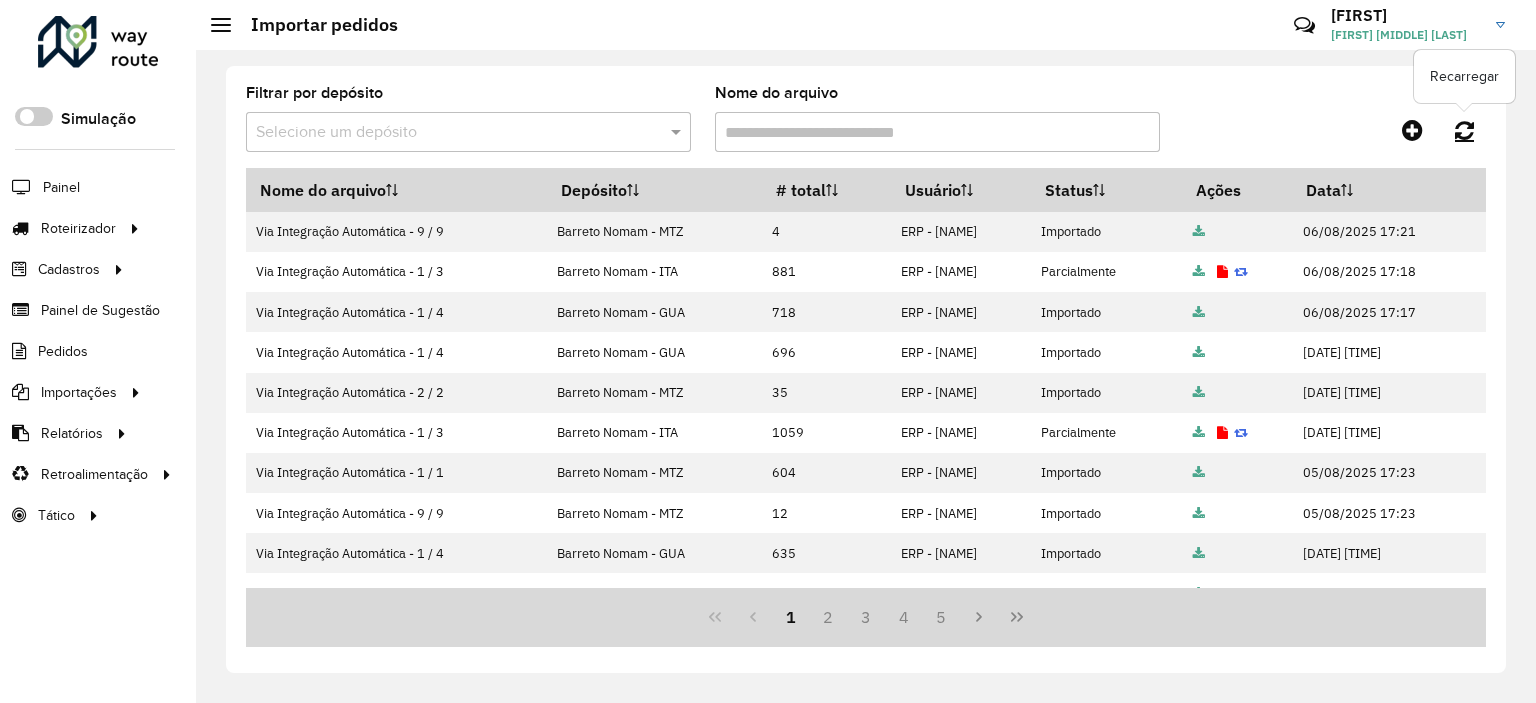 click 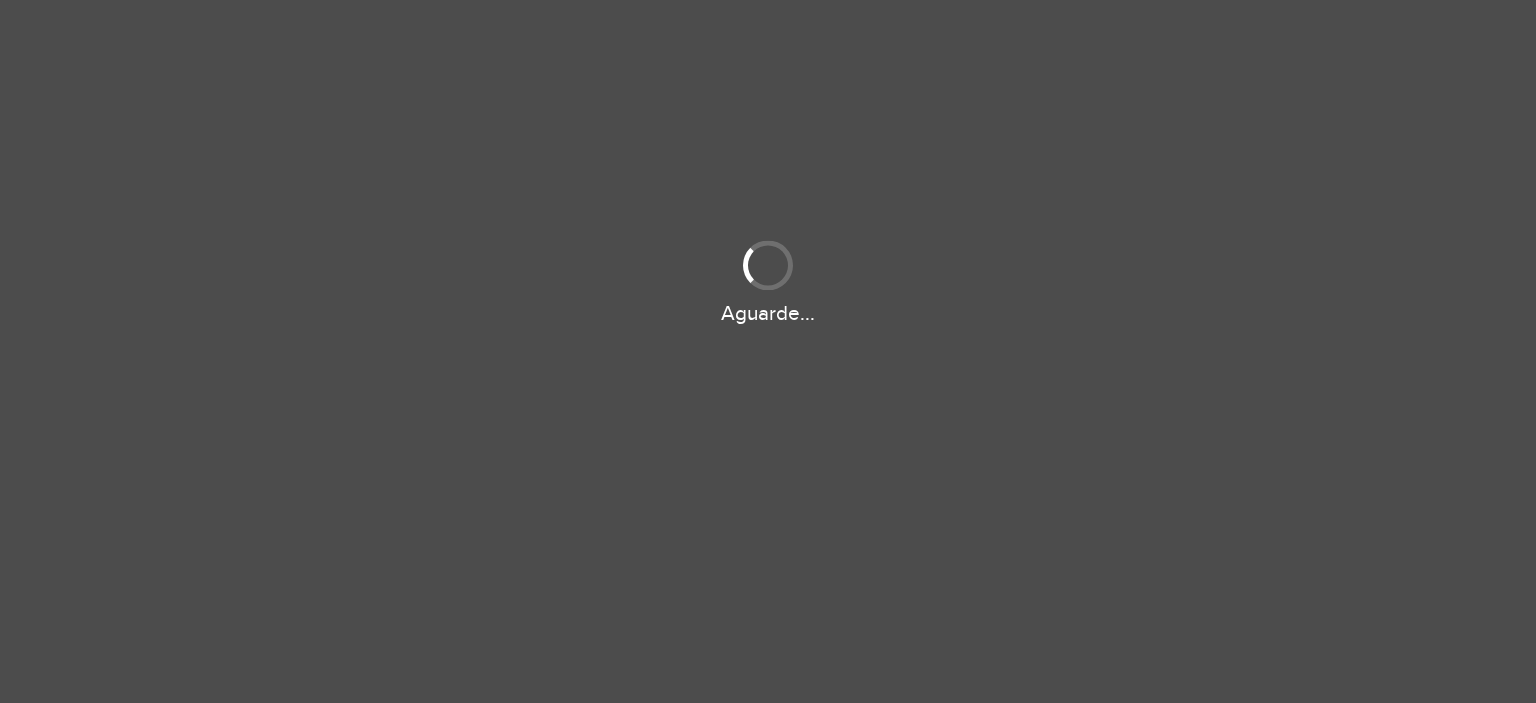 scroll, scrollTop: 0, scrollLeft: 0, axis: both 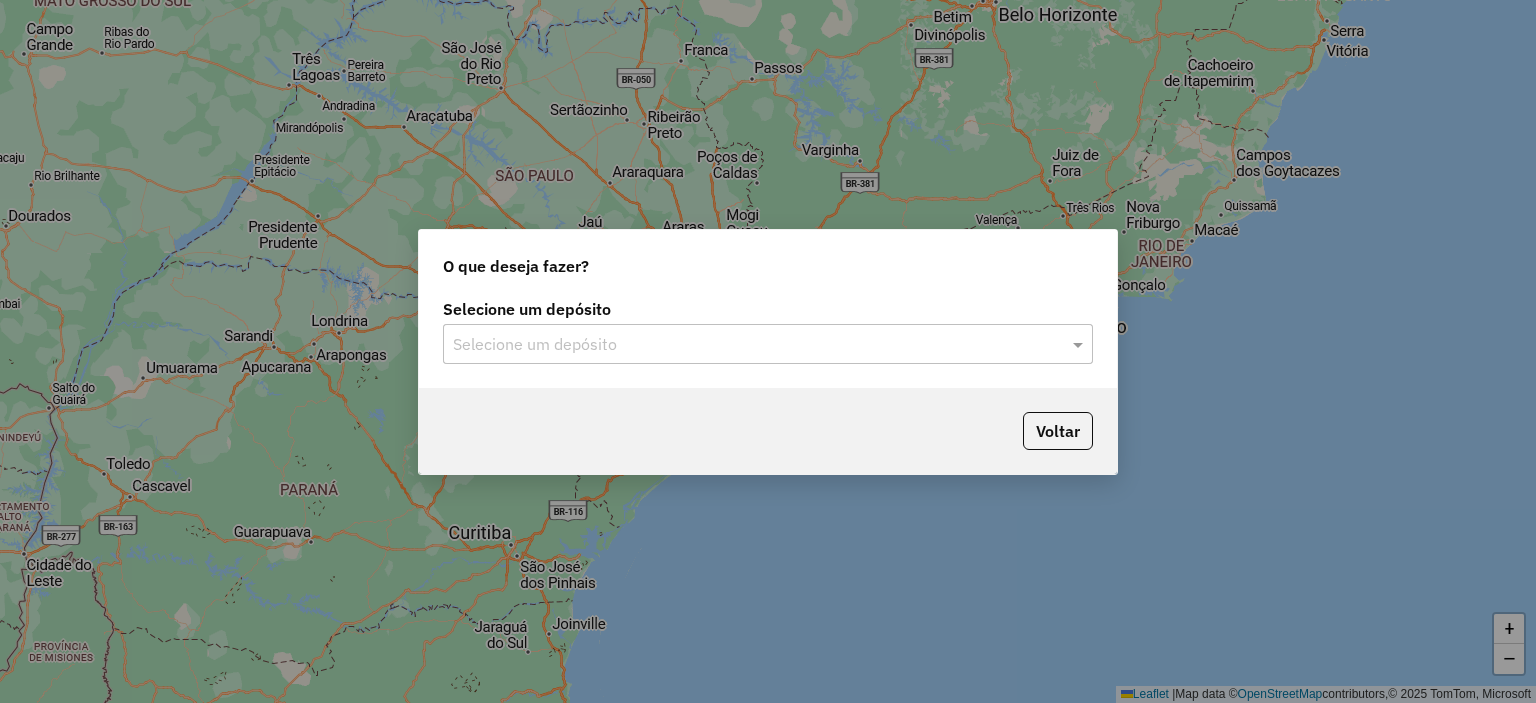 click 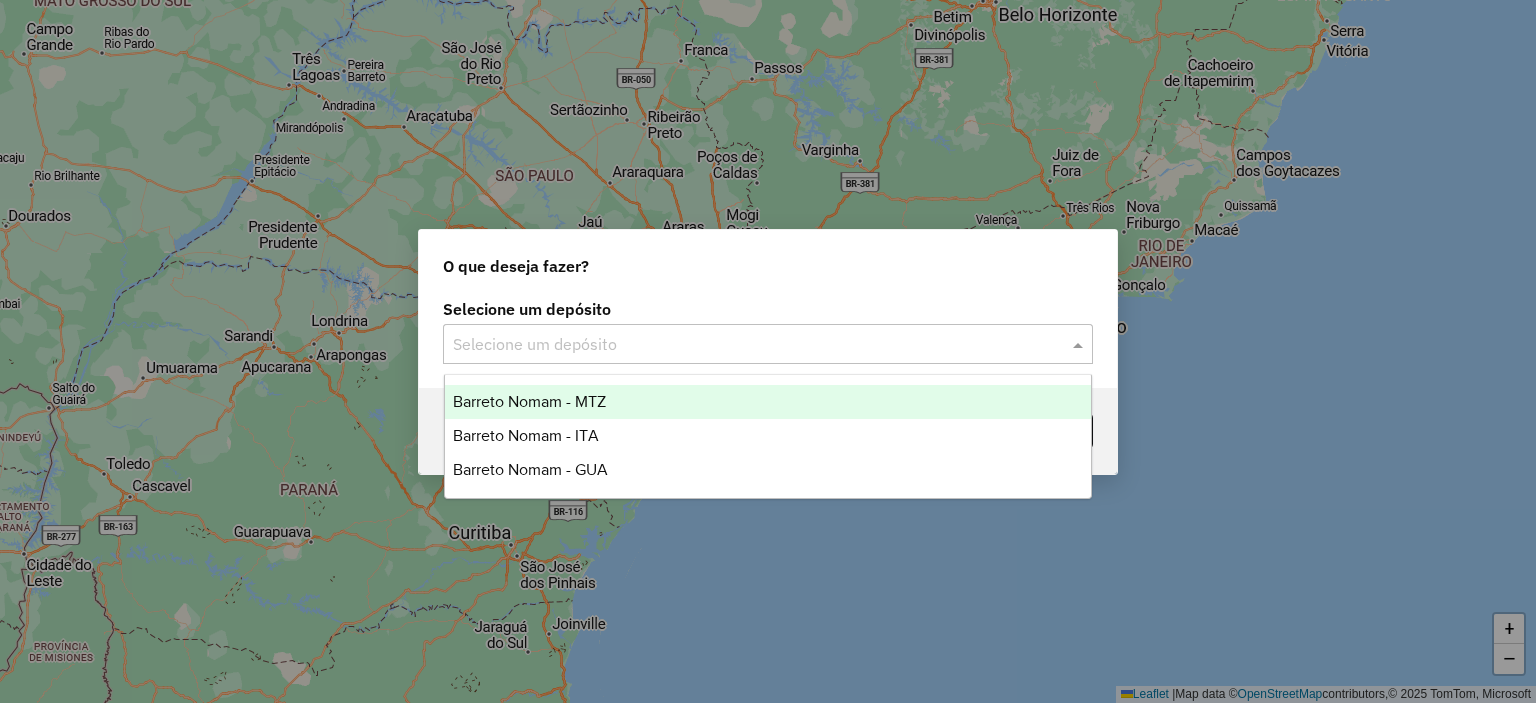 click on "Barreto Nomam  -  MTZ" at bounding box center [768, 402] 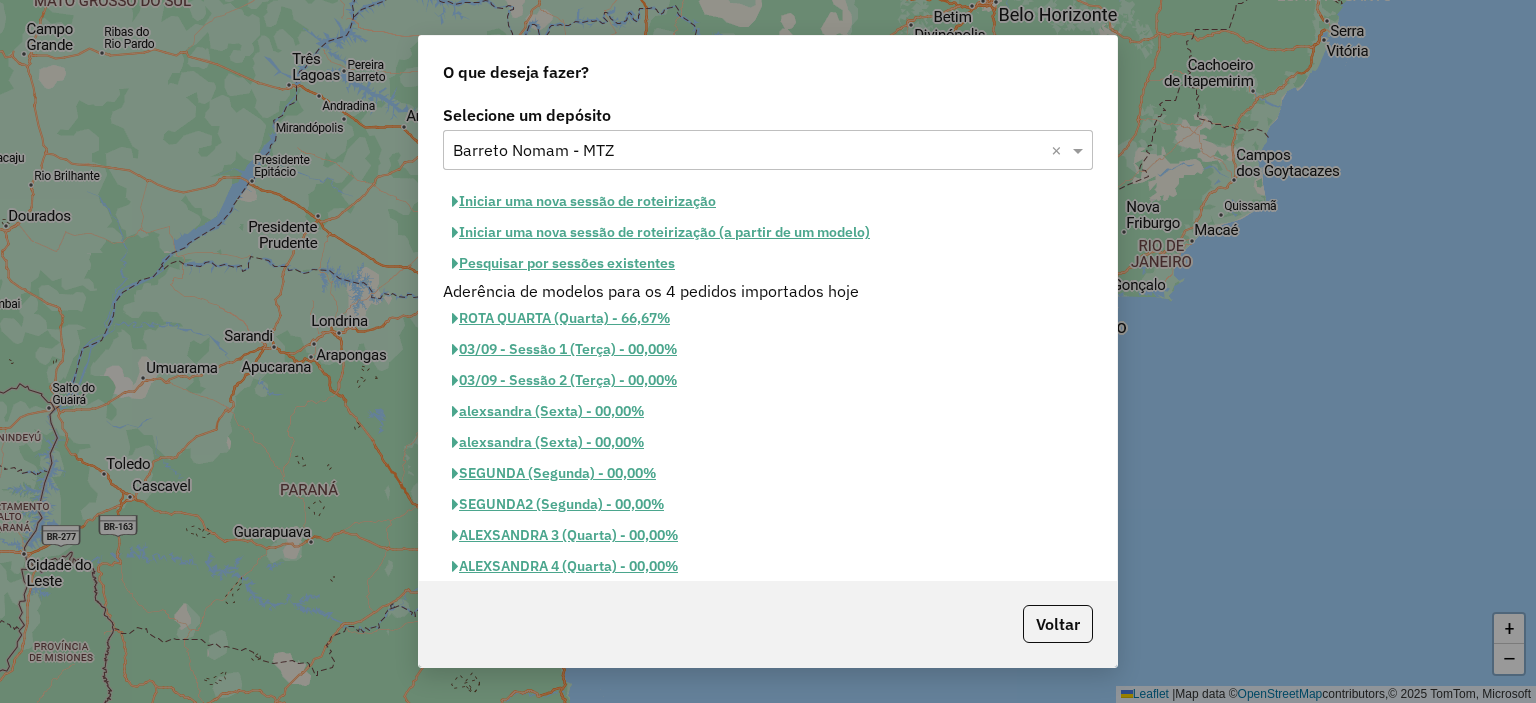 click on "Iniciar uma nova sessão de roteirização" 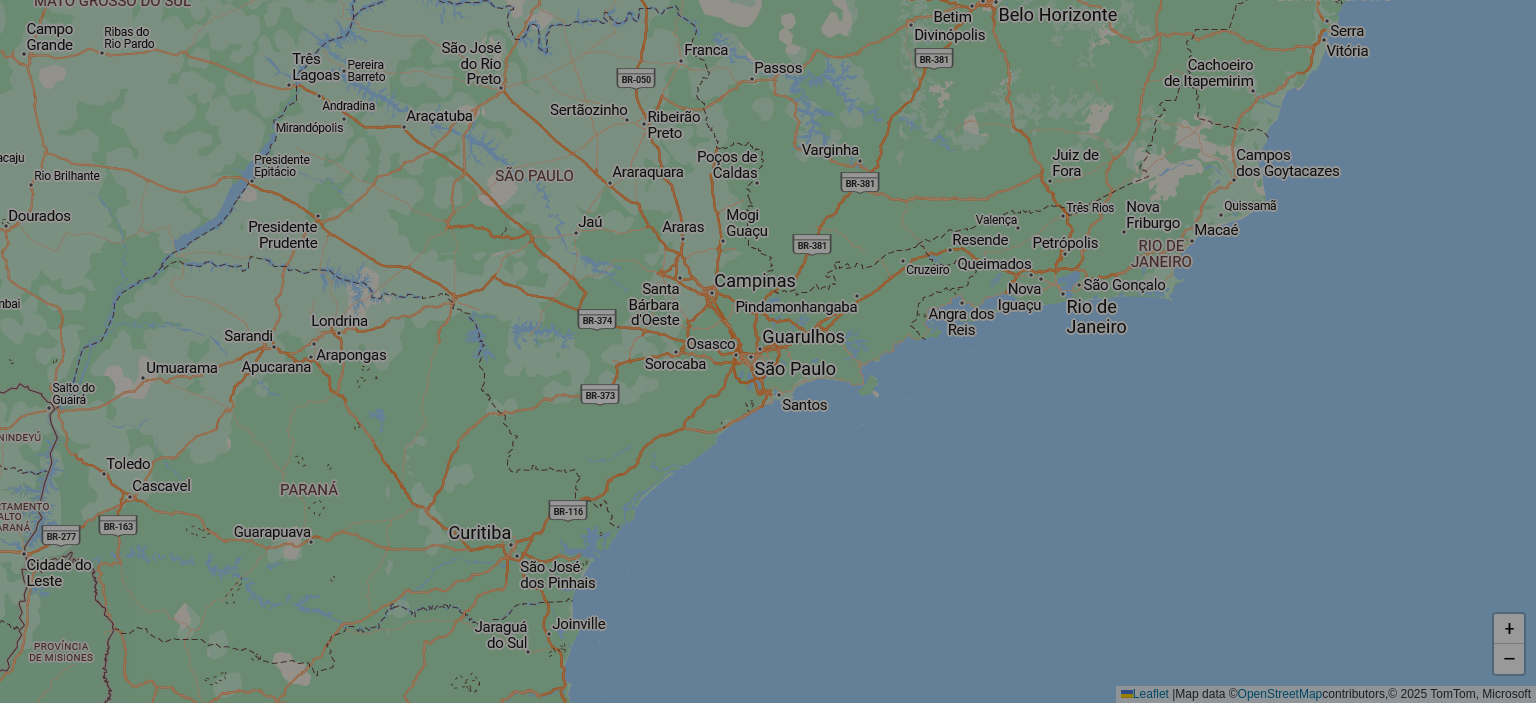 select on "*" 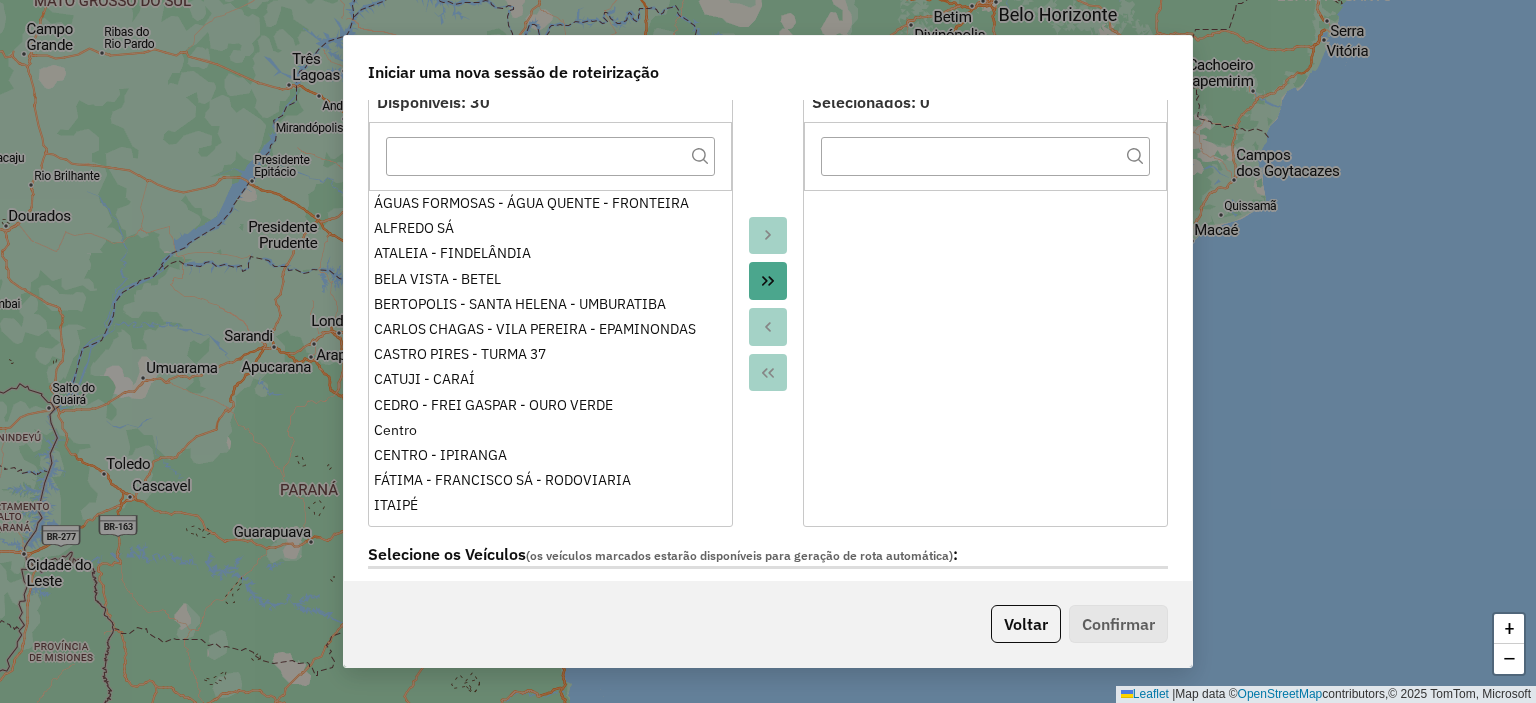 click 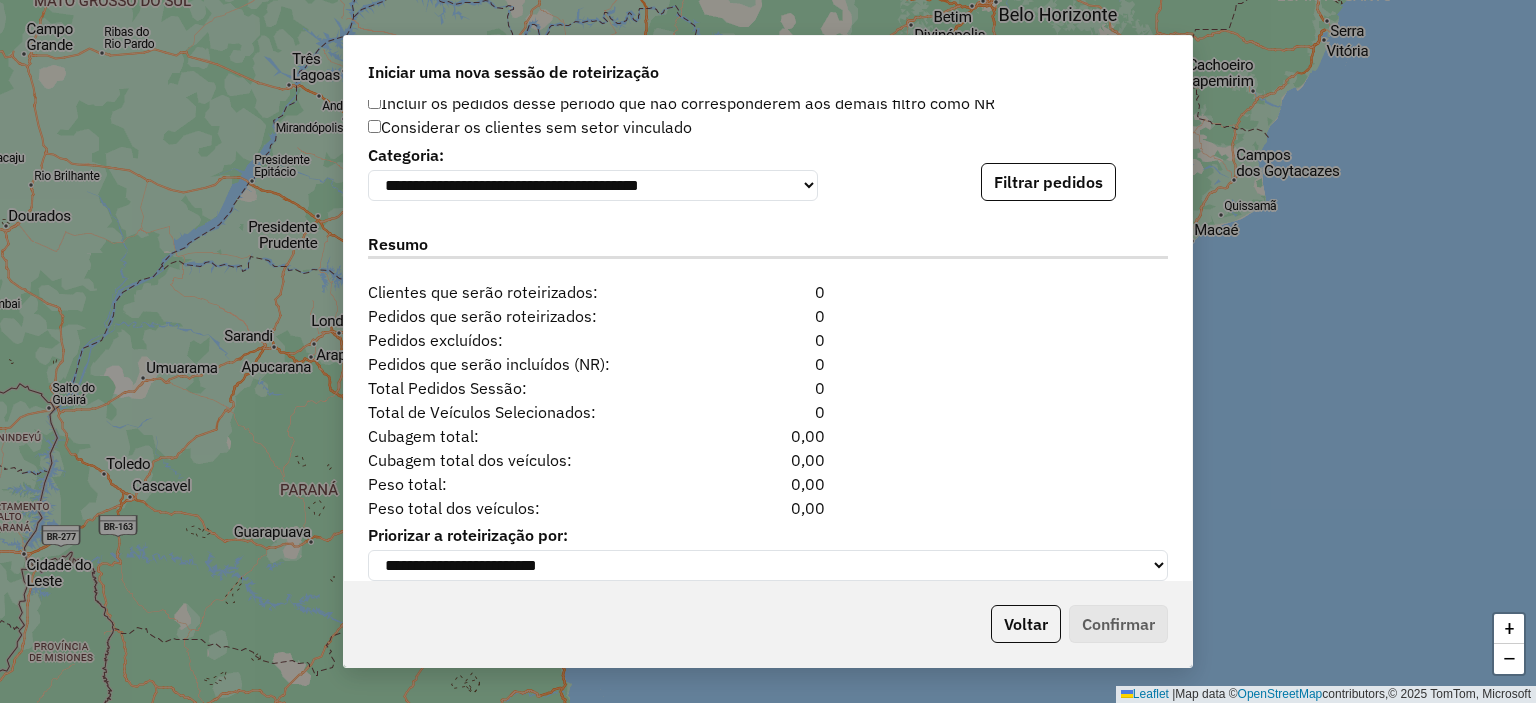 scroll, scrollTop: 2053, scrollLeft: 0, axis: vertical 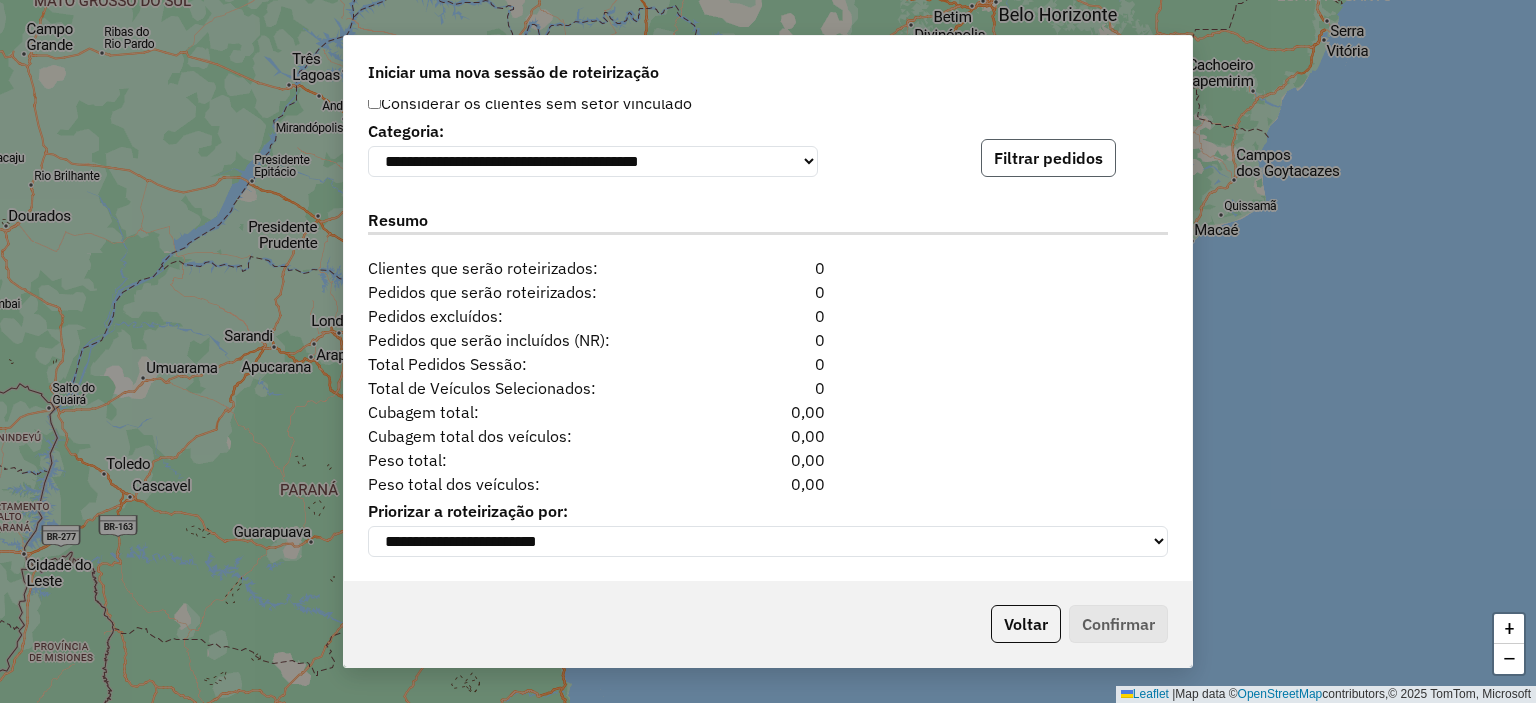 click on "Filtrar pedidos" 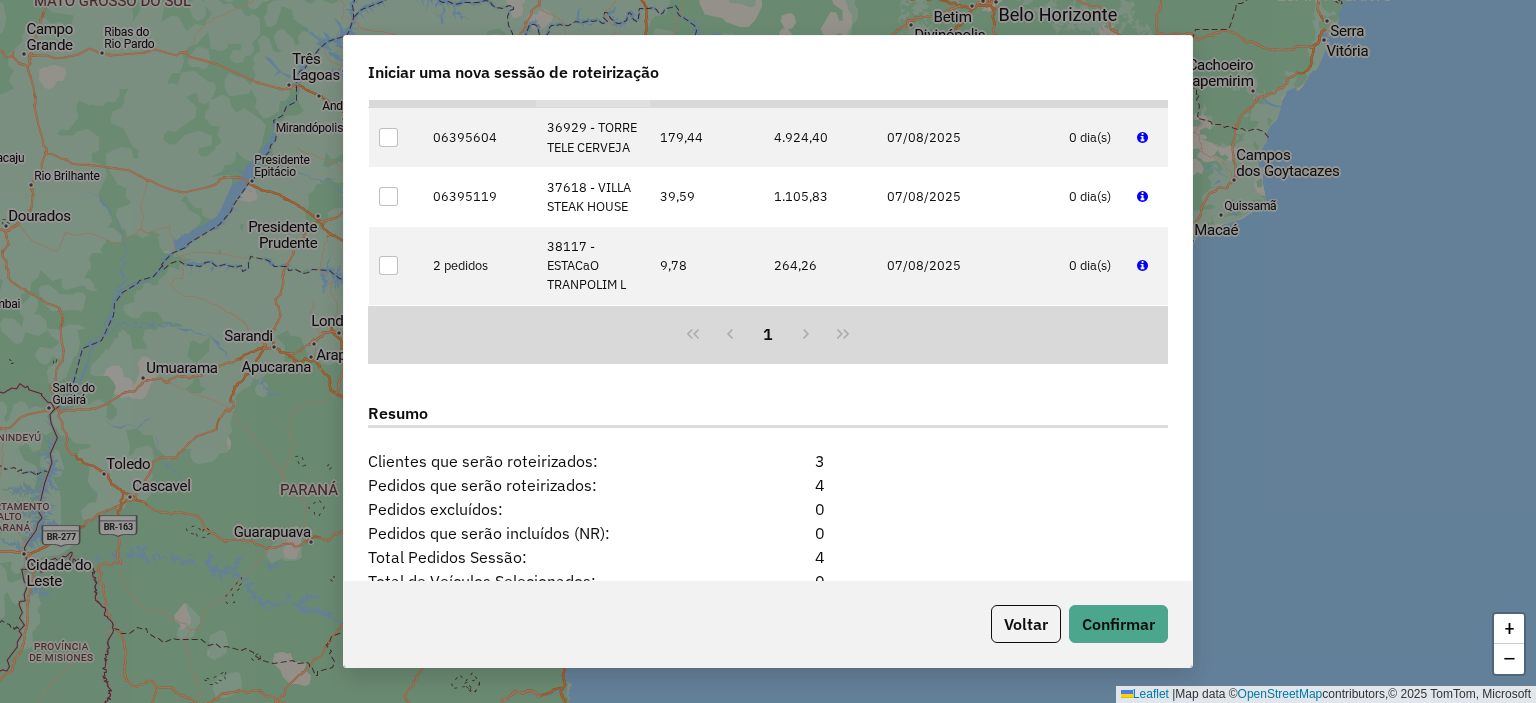 scroll, scrollTop: 2130, scrollLeft: 0, axis: vertical 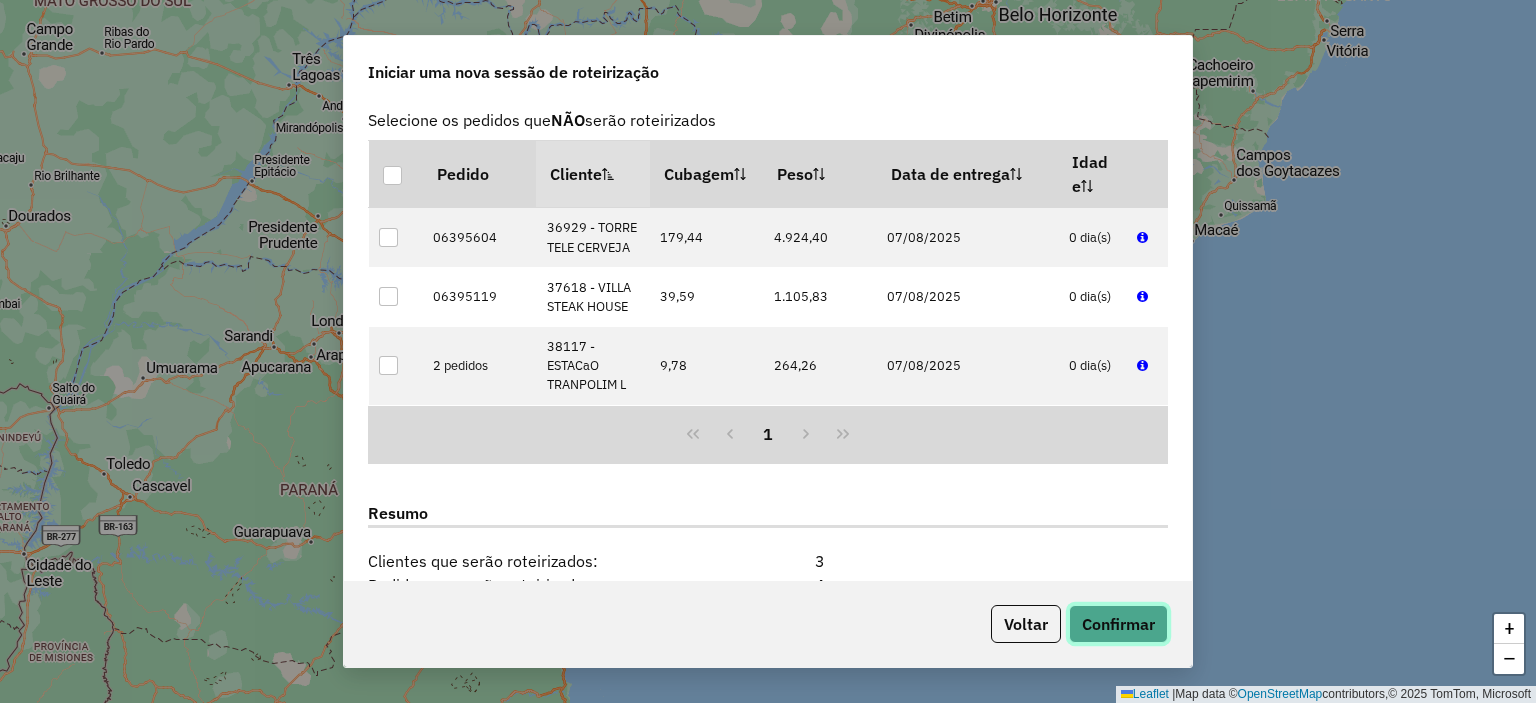 click on "Confirmar" 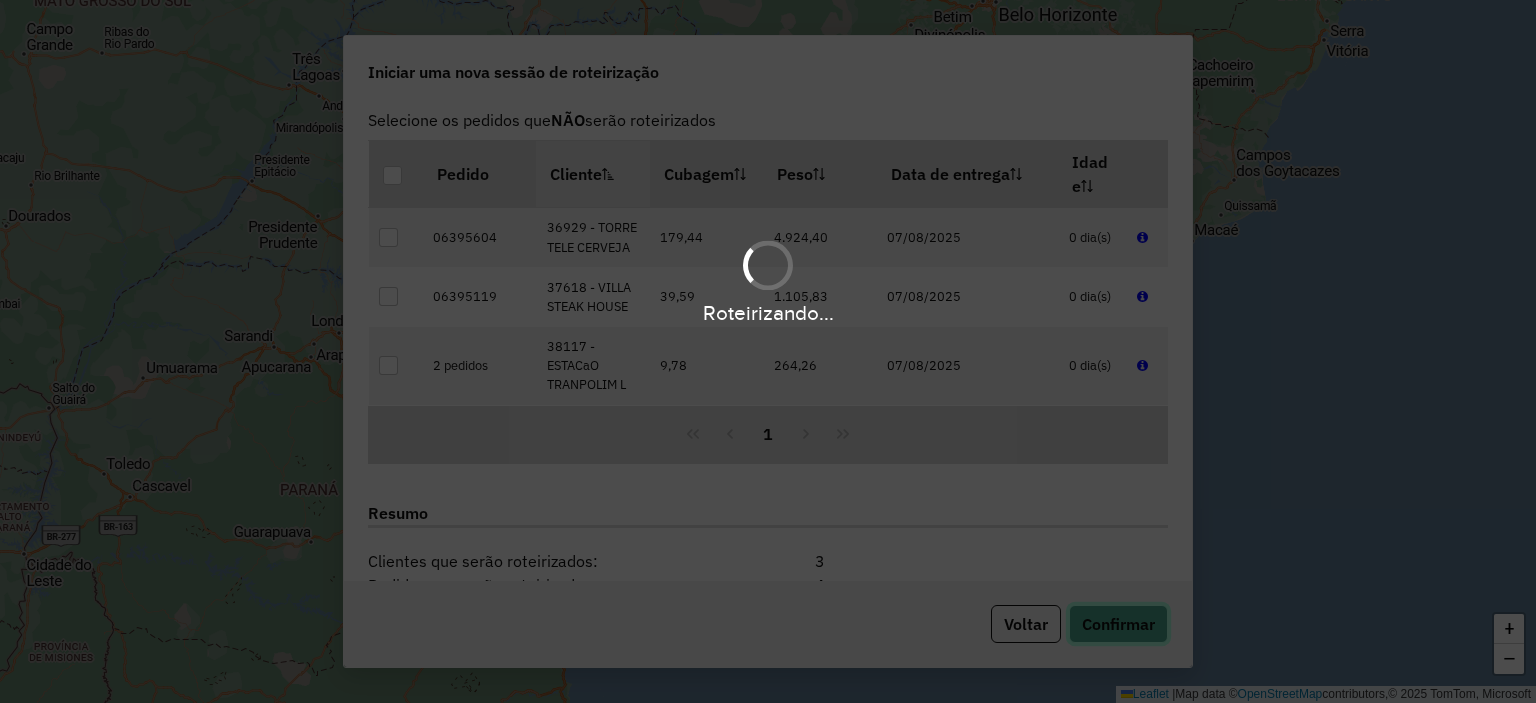 type 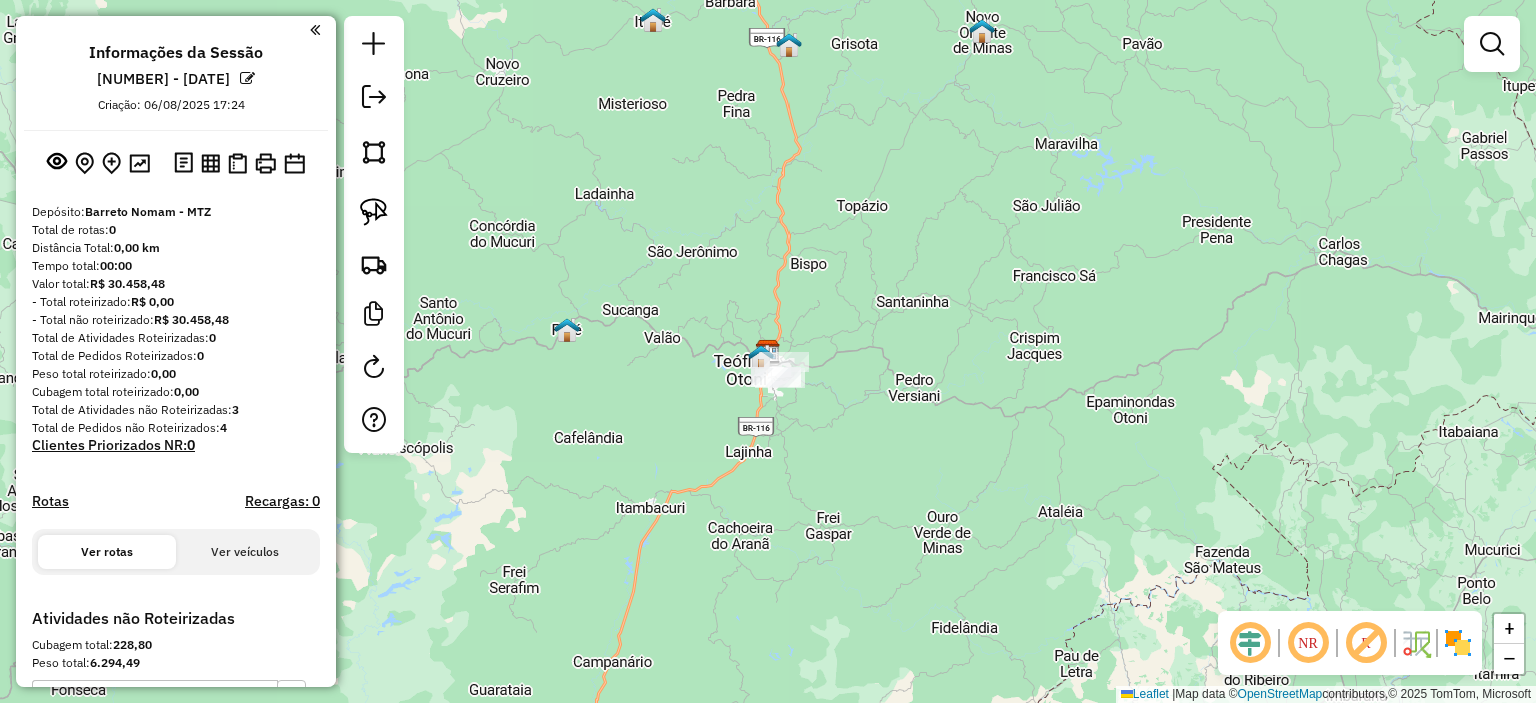 click on "Janela de atendimento Grade de atendimento Capacidade Transportadoras Veículos Cliente Pedidos  Rotas Selecione os dias de semana para filtrar as janelas de atendimento  Seg   Ter   Qua   Qui   Sex   Sáb   Dom  Informe o período da janela de atendimento: De: Até:  Filtrar exatamente a janela do cliente  Considerar janela de atendimento padrão  Selecione os dias de semana para filtrar as grades de atendimento  Seg   Ter   Qua   Qui   Sex   Sáb   Dom   Considerar clientes sem dia de atendimento cadastrado  Clientes fora do dia de atendimento selecionado Filtrar as atividades entre os valores definidos abaixo:  Peso mínimo:   Peso máximo:   Cubagem mínima:   Cubagem máxima:   De:   Até:  Filtrar as atividades entre o tempo de atendimento definido abaixo:  De:   Até:   Considerar capacidade total dos clientes não roteirizados Transportadora: Selecione um ou mais itens Tipo de veículo: Selecione um ou mais itens Veículo: Selecione um ou mais itens Motorista: Selecione um ou mais itens Nome: Rótulo:" 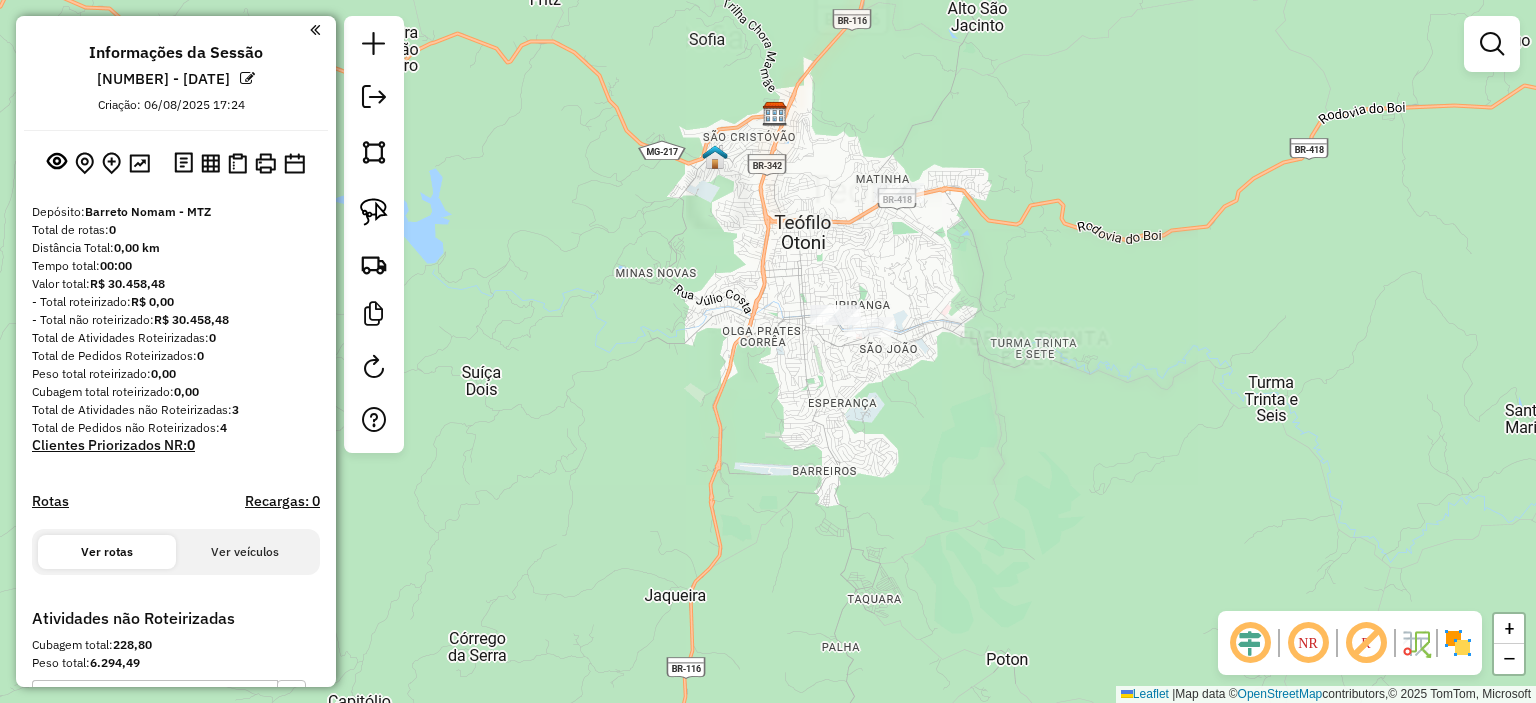 drag, startPoint x: 928, startPoint y: 326, endPoint x: 910, endPoint y: 340, distance: 22.803509 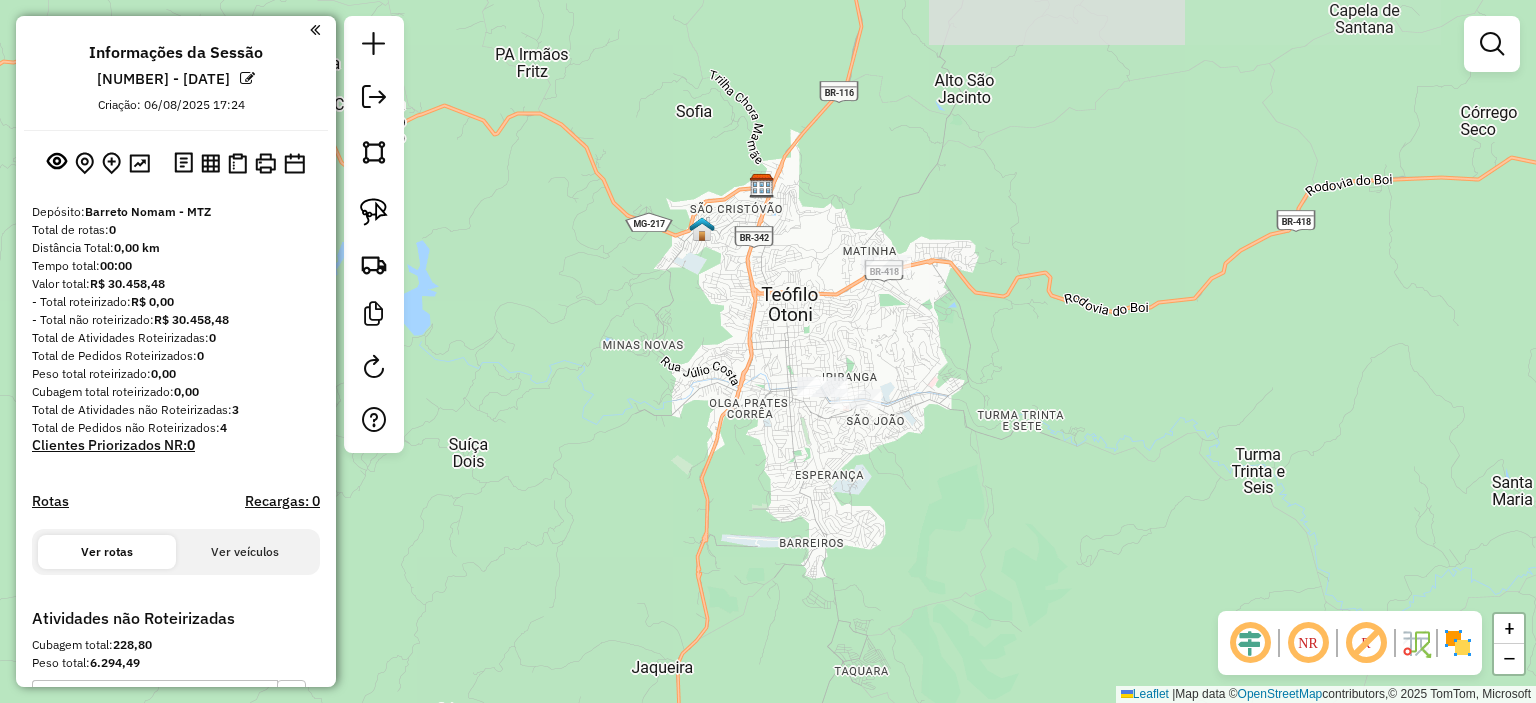 drag, startPoint x: 654, startPoint y: 328, endPoint x: 499, endPoint y: 318, distance: 155.32225 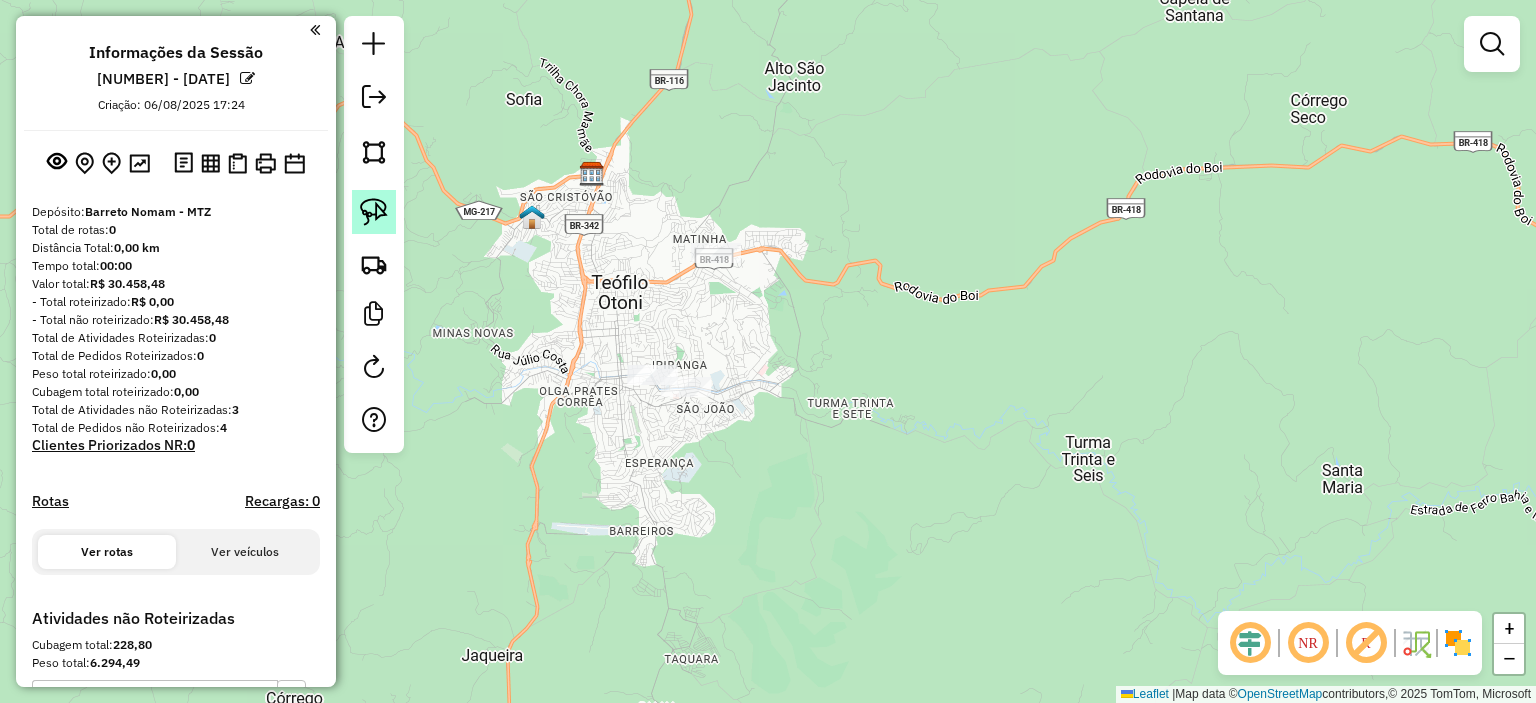 click 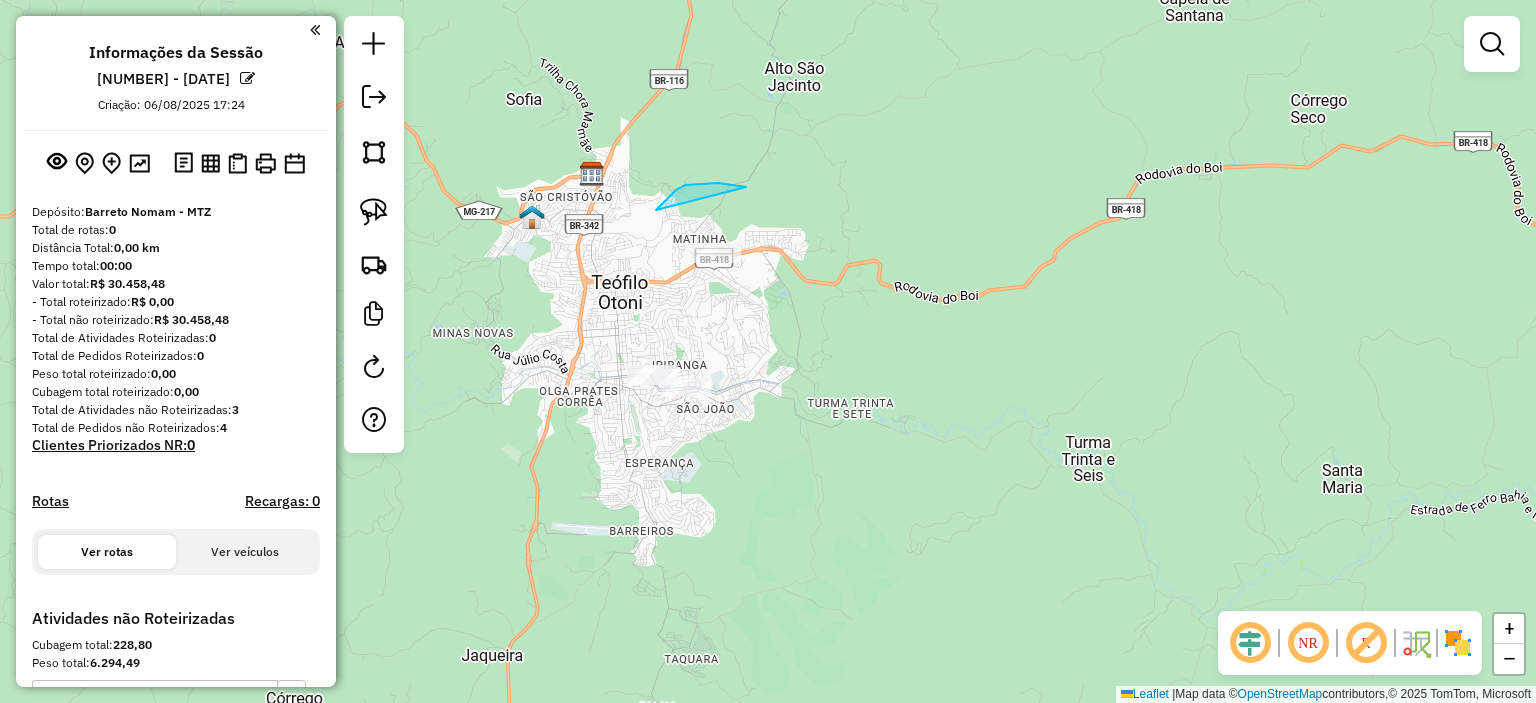 drag, startPoint x: 656, startPoint y: 210, endPoint x: 768, endPoint y: 323, distance: 159.1006 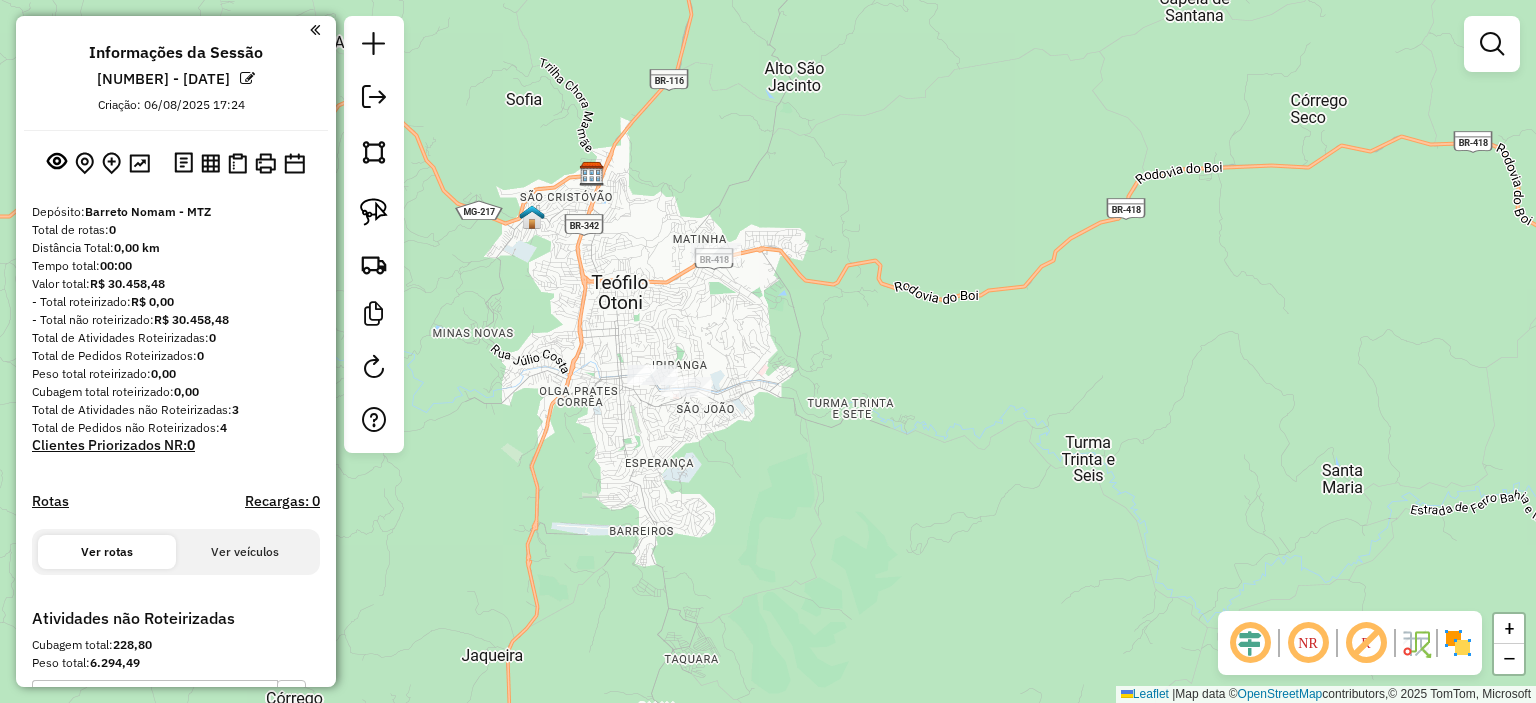 drag, startPoint x: 776, startPoint y: 323, endPoint x: 836, endPoint y: 323, distance: 60 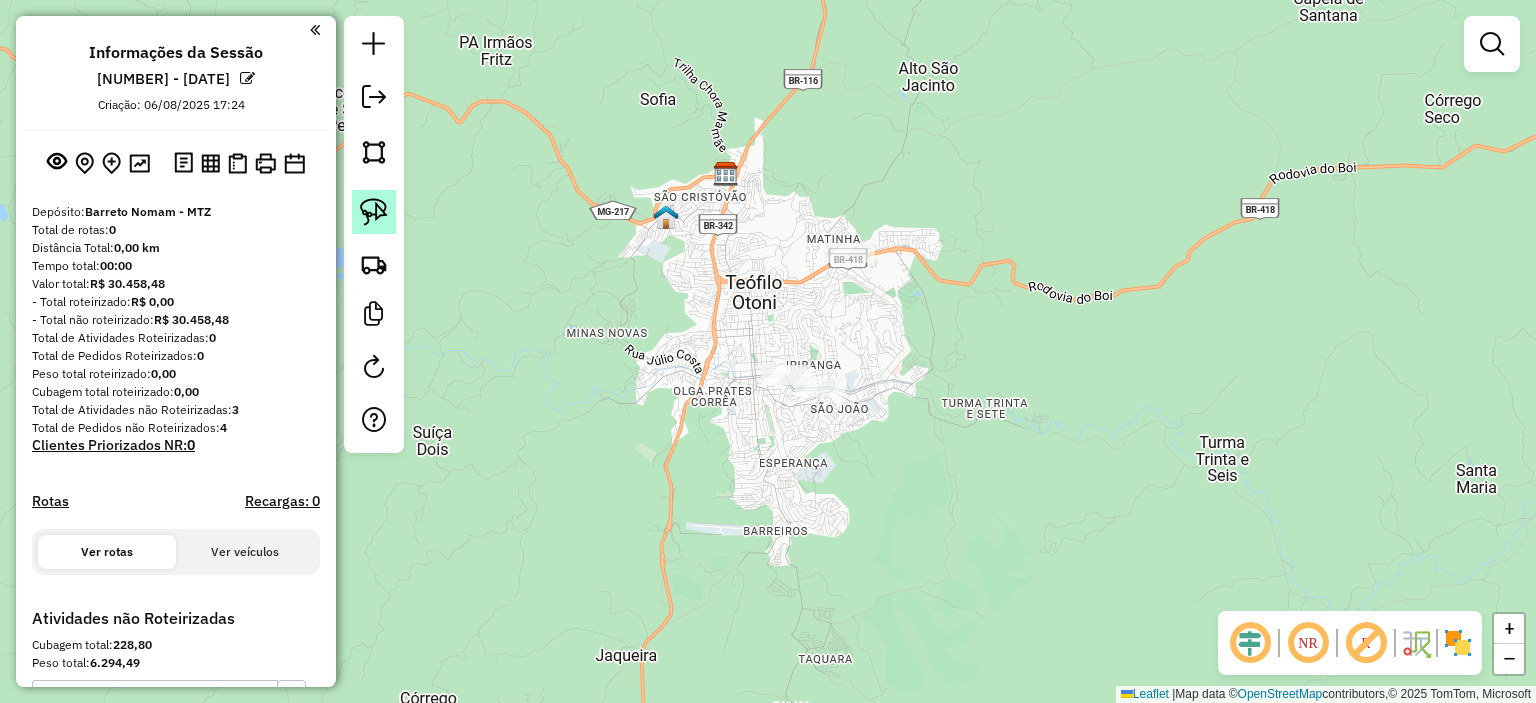click 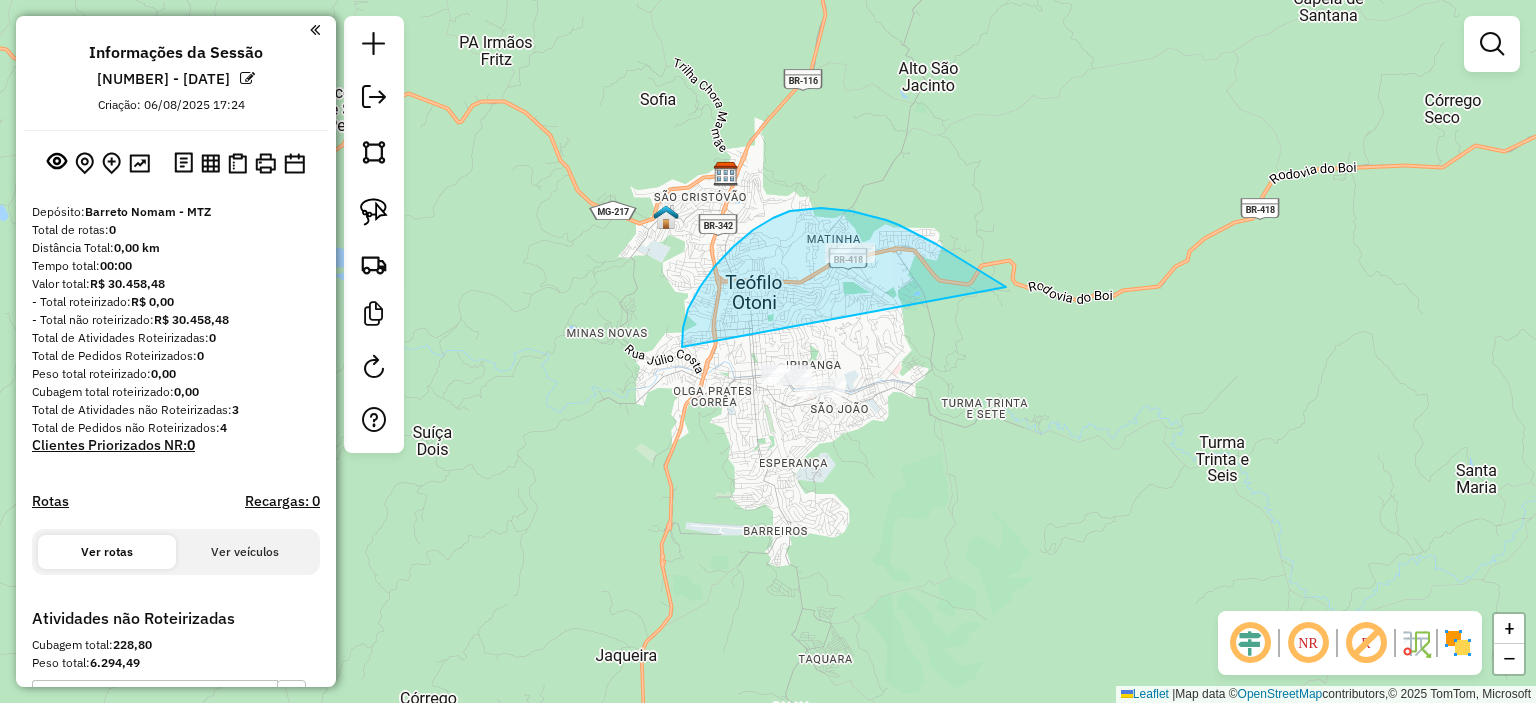 drag, startPoint x: 936, startPoint y: 244, endPoint x: 860, endPoint y: 419, distance: 190.79047 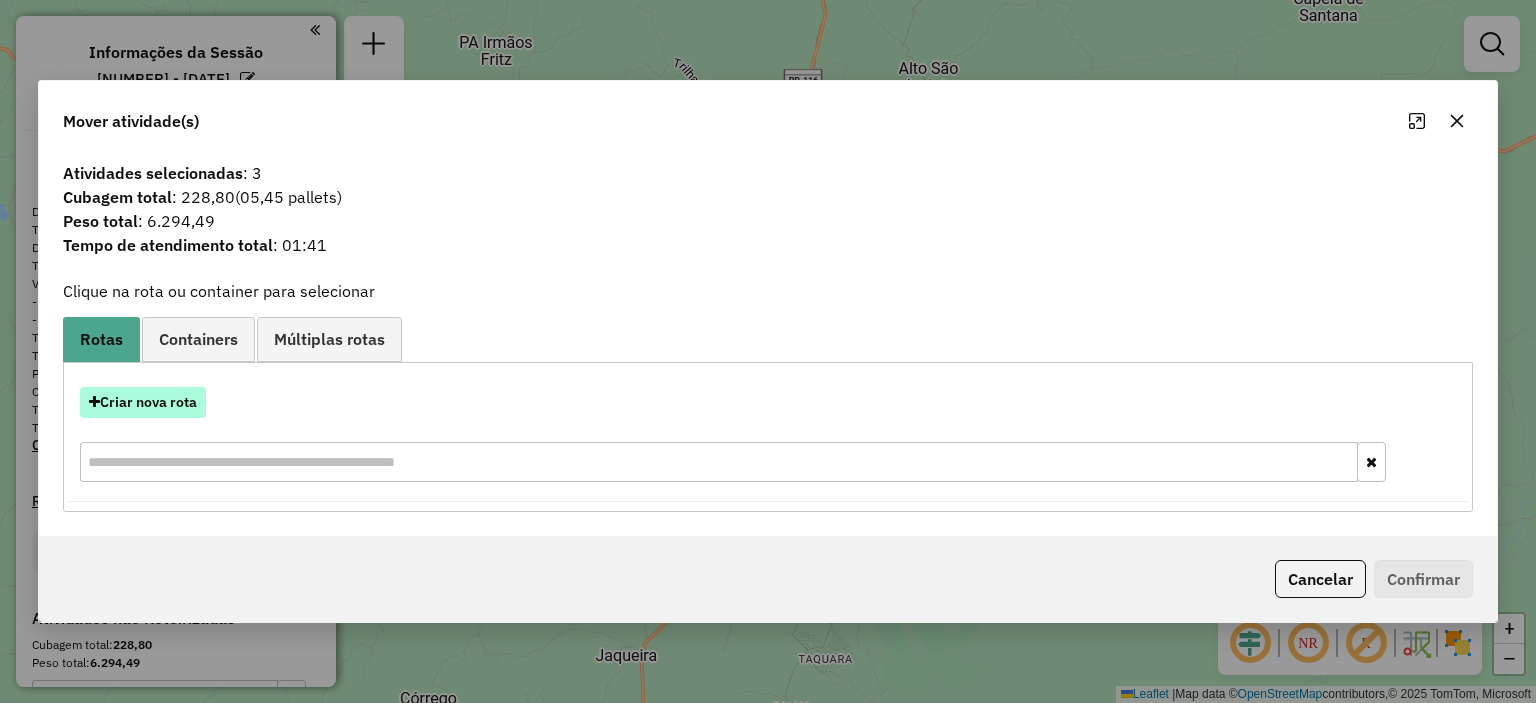 click on "Criar nova rota" at bounding box center [143, 402] 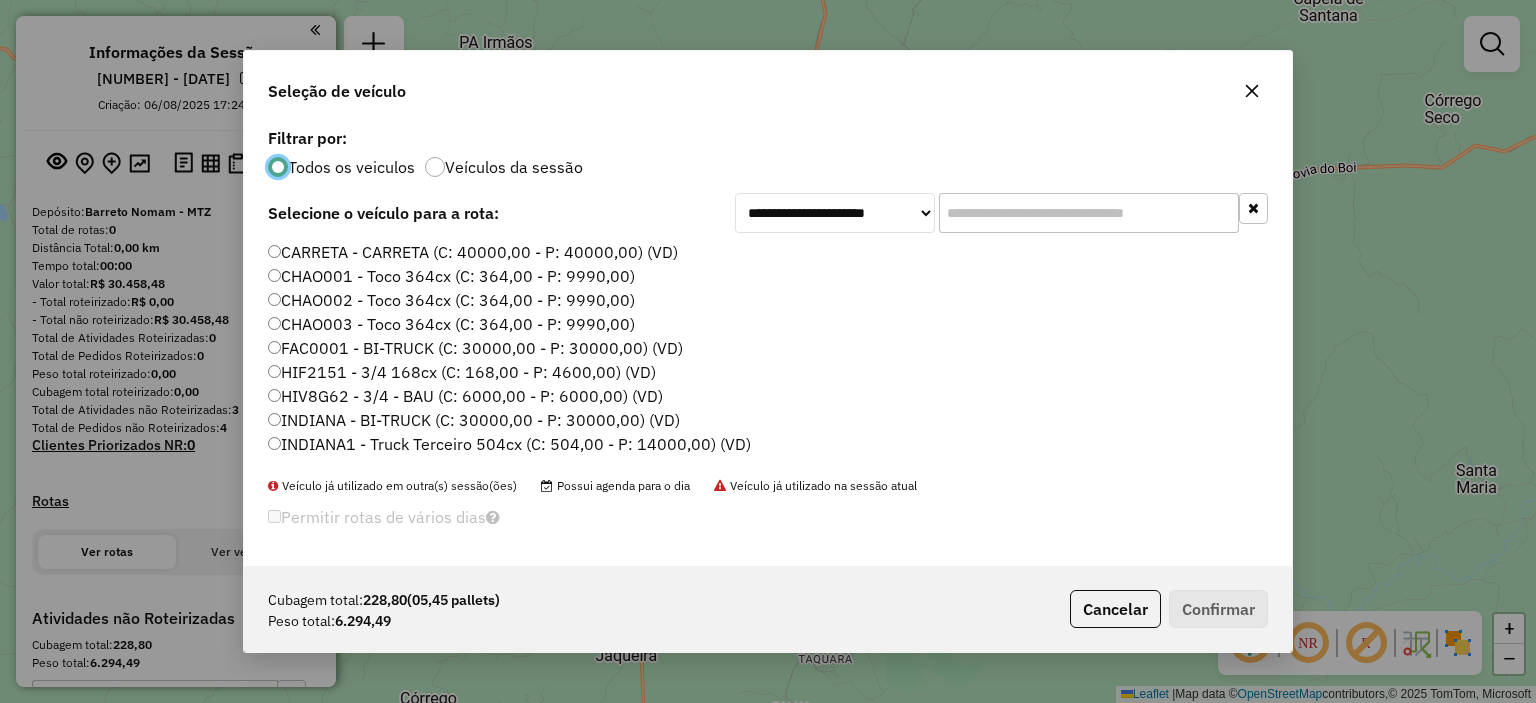 scroll, scrollTop: 10, scrollLeft: 6, axis: both 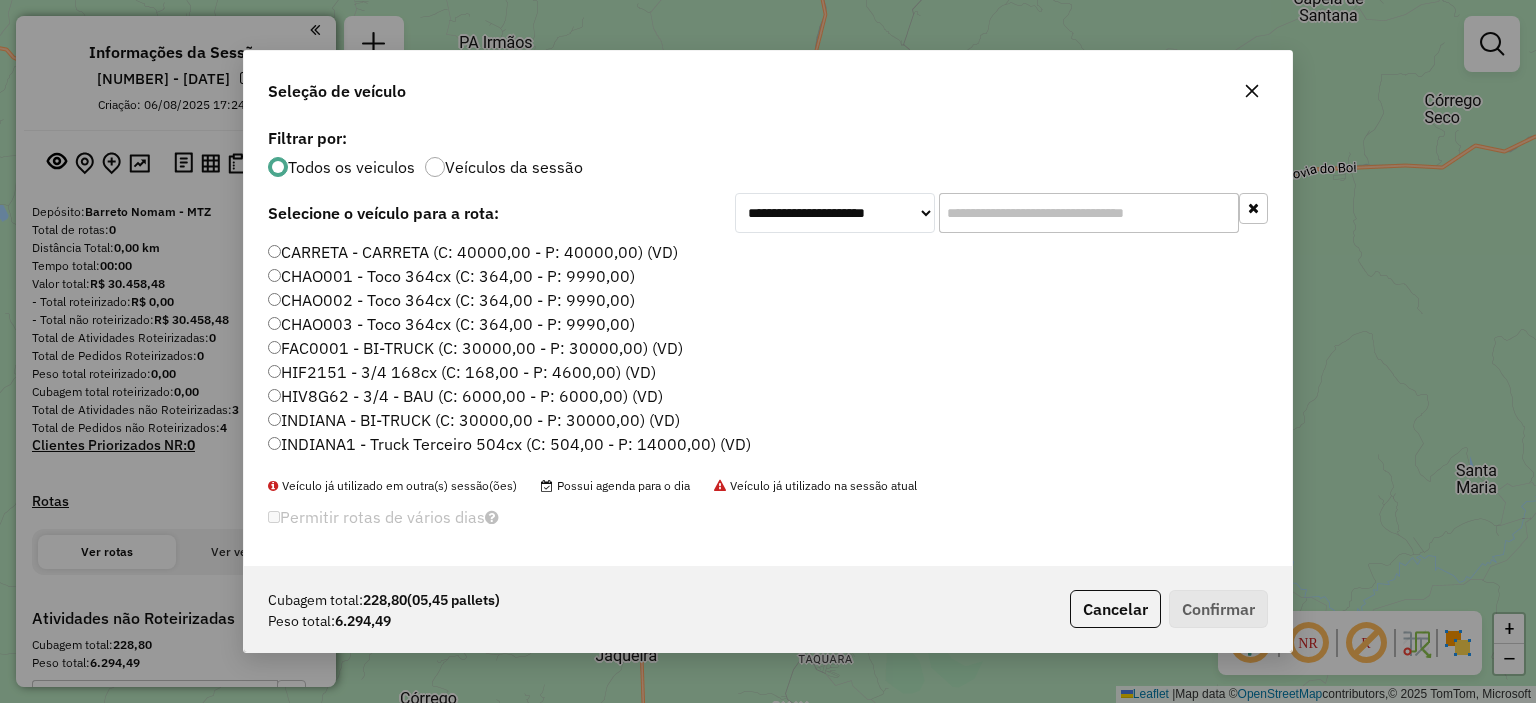 drag, startPoint x: 1029, startPoint y: 219, endPoint x: 1027, endPoint y: 320, distance: 101.0198 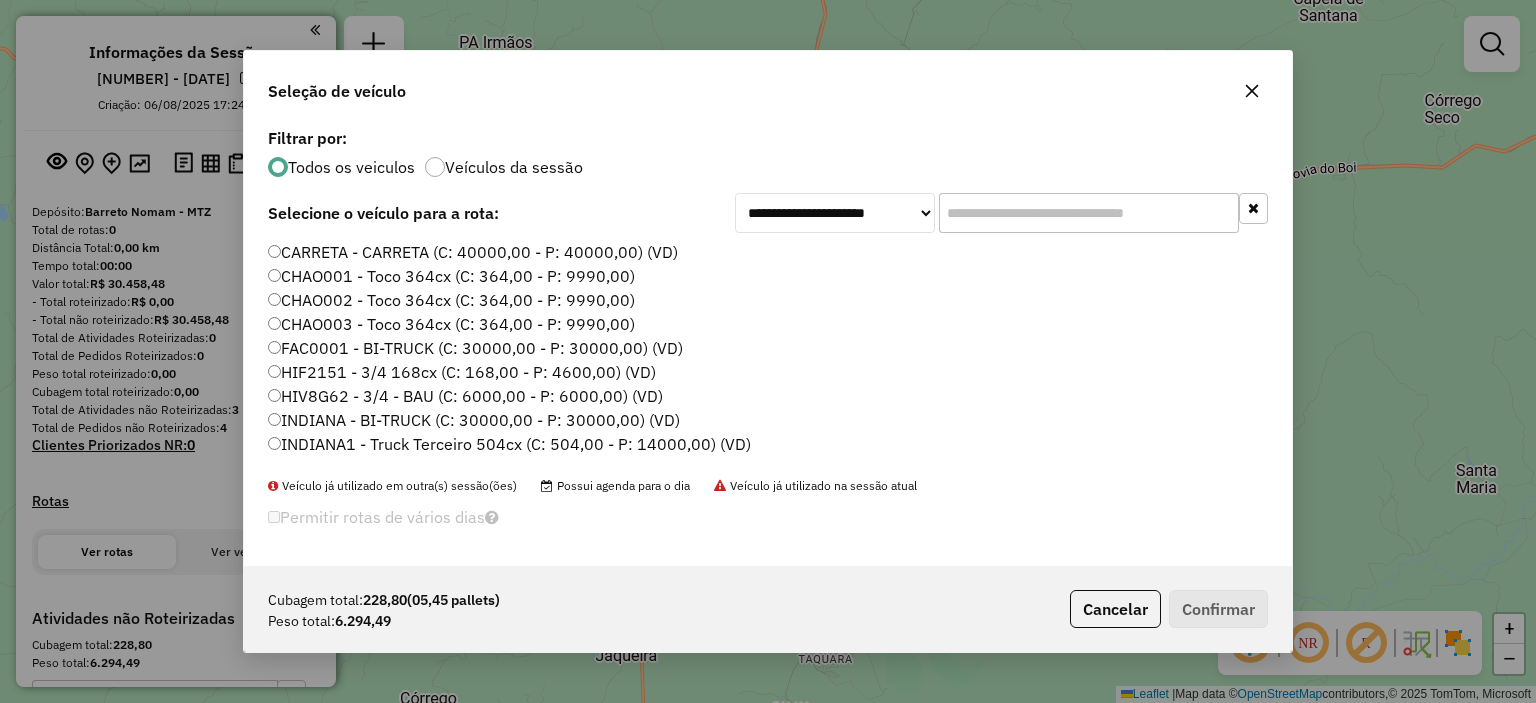 click 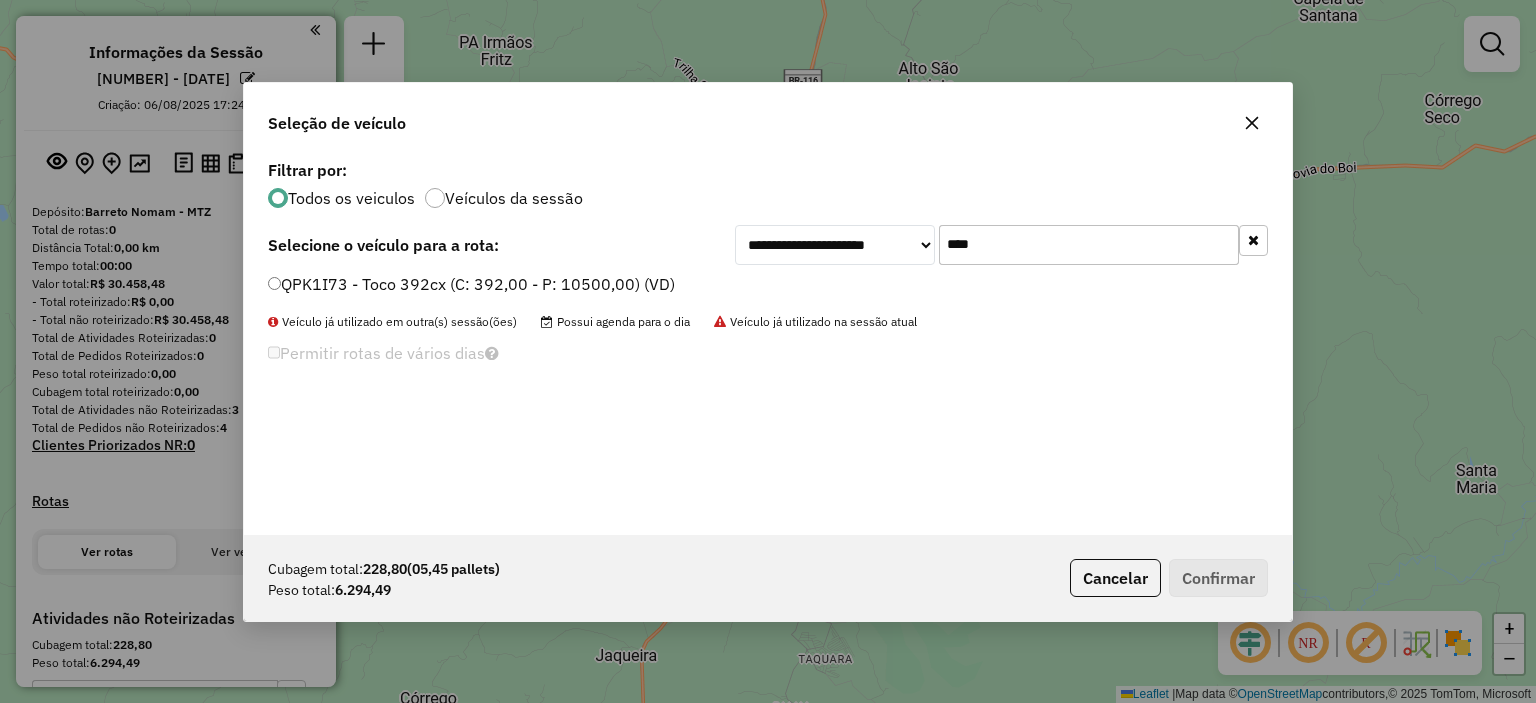 type on "****" 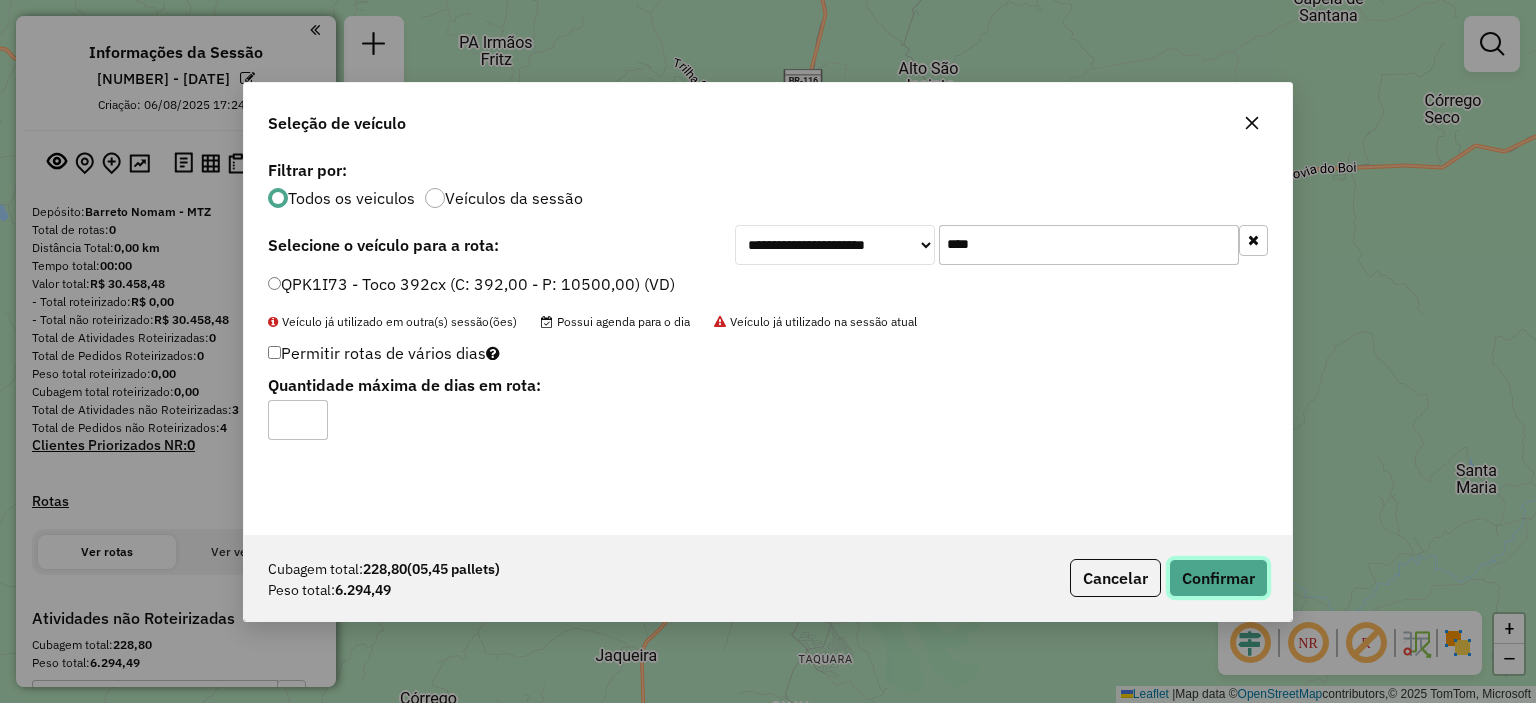click on "Confirmar" 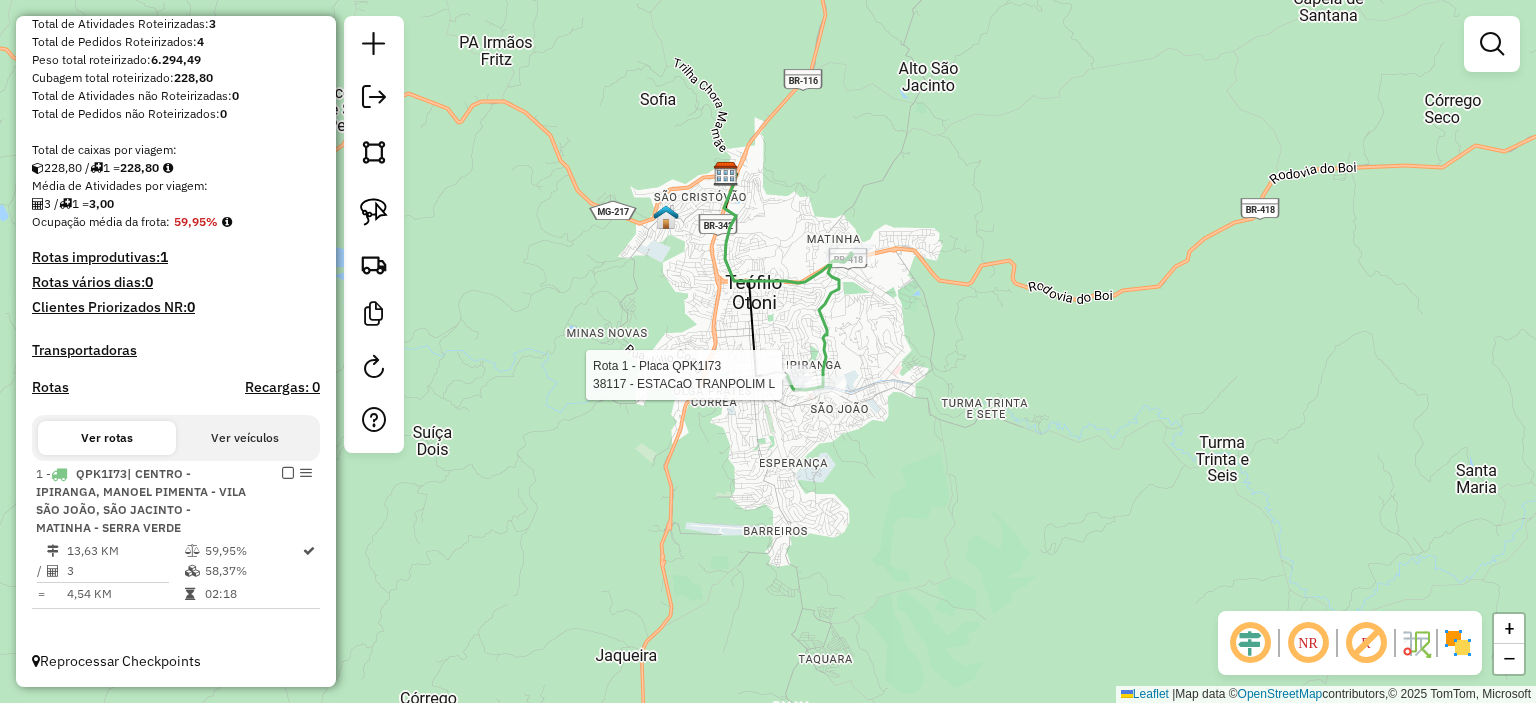 select on "**********" 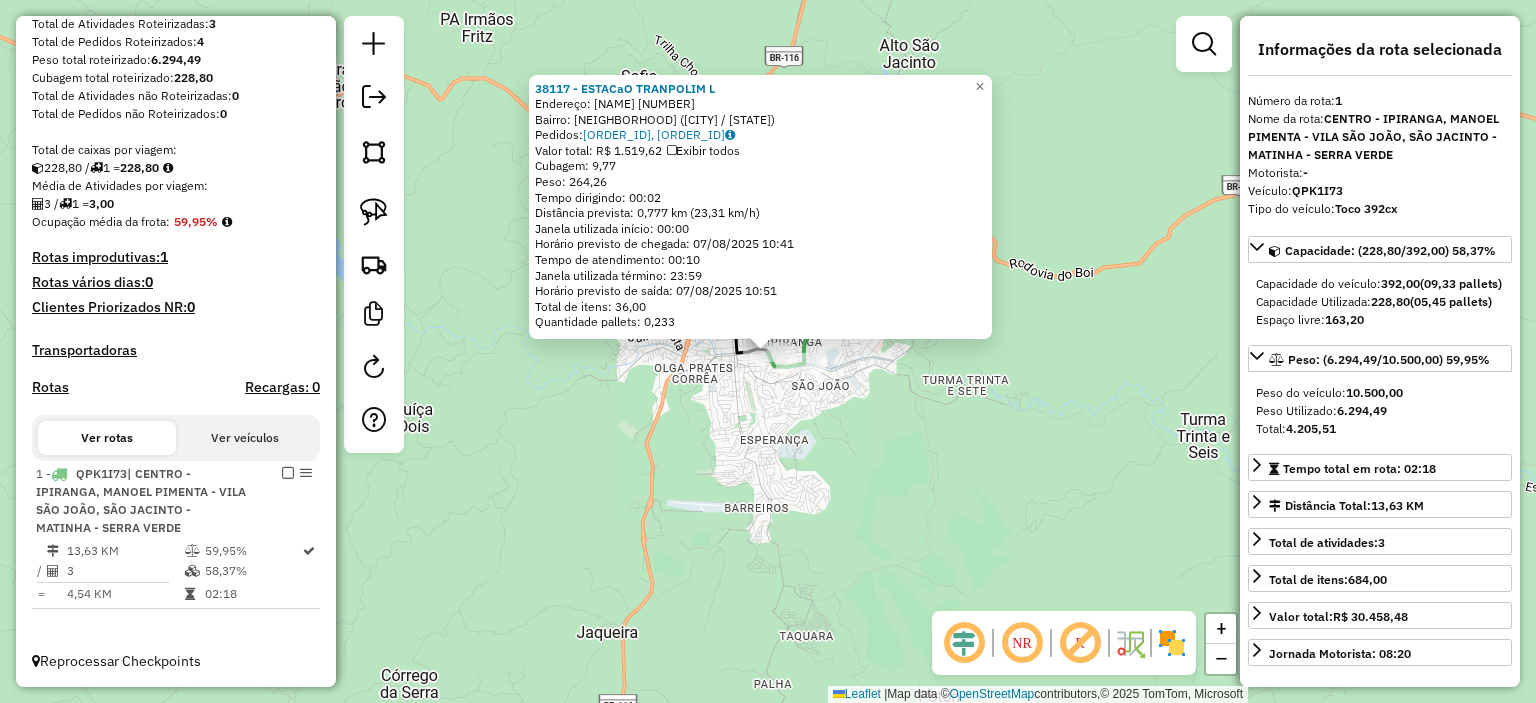scroll, scrollTop: 314, scrollLeft: 0, axis: vertical 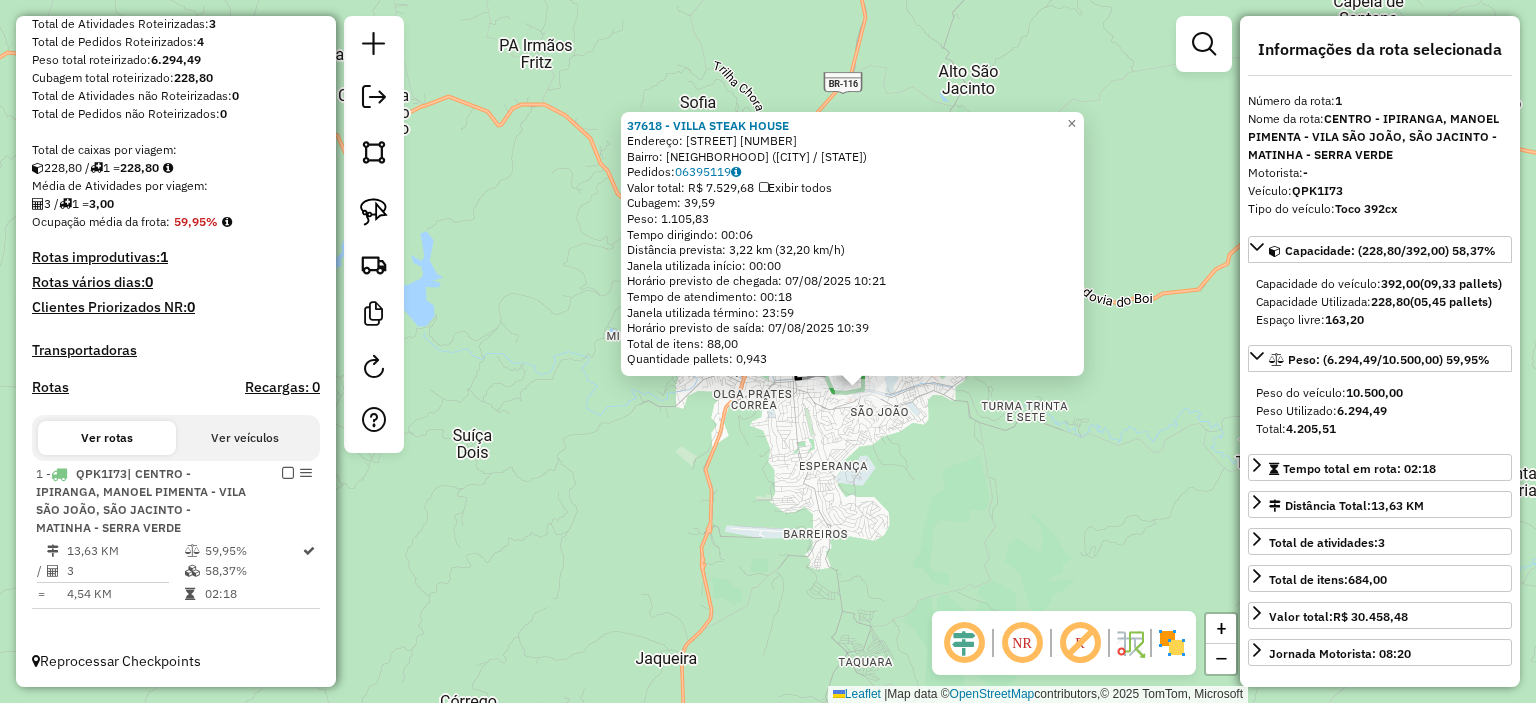 drag, startPoint x: 746, startPoint y: 430, endPoint x: 769, endPoint y: 439, distance: 24.698177 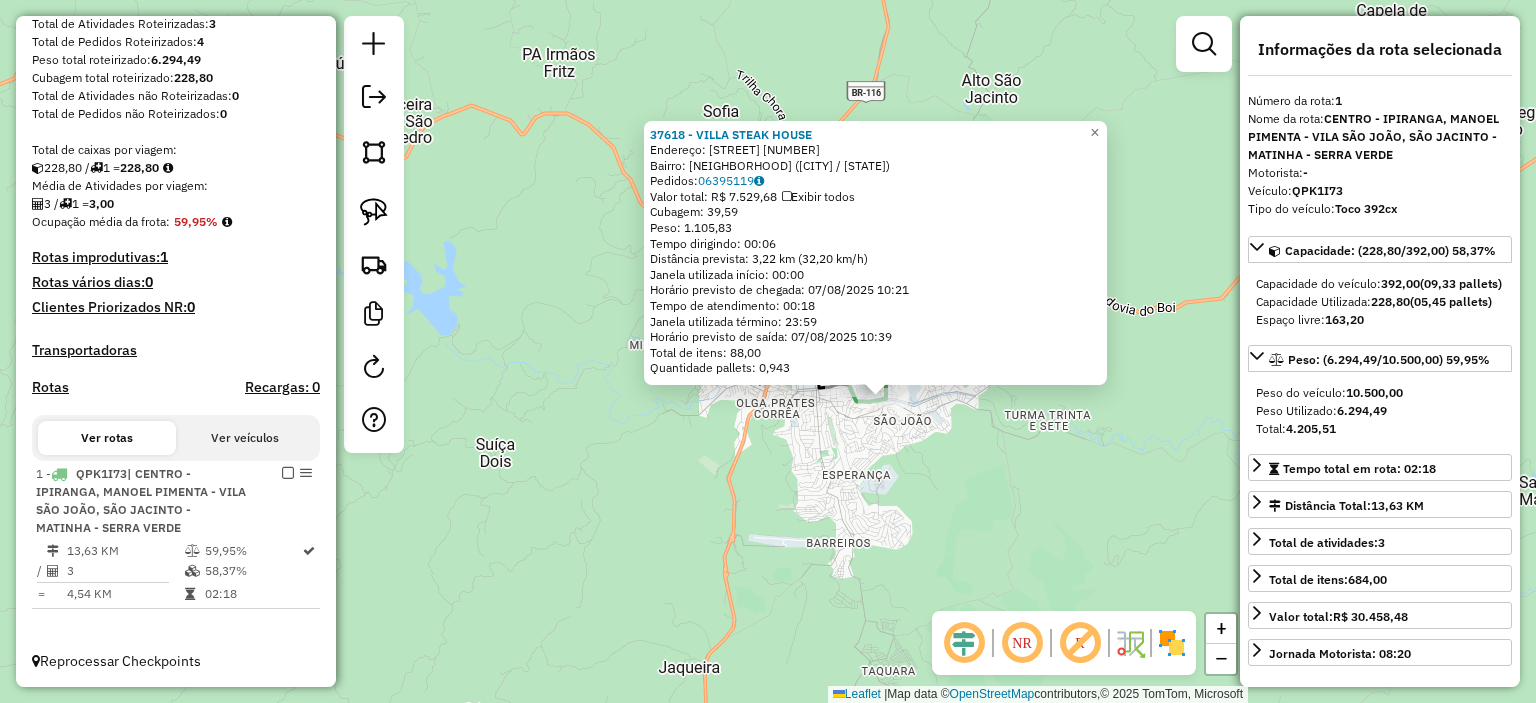 click on "37618 - VILLA STEAK  HOUSE  Endereço:  AVENIDA DOUTOR LUIS BOALI PORT 1817   Bairro: IPIRANGA (TEOFILO OTONI / MG)   Pedidos:  06395119   Valor total: R$ 7.529,68   Exibir todos   Cubagem: 39,59  Peso: 1.105,83  Tempo dirigindo: 00:06   Distância prevista: 3,22 km (32,20 km/h)   Janela utilizada início: 00:00   Horário previsto de chegada: 07/08/2025 10:21   Tempo de atendimento: 00:18   Janela utilizada término: 23:59   Horário previsto de saída: 07/08/2025 10:39   Total de itens: 88,00   Quantidade pallets: 0,943  × Janela de atendimento Grade de atendimento Capacidade Transportadoras Veículos Cliente Pedidos  Rotas Selecione os dias de semana para filtrar as janelas de atendimento  Seg   Ter   Qua   Qui   Sex   Sáb   Dom  Informe o período da janela de atendimento: De: Até:  Filtrar exatamente a janela do cliente  Considerar janela de atendimento padrão  Selecione os dias de semana para filtrar as grades de atendimento  Seg   Ter   Qua   Qui   Sex   Sáb   Dom   Peso mínimo:   Peso máximo:" 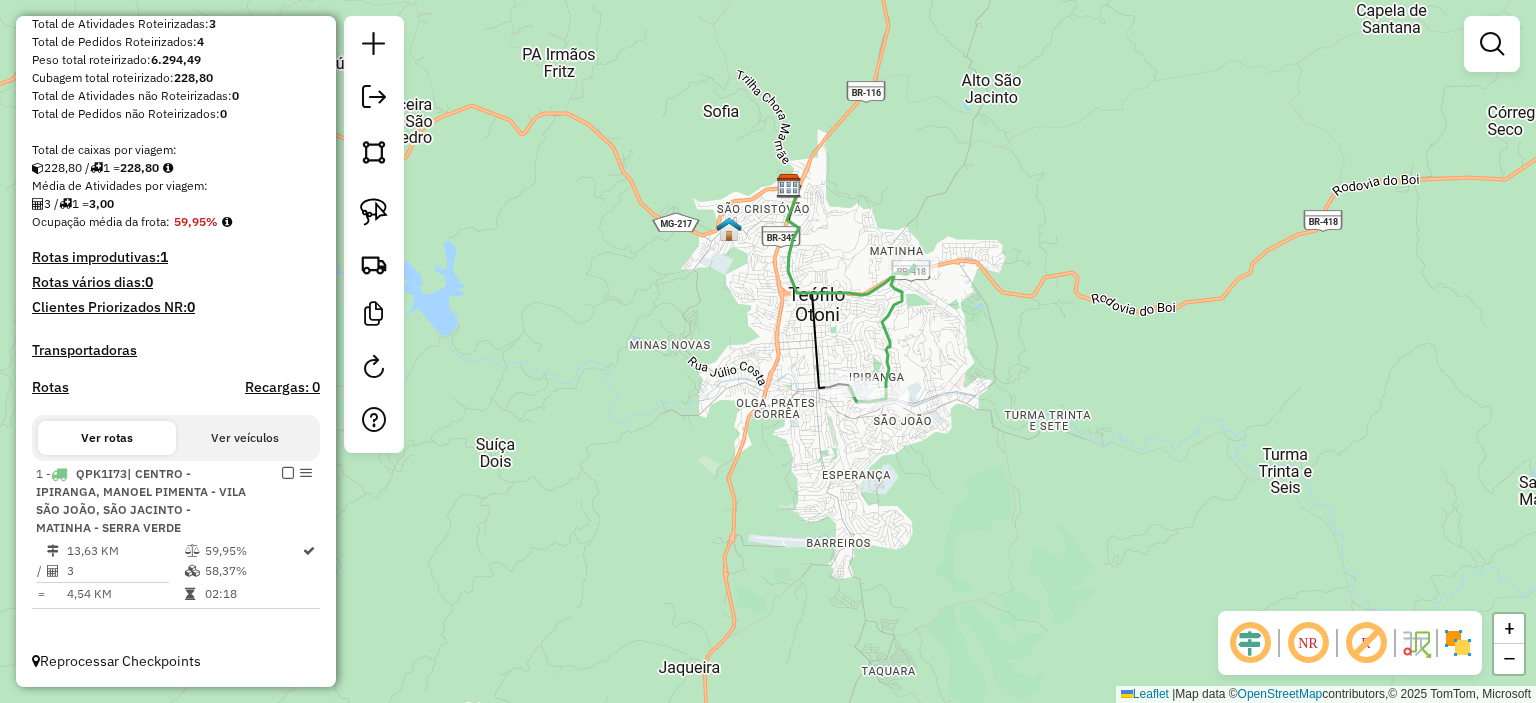 click on "Janela de atendimento Grade de atendimento Capacidade Transportadoras Veículos Cliente Pedidos  Rotas Selecione os dias de semana para filtrar as janelas de atendimento  Seg   Ter   Qua   Qui   Sex   Sáb   Dom  Informe o período da janela de atendimento: De: Até:  Filtrar exatamente a janela do cliente  Considerar janela de atendimento padrão  Selecione os dias de semana para filtrar as grades de atendimento  Seg   Ter   Qua   Qui   Sex   Sáb   Dom   Considerar clientes sem dia de atendimento cadastrado  Clientes fora do dia de atendimento selecionado Filtrar as atividades entre os valores definidos abaixo:  Peso mínimo:   Peso máximo:   Cubagem mínima:   Cubagem máxima:   De:   Até:  Filtrar as atividades entre o tempo de atendimento definido abaixo:  De:   Até:   Considerar capacidade total dos clientes não roteirizados Transportadora: Selecione um ou mais itens Tipo de veículo: Selecione um ou mais itens Veículo: Selecione um ou mais itens Motorista: Selecione um ou mais itens Nome: Rótulo:" 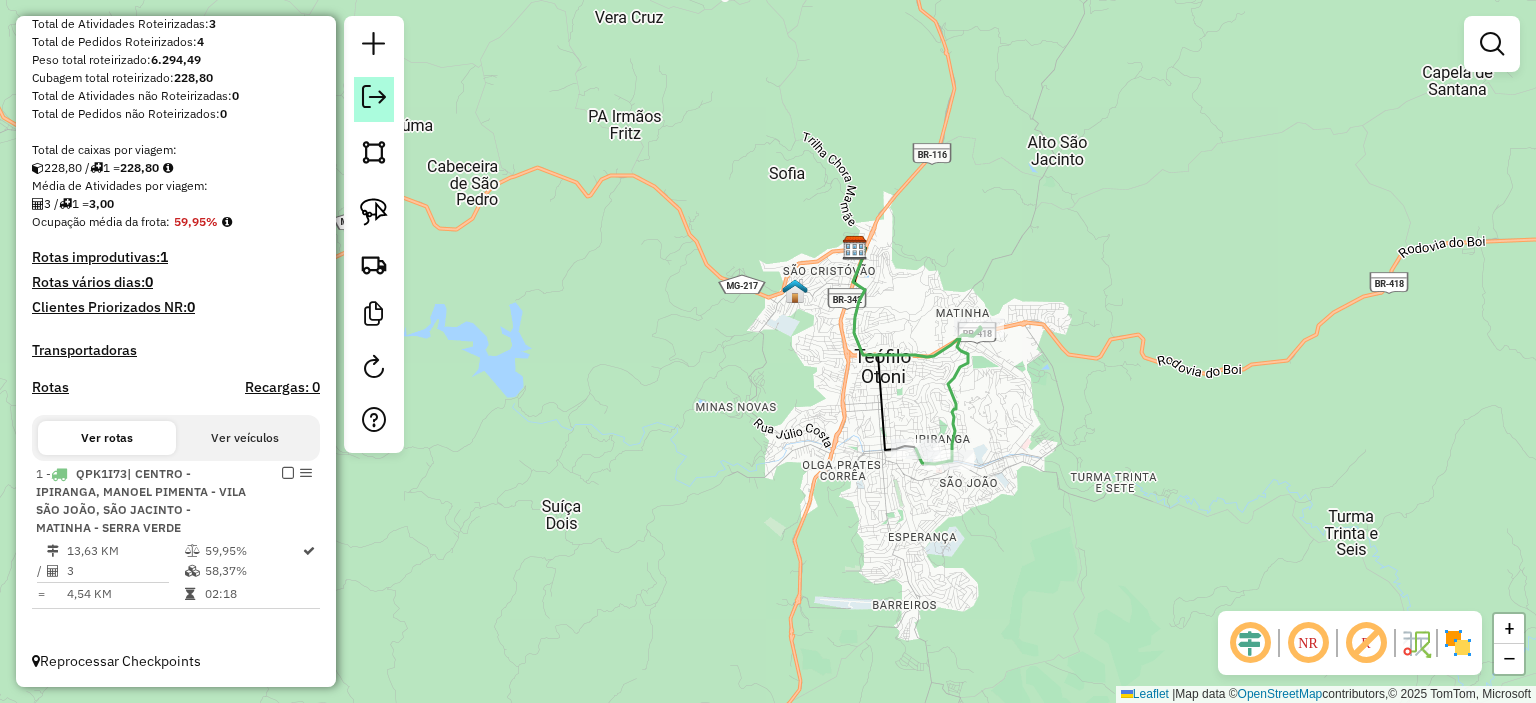 drag, startPoint x: 385, startPoint y: 106, endPoint x: 380, endPoint y: 227, distance: 121.103264 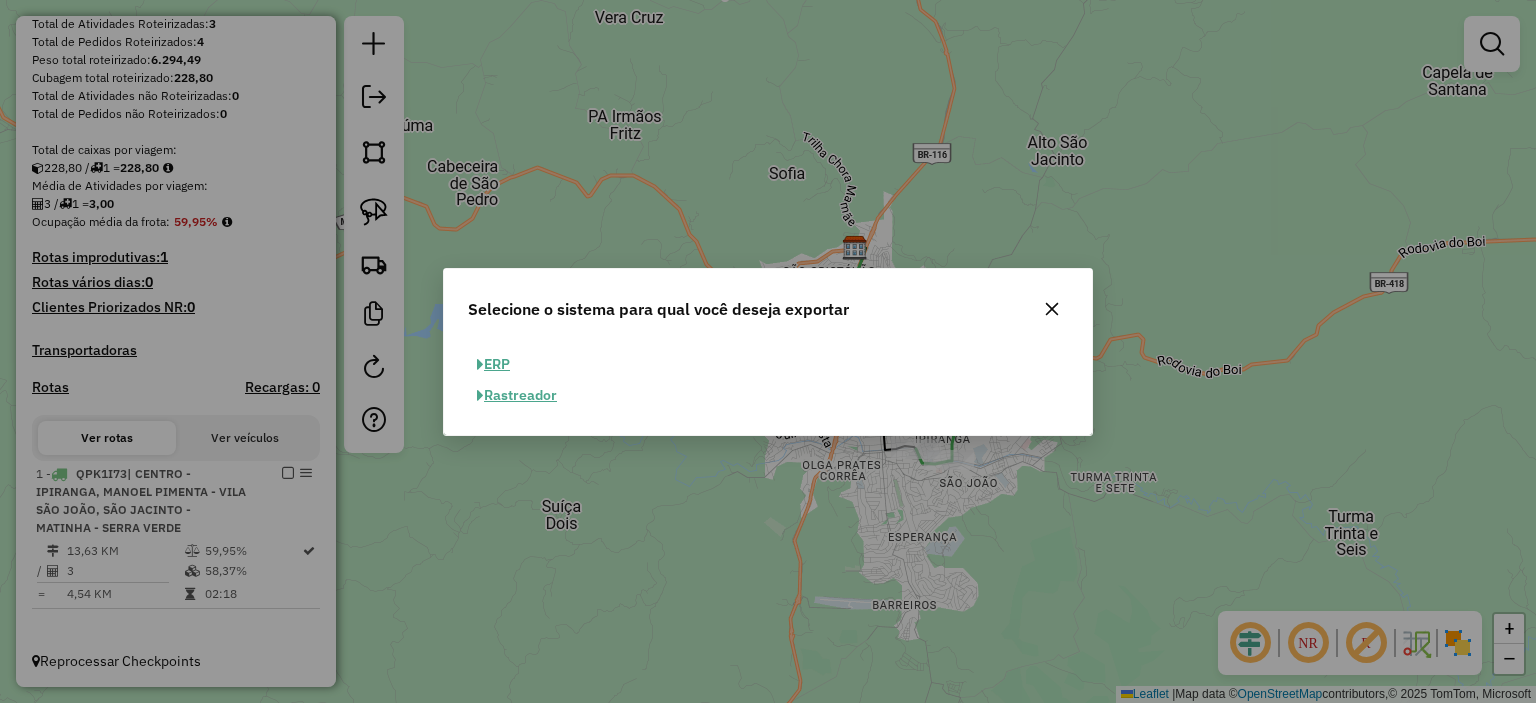 click on "ERP" 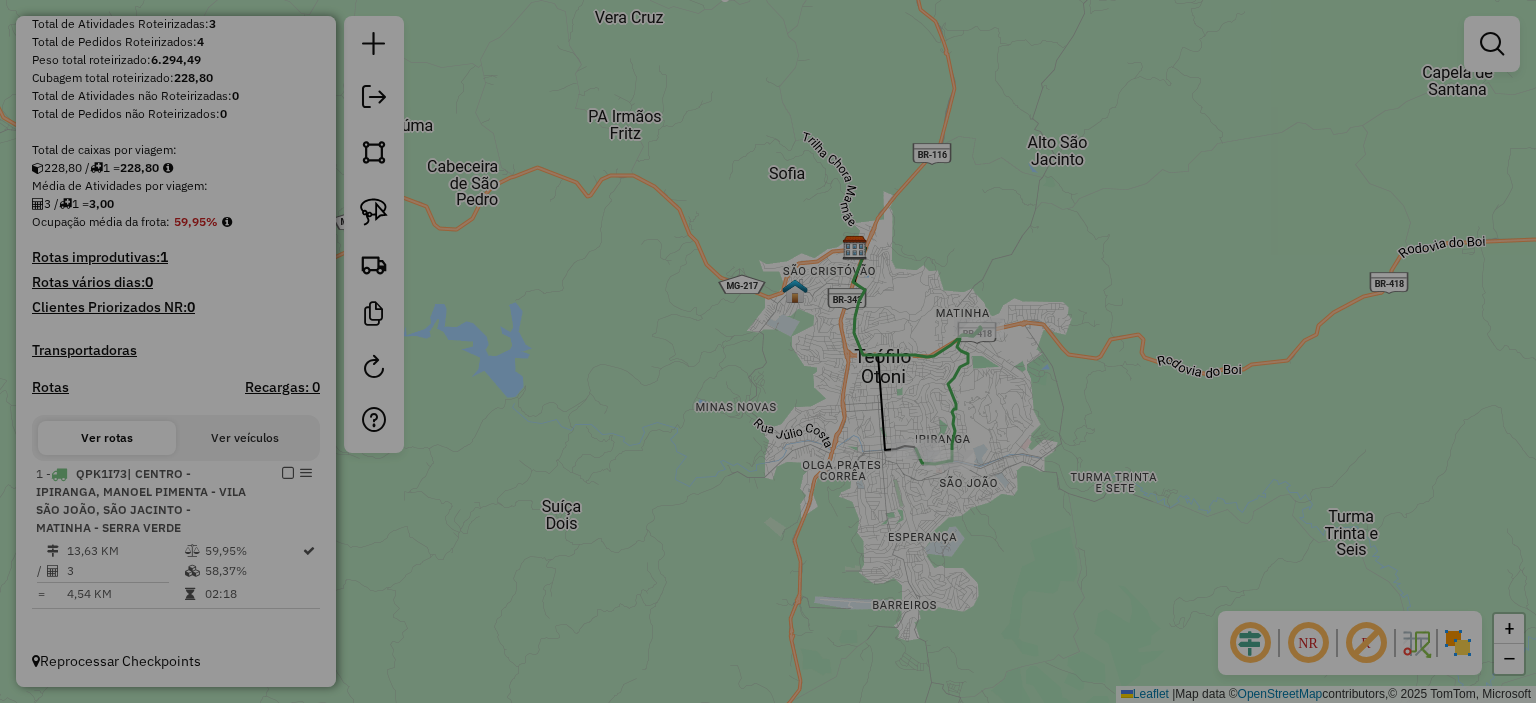 select on "**" 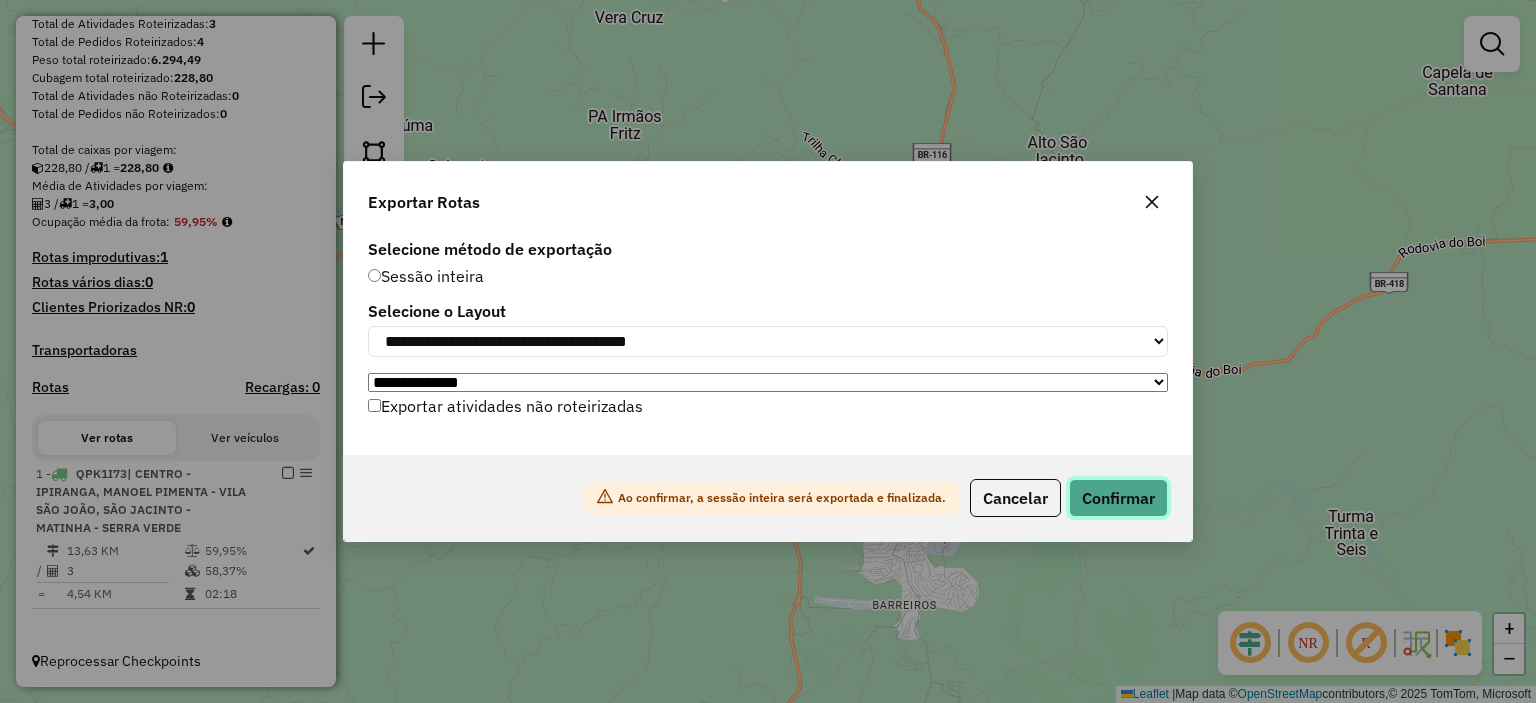 drag, startPoint x: 1103, startPoint y: 500, endPoint x: 1020, endPoint y: 515, distance: 84.34453 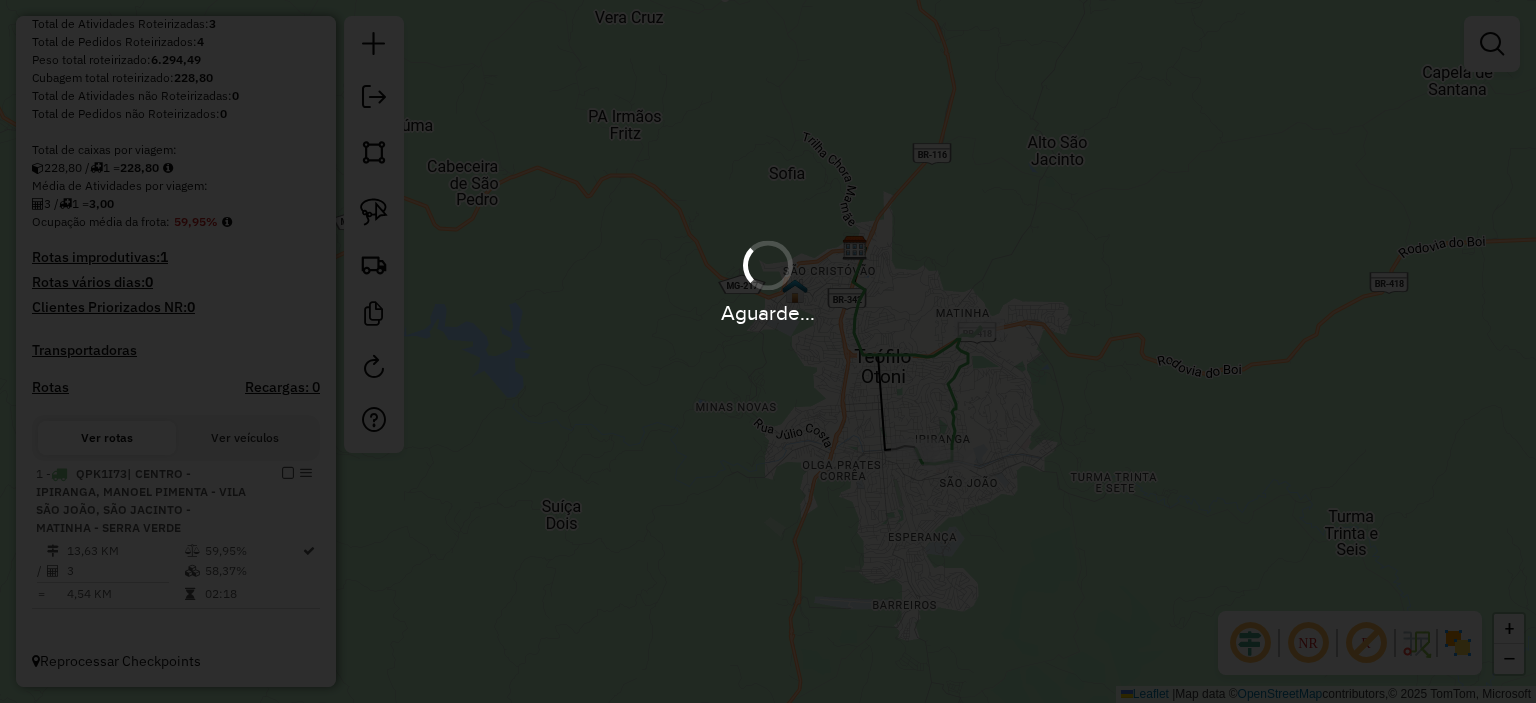 scroll, scrollTop: 323, scrollLeft: 0, axis: vertical 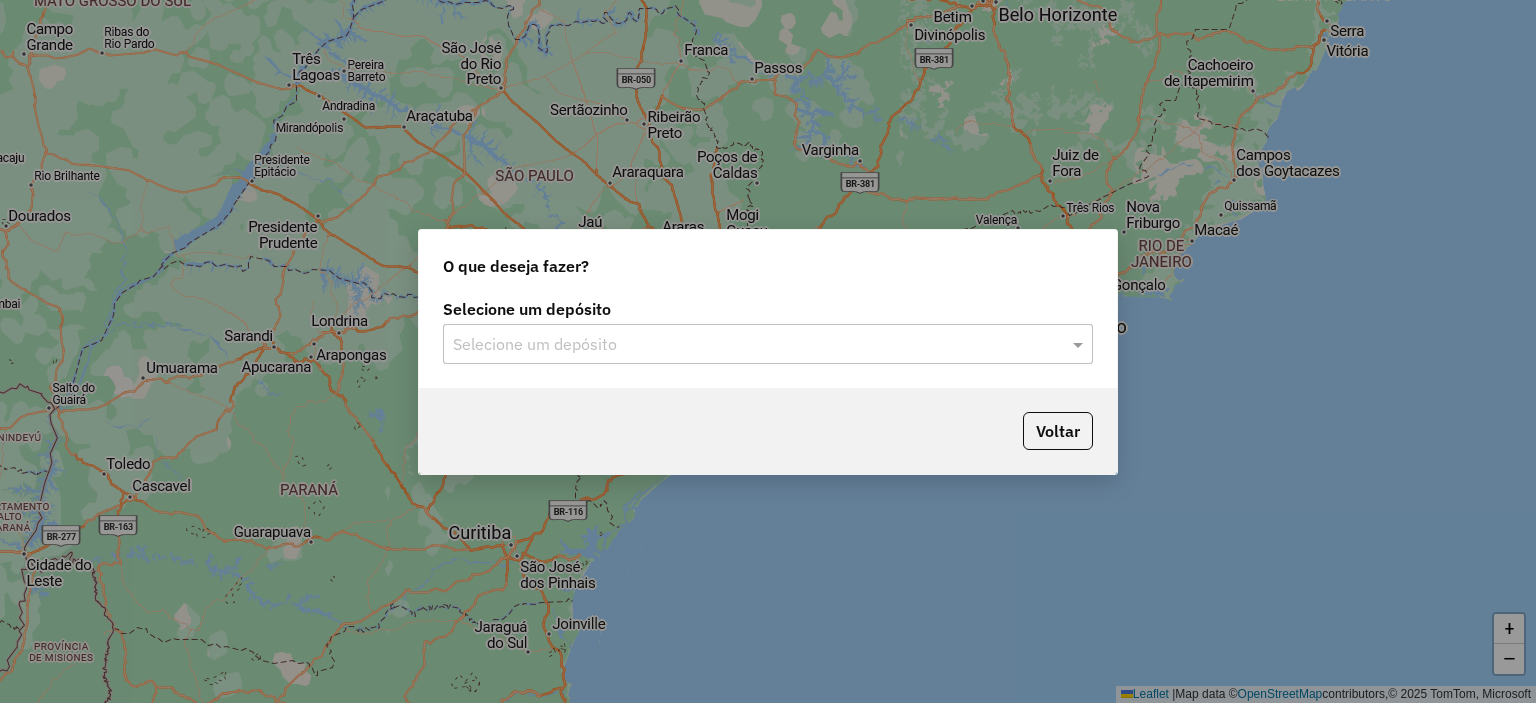 click 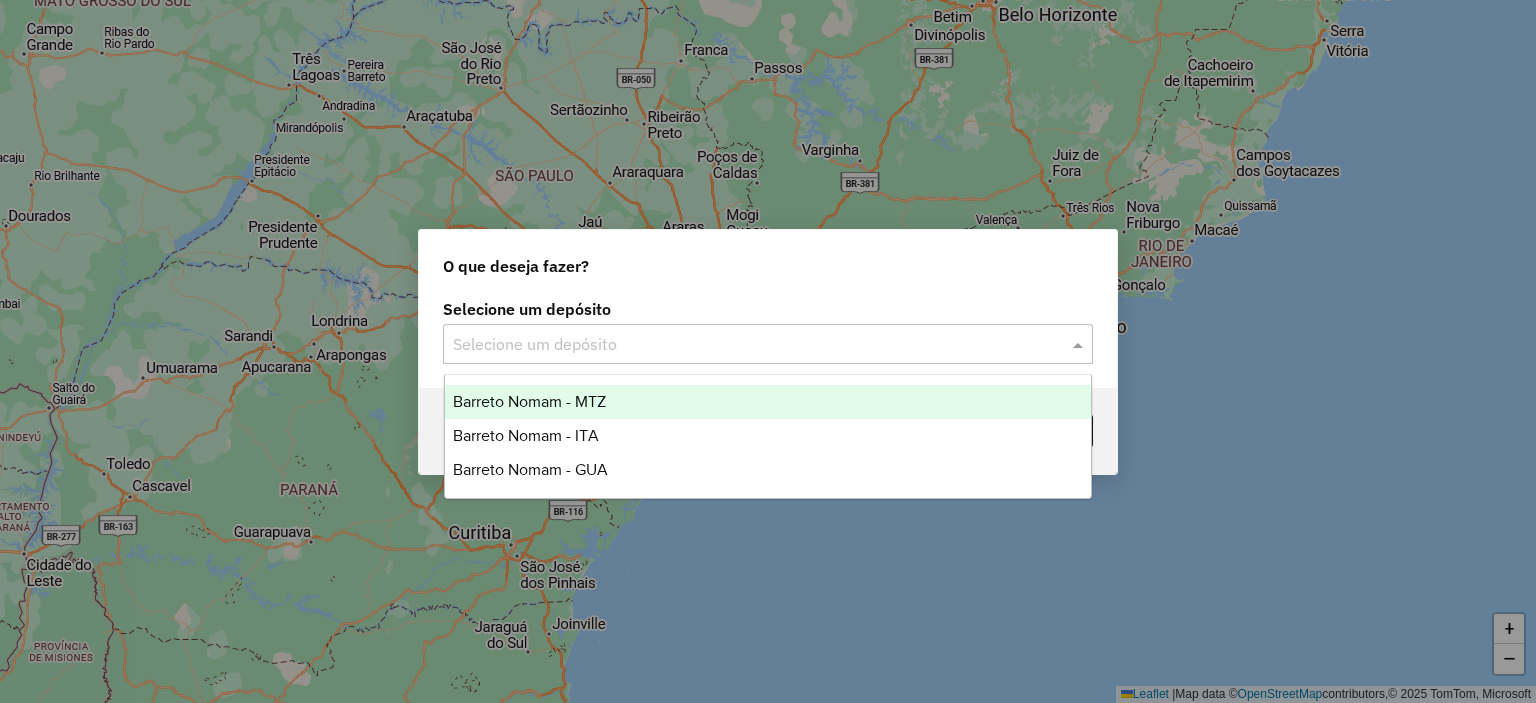 click on "Barreto Nomam  -  MTZ" at bounding box center (768, 402) 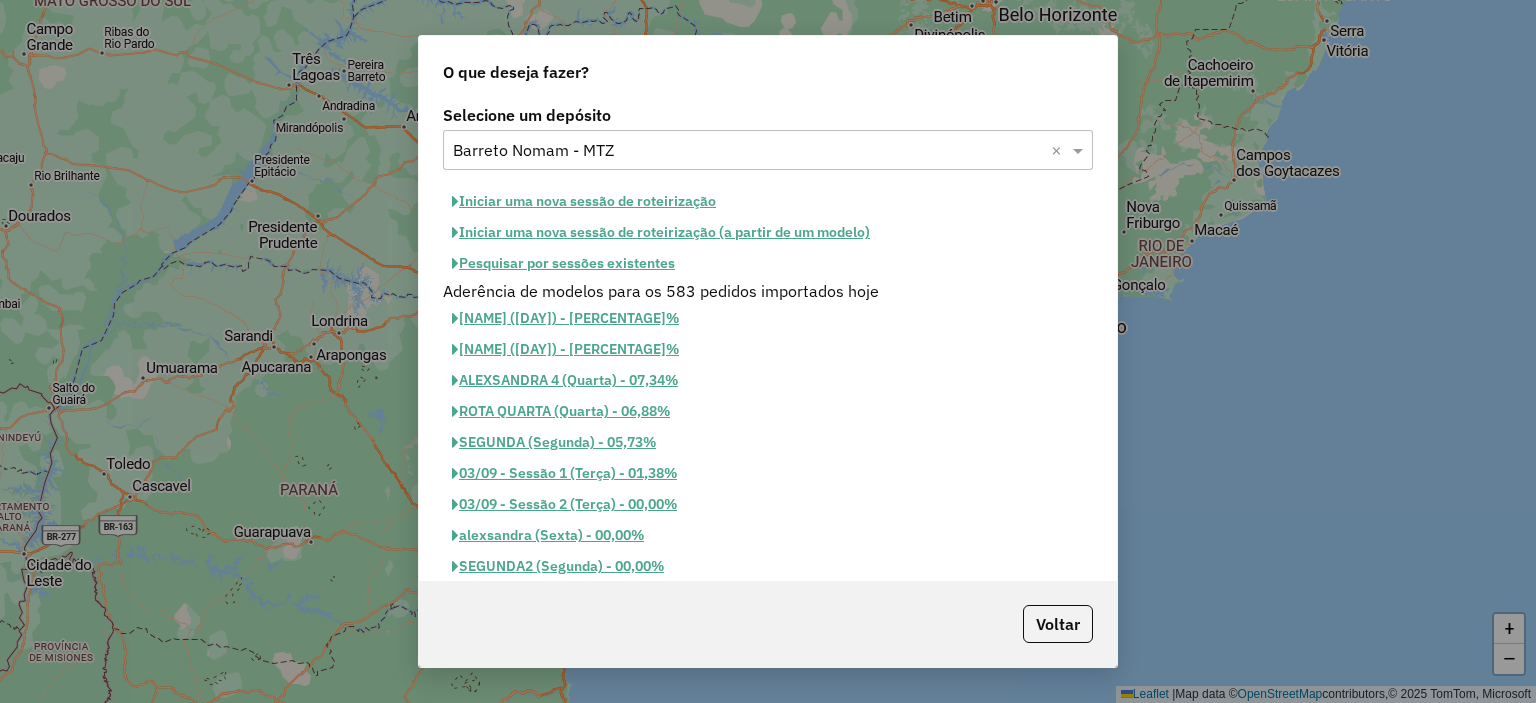 click on "Iniciar uma nova sessão de roteirização" 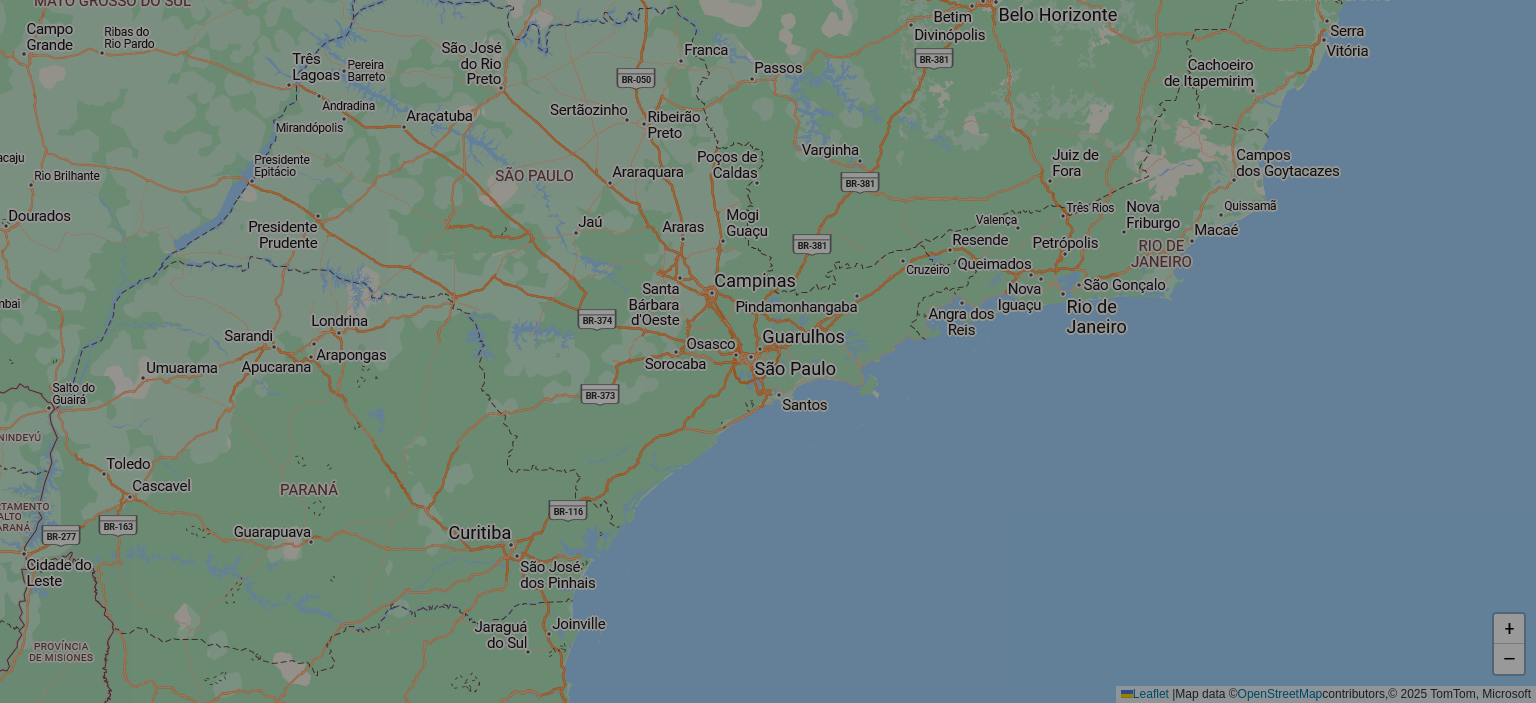 select on "*" 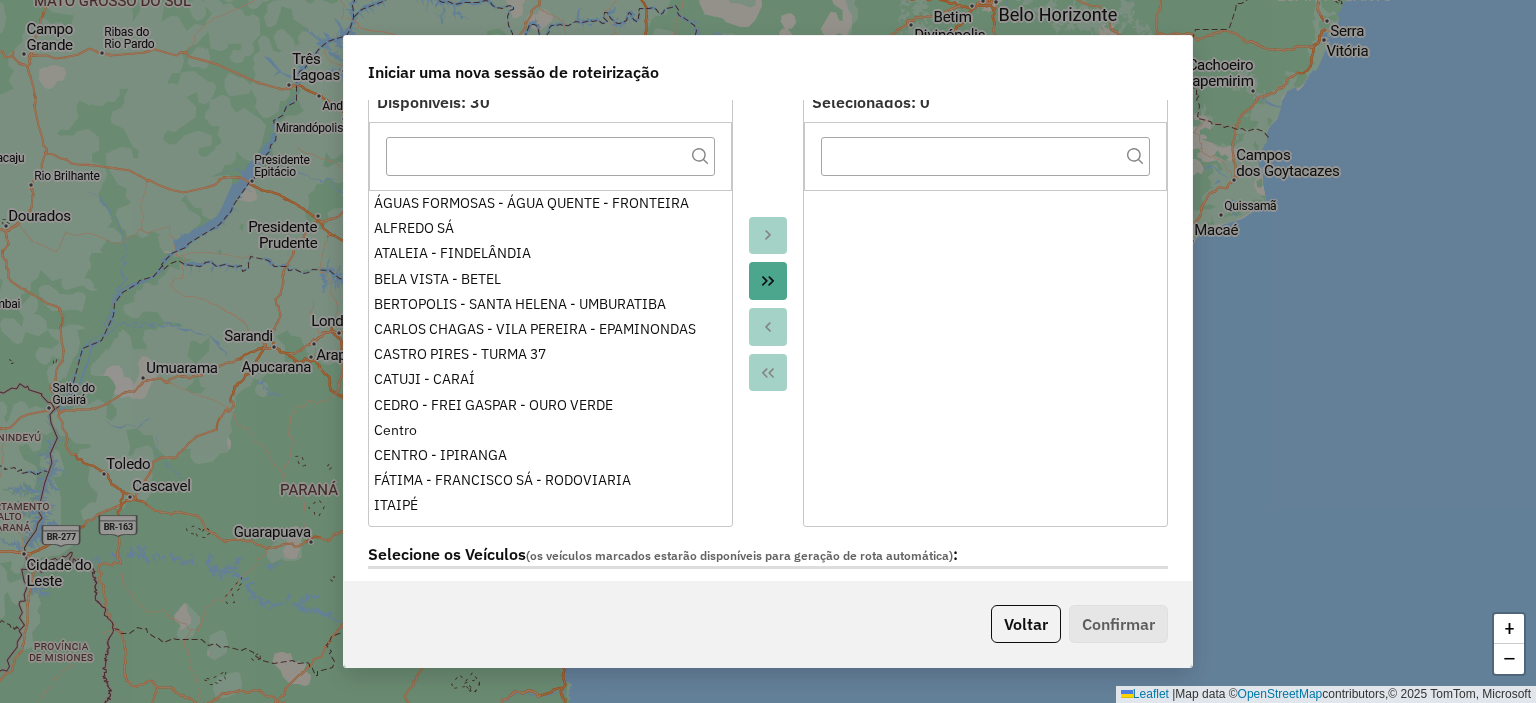 click 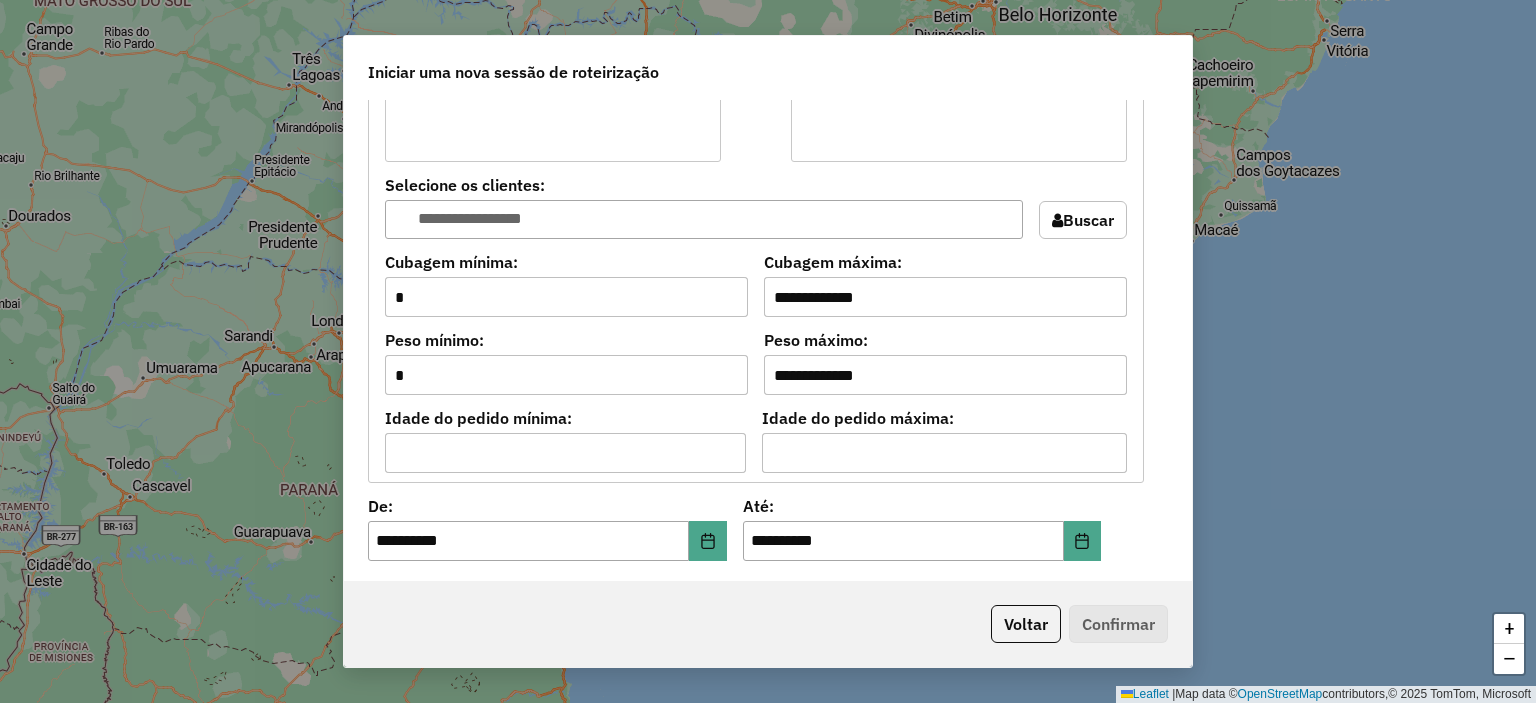 scroll, scrollTop: 1700, scrollLeft: 0, axis: vertical 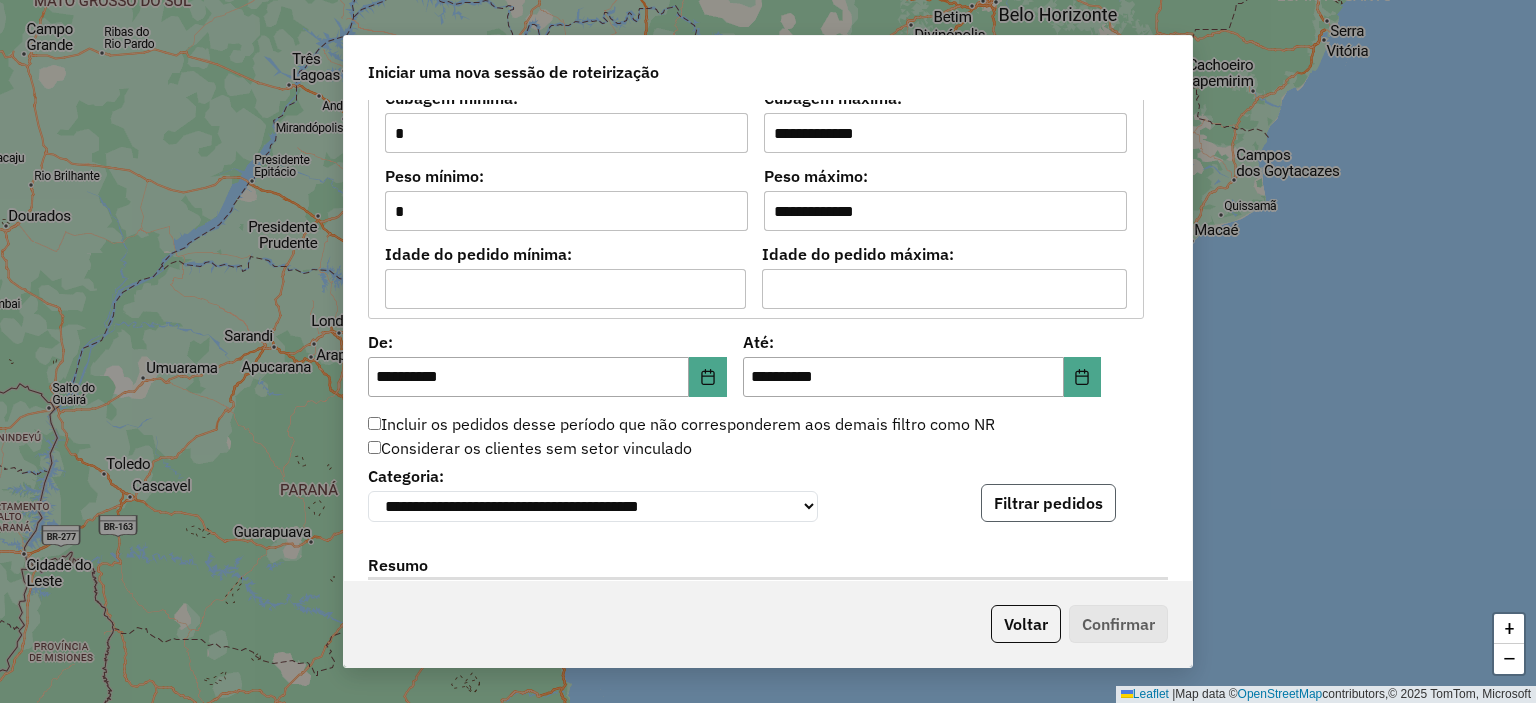 drag, startPoint x: 1092, startPoint y: 488, endPoint x: 1073, endPoint y: 509, distance: 28.319605 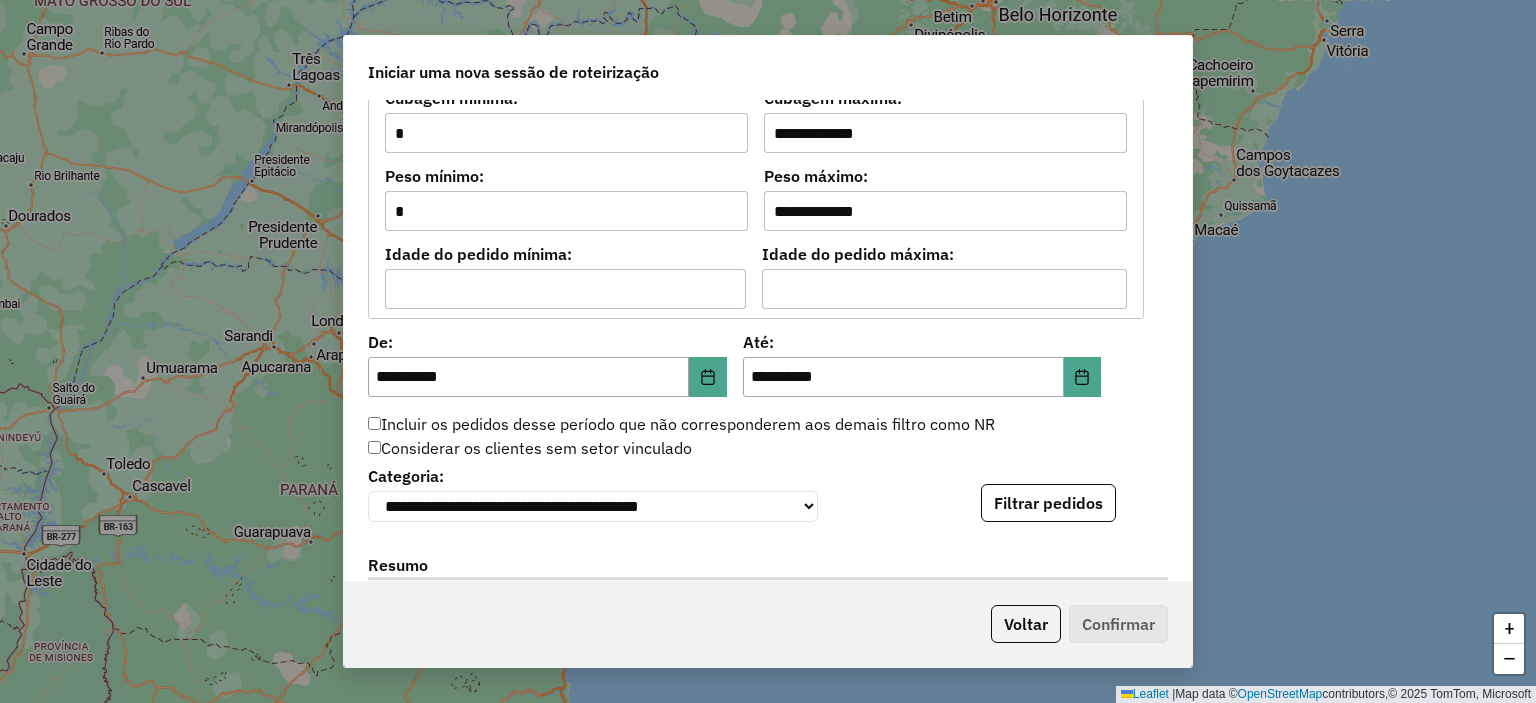 click on "Filtrar pedidos" 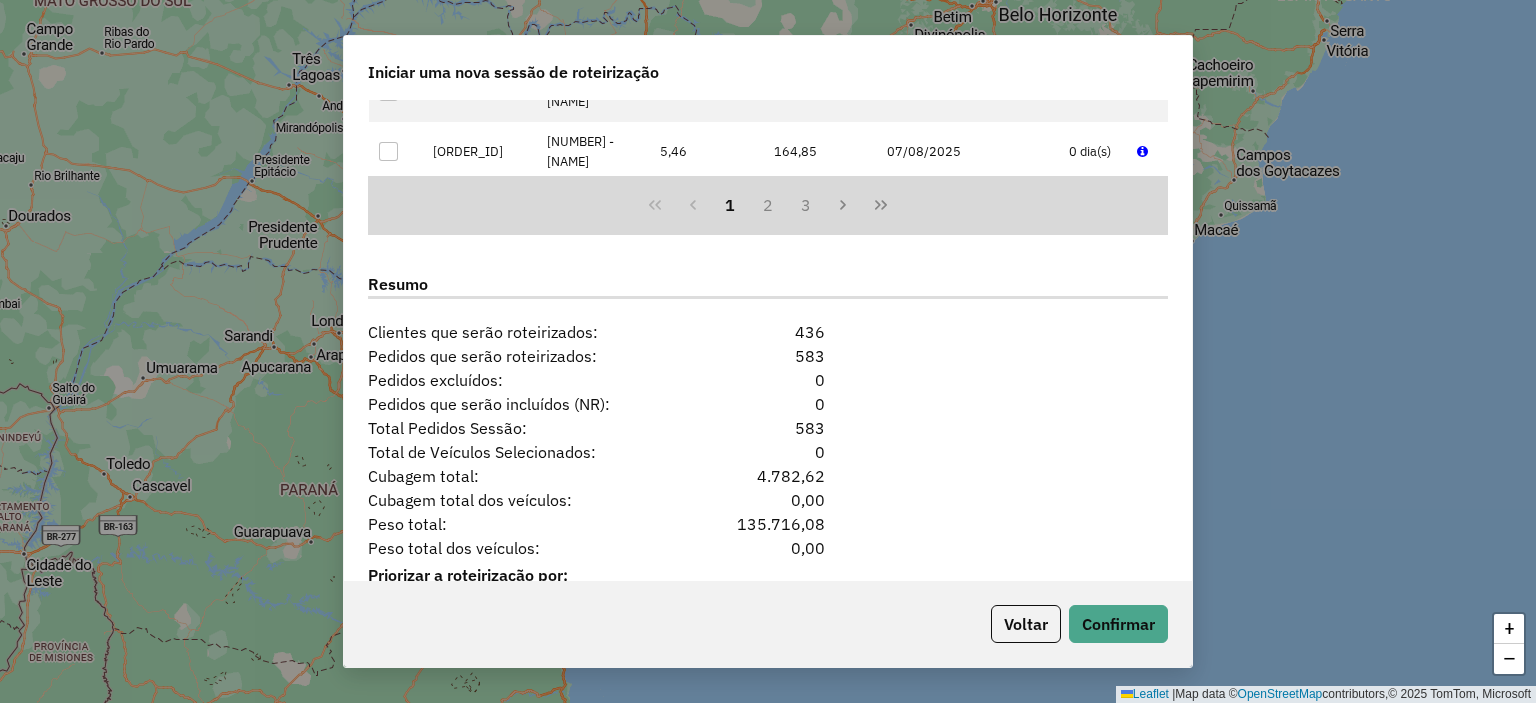 scroll, scrollTop: 2465, scrollLeft: 0, axis: vertical 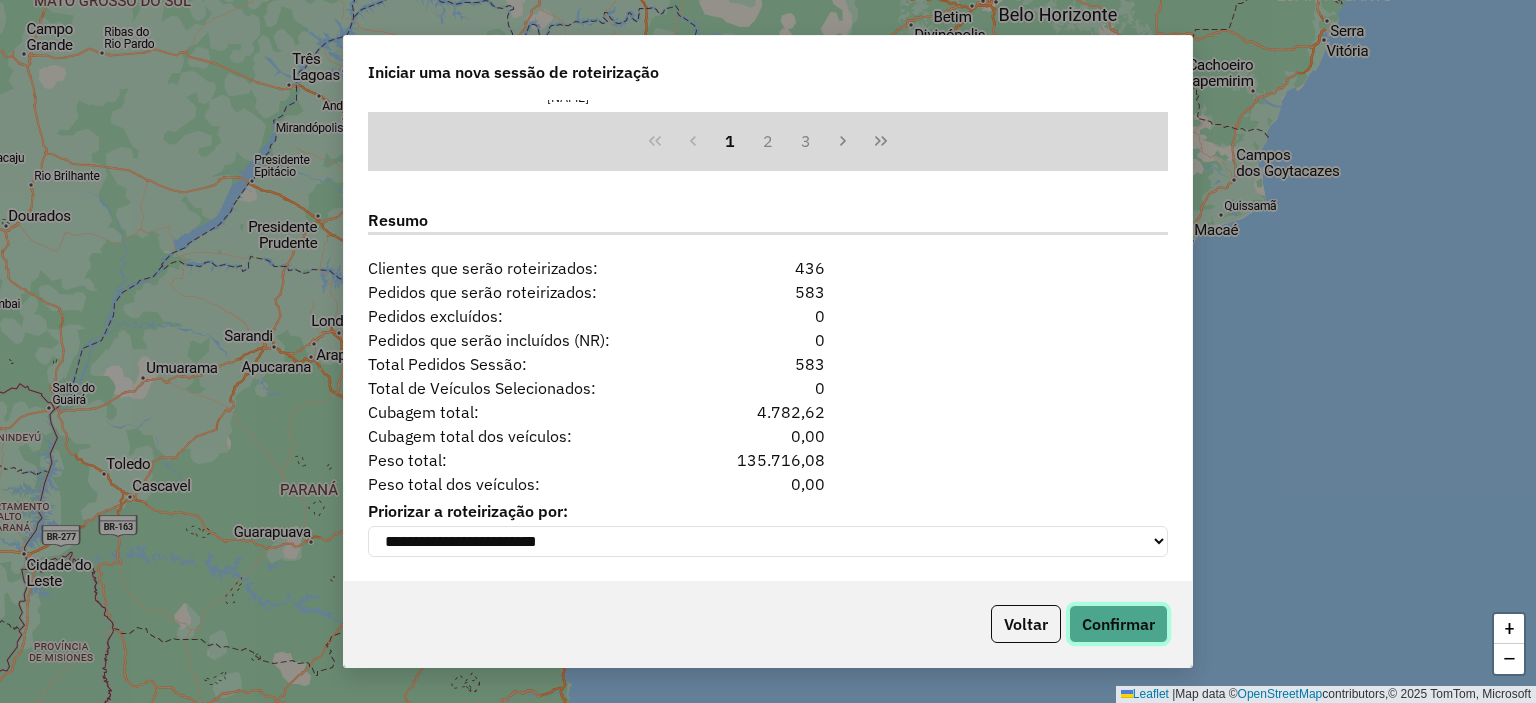 click on "Confirmar" 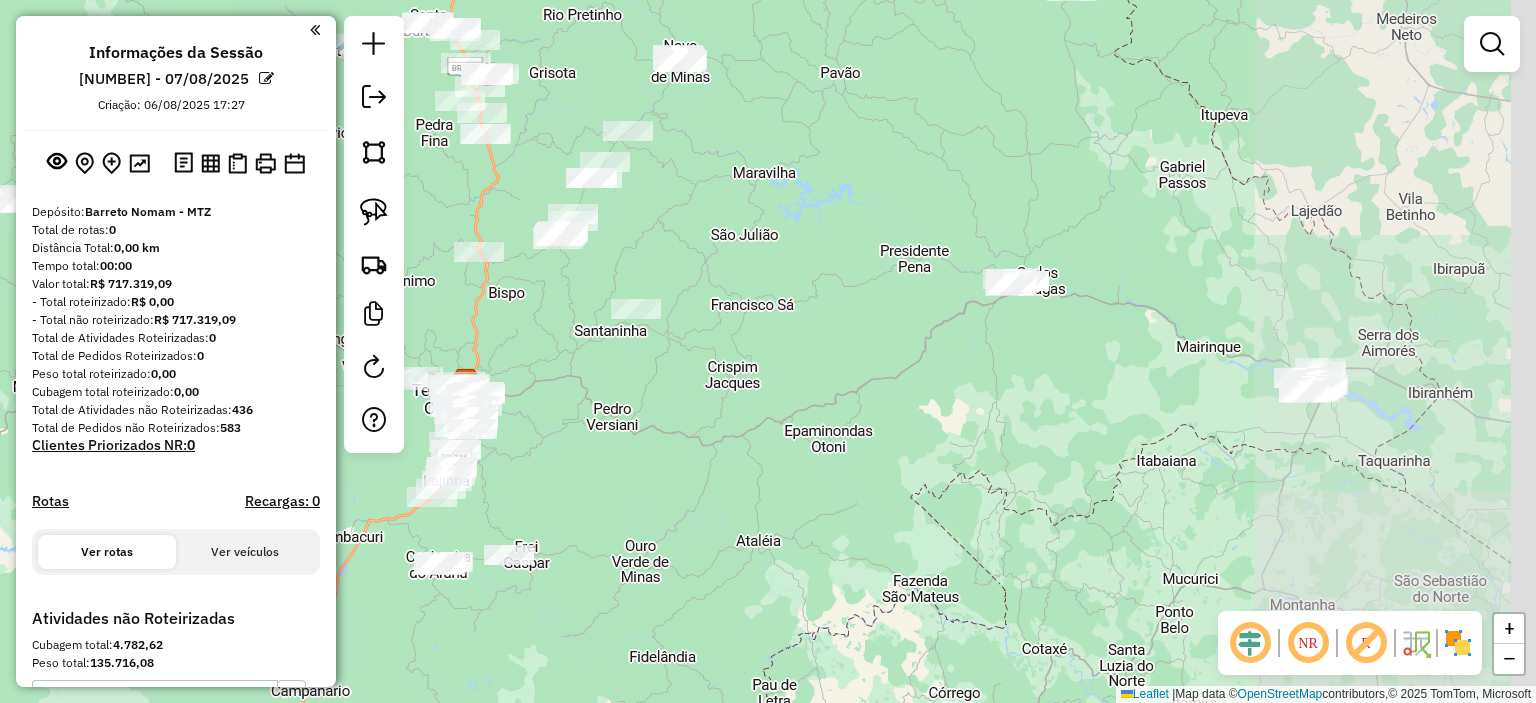 drag, startPoint x: 1039, startPoint y: 358, endPoint x: 528, endPoint y: 364, distance: 511.03522 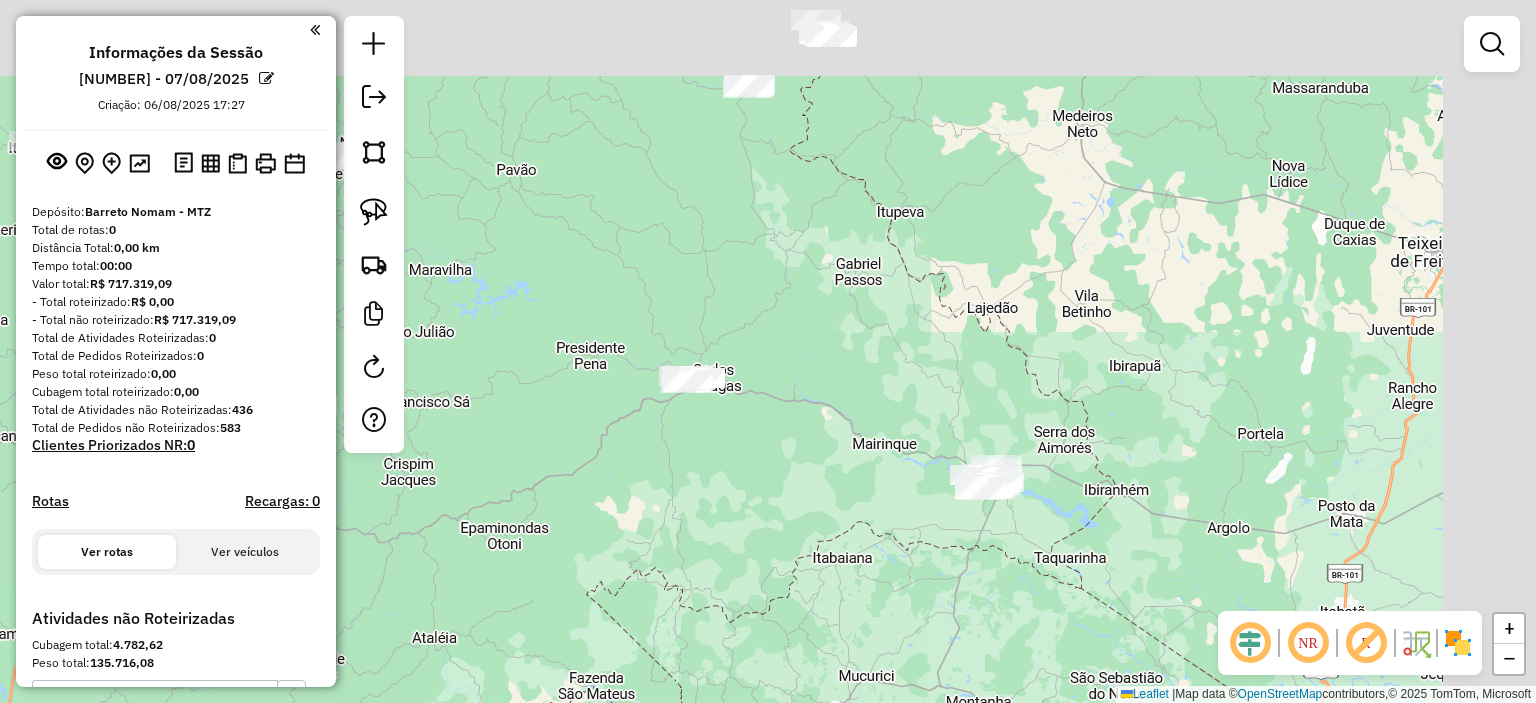 drag, startPoint x: 984, startPoint y: 394, endPoint x: 765, endPoint y: 449, distance: 225.8008 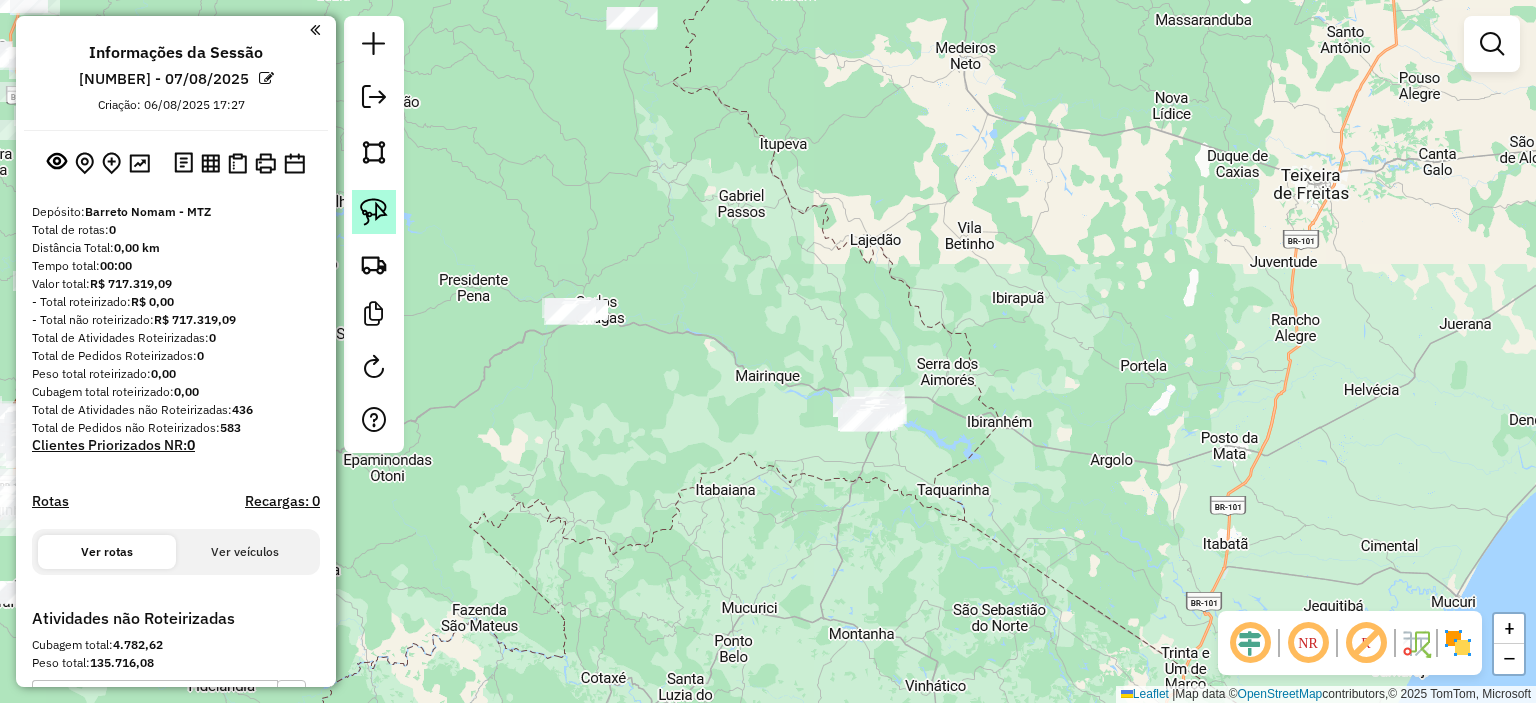 click 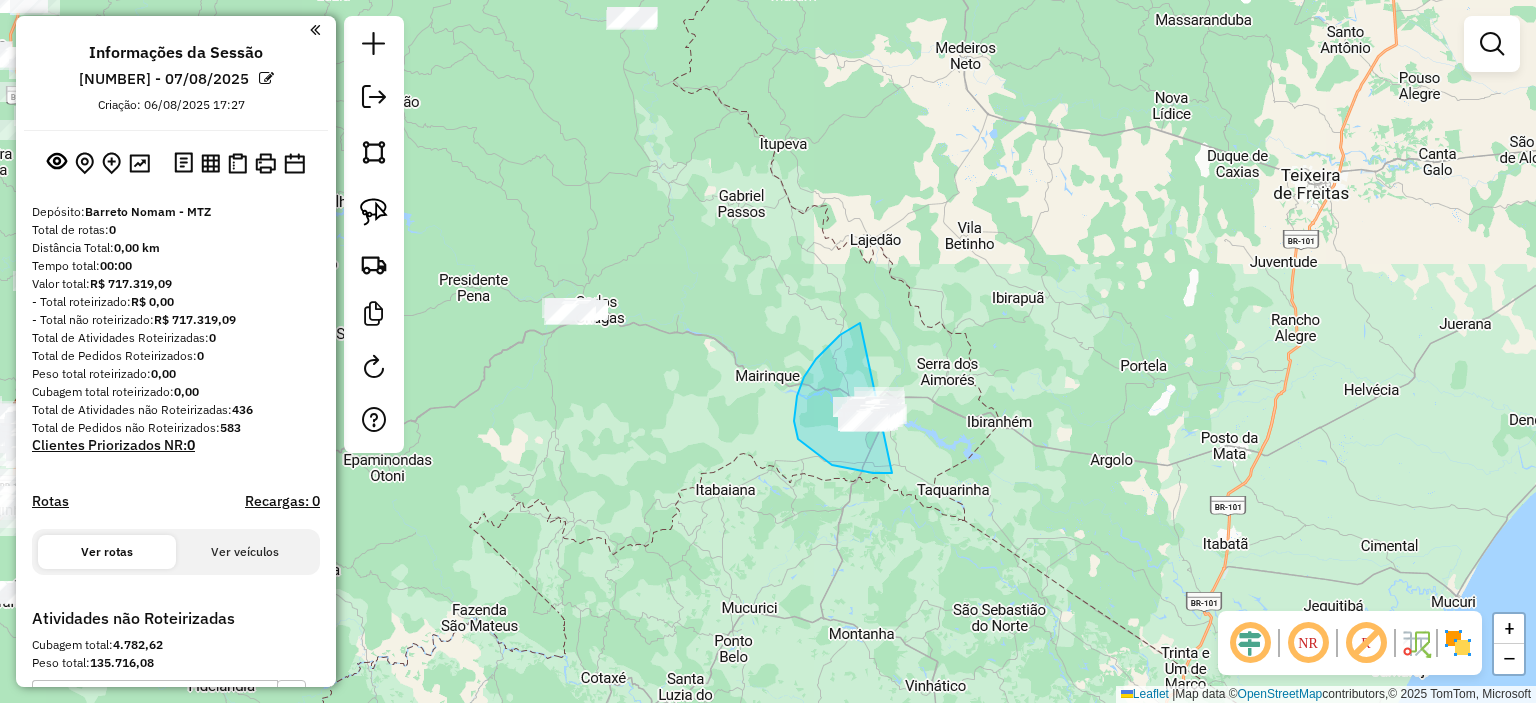 drag, startPoint x: 794, startPoint y: 421, endPoint x: 978, endPoint y: 443, distance: 185.31055 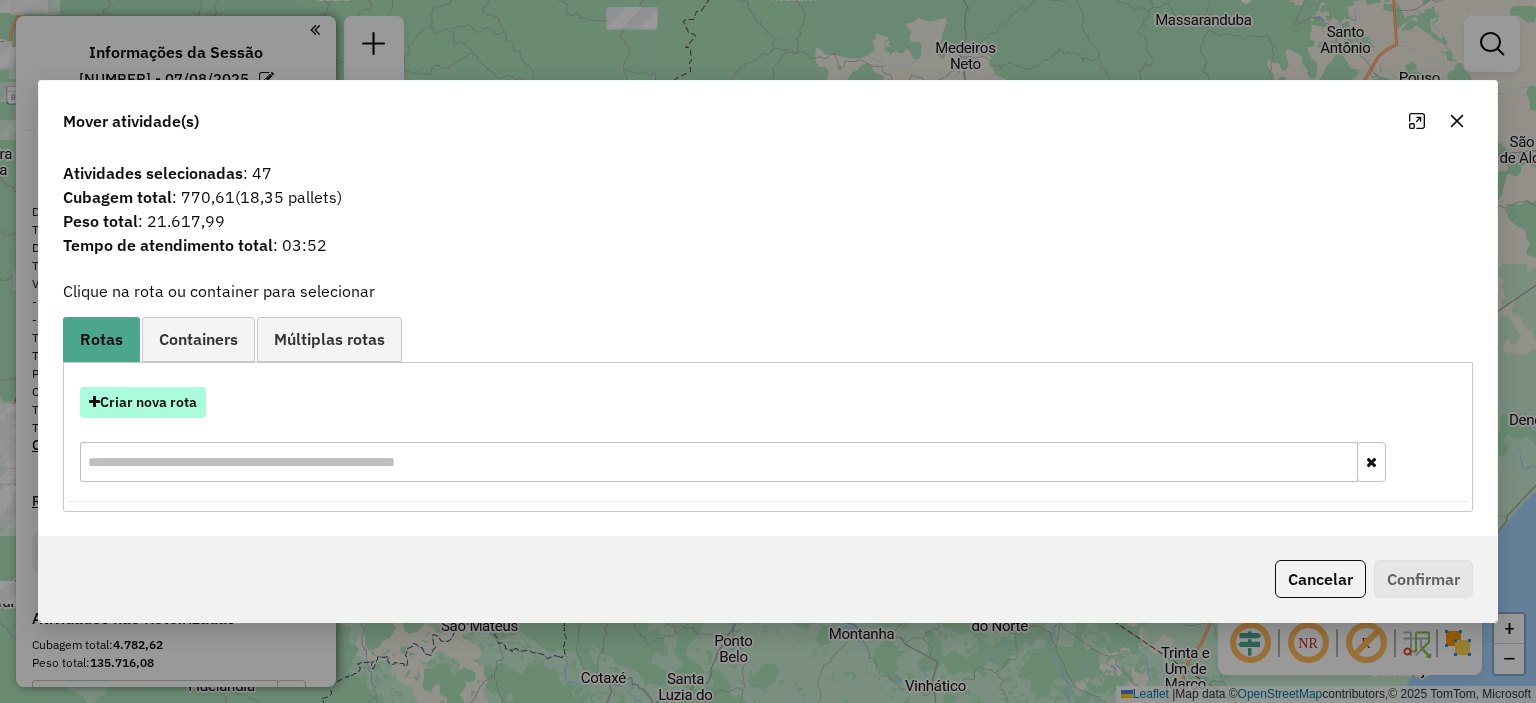 click on "Criar nova rota" at bounding box center (143, 402) 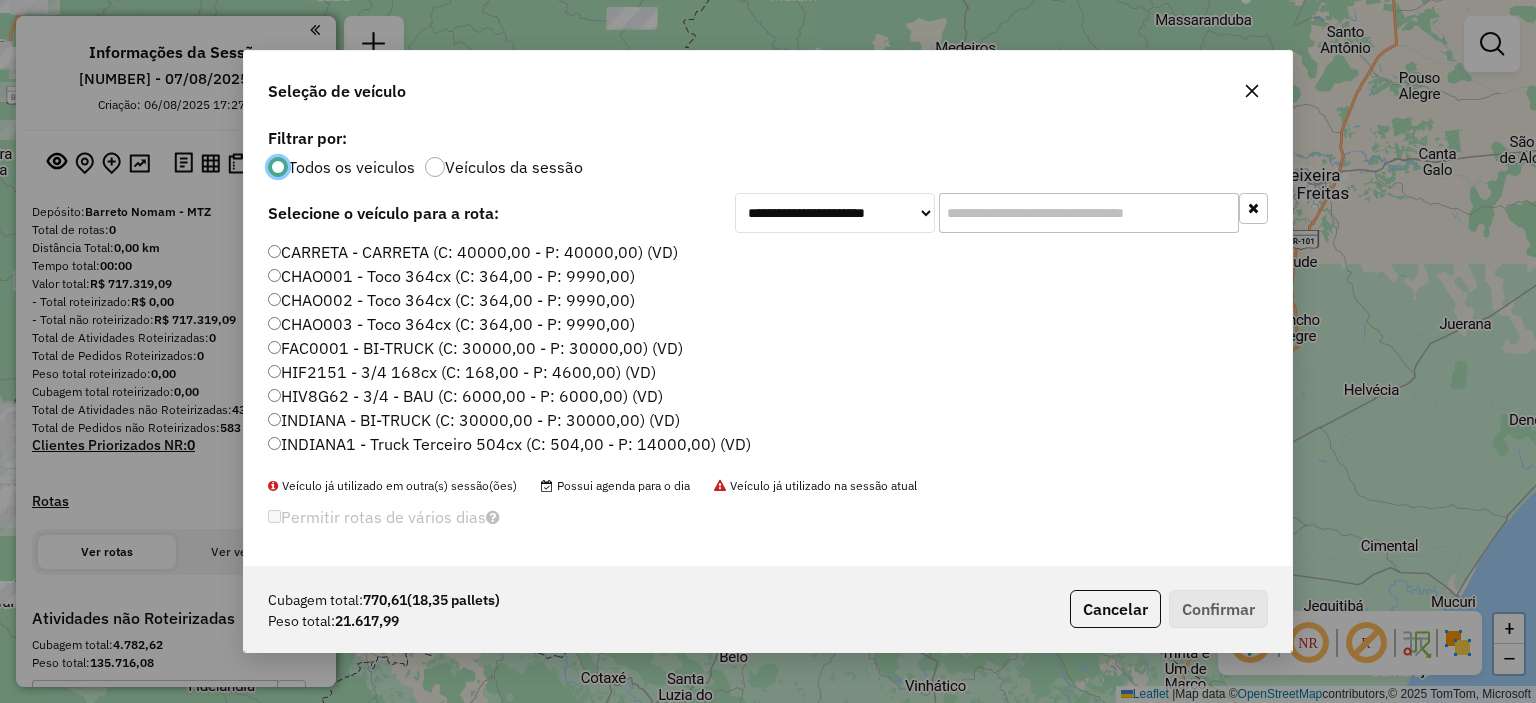 scroll, scrollTop: 10, scrollLeft: 6, axis: both 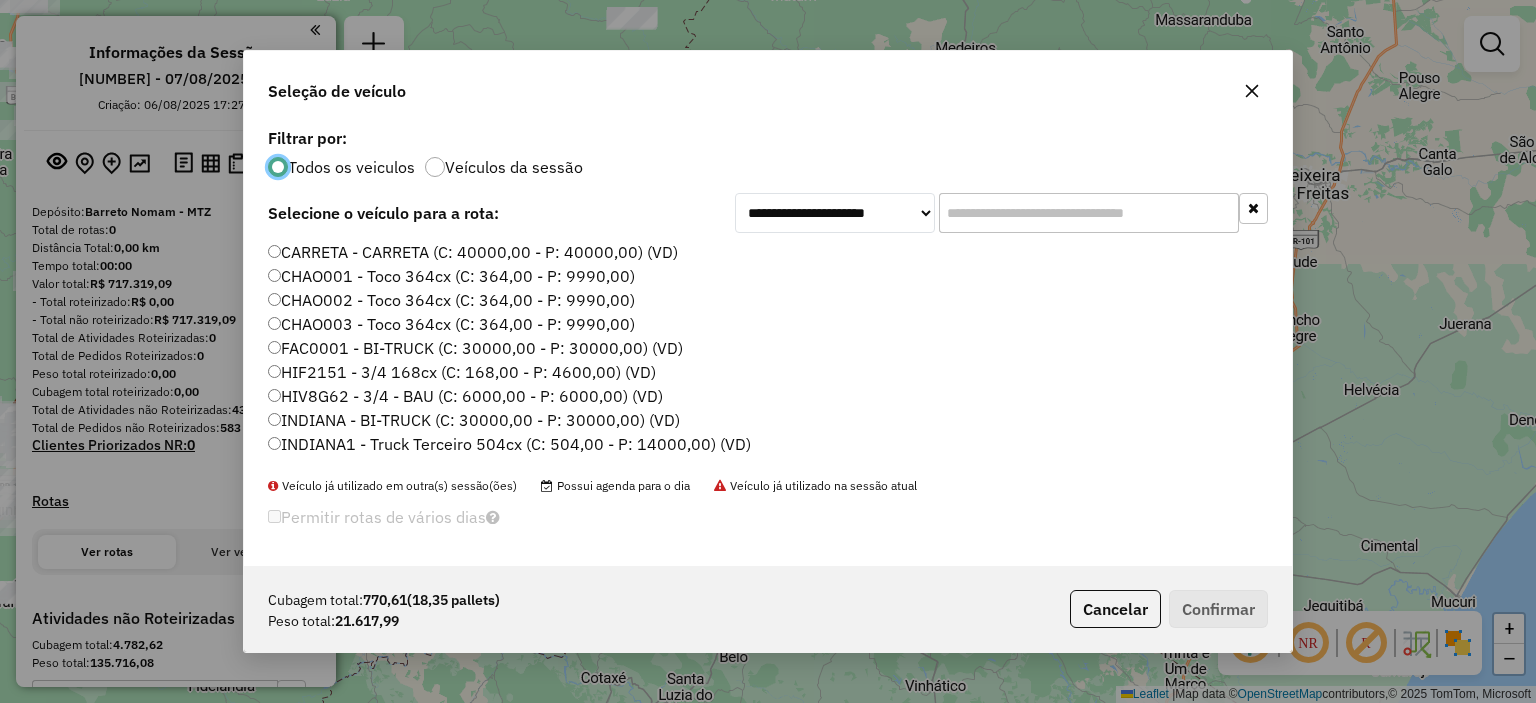 drag, startPoint x: 1006, startPoint y: 205, endPoint x: 1001, endPoint y: 255, distance: 50.24938 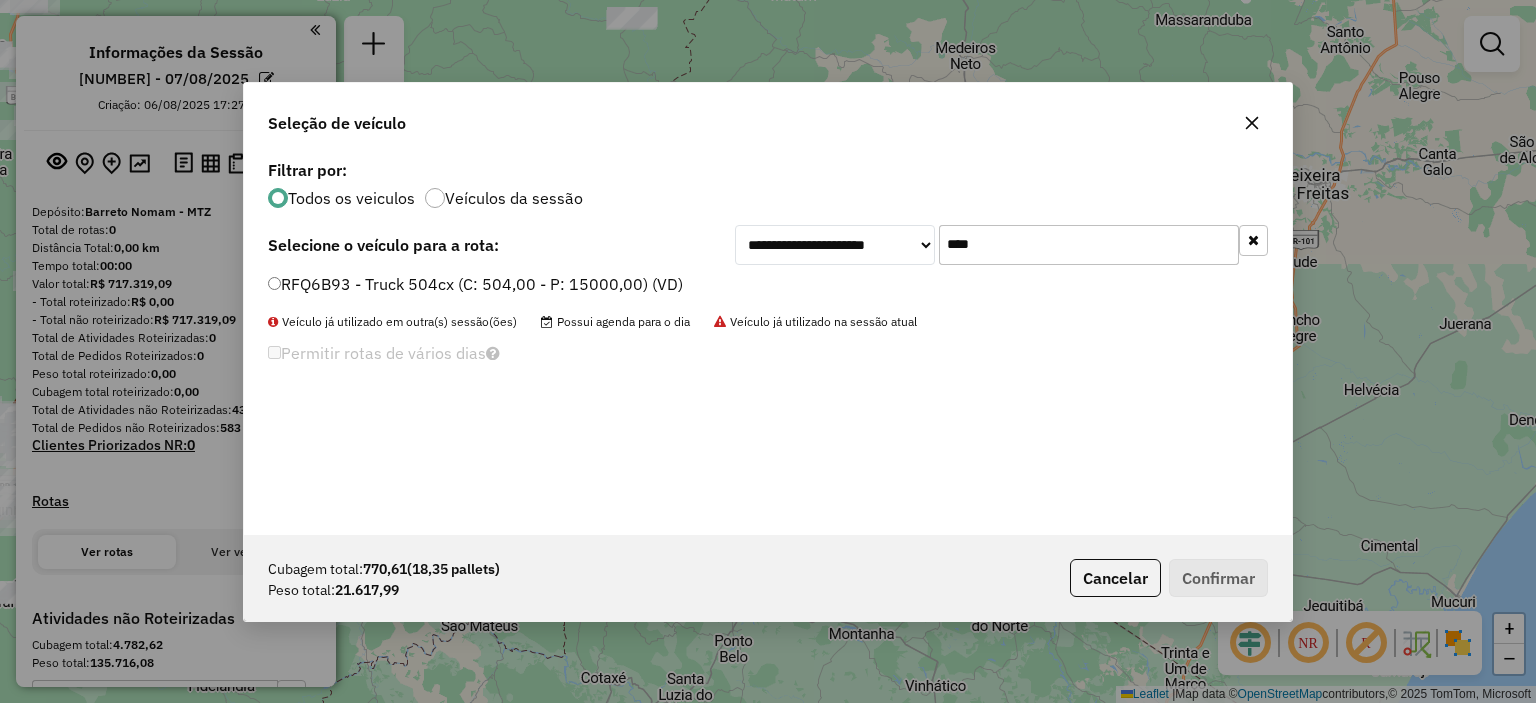 type on "****" 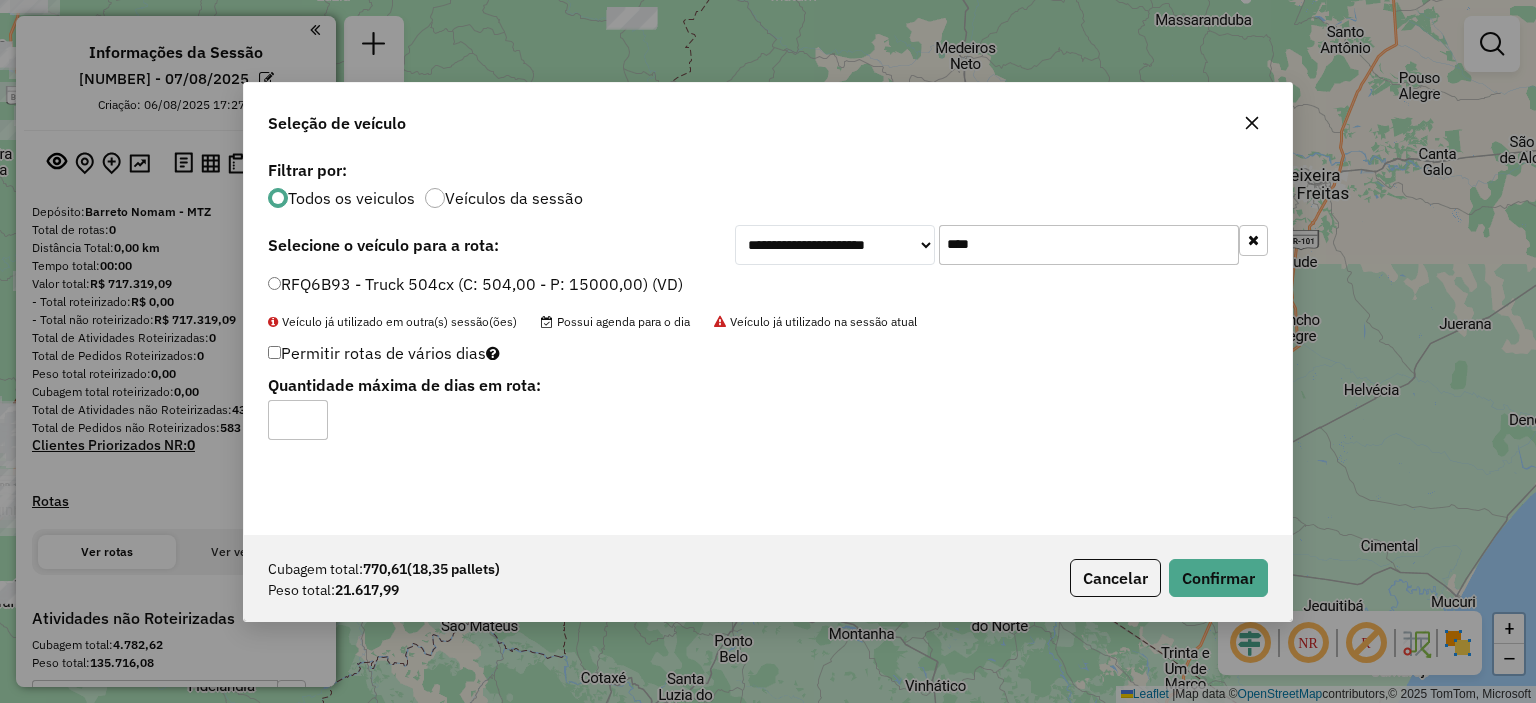 click on "Permitir rotas de vários dias  Quantidade máxima de dias em rota:" 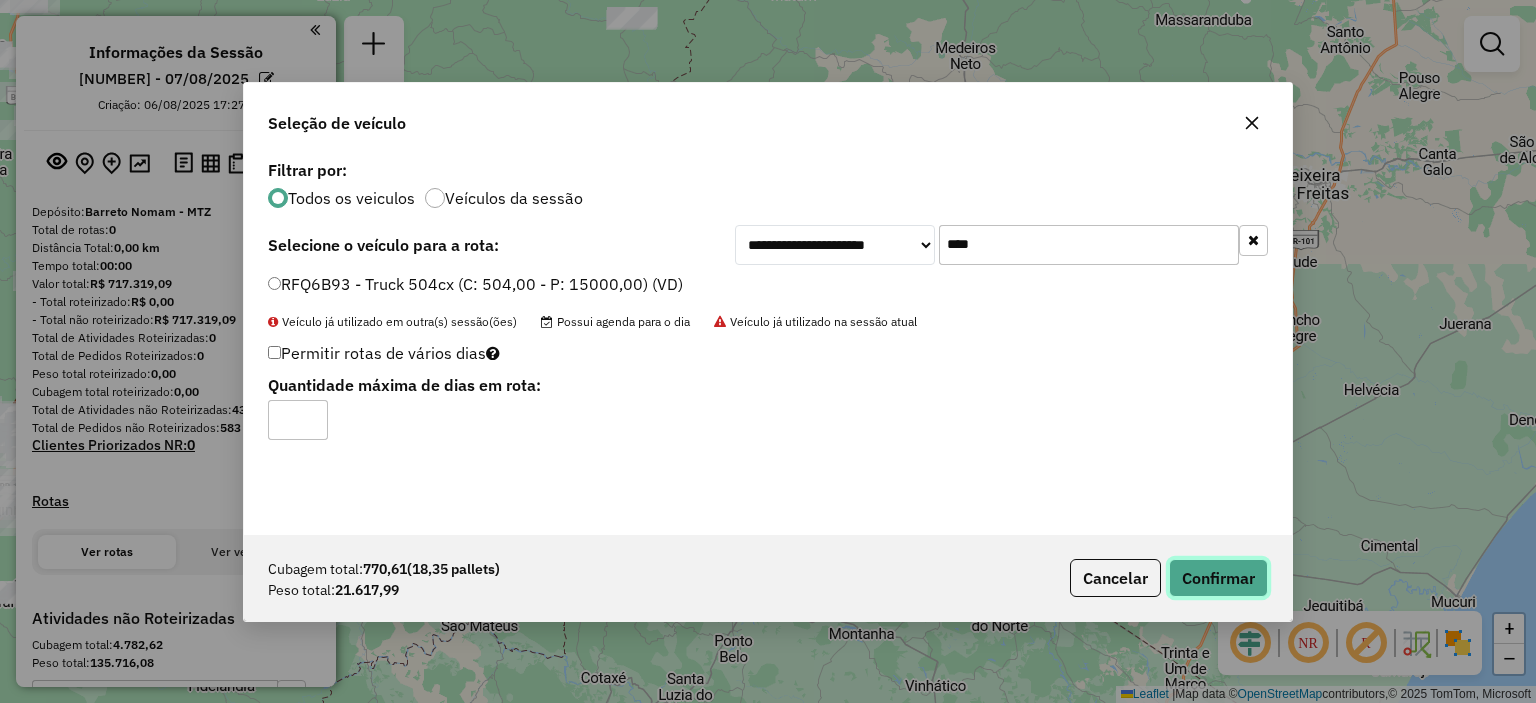 click on "Confirmar" 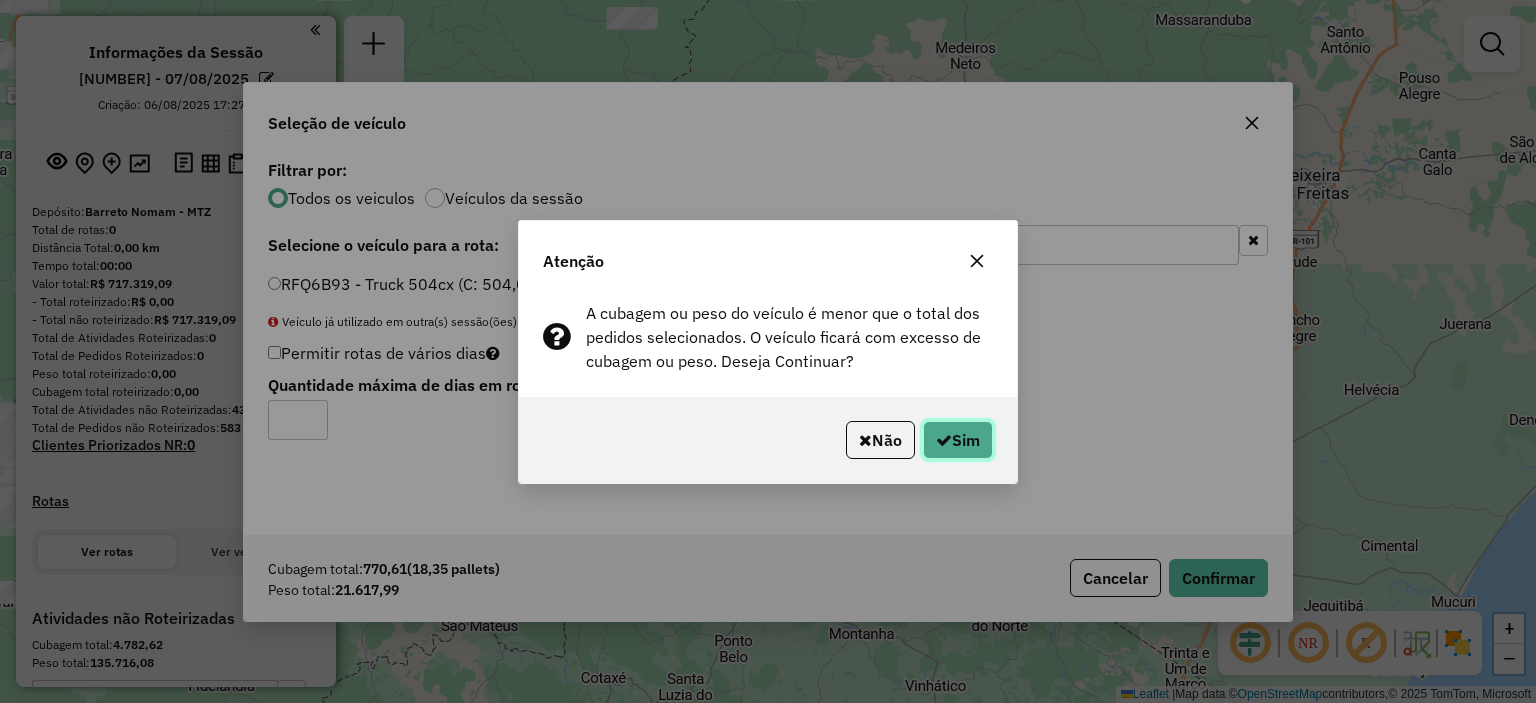 click on "Sim" 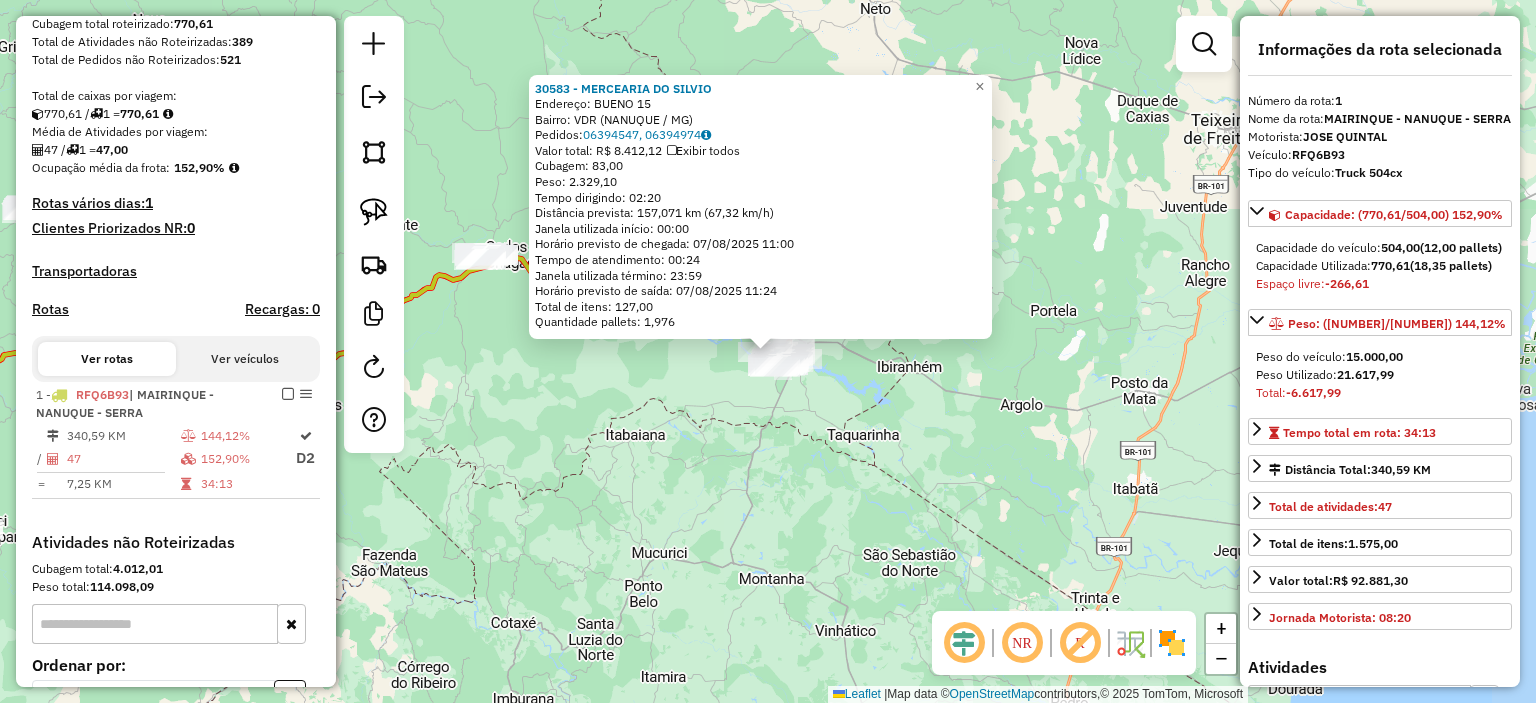 scroll, scrollTop: 572, scrollLeft: 0, axis: vertical 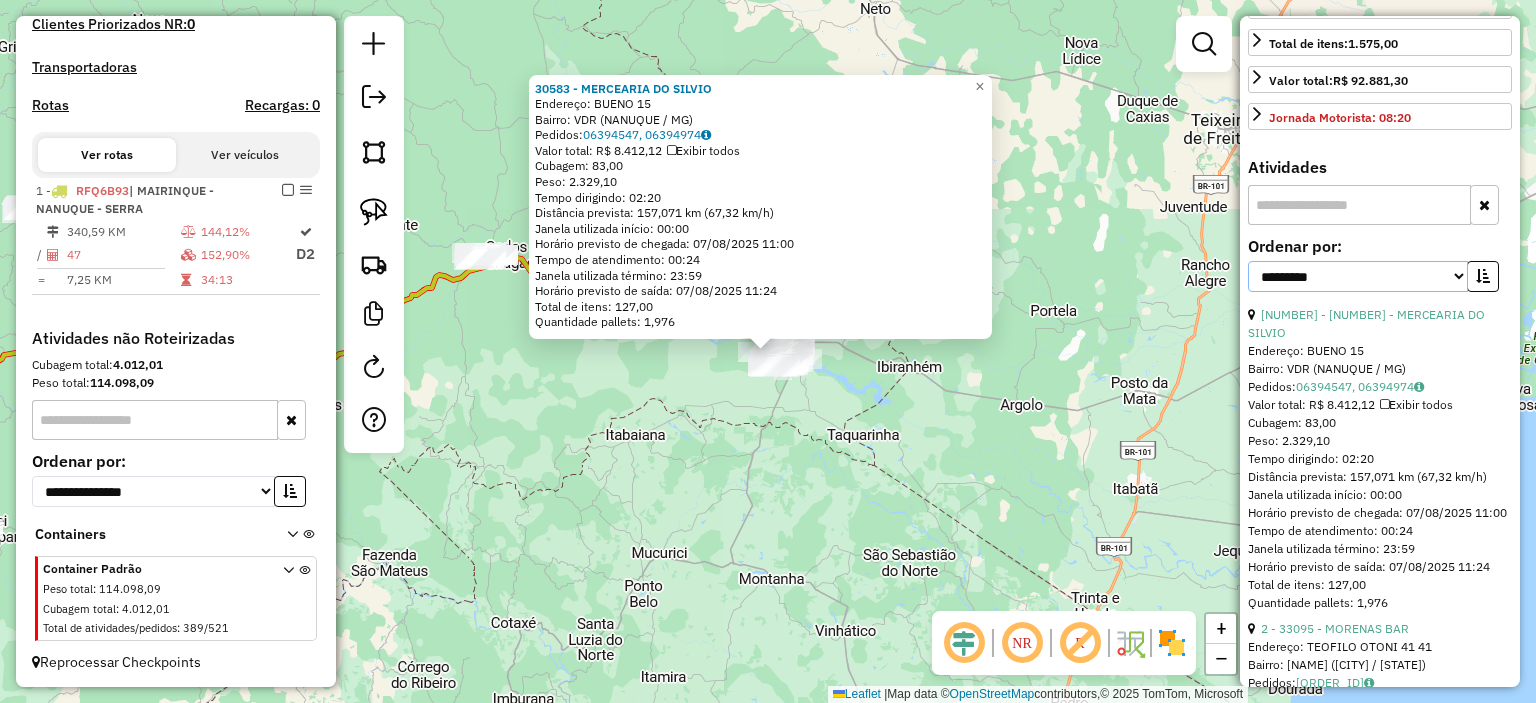 click on "**********" at bounding box center (1358, 276) 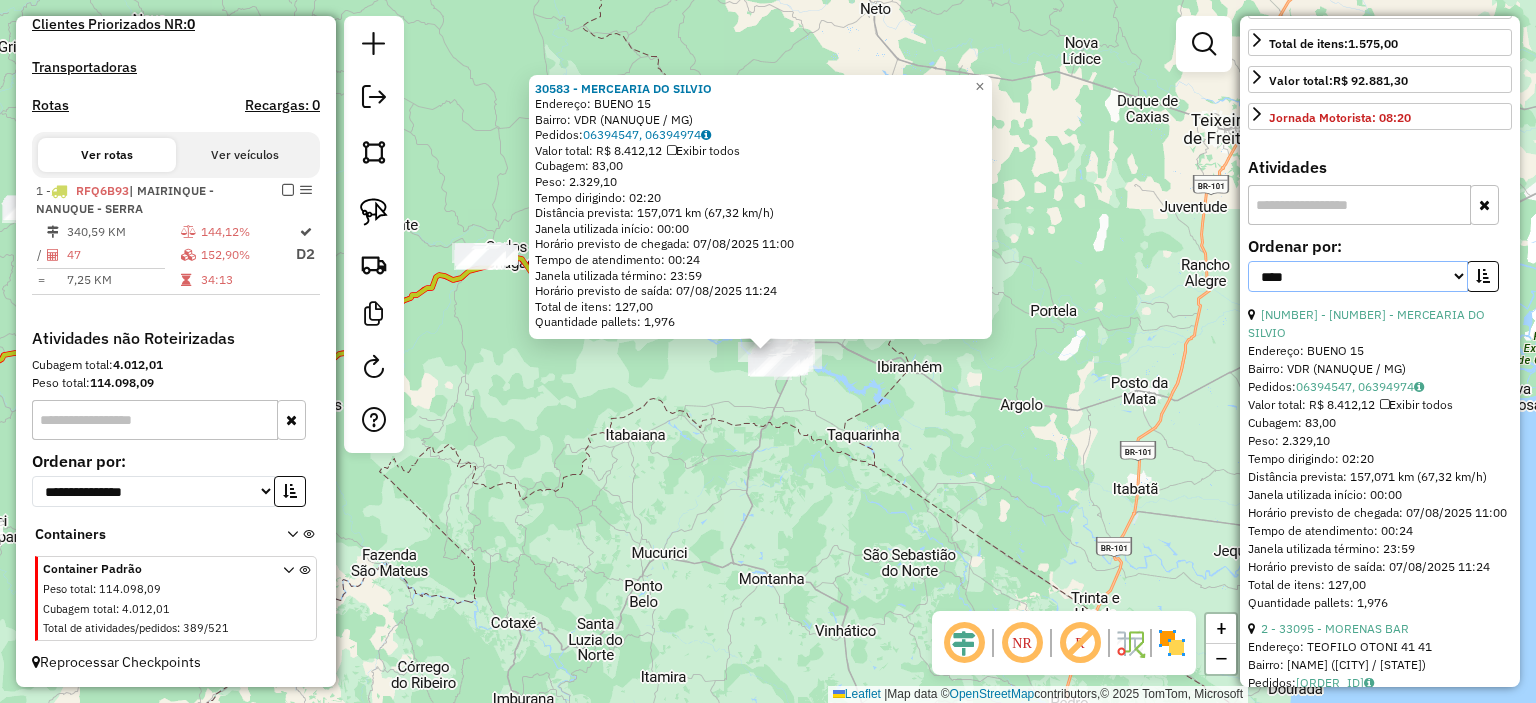 click on "**********" at bounding box center [1358, 276] 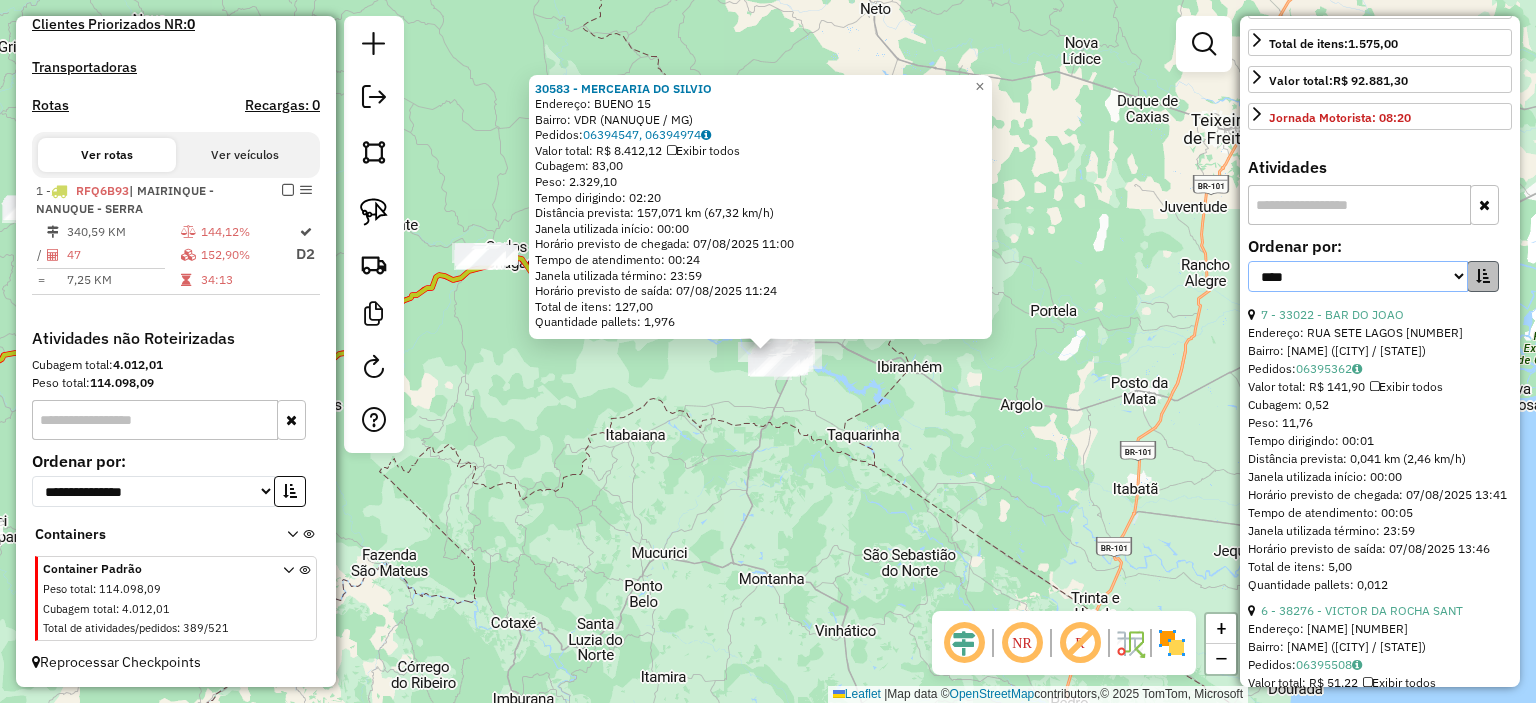 drag, startPoint x: 1455, startPoint y: 374, endPoint x: 1468, endPoint y: 373, distance: 13.038404 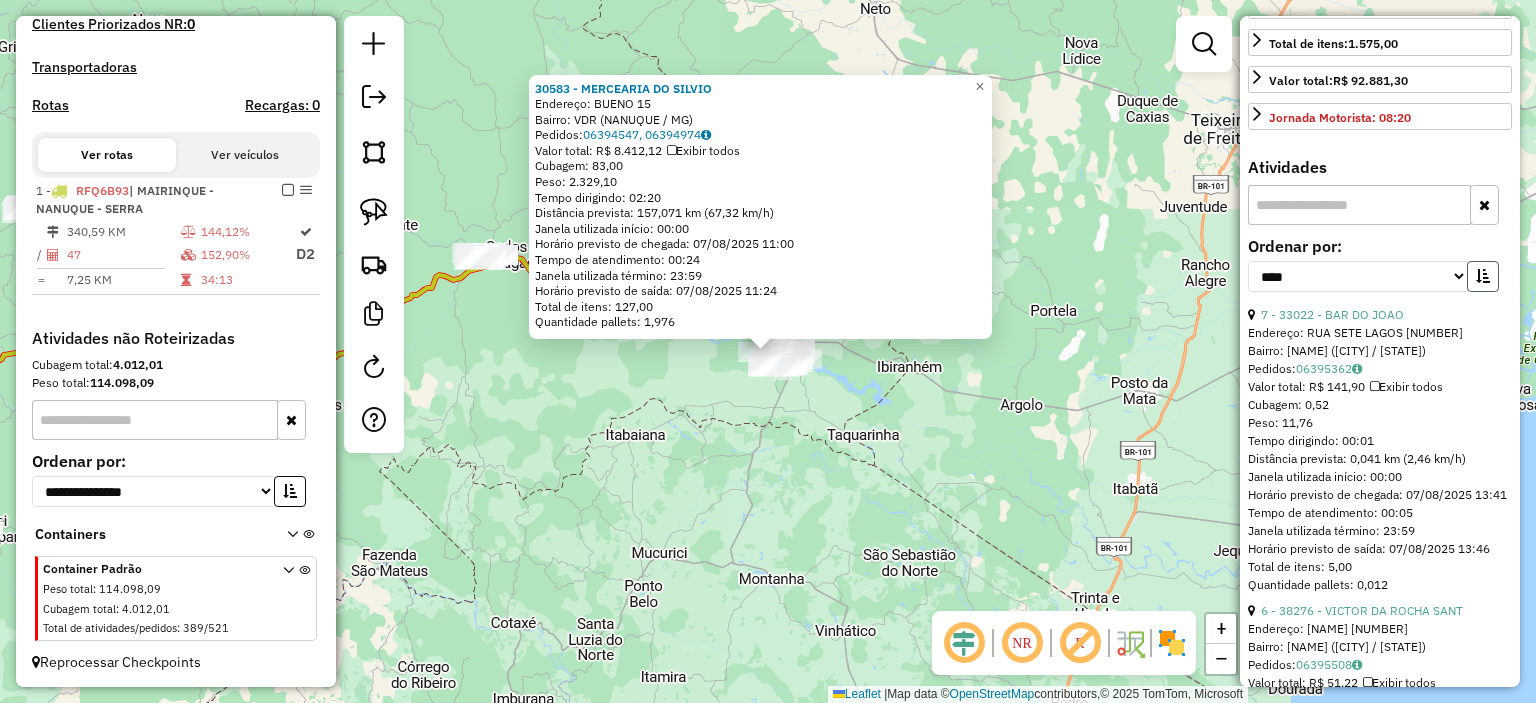 click at bounding box center [1483, 276] 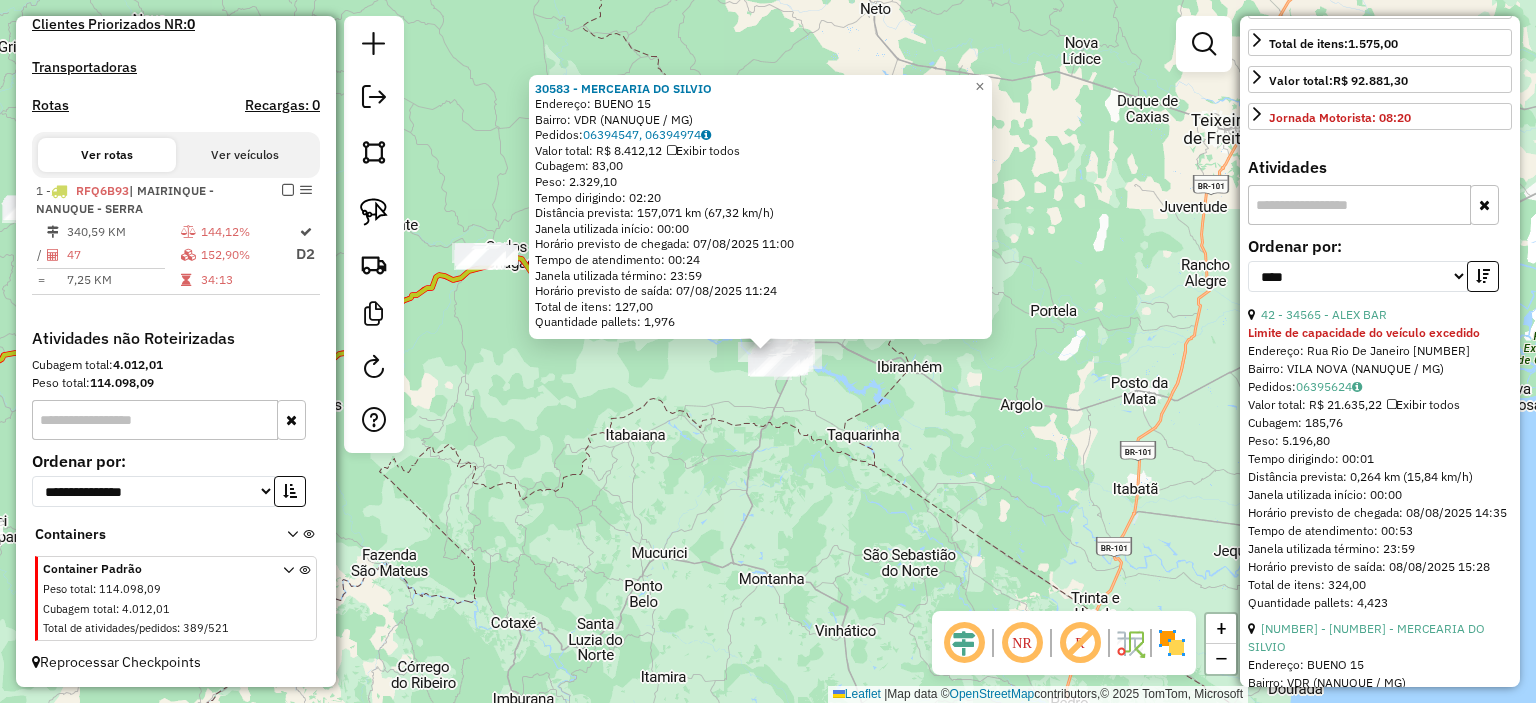 scroll, scrollTop: 600, scrollLeft: 0, axis: vertical 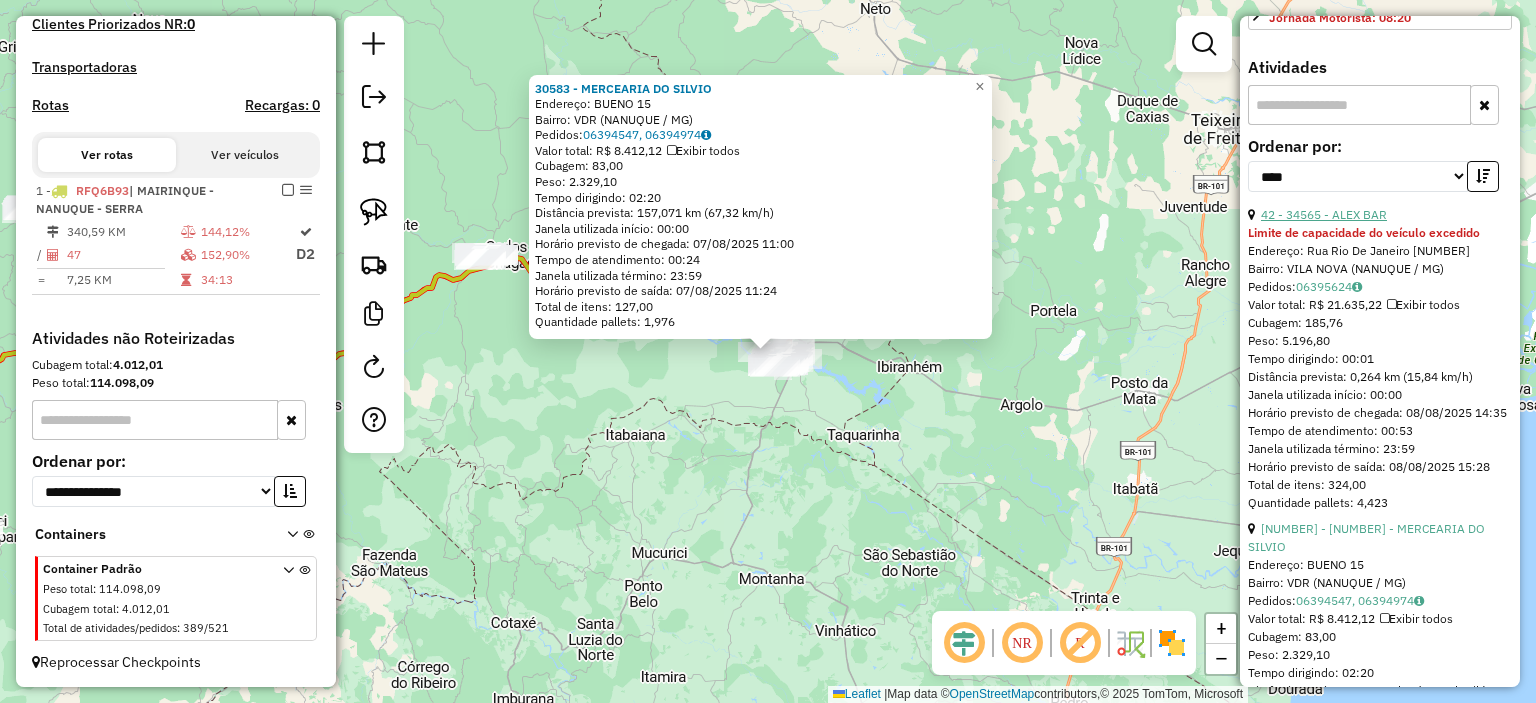 click on "42 - 34565 - ALEX BAR" at bounding box center (1324, 214) 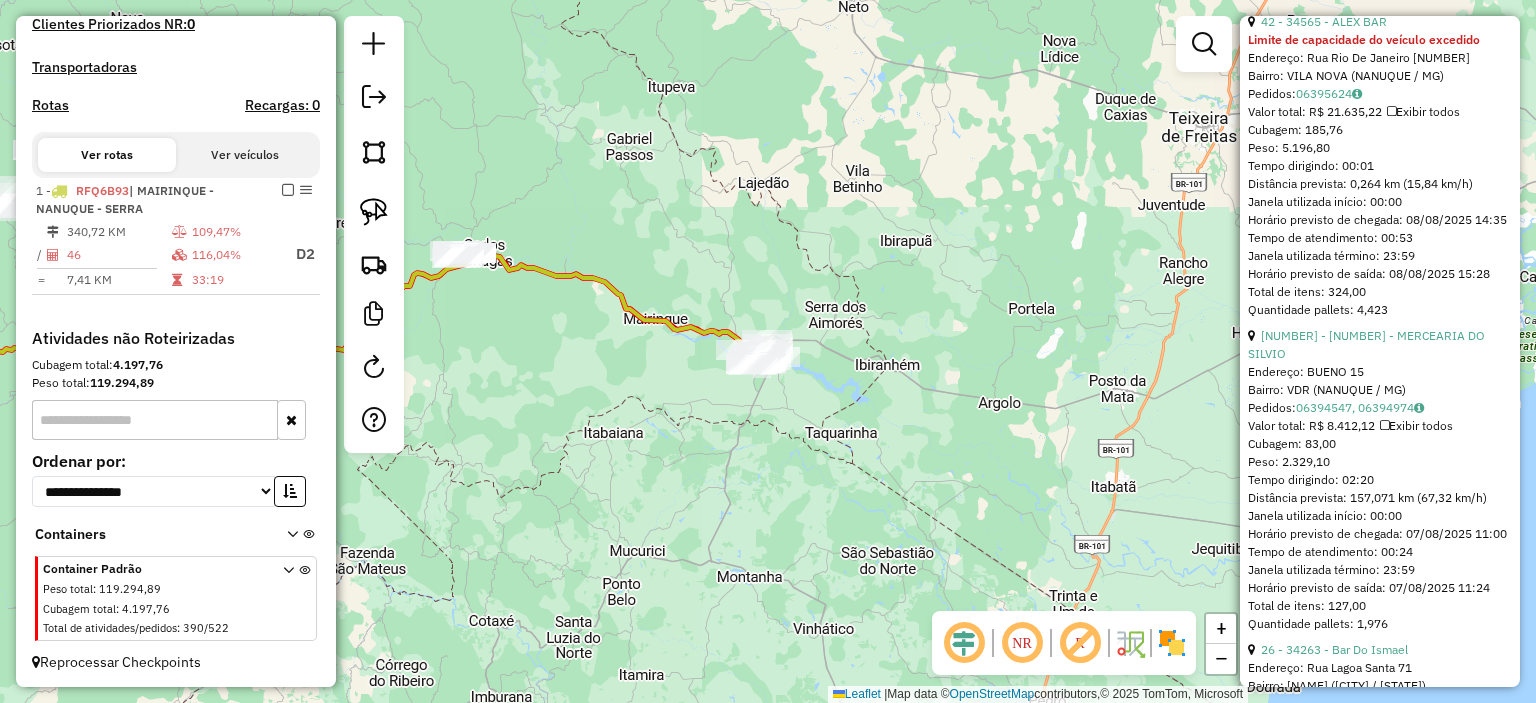 scroll, scrollTop: 800, scrollLeft: 0, axis: vertical 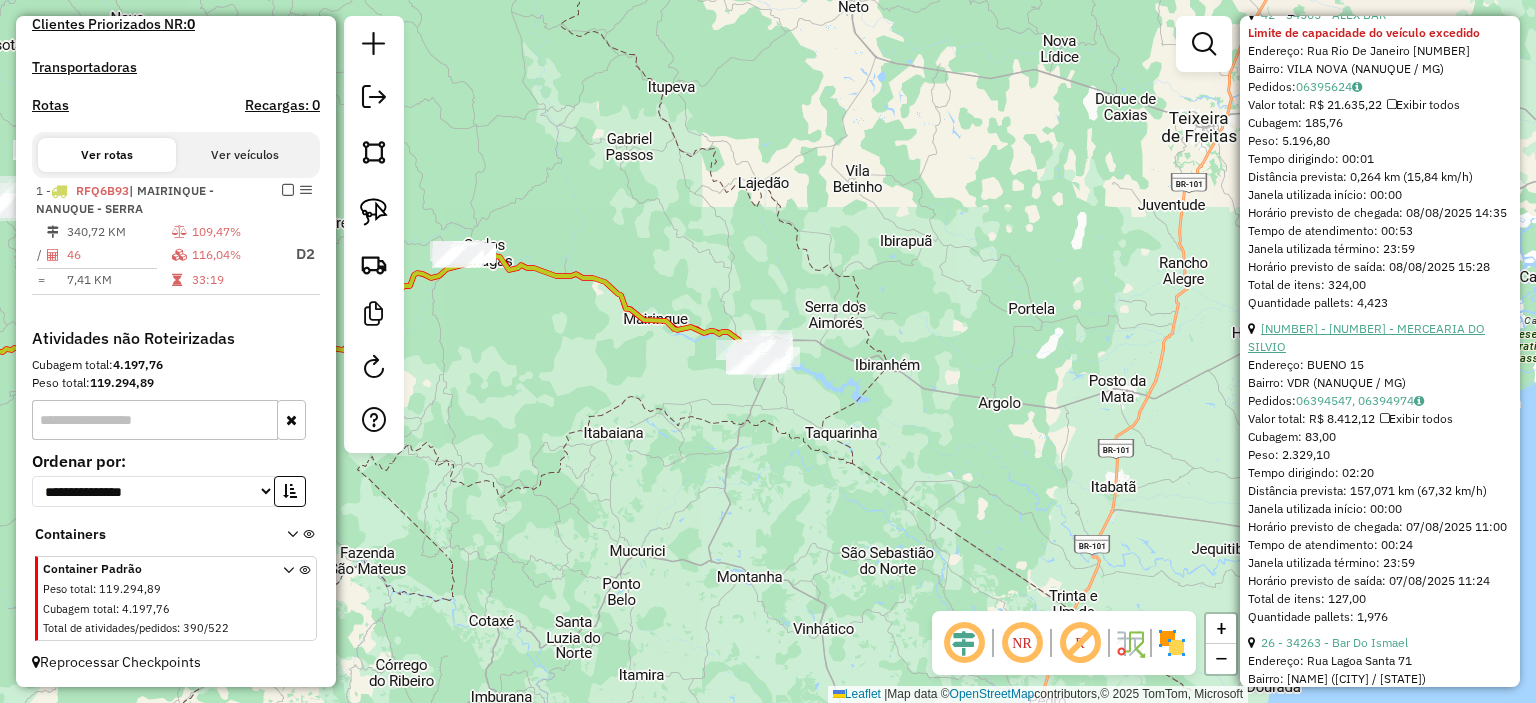 click on "1 - 30583 - MERCEARIA DO SILVIO" at bounding box center (1366, 337) 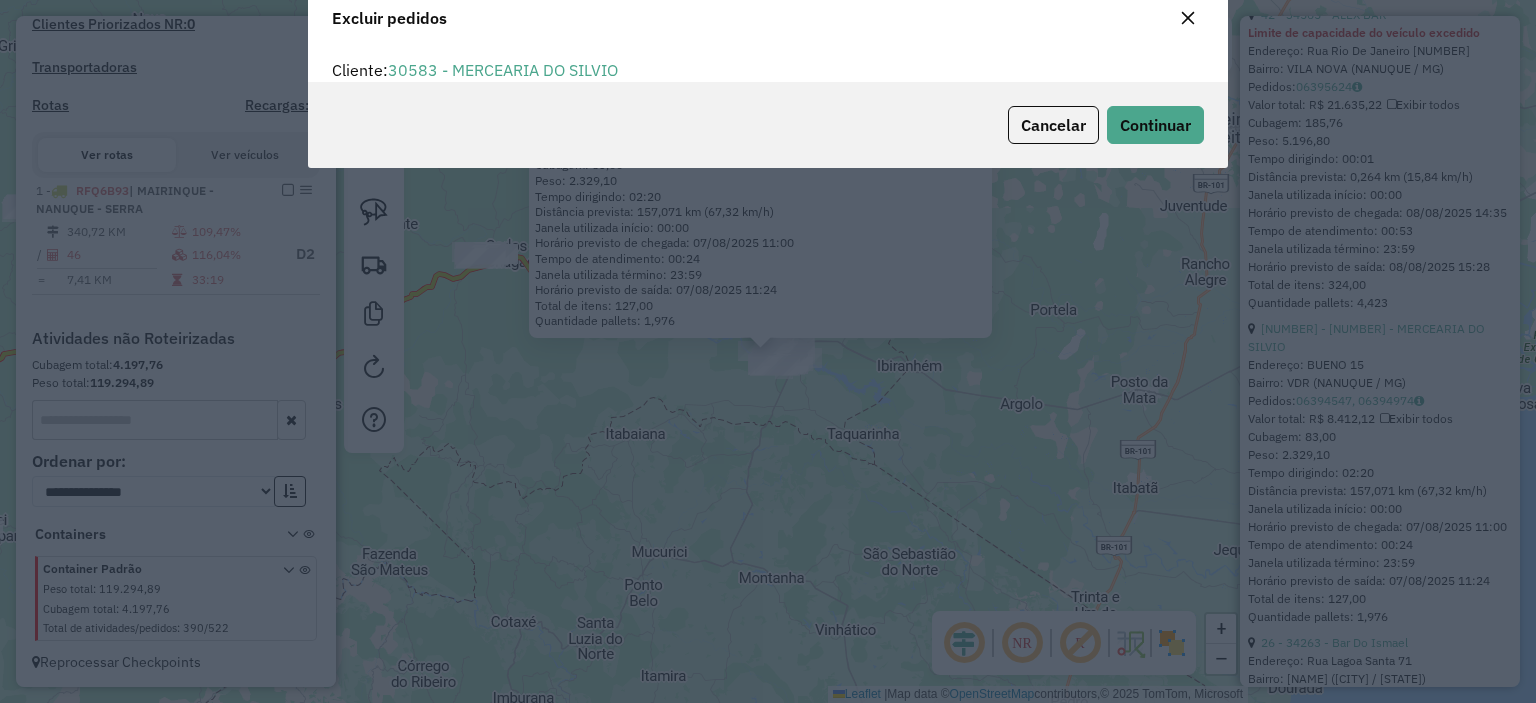 scroll, scrollTop: 69, scrollLeft: 0, axis: vertical 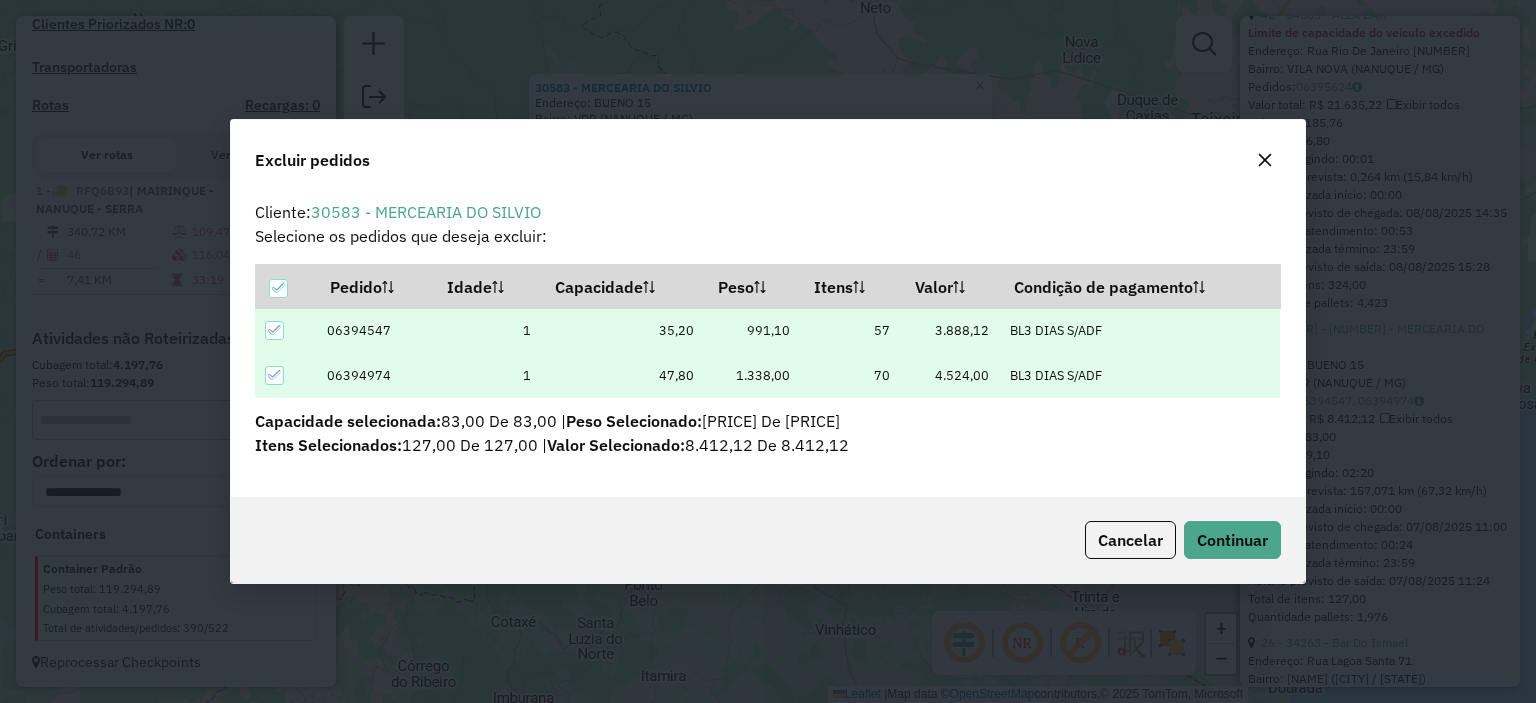click on "Cancelar  Continuar" 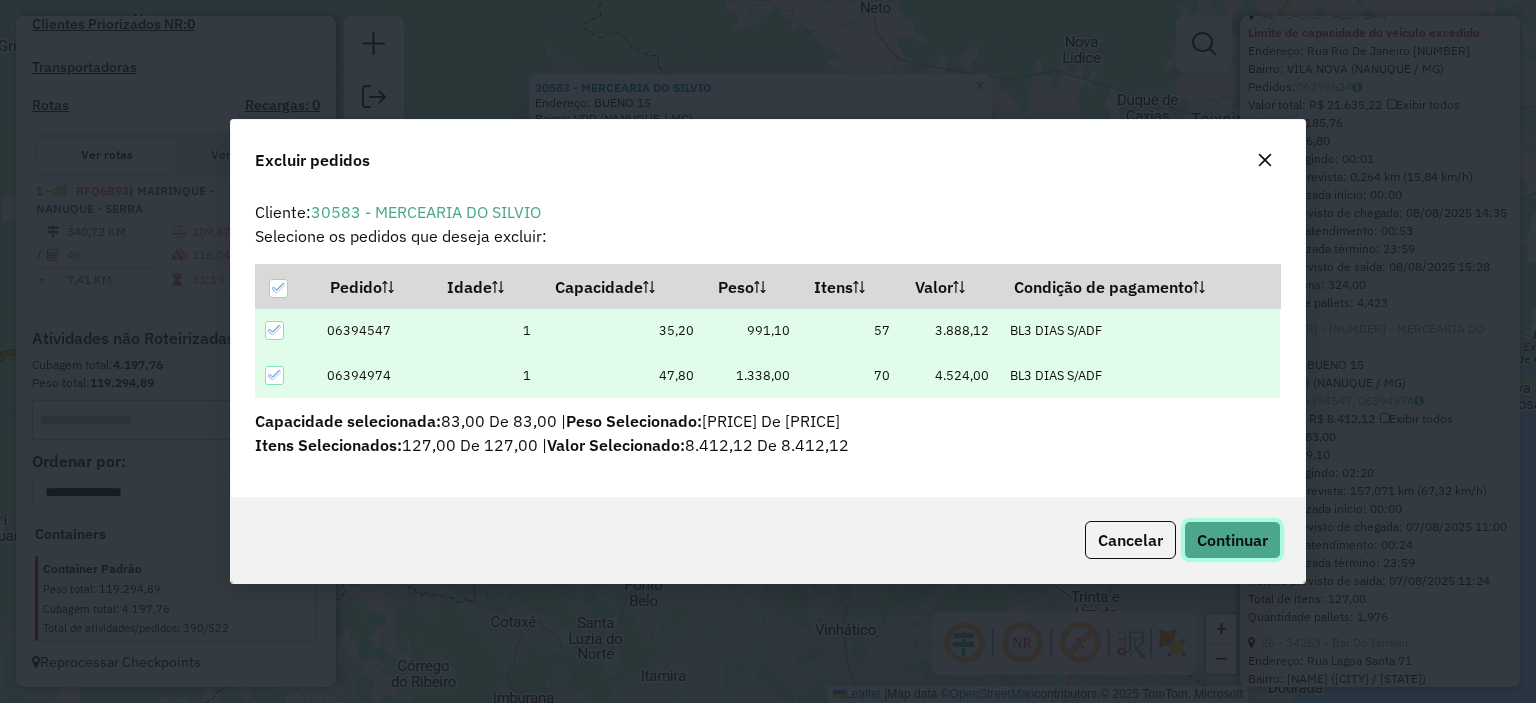 click on "Continuar" 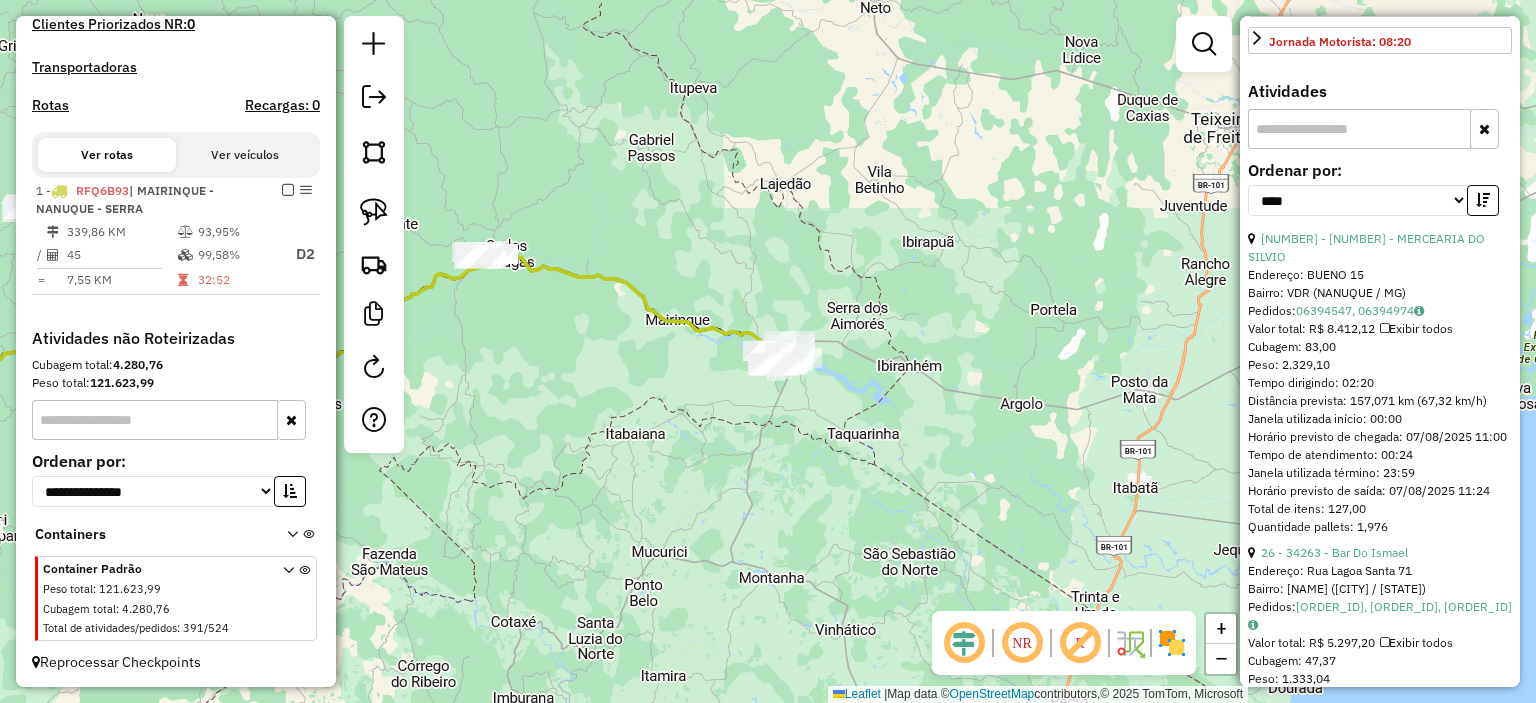 scroll, scrollTop: 264, scrollLeft: 0, axis: vertical 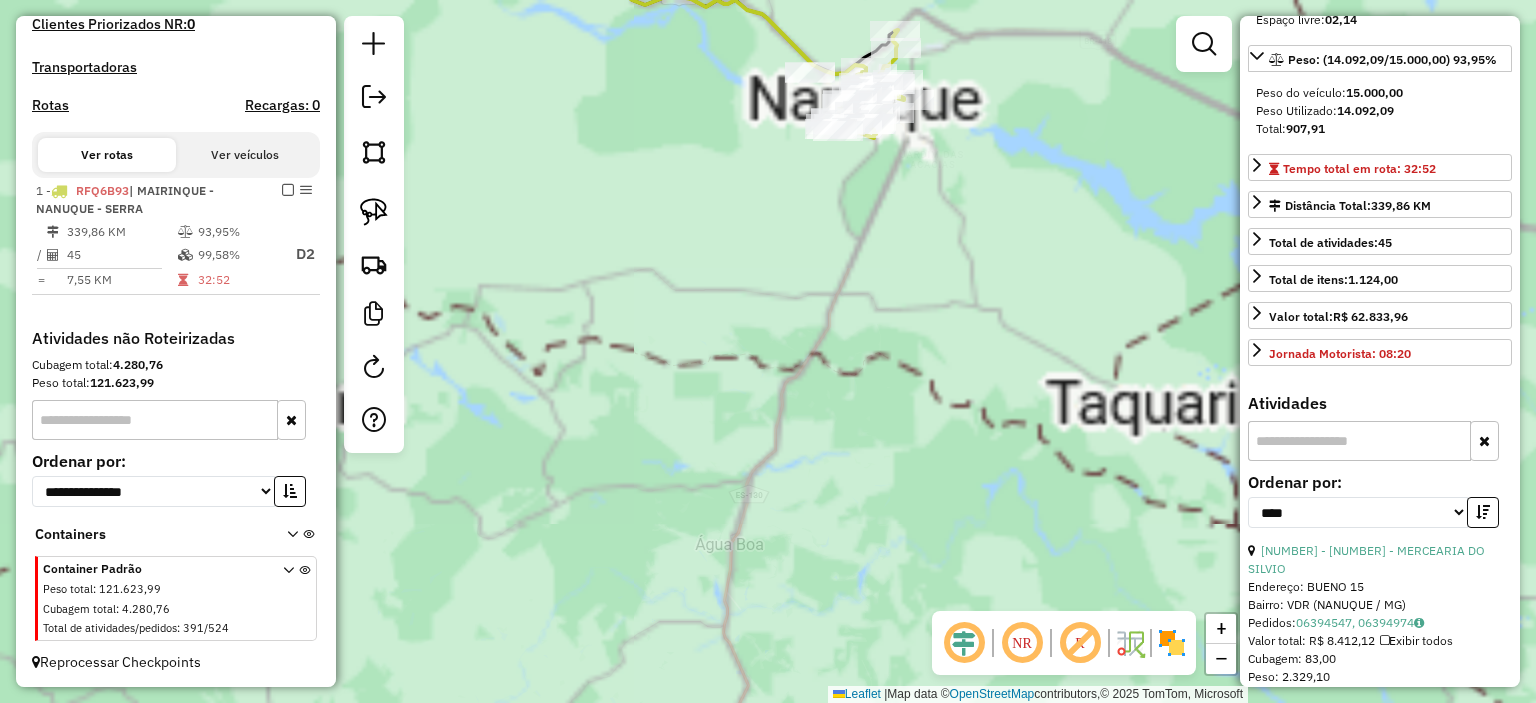 click on "Janela de atendimento Grade de atendimento Capacidade Transportadoras Veículos Cliente Pedidos  Rotas Selecione os dias de semana para filtrar as janelas de atendimento  Seg   Ter   Qua   Qui   Sex   Sáb   Dom  Informe o período da janela de atendimento: De: Até:  Filtrar exatamente a janela do cliente  Considerar janela de atendimento padrão  Selecione os dias de semana para filtrar as grades de atendimento  Seg   Ter   Qua   Qui   Sex   Sáb   Dom   Considerar clientes sem dia de atendimento cadastrado  Clientes fora do dia de atendimento selecionado Filtrar as atividades entre os valores definidos abaixo:  Peso mínimo:   Peso máximo:   Cubagem mínima:   Cubagem máxima:   De:   Até:  Filtrar as atividades entre o tempo de atendimento definido abaixo:  De:   Até:   Considerar capacidade total dos clientes não roteirizados Transportadora: Selecione um ou mais itens Tipo de veículo: Selecione um ou mais itens Veículo: Selecione um ou mais itens Motorista: Selecione um ou mais itens Nome: Rótulo:" 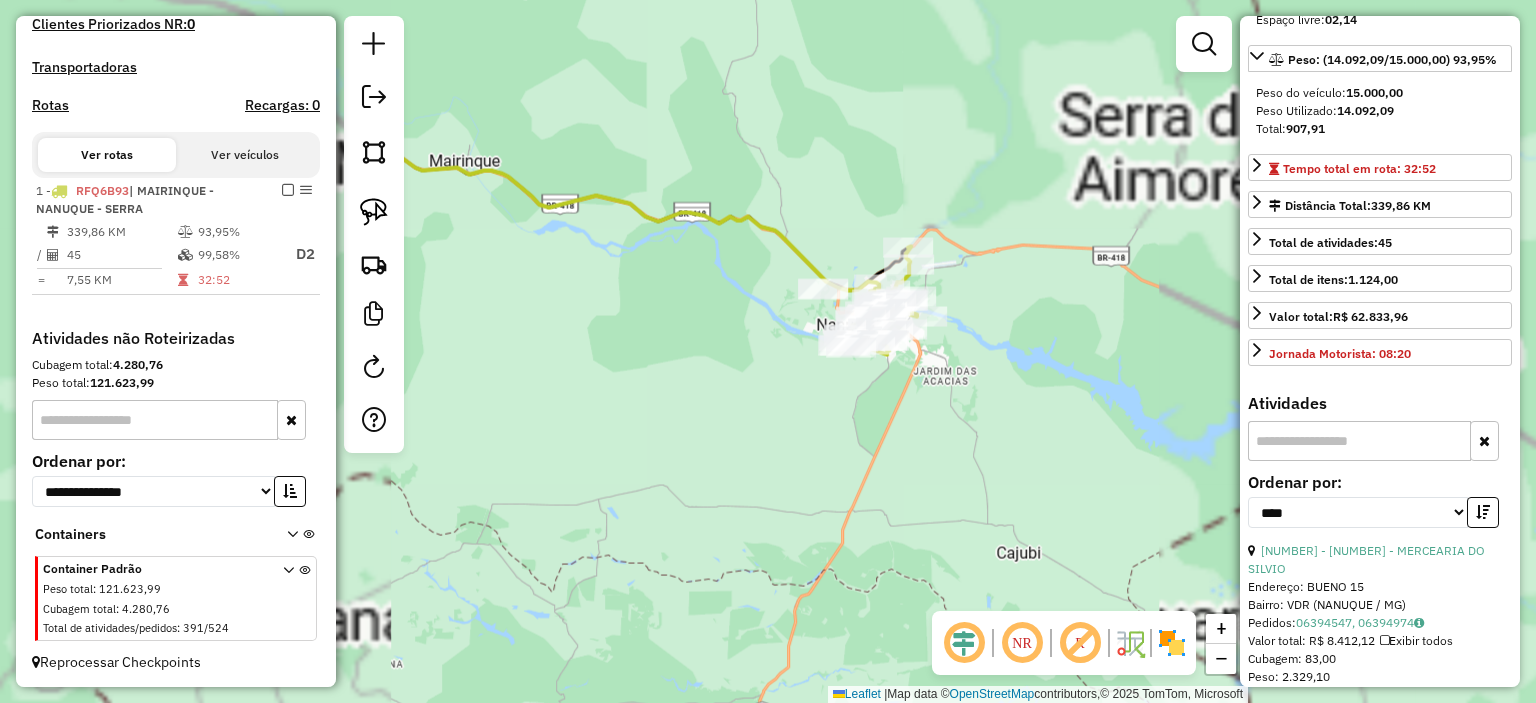 click on "Janela de atendimento Grade de atendimento Capacidade Transportadoras Veículos Cliente Pedidos  Rotas Selecione os dias de semana para filtrar as janelas de atendimento  Seg   Ter   Qua   Qui   Sex   Sáb   Dom  Informe o período da janela de atendimento: De: Até:  Filtrar exatamente a janela do cliente  Considerar janela de atendimento padrão  Selecione os dias de semana para filtrar as grades de atendimento  Seg   Ter   Qua   Qui   Sex   Sáb   Dom   Considerar clientes sem dia de atendimento cadastrado  Clientes fora do dia de atendimento selecionado Filtrar as atividades entre os valores definidos abaixo:  Peso mínimo:   Peso máximo:   Cubagem mínima:   Cubagem máxima:   De:   Até:  Filtrar as atividades entre o tempo de atendimento definido abaixo:  De:   Até:   Considerar capacidade total dos clientes não roteirizados Transportadora: Selecione um ou mais itens Tipo de veículo: Selecione um ou mais itens Veículo: Selecione um ou mais itens Motorista: Selecione um ou mais itens Nome: Rótulo:" 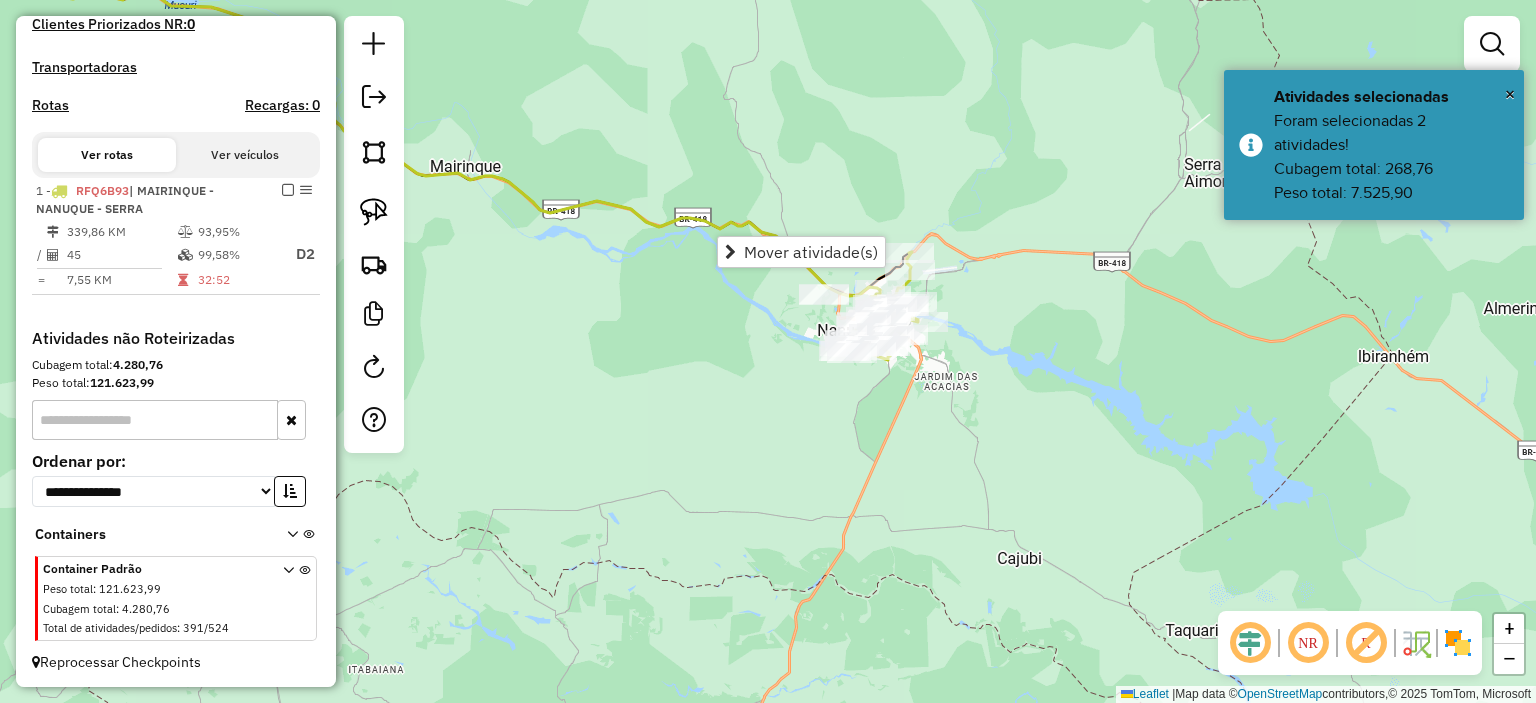 click on "Janela de atendimento Grade de atendimento Capacidade Transportadoras Veículos Cliente Pedidos  Rotas Selecione os dias de semana para filtrar as janelas de atendimento  Seg   Ter   Qua   Qui   Sex   Sáb   Dom  Informe o período da janela de atendimento: De: Até:  Filtrar exatamente a janela do cliente  Considerar janela de atendimento padrão  Selecione os dias de semana para filtrar as grades de atendimento  Seg   Ter   Qua   Qui   Sex   Sáb   Dom   Considerar clientes sem dia de atendimento cadastrado  Clientes fora do dia de atendimento selecionado Filtrar as atividades entre os valores definidos abaixo:  Peso mínimo:   Peso máximo:   Cubagem mínima:   Cubagem máxima:   De:   Até:  Filtrar as atividades entre o tempo de atendimento definido abaixo:  De:   Até:   Considerar capacidade total dos clientes não roteirizados Transportadora: Selecione um ou mais itens Tipo de veículo: Selecione um ou mais itens Veículo: Selecione um ou mais itens Motorista: Selecione um ou mais itens Nome: Rótulo:" 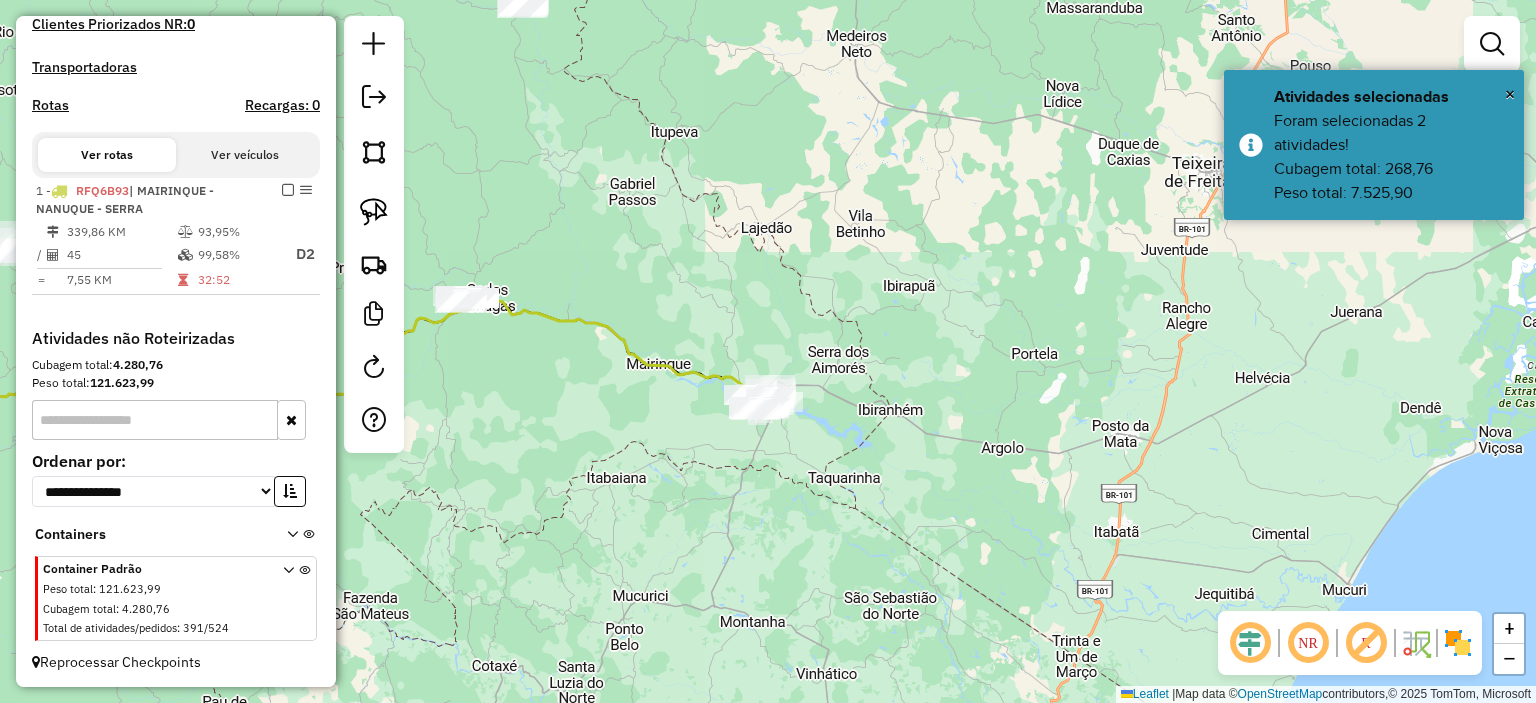 drag, startPoint x: 739, startPoint y: 449, endPoint x: 850, endPoint y: 447, distance: 111.01801 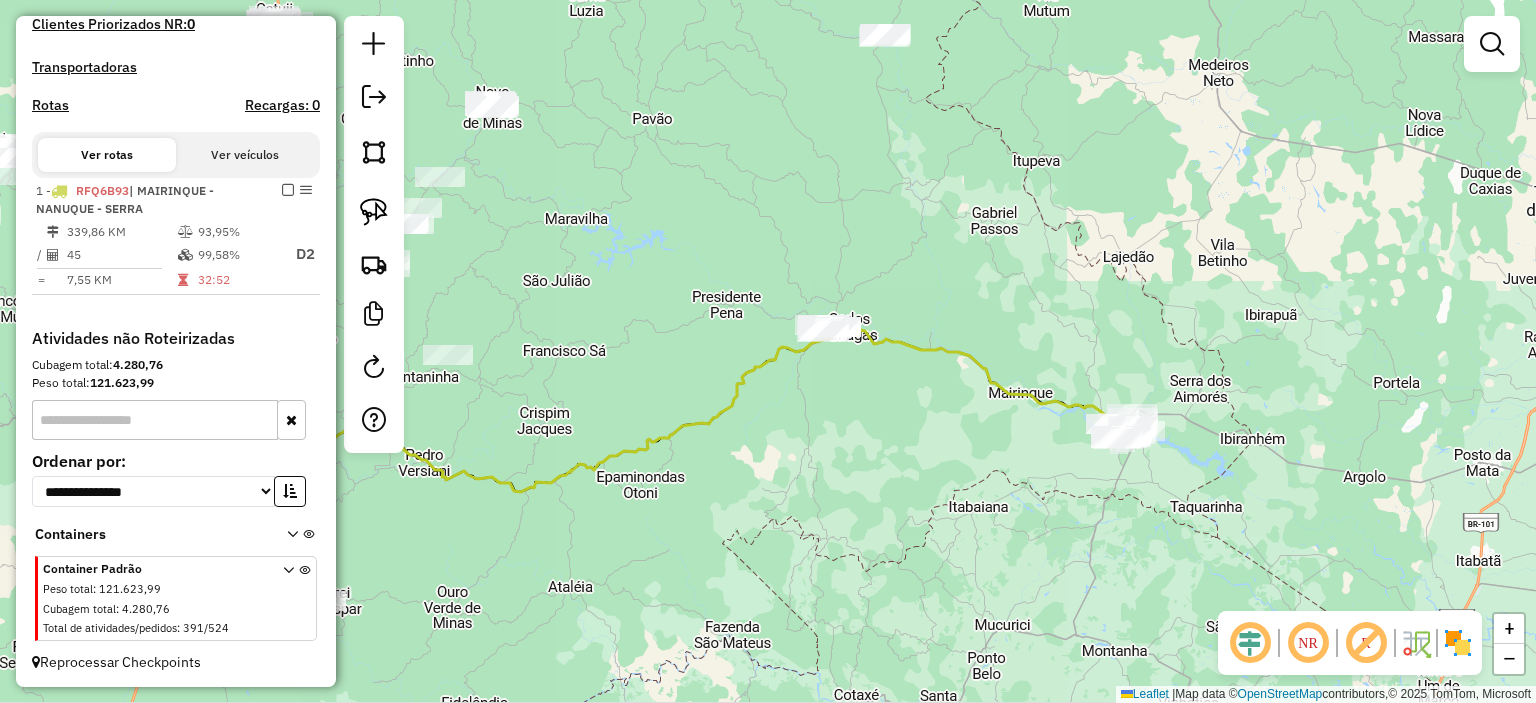 drag, startPoint x: 797, startPoint y: 441, endPoint x: 817, endPoint y: 421, distance: 28.284271 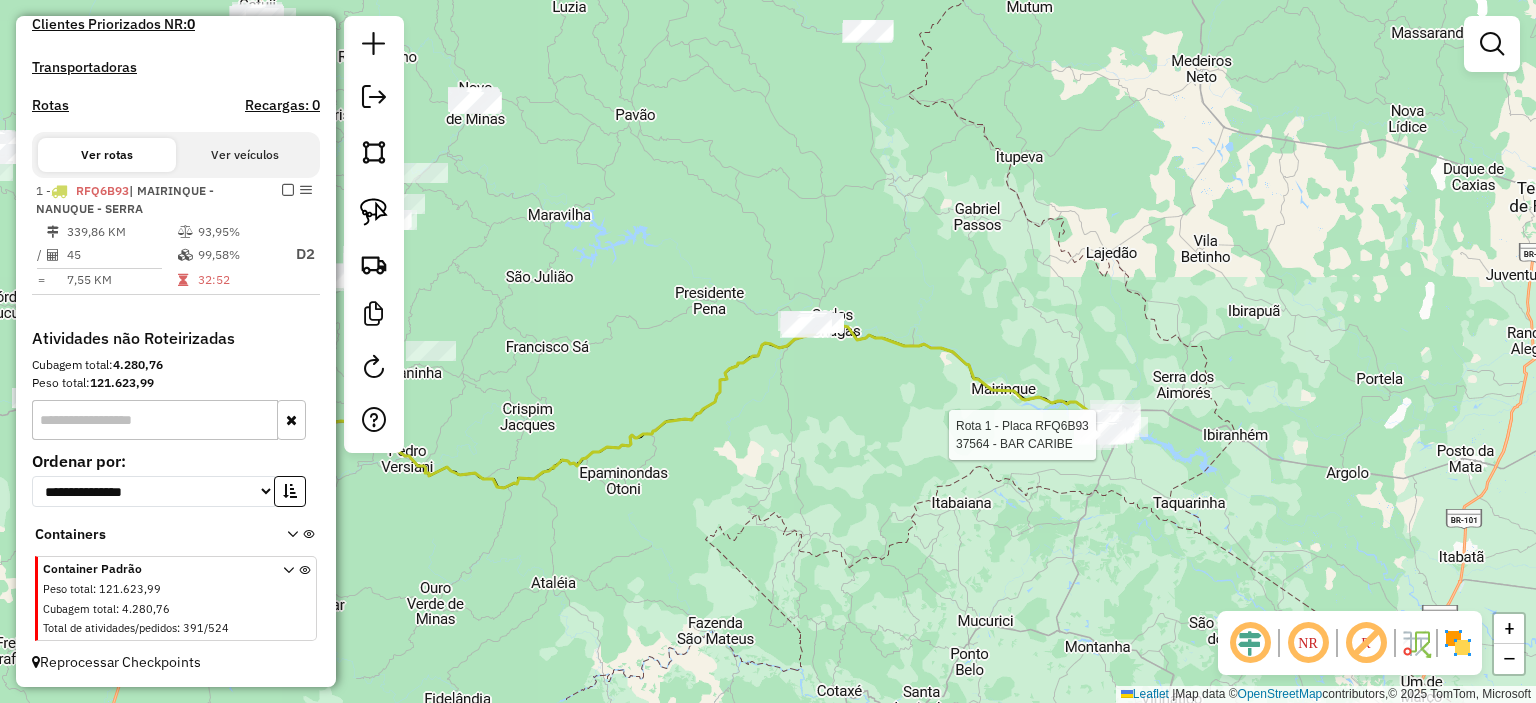 click 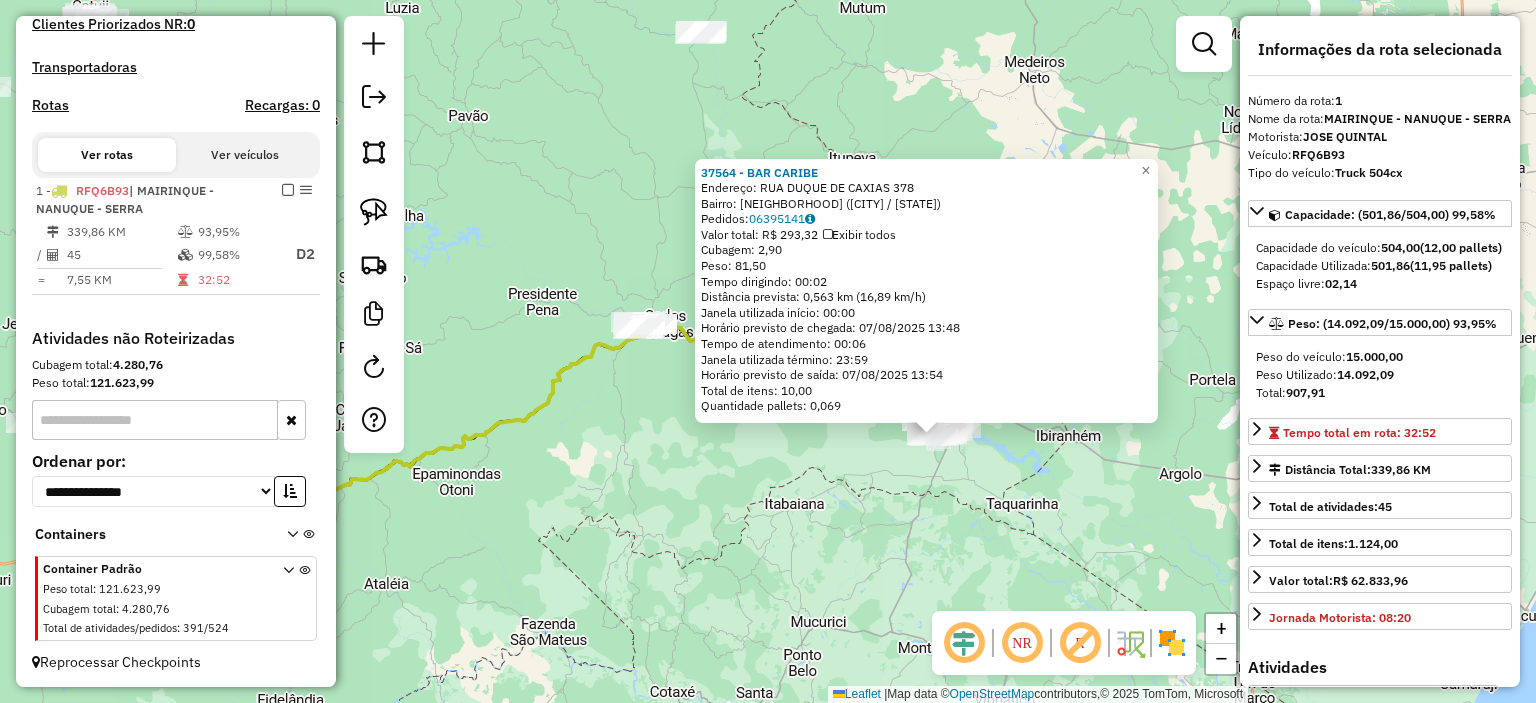 drag, startPoint x: 768, startPoint y: 508, endPoint x: 848, endPoint y: 538, distance: 85.44004 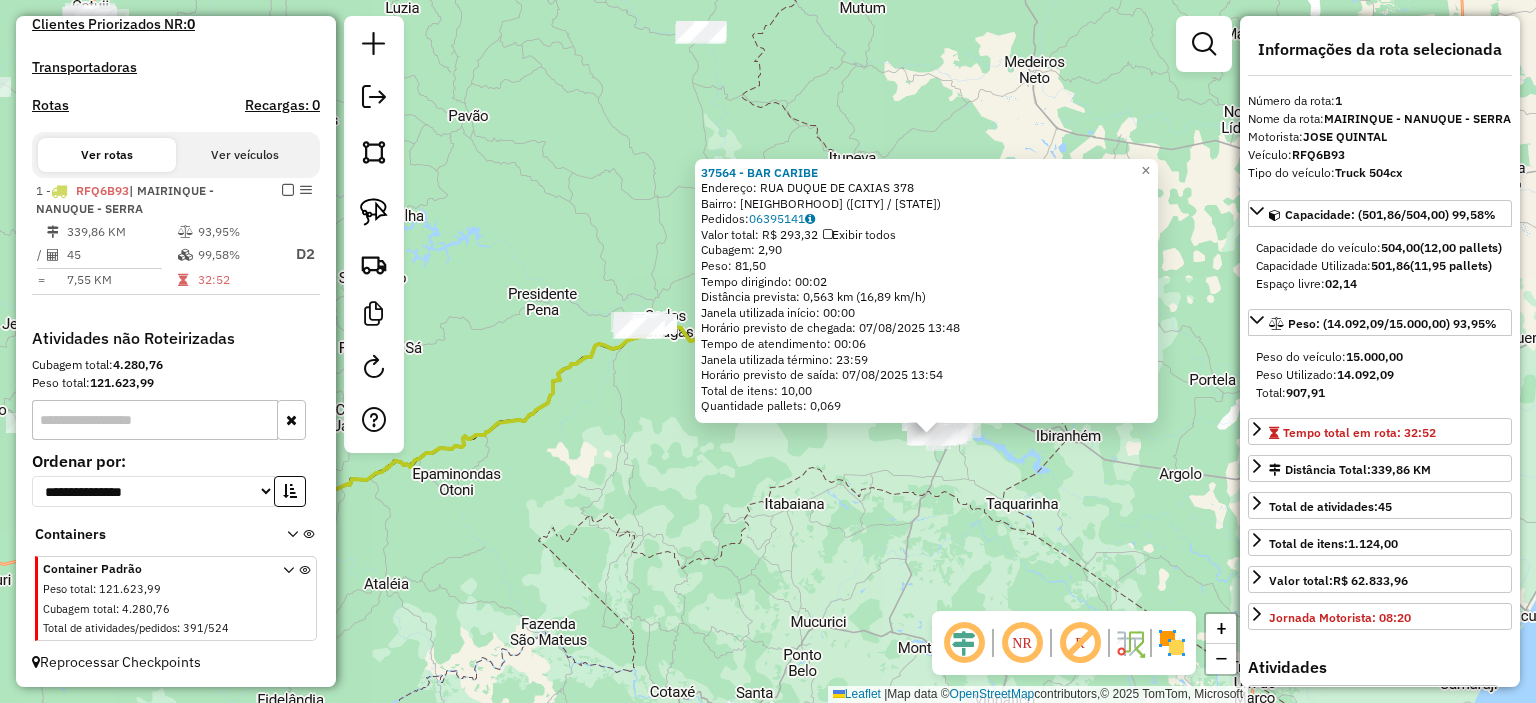 click on "37564 - BAR CARIBE  Endereço:  RUA DUQUE DE CAXIAS 378   Bairro: VILA ESPERANCA (NANUQUE / MG)   Pedidos:  06395141   Valor total: R$ 293,32   Exibir todos   Cubagem: 2,90  Peso: 81,50  Tempo dirigindo: 00:02   Distância prevista: 0,563 km (16,89 km/h)   Janela utilizada início: 00:00   Horário previsto de chegada: 07/08/2025 13:48   Tempo de atendimento: 00:06   Janela utilizada término: 23:59   Horário previsto de saída: 07/08/2025 13:54   Total de itens: 10,00   Quantidade pallets: 0,069  × Janela de atendimento Grade de atendimento Capacidade Transportadoras Veículos Cliente Pedidos  Rotas Selecione os dias de semana para filtrar as janelas de atendimento  Seg   Ter   Qua   Qui   Sex   Sáb   Dom  Informe o período da janela de atendimento: De: Até:  Filtrar exatamente a janela do cliente  Considerar janela de atendimento padrão  Selecione os dias de semana para filtrar as grades de atendimento  Seg   Ter   Qua   Qui   Sex   Sáb   Dom   Considerar clientes sem dia de atendimento cadastrado +" 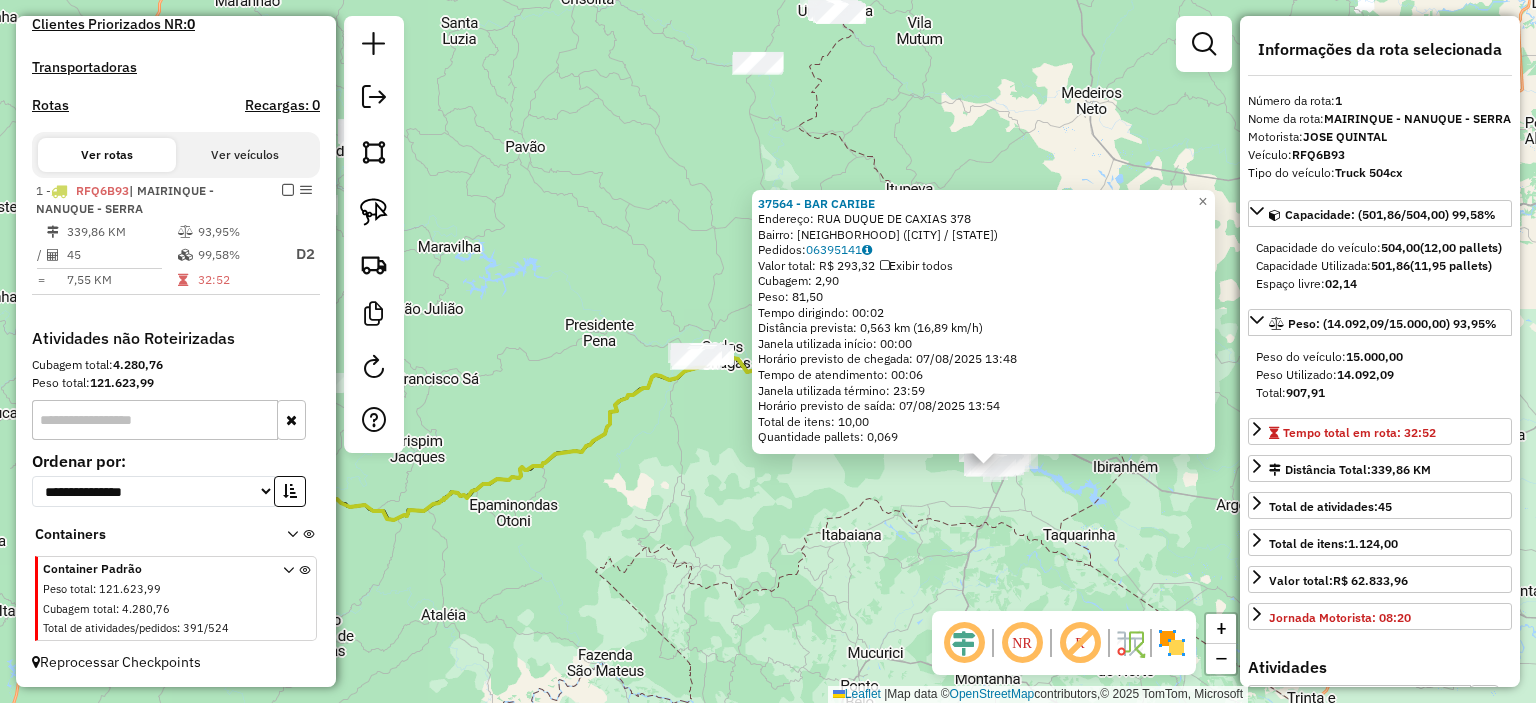 drag, startPoint x: 688, startPoint y: 465, endPoint x: 872, endPoint y: 559, distance: 206.62042 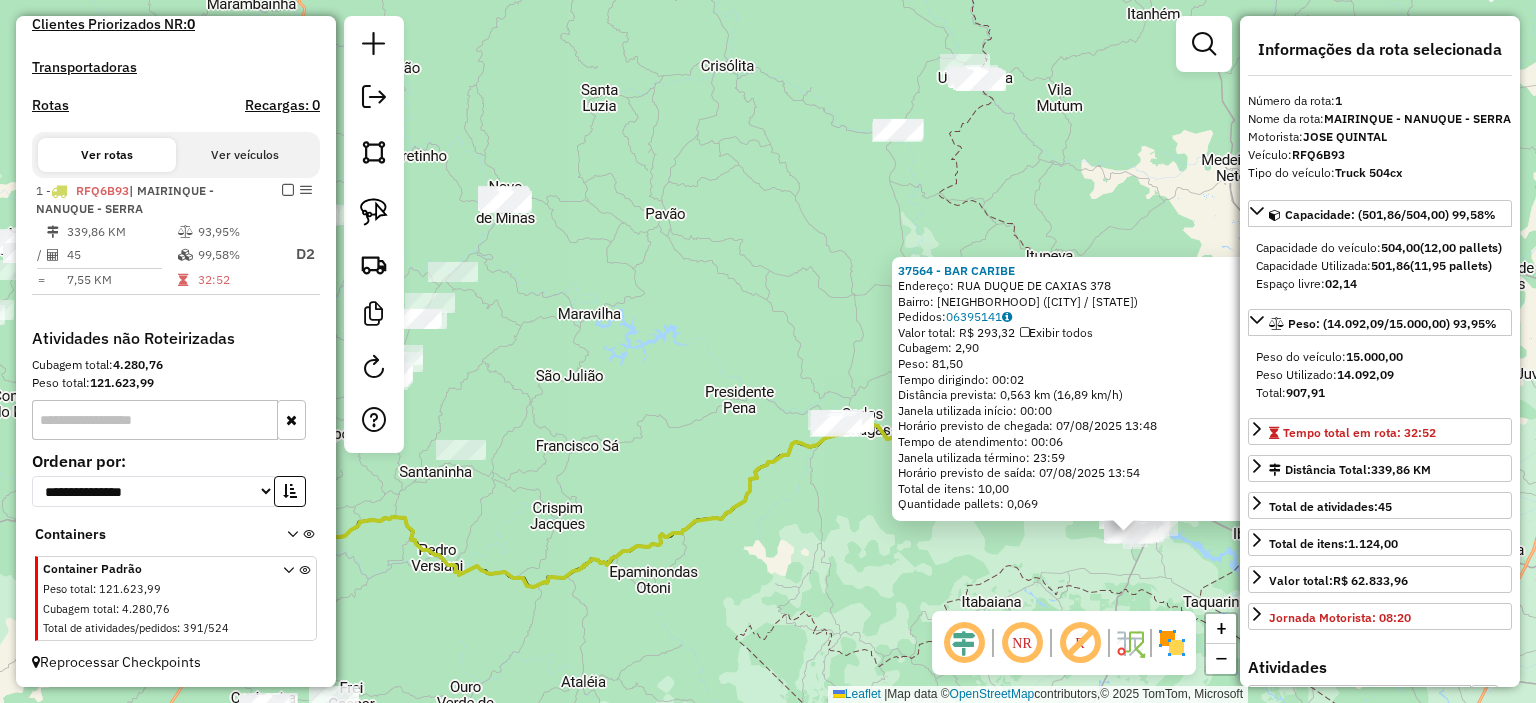 click on "37564 - BAR CARIBE  Endereço:  RUA DUQUE DE CAXIAS 378   Bairro: VILA ESPERANCA (NANUQUE / MG)   Pedidos:  06395141   Valor total: R$ 293,32   Exibir todos   Cubagem: 2,90  Peso: 81,50  Tempo dirigindo: 00:02   Distância prevista: 0,563 km (16,89 km/h)   Janela utilizada início: 00:00   Horário previsto de chegada: 07/08/2025 13:48   Tempo de atendimento: 00:06   Janela utilizada término: 23:59   Horário previsto de saída: 07/08/2025 13:54   Total de itens: 10,00   Quantidade pallets: 0,069  × Janela de atendimento Grade de atendimento Capacidade Transportadoras Veículos Cliente Pedidos  Rotas Selecione os dias de semana para filtrar as janelas de atendimento  Seg   Ter   Qua   Qui   Sex   Sáb   Dom  Informe o período da janela de atendimento: De: Até:  Filtrar exatamente a janela do cliente  Considerar janela de atendimento padrão  Selecione os dias de semana para filtrar as grades de atendimento  Seg   Ter   Qua   Qui   Sex   Sáb   Dom   Considerar clientes sem dia de atendimento cadastrado +" 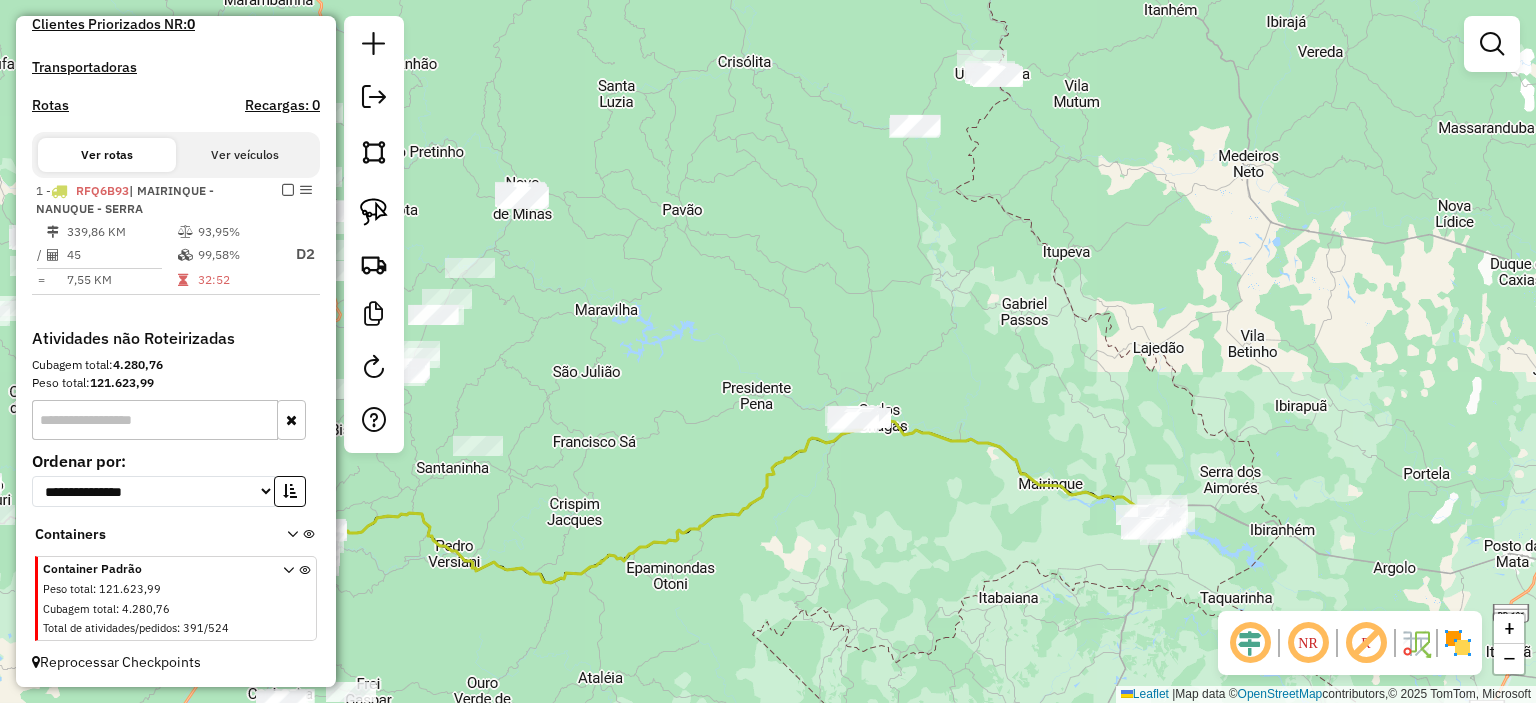 drag, startPoint x: 822, startPoint y: 537, endPoint x: 1038, endPoint y: 423, distance: 244.2376 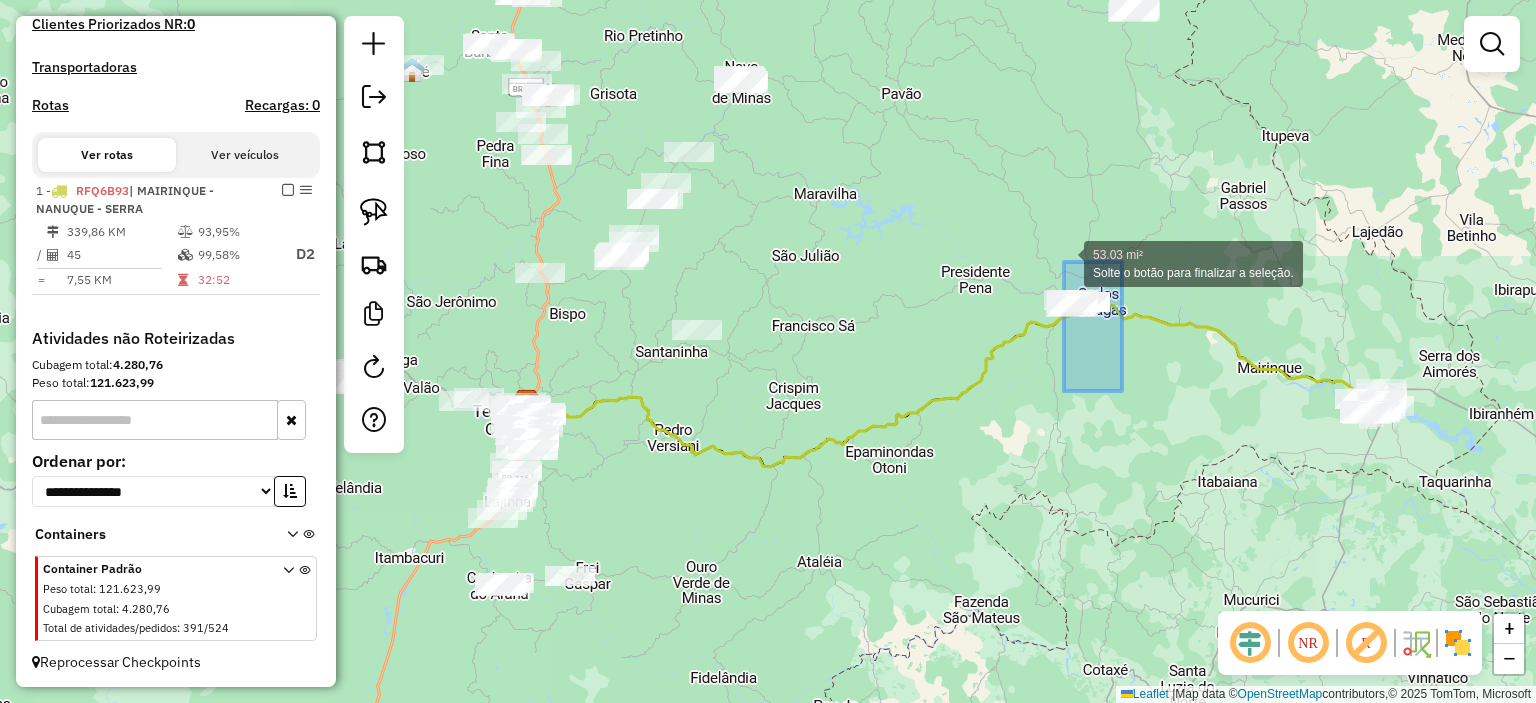 drag, startPoint x: 1095, startPoint y: 322, endPoint x: 1042, endPoint y: 243, distance: 95.131485 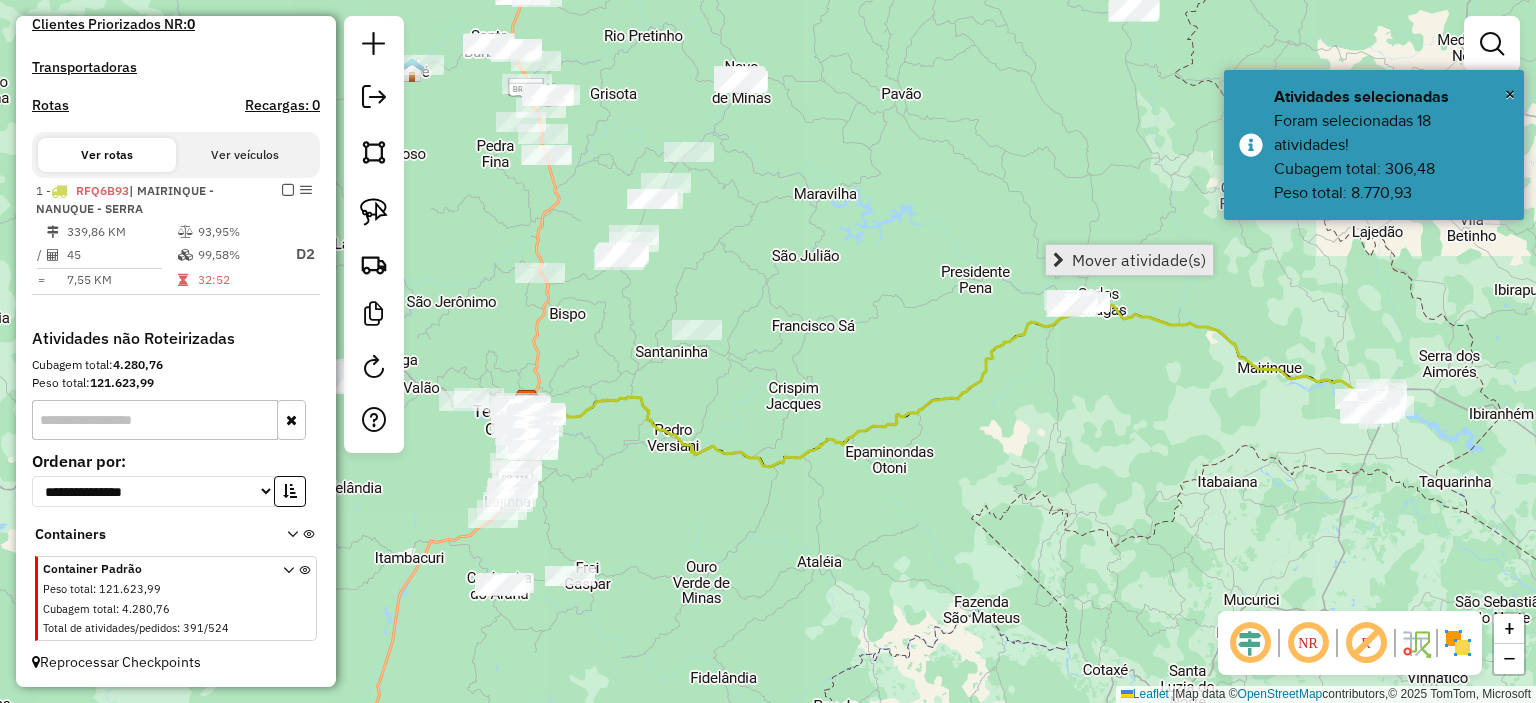 click on "Mover atividade(s)" at bounding box center (1139, 260) 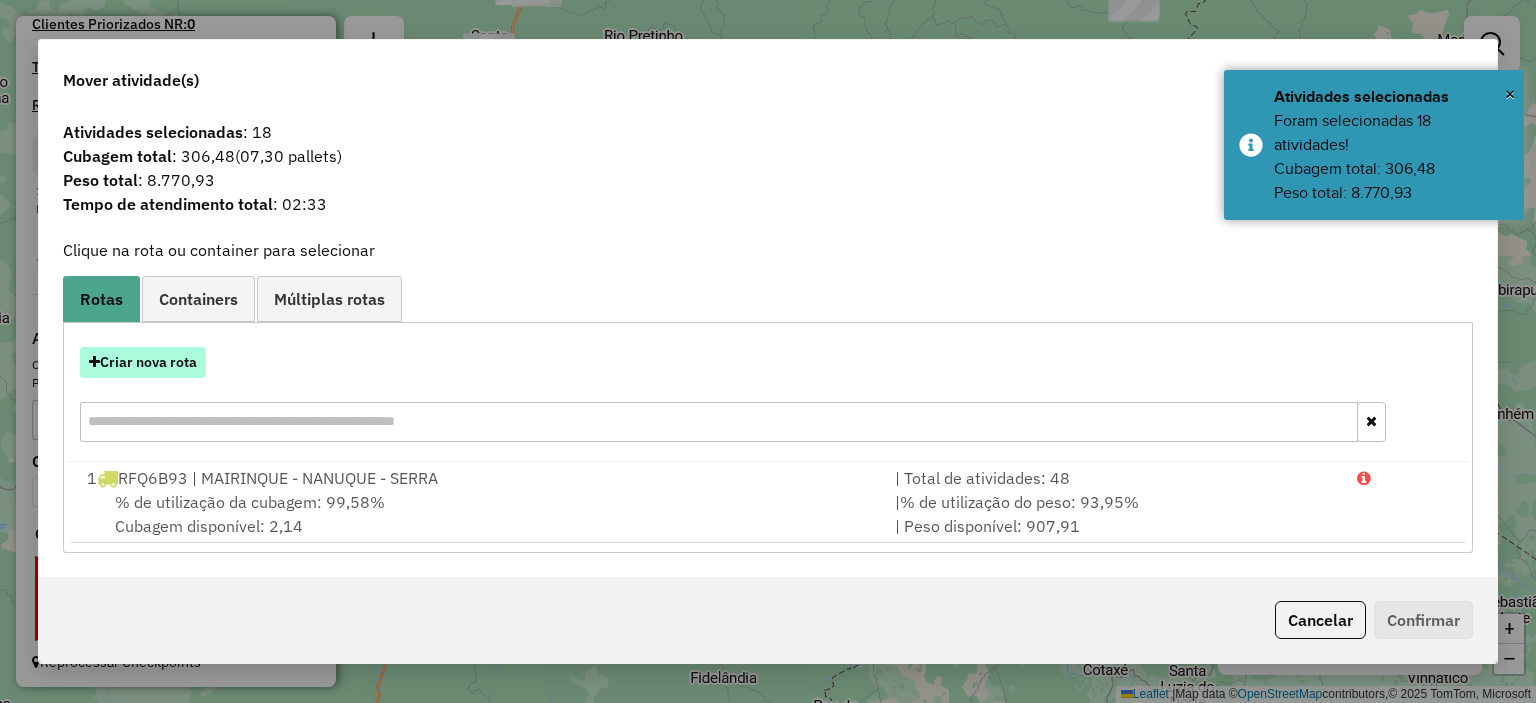 click on "Criar nova rota" at bounding box center (143, 362) 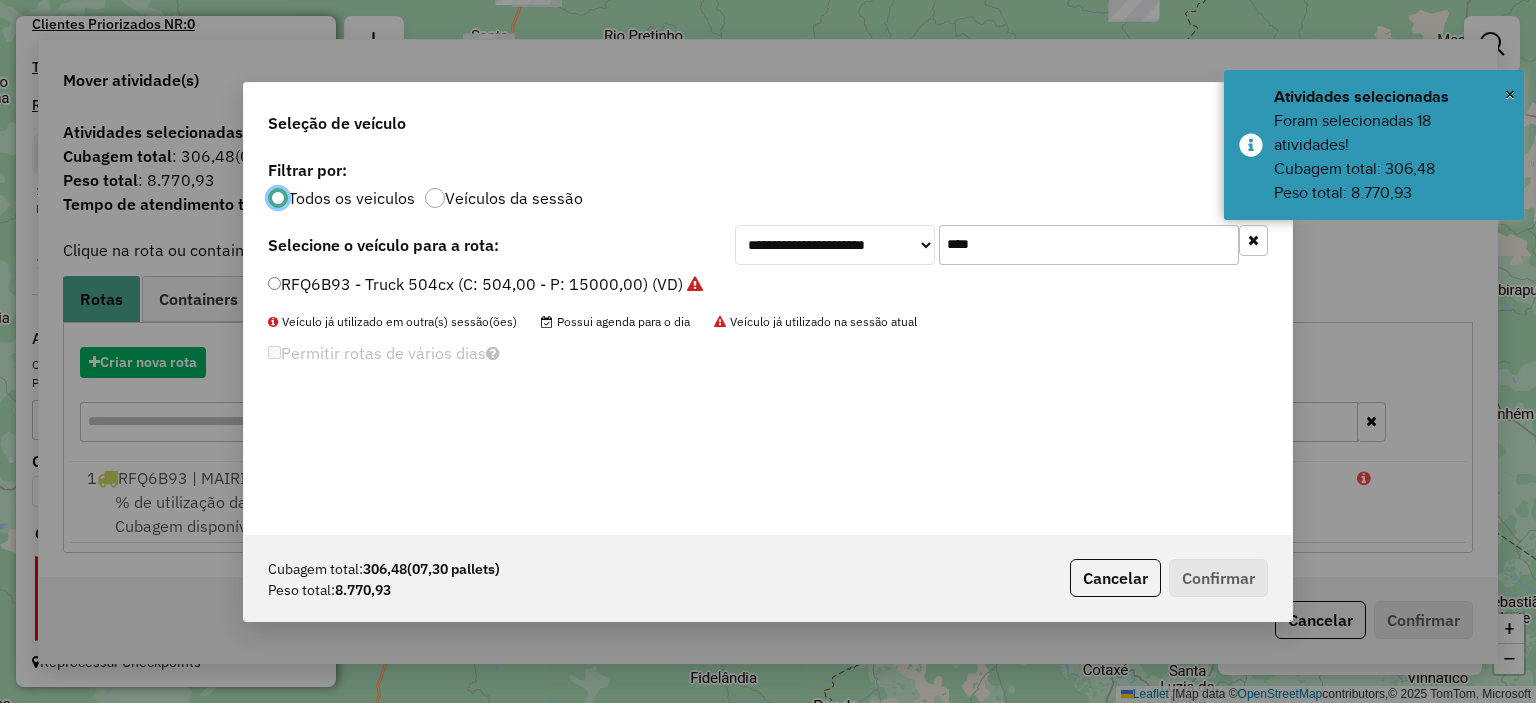 scroll, scrollTop: 10, scrollLeft: 6, axis: both 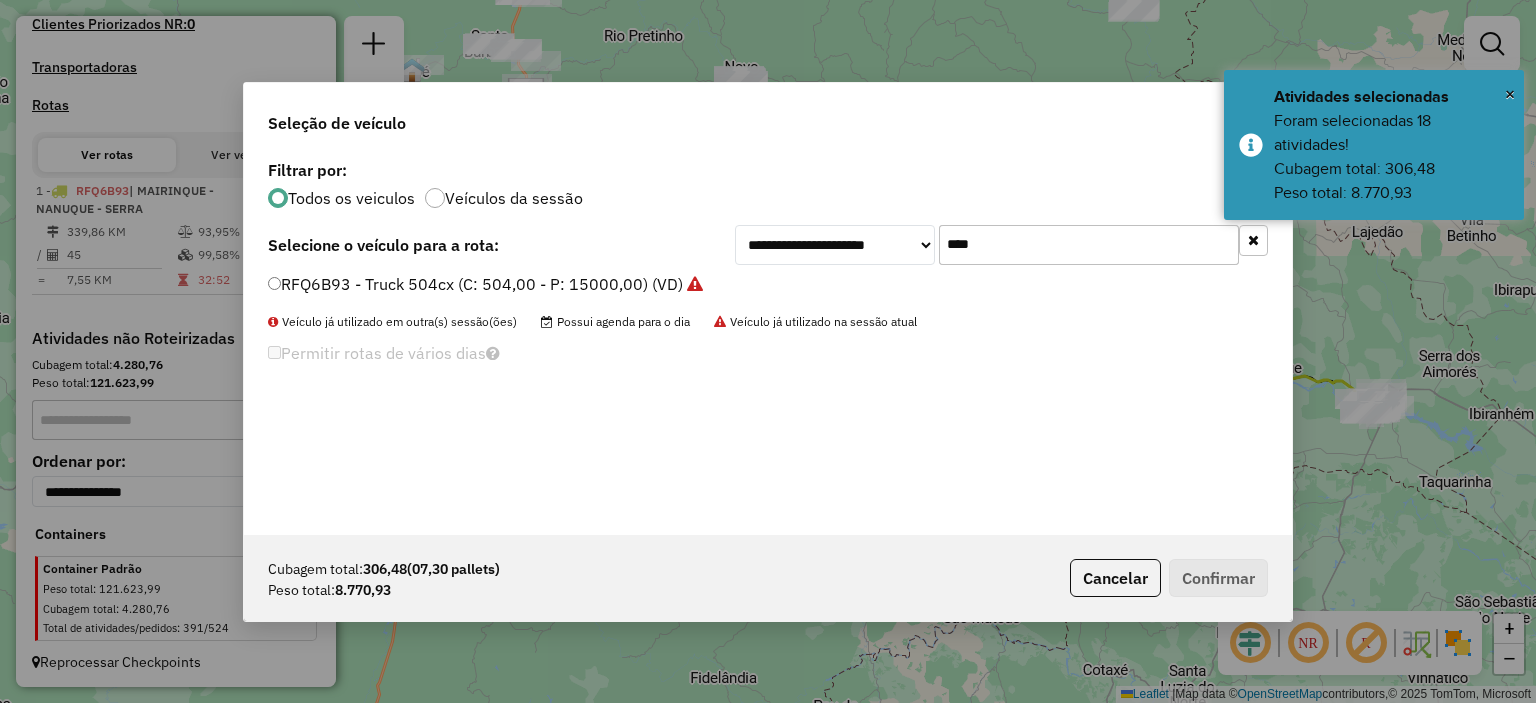 drag, startPoint x: 986, startPoint y: 253, endPoint x: 832, endPoint y: 253, distance: 154 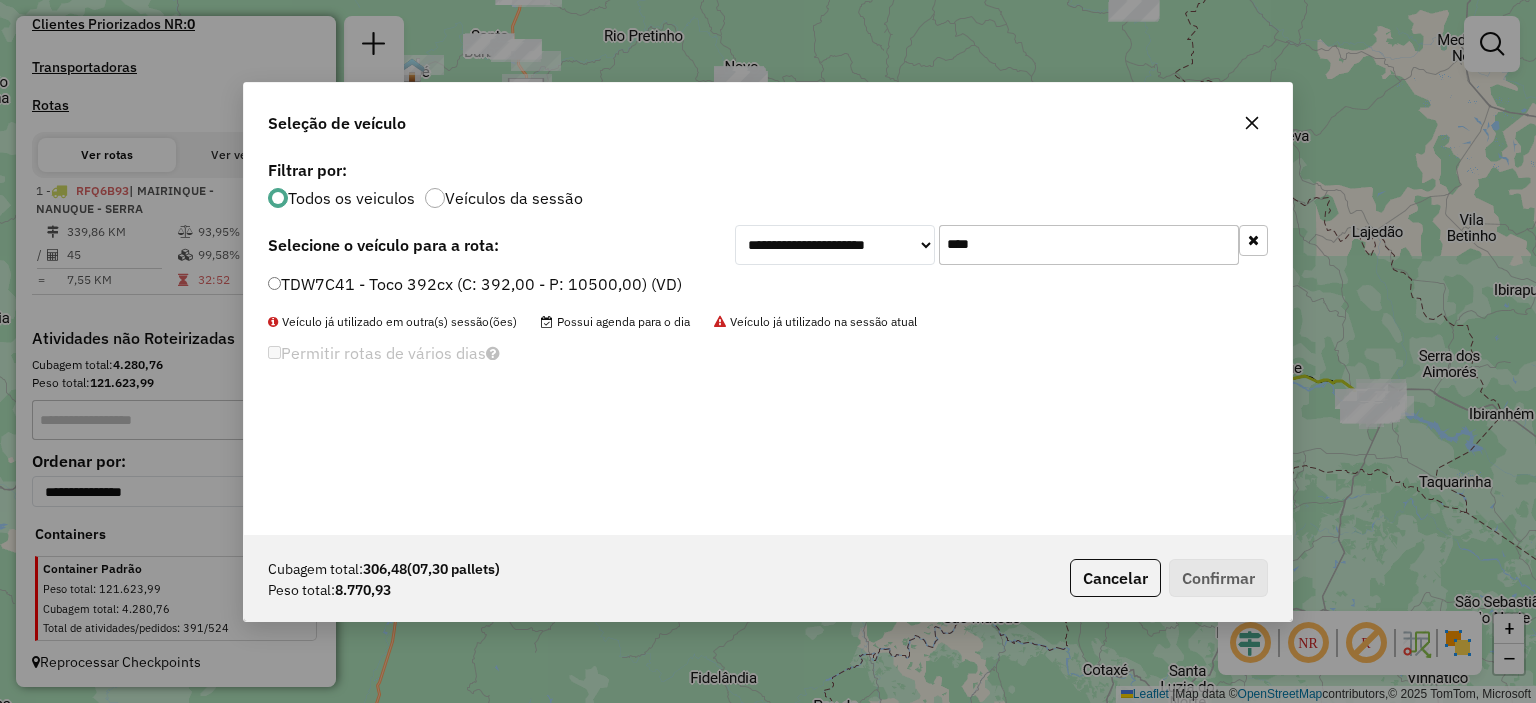 type on "****" 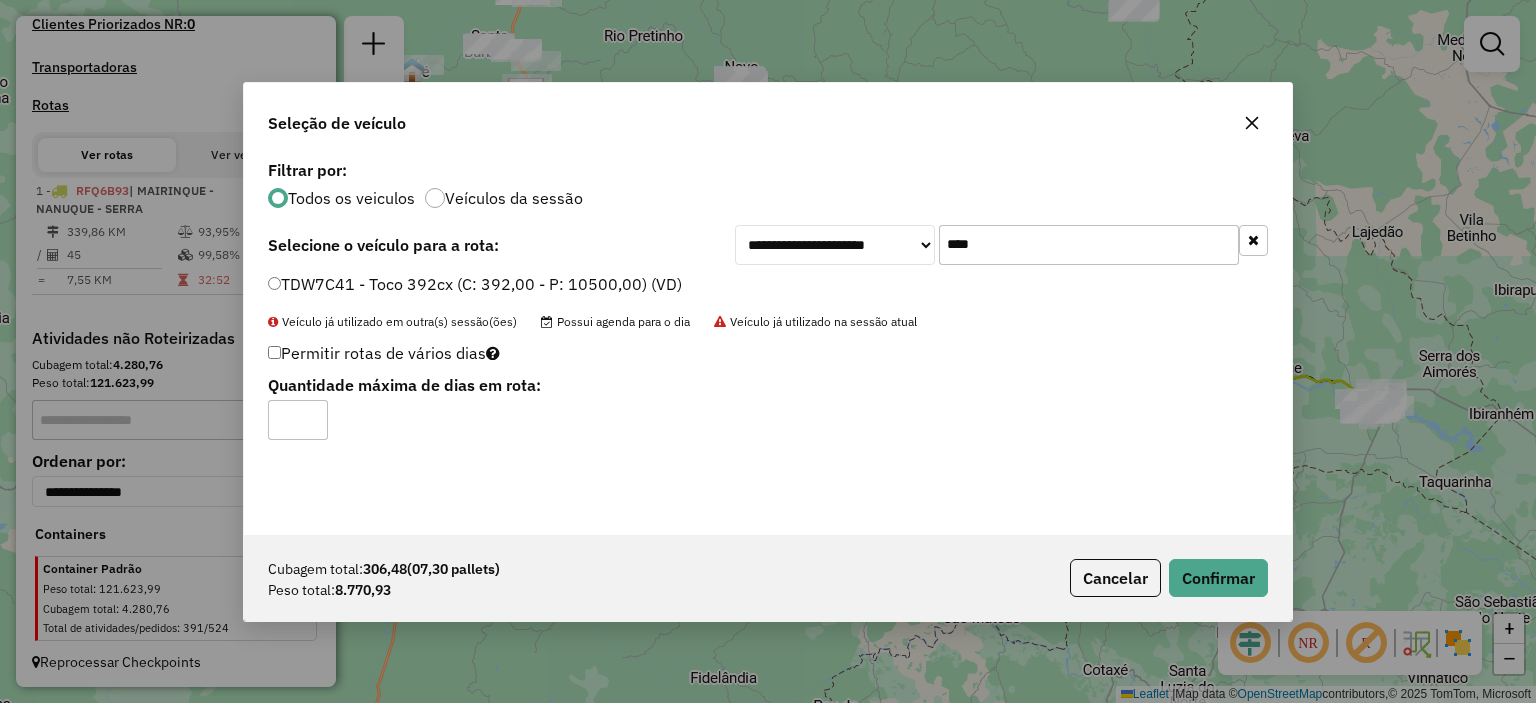 click on "*" 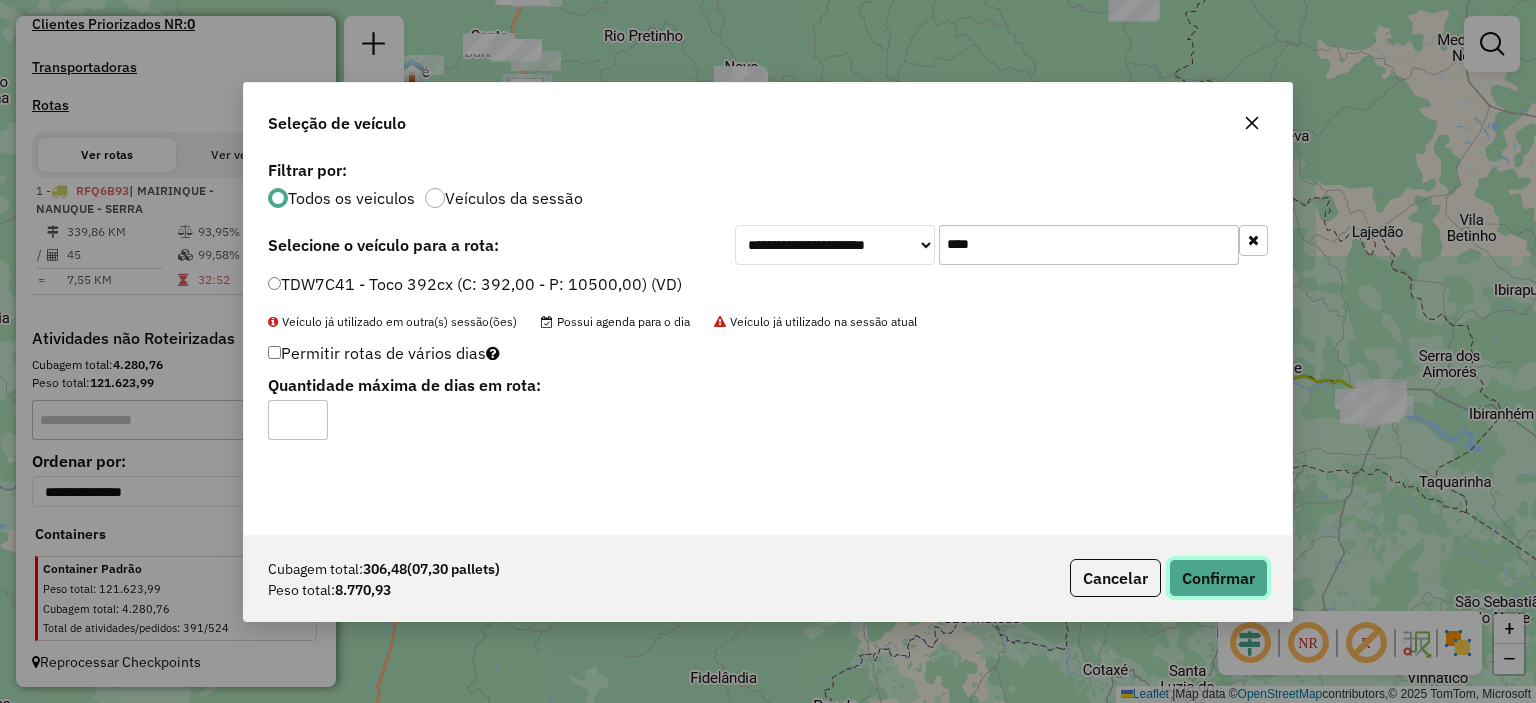click on "Confirmar" 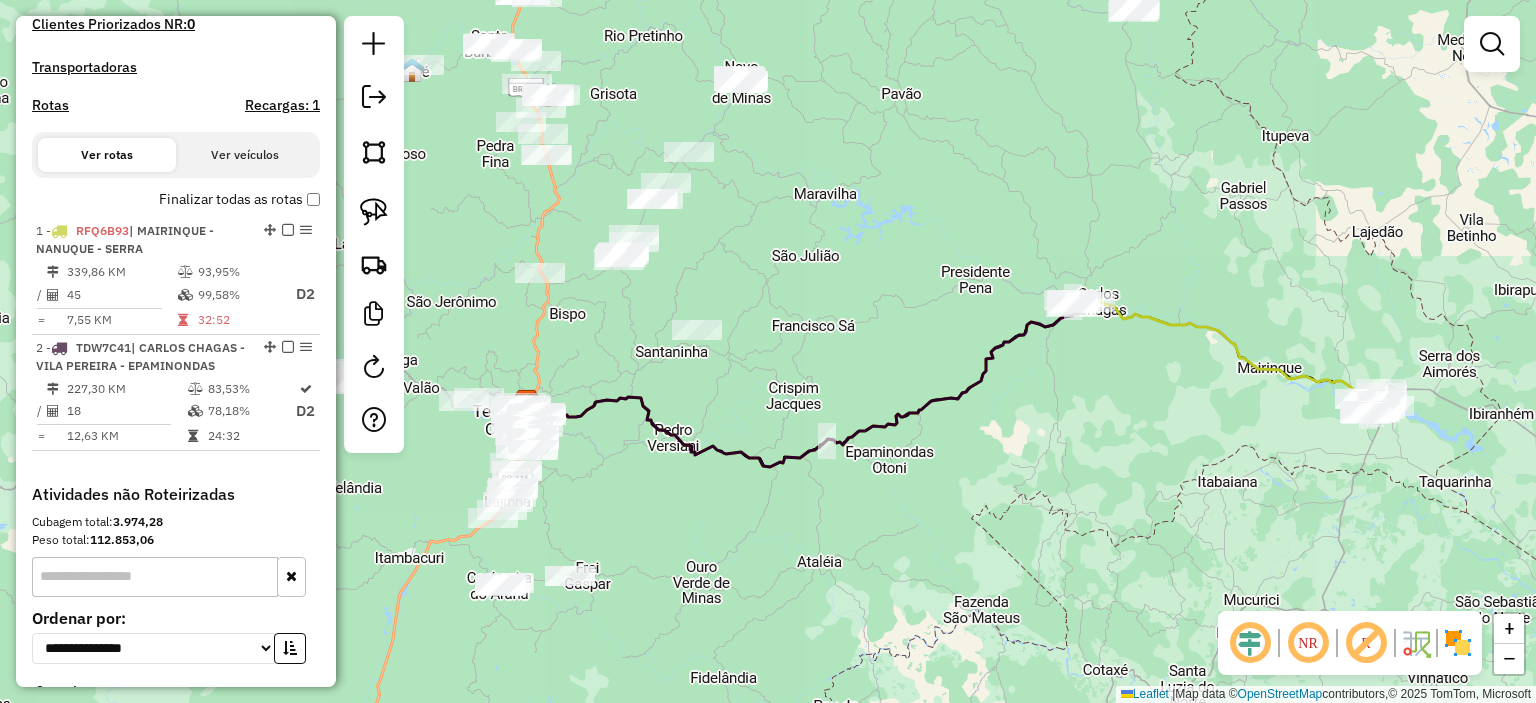 click 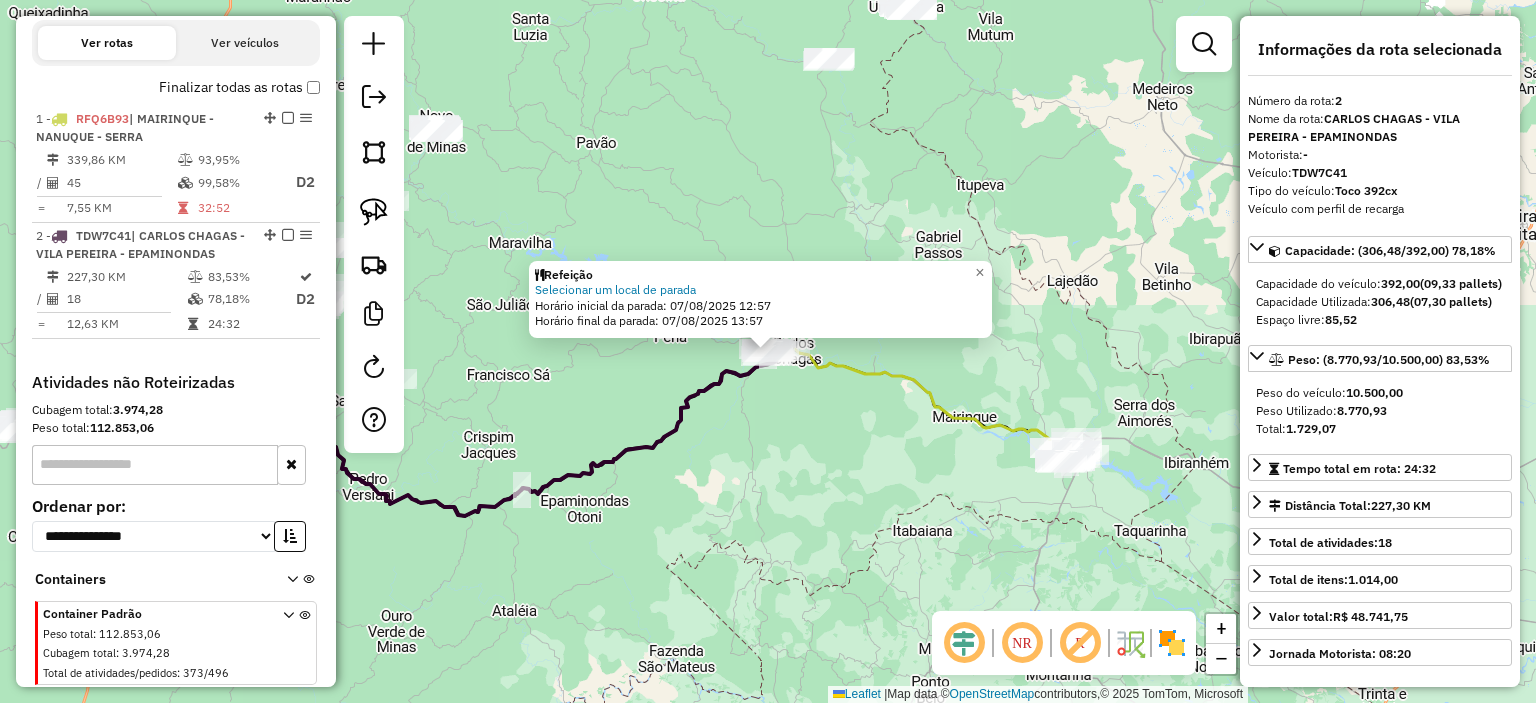 scroll, scrollTop: 728, scrollLeft: 0, axis: vertical 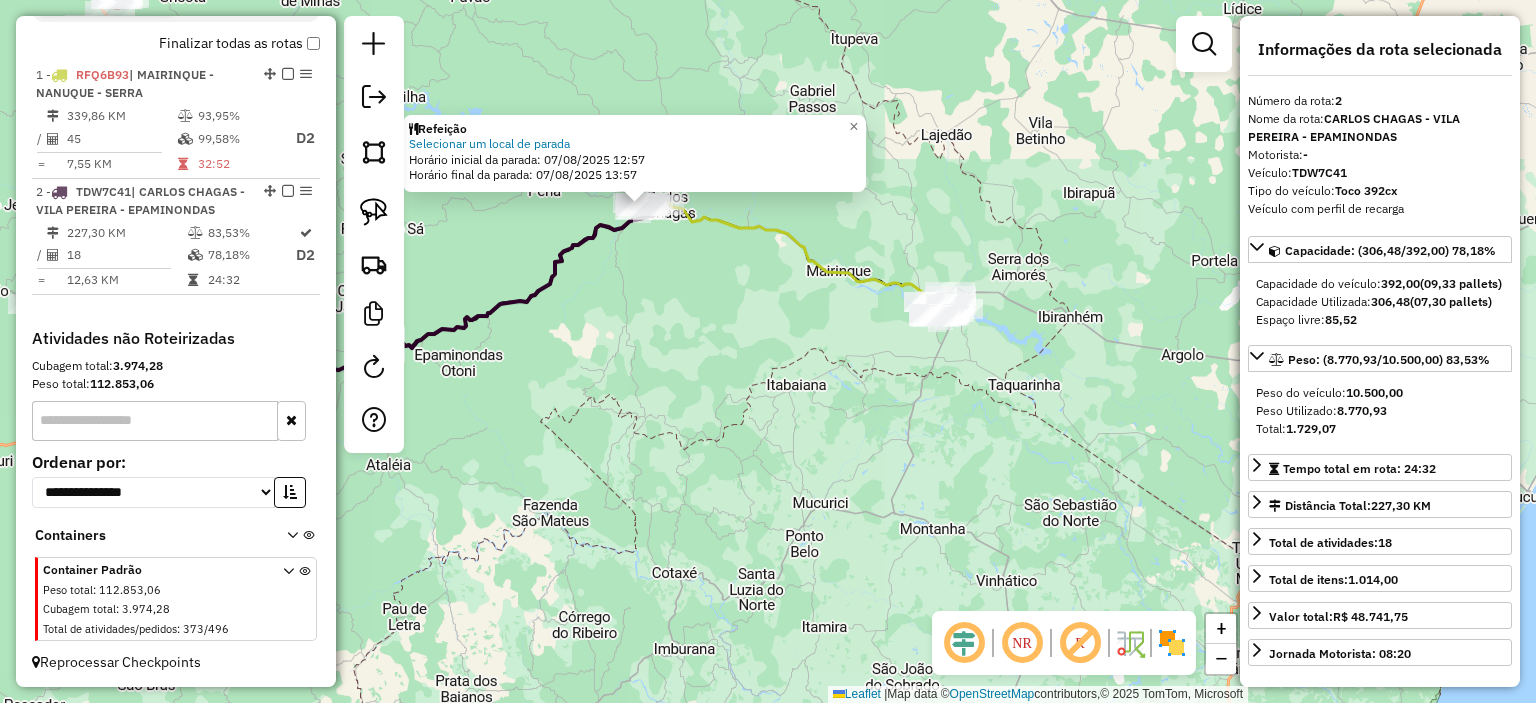 drag, startPoint x: 959, startPoint y: 499, endPoint x: 836, endPoint y: 353, distance: 190.90573 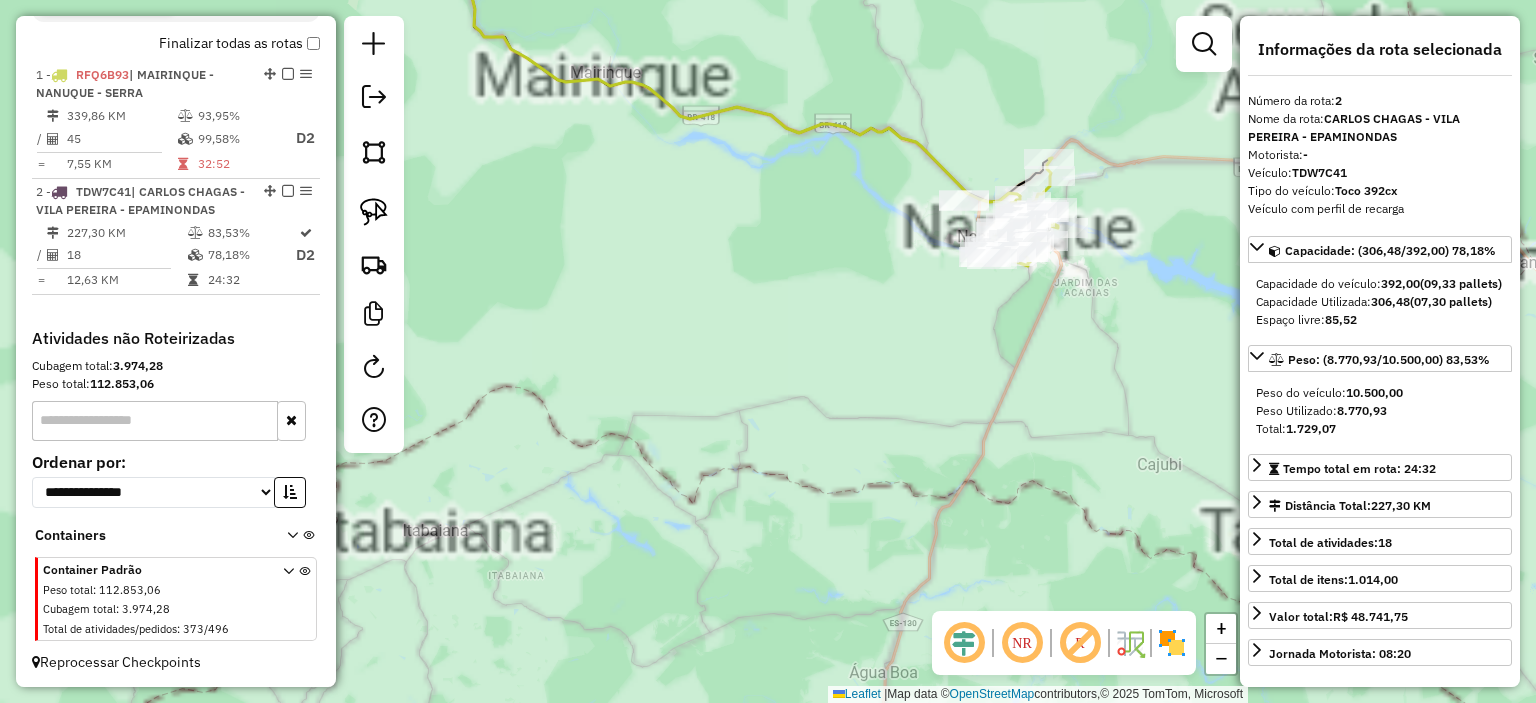 click on "Refeição Selecionar um local de parada  Horário inicial da parada: 07/08/2025 12:57   Horário final da parada: 07/08/2025 13:57  × Janela de atendimento Grade de atendimento Capacidade Transportadoras Veículos Cliente Pedidos  Rotas Selecione os dias de semana para filtrar as janelas de atendimento  Seg   Ter   Qua   Qui   Sex   Sáb   Dom  Informe o período da janela de atendimento: De: Até:  Filtrar exatamente a janela do cliente  Considerar janela de atendimento padrão  Selecione os dias de semana para filtrar as grades de atendimento  Seg   Ter   Qua   Qui   Sex   Sáb   Dom   Considerar clientes sem dia de atendimento cadastrado  Clientes fora do dia de atendimento selecionado Filtrar as atividades entre os valores definidos abaixo:  Peso mínimo:   Peso máximo:   Cubagem mínima:   Cubagem máxima:   De:   Até:  Filtrar as atividades entre o tempo de atendimento definido abaixo:  De:   Até:   Considerar capacidade total dos clientes não roteirizados Transportadora: Tipo de veículo: Nome:" 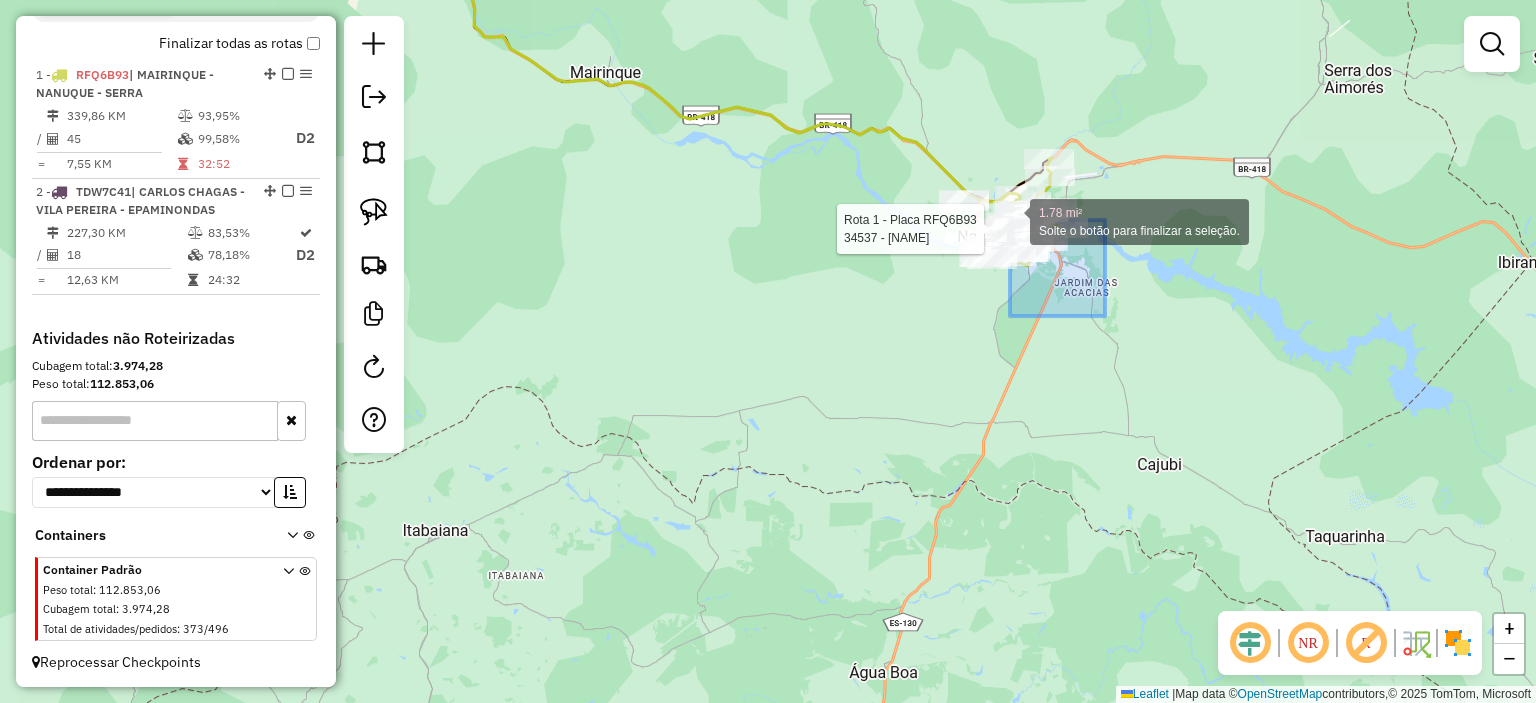 drag, startPoint x: 1087, startPoint y: 295, endPoint x: 869, endPoint y: 107, distance: 287.868 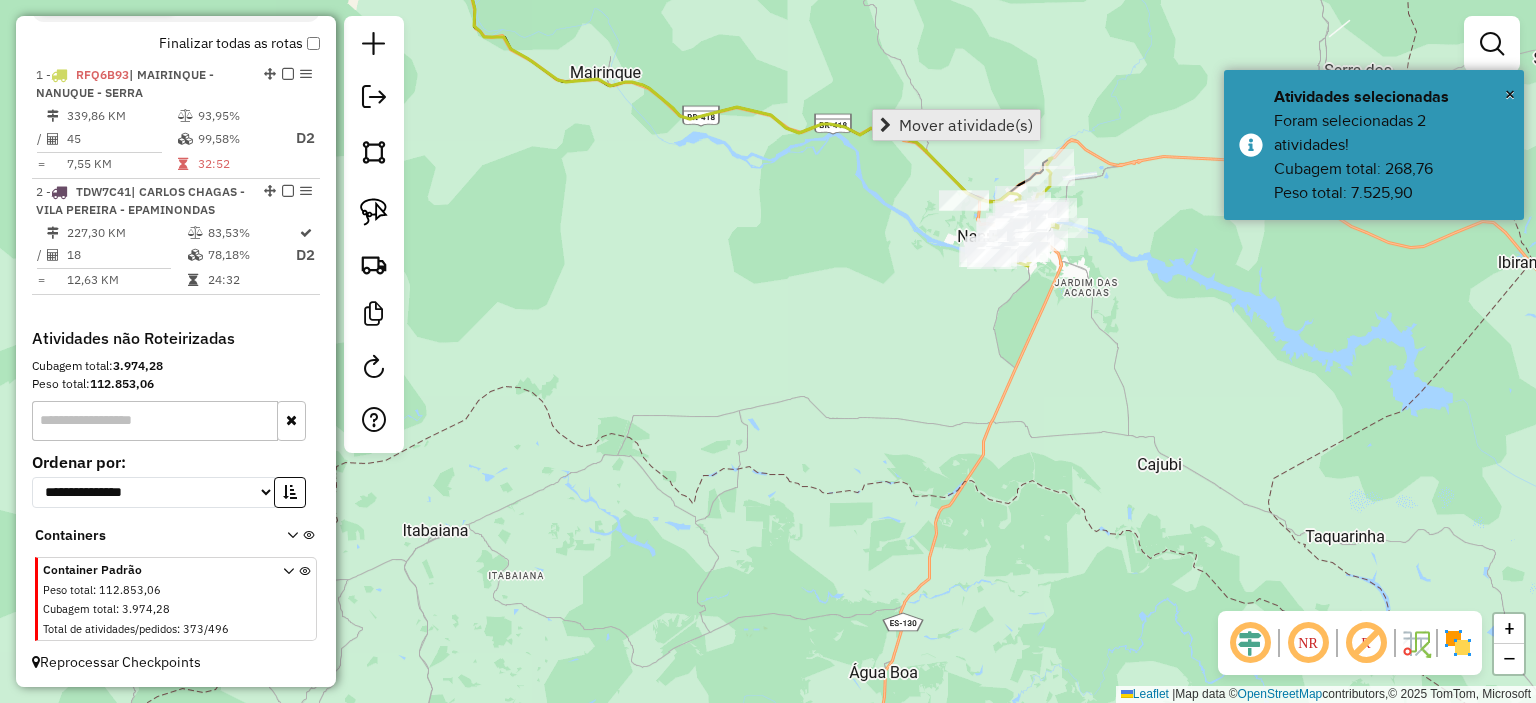 click on "Mover atividade(s)" at bounding box center (966, 125) 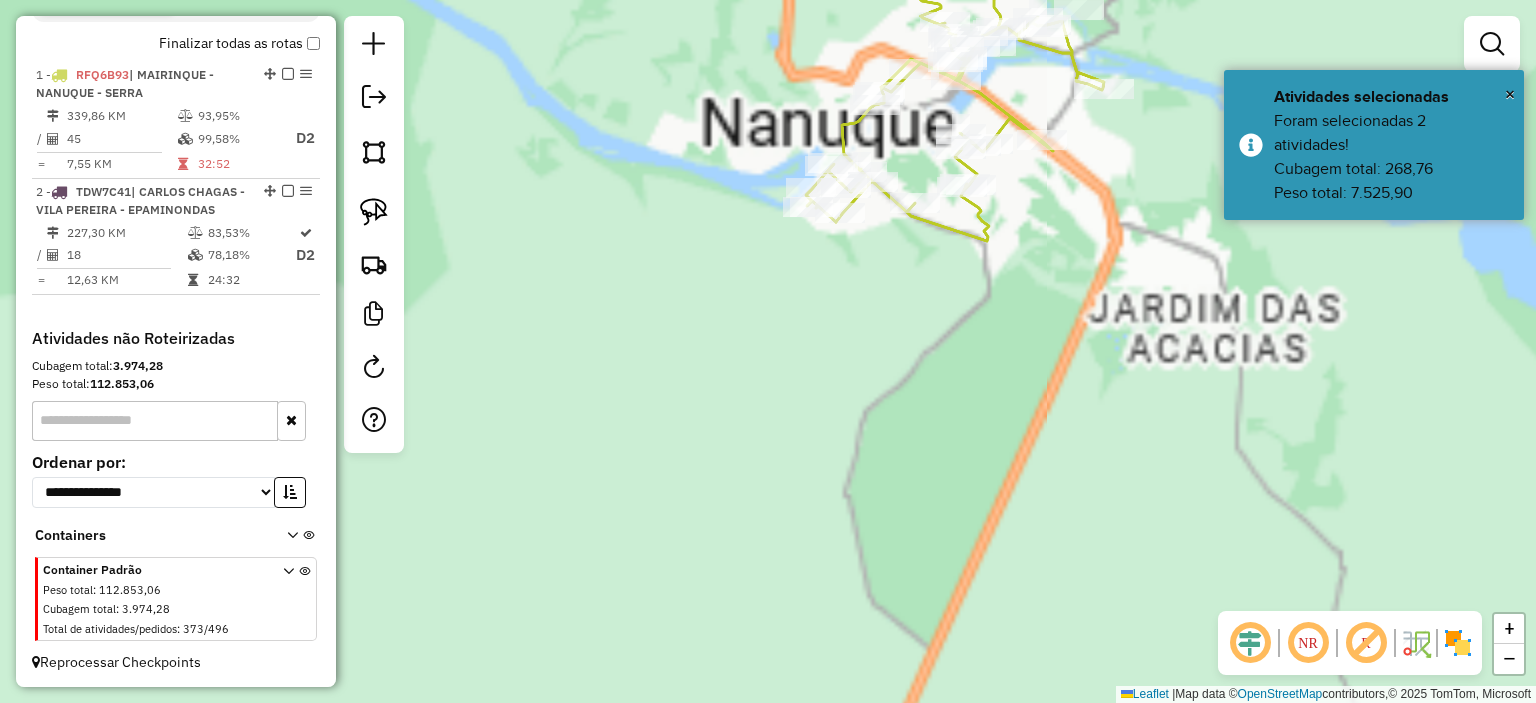 drag, startPoint x: 1127, startPoint y: 251, endPoint x: 1095, endPoint y: 452, distance: 203.53133 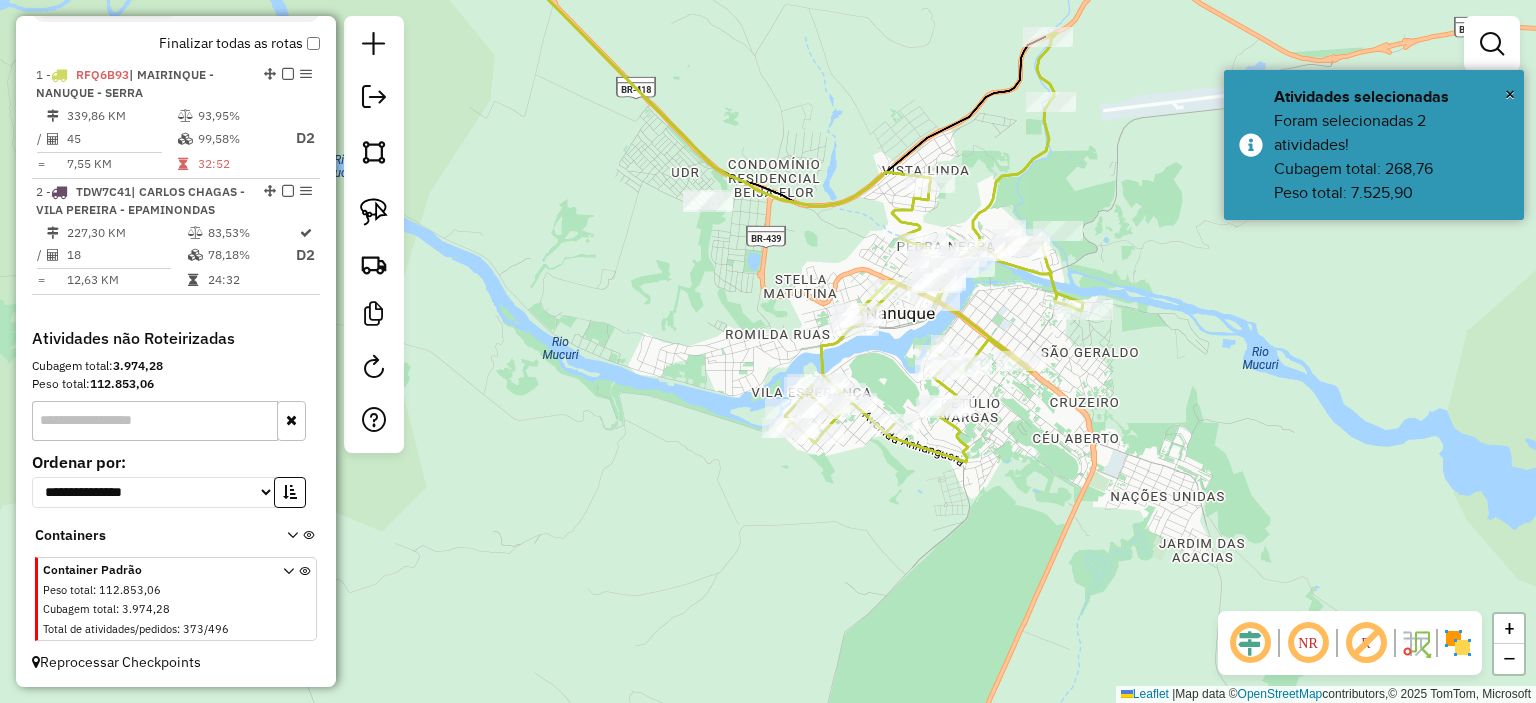 click on "Janela de atendimento Grade de atendimento Capacidade Transportadoras Veículos Cliente Pedidos  Rotas Selecione os dias de semana para filtrar as janelas de atendimento  Seg   Ter   Qua   Qui   Sex   Sáb   Dom  Informe o período da janela de atendimento: De: Até:  Filtrar exatamente a janela do cliente  Considerar janela de atendimento padrão  Selecione os dias de semana para filtrar as grades de atendimento  Seg   Ter   Qua   Qui   Sex   Sáb   Dom   Considerar clientes sem dia de atendimento cadastrado  Clientes fora do dia de atendimento selecionado Filtrar as atividades entre os valores definidos abaixo:  Peso mínimo:   Peso máximo:   Cubagem mínima:   Cubagem máxima:   De:   Até:  Filtrar as atividades entre o tempo de atendimento definido abaixo:  De:   Até:   Considerar capacidade total dos clientes não roteirizados Transportadora: Selecione um ou mais itens Tipo de veículo: Selecione um ou mais itens Veículo: Selecione um ou mais itens Motorista: Selecione um ou mais itens Nome: Rótulo:" 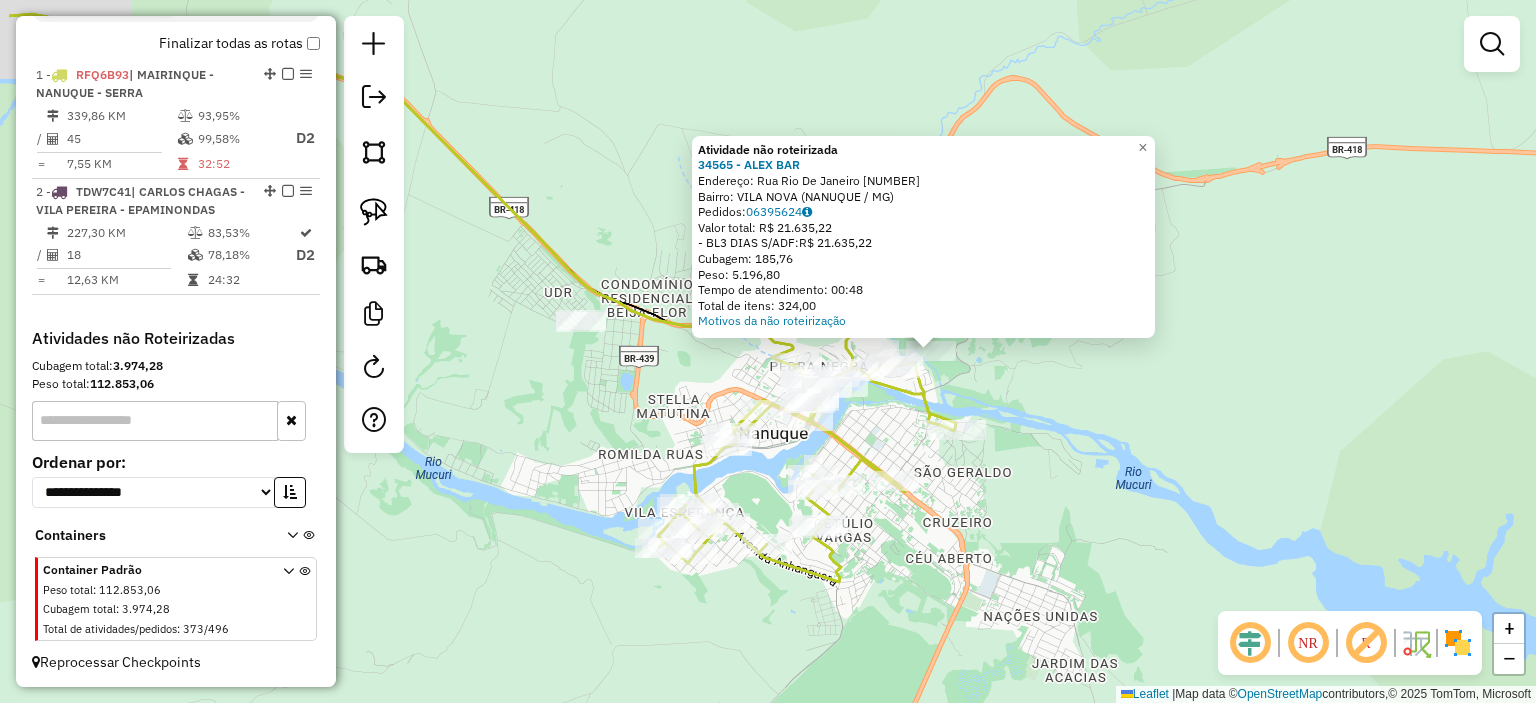 drag, startPoint x: 891, startPoint y: 411, endPoint x: 1043, endPoint y: 411, distance: 152 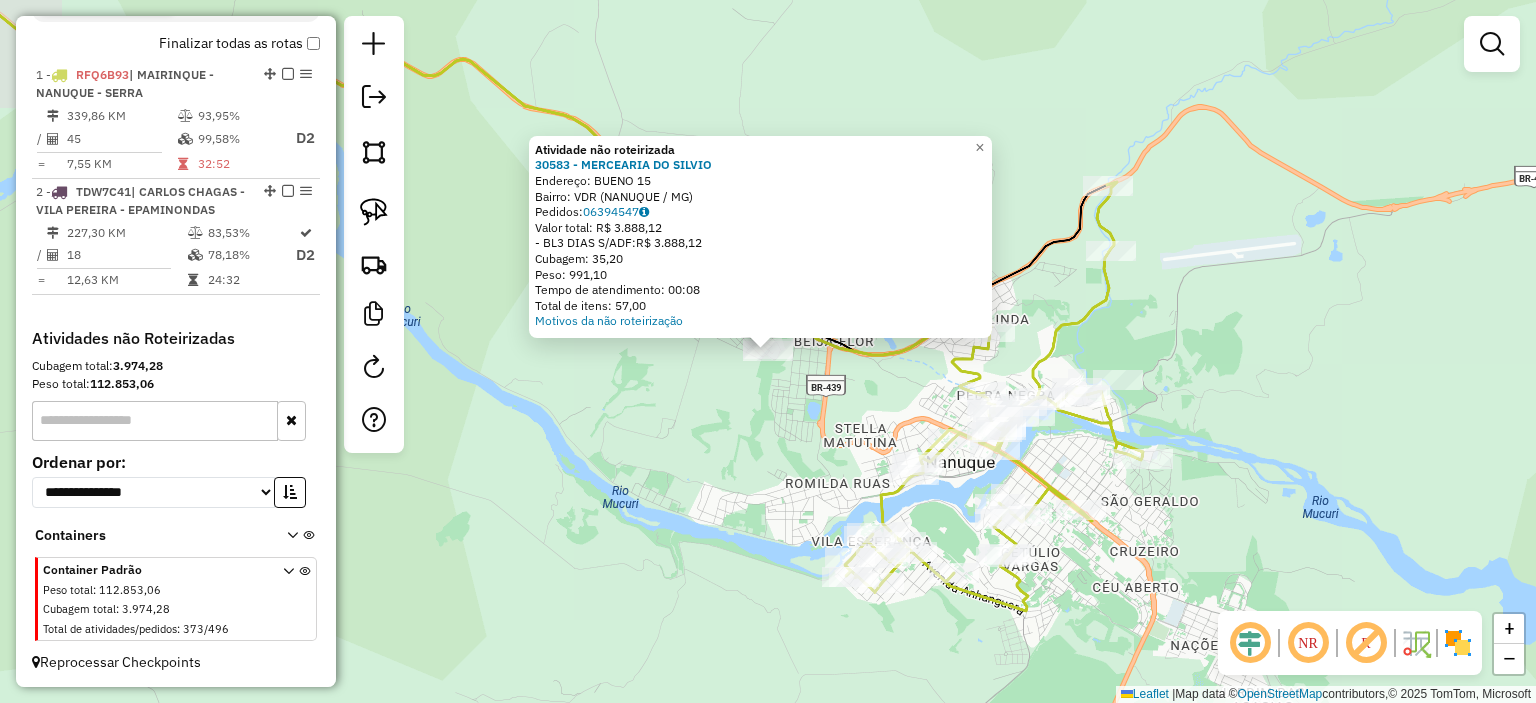 drag, startPoint x: 668, startPoint y: 451, endPoint x: 739, endPoint y: 480, distance: 76.6942 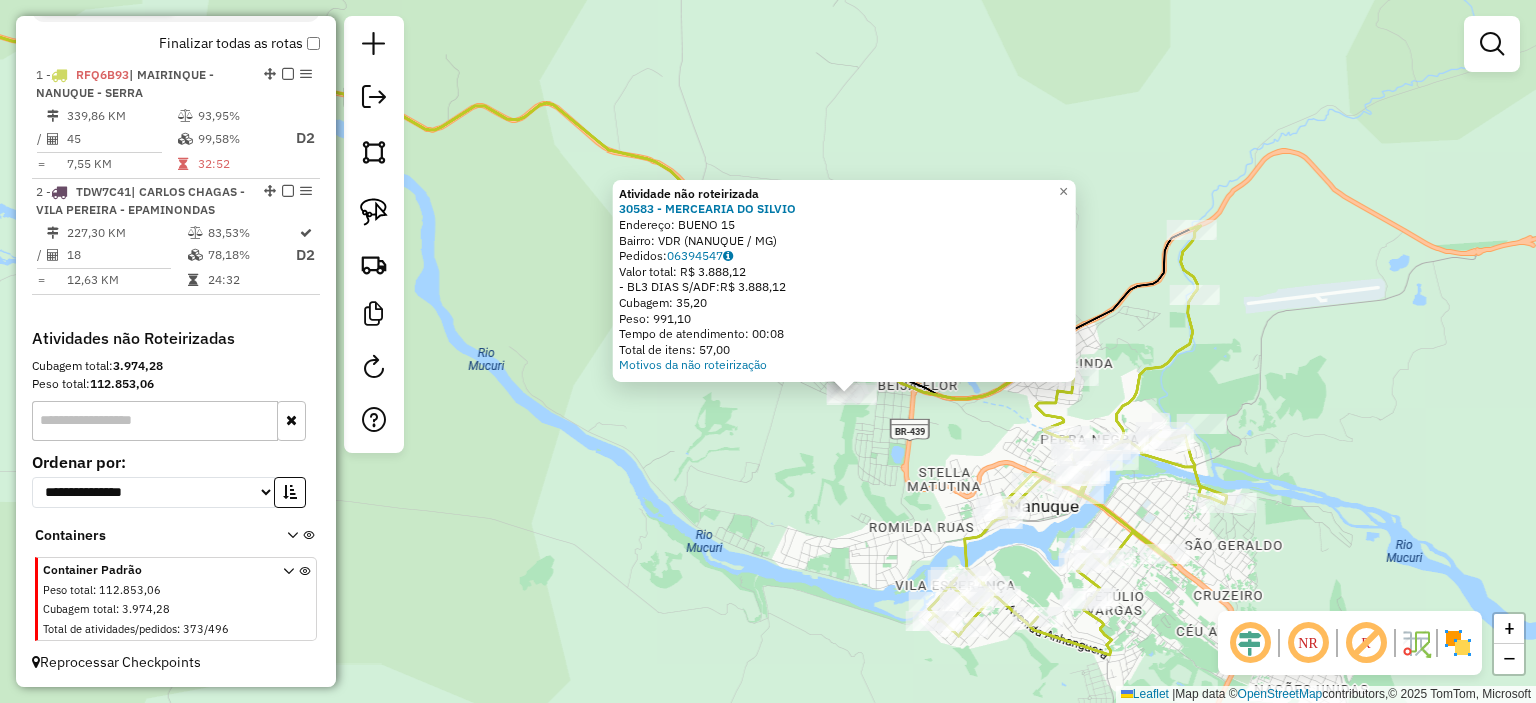 click on "Atividade não roteirizada 30583 - MERCEARIA DO SILVIO  Endereço:  BUENO 15   Bairro: VDR (NANUQUE / MG)   Pedidos:  06394547   Valor total: R$ 3.888,12   - BL3 DIAS S/ADF:  R$ 3.888,12   Cubagem: 35,20   Peso: 991,10   Tempo de atendimento: 00:08   Total de itens: 57,00  Motivos da não roteirização × Janela de atendimento Grade de atendimento Capacidade Transportadoras Veículos Cliente Pedidos  Rotas Selecione os dias de semana para filtrar as janelas de atendimento  Seg   Ter   Qua   Qui   Sex   Sáb   Dom  Informe o período da janela de atendimento: De: Até:  Filtrar exatamente a janela do cliente  Considerar janela de atendimento padrão  Selecione os dias de semana para filtrar as grades de atendimento  Seg   Ter   Qua   Qui   Sex   Sáb   Dom   Considerar clientes sem dia de atendimento cadastrado  Clientes fora do dia de atendimento selecionado Filtrar as atividades entre os valores definidos abaixo:  Peso mínimo:   Peso máximo:   Cubagem mínima:   Cubagem máxima:   De:   Até:   De:  Nome:" 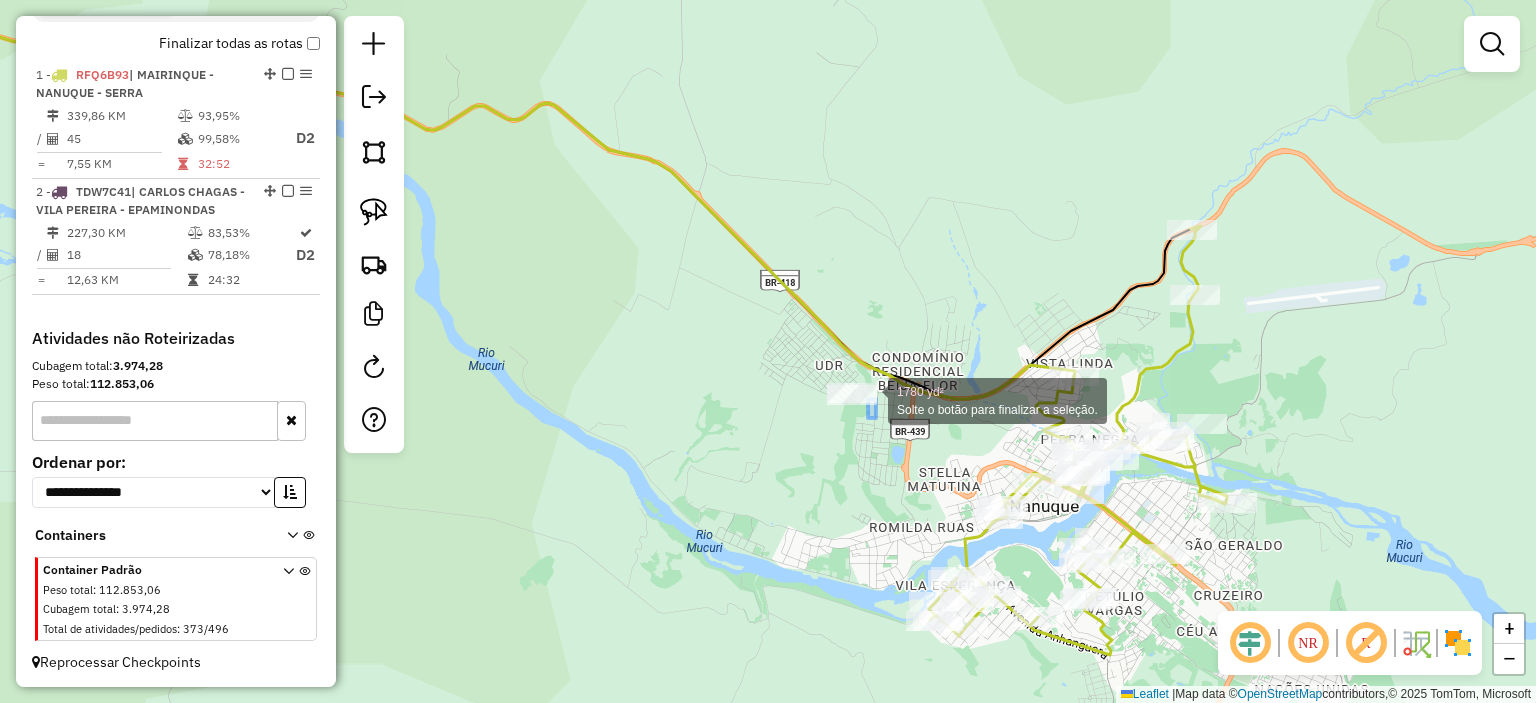drag, startPoint x: 874, startPoint y: 409, endPoint x: 763, endPoint y: 327, distance: 138.00362 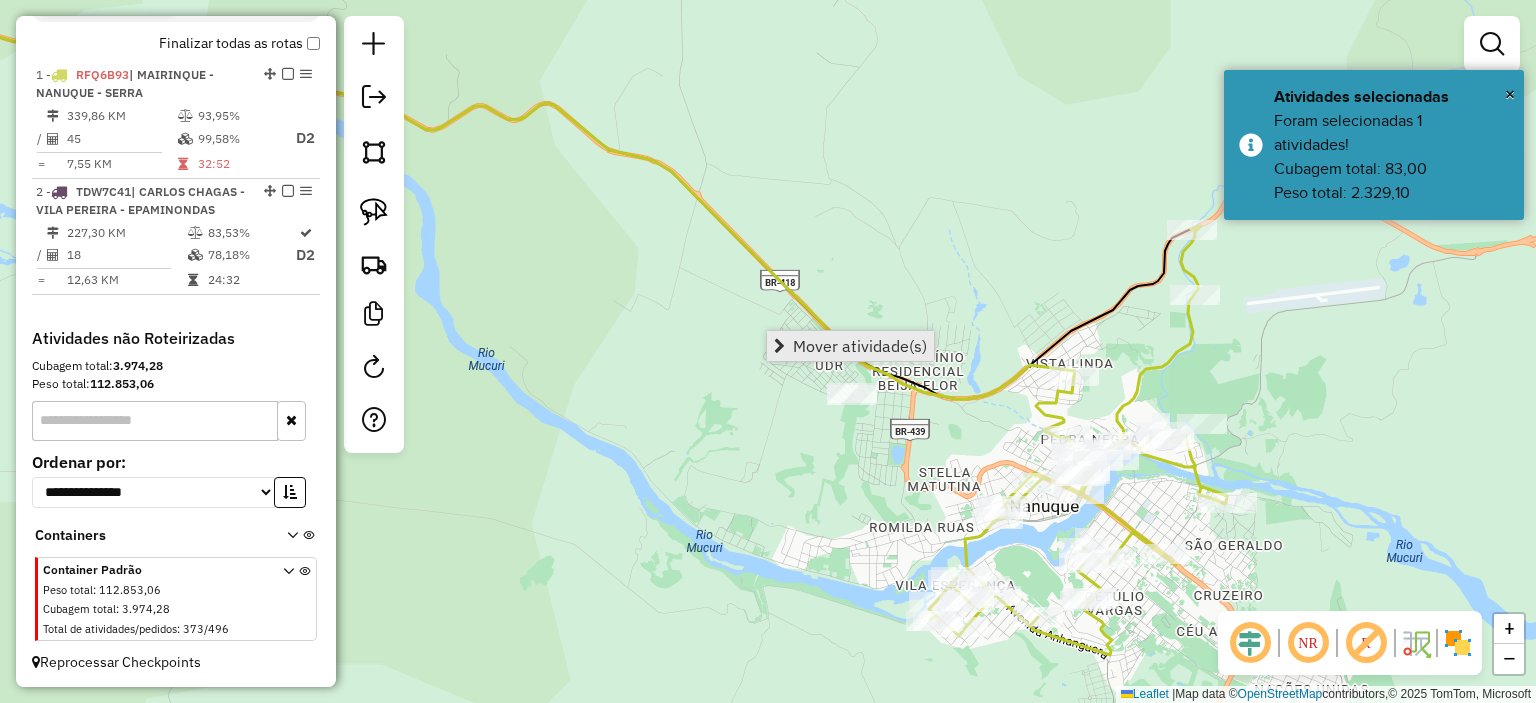click on "Mover atividade(s)" at bounding box center [860, 346] 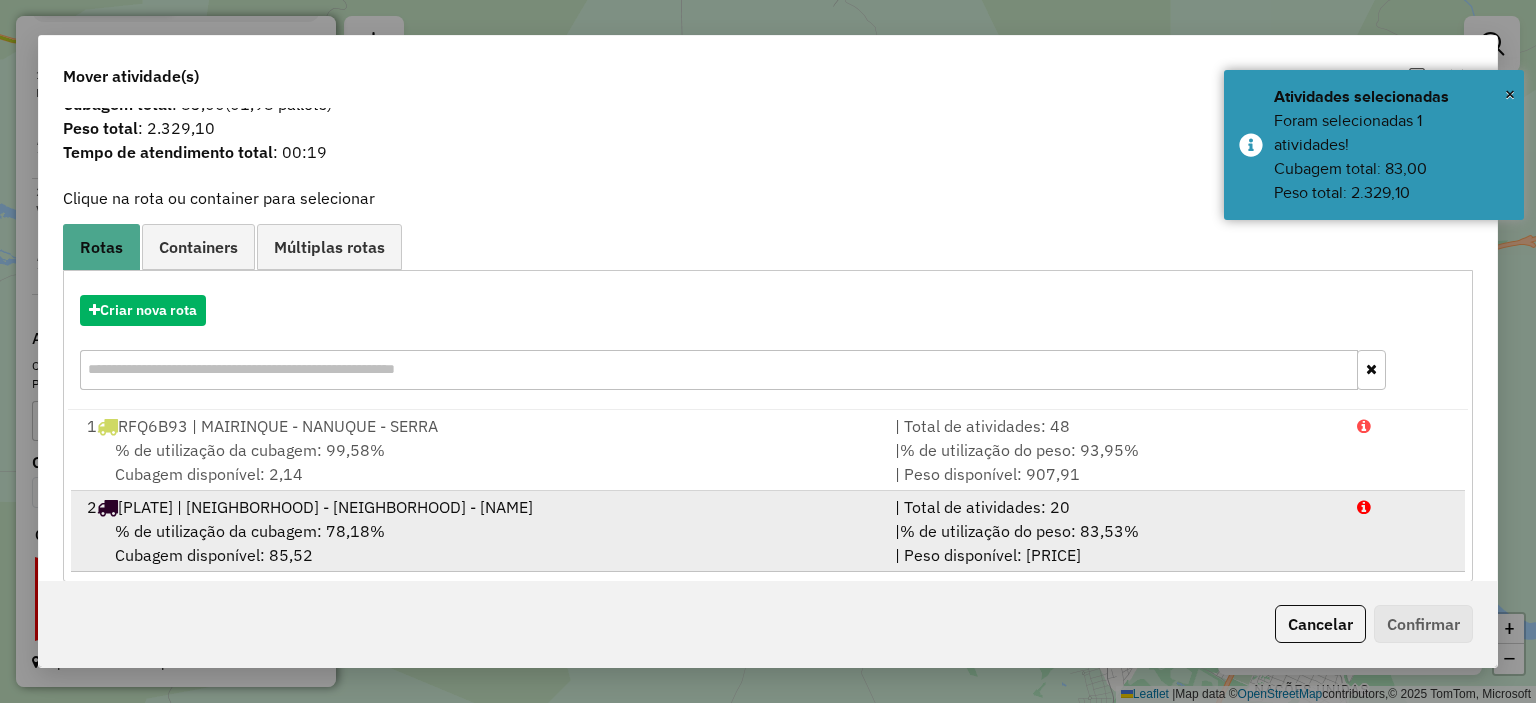 scroll, scrollTop: 72, scrollLeft: 0, axis: vertical 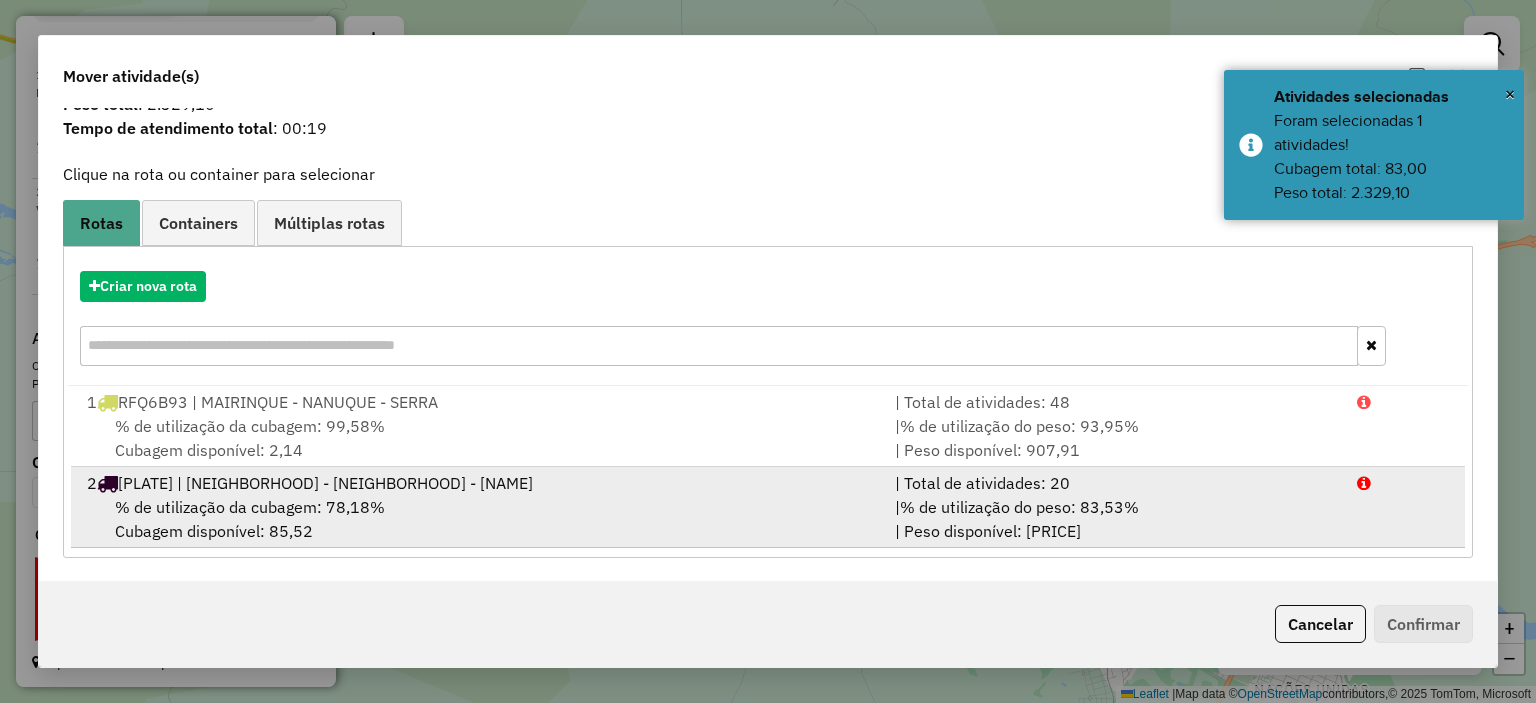 click on "% de utilização da cubagem: 78,18%  Cubagem disponível: 85,52" at bounding box center (479, 519) 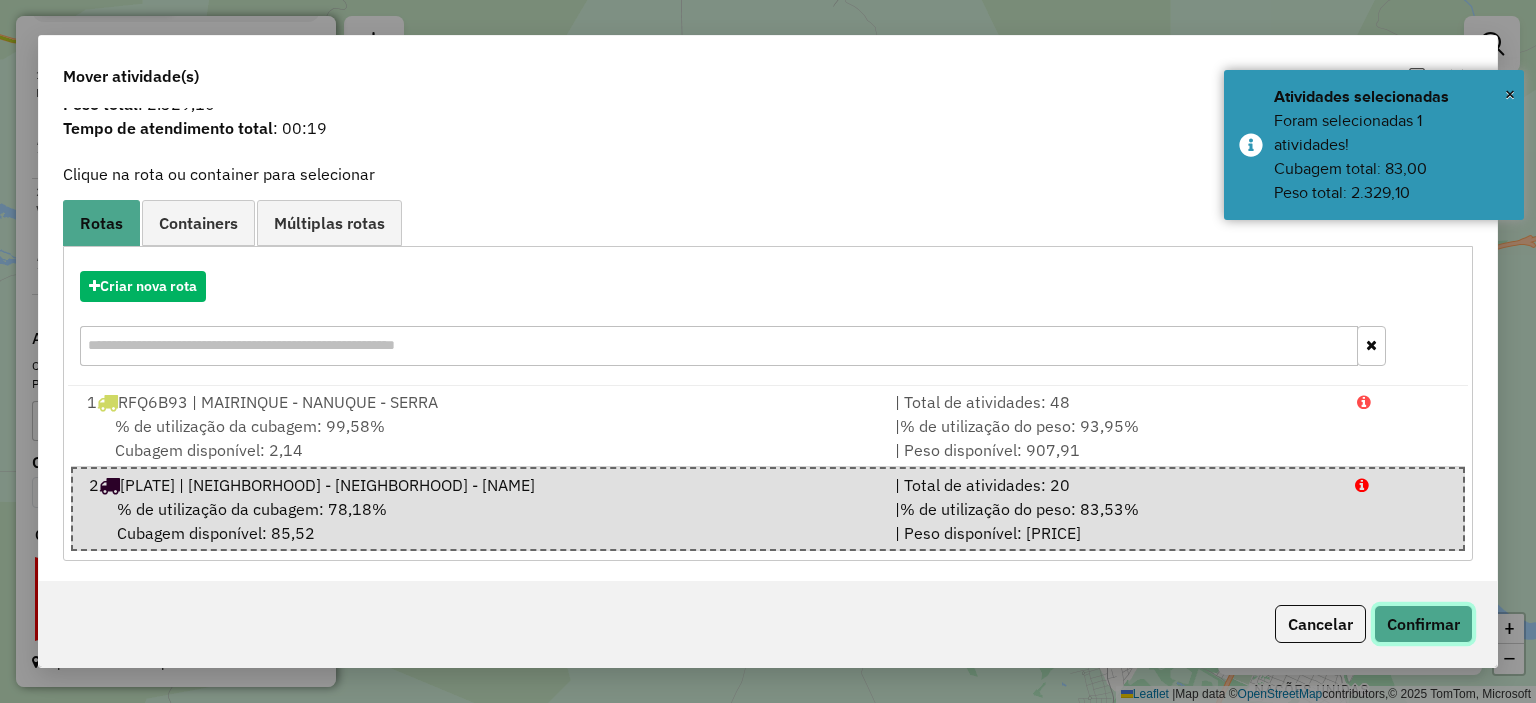 click on "Confirmar" 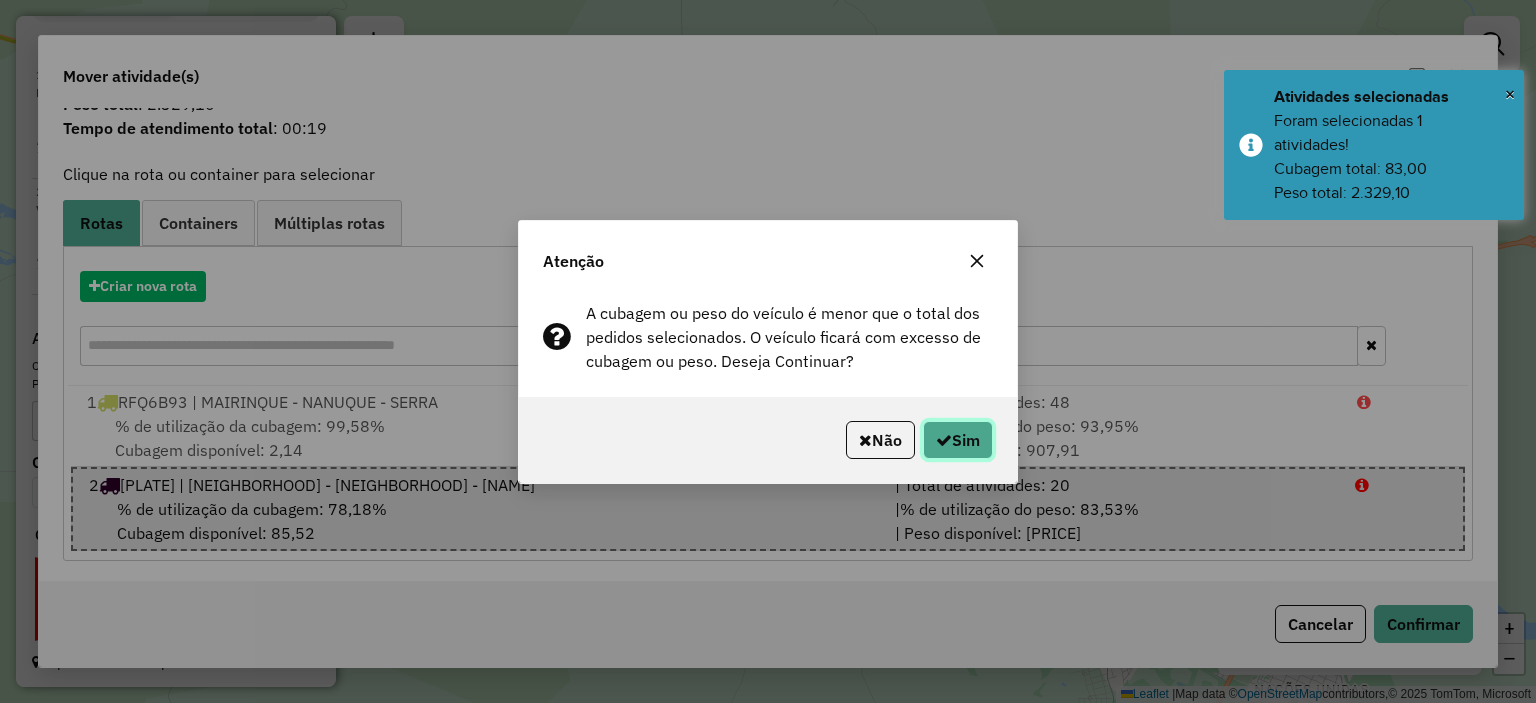 click on "Sim" 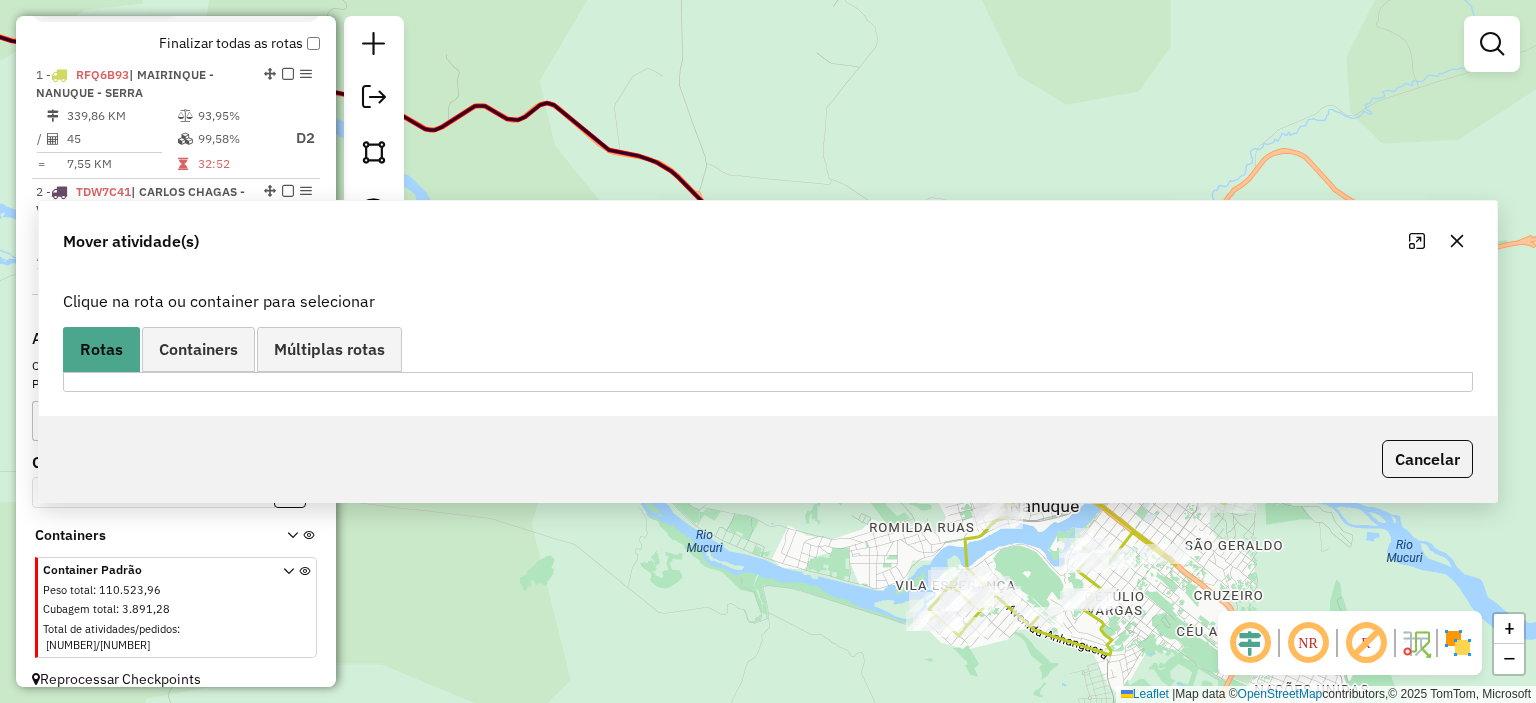 scroll, scrollTop: 0, scrollLeft: 0, axis: both 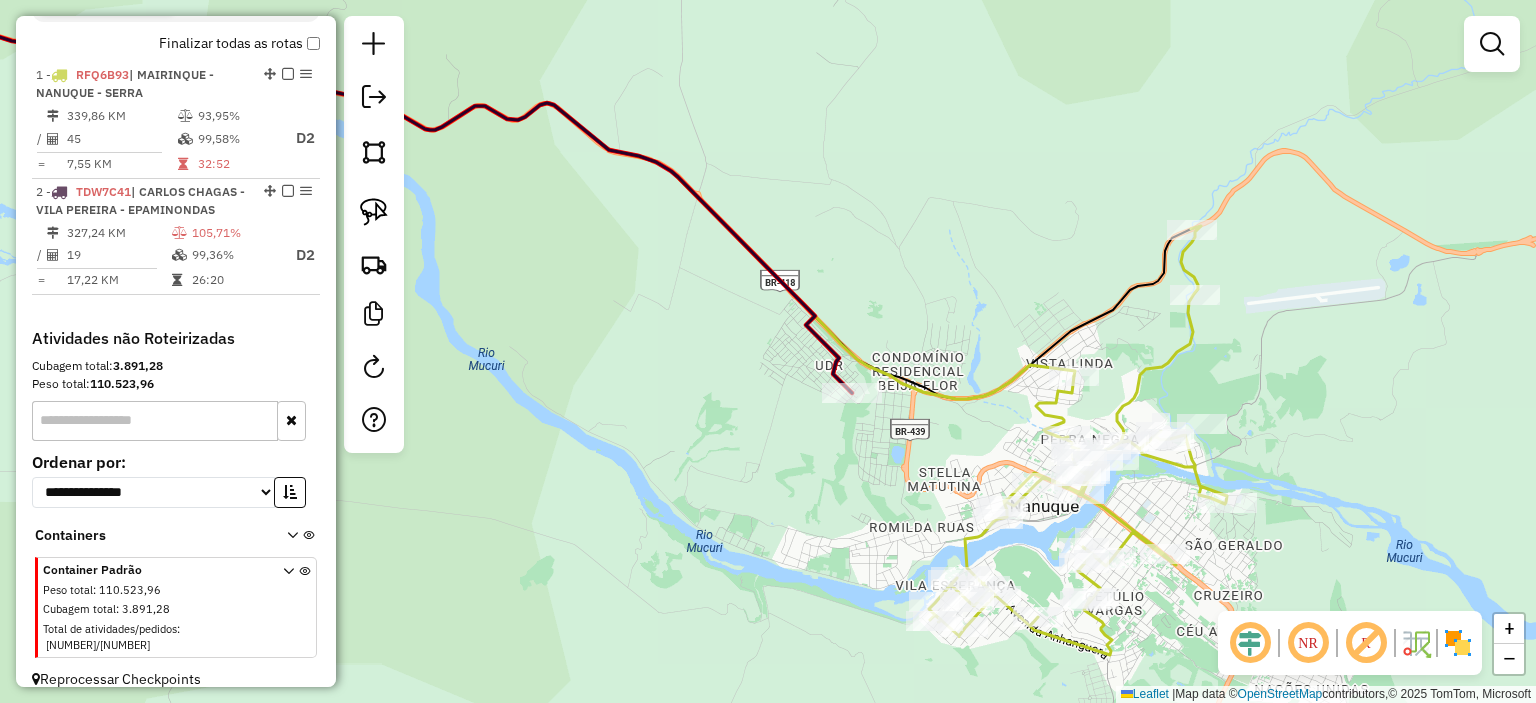 drag, startPoint x: 801, startPoint y: 441, endPoint x: 1002, endPoint y: 455, distance: 201.48697 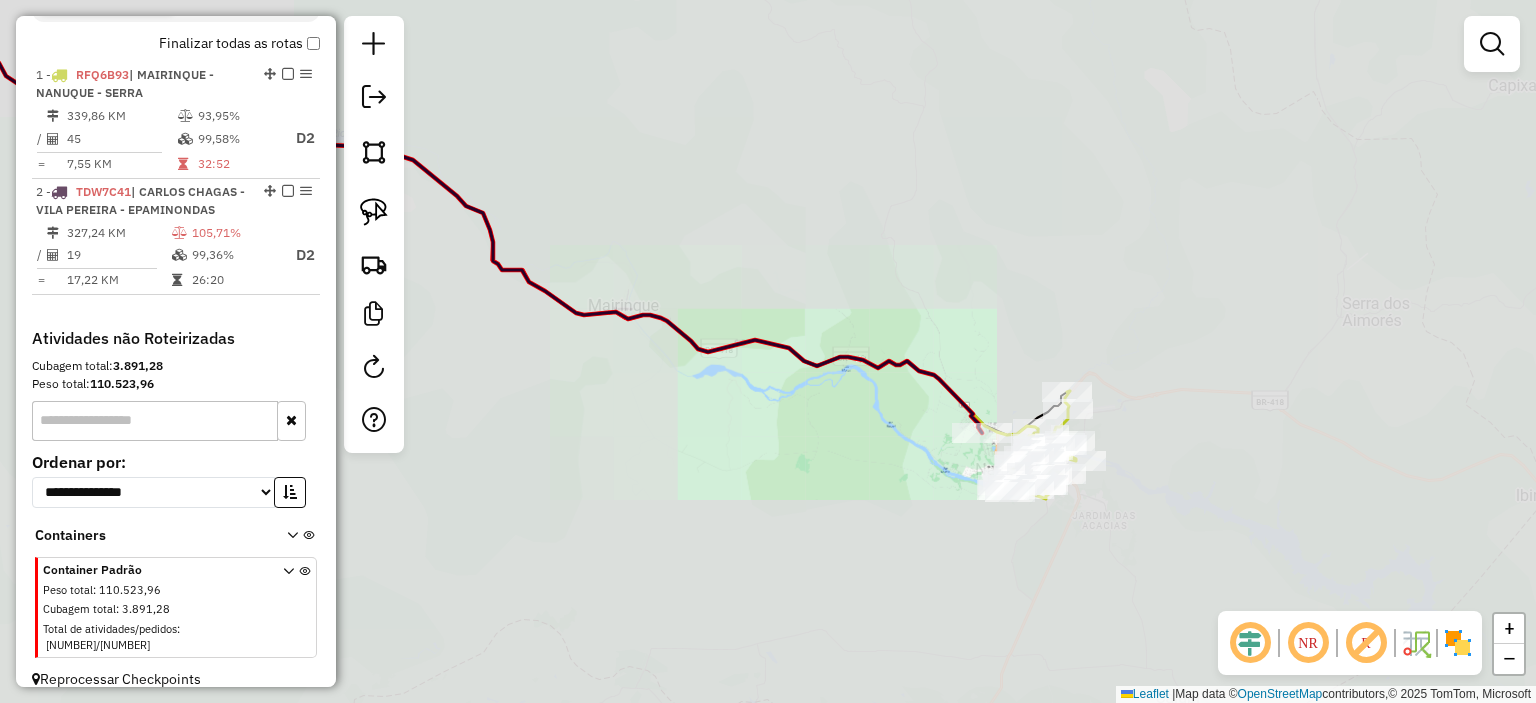 click on "Janela de atendimento Grade de atendimento Capacidade Transportadoras Veículos Cliente Pedidos  Rotas Selecione os dias de semana para filtrar as janelas de atendimento  Seg   Ter   Qua   Qui   Sex   Sáb   Dom  Informe o período da janela de atendimento: De: Até:  Filtrar exatamente a janela do cliente  Considerar janela de atendimento padrão  Selecione os dias de semana para filtrar as grades de atendimento  Seg   Ter   Qua   Qui   Sex   Sáb   Dom   Considerar clientes sem dia de atendimento cadastrado  Clientes fora do dia de atendimento selecionado Filtrar as atividades entre os valores definidos abaixo:  Peso mínimo:   Peso máximo:   Cubagem mínima:   Cubagem máxima:   De:   Até:  Filtrar as atividades entre o tempo de atendimento definido abaixo:  De:   Até:   Considerar capacidade total dos clientes não roteirizados Transportadora: Selecione um ou mais itens Tipo de veículo: Selecione um ou mais itens Veículo: Selecione um ou mais itens Motorista: Selecione um ou mais itens Nome: Rótulo:" 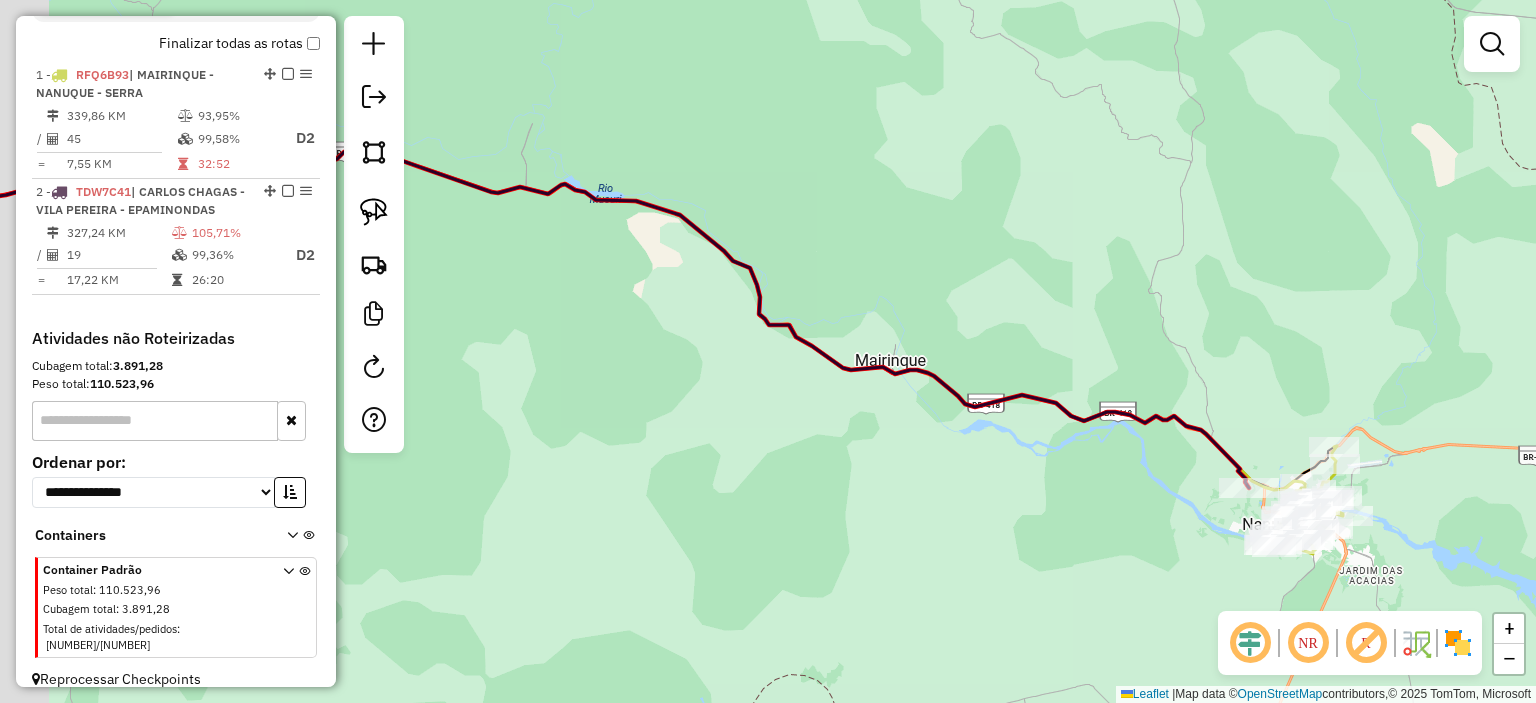 drag, startPoint x: 762, startPoint y: 439, endPoint x: 974, endPoint y: 462, distance: 213.24399 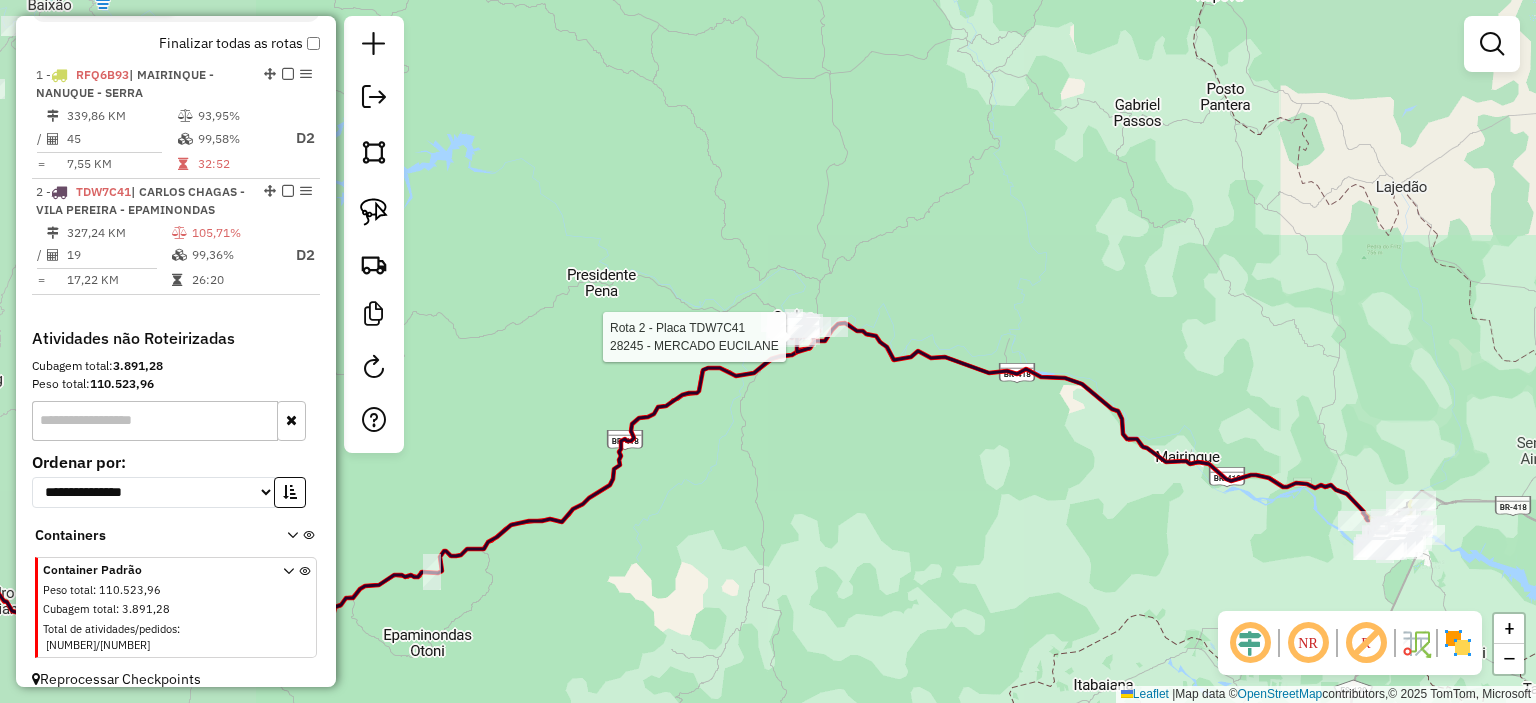 select on "*********" 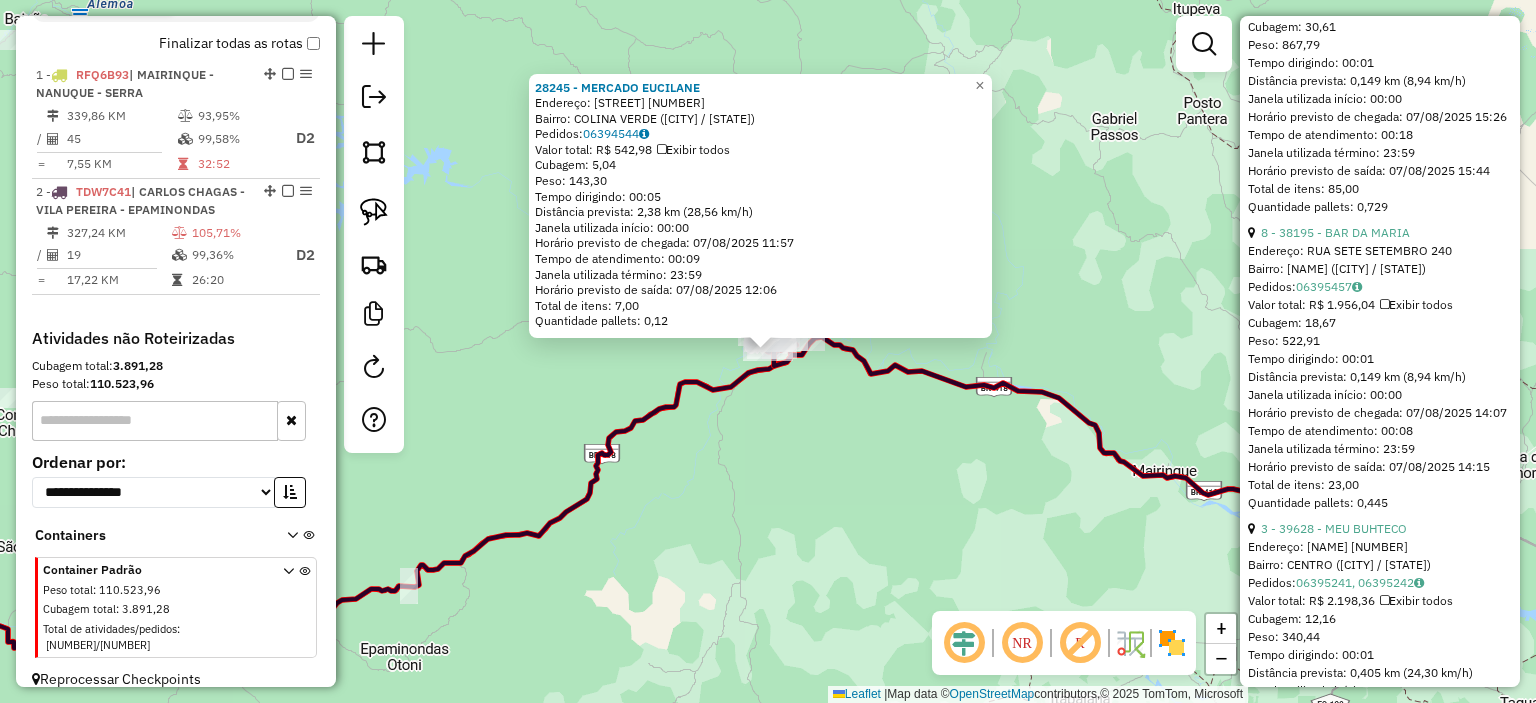 scroll, scrollTop: 1800, scrollLeft: 0, axis: vertical 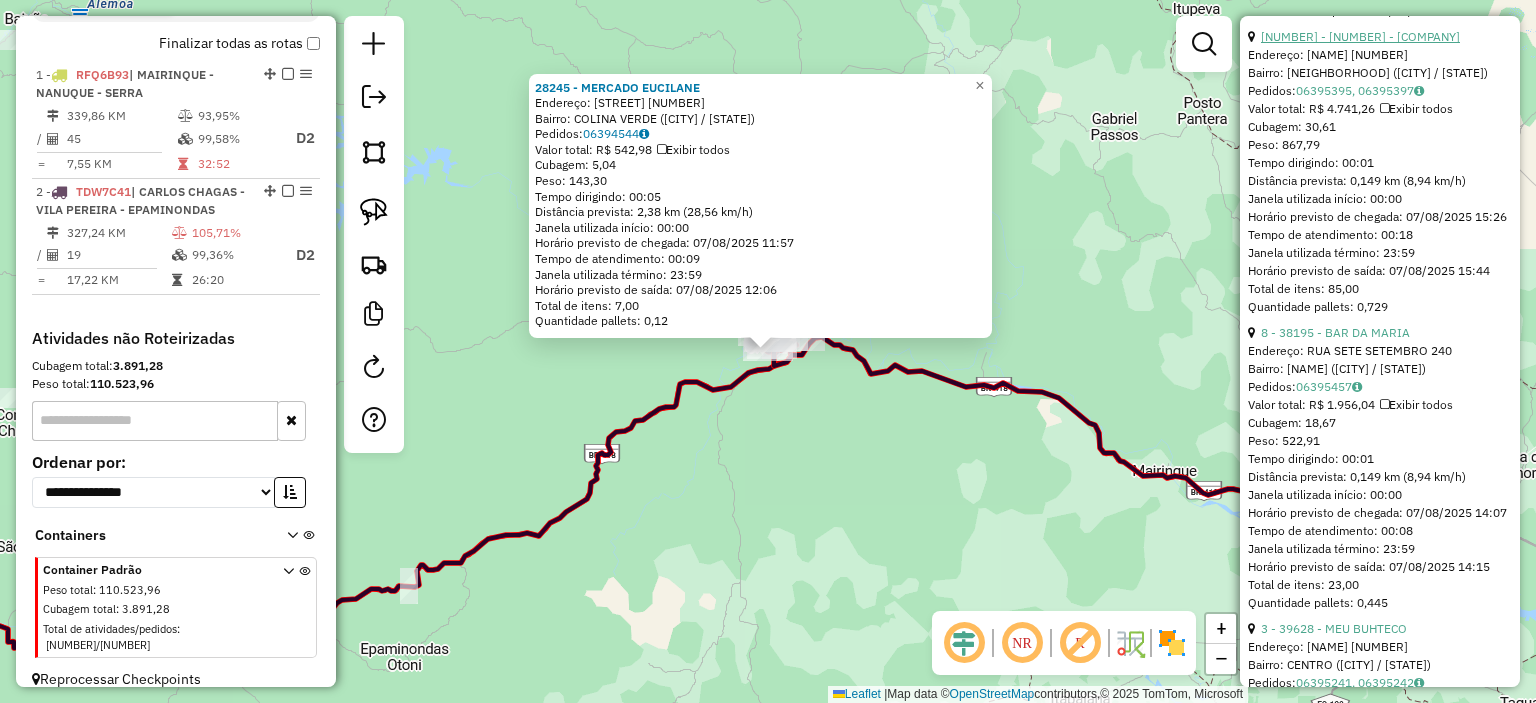click on "17 - 36326 - TELECERVEJA ARRUMADA" at bounding box center (1360, 36) 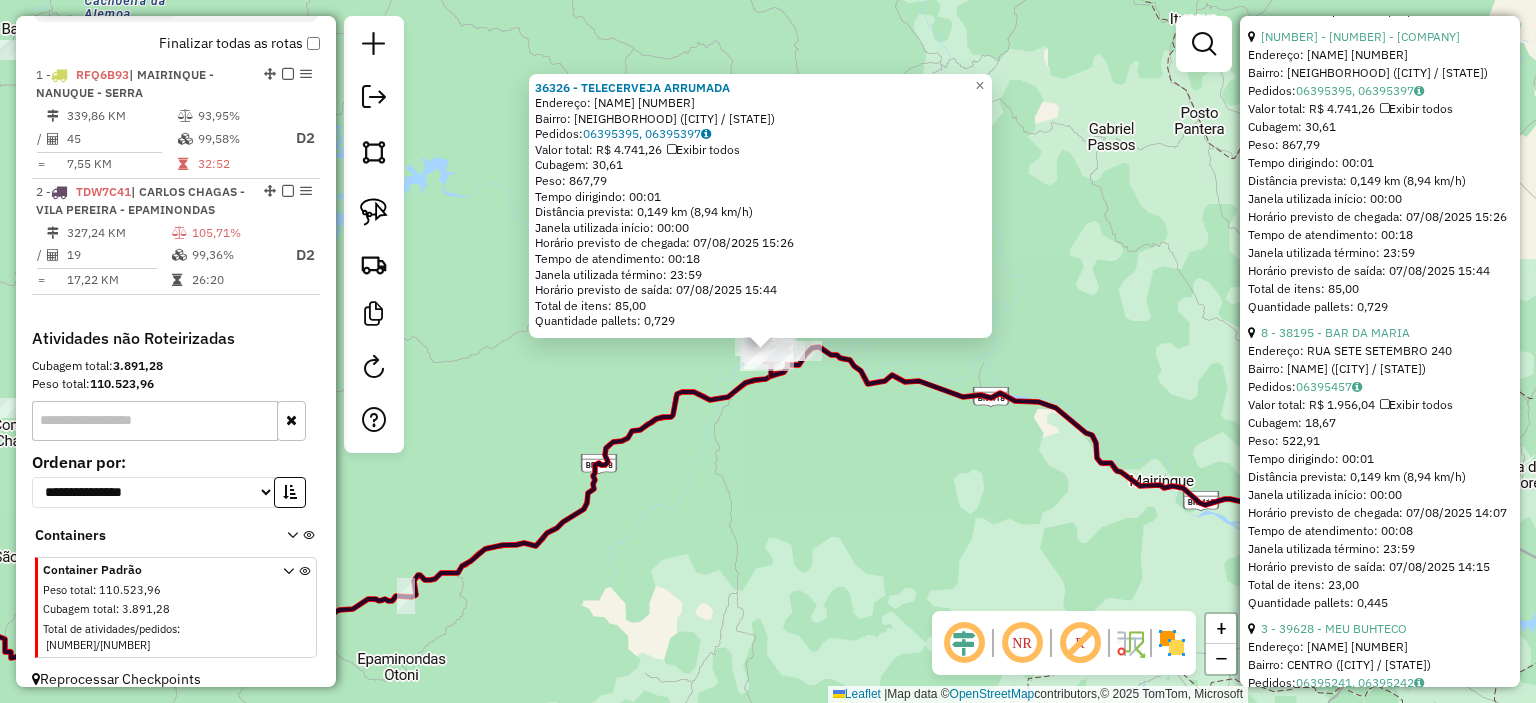 click on "1 - 34599 - SUPERMERCADO PEROLA  Endereço:  RUA CAPITAO JOAO PINTO 312 312   Bairro: CENTRO (CARLOS CHAGAS / MG)   Pedidos:  06394949, 06394985, 06395078, 06394950, 06395020   Valor total: R$ 21.756,96   Exibir todos   Cubagem: 123,44  Peso: 3.608,86  Tempo dirigindo: 01:43   Distância prevista: 109,845 km (63,99 km/h)   Janela utilizada início: 00:00   Horário previsto de chegada: 07/08/2025 10:23   Tempo de atendimento: 01:29   Janela utilizada término: 23:59   Horário previsto de saída: 07/08/2025 11:52   Total de itens: 567,00   Quantidade pallets: 2,939     19 - 30583 - MERCEARIA DO SILVIO Limite de capacidade do veículo excedido  Endereço:  BUENO 15   Bairro: VDR (NANUQUE / MG)   Pedidos:  06394547, 06394974   Valor total: R$ 8.412,12   Exibir todos   Cubagem: 83,00  Peso: 2.329,10  Tempo dirigindo: 00:44   Distância prevista: 51,826 km (70,67 km/h)   Janela utilizada início: 00:00   Horário previsto de chegada: 07/08/2025 16:35   Tempo de atendimento: 00:24   Total de itens: 127,00" at bounding box center (1380, 1961) 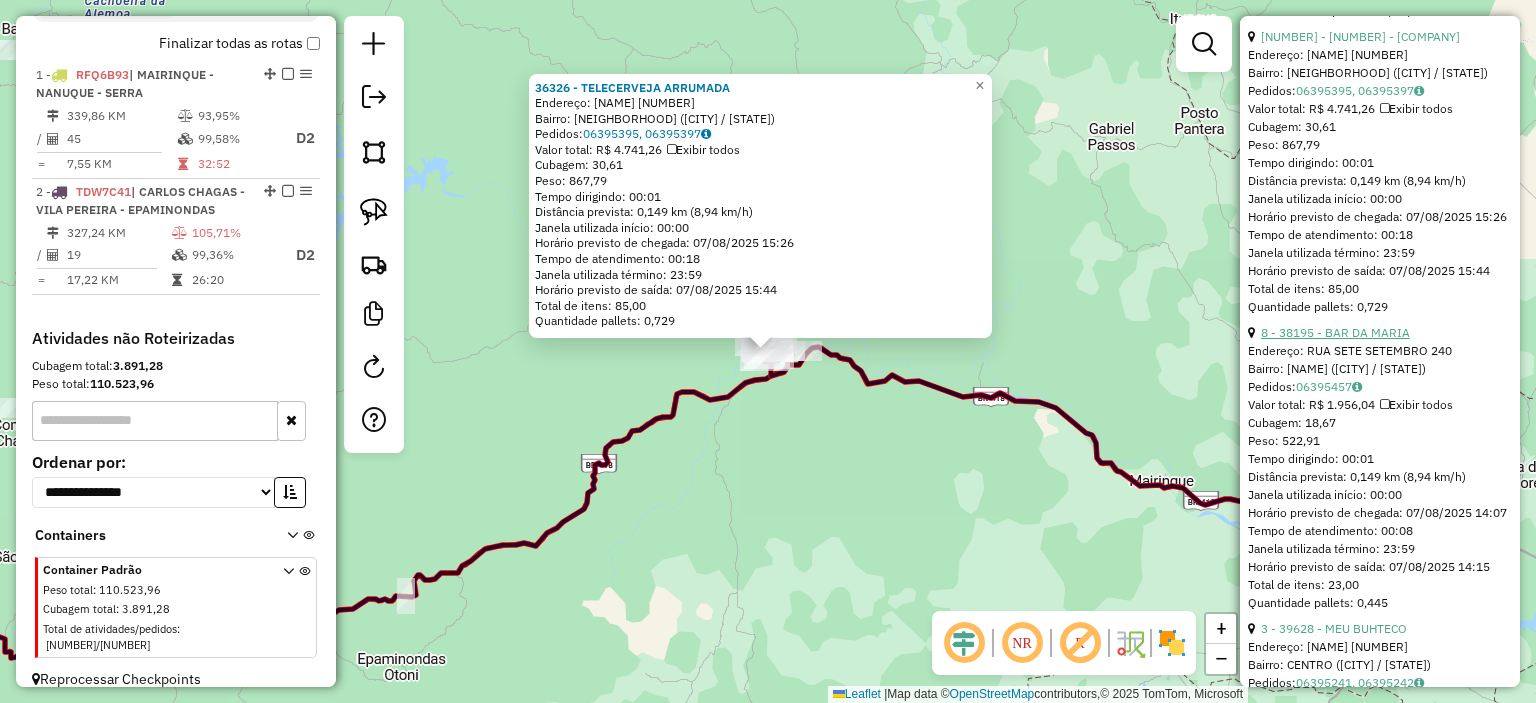 click on "8 - 38195 - BAR DA MARIA" at bounding box center (1335, 332) 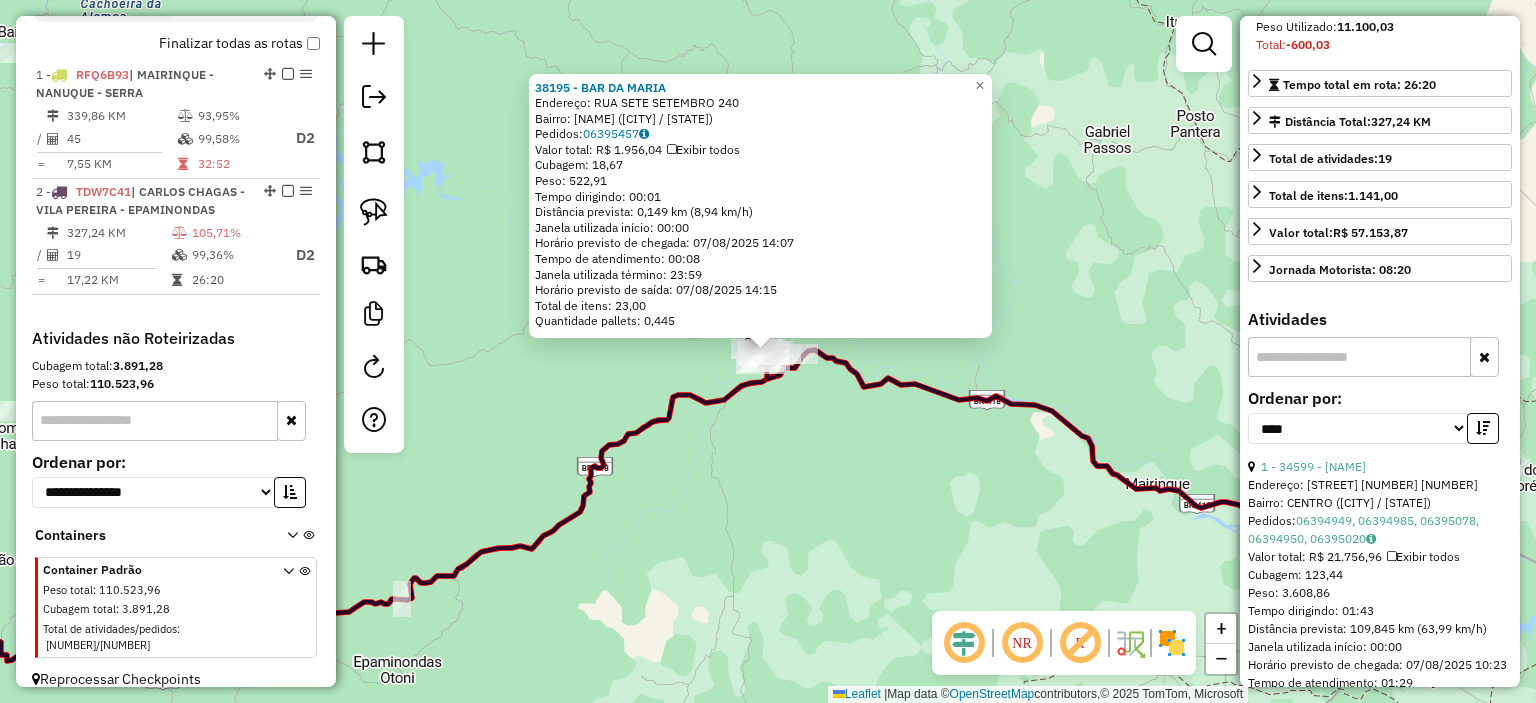 scroll, scrollTop: 500, scrollLeft: 0, axis: vertical 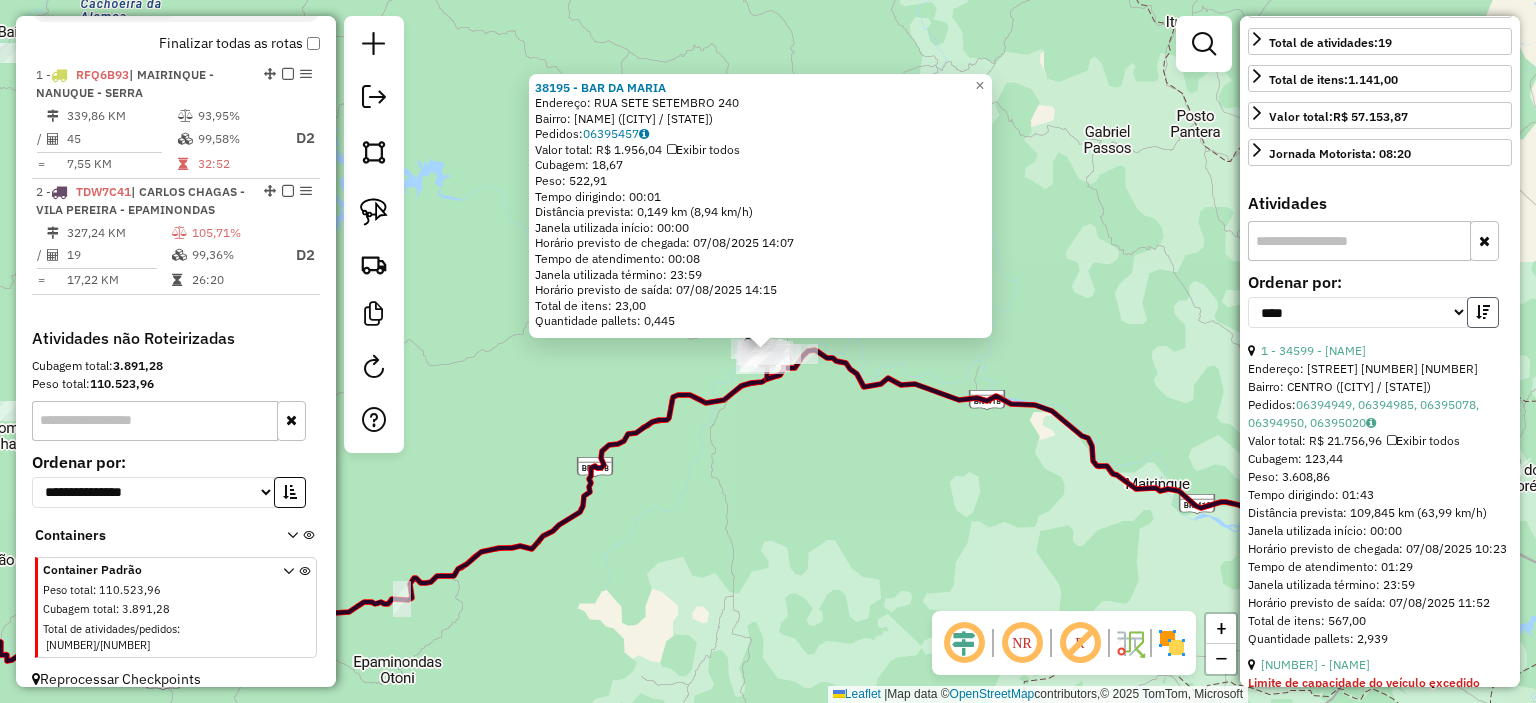 click at bounding box center [1483, 312] 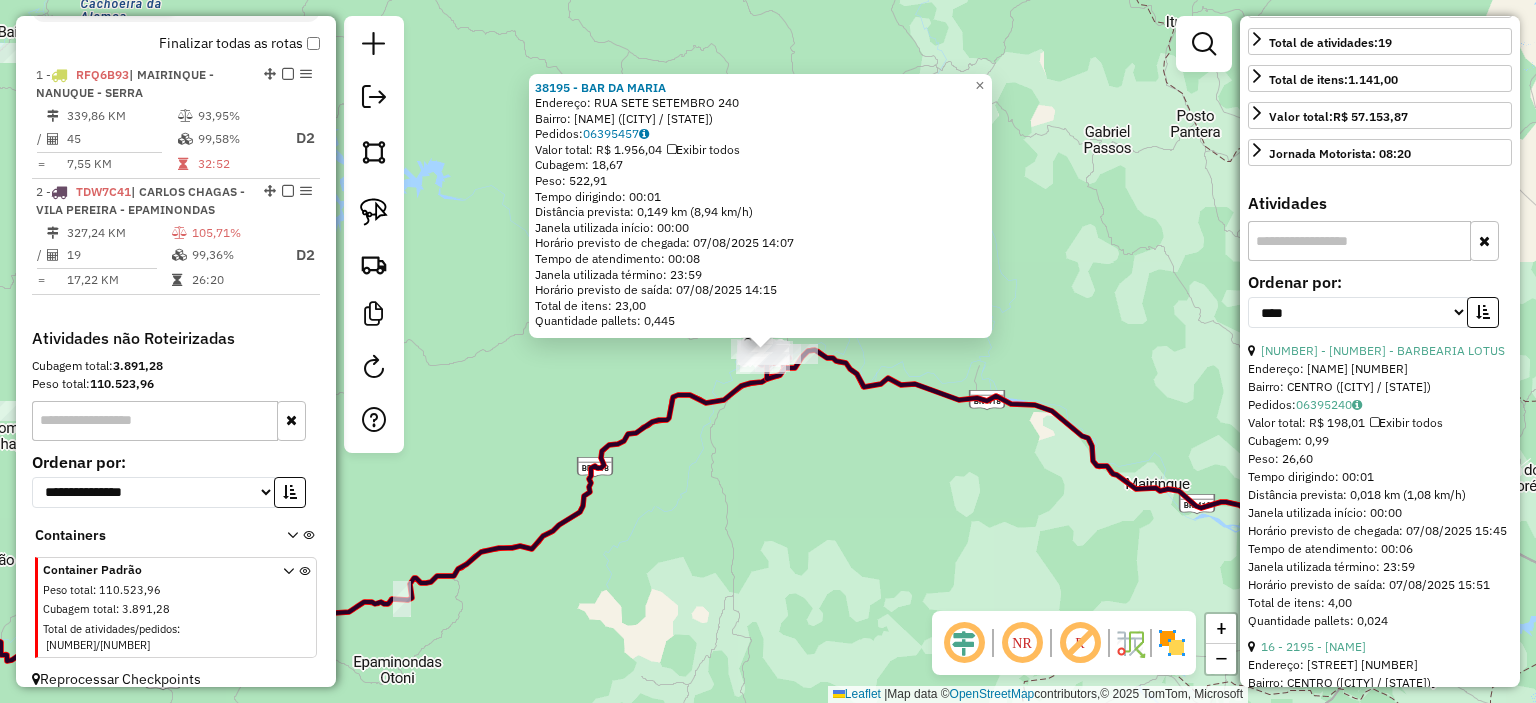 type 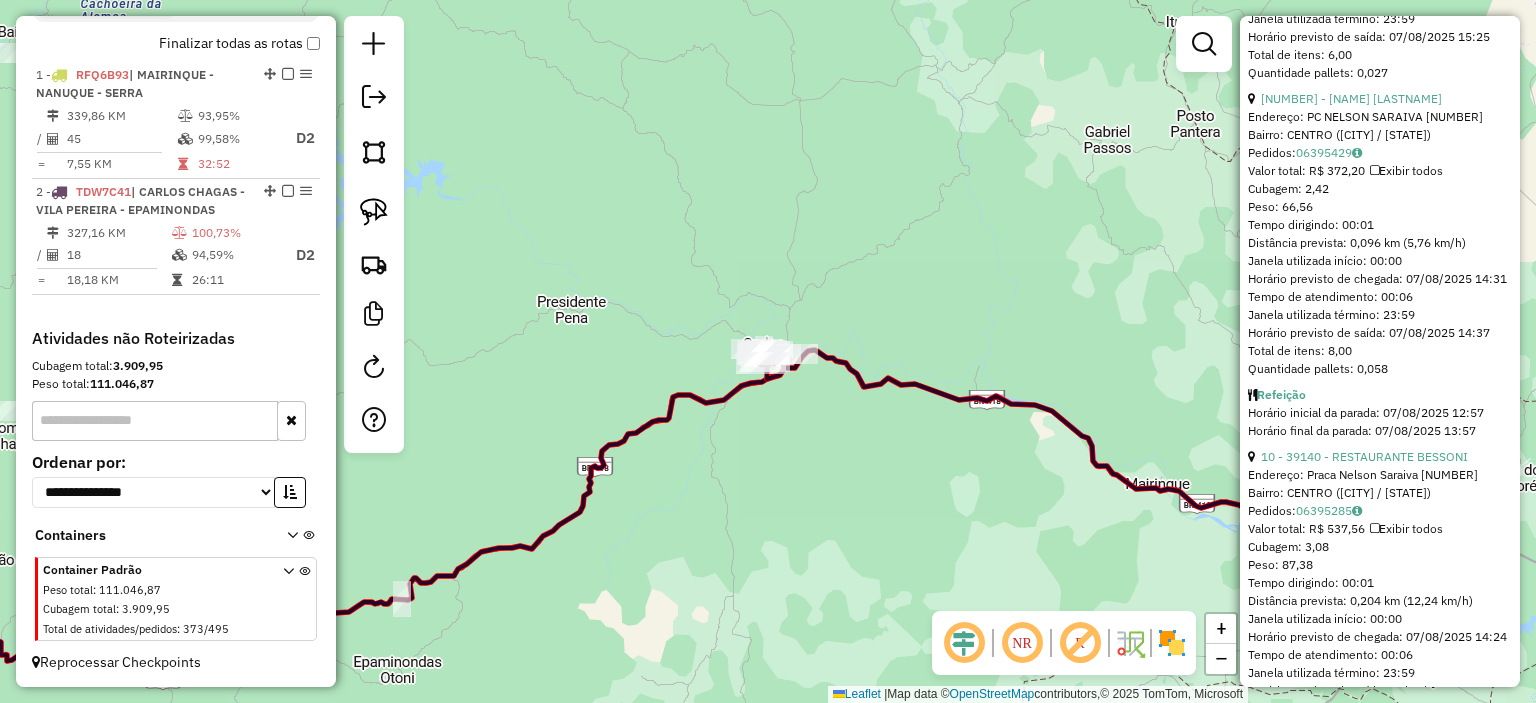 scroll, scrollTop: 1400, scrollLeft: 0, axis: vertical 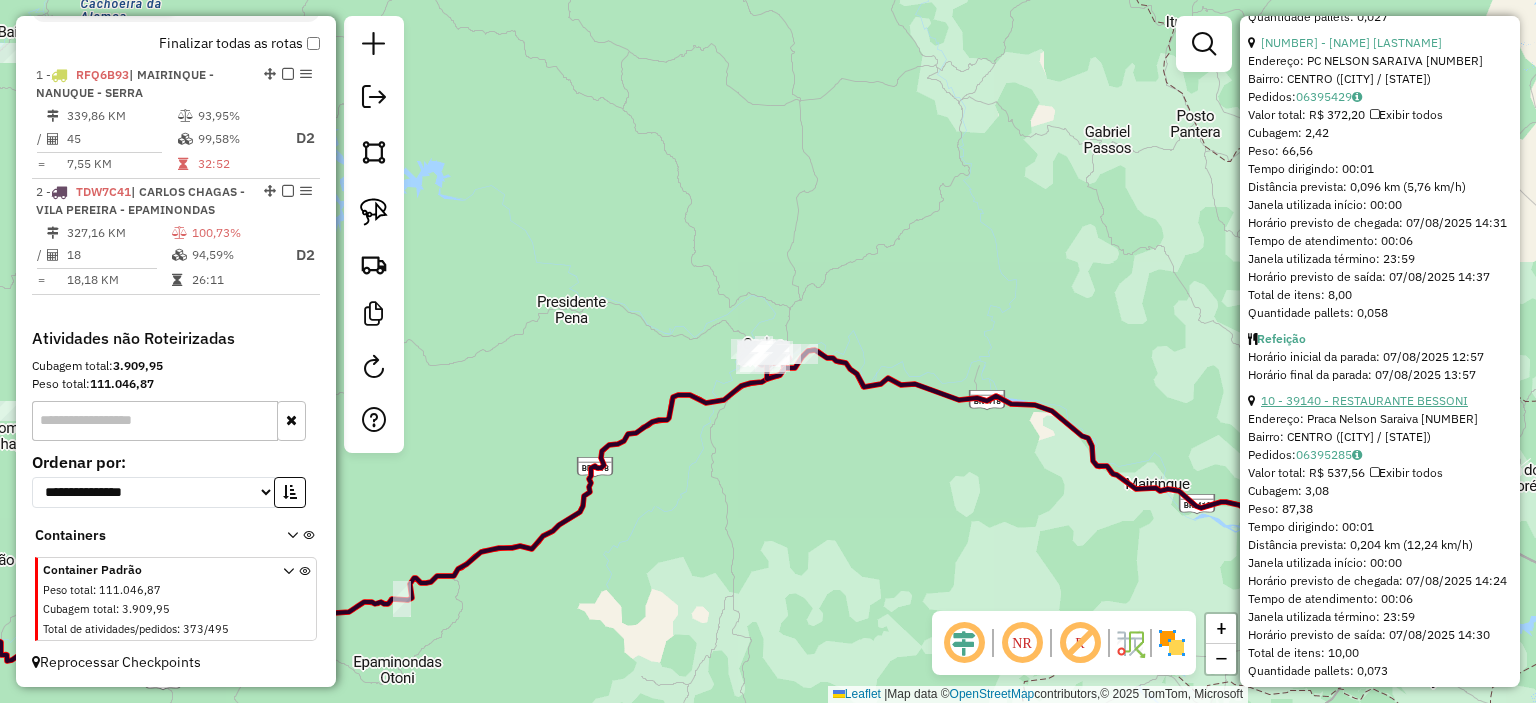 click on "10 - 39140 - RESTAURANTE BESSONI" at bounding box center [1364, 400] 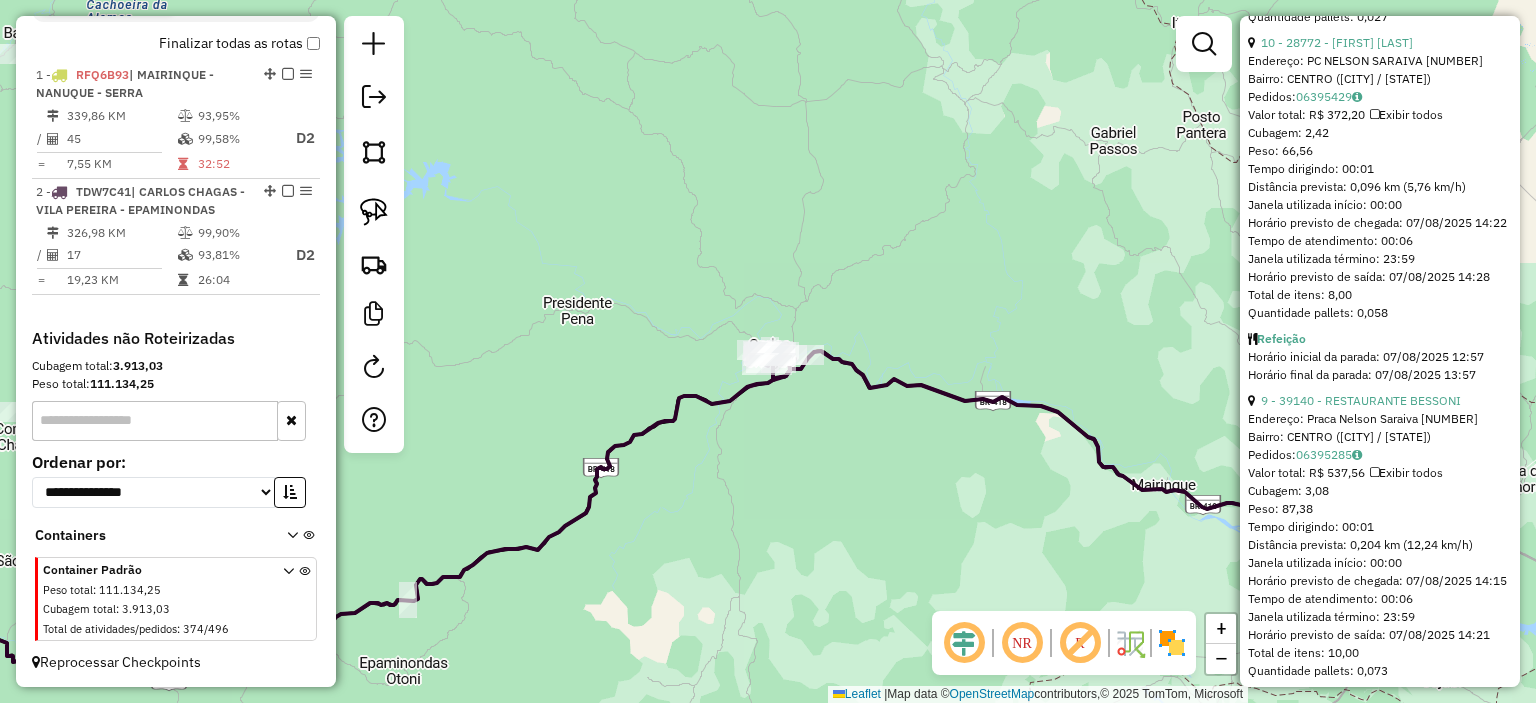 scroll, scrollTop: 377, scrollLeft: 0, axis: vertical 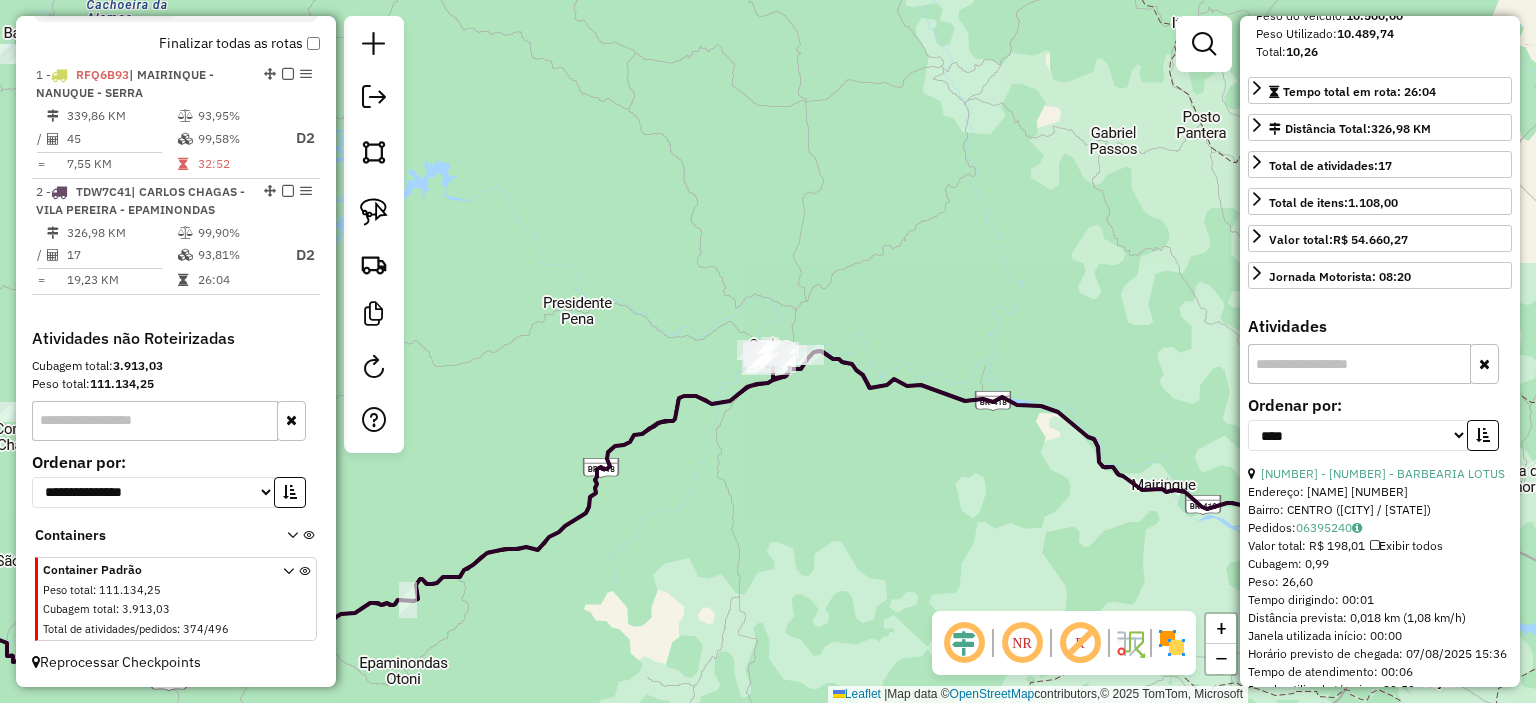click on "Janela de atendimento Grade de atendimento Capacidade Transportadoras Veículos Cliente Pedidos  Rotas Selecione os dias de semana para filtrar as janelas de atendimento  Seg   Ter   Qua   Qui   Sex   Sáb   Dom  Informe o período da janela de atendimento: De: Até:  Filtrar exatamente a janela do cliente  Considerar janela de atendimento padrão  Selecione os dias de semana para filtrar as grades de atendimento  Seg   Ter   Qua   Qui   Sex   Sáb   Dom   Considerar clientes sem dia de atendimento cadastrado  Clientes fora do dia de atendimento selecionado Filtrar as atividades entre os valores definidos abaixo:  Peso mínimo:   Peso máximo:   Cubagem mínima:   Cubagem máxima:   De:   Até:  Filtrar as atividades entre o tempo de atendimento definido abaixo:  De:   Até:   Considerar capacidade total dos clientes não roteirizados Transportadora: Selecione um ou mais itens Tipo de veículo: Selecione um ou mais itens Veículo: Selecione um ou mais itens Motorista: Selecione um ou mais itens Nome: Rótulo:" 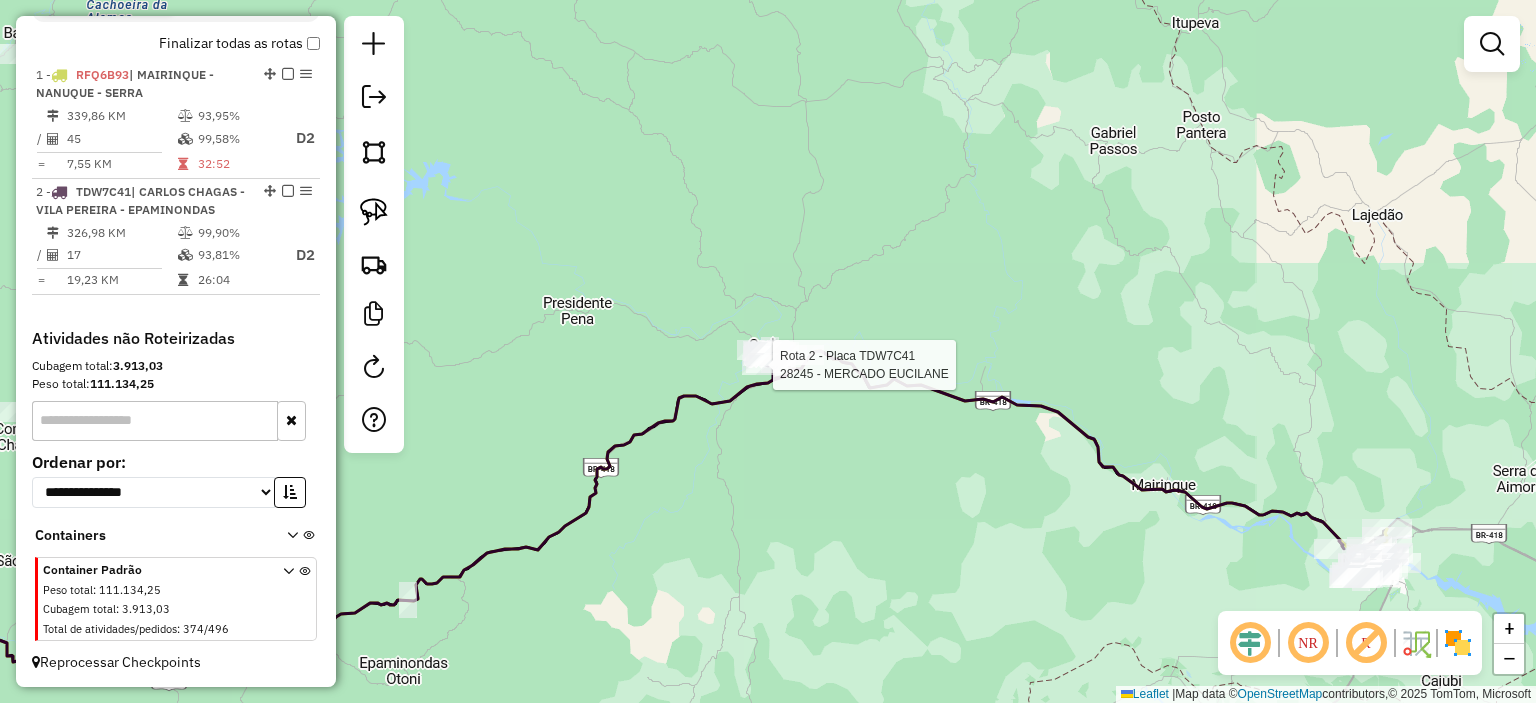 select on "*********" 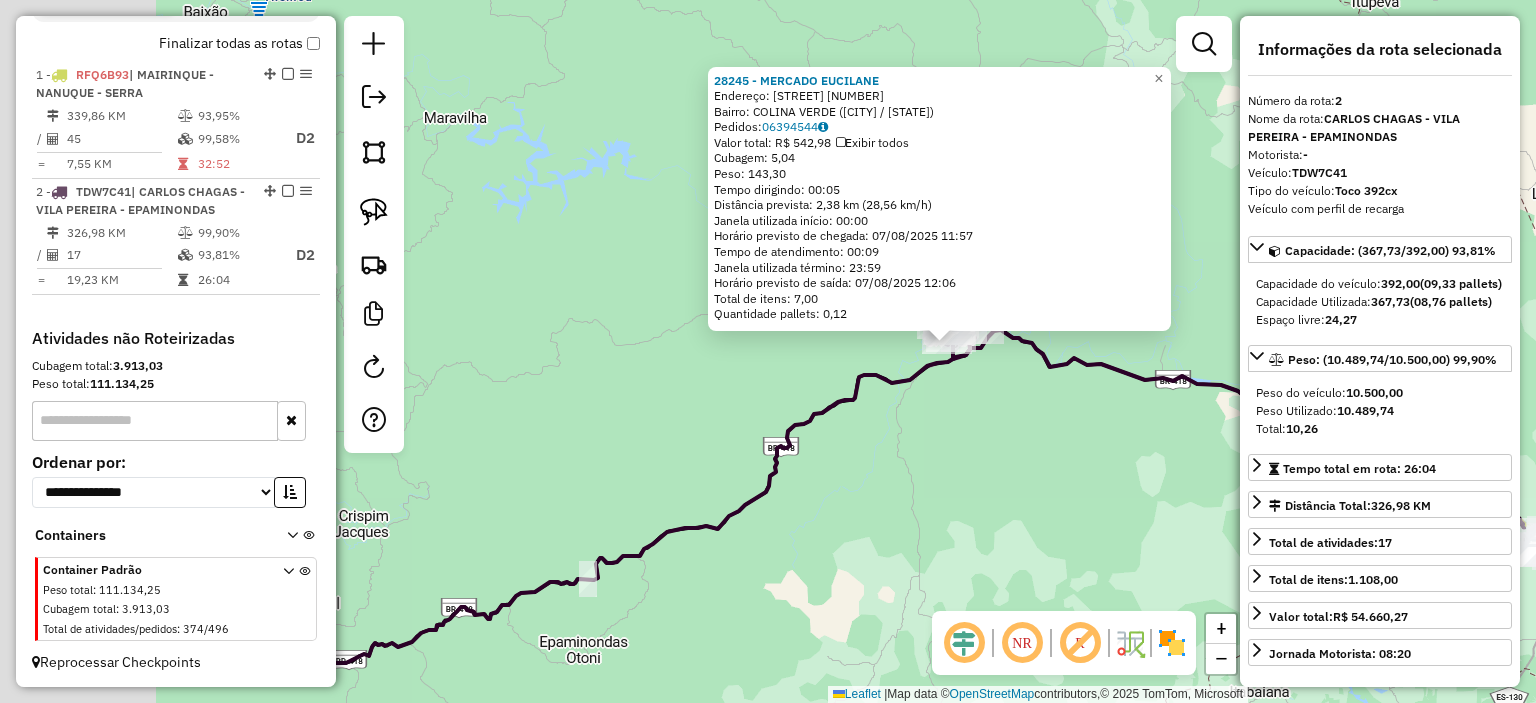 drag, startPoint x: 808, startPoint y: 502, endPoint x: 984, endPoint y: 492, distance: 176.28386 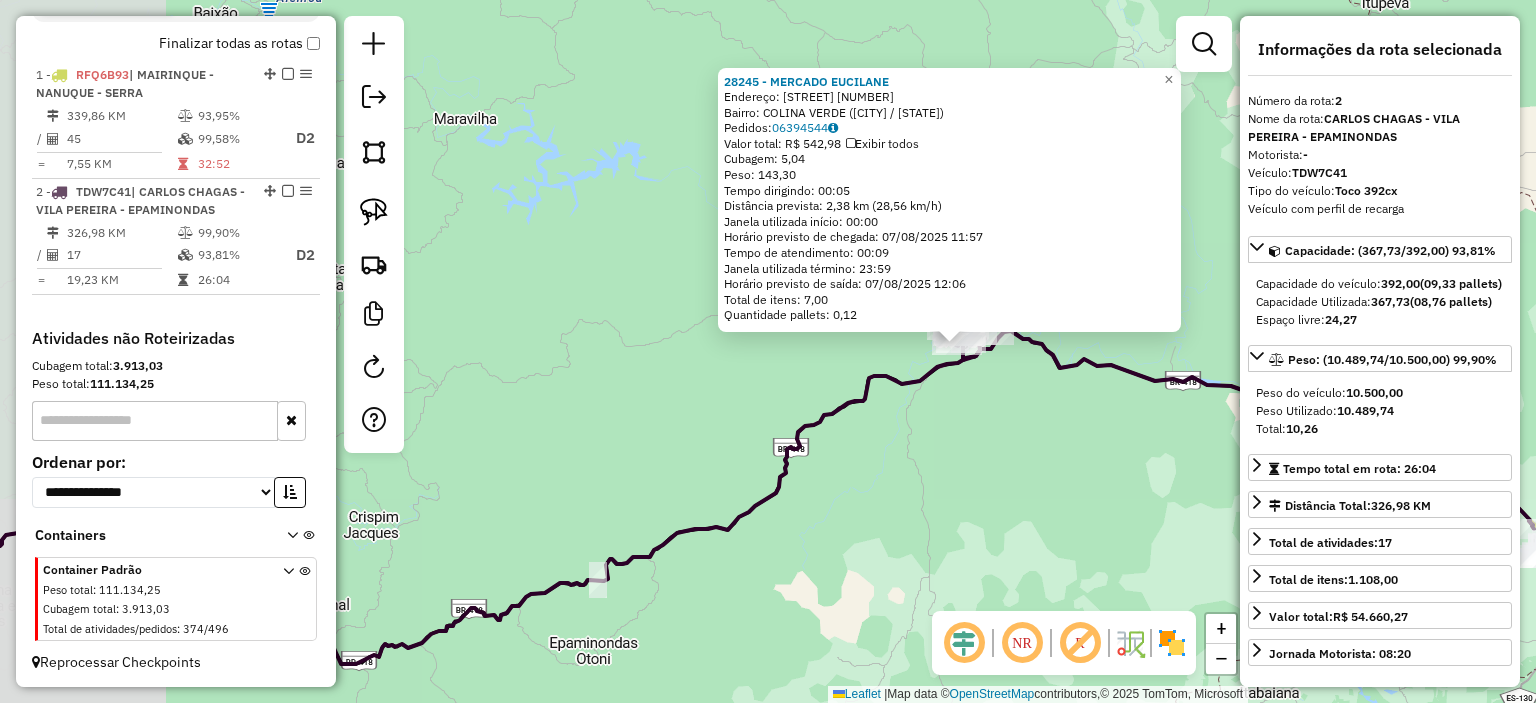 click on "28245 - MERCADO EUCILANE  Endereço:  QUATORZE 222   Bairro: COLINA VERDE (CARLOS CHAGAS / MG)   Pedidos:  06394544   Valor total: R$ 542,98   Exibir todos   Cubagem: 5,04  Peso: 143,30  Tempo dirigindo: 00:05   Distância prevista: 2,38 km (28,56 km/h)   Janela utilizada início: 00:00   Horário previsto de chegada: 07/08/2025 11:57   Tempo de atendimento: 00:09   Janela utilizada término: 23:59   Horário previsto de saída: 07/08/2025 12:06   Total de itens: 7,00   Quantidade pallets: 0,12  × Janela de atendimento Grade de atendimento Capacidade Transportadoras Veículos Cliente Pedidos  Rotas Selecione os dias de semana para filtrar as janelas de atendimento  Seg   Ter   Qua   Qui   Sex   Sáb   Dom  Informe o período da janela de atendimento: De: Até:  Filtrar exatamente a janela do cliente  Considerar janela de atendimento padrão  Selecione os dias de semana para filtrar as grades de atendimento  Seg   Ter   Qua   Qui   Sex   Sáb   Dom   Considerar clientes sem dia de atendimento cadastrado  De:" 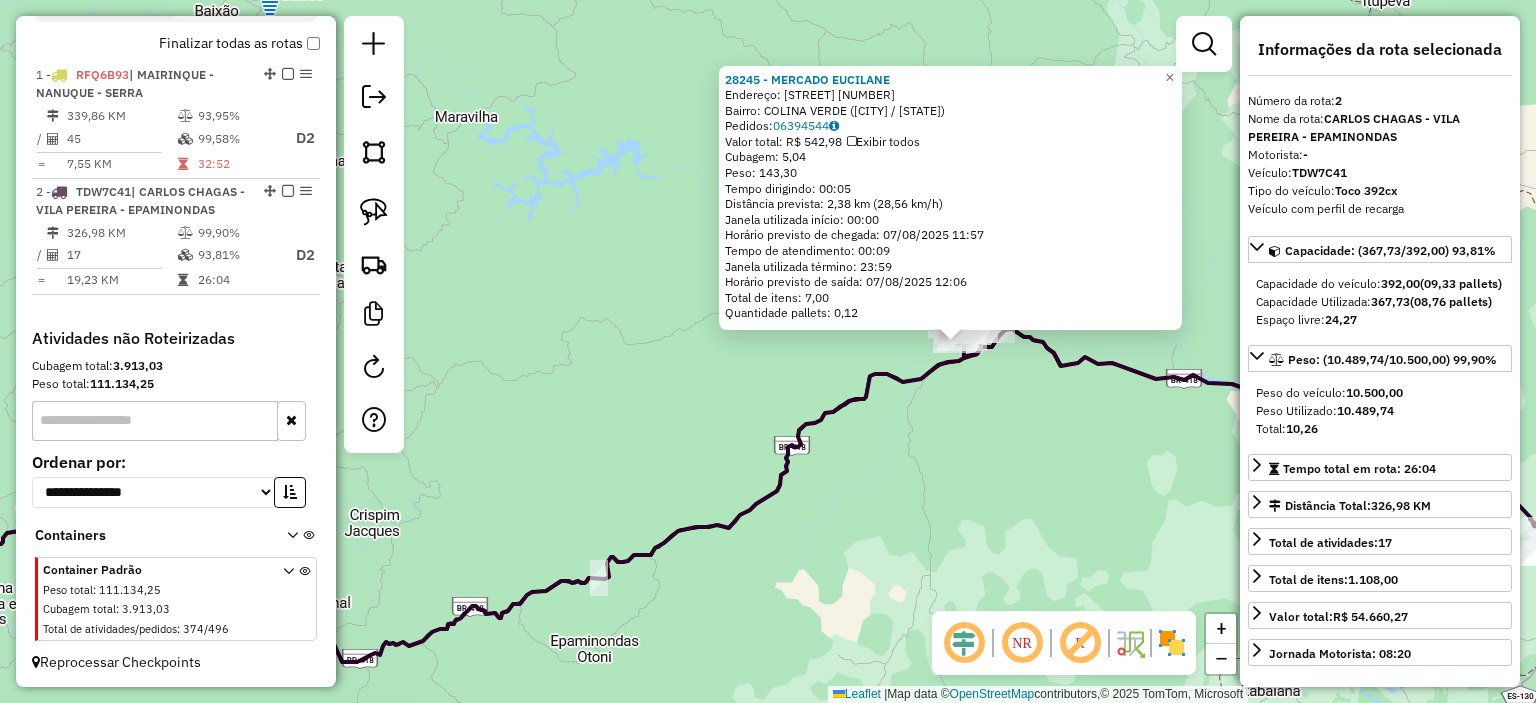 drag, startPoint x: 1049, startPoint y: 529, endPoint x: 758, endPoint y: 451, distance: 301.2723 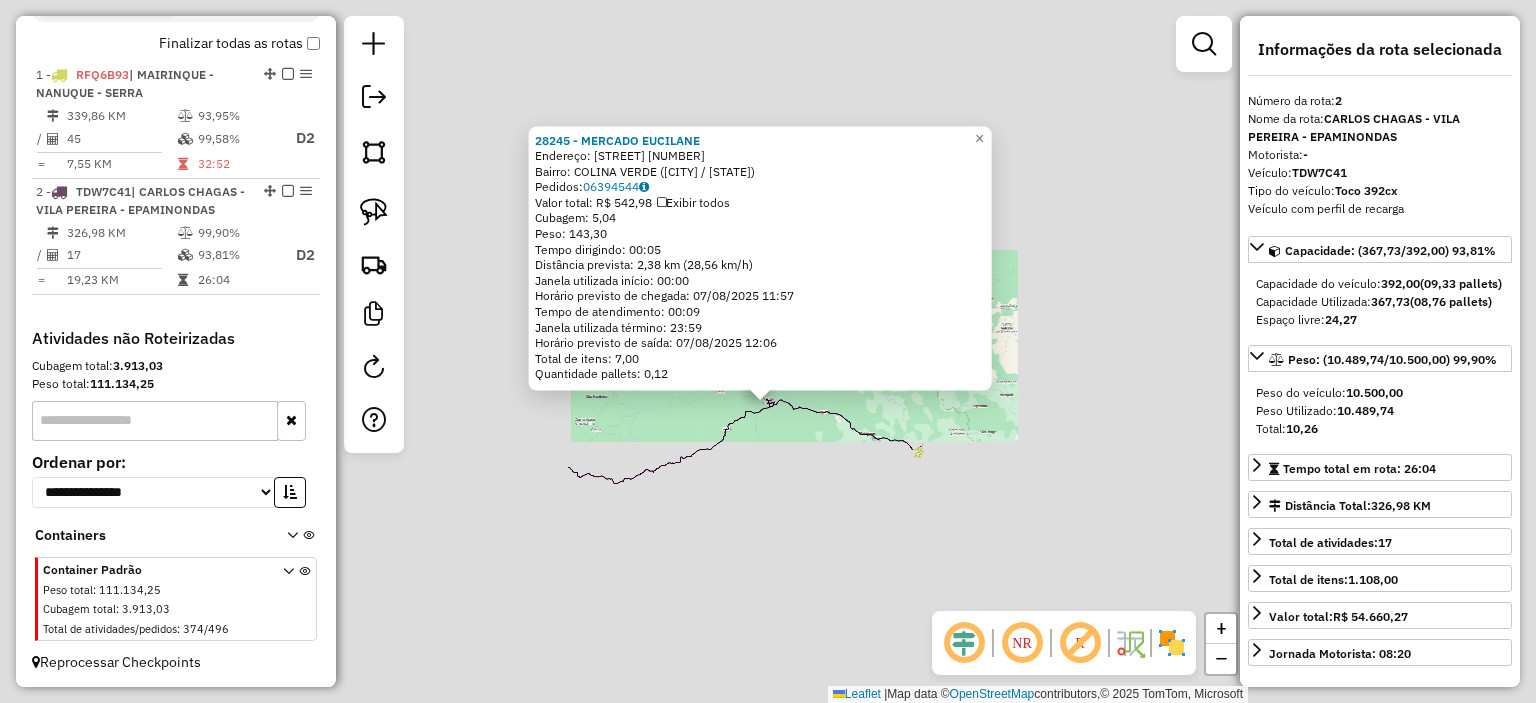 click on "28245 - MERCADO EUCILANE  Endereço:  QUATORZE 222   Bairro: COLINA VERDE (CARLOS CHAGAS / MG)   Pedidos:  06394544   Valor total: R$ 542,98   Exibir todos   Cubagem: 5,04  Peso: 143,30  Tempo dirigindo: 00:05   Distância prevista: 2,38 km (28,56 km/h)   Janela utilizada início: 00:00   Horário previsto de chegada: 07/08/2025 11:57   Tempo de atendimento: 00:09   Janela utilizada término: 23:59   Horário previsto de saída: 07/08/2025 12:06   Total de itens: 7,00   Quantidade pallets: 0,12  × Janela de atendimento Grade de atendimento Capacidade Transportadoras Veículos Cliente Pedidos  Rotas Selecione os dias de semana para filtrar as janelas de atendimento  Seg   Ter   Qua   Qui   Sex   Sáb   Dom  Informe o período da janela de atendimento: De: Até:  Filtrar exatamente a janela do cliente  Considerar janela de atendimento padrão  Selecione os dias de semana para filtrar as grades de atendimento  Seg   Ter   Qua   Qui   Sex   Sáb   Dom   Considerar clientes sem dia de atendimento cadastrado  De:" 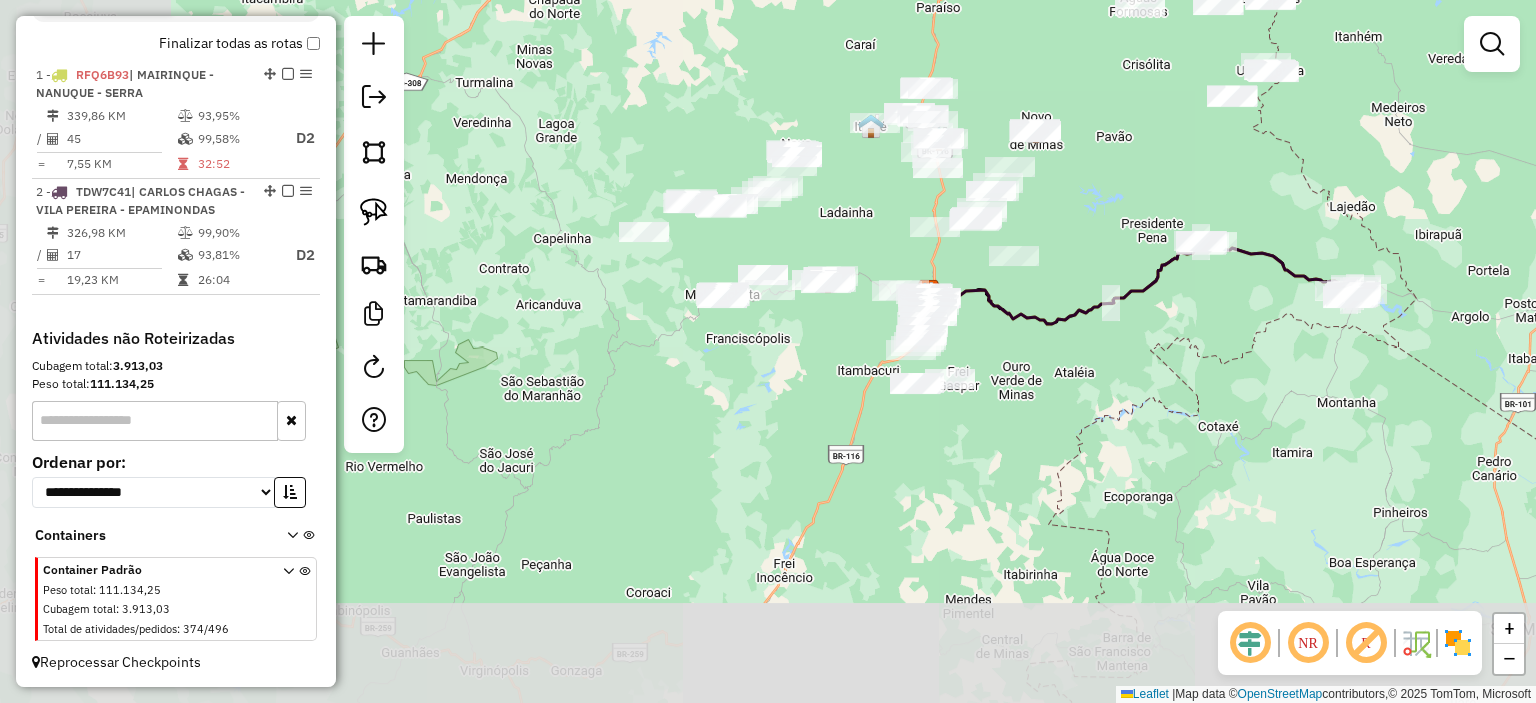 drag, startPoint x: 756, startPoint y: 519, endPoint x: 1168, endPoint y: 369, distance: 438.4564 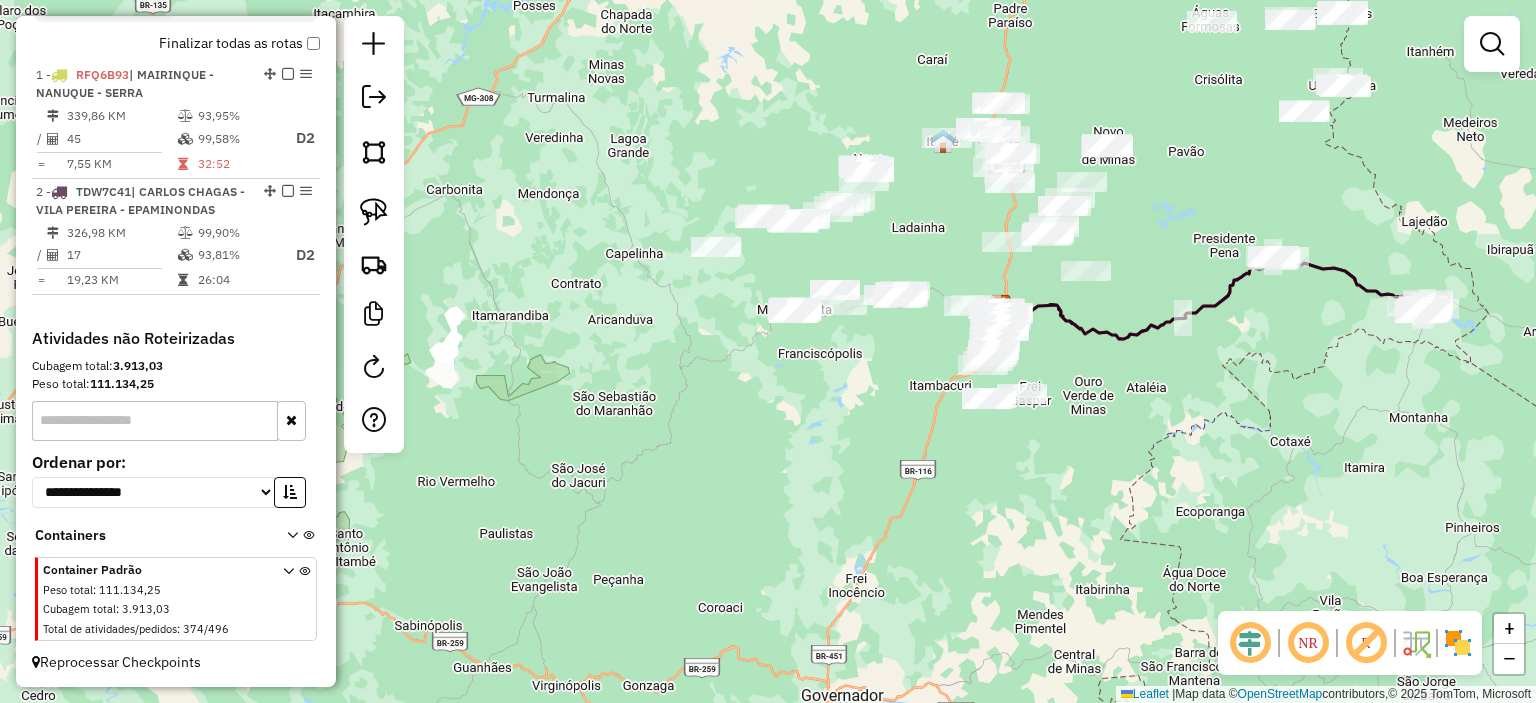 drag, startPoint x: 1124, startPoint y: 487, endPoint x: 1115, endPoint y: 589, distance: 102.396286 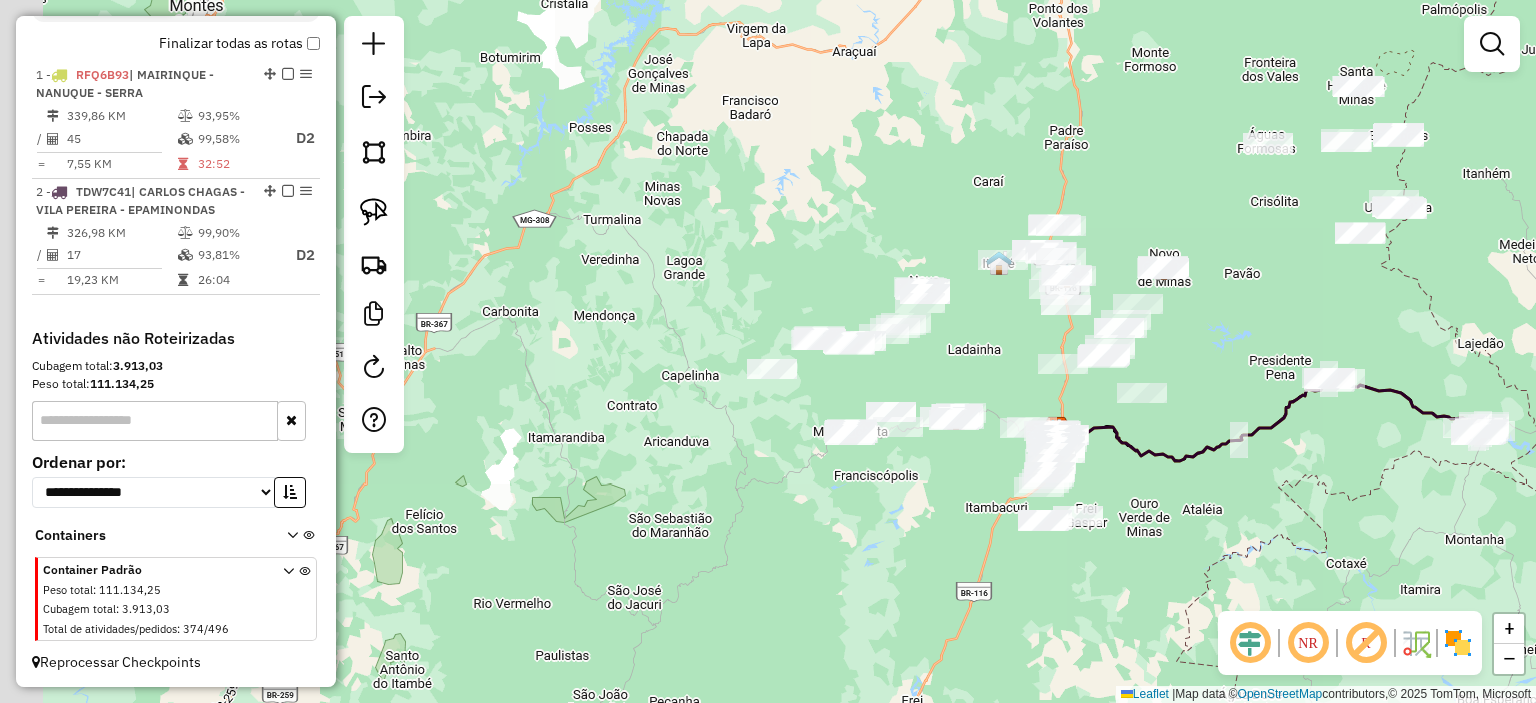 drag, startPoint x: 778, startPoint y: 497, endPoint x: 808, endPoint y: 488, distance: 31.320919 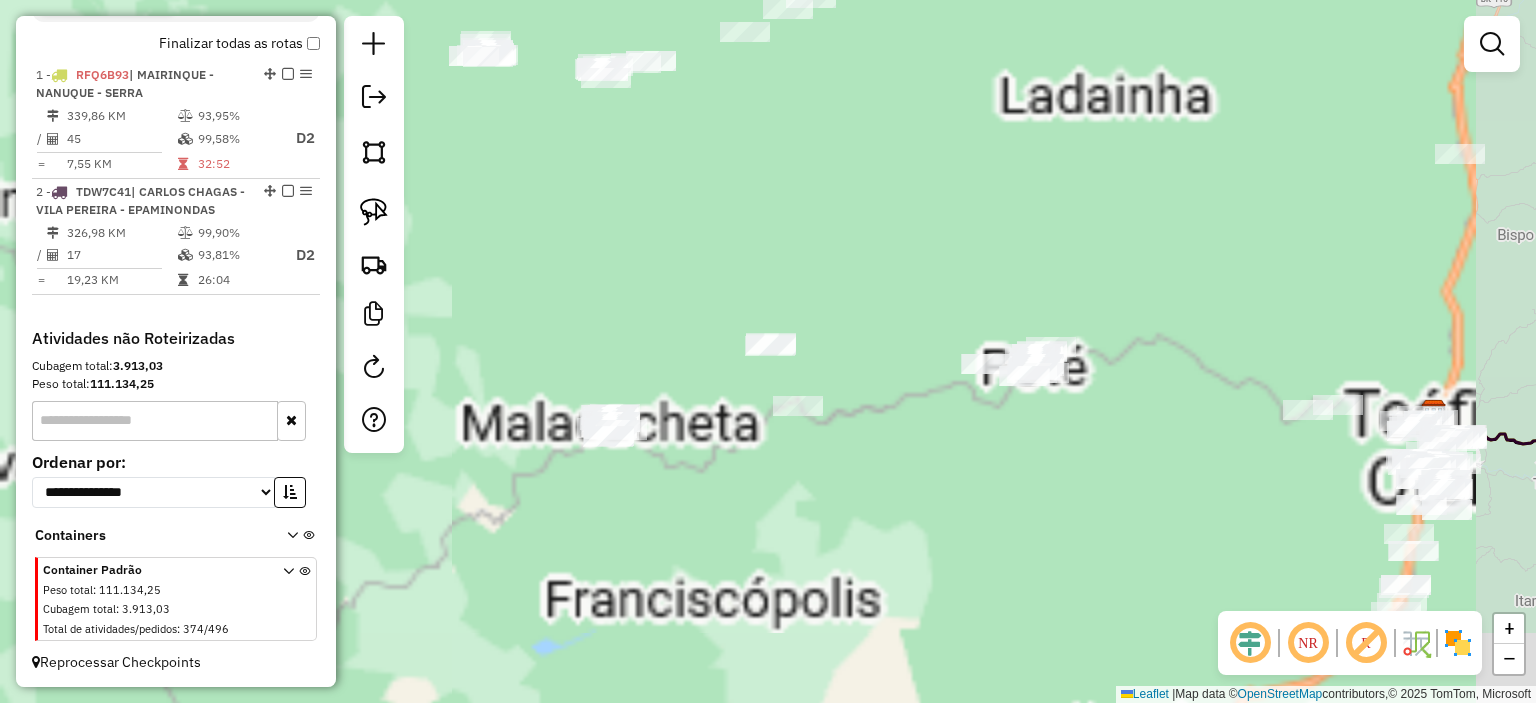 drag, startPoint x: 1050, startPoint y: 450, endPoint x: 916, endPoint y: 555, distance: 170.23807 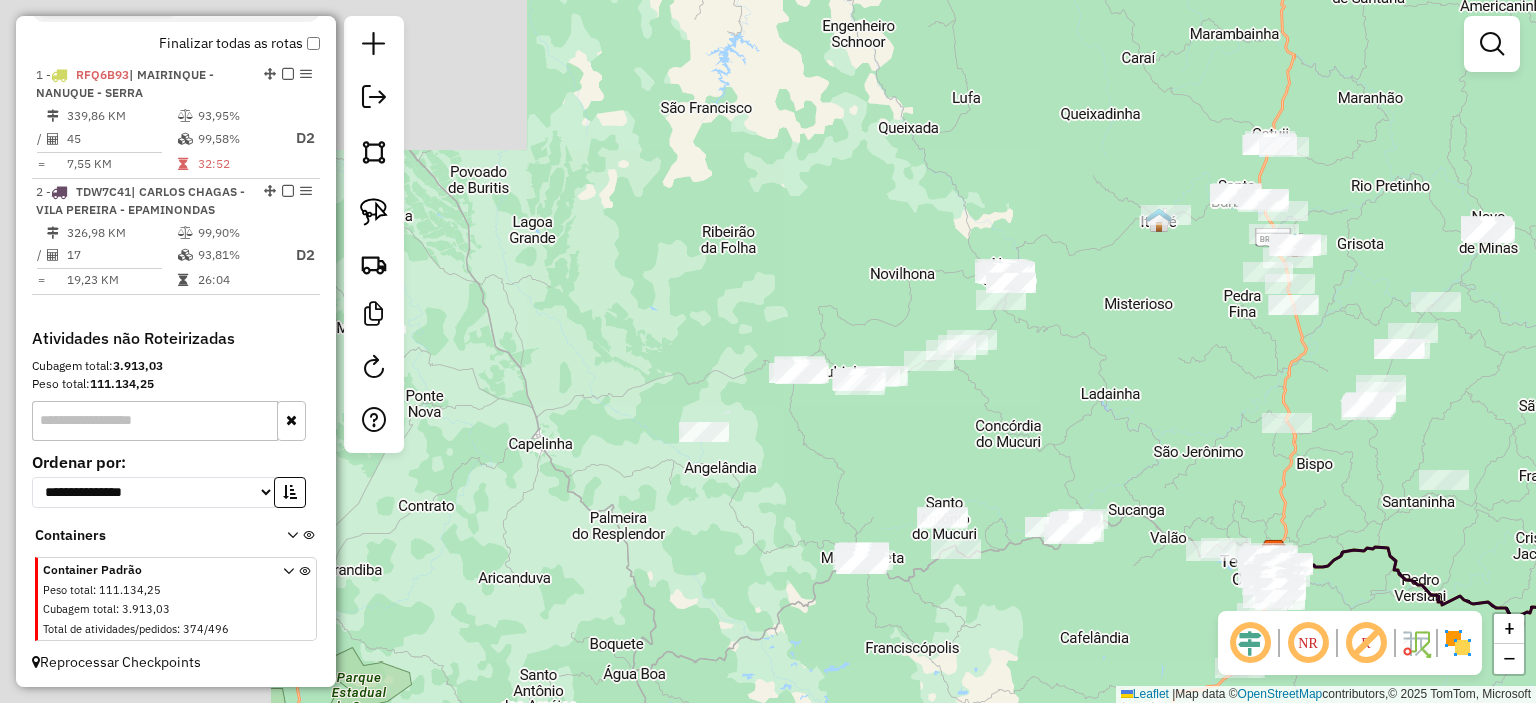drag, startPoint x: 896, startPoint y: 447, endPoint x: 949, endPoint y: 458, distance: 54.129475 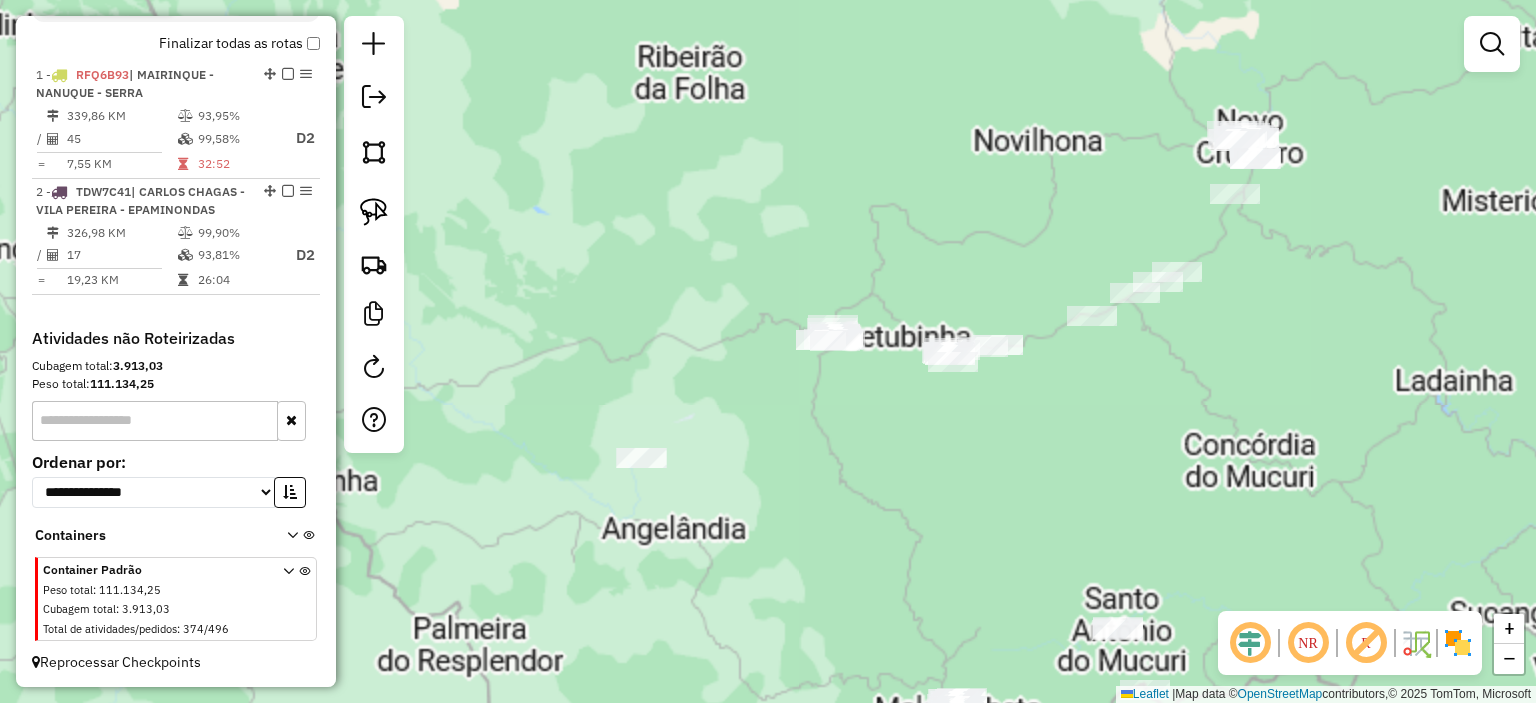 drag, startPoint x: 964, startPoint y: 463, endPoint x: 888, endPoint y: 573, distance: 133.70116 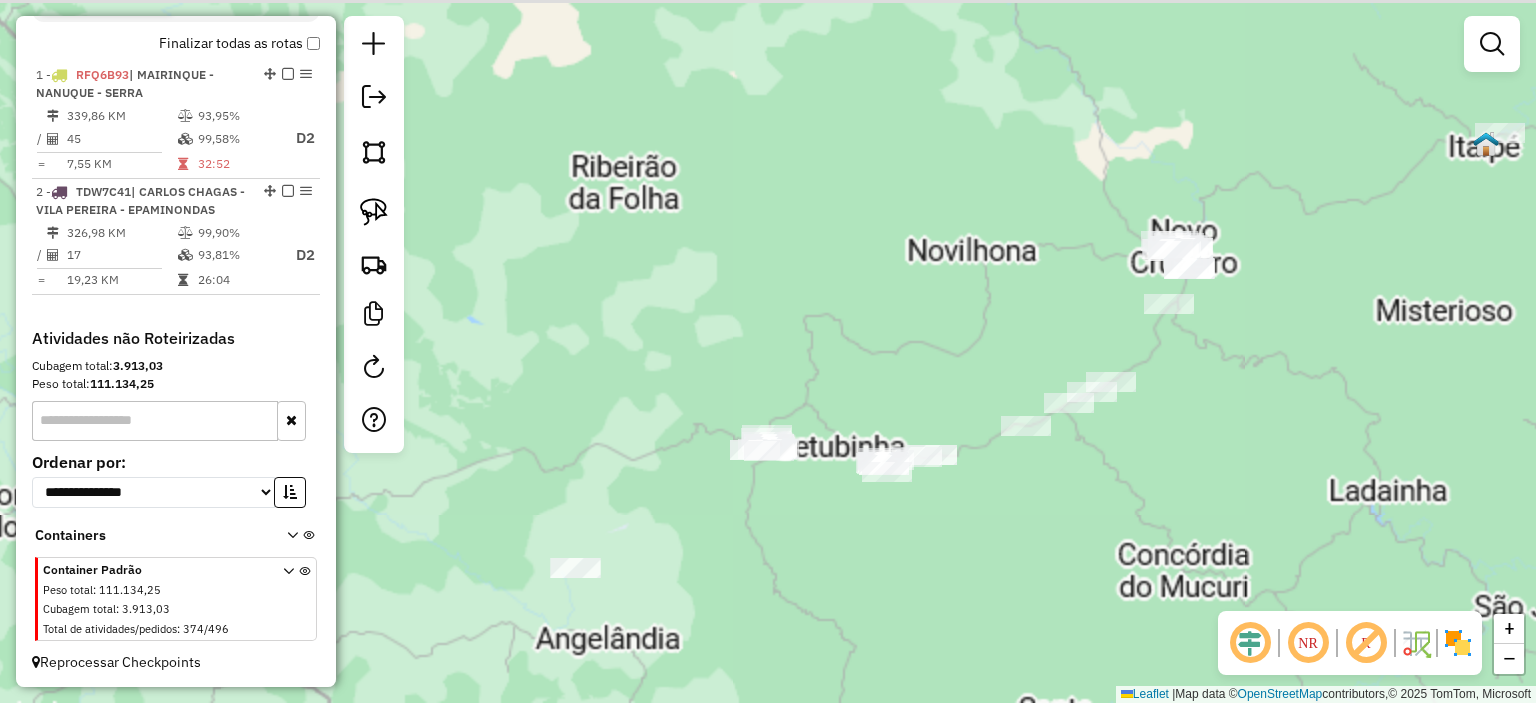 drag, startPoint x: 868, startPoint y: 544, endPoint x: 907, endPoint y: 532, distance: 40.804413 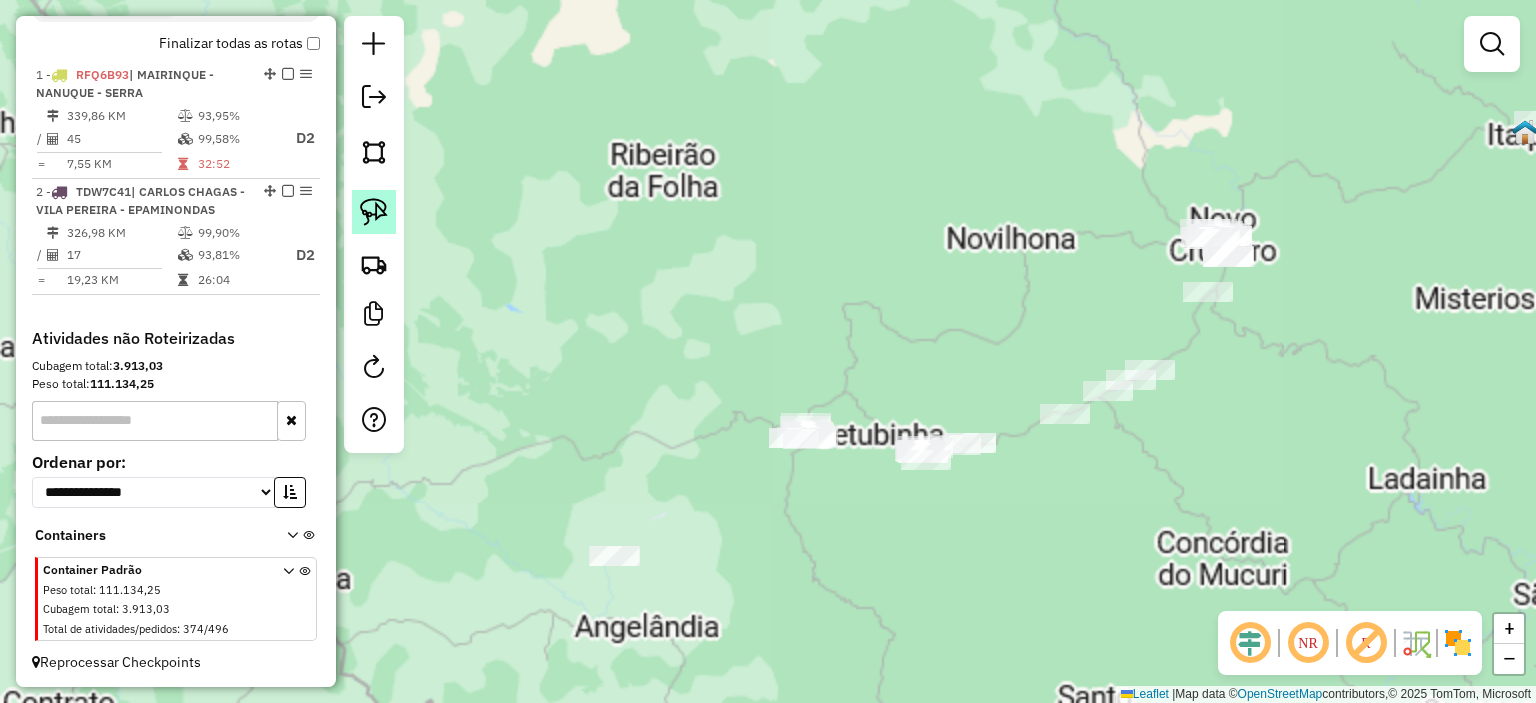 click 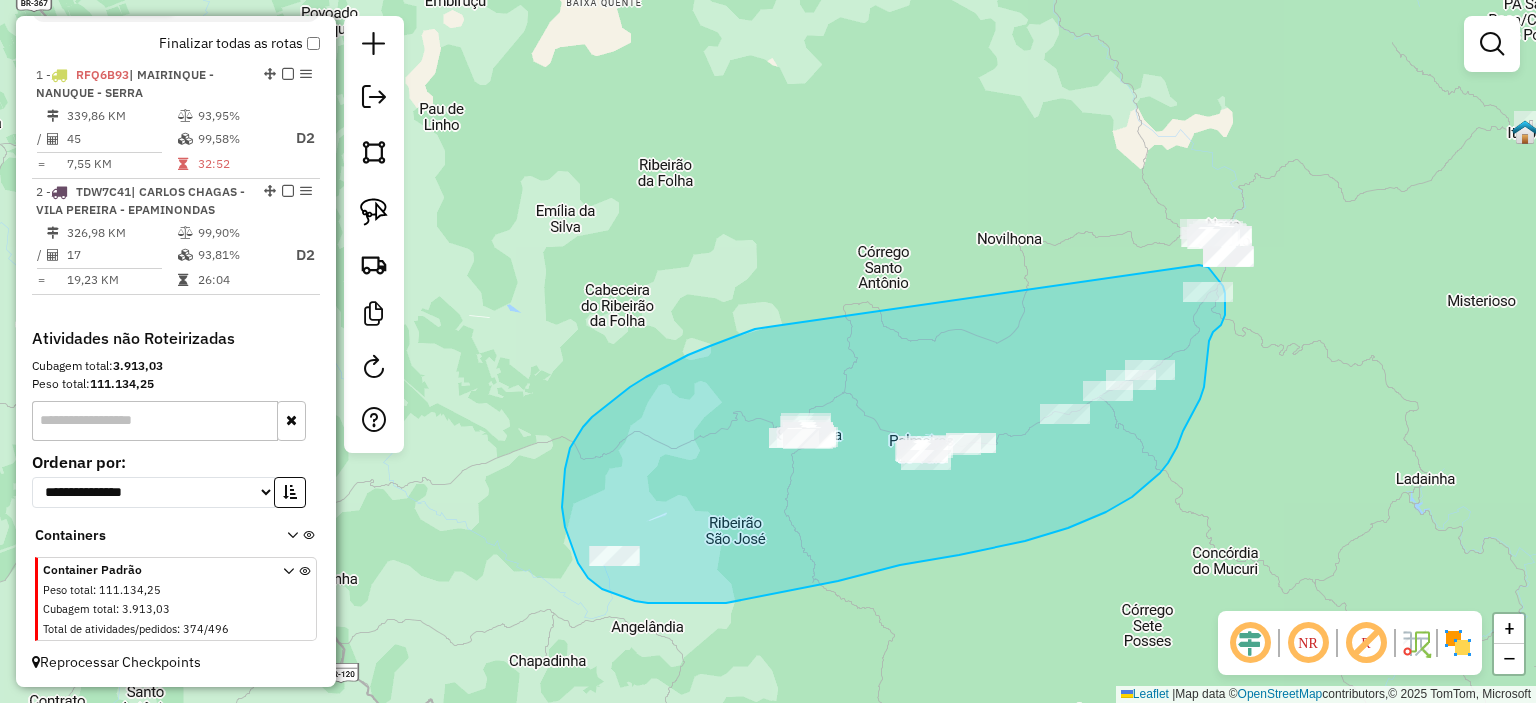 drag, startPoint x: 592, startPoint y: 417, endPoint x: 1195, endPoint y: 265, distance: 621.86255 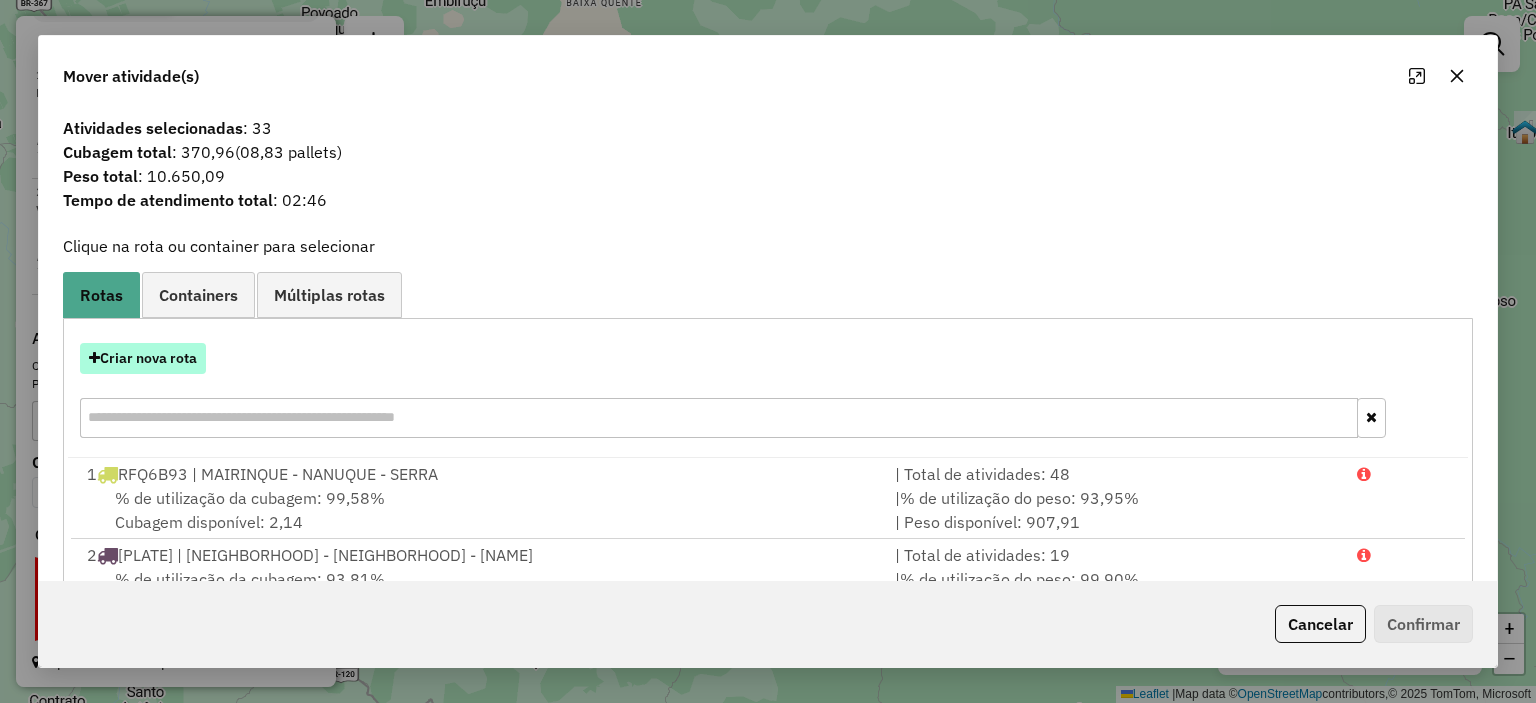 click on "Criar nova rota" at bounding box center (143, 358) 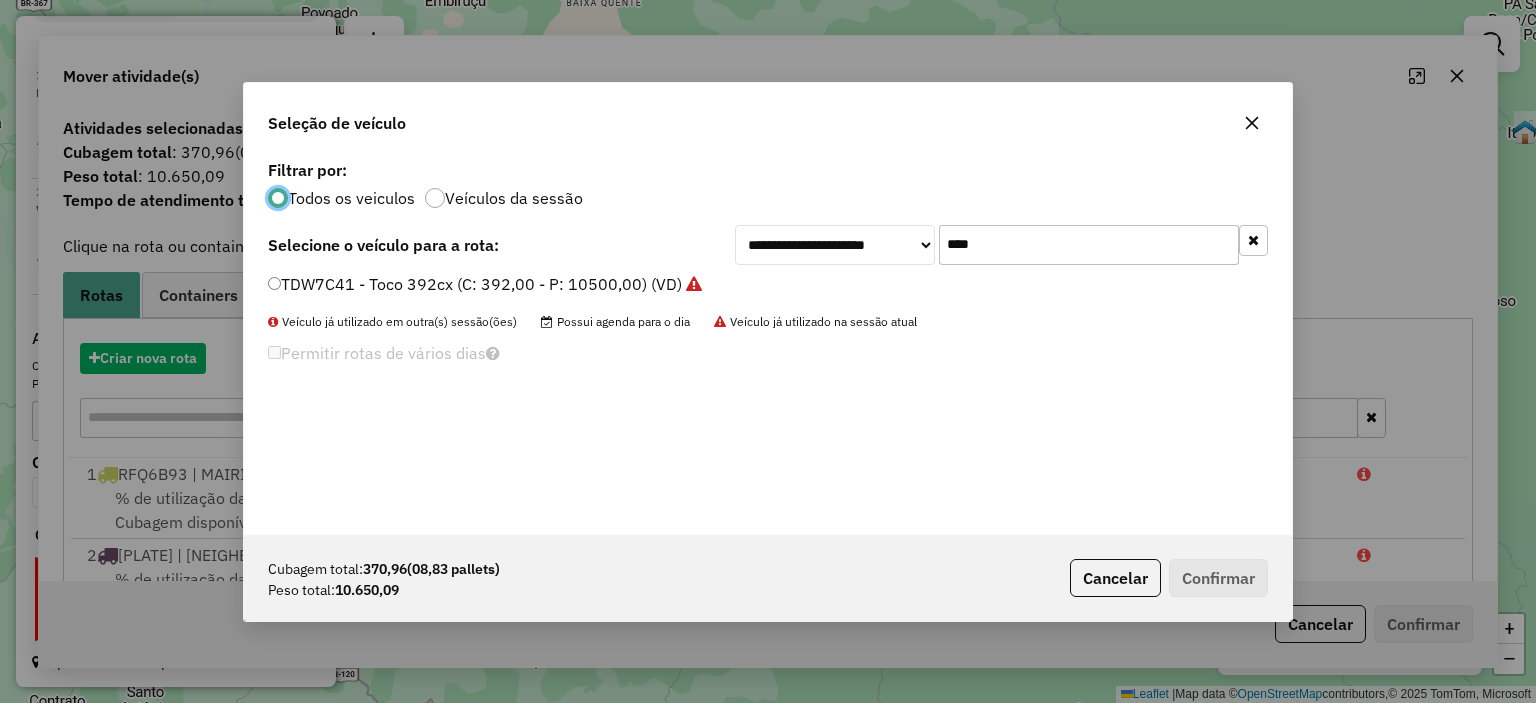 scroll, scrollTop: 10, scrollLeft: 6, axis: both 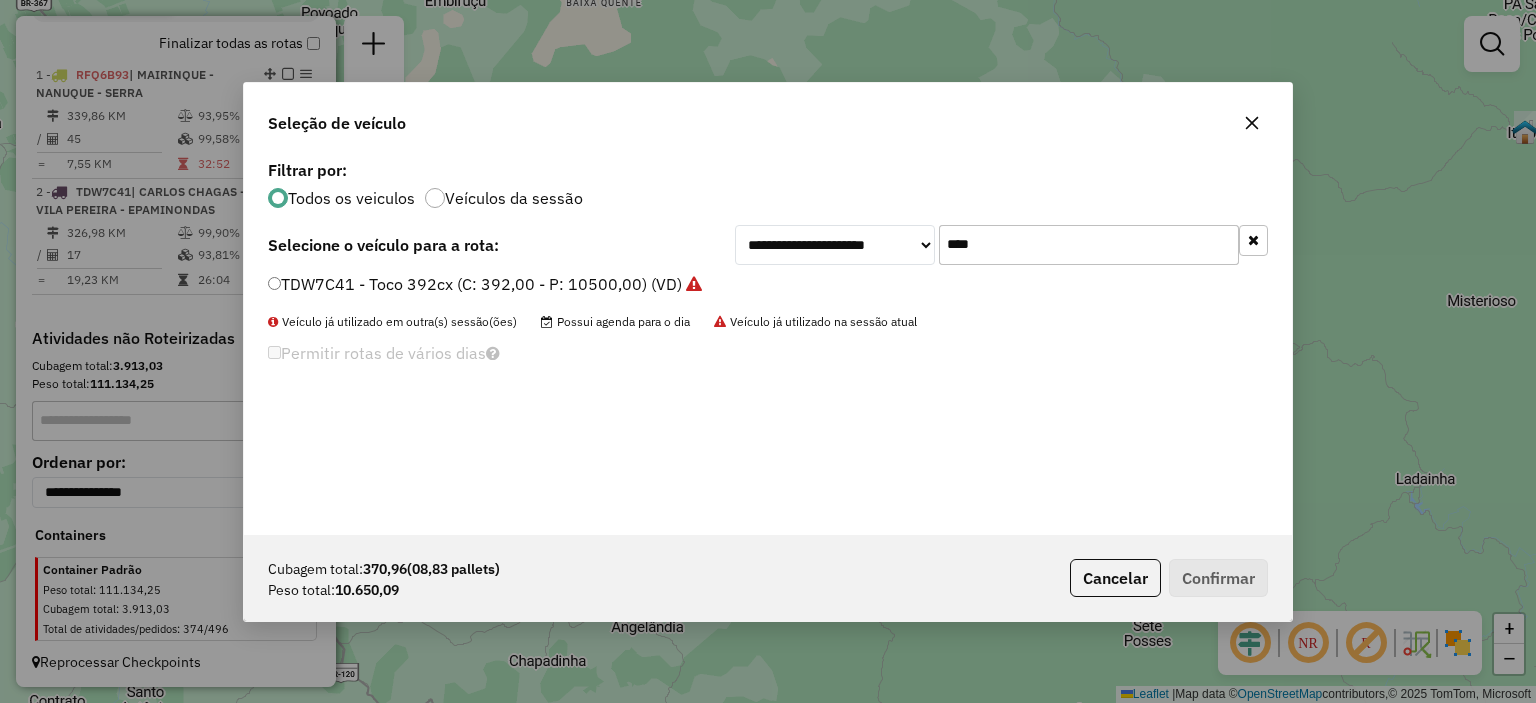 drag, startPoint x: 844, startPoint y: 280, endPoint x: 1007, endPoint y: 324, distance: 168.83424 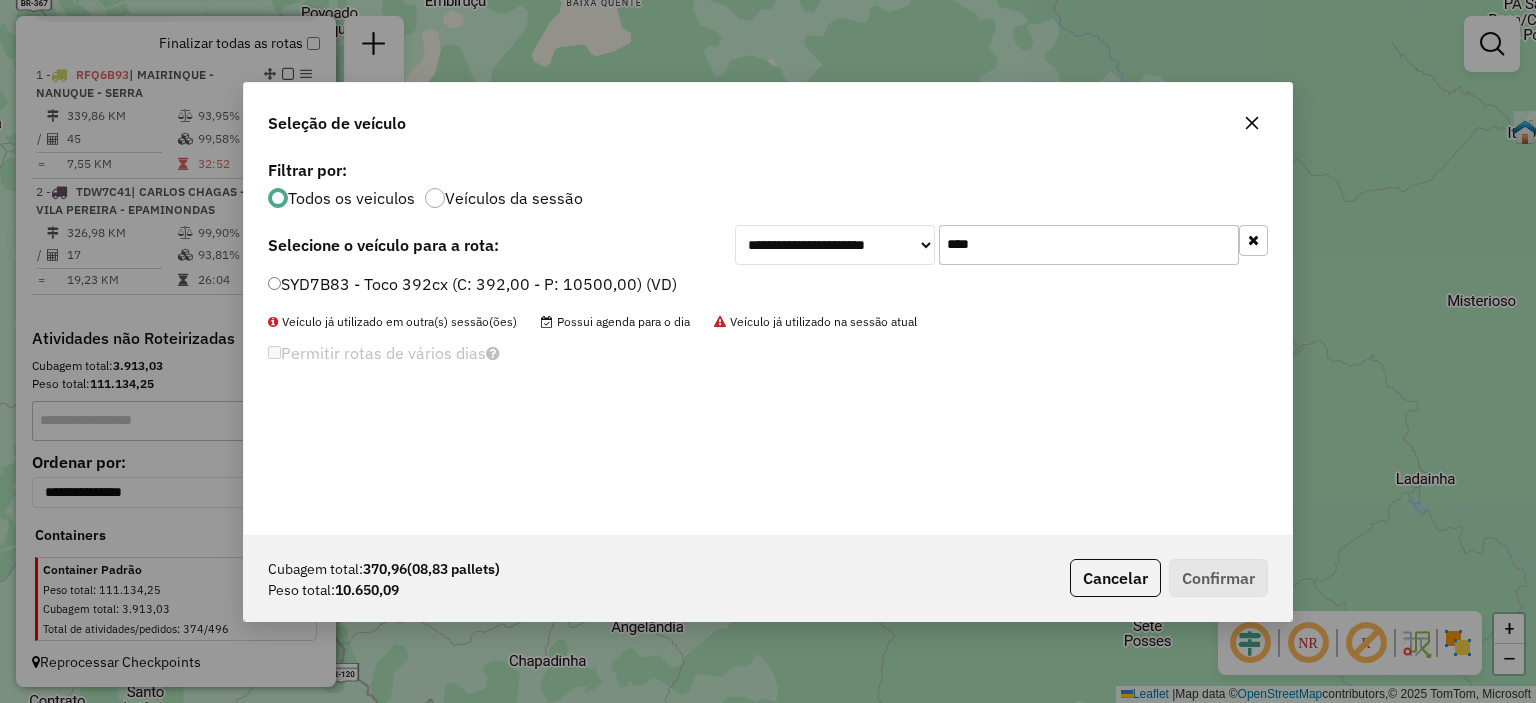 type on "****" 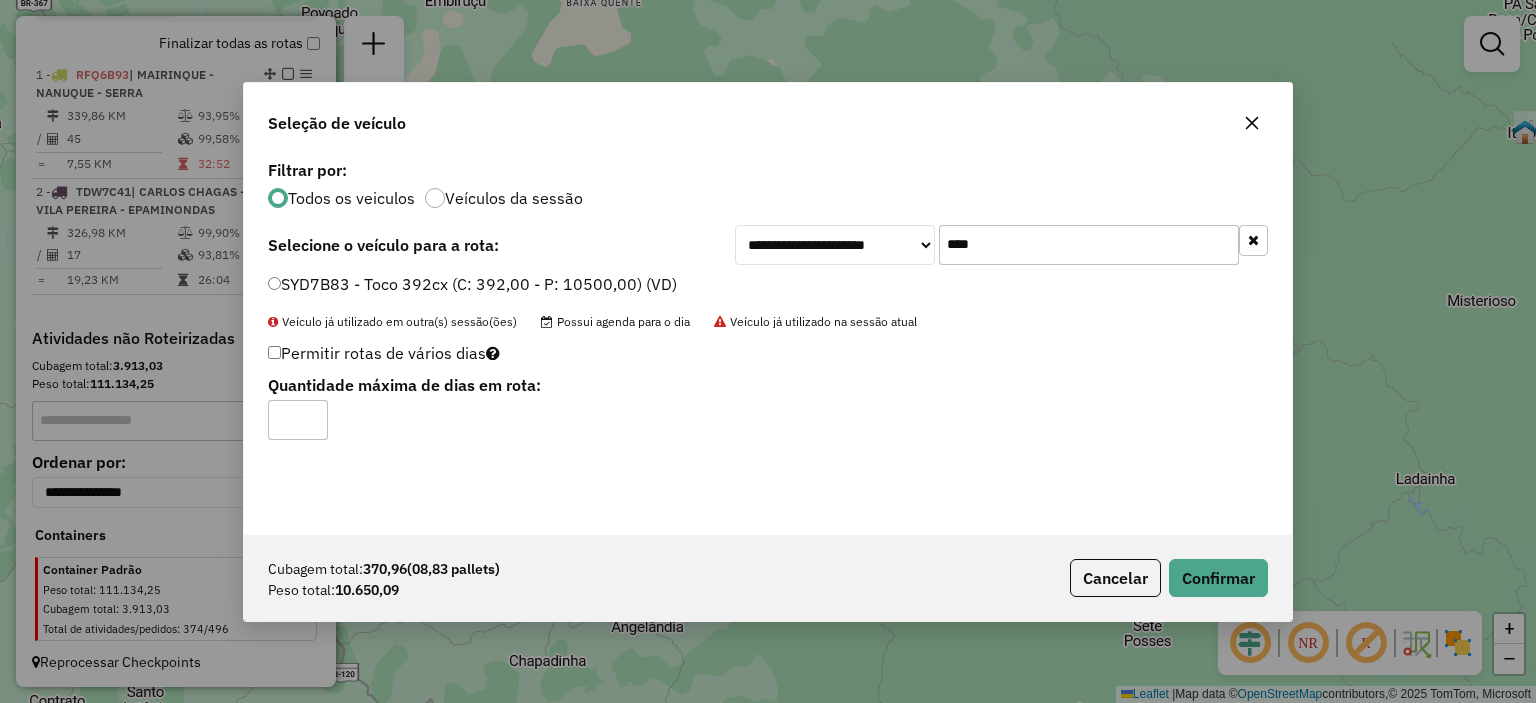 click on "Permitir rotas de vários dias" 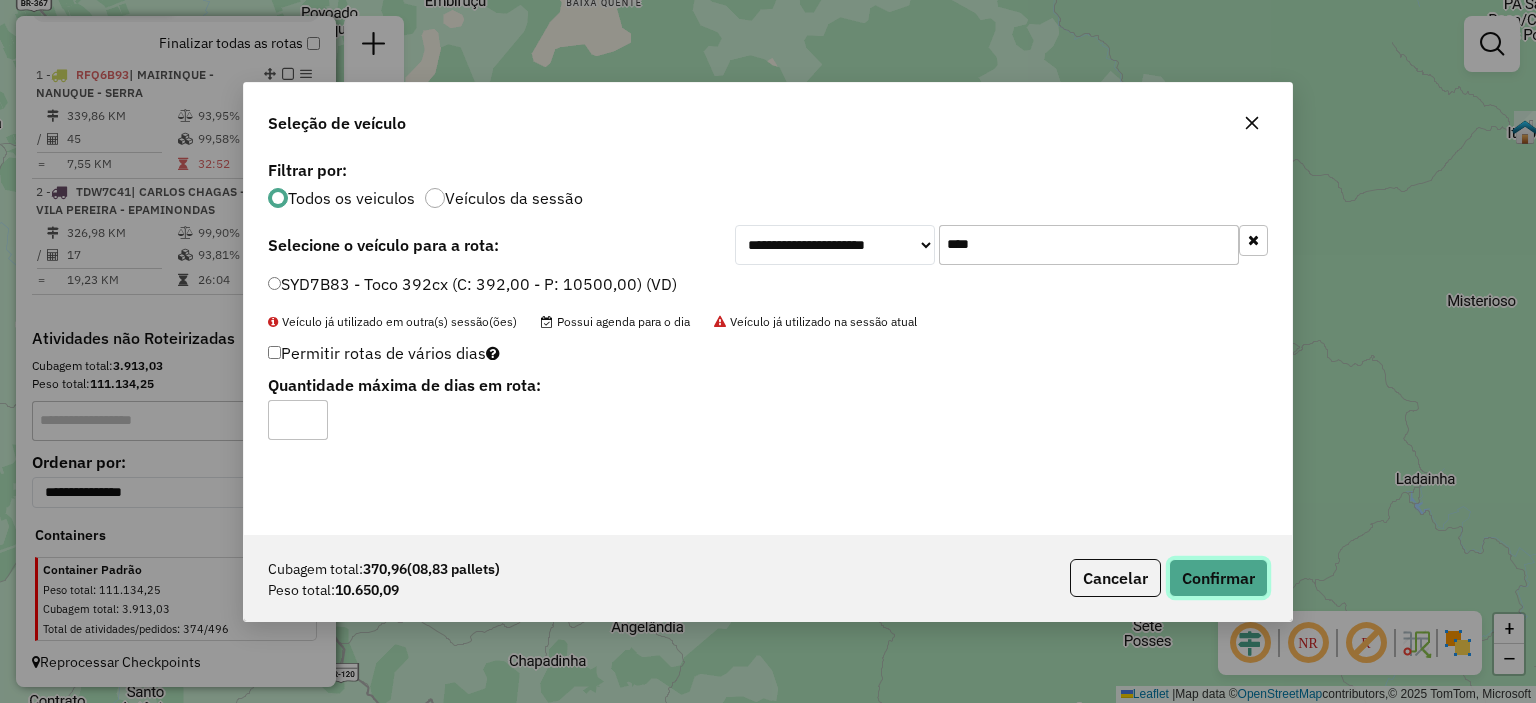 click on "Confirmar" 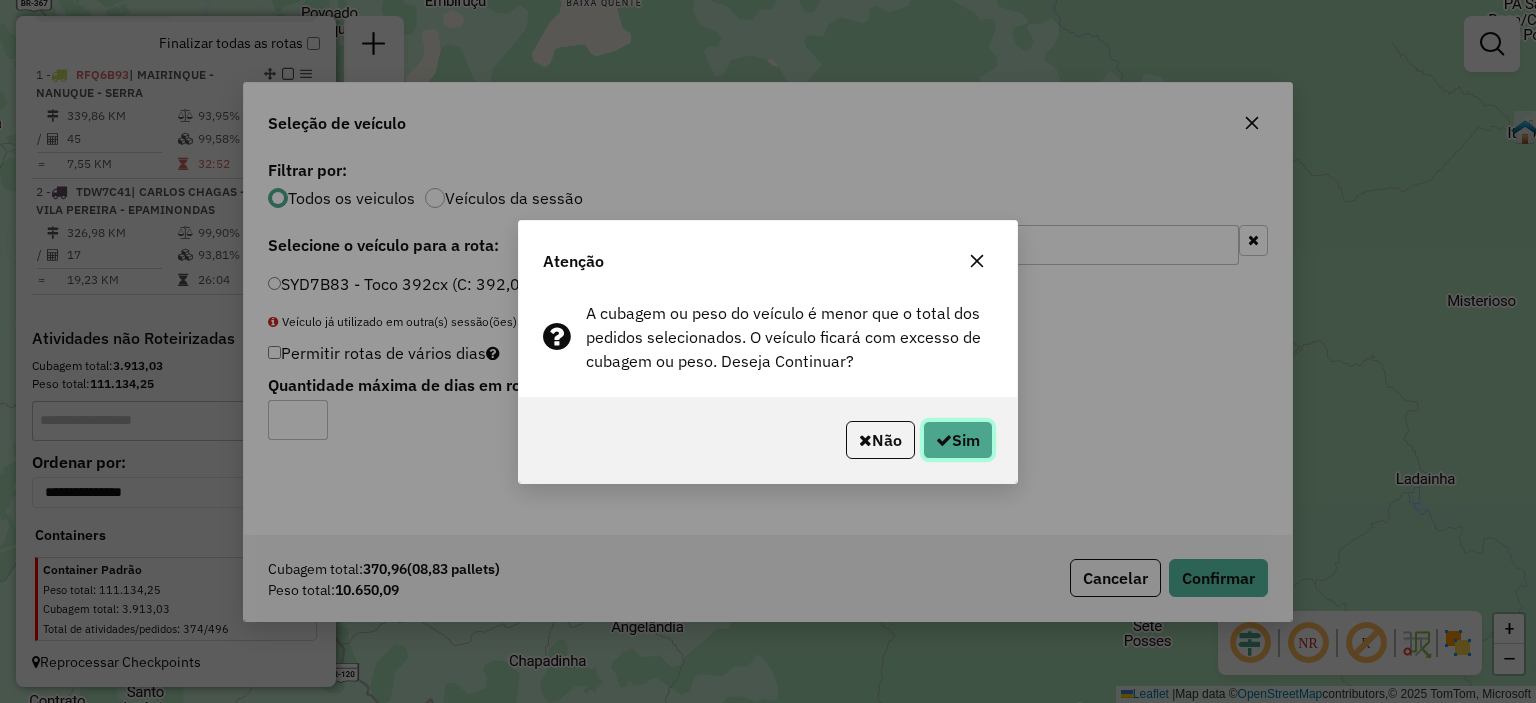 click on "Sim" 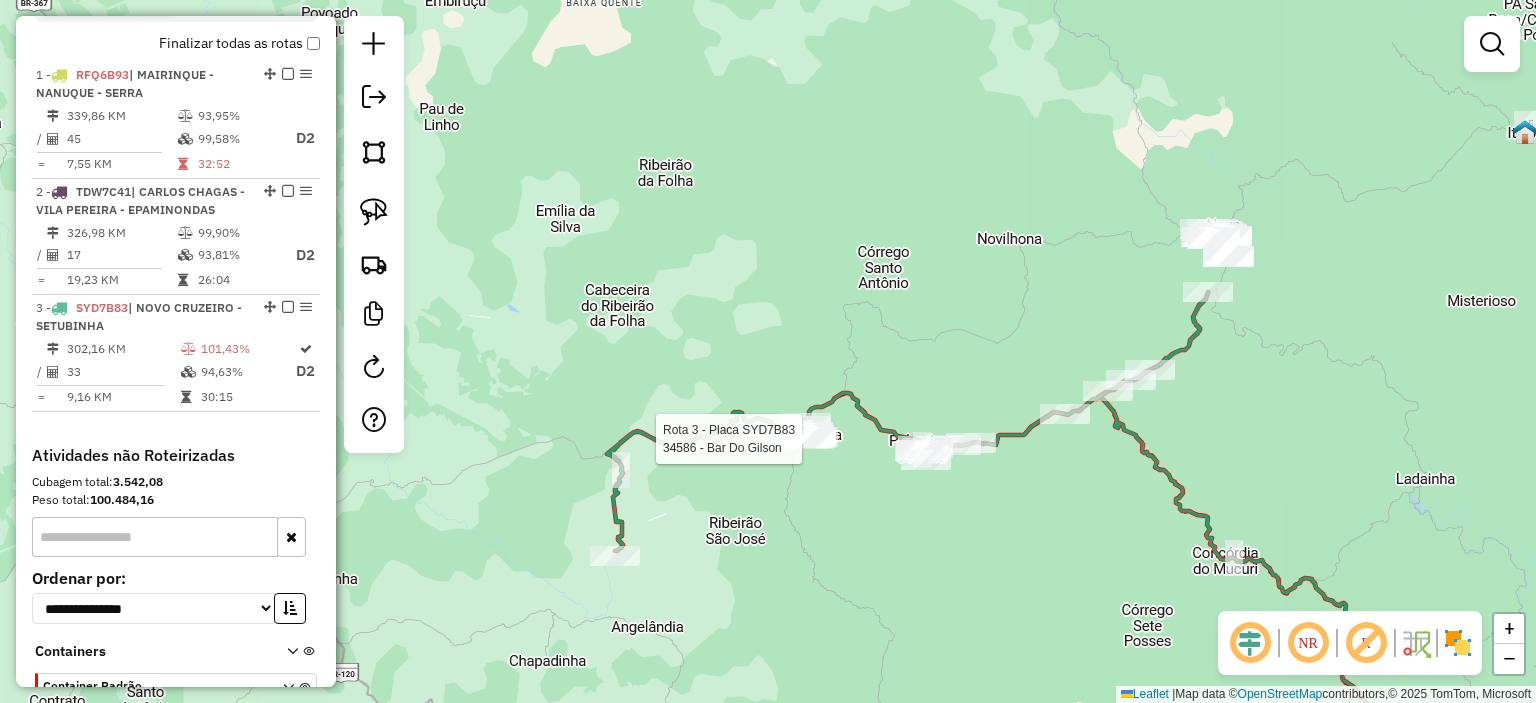 select on "*********" 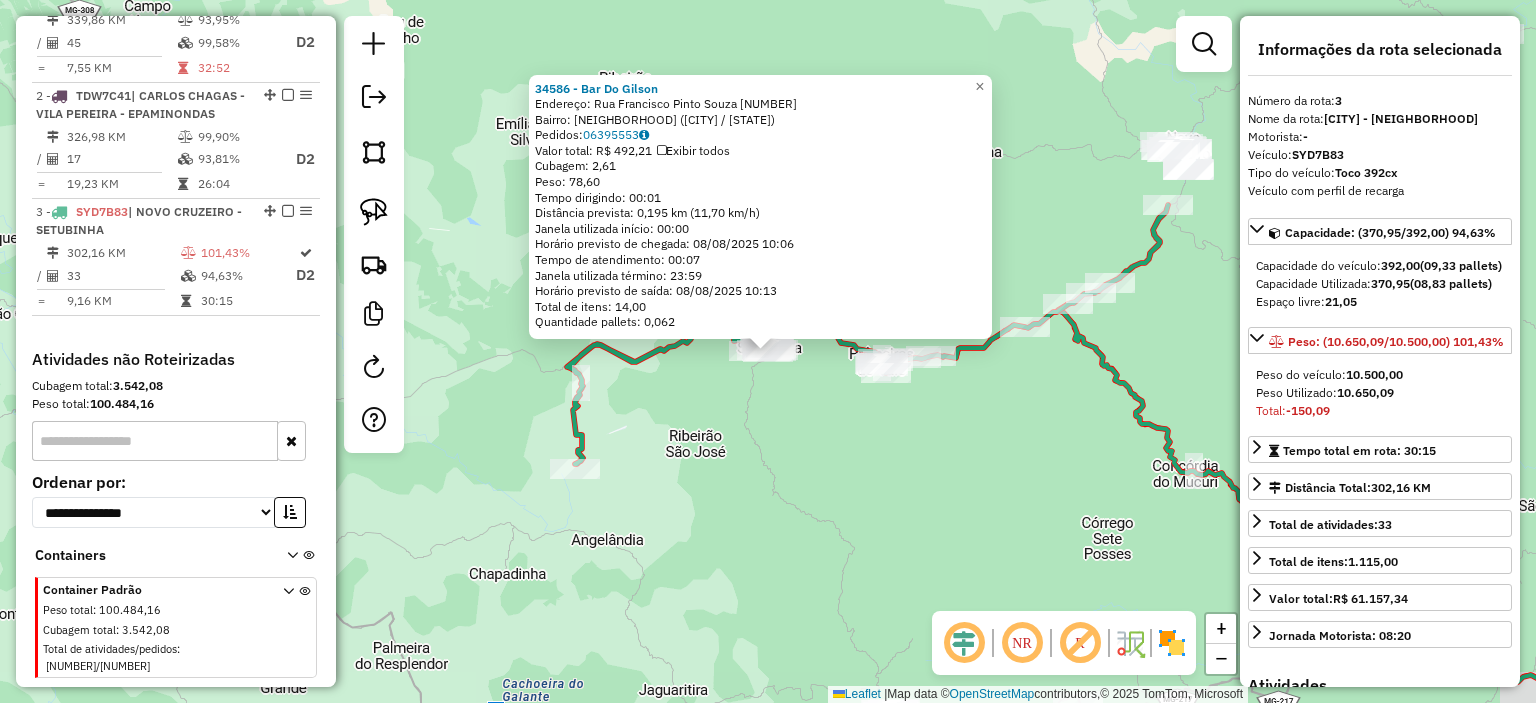scroll, scrollTop: 844, scrollLeft: 0, axis: vertical 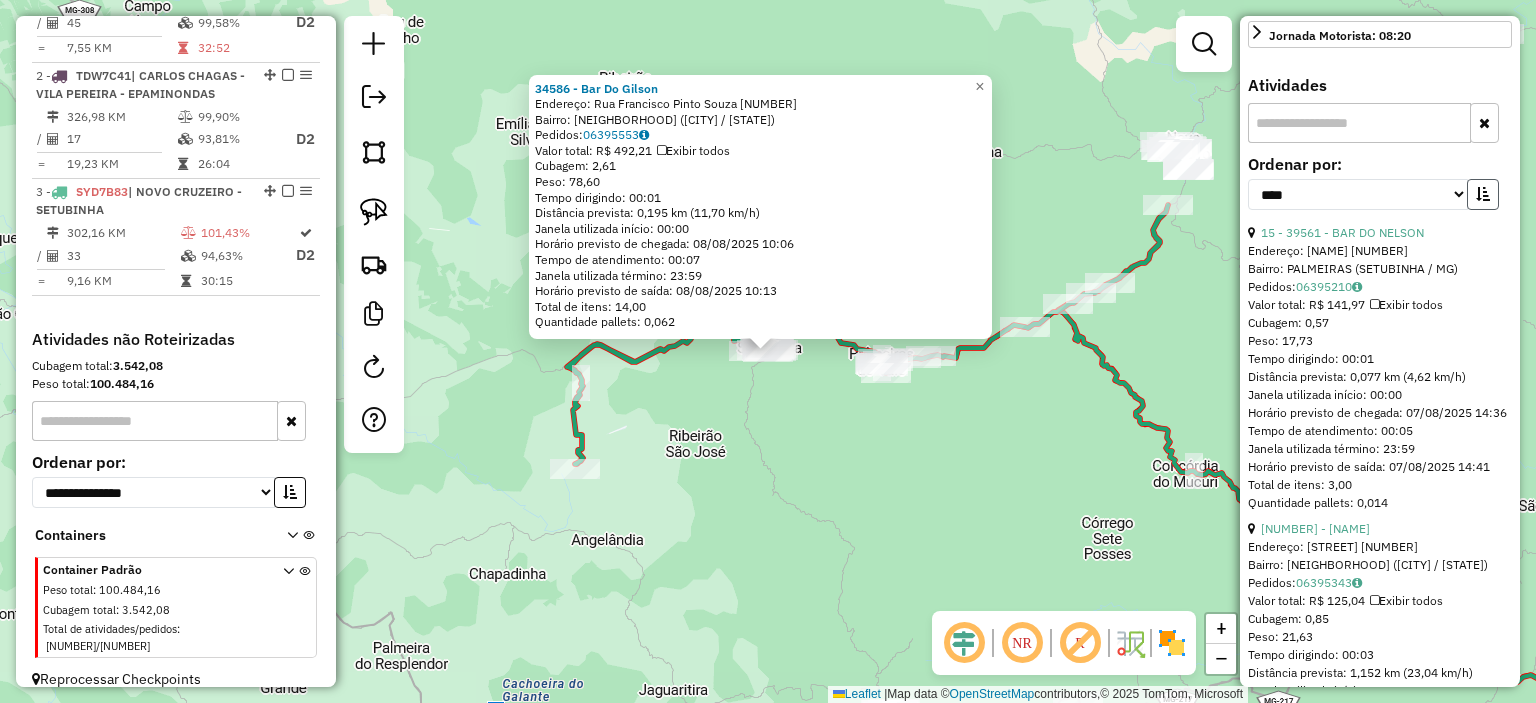 click at bounding box center [1483, 194] 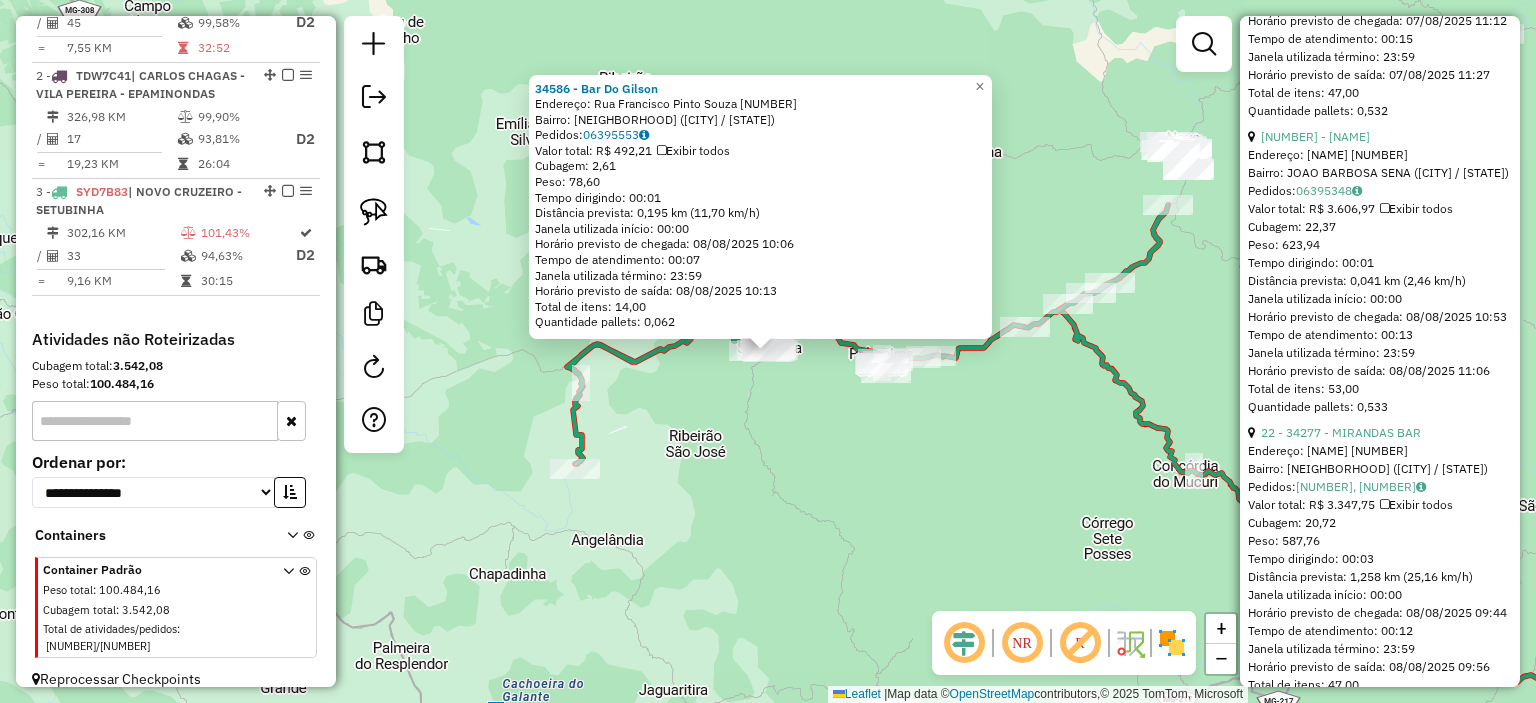 scroll, scrollTop: 2000, scrollLeft: 0, axis: vertical 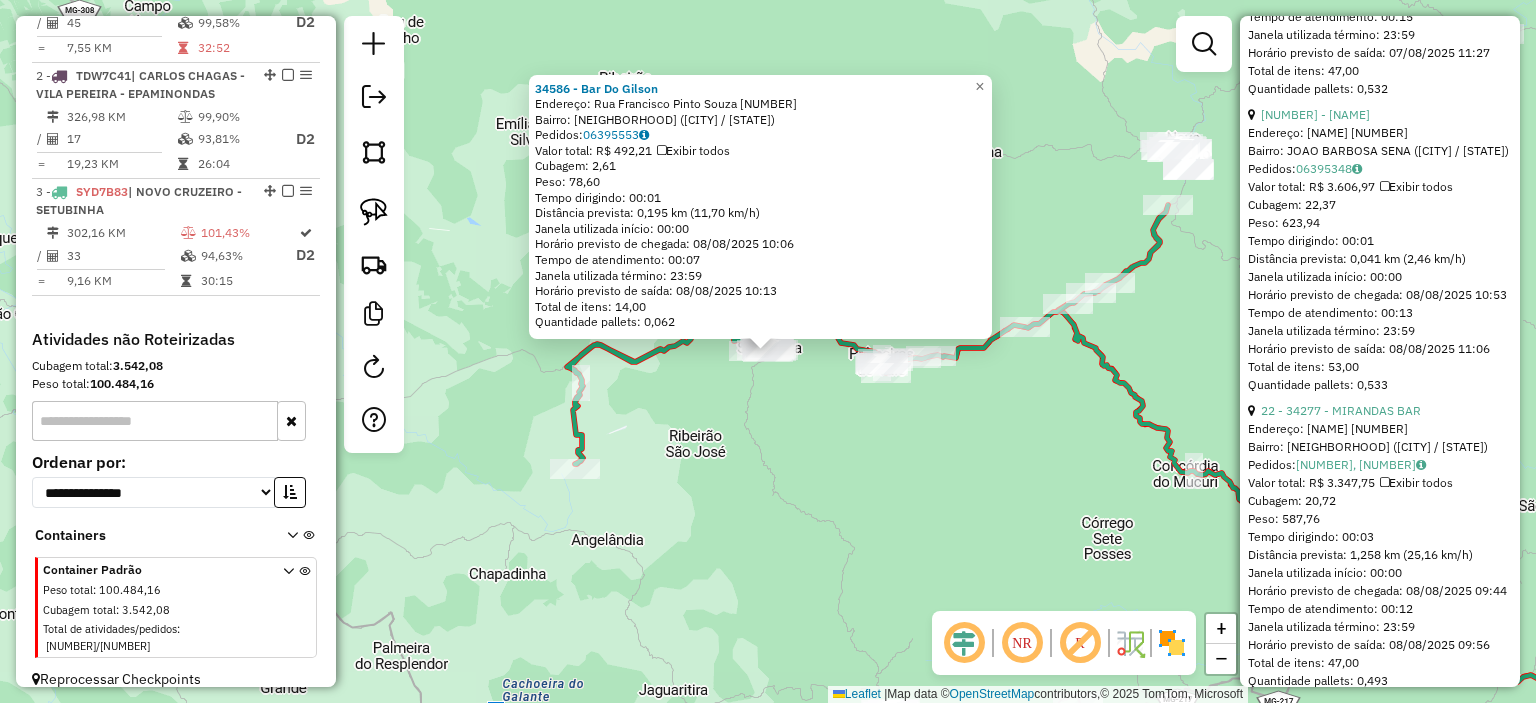 click on "34586 - Bar Do Gilson  Endereço:  Rua Francisco Pinto Souza 78   Bairro: CENTRO (SETUBINHA / MG)   Pedidos:  06395553   Valor total: R$ 492,21   Exibir todos   Cubagem: 2,61  Peso: 78,60  Tempo dirigindo: 00:01   Distância prevista: 0,195 km (11,70 km/h)   Janela utilizada início: 00:00   Horário previsto de chegada: 08/08/2025 10:06   Tempo de atendimento: 00:07   Janela utilizada término: 23:59   Horário previsto de saída: 08/08/2025 10:13   Total de itens: 14,00   Quantidade pallets: 0,062  × Janela de atendimento Grade de atendimento Capacidade Transportadoras Veículos Cliente Pedidos  Rotas Selecione os dias de semana para filtrar as janelas de atendimento  Seg   Ter   Qua   Qui   Sex   Sáb   Dom  Informe o período da janela de atendimento: De: Até:  Filtrar exatamente a janela do cliente  Considerar janela de atendimento padrão  Selecione os dias de semana para filtrar as grades de atendimento  Seg   Ter   Qua   Qui   Sex   Sáb   Dom   Considerar clientes sem dia de atendimento cadastrado" 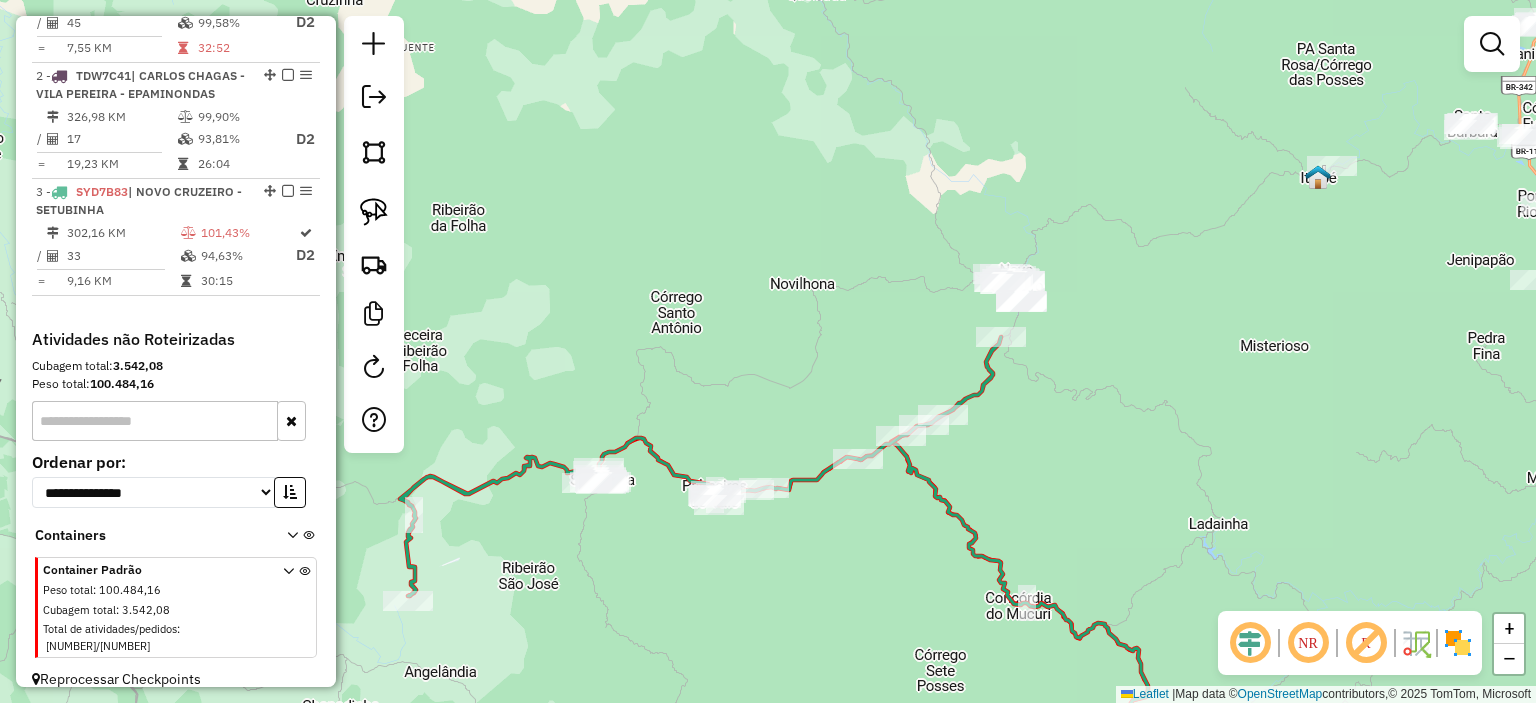 drag, startPoint x: 1055, startPoint y: 416, endPoint x: 912, endPoint y: 507, distance: 169.49927 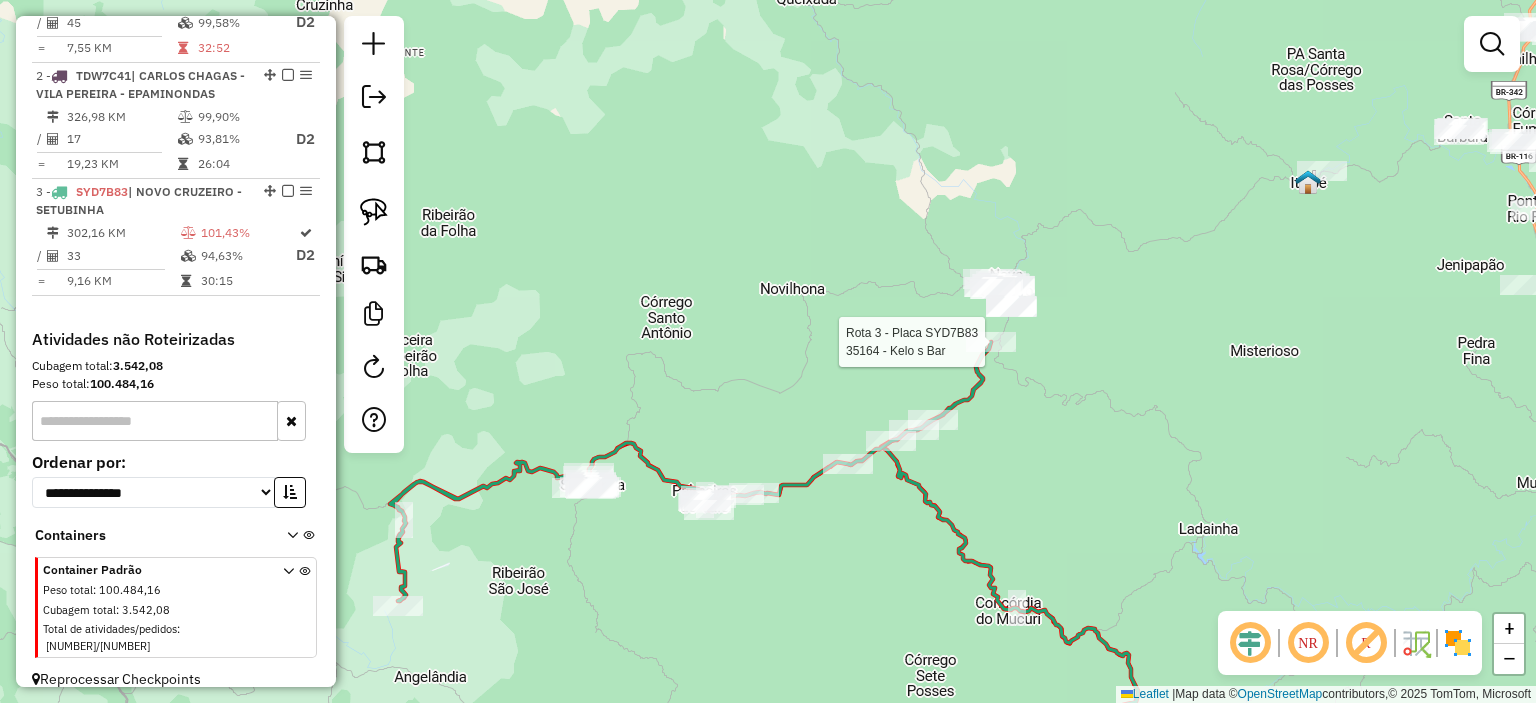 select on "*********" 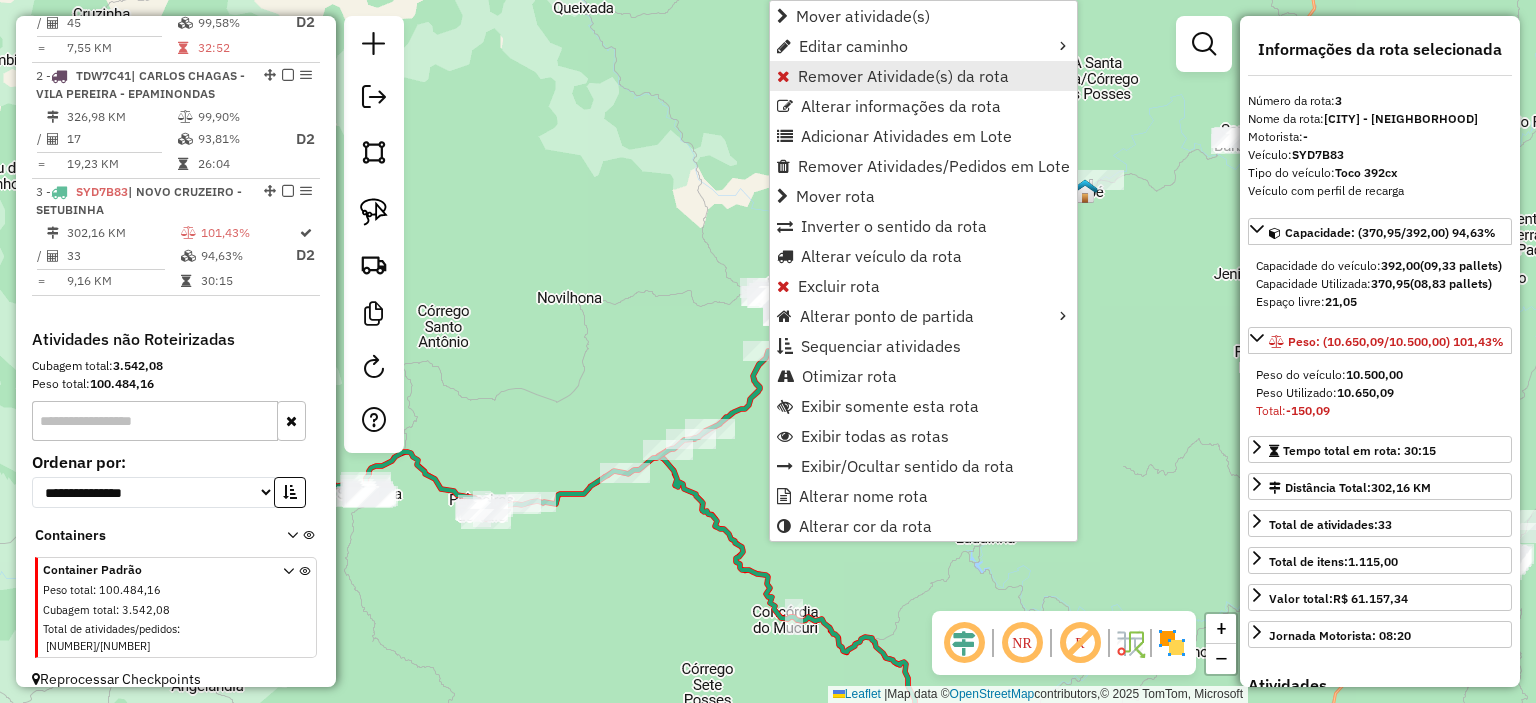 click on "Remover Atividade(s) da rota" at bounding box center (903, 76) 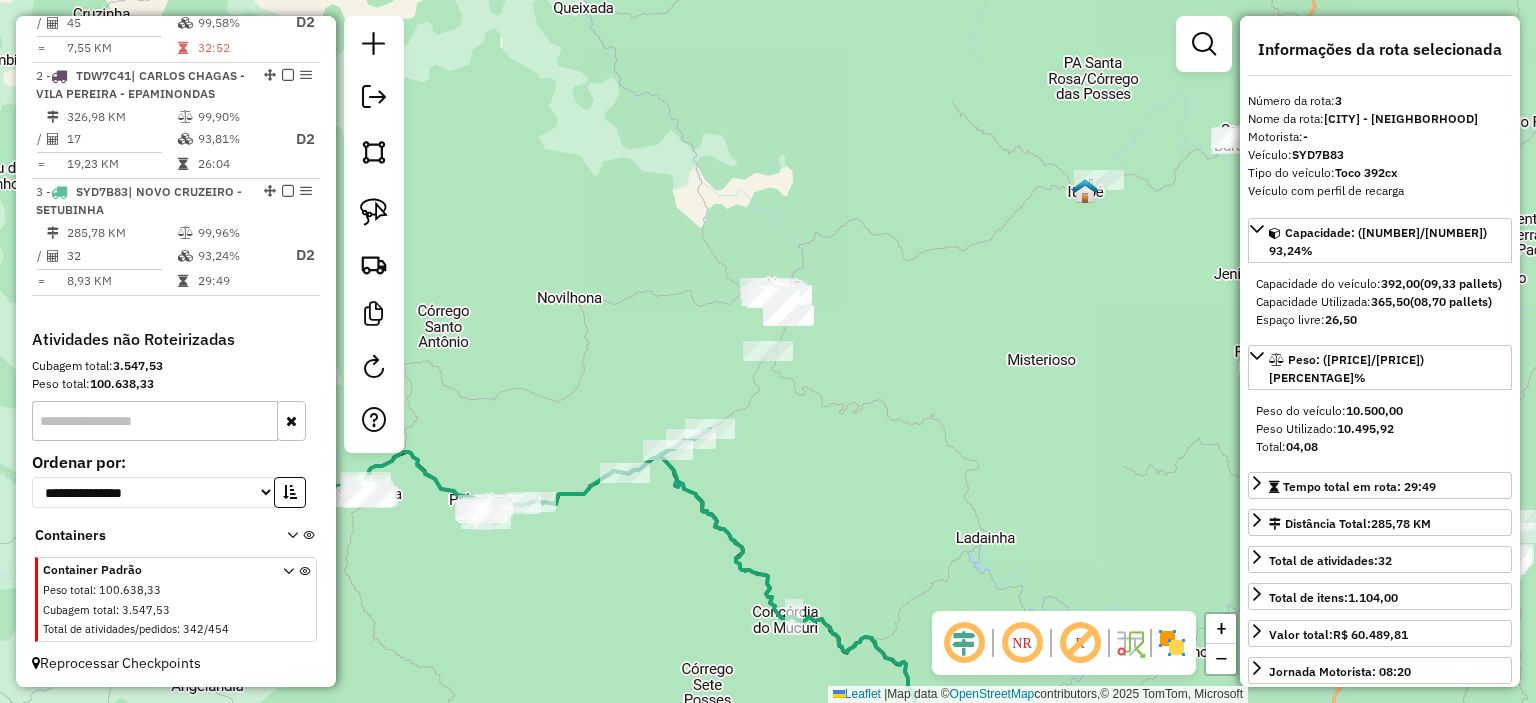 drag, startPoint x: 807, startPoint y: 453, endPoint x: 824, endPoint y: 453, distance: 17 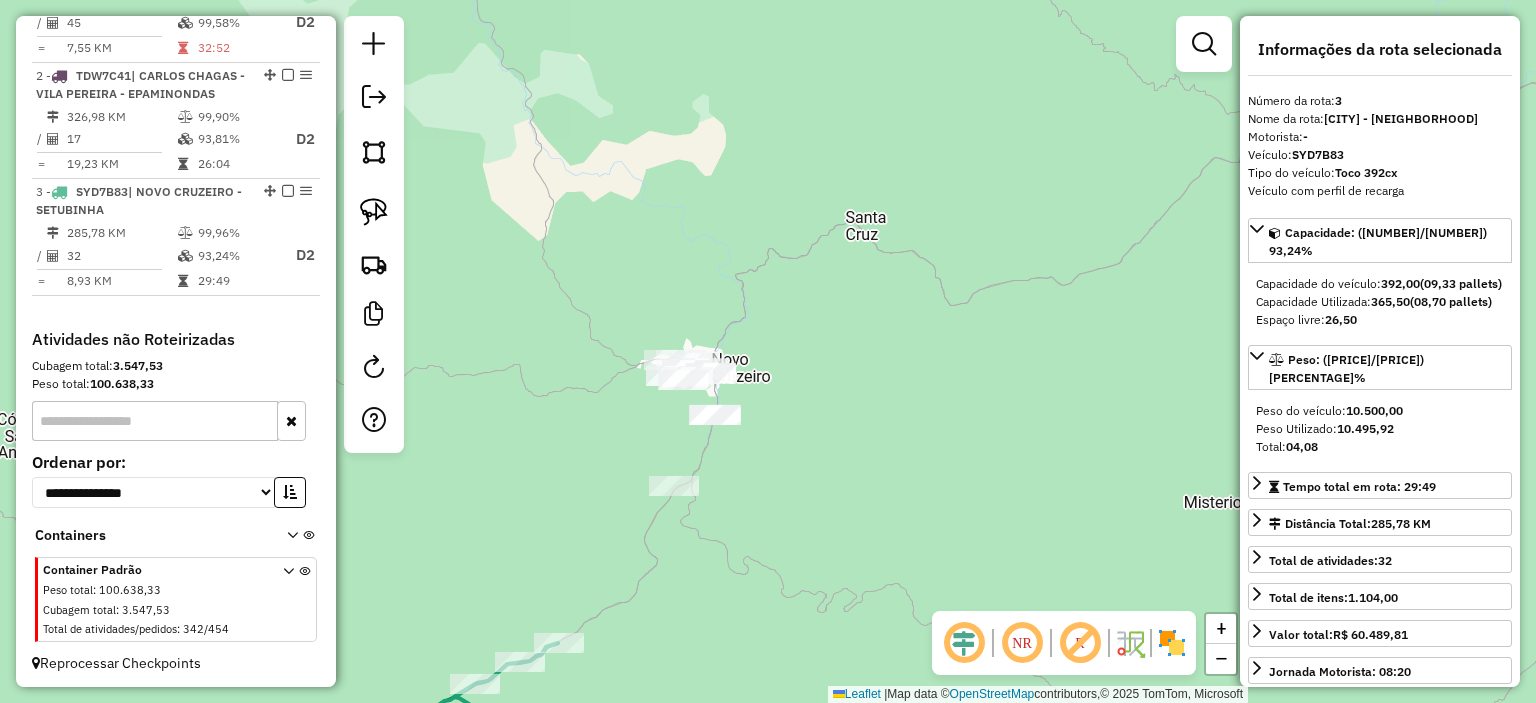 drag, startPoint x: 373, startPoint y: 213, endPoint x: 557, endPoint y: 295, distance: 201.44478 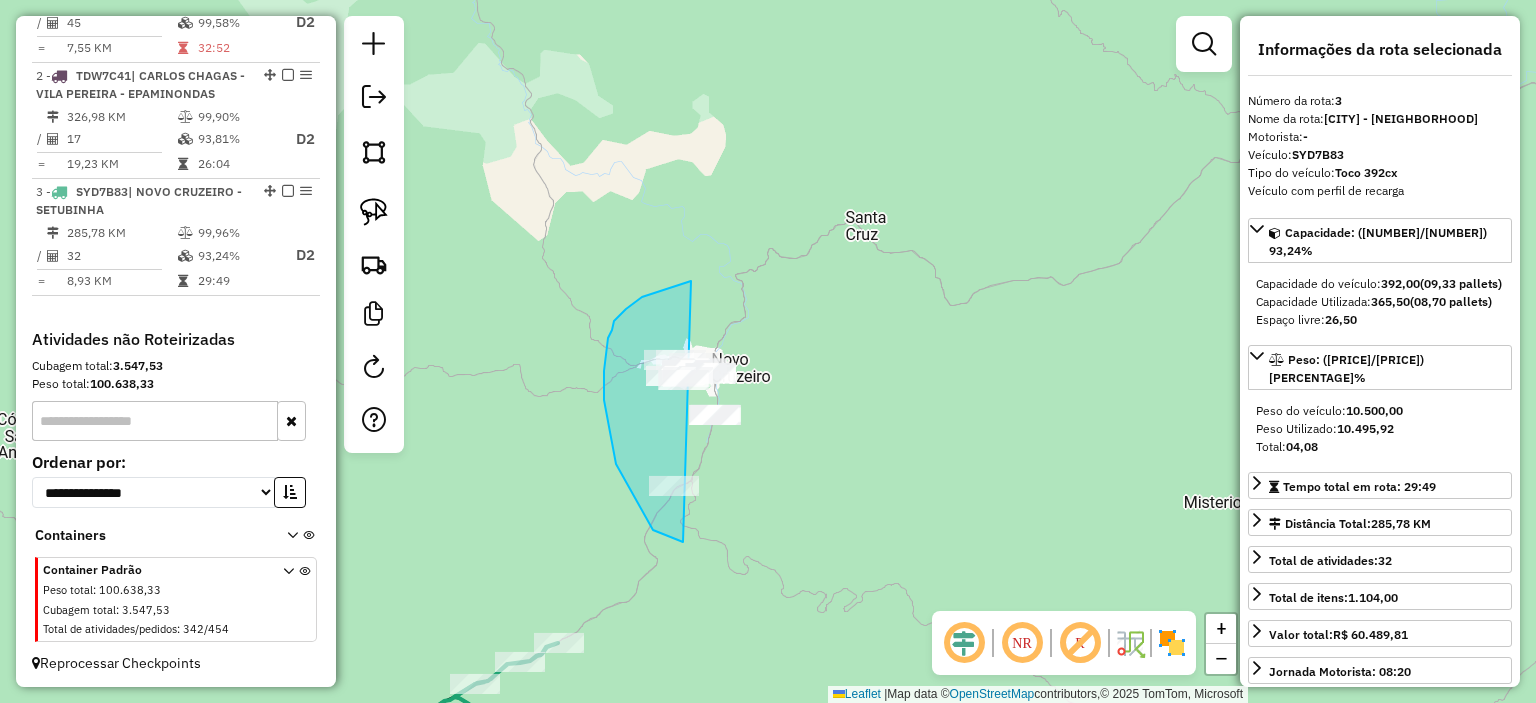 drag, startPoint x: 677, startPoint y: 285, endPoint x: 827, endPoint y: 486, distance: 250.80072 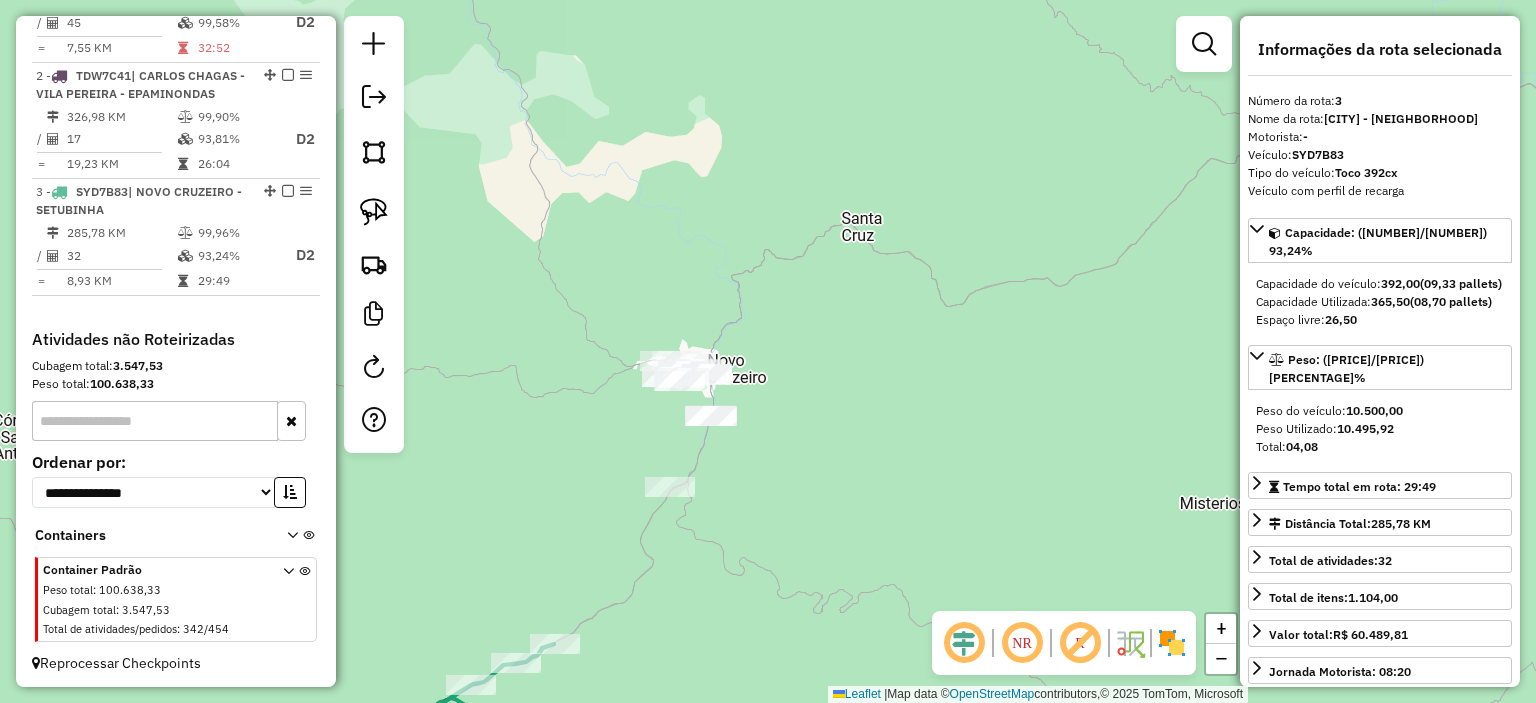 drag, startPoint x: 998, startPoint y: 400, endPoint x: 526, endPoint y: 505, distance: 483.538 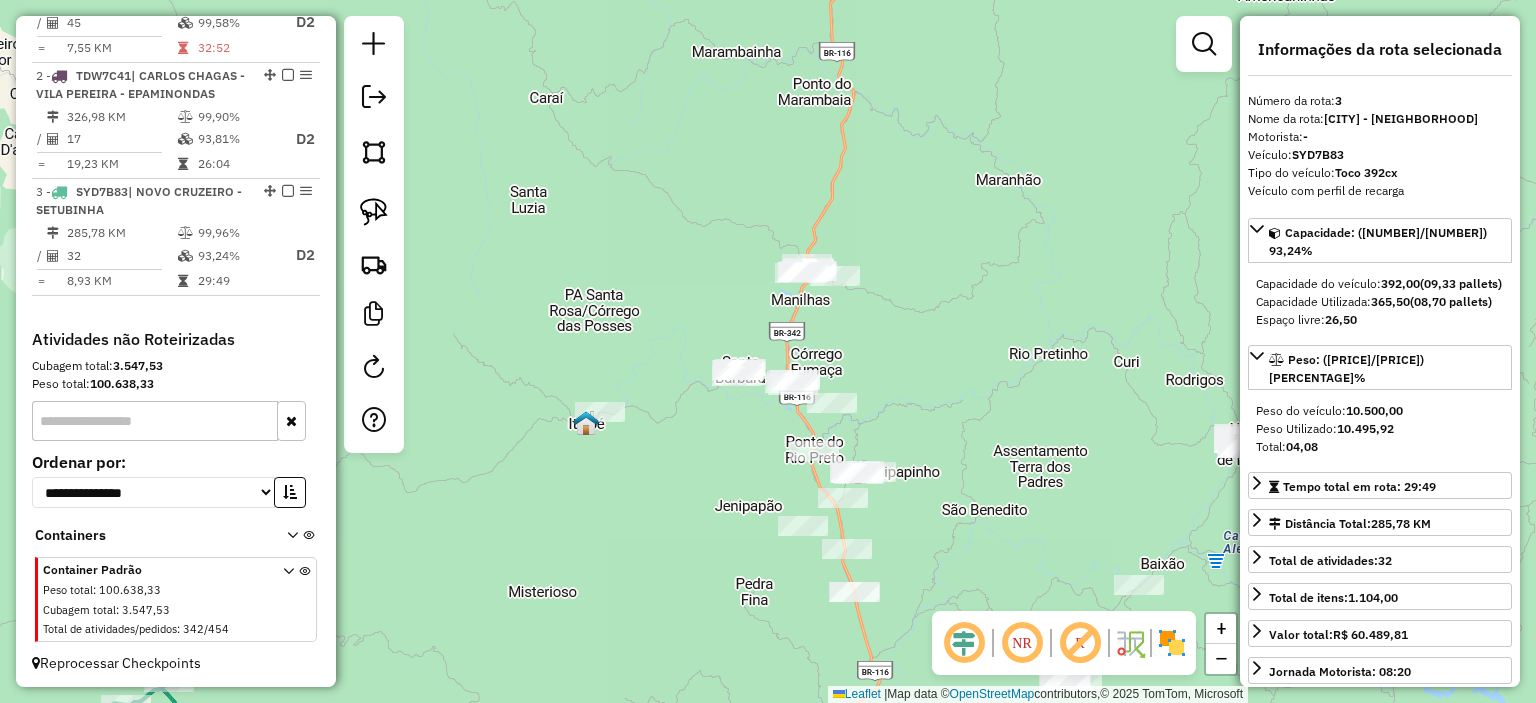 drag, startPoint x: 690, startPoint y: 483, endPoint x: 727, endPoint y: 488, distance: 37.336308 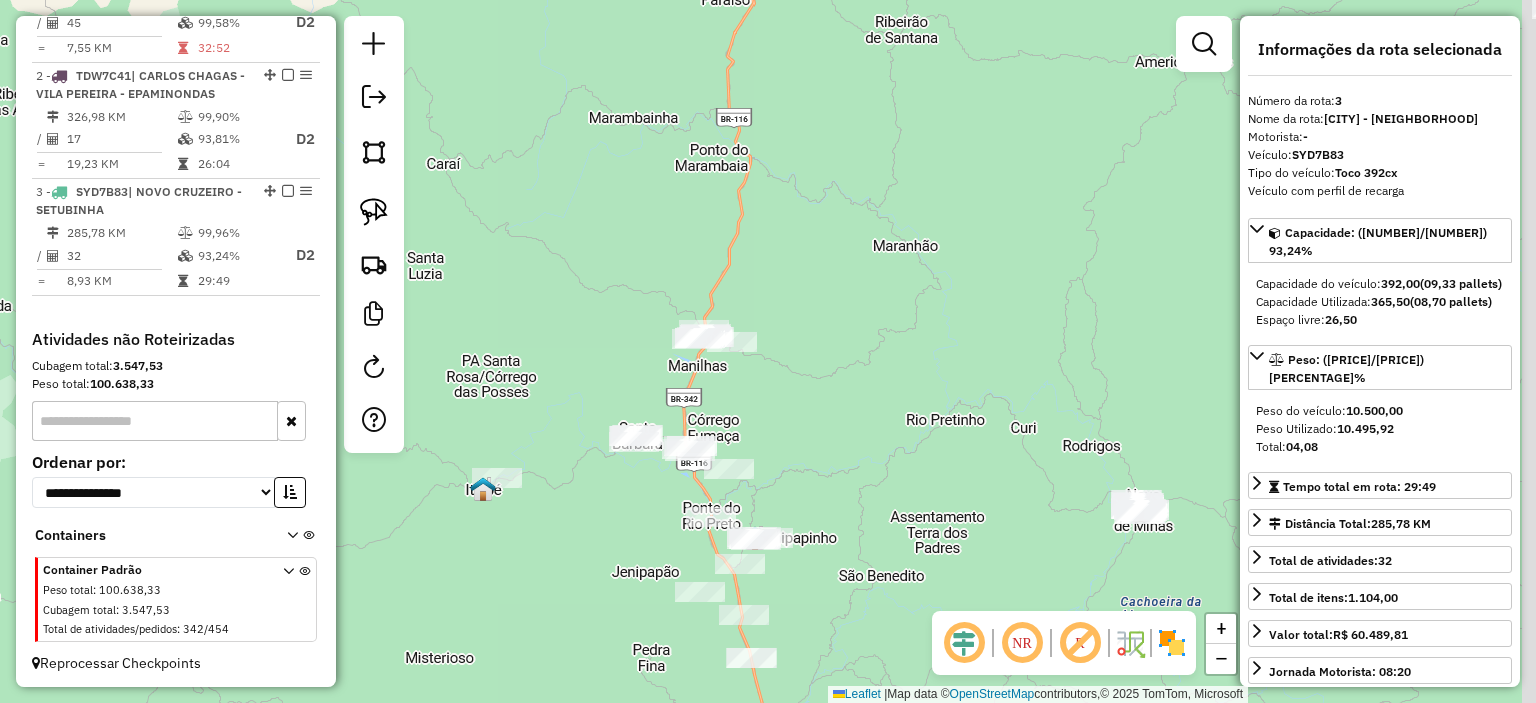 click on "Janela de atendimento Grade de atendimento Capacidade Transportadoras Veículos Cliente Pedidos  Rotas Selecione os dias de semana para filtrar as janelas de atendimento  Seg   Ter   Qua   Qui   Sex   Sáb   Dom  Informe o período da janela de atendimento: De: Até:  Filtrar exatamente a janela do cliente  Considerar janela de atendimento padrão  Selecione os dias de semana para filtrar as grades de atendimento  Seg   Ter   Qua   Qui   Sex   Sáb   Dom   Considerar clientes sem dia de atendimento cadastrado  Clientes fora do dia de atendimento selecionado Filtrar as atividades entre os valores definidos abaixo:  Peso mínimo:   Peso máximo:   Cubagem mínima:   Cubagem máxima:   De:   Até:  Filtrar as atividades entre o tempo de atendimento definido abaixo:  De:   Até:   Considerar capacidade total dos clientes não roteirizados Transportadora: Selecione um ou mais itens Tipo de veículo: Selecione um ou mais itens Veículo: Selecione um ou mais itens Motorista: Selecione um ou mais itens Nome: Rótulo:" 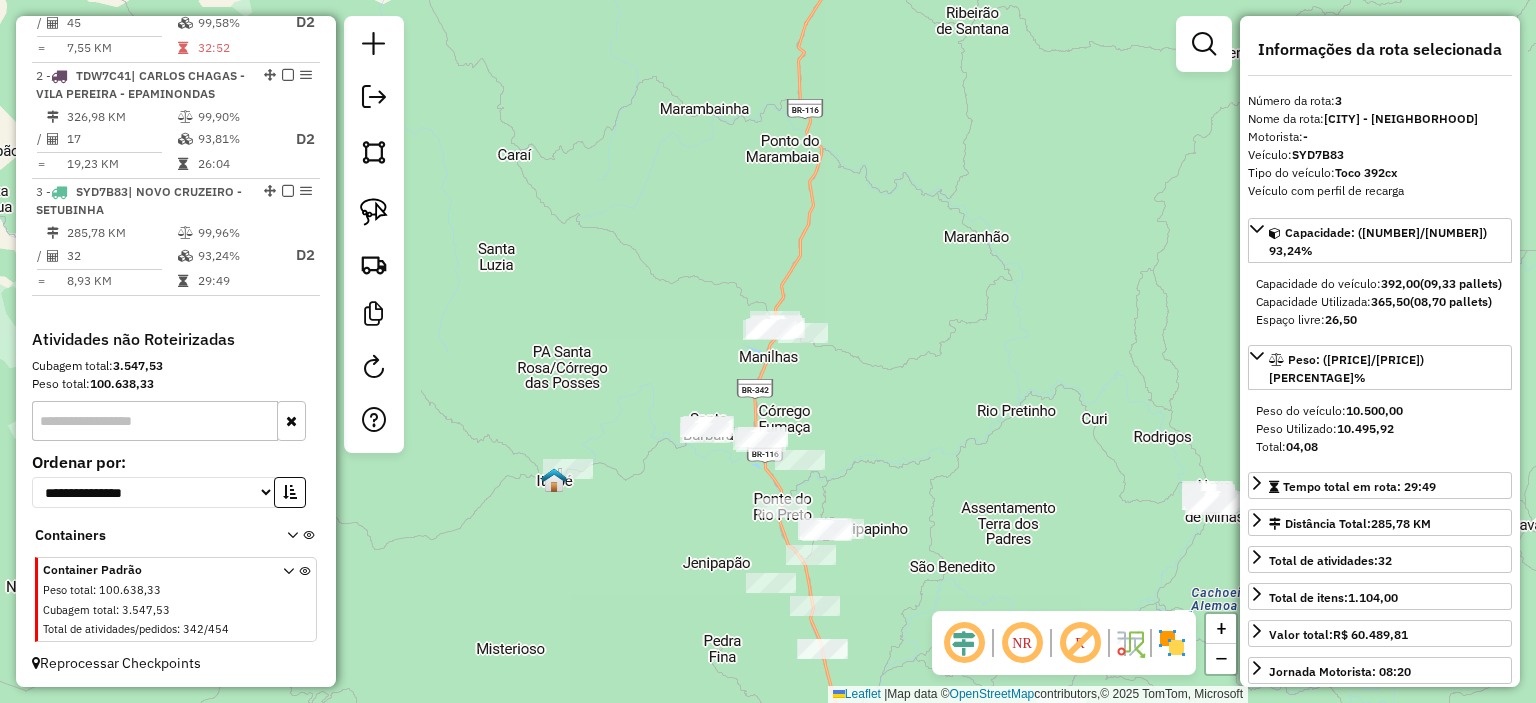 drag, startPoint x: 908, startPoint y: 435, endPoint x: 693, endPoint y: 330, distance: 239.26973 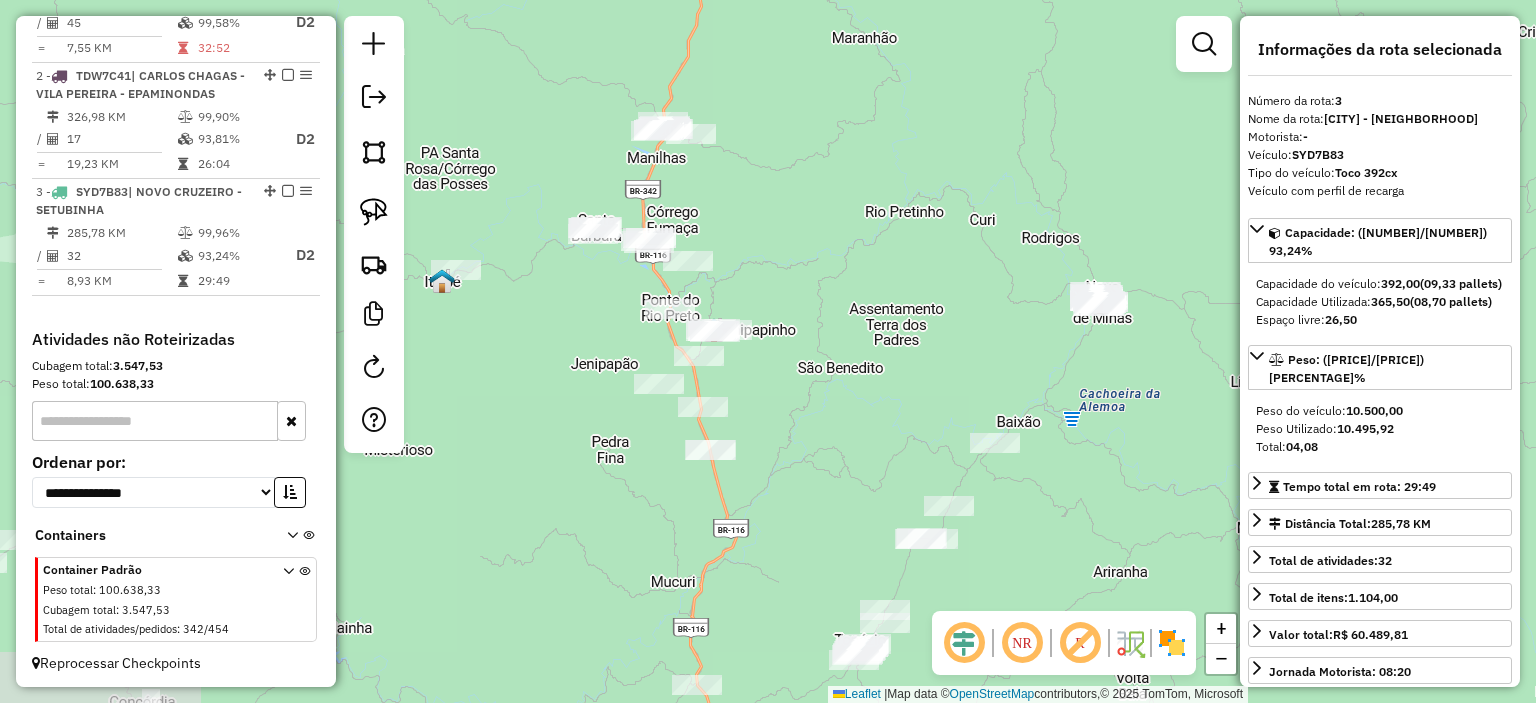 drag, startPoint x: 664, startPoint y: 366, endPoint x: 890, endPoint y: 351, distance: 226.49724 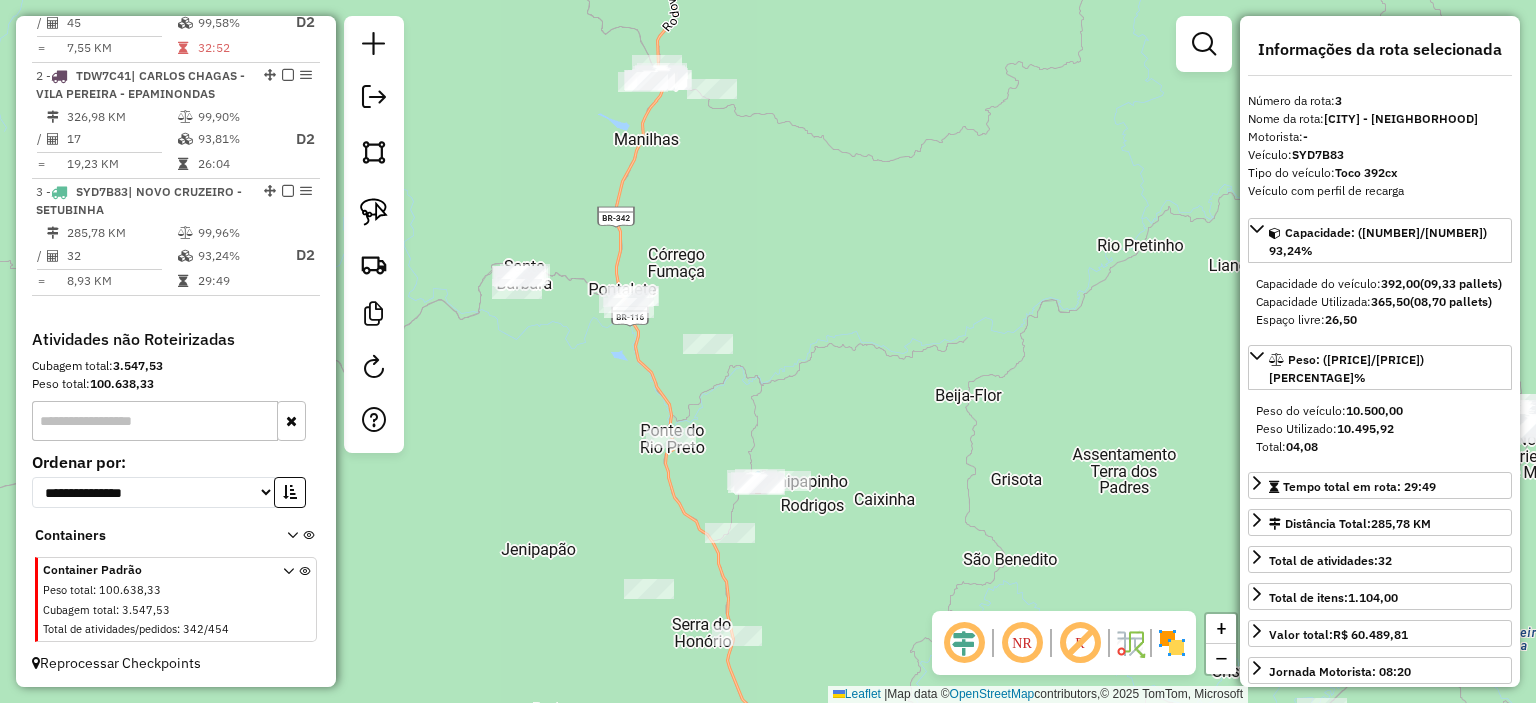 drag, startPoint x: 759, startPoint y: 267, endPoint x: 853, endPoint y: 326, distance: 110.98198 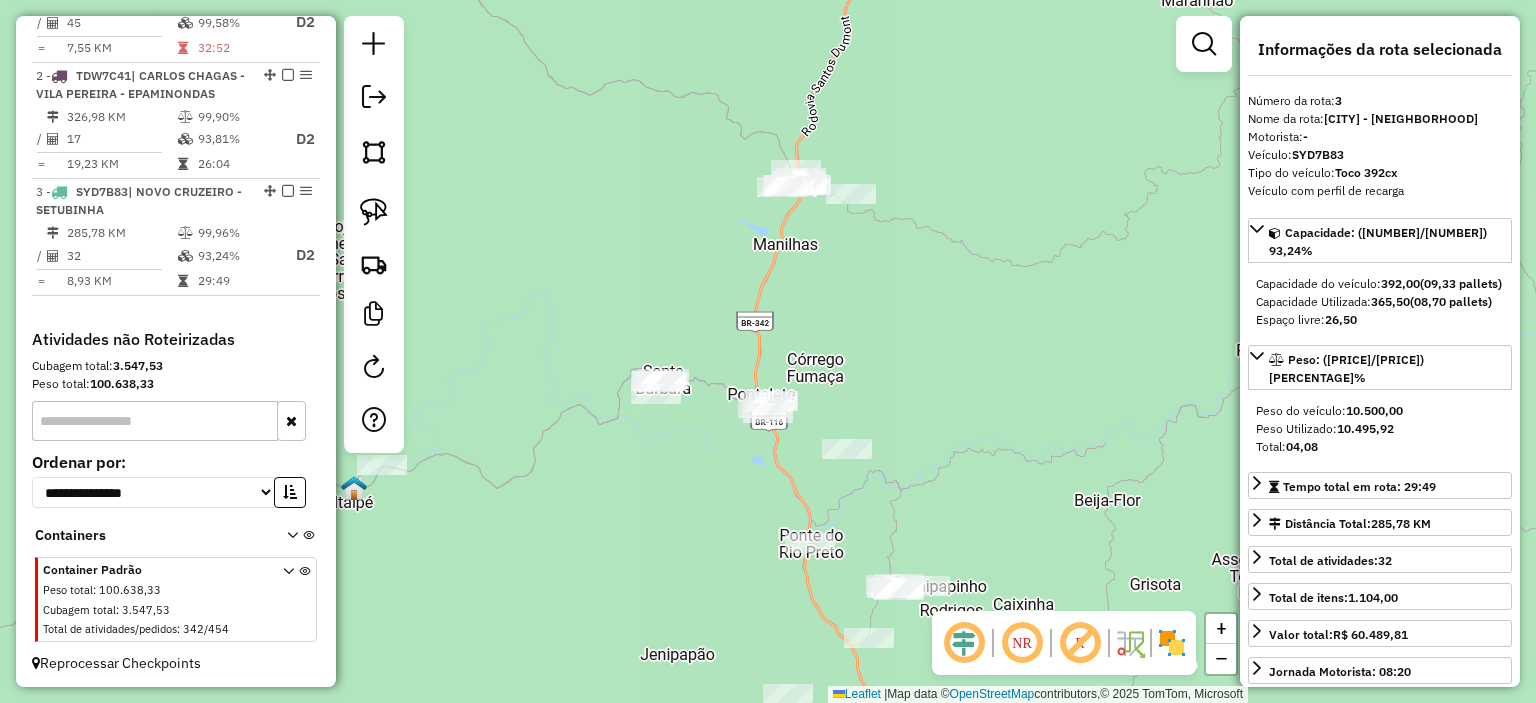 drag, startPoint x: 812, startPoint y: 355, endPoint x: 872, endPoint y: 420, distance: 88.45903 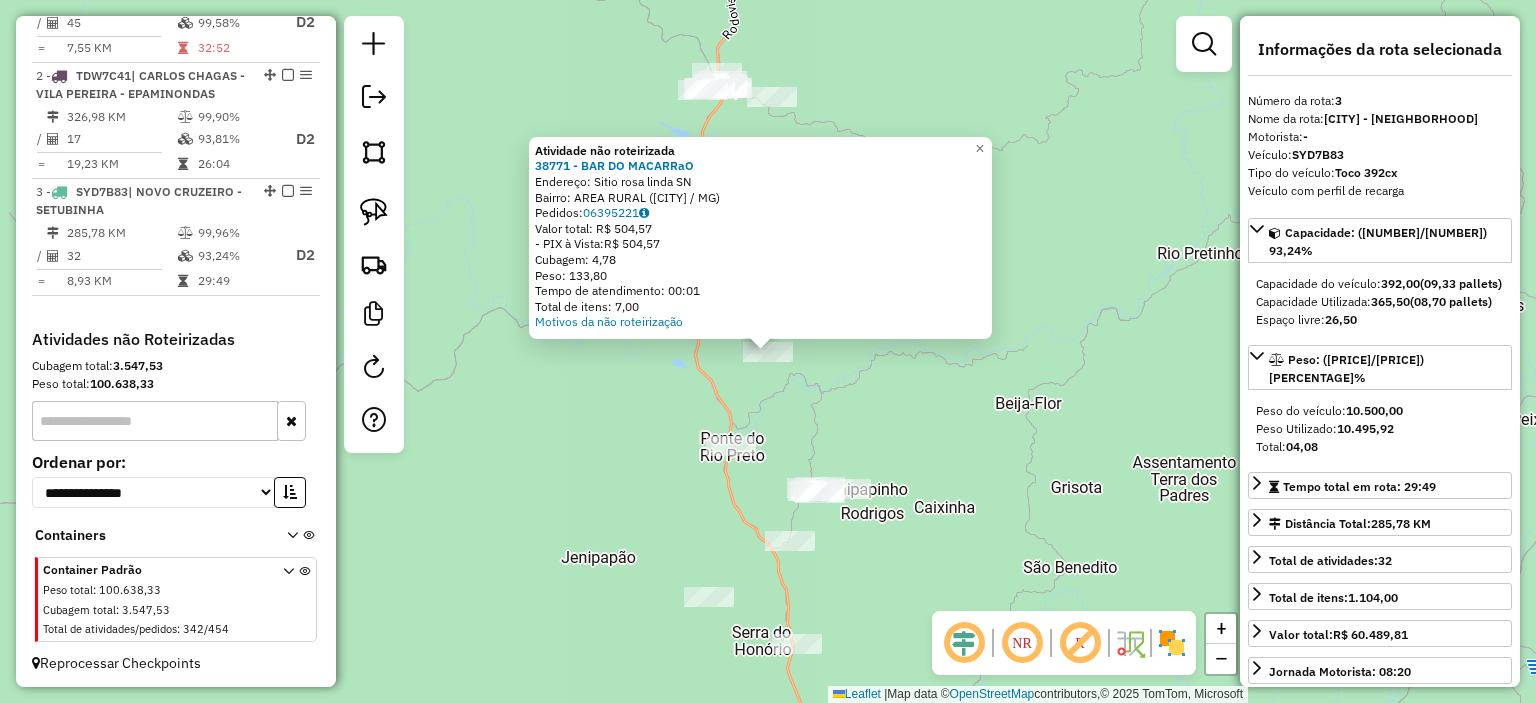 click on "Atividade não roteirizada 38771 - BAR DO MACARRaO  Endereço:  Sitio rosa linda SN   Bairro: AREA RURAL (CATUJI / MG)   Pedidos:  06395221   Valor total: R$ 504,57   - PIX à Vista:  R$ 504,57   Cubagem: 4,78   Peso: 133,80   Tempo de atendimento: 00:01   Total de itens: 7,00  Motivos da não roteirização × Janela de atendimento Grade de atendimento Capacidade Transportadoras Veículos Cliente Pedidos  Rotas Selecione os dias de semana para filtrar as janelas de atendimento  Seg   Ter   Qua   Qui   Sex   Sáb   Dom  Informe o período da janela de atendimento: De: Até:  Filtrar exatamente a janela do cliente  Considerar janela de atendimento padrão  Selecione os dias de semana para filtrar as grades de atendimento  Seg   Ter   Qua   Qui   Sex   Sáb   Dom   Considerar clientes sem dia de atendimento cadastrado  Clientes fora do dia de atendimento selecionado Filtrar as atividades entre os valores definidos abaixo:  Peso mínimo:   Peso máximo:   Cubagem mínima:   Cubagem máxima:   De:   Até:   De:" 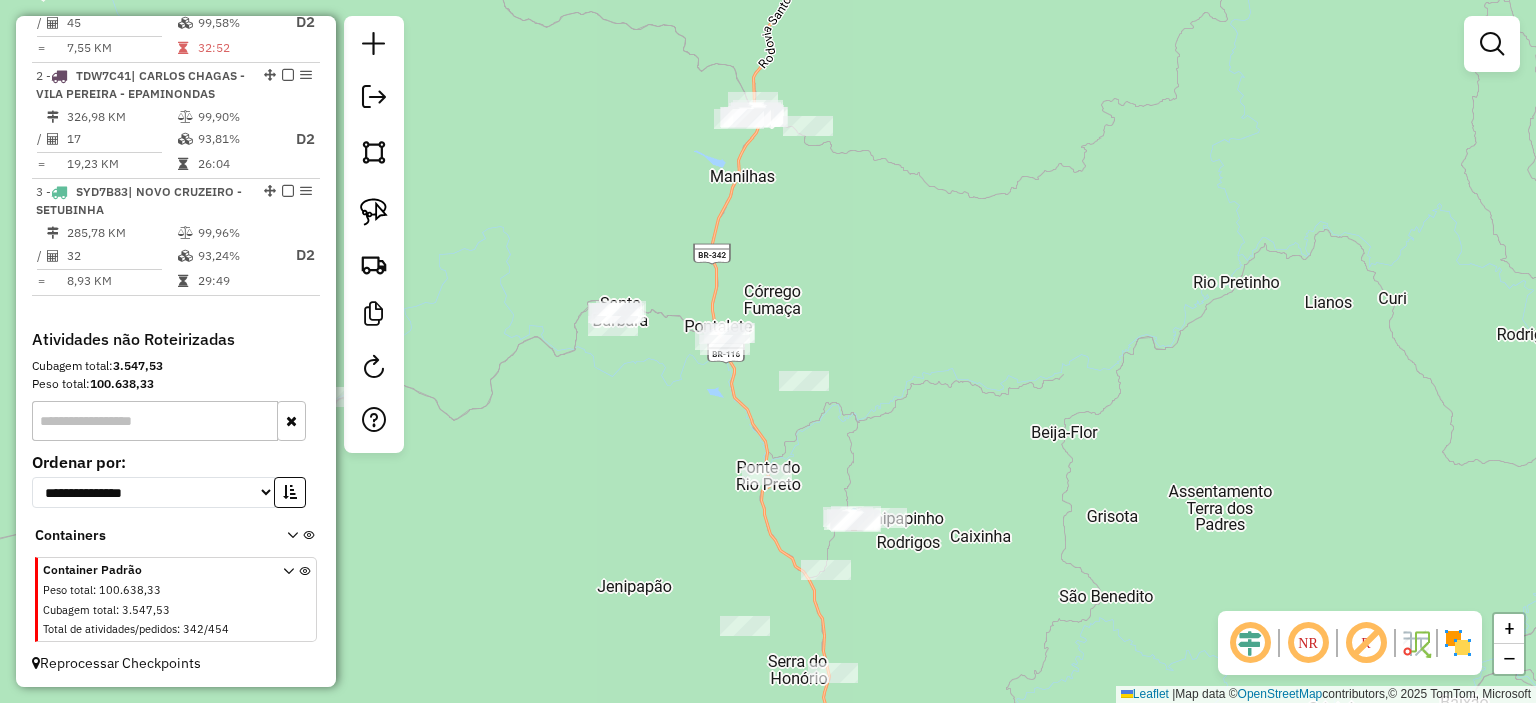 drag, startPoint x: 849, startPoint y: 411, endPoint x: 900, endPoint y: 440, distance: 58.66856 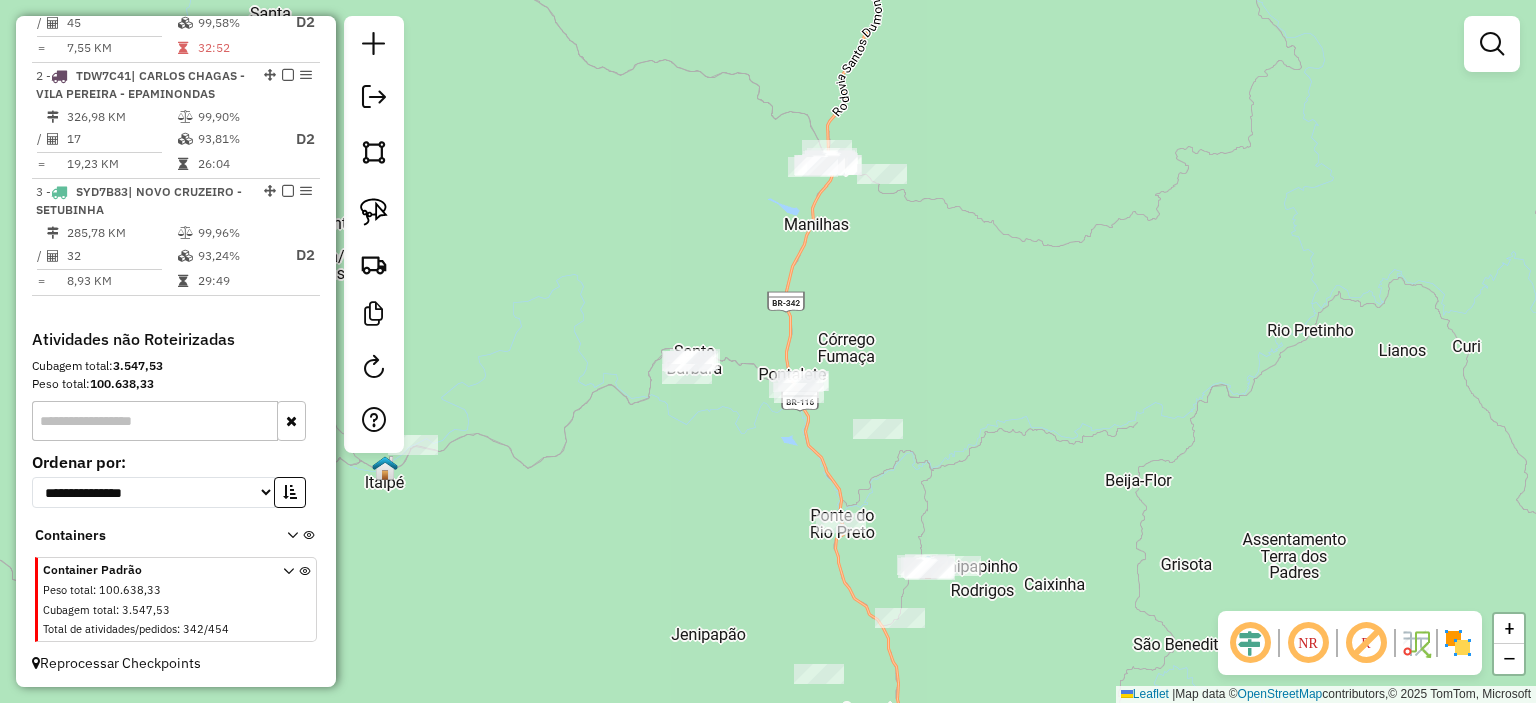 drag, startPoint x: 619, startPoint y: 245, endPoint x: 660, endPoint y: 312, distance: 78.54935 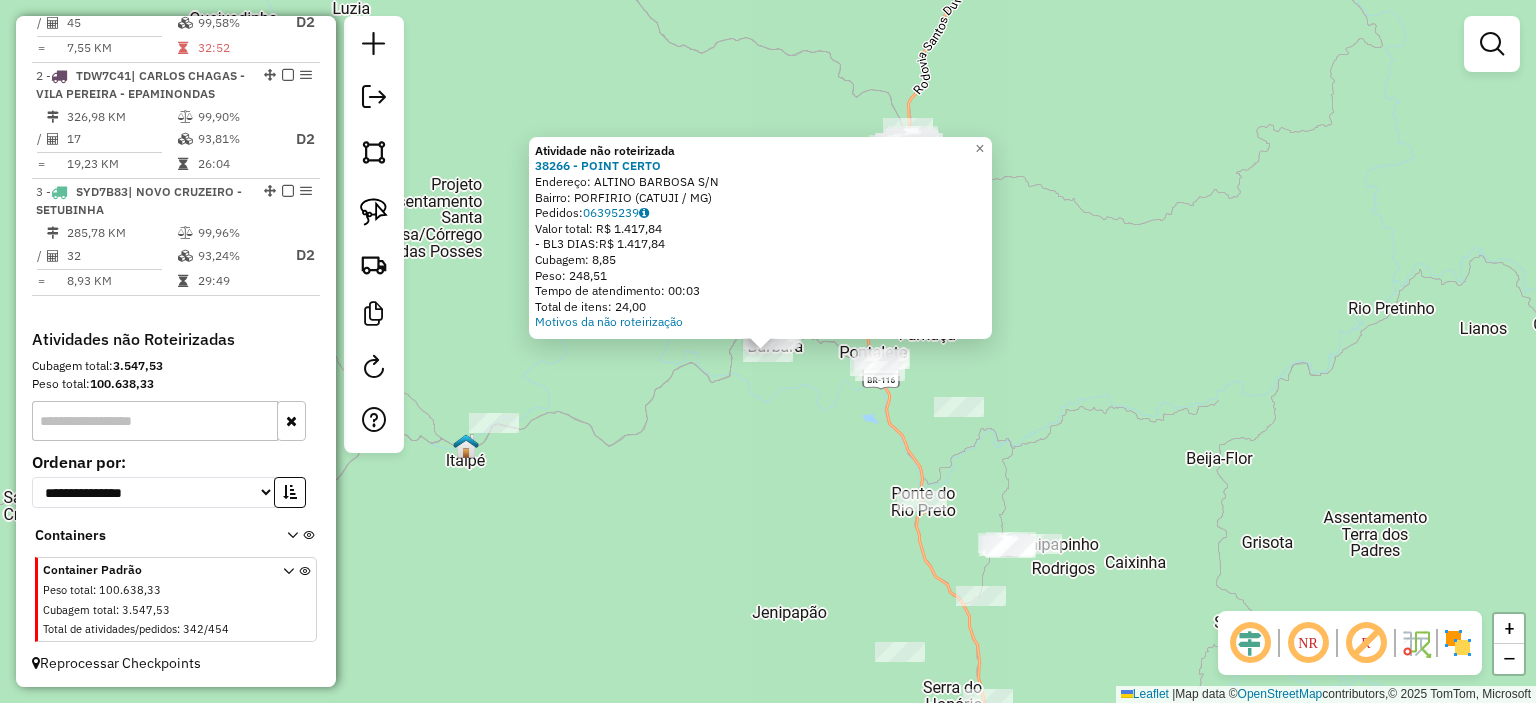 click on "Atividade não roteirizada 38266 - POINT CERTO  Endereço:  ALTINO BARBOSA S/N   Bairro: PORFIRIO (CATUJI / MG)   Pedidos:  06395239   Valor total: R$ 1.417,84   - BL3 DIAS:  R$ 1.417,84   Cubagem: 8,85   Peso: 248,51   Tempo de atendimento: 00:03   Total de itens: 24,00  Motivos da não roteirização × Janela de atendimento Grade de atendimento Capacidade Transportadoras Veículos Cliente Pedidos  Rotas Selecione os dias de semana para filtrar as janelas de atendimento  Seg   Ter   Qua   Qui   Sex   Sáb   Dom  Informe o período da janela de atendimento: De: Até:  Filtrar exatamente a janela do cliente  Considerar janela de atendimento padrão  Selecione os dias de semana para filtrar as grades de atendimento  Seg   Ter   Qua   Qui   Sex   Sáb   Dom   Considerar clientes sem dia de atendimento cadastrado  Clientes fora do dia de atendimento selecionado Filtrar as atividades entre os valores definidos abaixo:  Peso mínimo:   Peso máximo:   Cubagem mínima:   Cubagem máxima:   De:   Até:   De:  Nome:" 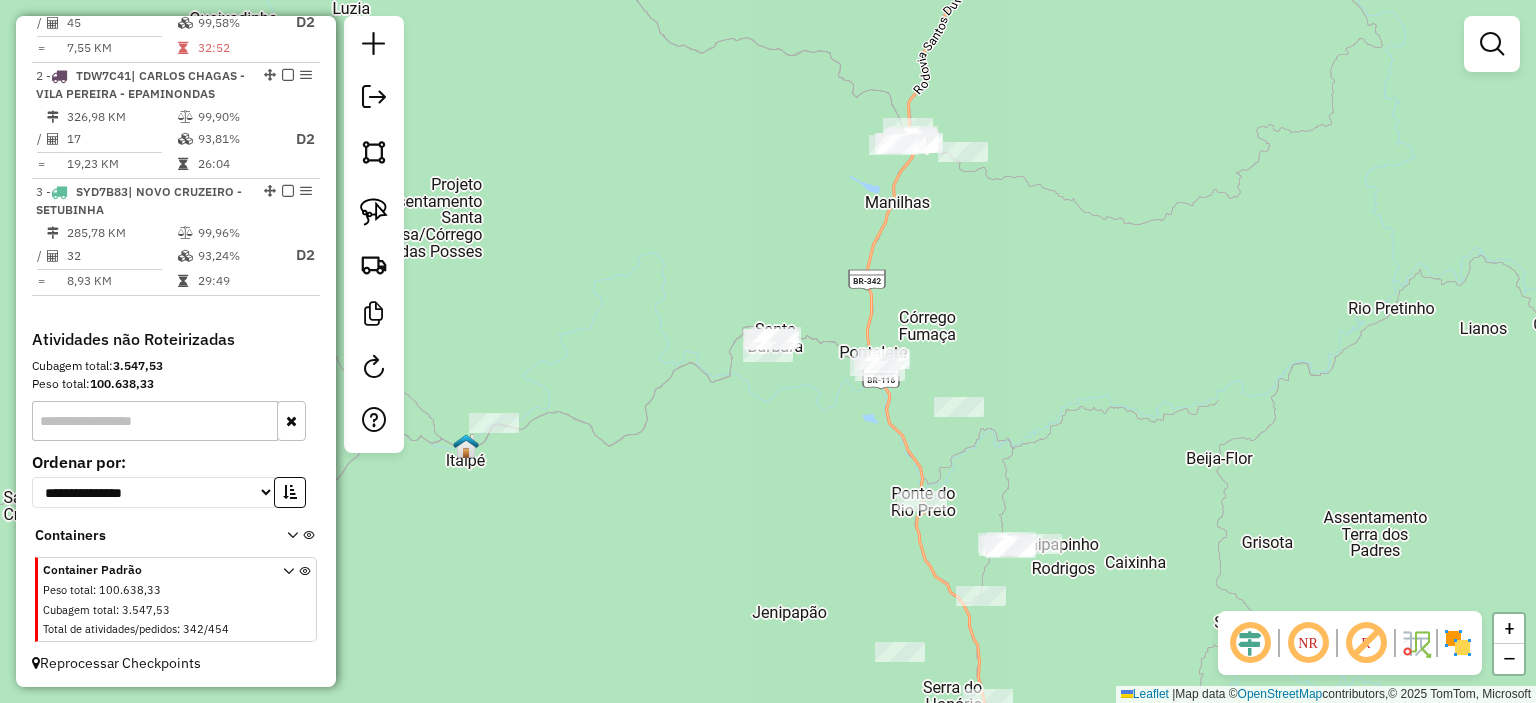 click on "Atividade não roteirizada 38266 - POINT CERTO  Endereço:  ALTINO BARBOSA S/N   Bairro: PORFIRIO (CATUJI / MG)   Pedidos:  06395239   Valor total: R$ 1.417,84   - BL3 DIAS:  R$ 1.417,84   Cubagem: 8,85   Peso: 248,51   Tempo de atendimento: 00:03   Total de itens: 24,00  Motivos da não roteirização × Janela de atendimento Grade de atendimento Capacidade Transportadoras Veículos Cliente Pedidos  Rotas Selecione os dias de semana para filtrar as janelas de atendimento  Seg   Ter   Qua   Qui   Sex   Sáb   Dom  Informe o período da janela de atendimento: De: Até:  Filtrar exatamente a janela do cliente  Considerar janela de atendimento padrão  Selecione os dias de semana para filtrar as grades de atendimento  Seg   Ter   Qua   Qui   Sex   Sáb   Dom   Considerar clientes sem dia de atendimento cadastrado  Clientes fora do dia de atendimento selecionado Filtrar as atividades entre os valores definidos abaixo:  Peso mínimo:   Peso máximo:   Cubagem mínima:   Cubagem máxima:   De:   Até:   De:  Nome:" 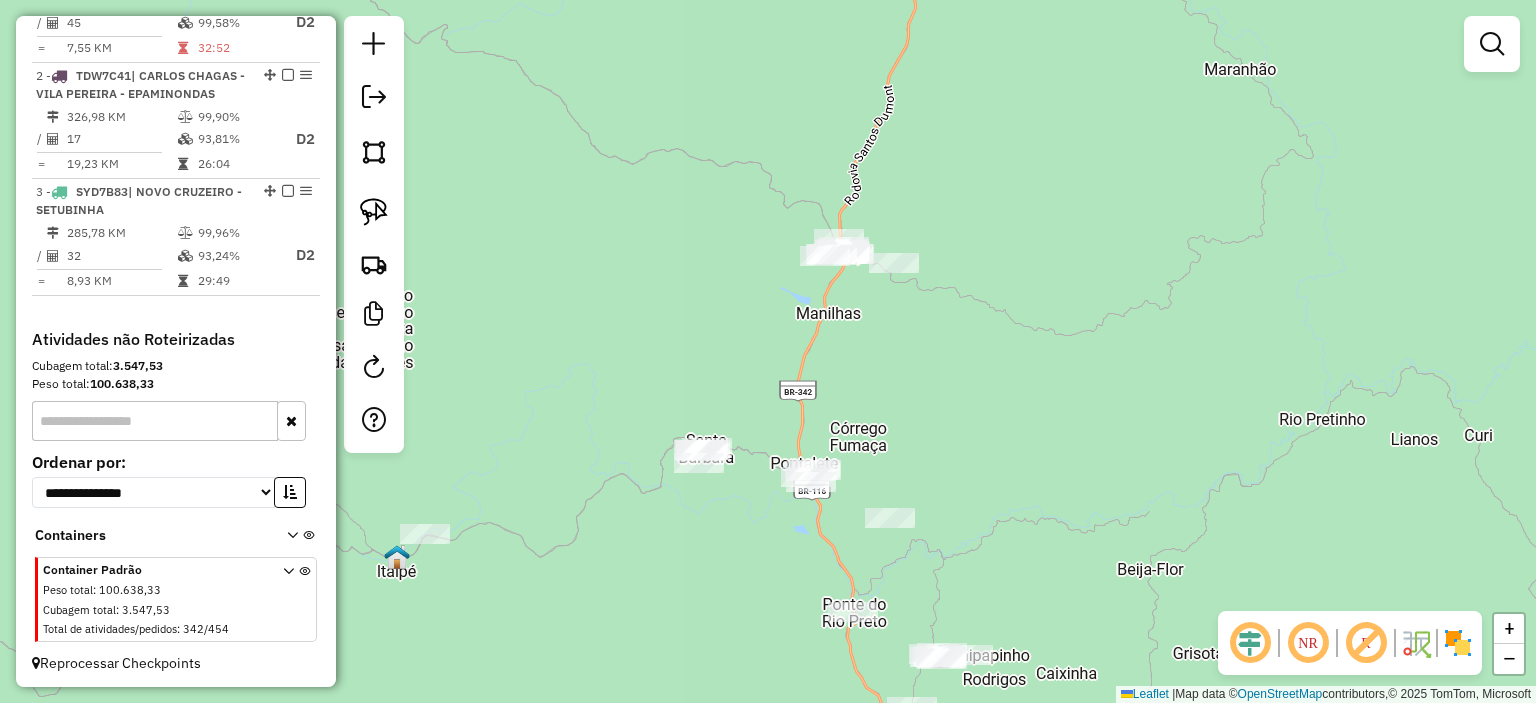 click 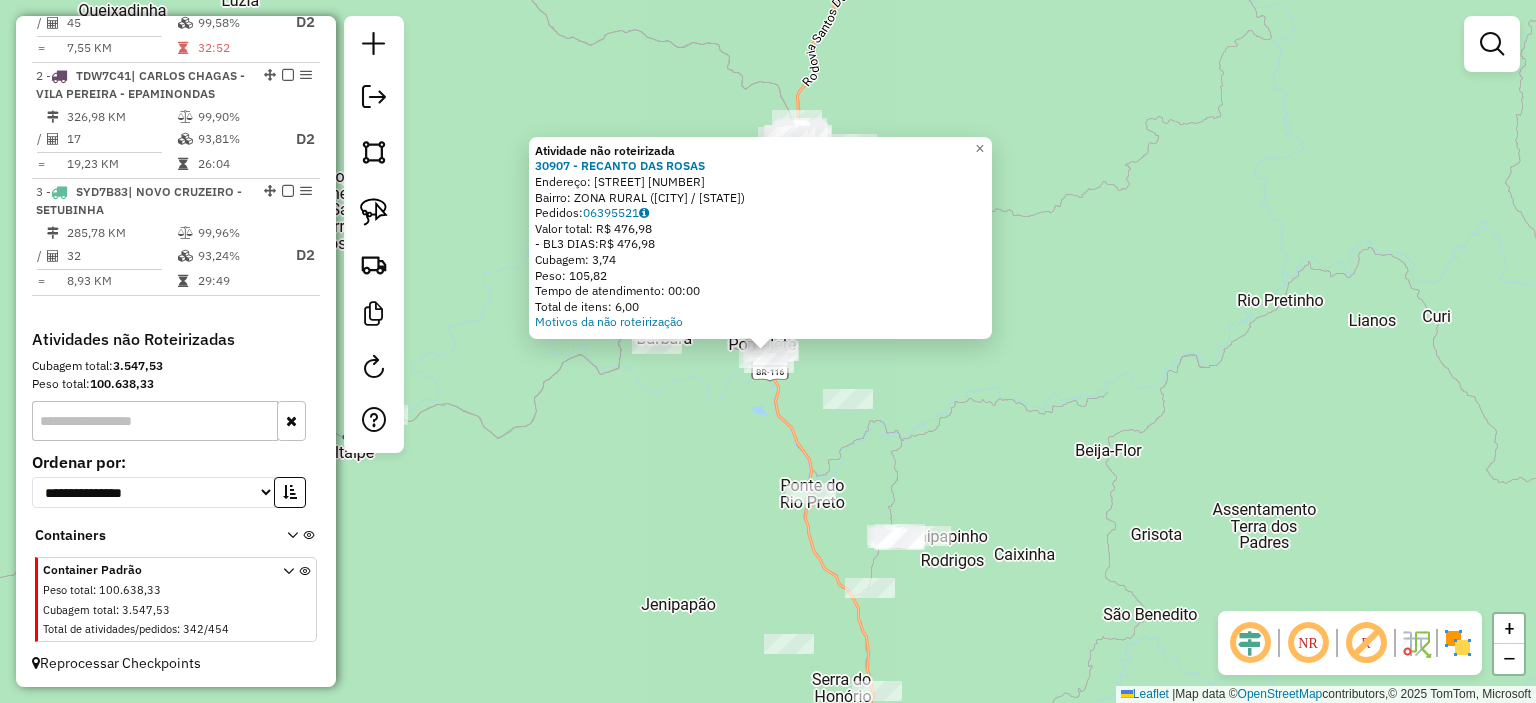 click on "Atividade não roteirizada 30907 - RECANTO DAS ROSAS  Endereço:  FUMACA 265545   Bairro: ZONA RURAL (CATUJI / MG)   Pedidos:  06395521   Valor total: R$ 476,98   - BL3 DIAS:  R$ 476,98   Cubagem: 3,74   Peso: 105,82   Tempo de atendimento: 00:00   Total de itens: 6,00  Motivos da não roteirização × Janela de atendimento Grade de atendimento Capacidade Transportadoras Veículos Cliente Pedidos  Rotas Selecione os dias de semana para filtrar as janelas de atendimento  Seg   Ter   Qua   Qui   Sex   Sáb   Dom  Informe o período da janela de atendimento: De: Até:  Filtrar exatamente a janela do cliente  Considerar janela de atendimento padrão  Selecione os dias de semana para filtrar as grades de atendimento  Seg   Ter   Qua   Qui   Sex   Sáb   Dom   Considerar clientes sem dia de atendimento cadastrado  Clientes fora do dia de atendimento selecionado Filtrar as atividades entre os valores definidos abaixo:  Peso mínimo:   Peso máximo:   Cubagem mínima:   Cubagem máxima:   De:   Até:   De:   Até:" 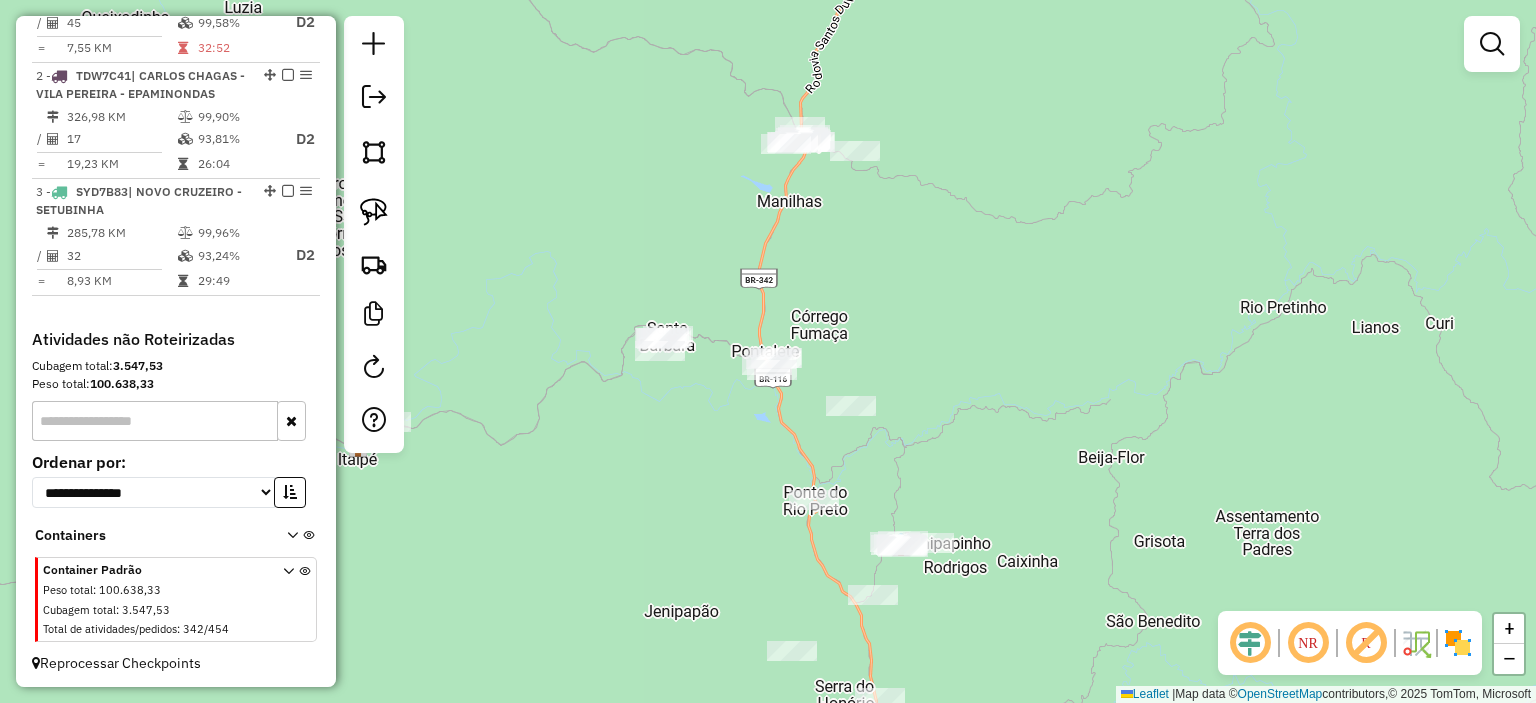 click on "Janela de atendimento Grade de atendimento Capacidade Transportadoras Veículos Cliente Pedidos  Rotas Selecione os dias de semana para filtrar as janelas de atendimento  Seg   Ter   Qua   Qui   Sex   Sáb   Dom  Informe o período da janela de atendimento: De: Até:  Filtrar exatamente a janela do cliente  Considerar janela de atendimento padrão  Selecione os dias de semana para filtrar as grades de atendimento  Seg   Ter   Qua   Qui   Sex   Sáb   Dom   Considerar clientes sem dia de atendimento cadastrado  Clientes fora do dia de atendimento selecionado Filtrar as atividades entre os valores definidos abaixo:  Peso mínimo:   Peso máximo:   Cubagem mínima:   Cubagem máxima:   De:   Até:  Filtrar as atividades entre o tempo de atendimento definido abaixo:  De:   Até:   Considerar capacidade total dos clientes não roteirizados Transportadora: Selecione um ou mais itens Tipo de veículo: Selecione um ou mais itens Veículo: Selecione um ou mais itens Motorista: Selecione um ou mais itens Nome: Rótulo:" 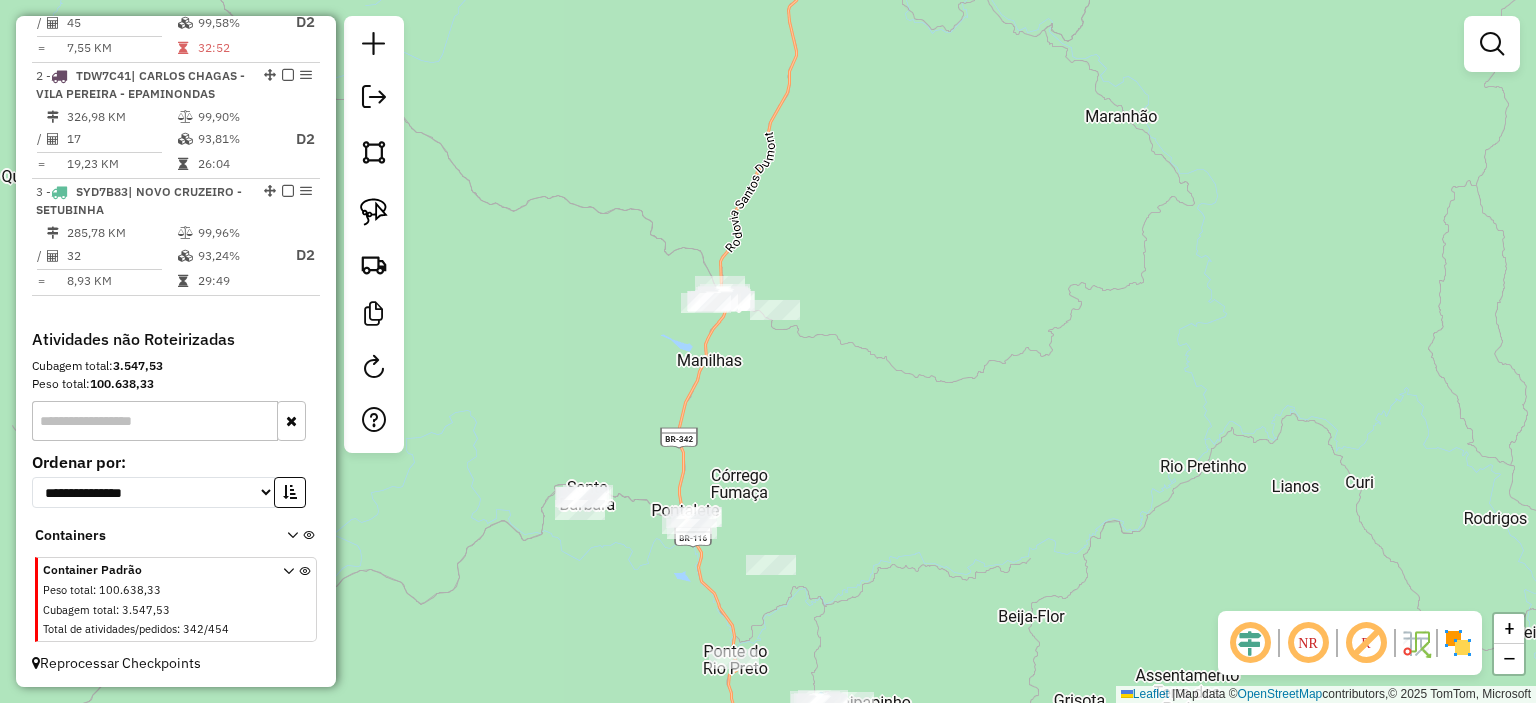 drag, startPoint x: 780, startPoint y: 458, endPoint x: 754, endPoint y: 304, distance: 156.17938 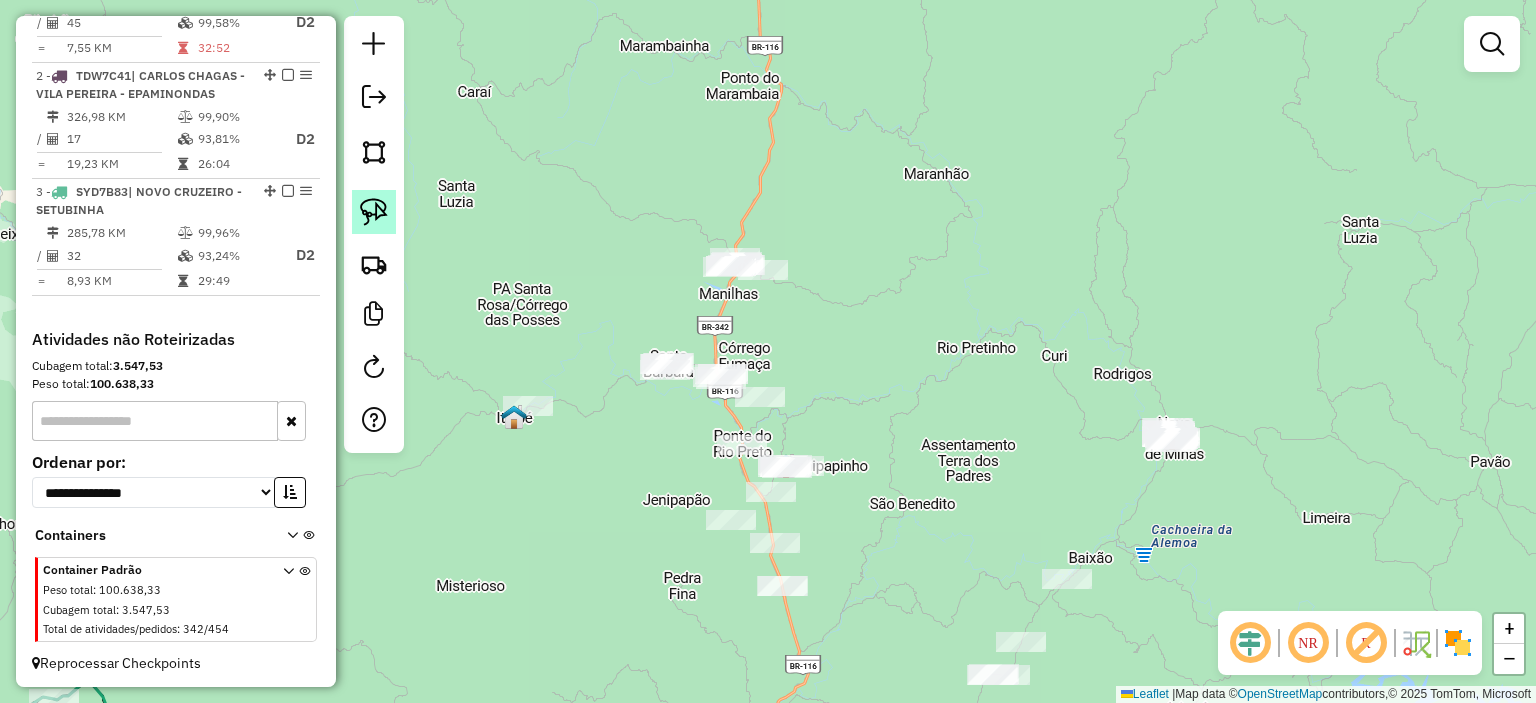click 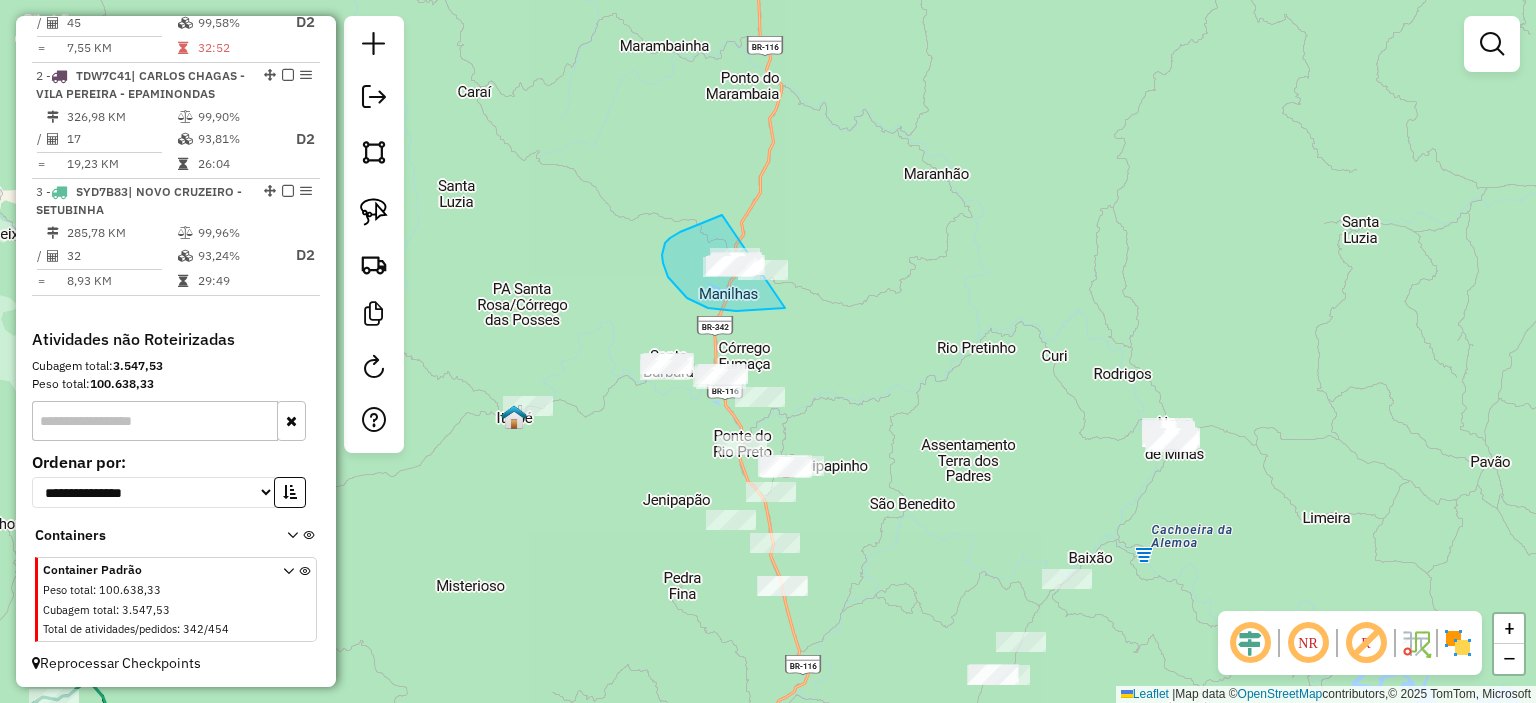 drag, startPoint x: 665, startPoint y: 243, endPoint x: 858, endPoint y: 281, distance: 196.70537 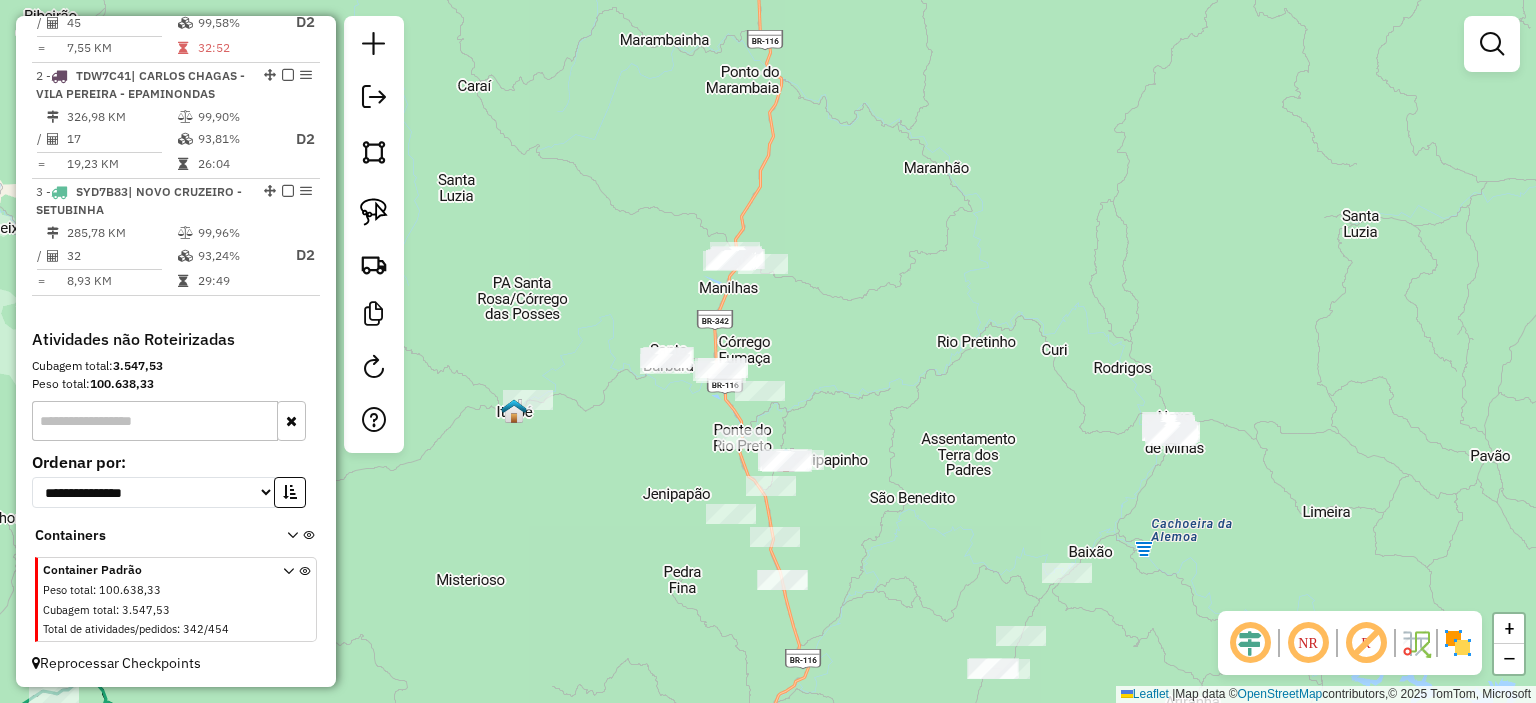 drag, startPoint x: 923, startPoint y: 404, endPoint x: 844, endPoint y: 172, distance: 245.08162 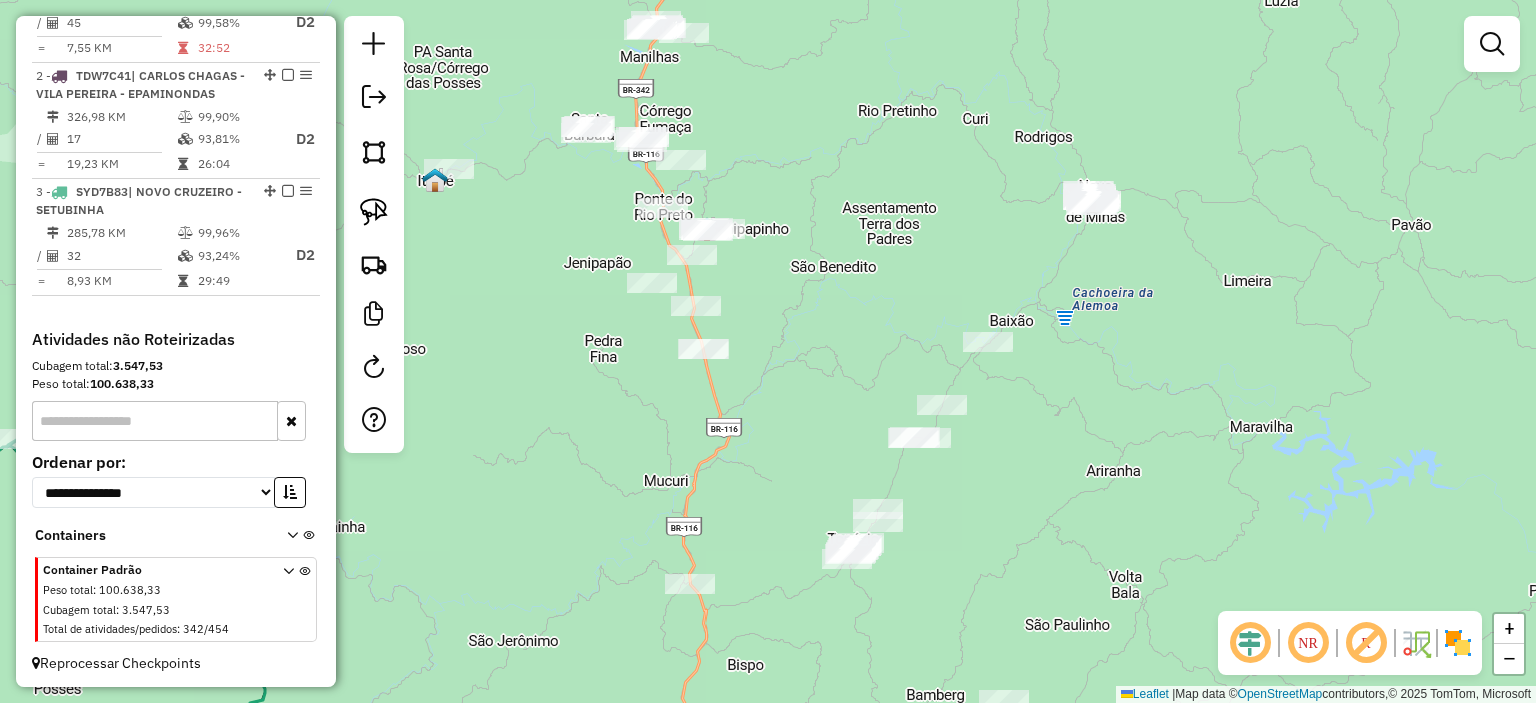 drag, startPoint x: 797, startPoint y: 424, endPoint x: 782, endPoint y: 83, distance: 341.32974 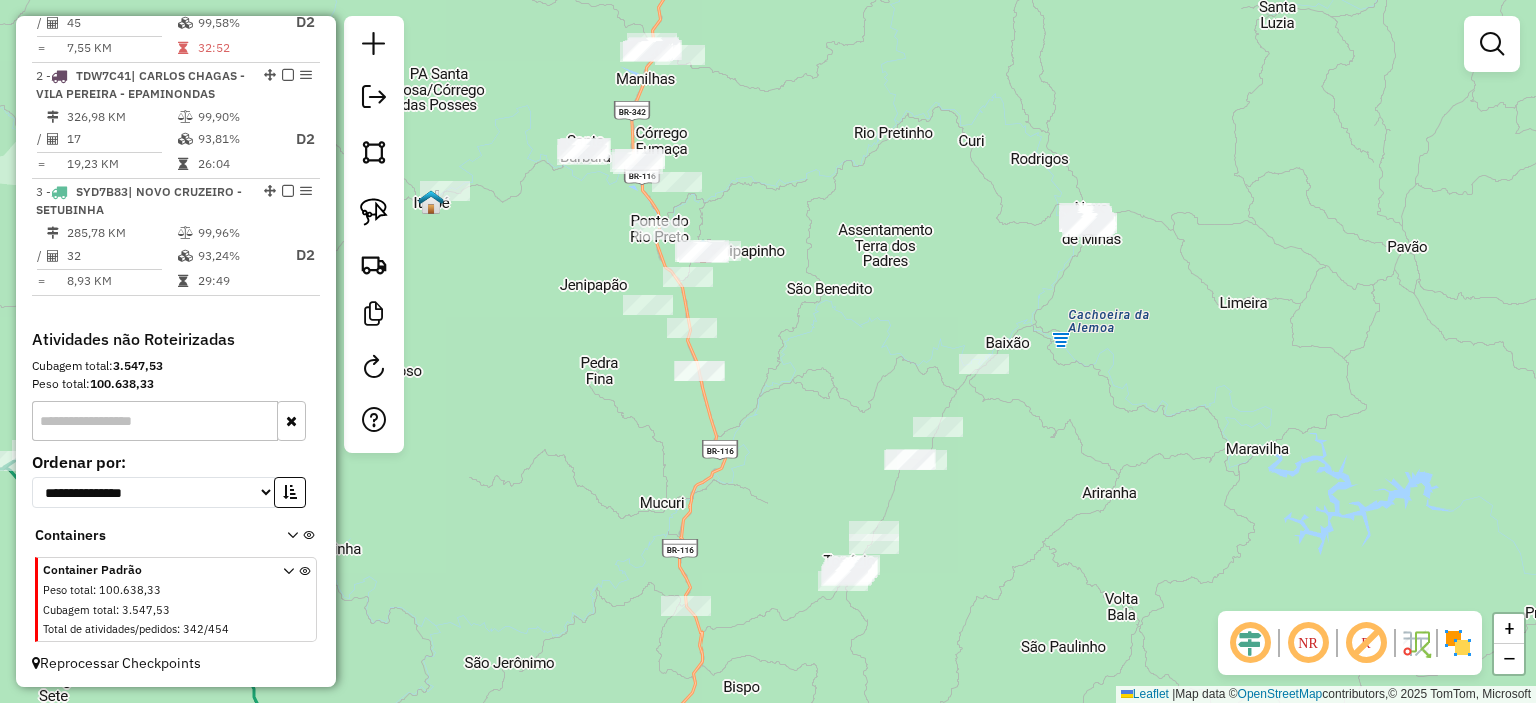 drag, startPoint x: 763, startPoint y: 299, endPoint x: 796, endPoint y: 511, distance: 214.55302 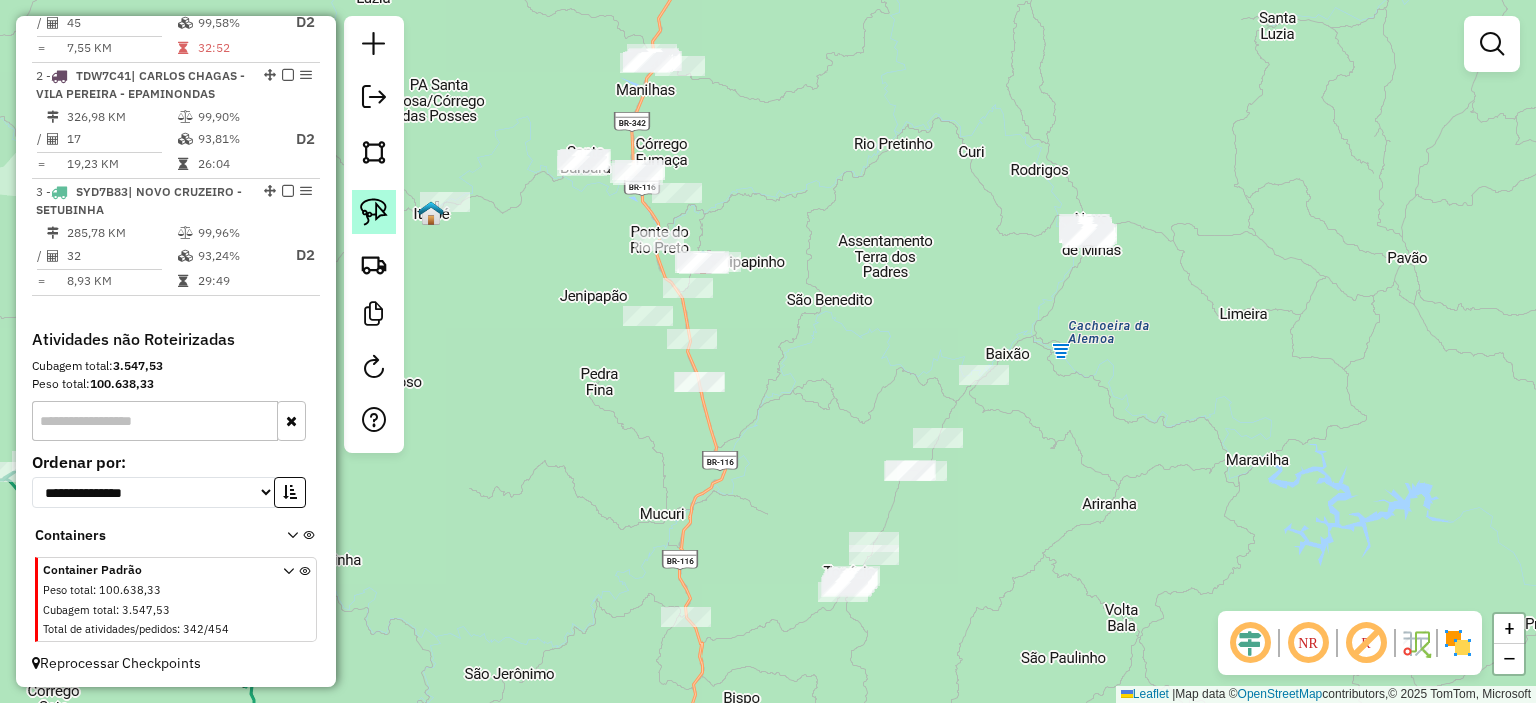 click 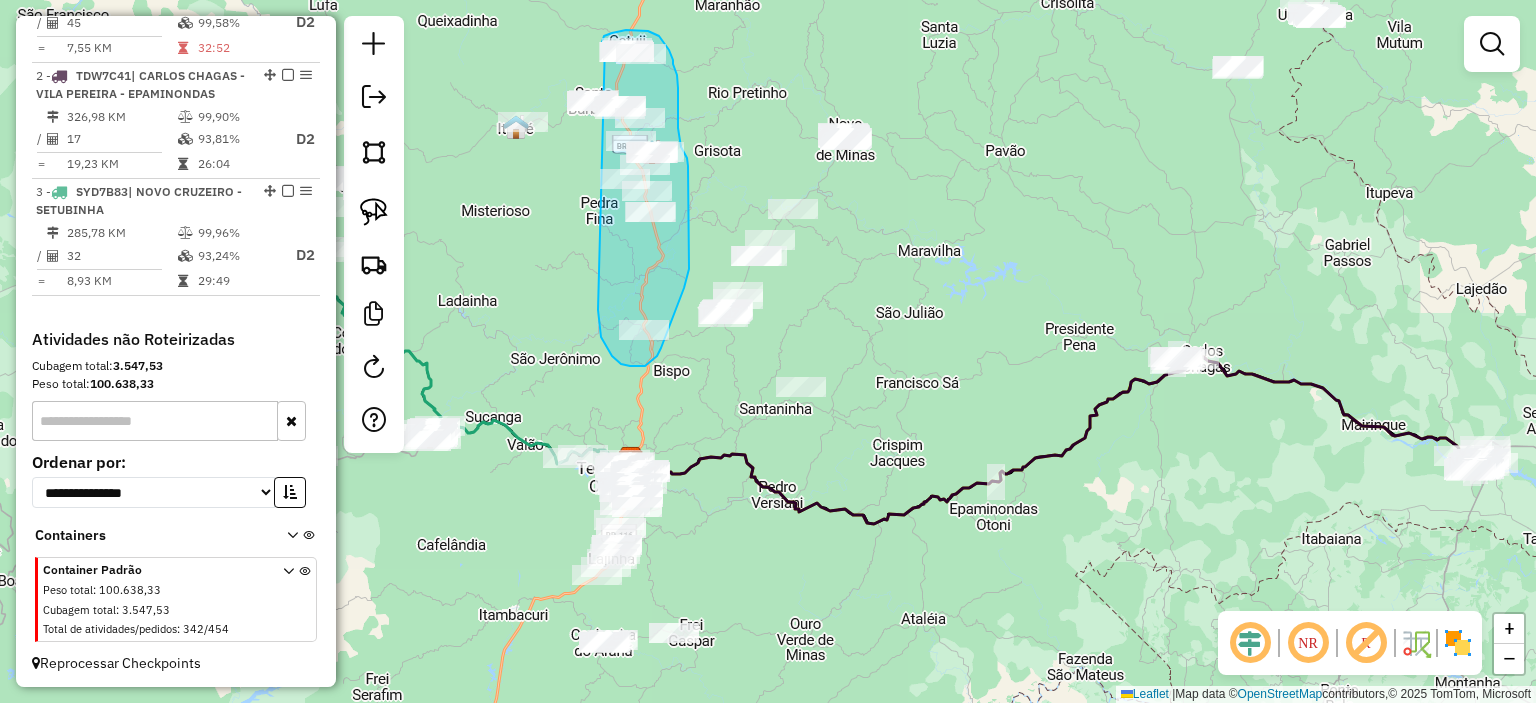click on "Janela de atendimento Grade de atendimento Capacidade Transportadoras Veículos Cliente Pedidos  Rotas Selecione os dias de semana para filtrar as janelas de atendimento  Seg   Ter   Qua   Qui   Sex   Sáb   Dom  Informe o período da janela de atendimento: De: Até:  Filtrar exatamente a janela do cliente  Considerar janela de atendimento padrão  Selecione os dias de semana para filtrar as grades de atendimento  Seg   Ter   Qua   Qui   Sex   Sáb   Dom   Considerar clientes sem dia de atendimento cadastrado  Clientes fora do dia de atendimento selecionado Filtrar as atividades entre os valores definidos abaixo:  Peso mínimo:   Peso máximo:   Cubagem mínima:   Cubagem máxima:   De:   Até:  Filtrar as atividades entre o tempo de atendimento definido abaixo:  De:   Até:   Considerar capacidade total dos clientes não roteirizados Transportadora: Selecione um ou mais itens Tipo de veículo: Selecione um ou mais itens Veículo: Selecione um ou mais itens Motorista: Selecione um ou mais itens Nome: Rótulo:" 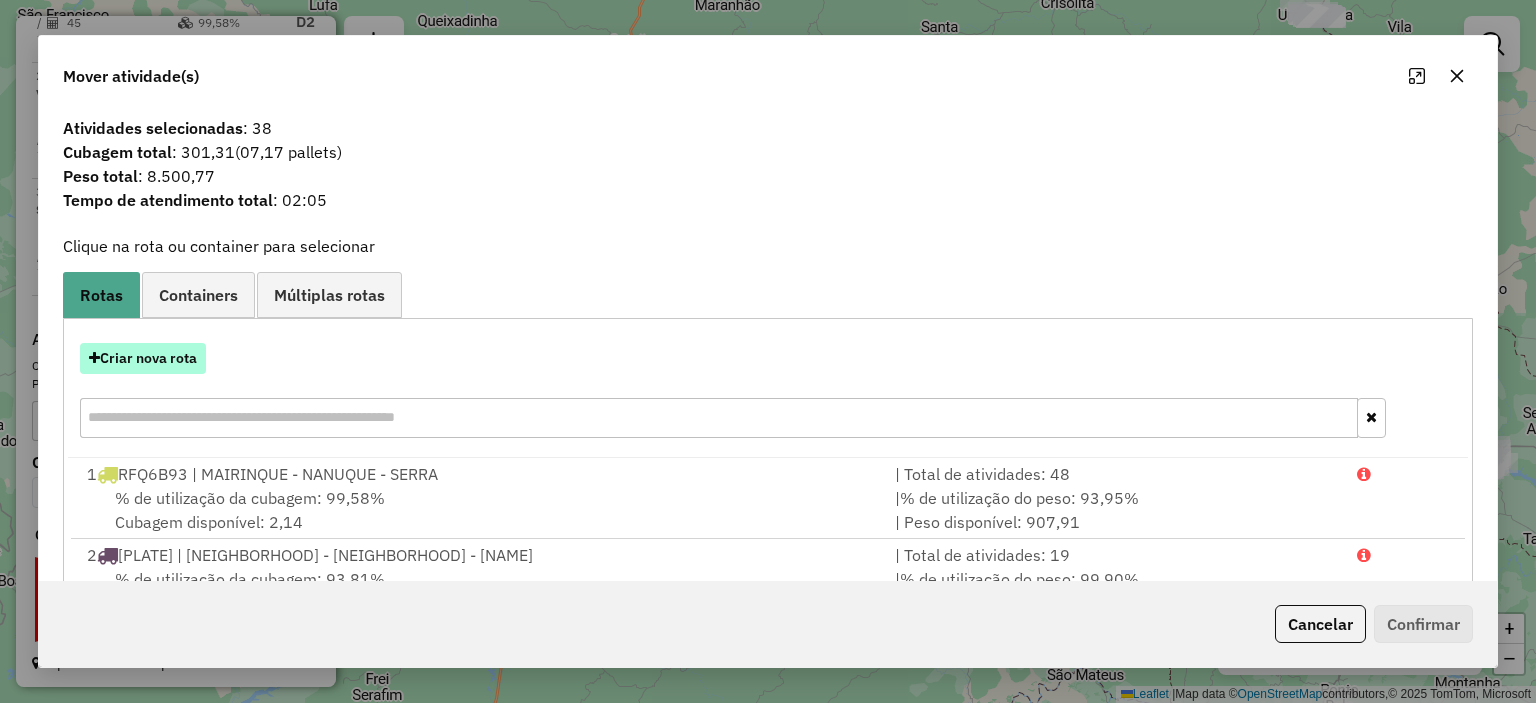 click on "Criar nova rota" at bounding box center [143, 358] 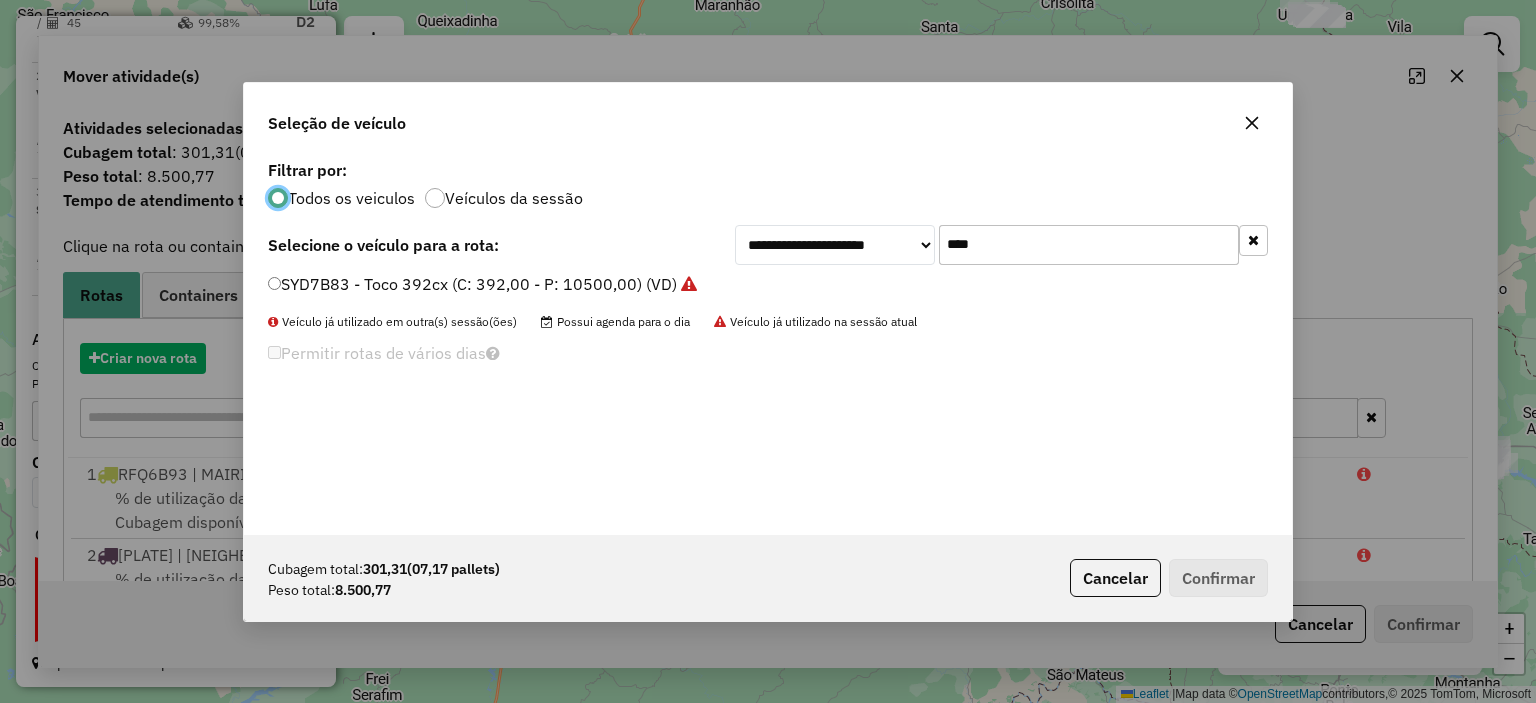 scroll, scrollTop: 10, scrollLeft: 6, axis: both 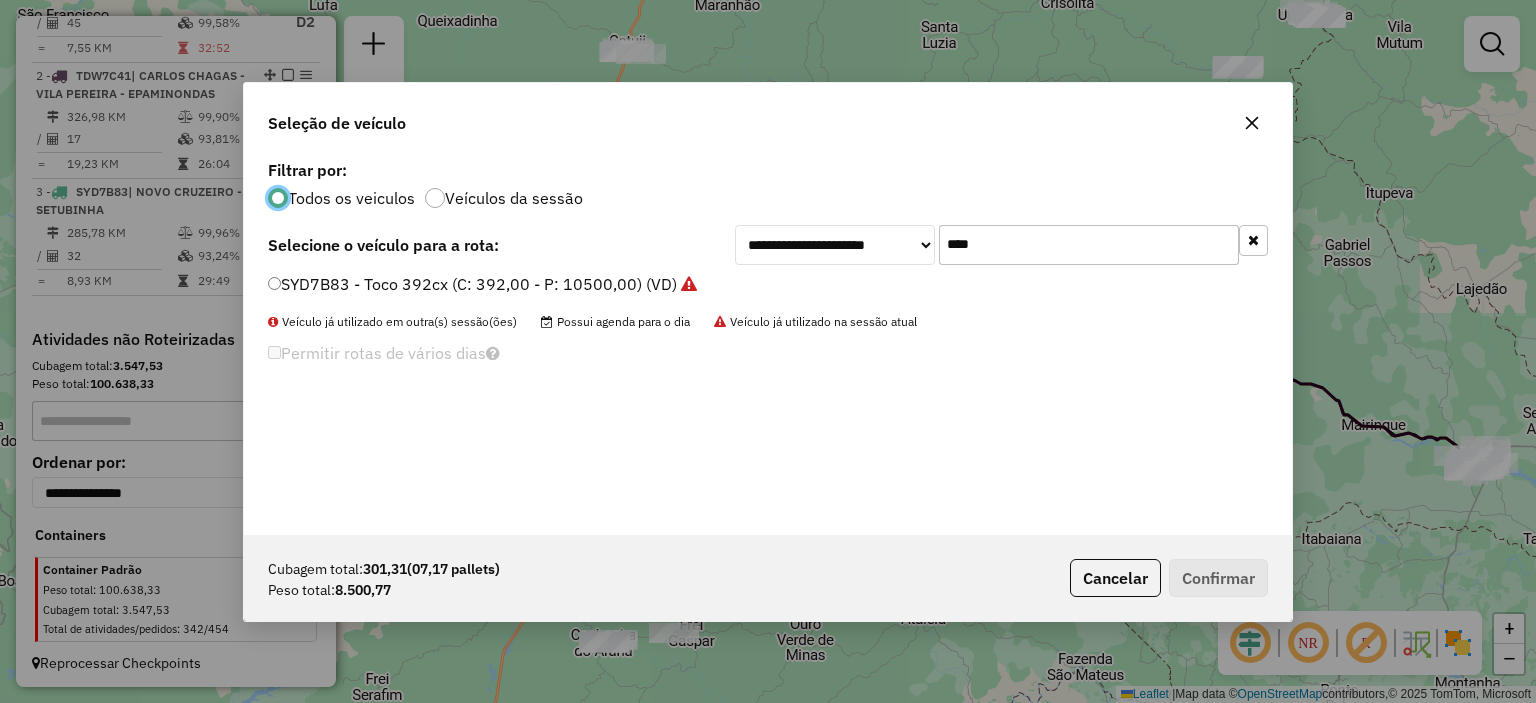 drag, startPoint x: 1036, startPoint y: 240, endPoint x: 799, endPoint y: 289, distance: 242.01239 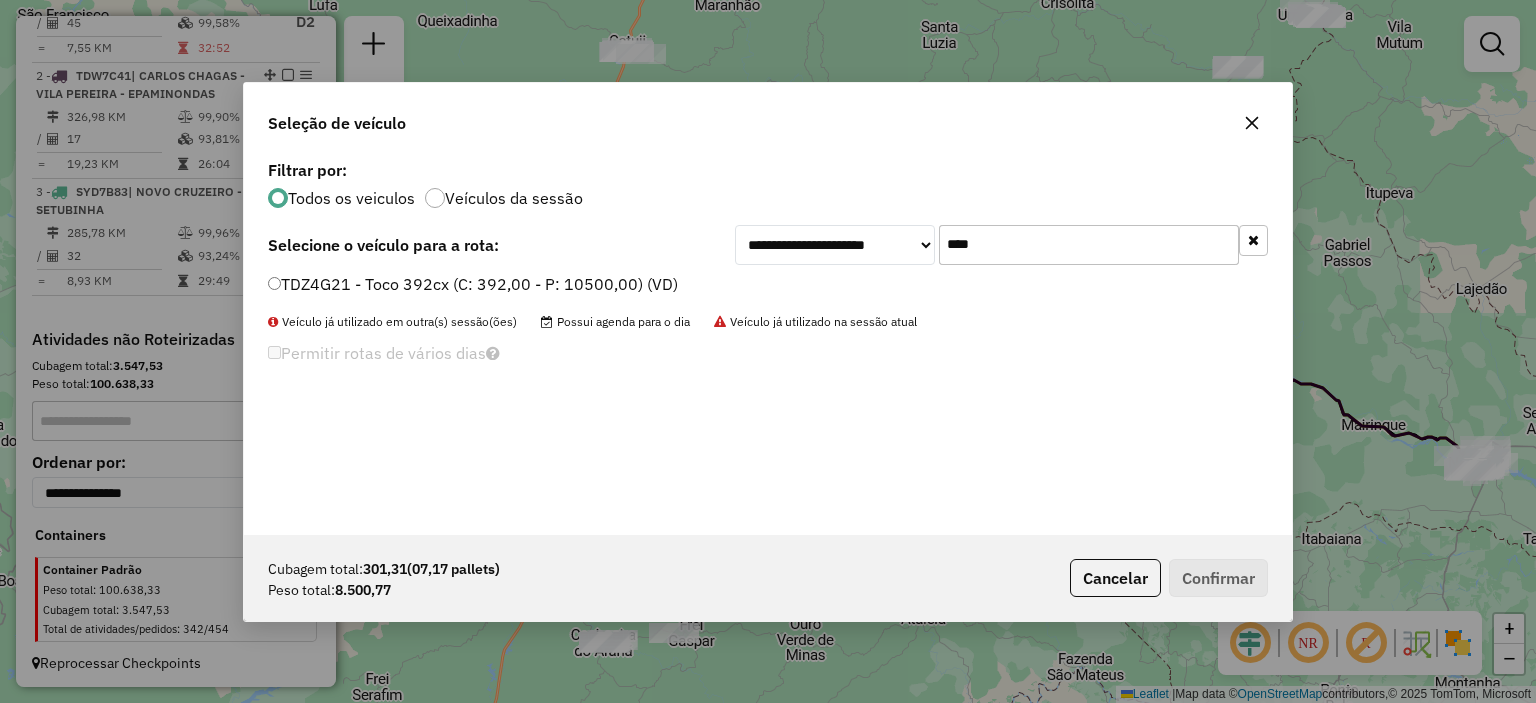 type on "****" 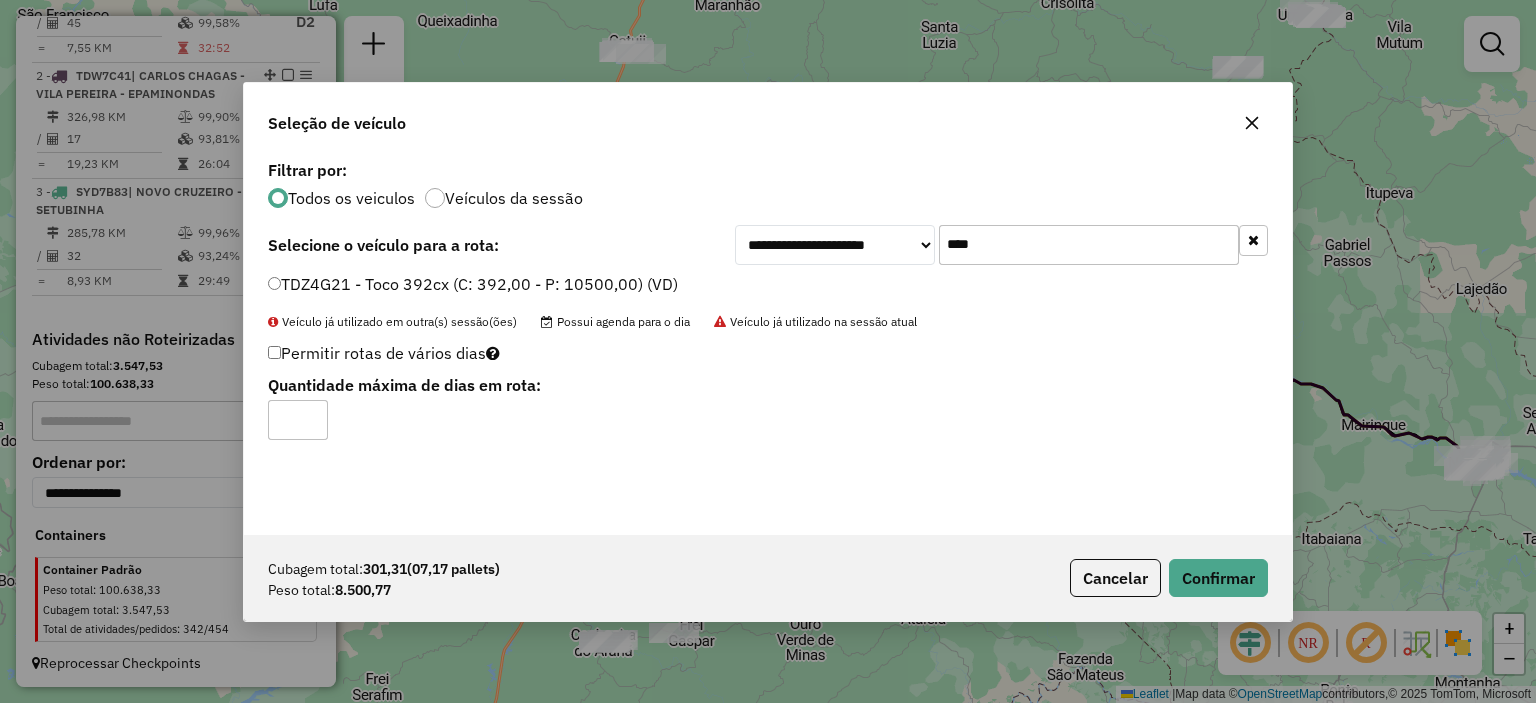 type on "*" 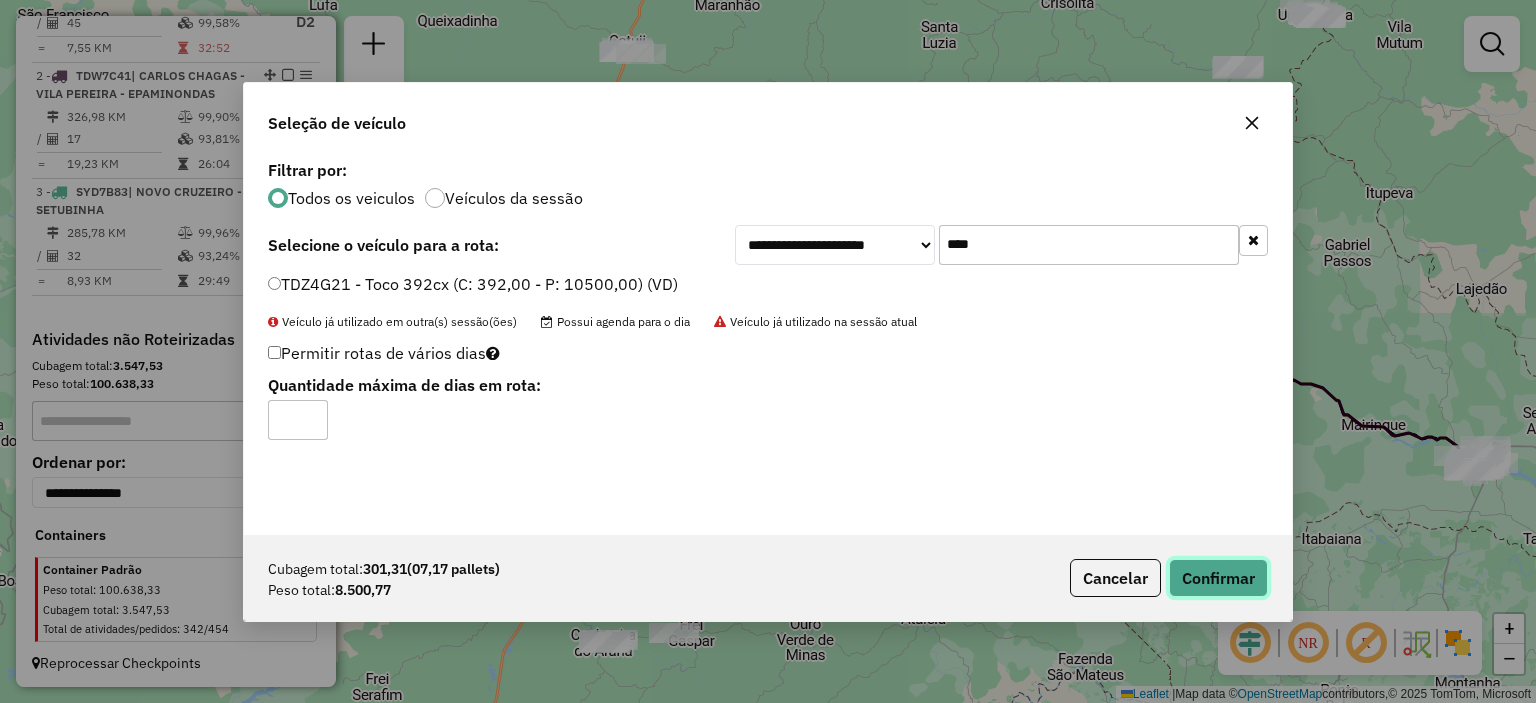 click on "Confirmar" 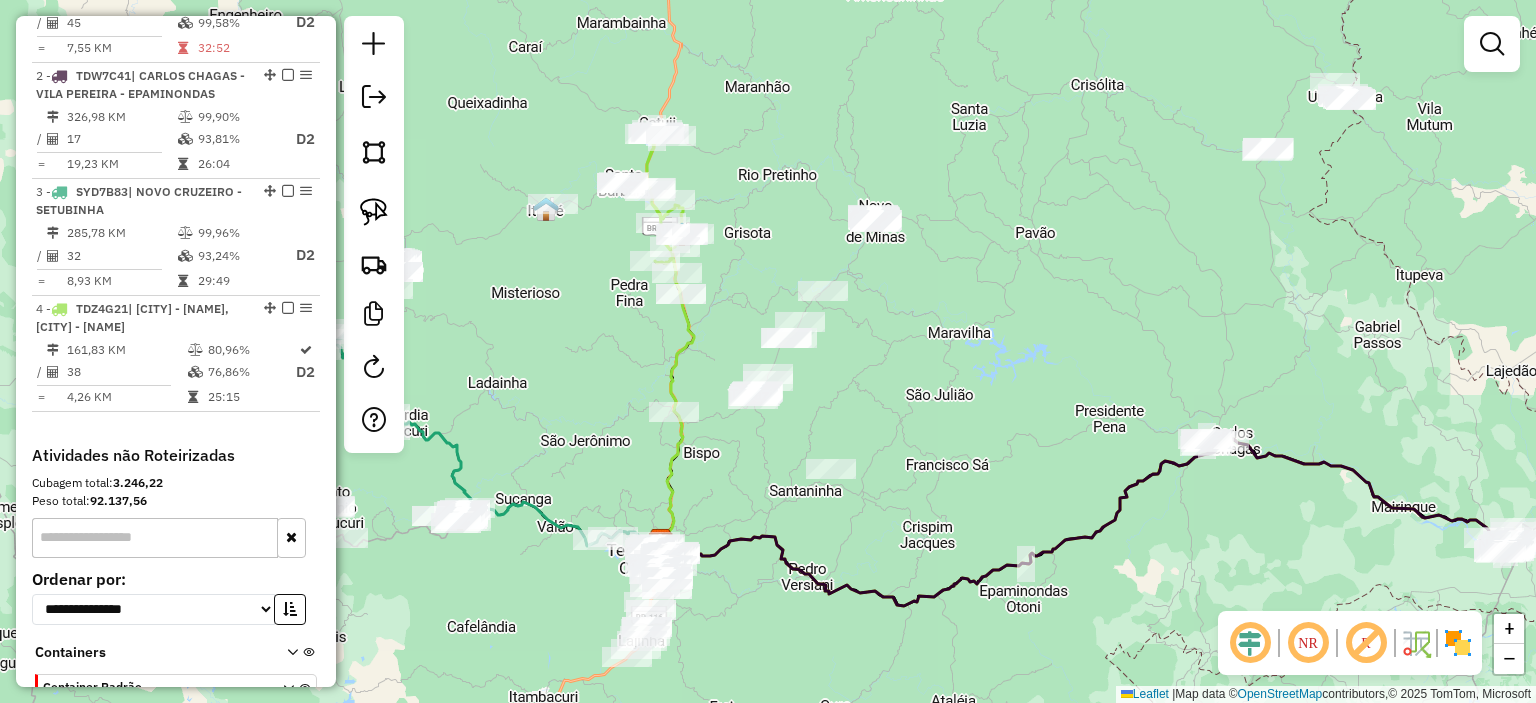 drag, startPoint x: 748, startPoint y: 257, endPoint x: 733, endPoint y: 347, distance: 91.24144 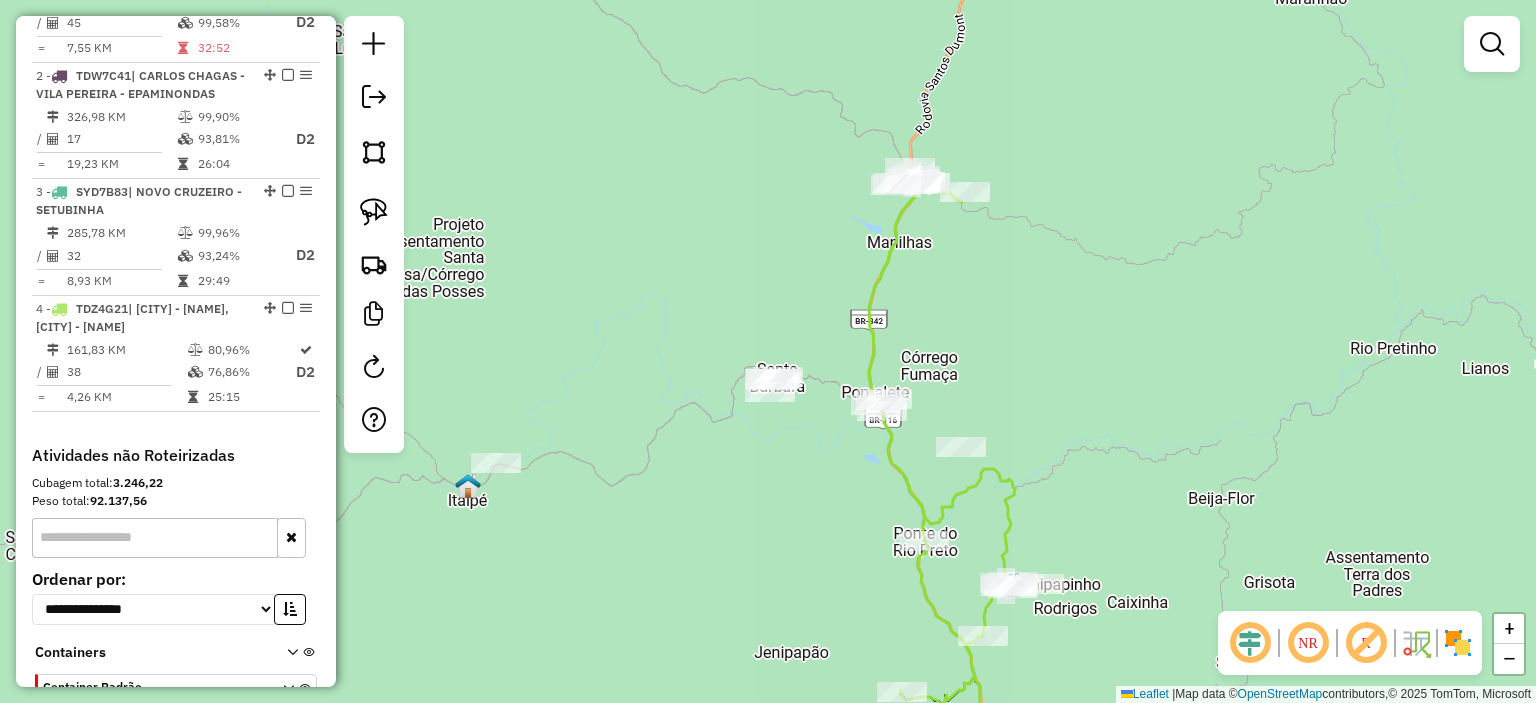 click on "Janela de atendimento Grade de atendimento Capacidade Transportadoras Veículos Cliente Pedidos  Rotas Selecione os dias de semana para filtrar as janelas de atendimento  Seg   Ter   Qua   Qui   Sex   Sáb   Dom  Informe o período da janela de atendimento: De: Até:  Filtrar exatamente a janela do cliente  Considerar janela de atendimento padrão  Selecione os dias de semana para filtrar as grades de atendimento  Seg   Ter   Qua   Qui   Sex   Sáb   Dom   Considerar clientes sem dia de atendimento cadastrado  Clientes fora do dia de atendimento selecionado Filtrar as atividades entre os valores definidos abaixo:  Peso mínimo:   Peso máximo:   Cubagem mínima:   Cubagem máxima:   De:   Até:  Filtrar as atividades entre o tempo de atendimento definido abaixo:  De:   Até:   Considerar capacidade total dos clientes não roteirizados Transportadora: Selecione um ou mais itens Tipo de veículo: Selecione um ou mais itens Veículo: Selecione um ou mais itens Motorista: Selecione um ou mais itens Nome: Rótulo:" 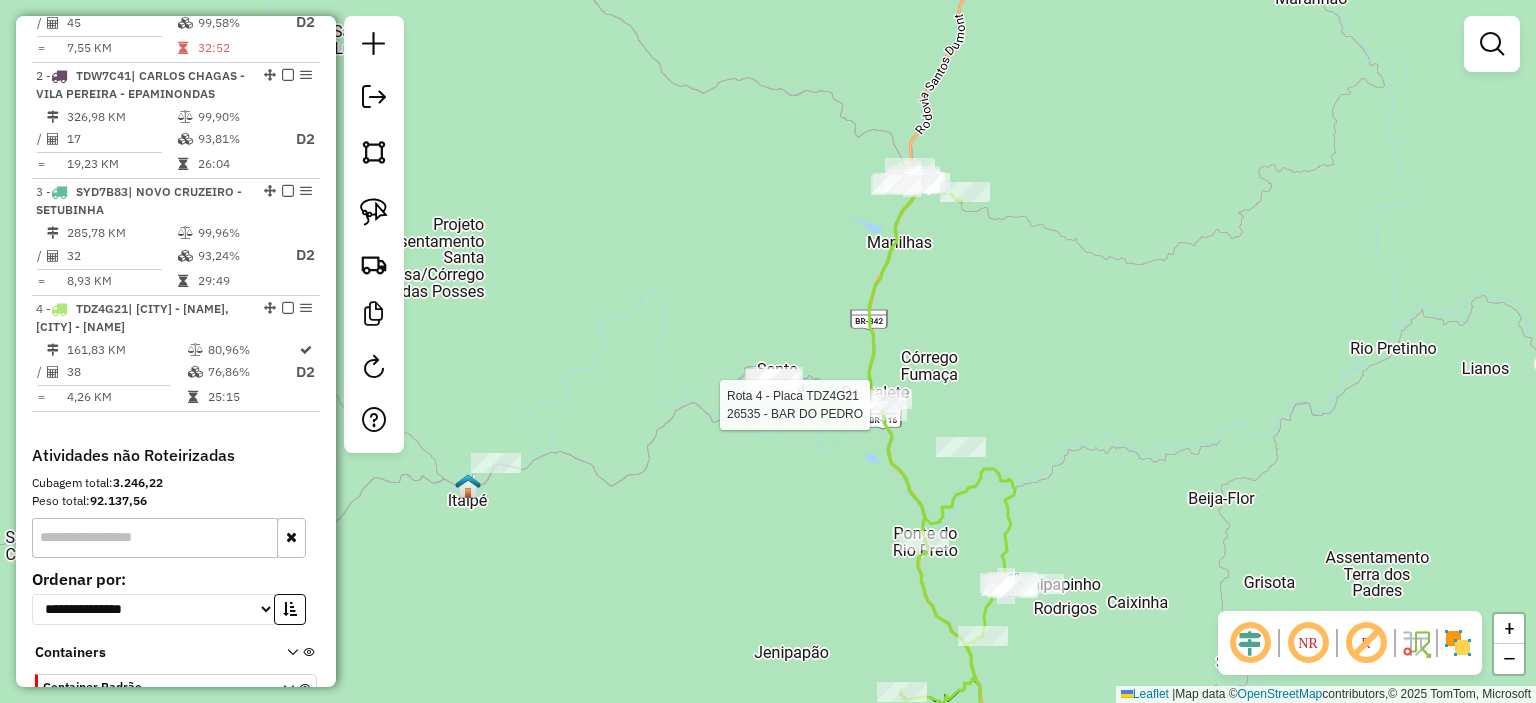 click 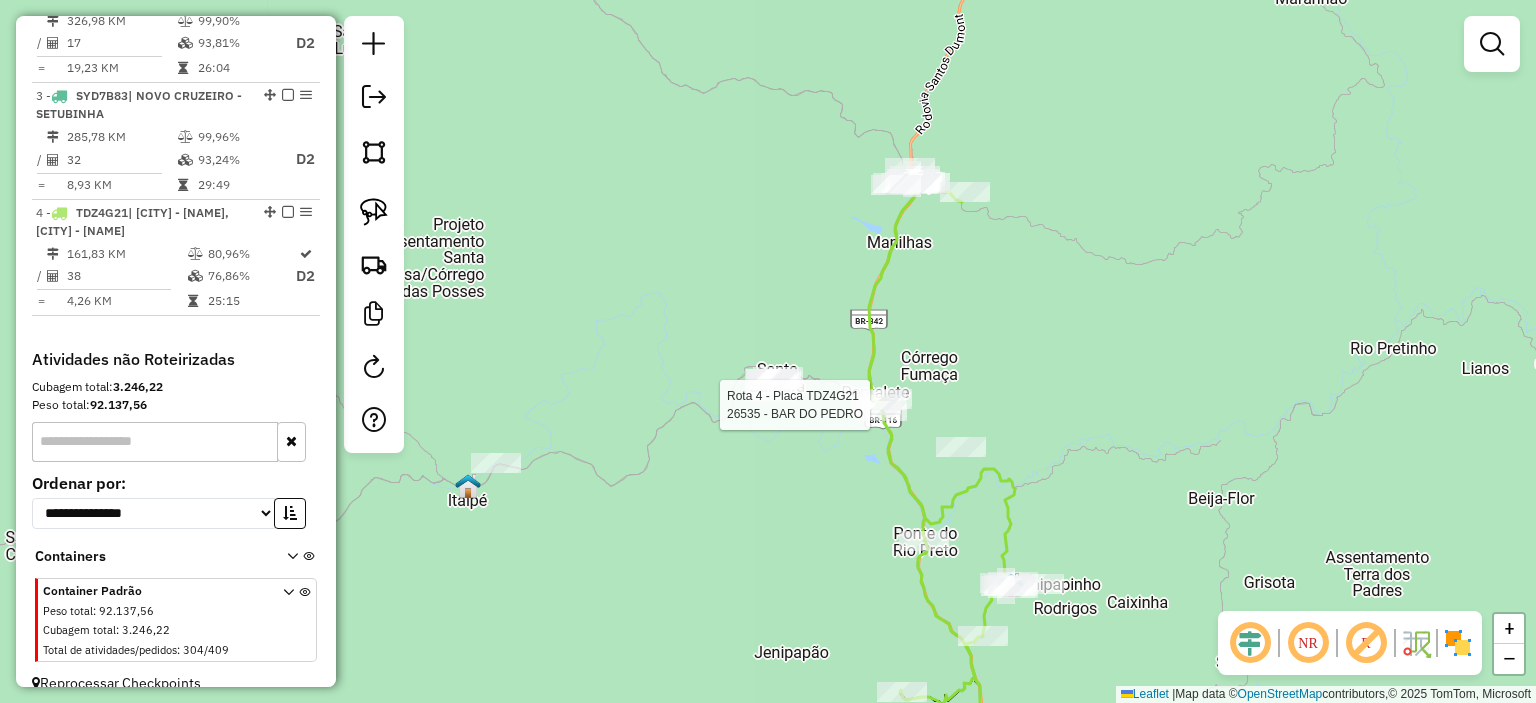 select on "*********" 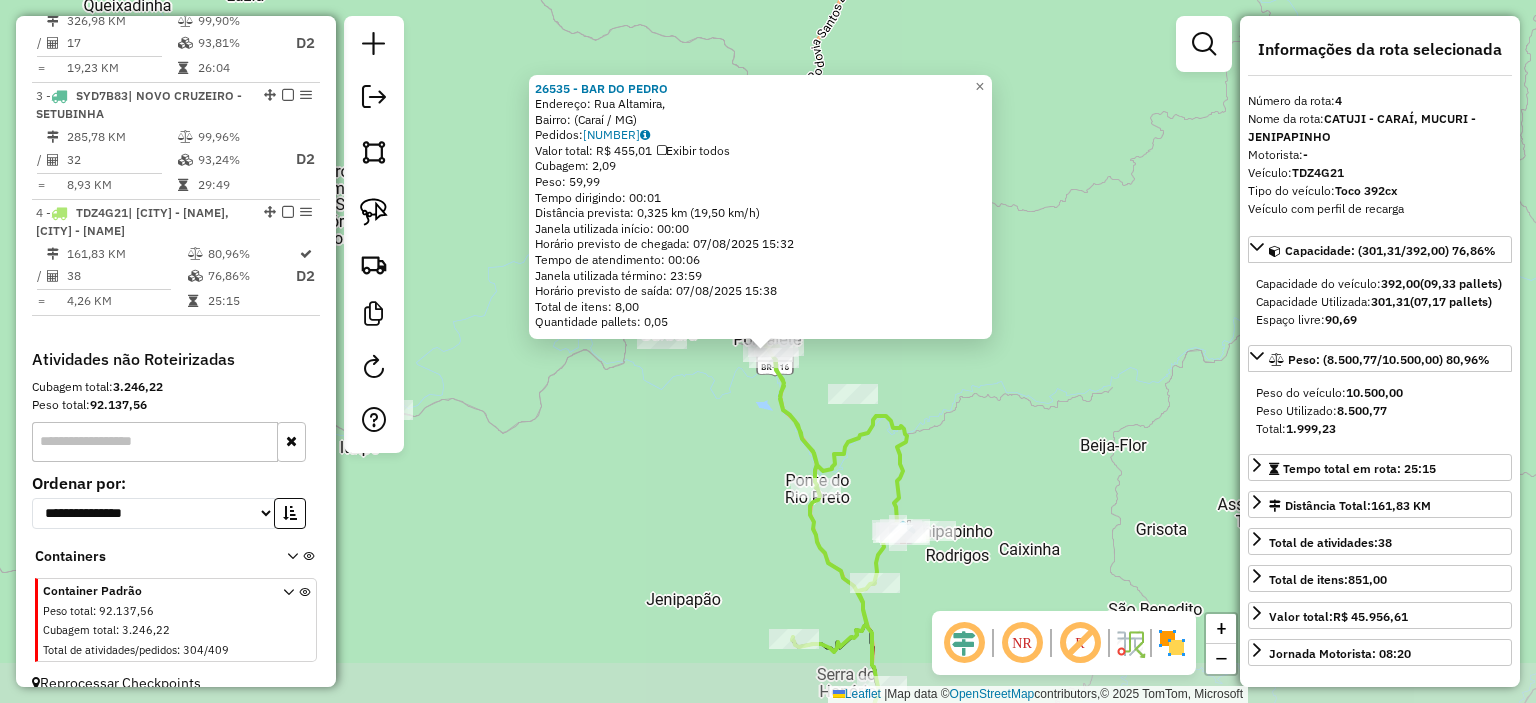 scroll, scrollTop: 960, scrollLeft: 0, axis: vertical 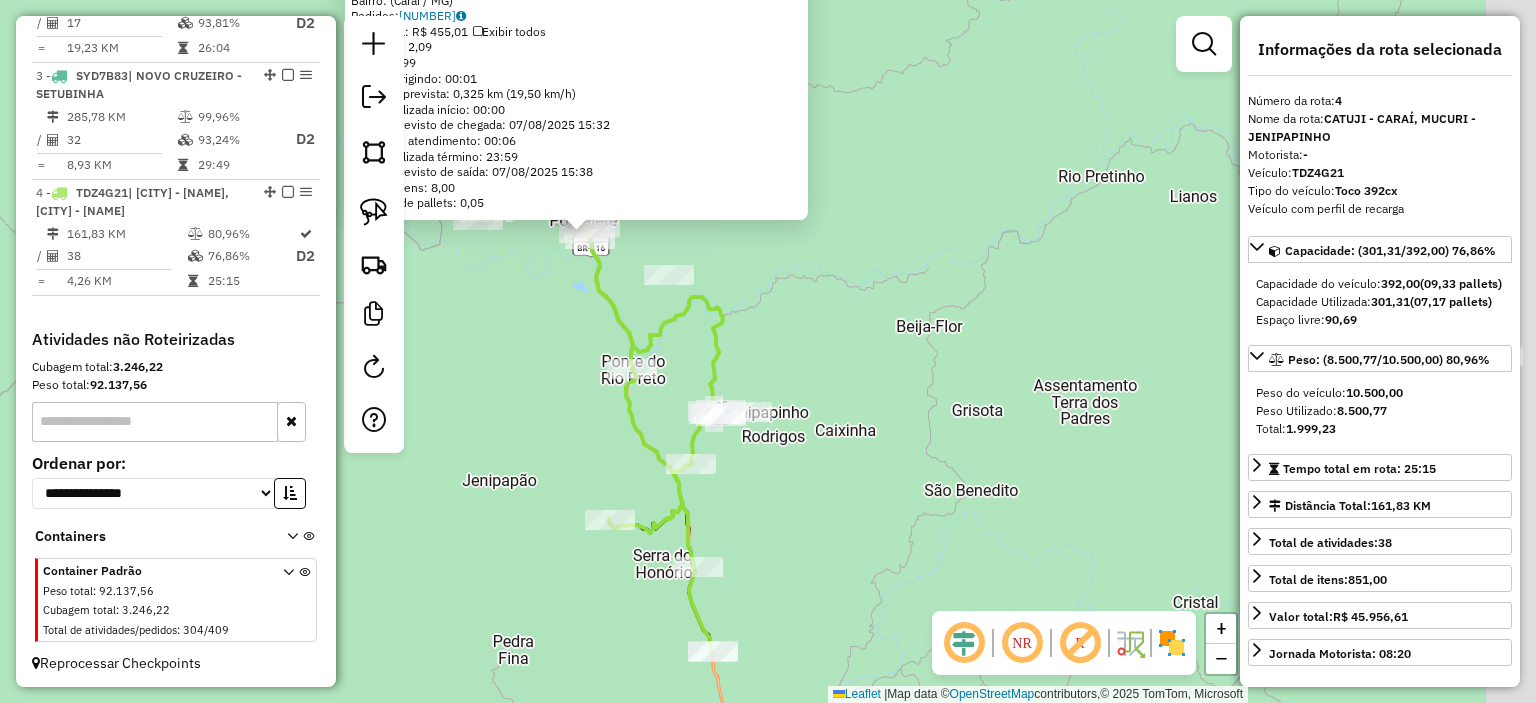 drag, startPoint x: 656, startPoint y: 491, endPoint x: 568, endPoint y: 351, distance: 165.36021 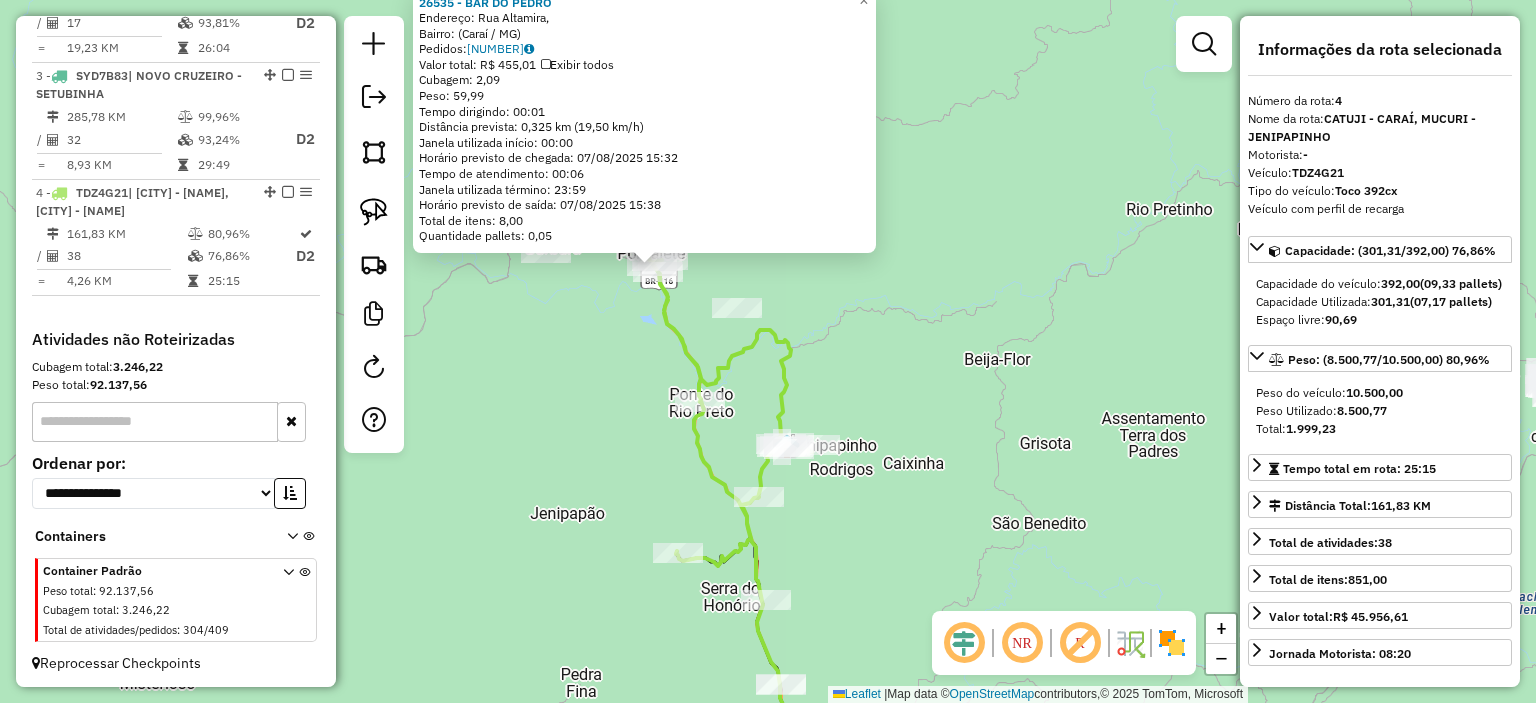 click on "26535 - BAR DO PEDRO  Endereço: Rua Altamira,    Bairro:  (Caraí / MG)   Pedidos:  06395107   Valor total: R$ 455,01   Exibir todos   Cubagem: 2,09  Peso: 59,99  Tempo dirigindo: 00:01   Distância prevista: 0,325 km (19,50 km/h)   Janela utilizada início: 00:00   Horário previsto de chegada: 07/08/2025 15:32   Tempo de atendimento: 00:06   Janela utilizada término: 23:59   Horário previsto de saída: 07/08/2025 15:38   Total de itens: 8,00   Quantidade pallets: 0,05  × Janela de atendimento Grade de atendimento Capacidade Transportadoras Veículos Cliente Pedidos  Rotas Selecione os dias de semana para filtrar as janelas de atendimento  Seg   Ter   Qua   Qui   Sex   Sáb   Dom  Informe o período da janela de atendimento: De: Até:  Filtrar exatamente a janela do cliente  Considerar janela de atendimento padrão  Selecione os dias de semana para filtrar as grades de atendimento  Seg   Ter   Qua   Qui   Sex   Sáb   Dom   Considerar clientes sem dia de atendimento cadastrado  Peso mínimo:   De:   De:" 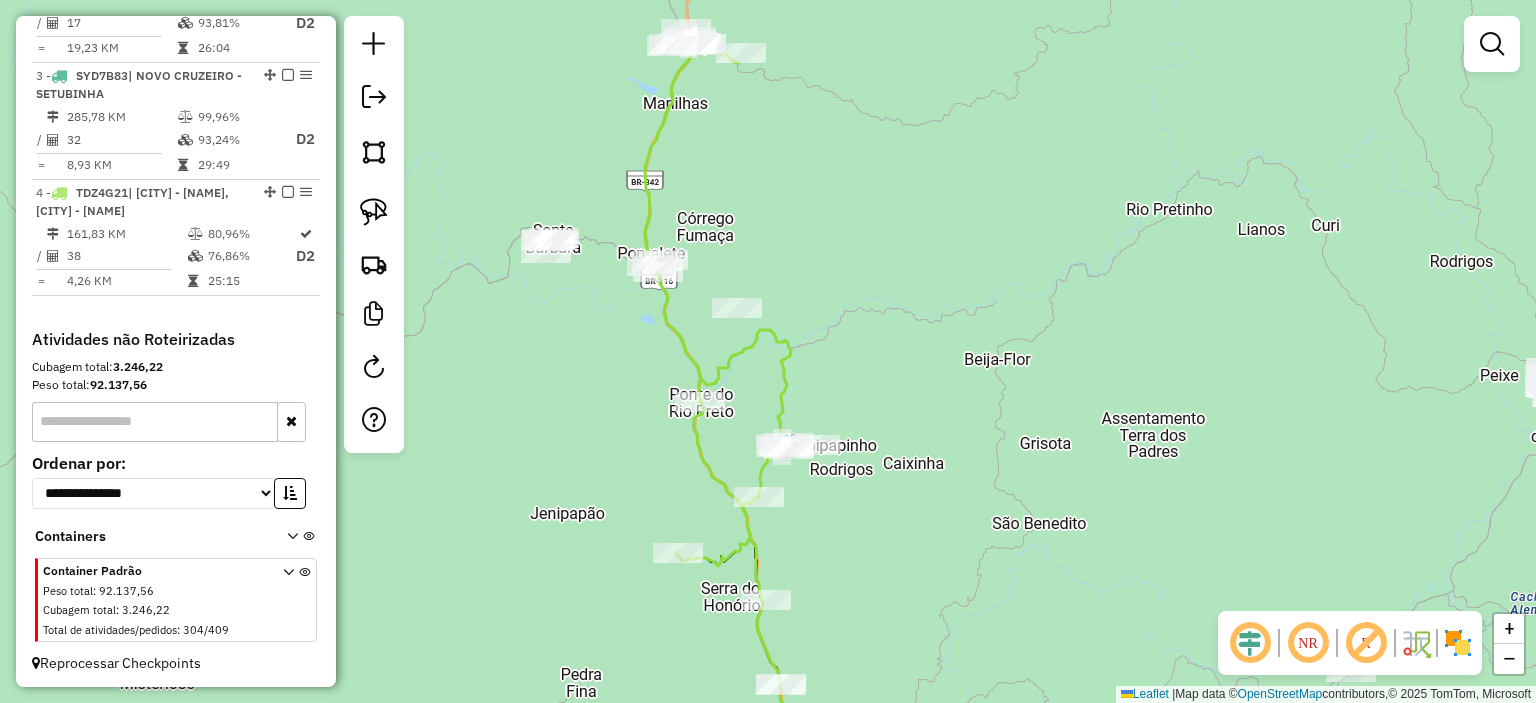 drag, startPoint x: 559, startPoint y: 313, endPoint x: 630, endPoint y: 475, distance: 176.87566 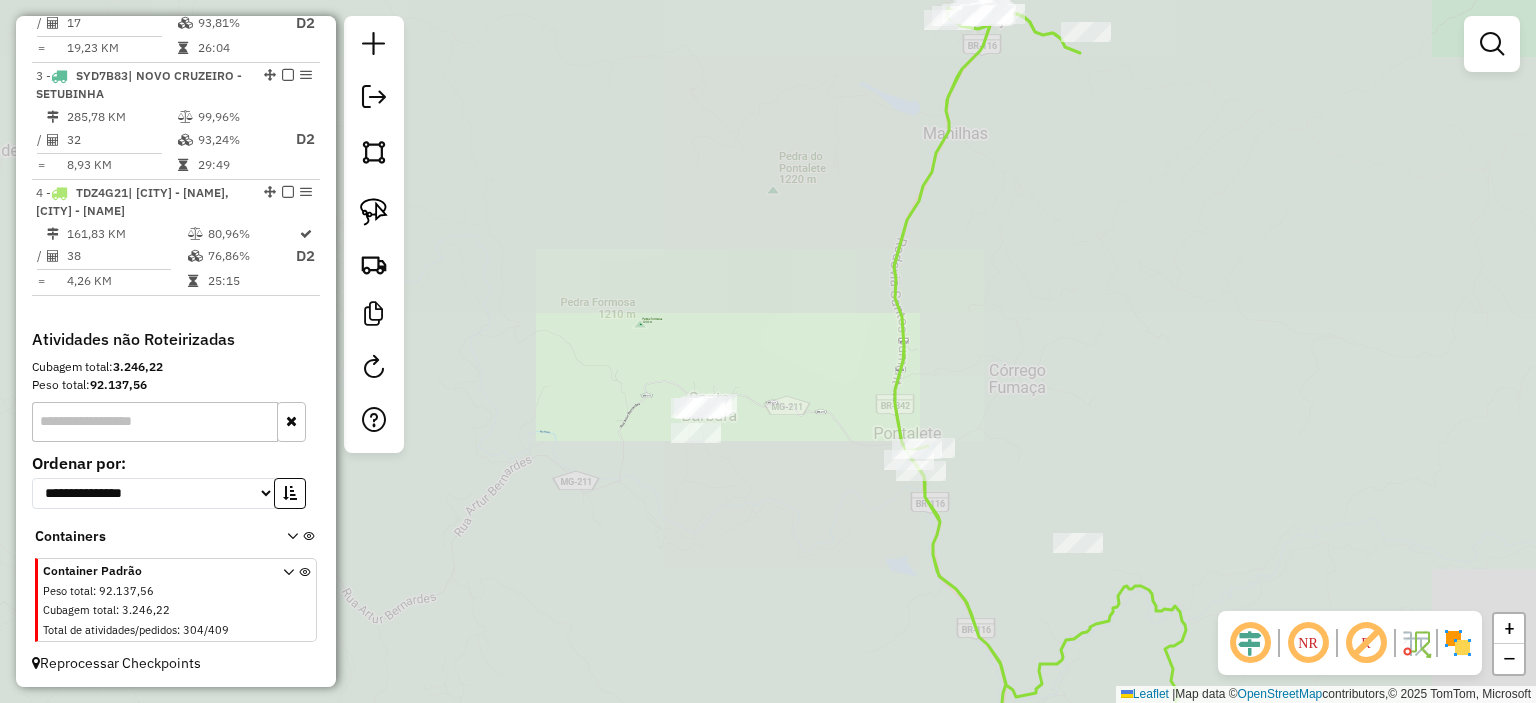 click on "Janela de atendimento Grade de atendimento Capacidade Transportadoras Veículos Cliente Pedidos  Rotas Selecione os dias de semana para filtrar as janelas de atendimento  Seg   Ter   Qua   Qui   Sex   Sáb   Dom  Informe o período da janela de atendimento: De: Até:  Filtrar exatamente a janela do cliente  Considerar janela de atendimento padrão  Selecione os dias de semana para filtrar as grades de atendimento  Seg   Ter   Qua   Qui   Sex   Sáb   Dom   Considerar clientes sem dia de atendimento cadastrado  Clientes fora do dia de atendimento selecionado Filtrar as atividades entre os valores definidos abaixo:  Peso mínimo:   Peso máximo:   Cubagem mínima:   Cubagem máxima:   De:   Até:  Filtrar as atividades entre o tempo de atendimento definido abaixo:  De:   Até:   Considerar capacidade total dos clientes não roteirizados Transportadora: Selecione um ou mais itens Tipo de veículo: Selecione um ou mais itens Veículo: Selecione um ou mais itens Motorista: Selecione um ou mais itens Nome: Rótulo:" 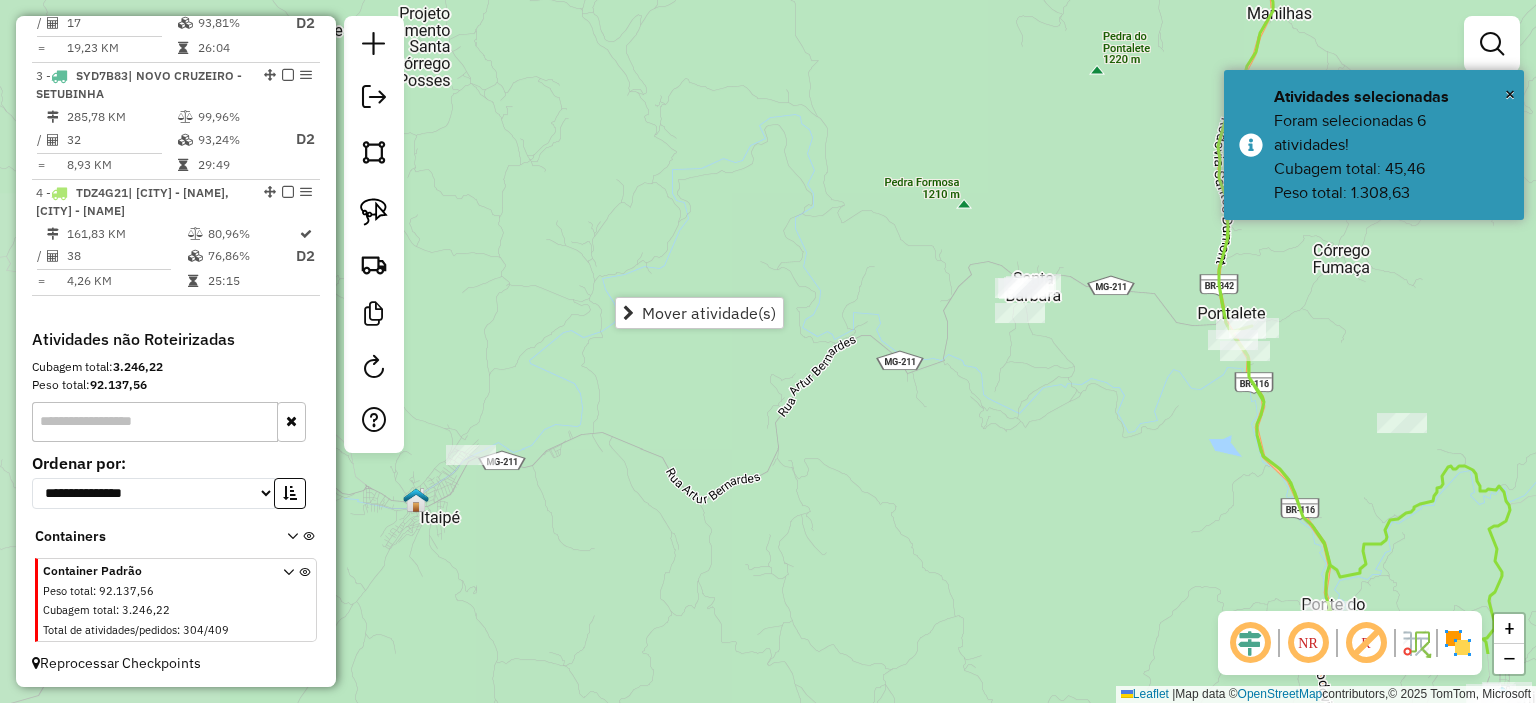 drag, startPoint x: 880, startPoint y: 479, endPoint x: 1001, endPoint y: 395, distance: 147.29901 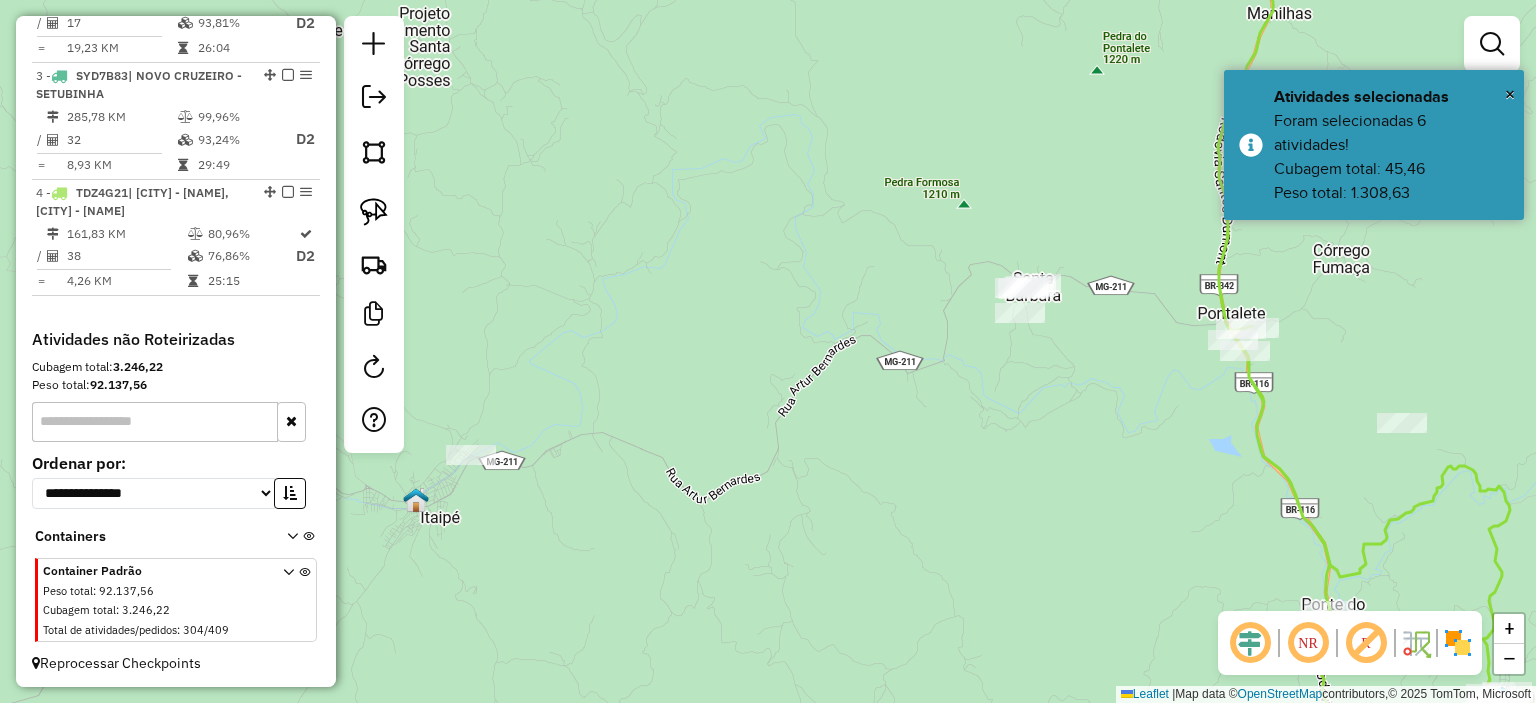 drag, startPoint x: 1083, startPoint y: 390, endPoint x: 1002, endPoint y: 509, distance: 143.95139 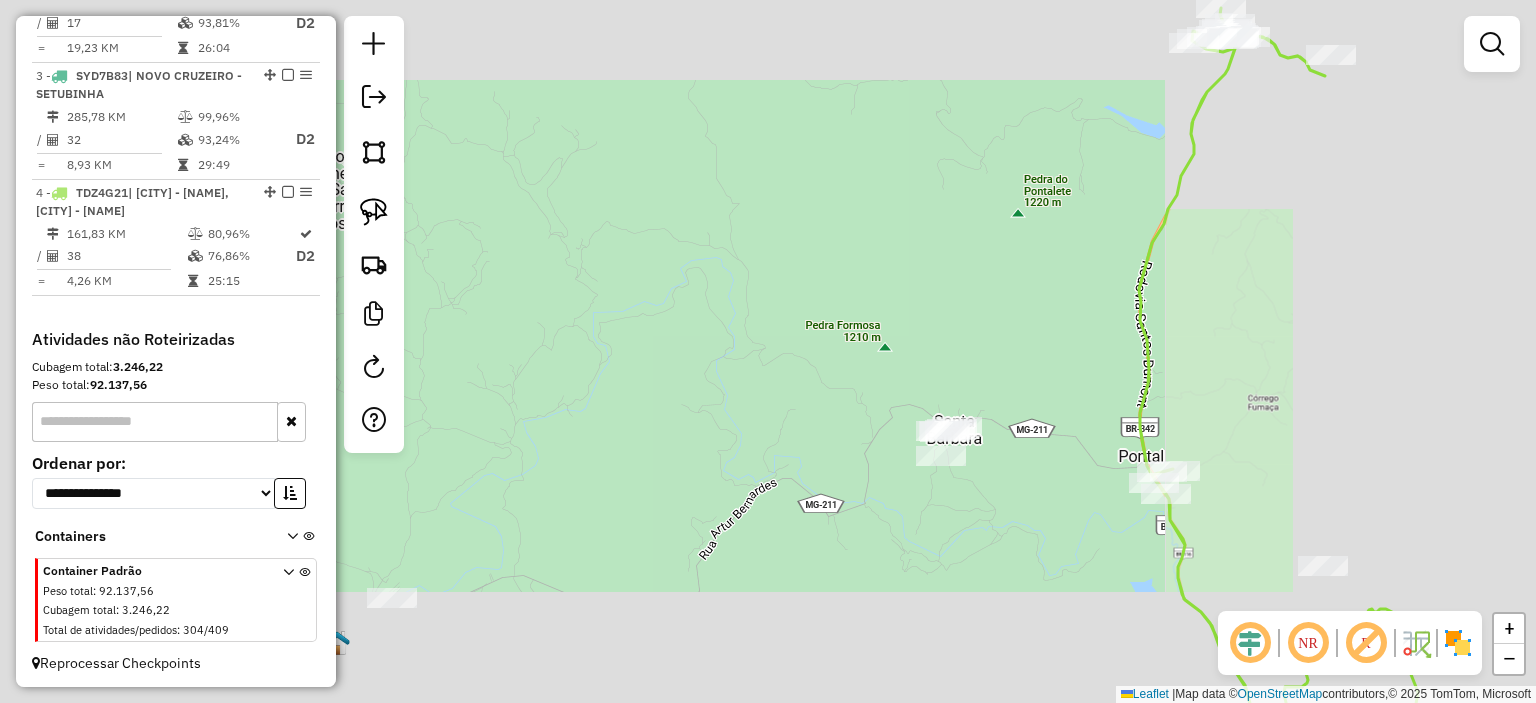 click on "Janela de atendimento Grade de atendimento Capacidade Transportadoras Veículos Cliente Pedidos  Rotas Selecione os dias de semana para filtrar as janelas de atendimento  Seg   Ter   Qua   Qui   Sex   Sáb   Dom  Informe o período da janela de atendimento: De: Até:  Filtrar exatamente a janela do cliente  Considerar janela de atendimento padrão  Selecione os dias de semana para filtrar as grades de atendimento  Seg   Ter   Qua   Qui   Sex   Sáb   Dom   Considerar clientes sem dia de atendimento cadastrado  Clientes fora do dia de atendimento selecionado Filtrar as atividades entre os valores definidos abaixo:  Peso mínimo:   Peso máximo:   Cubagem mínima:   Cubagem máxima:   De:   Até:  Filtrar as atividades entre o tempo de atendimento definido abaixo:  De:   Até:   Considerar capacidade total dos clientes não roteirizados Transportadora: Selecione um ou mais itens Tipo de veículo: Selecione um ou mais itens Veículo: Selecione um ou mais itens Motorista: Selecione um ou mais itens Nome: Rótulo:" 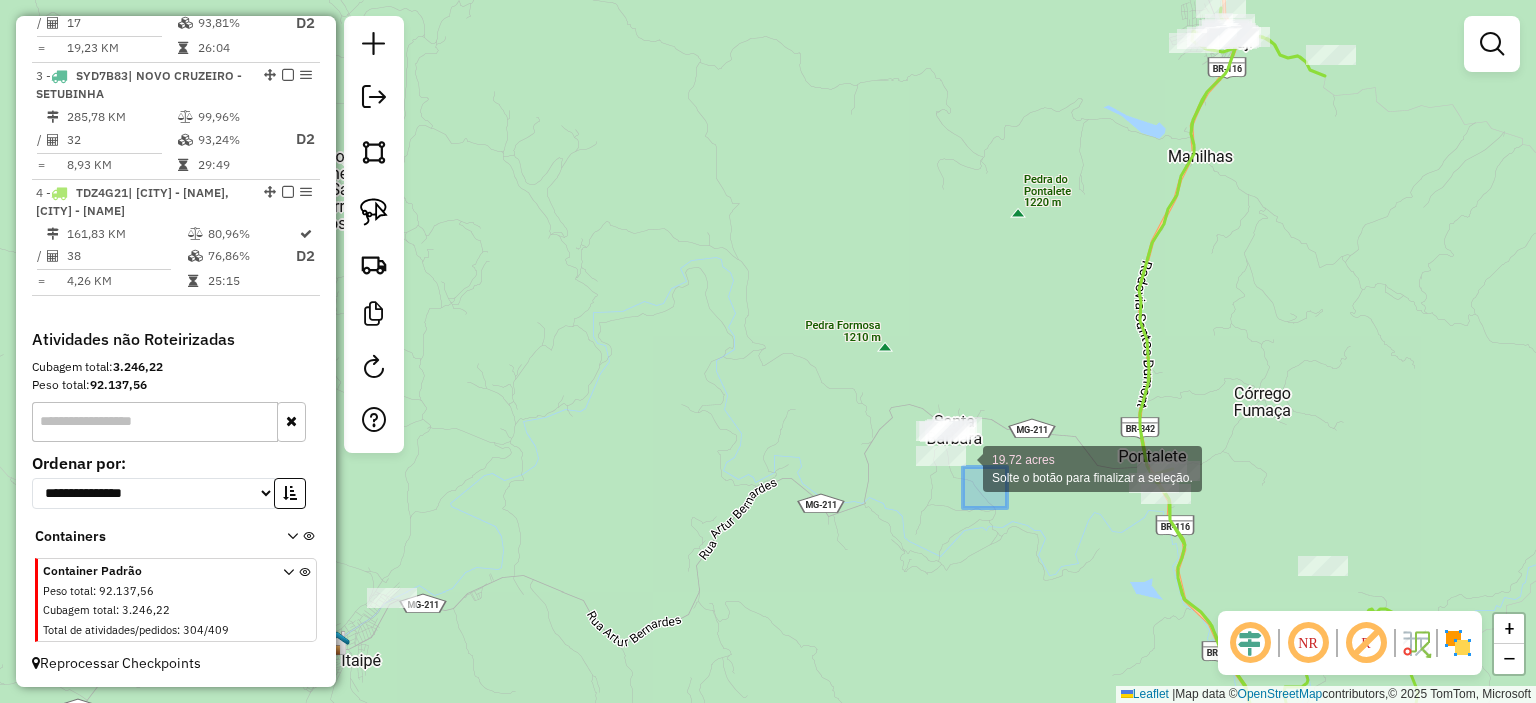 drag, startPoint x: 963, startPoint y: 467, endPoint x: 886, endPoint y: 414, distance: 93.47727 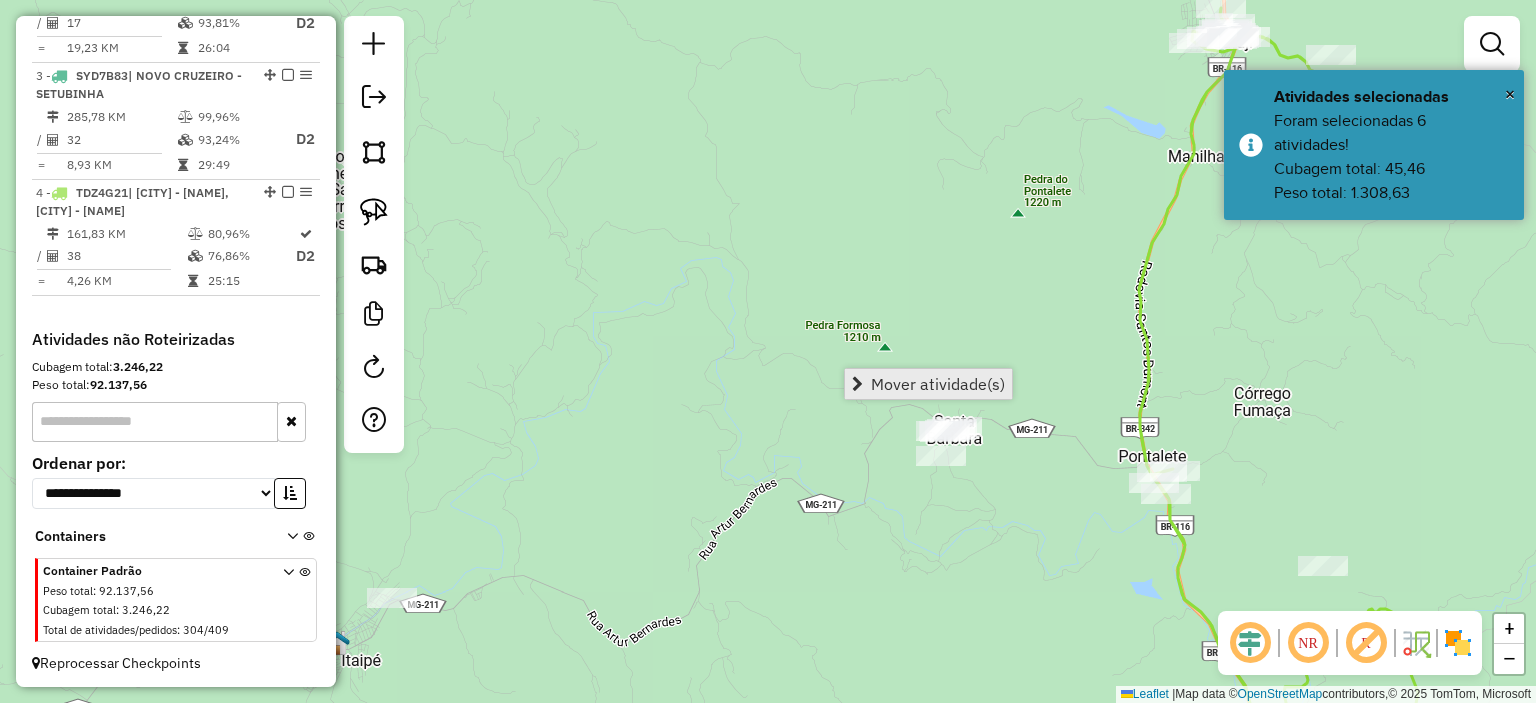 click on "Mover atividade(s)" at bounding box center [938, 384] 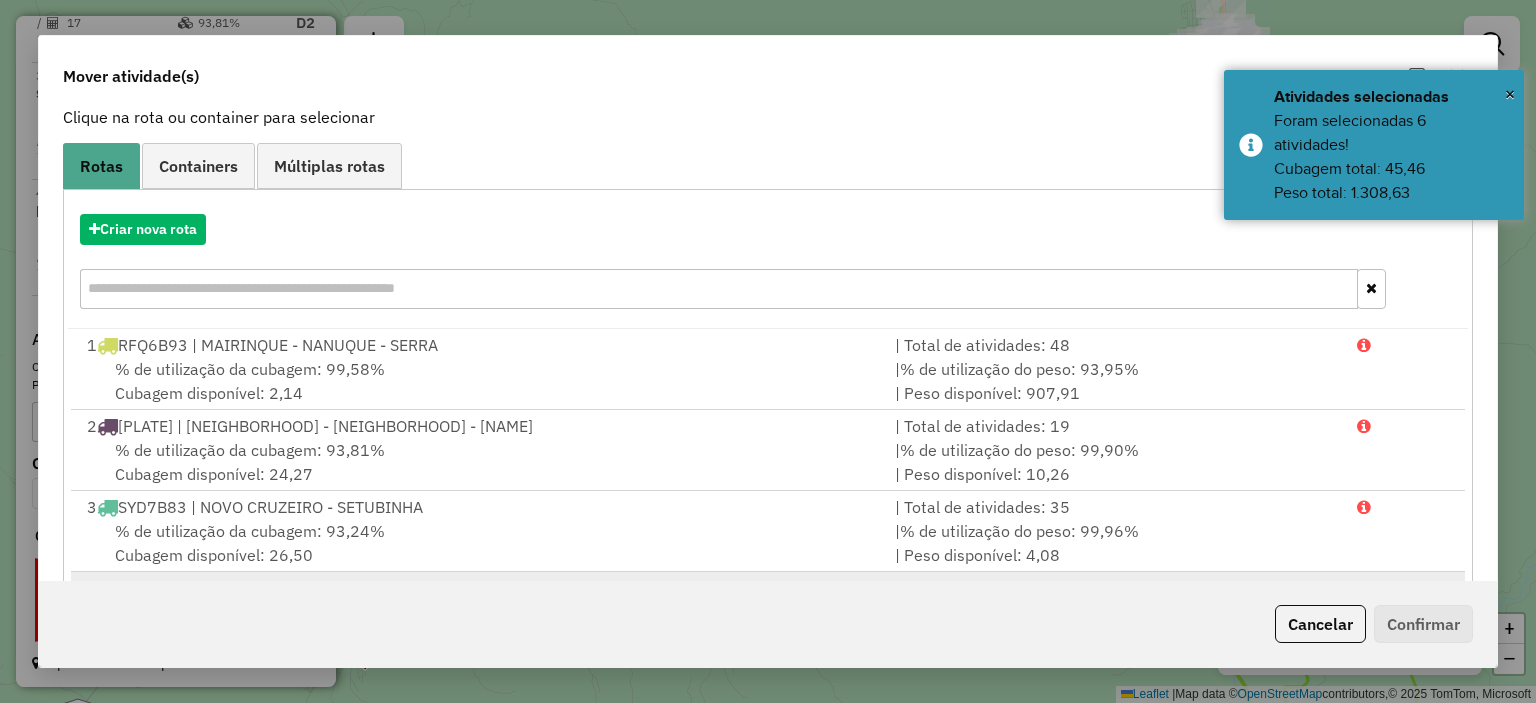 scroll, scrollTop: 233, scrollLeft: 0, axis: vertical 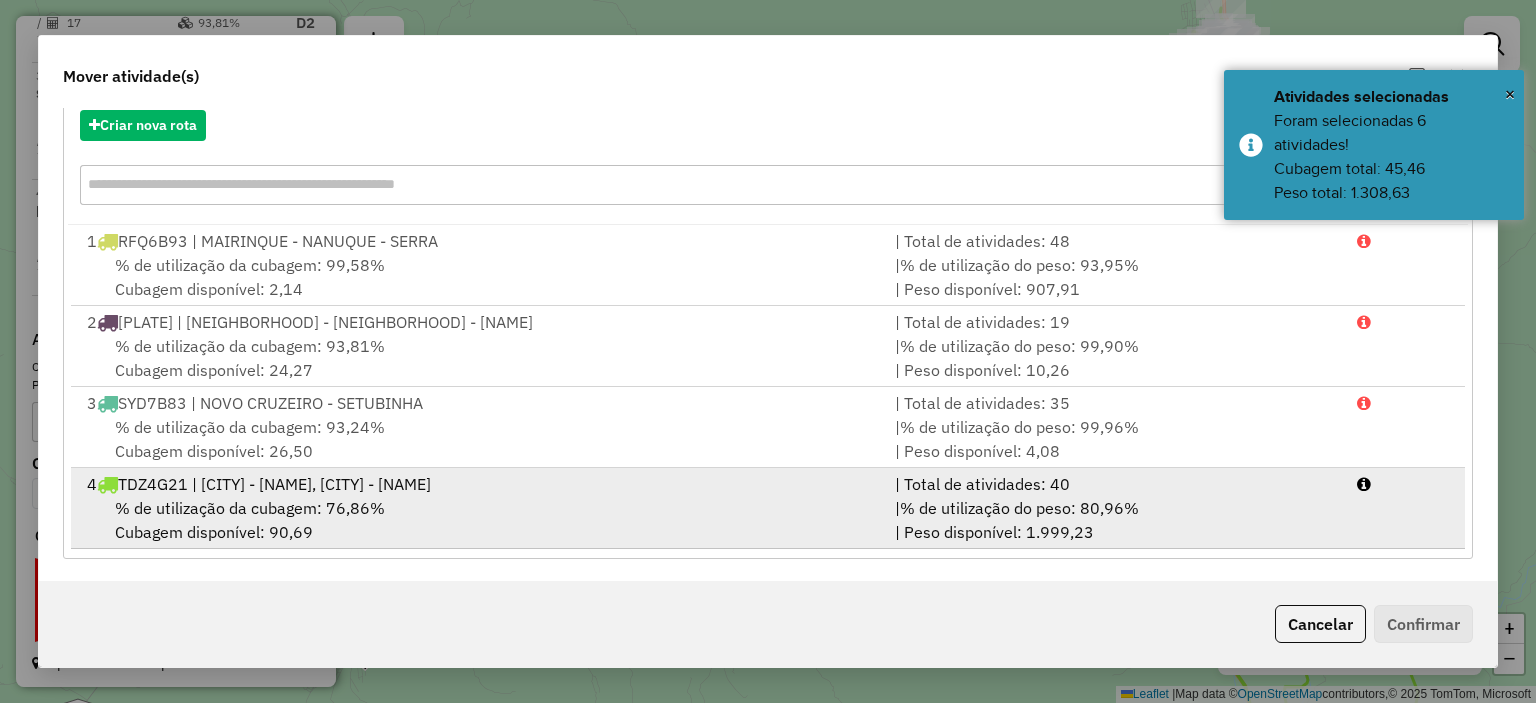 click on "% de utilização da cubagem: 76,86%" at bounding box center (250, 508) 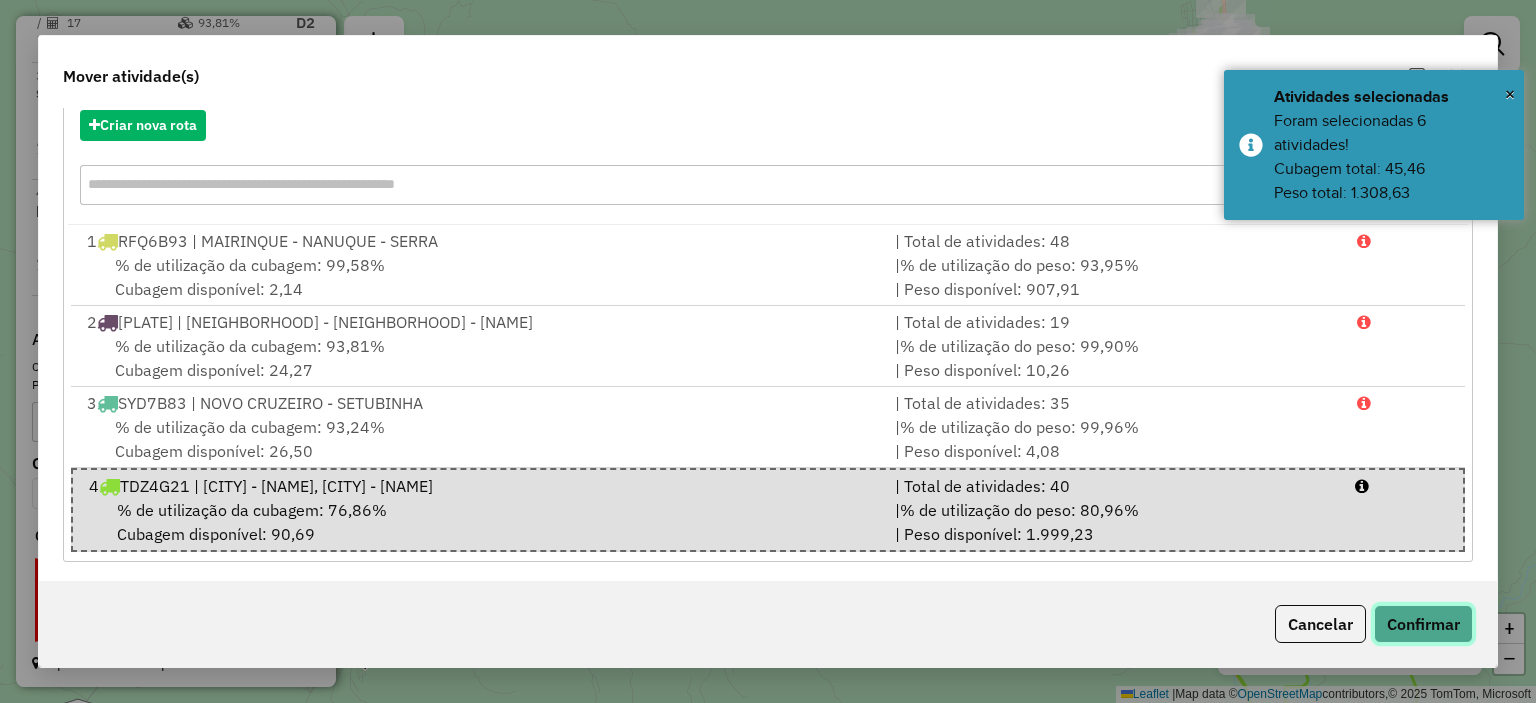 click on "Confirmar" 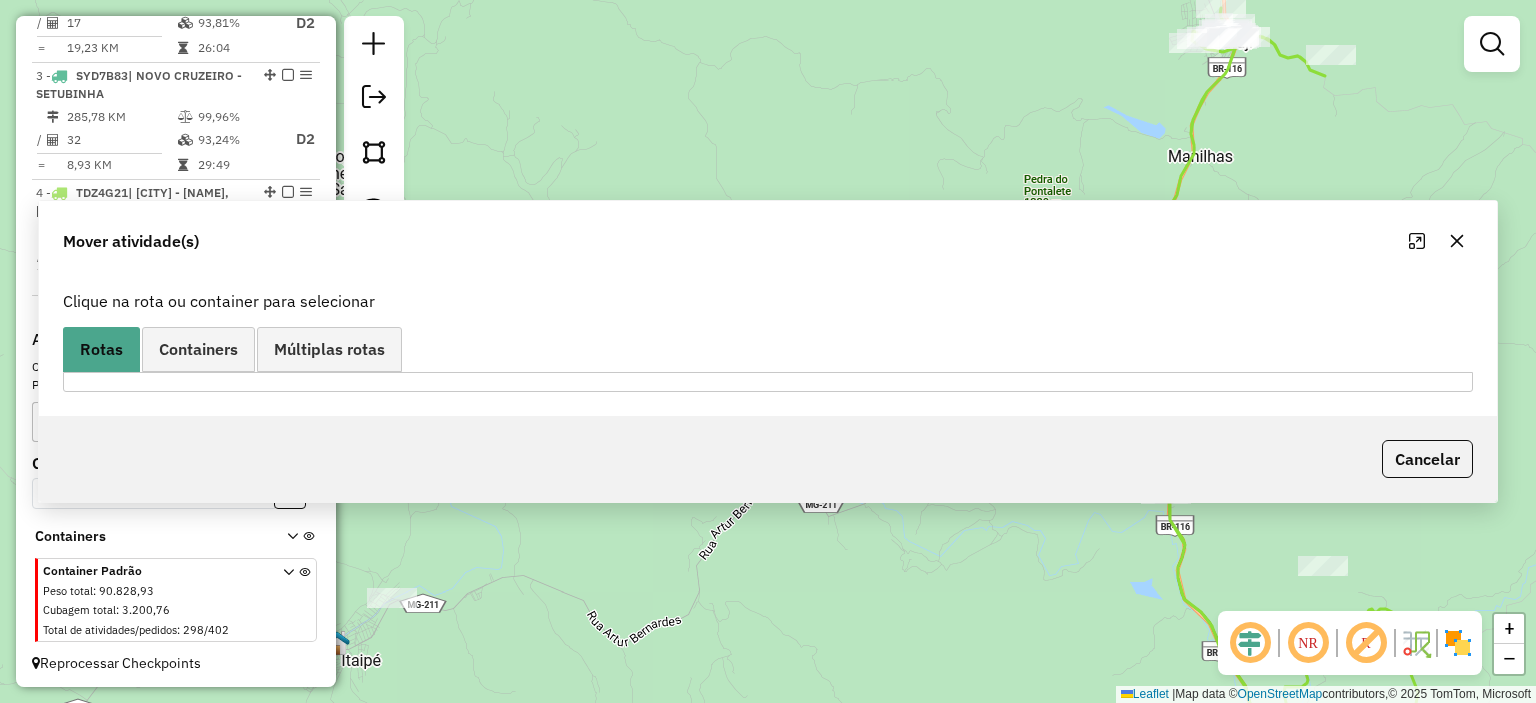 scroll, scrollTop: 0, scrollLeft: 0, axis: both 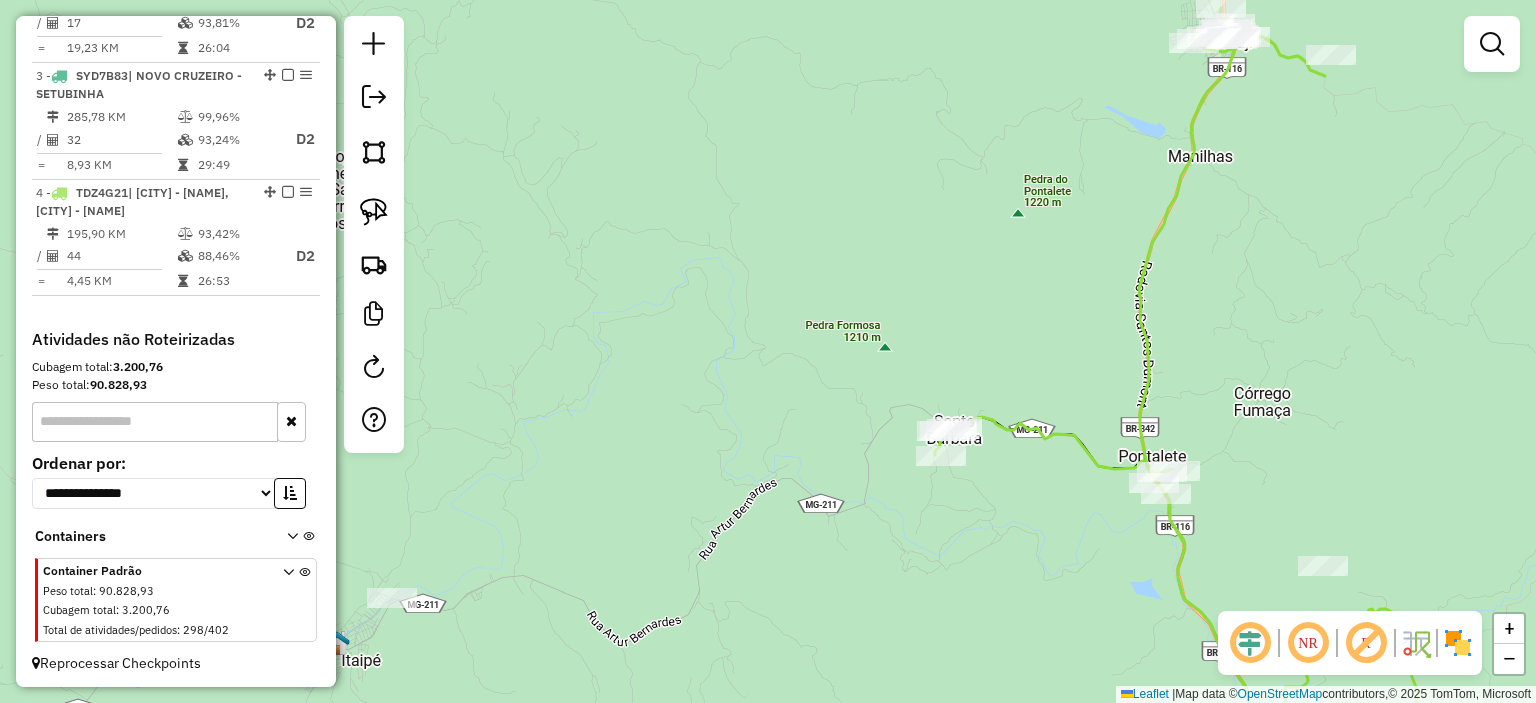 click on "Janela de atendimento Grade de atendimento Capacidade Transportadoras Veículos Cliente Pedidos  Rotas Selecione os dias de semana para filtrar as janelas de atendimento  Seg   Ter   Qua   Qui   Sex   Sáb   Dom  Informe o período da janela de atendimento: De: Até:  Filtrar exatamente a janela do cliente  Considerar janela de atendimento padrão  Selecione os dias de semana para filtrar as grades de atendimento  Seg   Ter   Qua   Qui   Sex   Sáb   Dom   Considerar clientes sem dia de atendimento cadastrado  Clientes fora do dia de atendimento selecionado Filtrar as atividades entre os valores definidos abaixo:  Peso mínimo:   Peso máximo:   Cubagem mínima:   Cubagem máxima:   De:   Até:  Filtrar as atividades entre o tempo de atendimento definido abaixo:  De:   Até:   Considerar capacidade total dos clientes não roteirizados Transportadora: Selecione um ou mais itens Tipo de veículo: Selecione um ou mais itens Veículo: Selecione um ou mais itens Motorista: Selecione um ou mais itens Nome: Rótulo:" 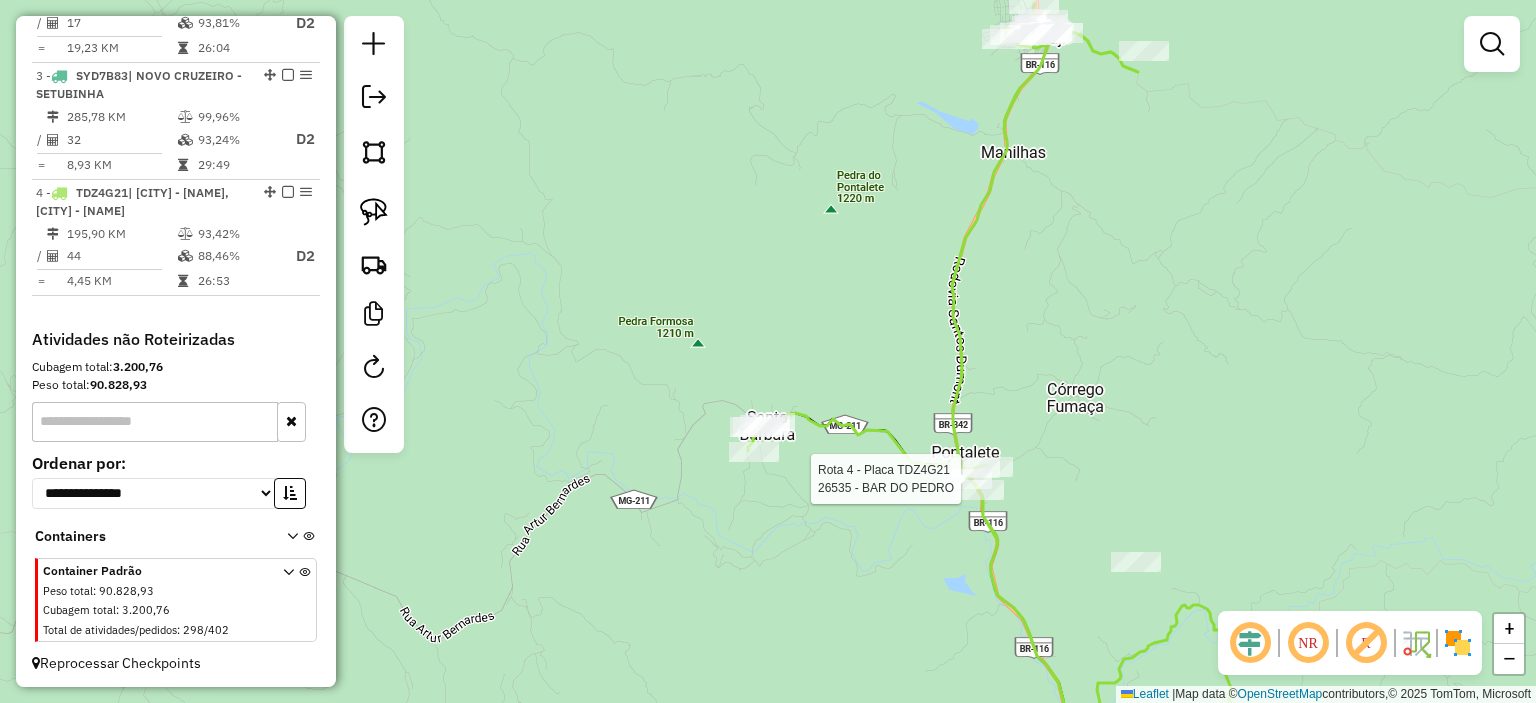 select on "*********" 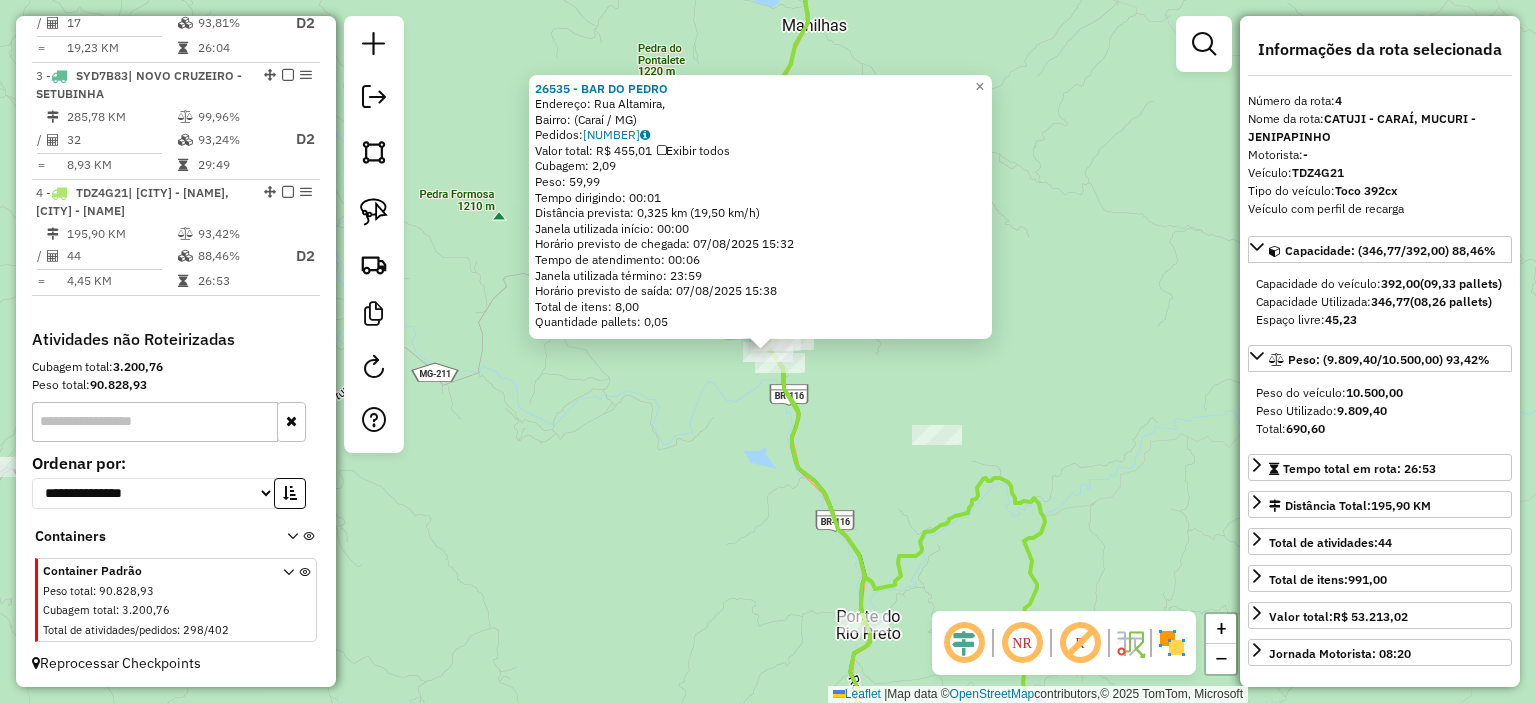 drag, startPoint x: 1072, startPoint y: 413, endPoint x: 860, endPoint y: 366, distance: 217.14742 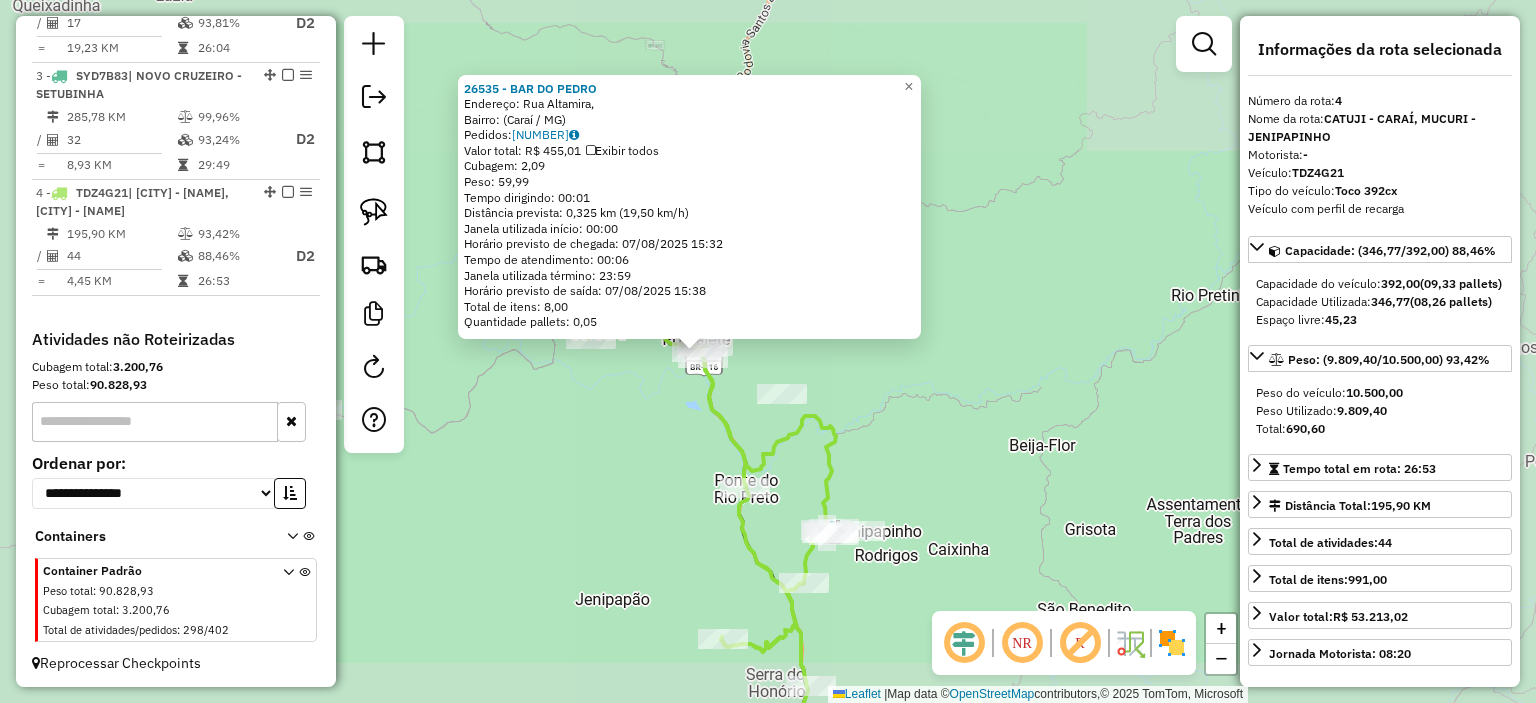 click on "26535 - BAR DO PEDRO  Endereço: Rua Altamira,    Bairro:  (Caraí / MG)   Pedidos:  06395107   Valor total: R$ 455,01   Exibir todos   Cubagem: 2,09  Peso: 59,99  Tempo dirigindo: 00:01   Distância prevista: 0,325 km (19,50 km/h)   Janela utilizada início: 00:00   Horário previsto de chegada: 07/08/2025 15:32   Tempo de atendimento: 00:06   Janela utilizada término: 23:59   Horário previsto de saída: 07/08/2025 15:38   Total de itens: 8,00   Quantidade pallets: 0,05  × Janela de atendimento Grade de atendimento Capacidade Transportadoras Veículos Cliente Pedidos  Rotas Selecione os dias de semana para filtrar as janelas de atendimento  Seg   Ter   Qua   Qui   Sex   Sáb   Dom  Informe o período da janela de atendimento: De: Até:  Filtrar exatamente a janela do cliente  Considerar janela de atendimento padrão  Selecione os dias de semana para filtrar as grades de atendimento  Seg   Ter   Qua   Qui   Sex   Sáb   Dom   Considerar clientes sem dia de atendimento cadastrado  Peso mínimo:   De:   De:" 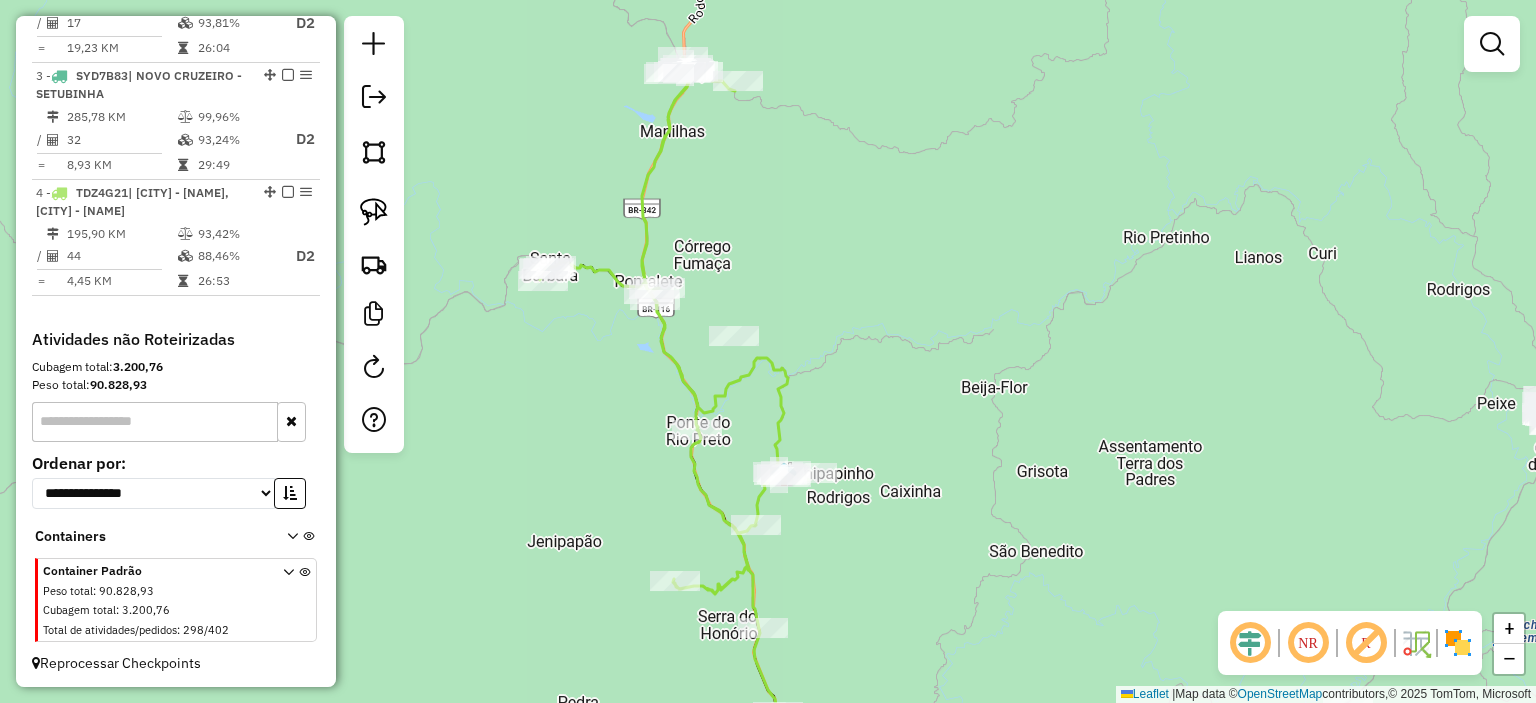 drag, startPoint x: 924, startPoint y: 463, endPoint x: 837, endPoint y: 343, distance: 148.21944 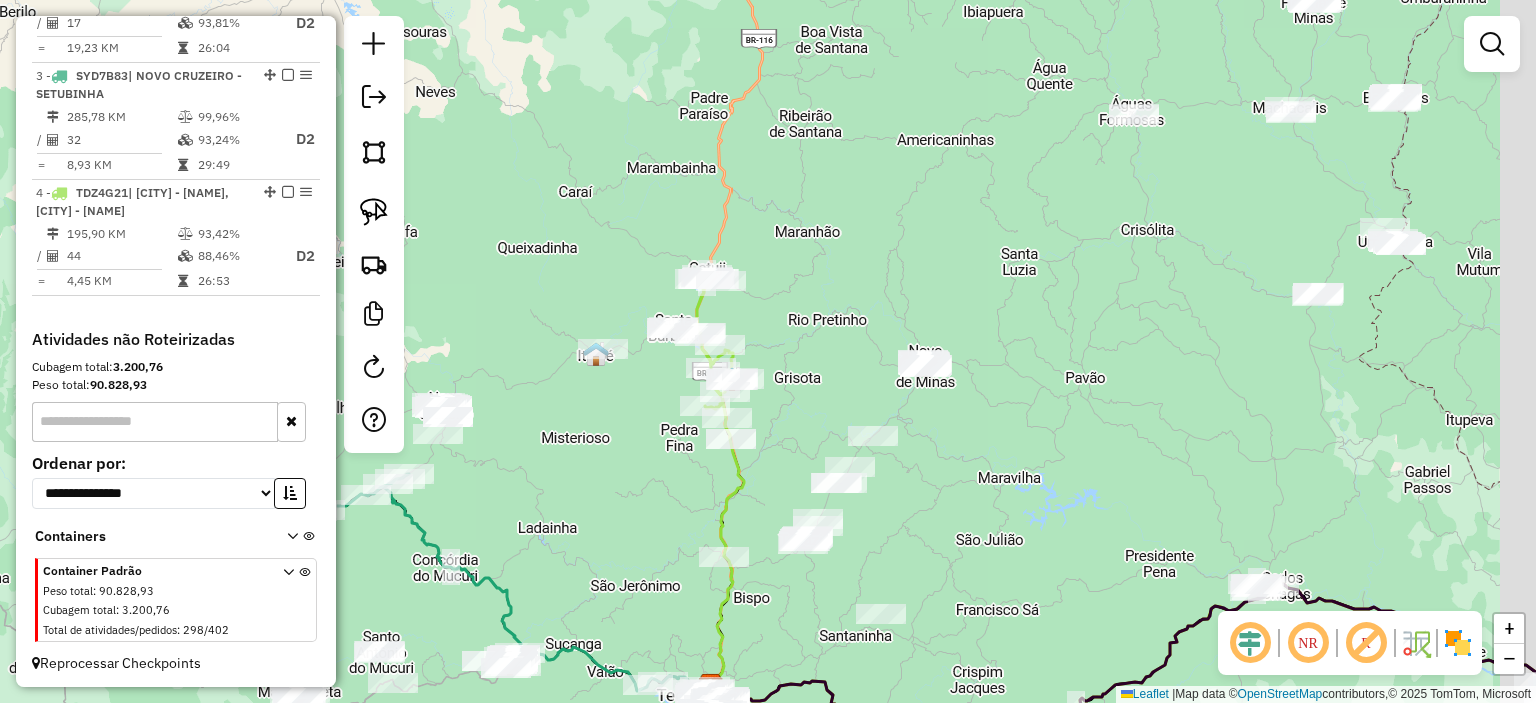 drag, startPoint x: 944, startPoint y: 461, endPoint x: 898, endPoint y: 453, distance: 46.69047 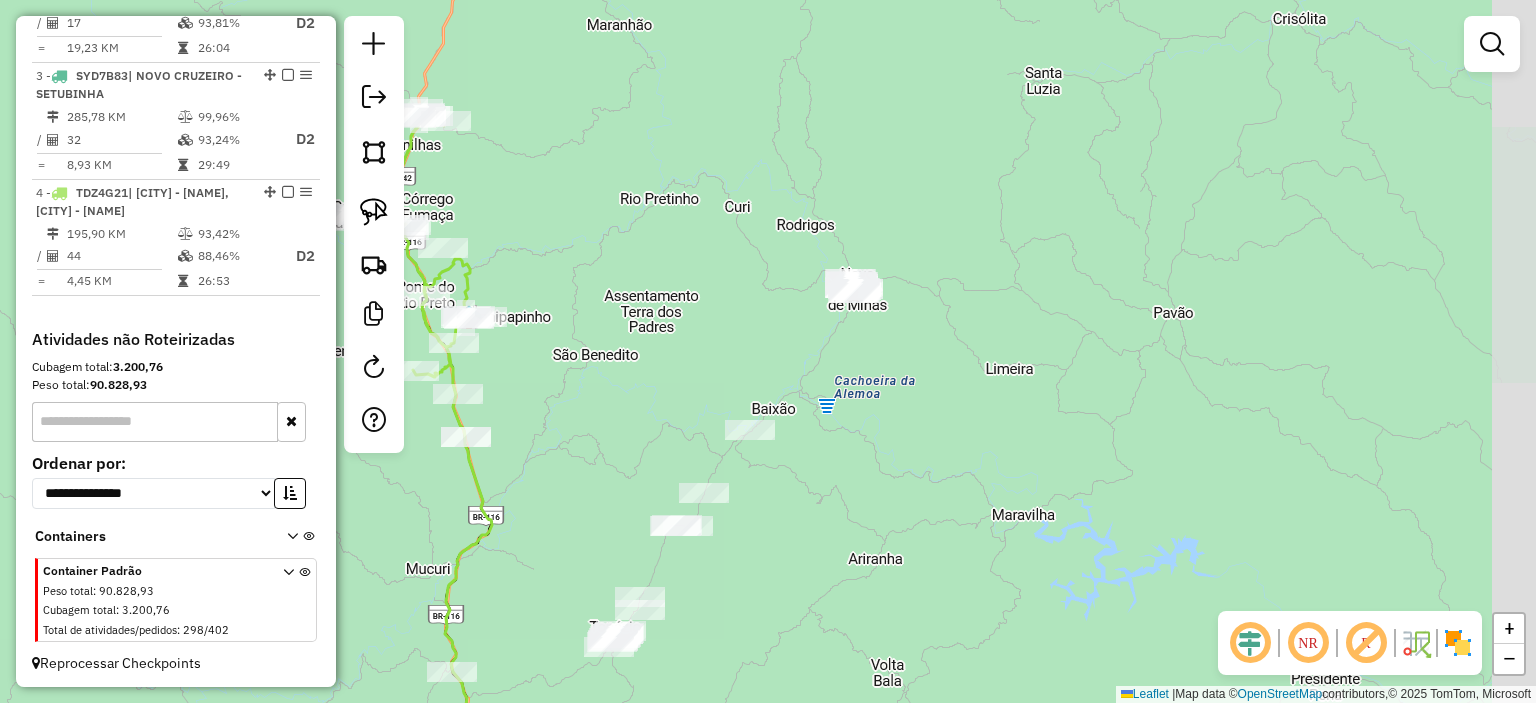 drag, startPoint x: 852, startPoint y: 404, endPoint x: 816, endPoint y: 322, distance: 89.55445 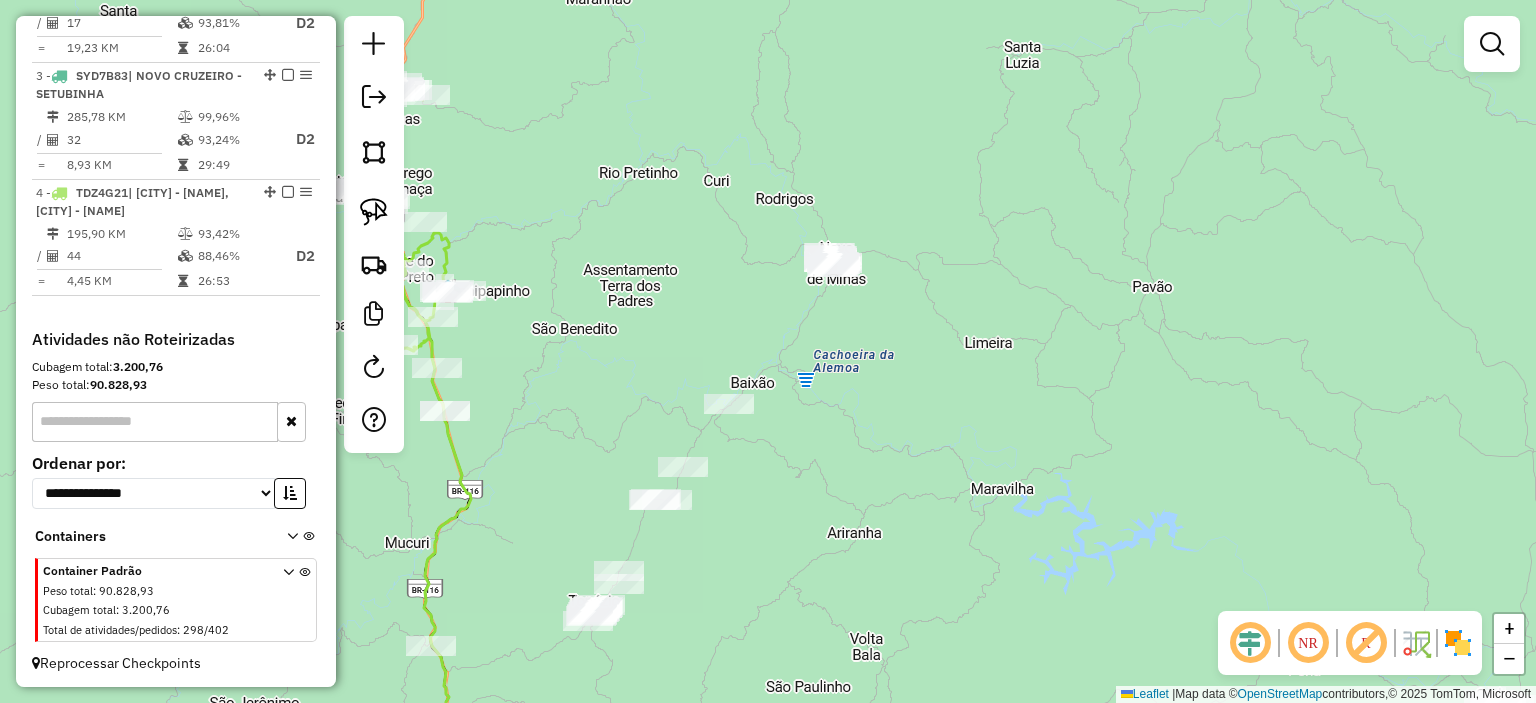 drag, startPoint x: 810, startPoint y: 370, endPoint x: 789, endPoint y: 343, distance: 34.20526 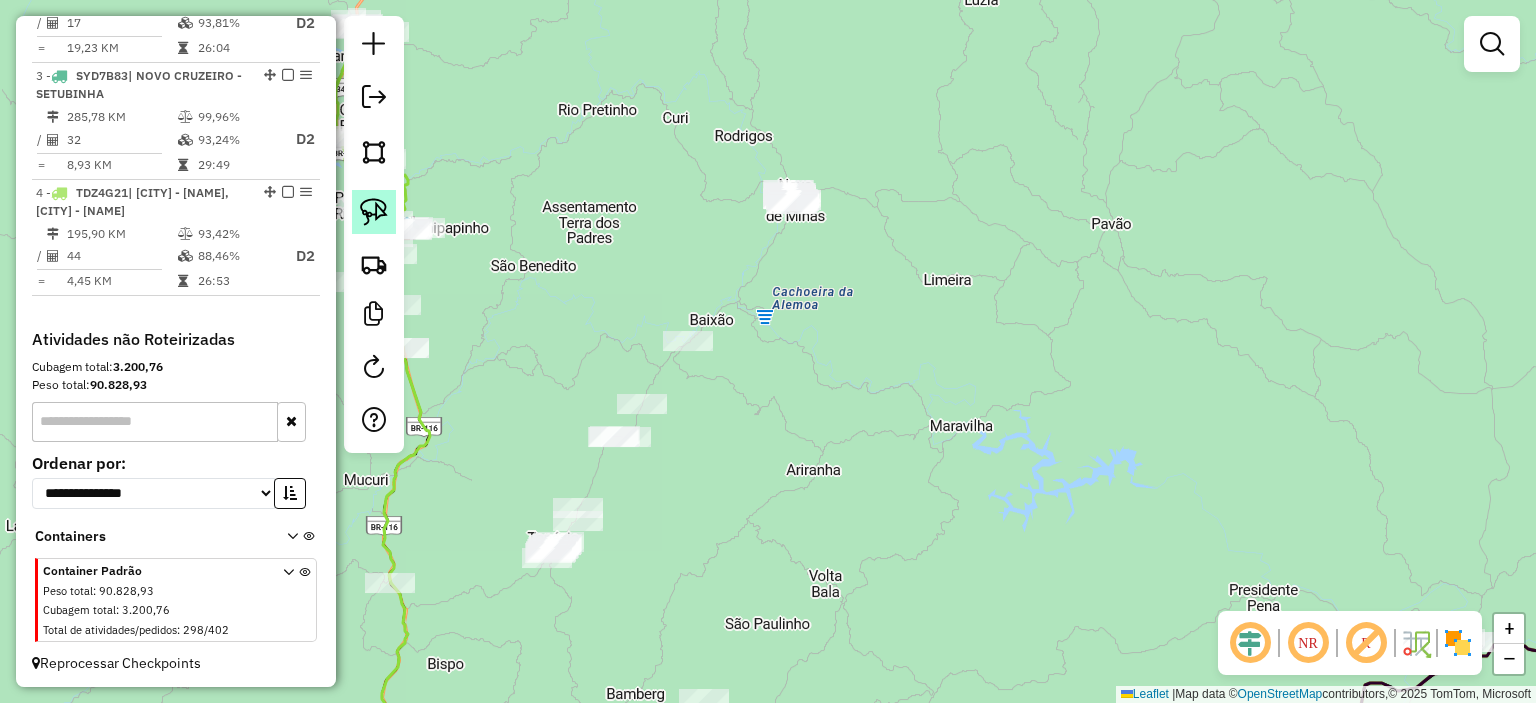 click 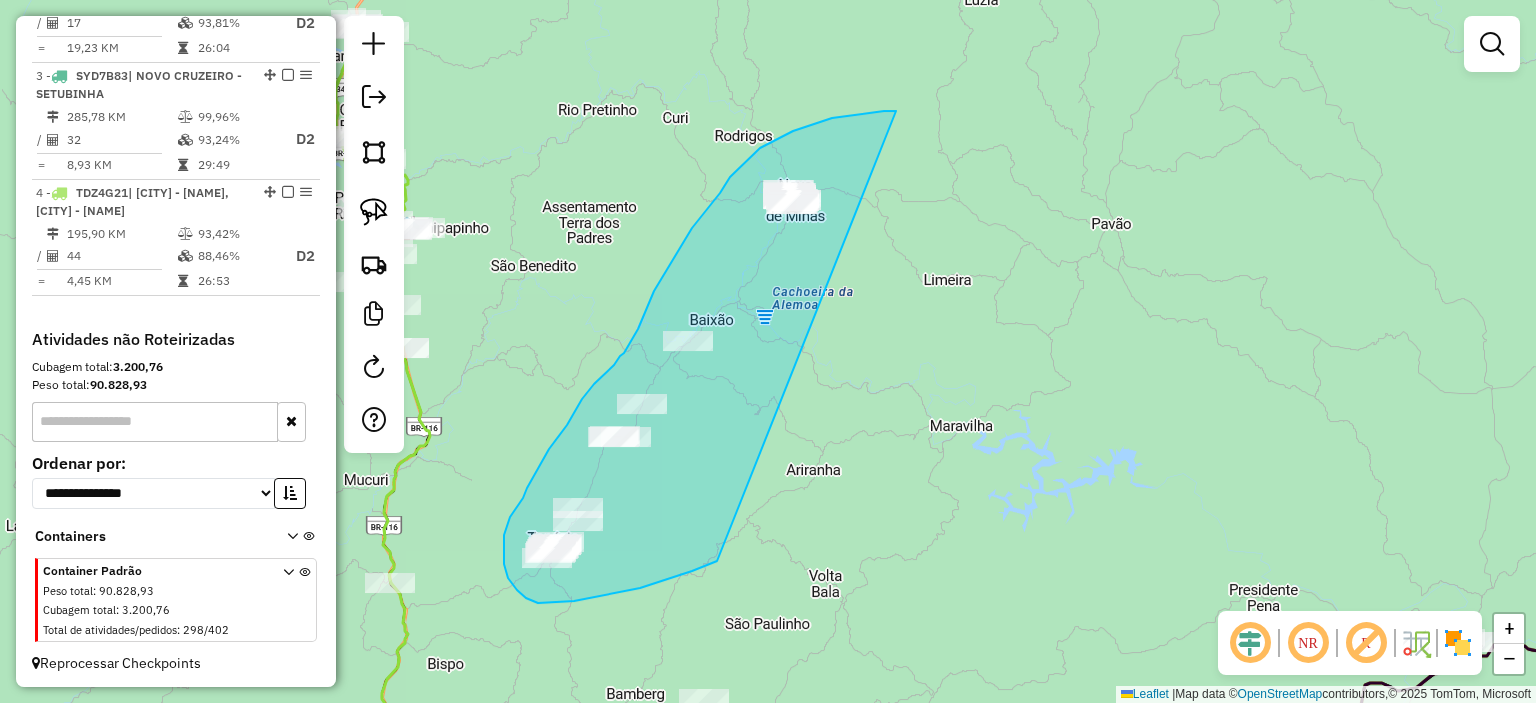 drag, startPoint x: 832, startPoint y: 118, endPoint x: 741, endPoint y: 547, distance: 438.54532 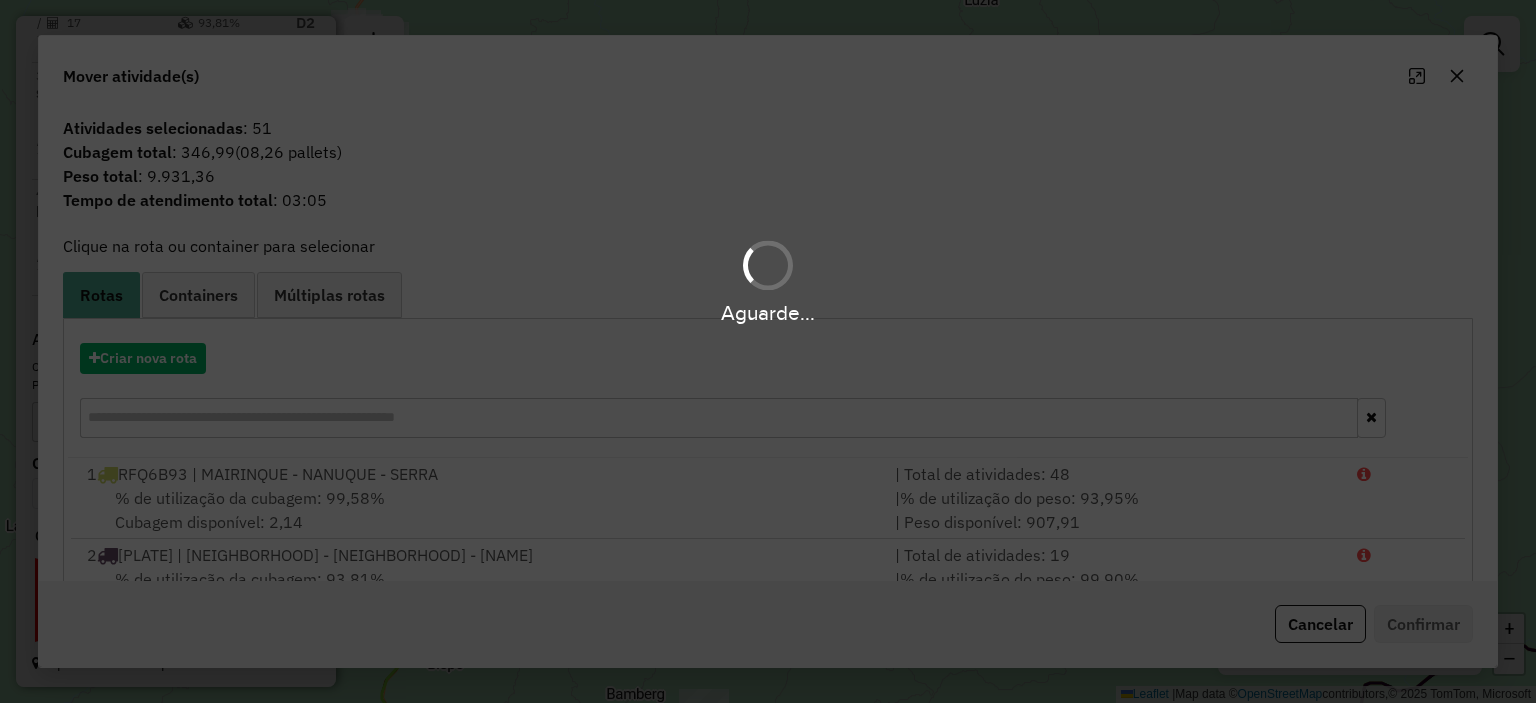 click on "Aguarde..." at bounding box center (768, 351) 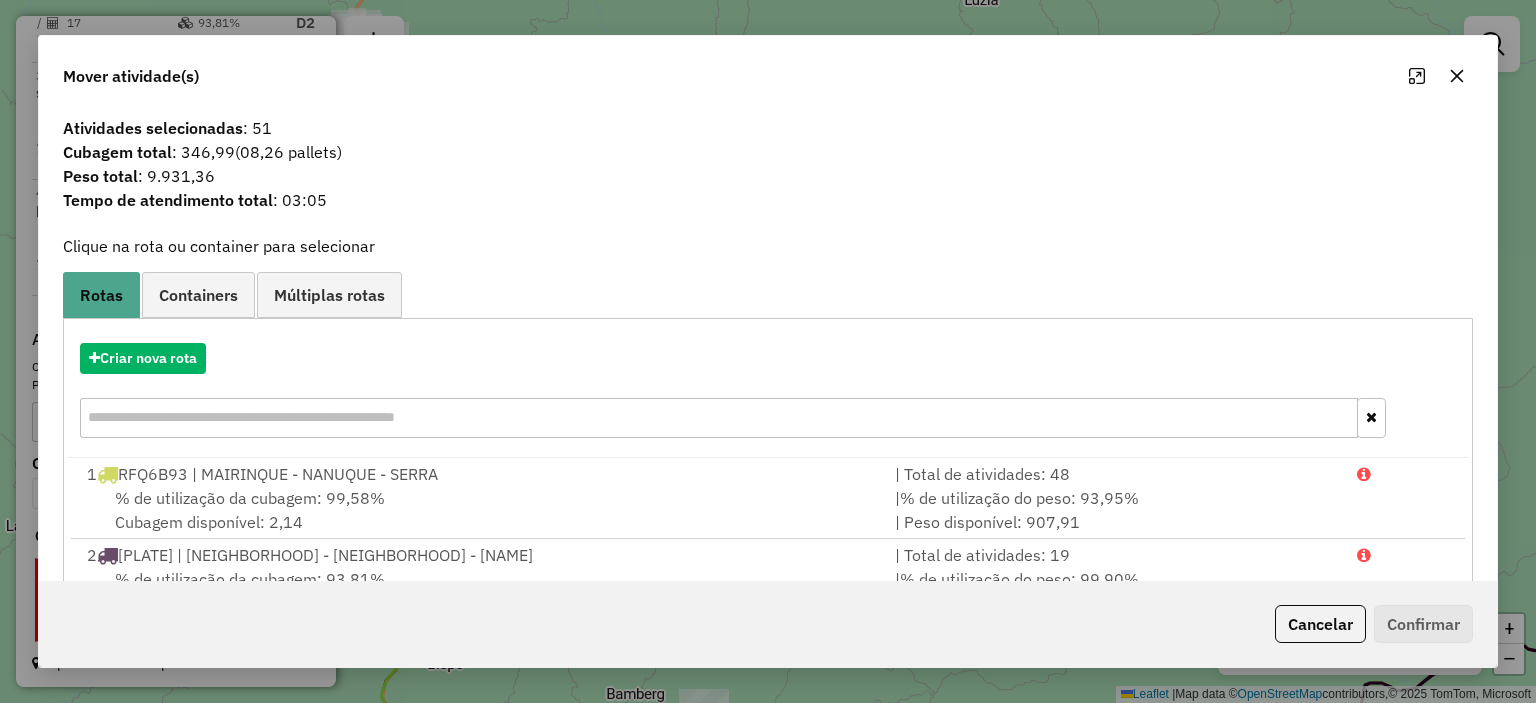 click on "Criar nova rota" at bounding box center (767, 393) 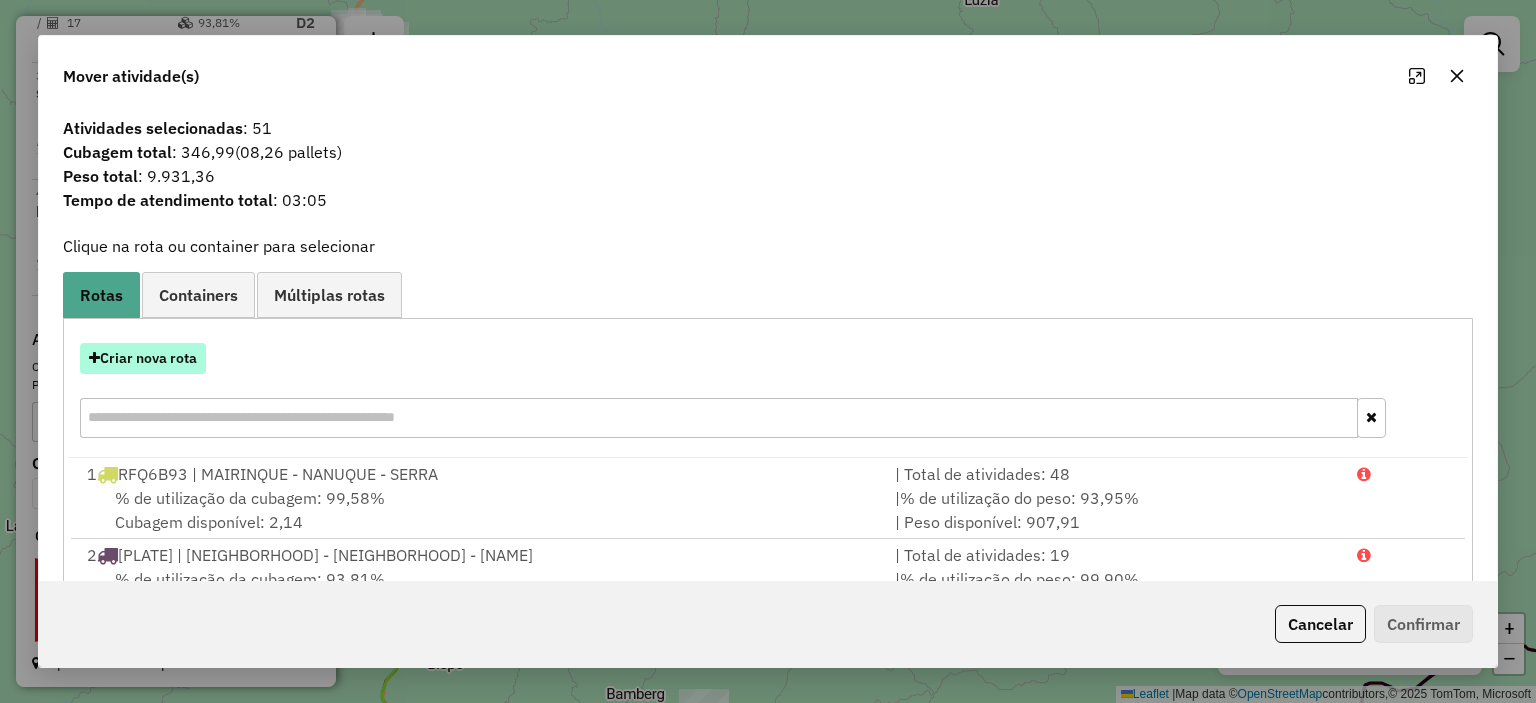 click on "Criar nova rota" at bounding box center (143, 358) 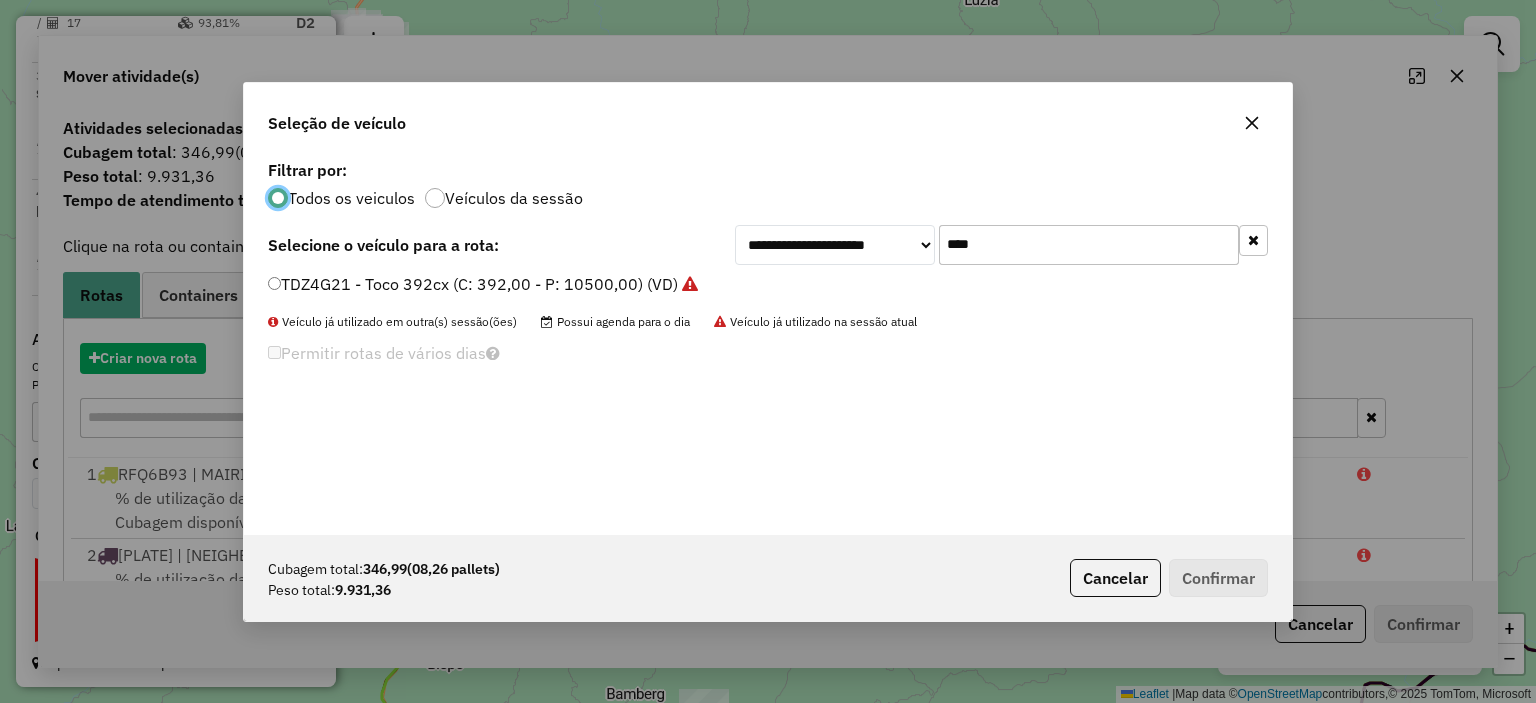 scroll, scrollTop: 10, scrollLeft: 6, axis: both 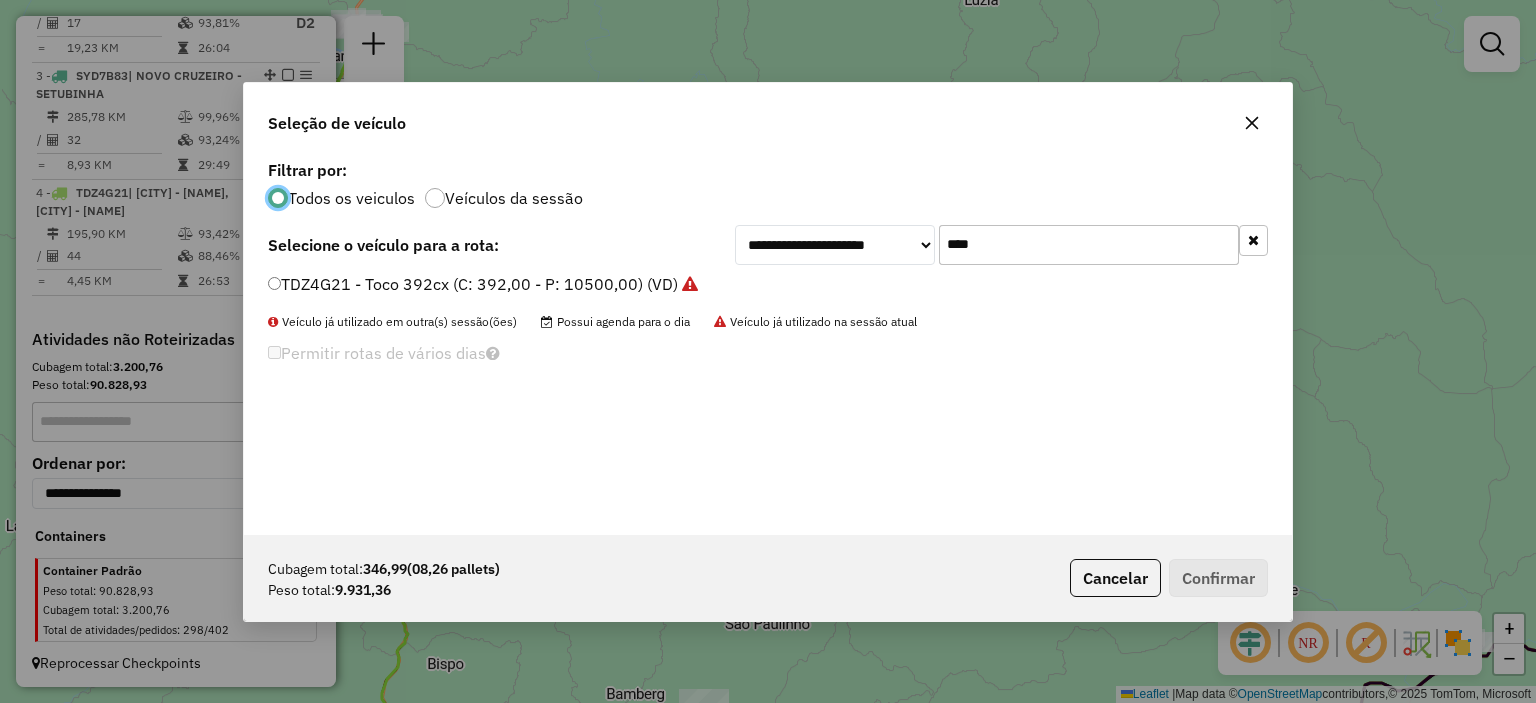 drag, startPoint x: 946, startPoint y: 242, endPoint x: 867, endPoint y: 259, distance: 80.80842 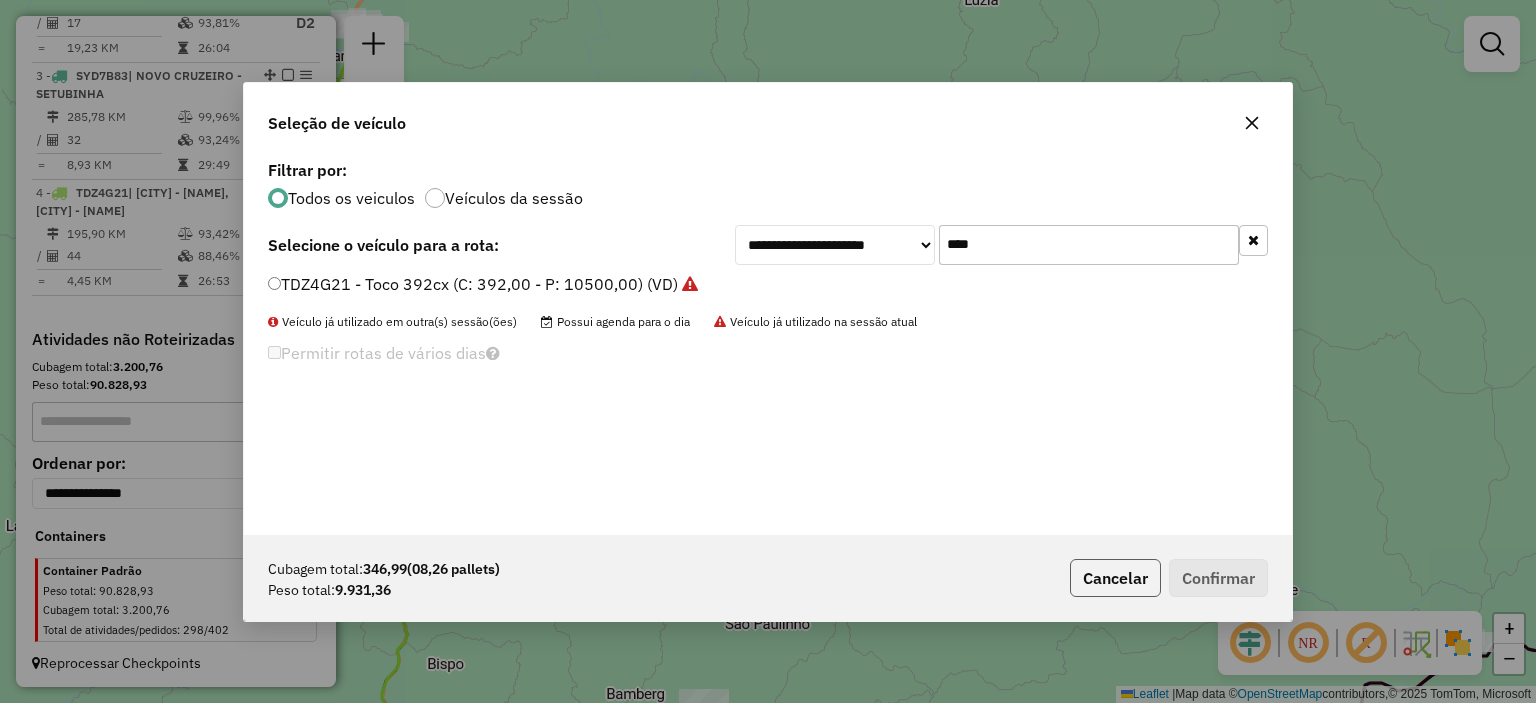 click on "Cancelar" 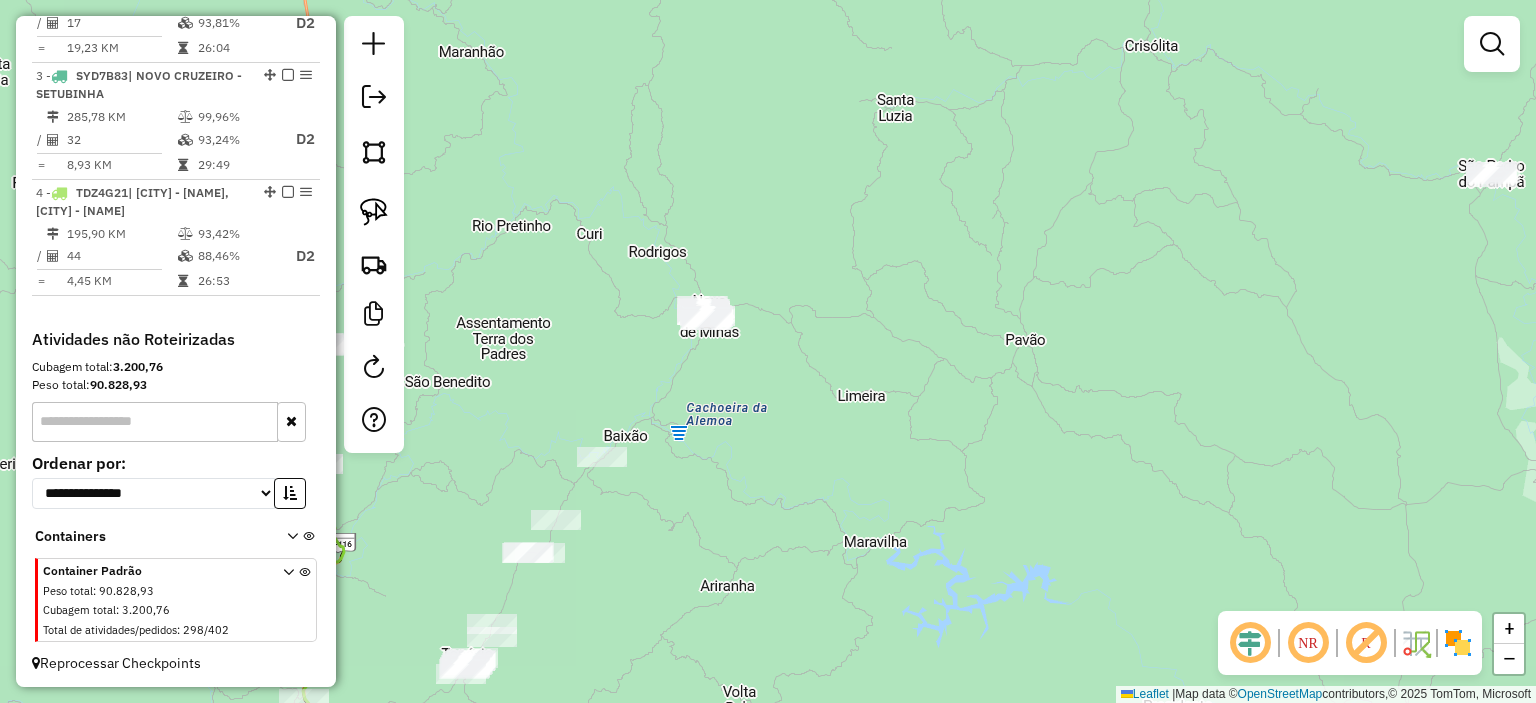 drag, startPoint x: 730, startPoint y: 575, endPoint x: 702, endPoint y: 607, distance: 42.520584 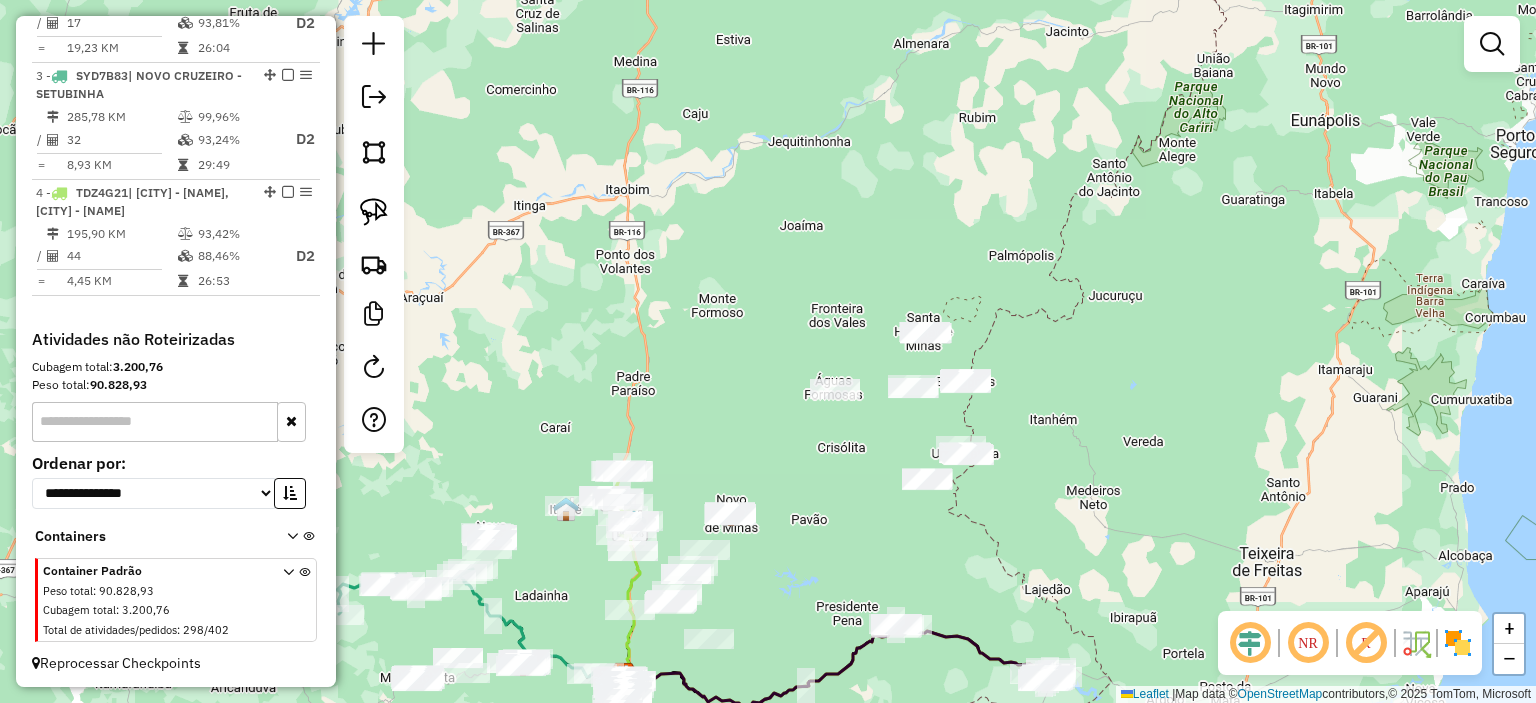drag, startPoint x: 782, startPoint y: 551, endPoint x: 641, endPoint y: 522, distance: 143.95139 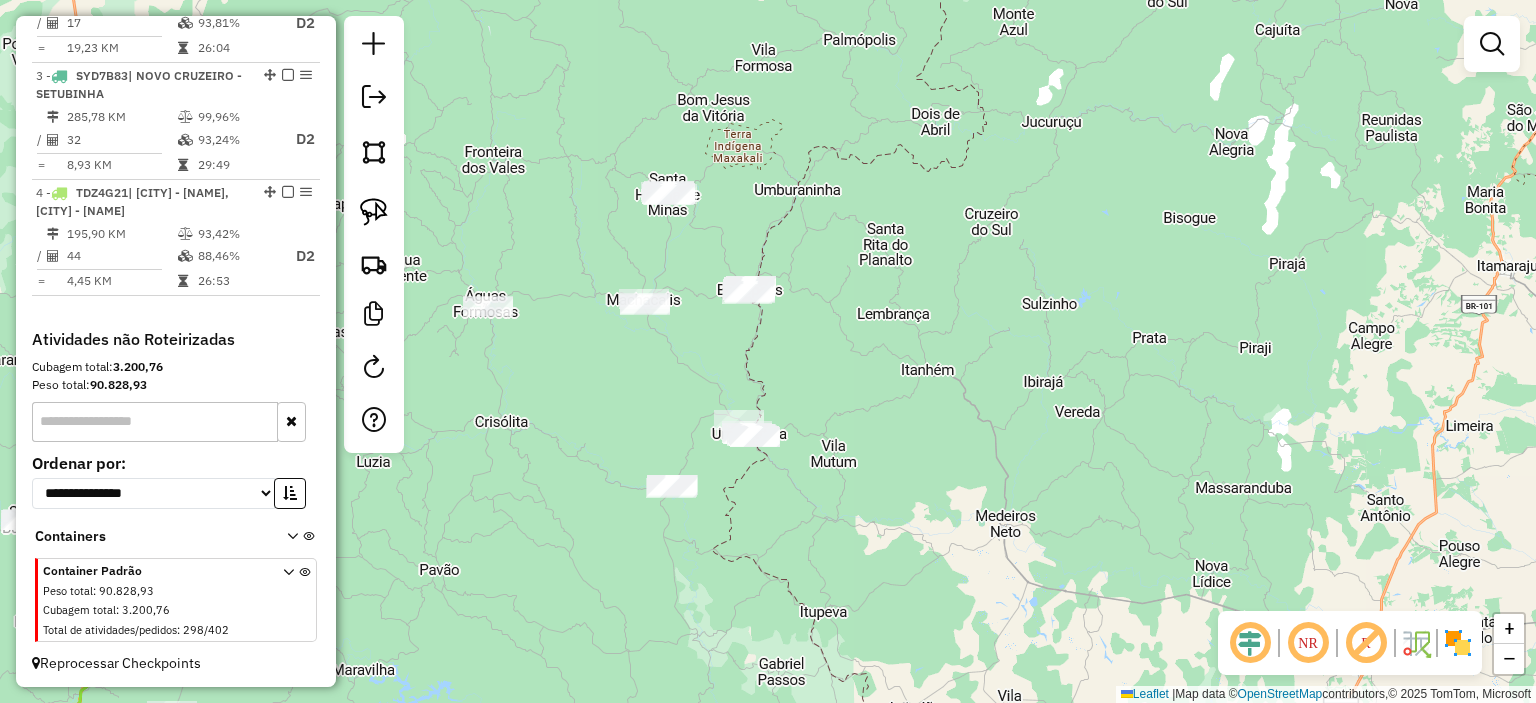 drag, startPoint x: 673, startPoint y: 535, endPoint x: 688, endPoint y: 560, distance: 29.15476 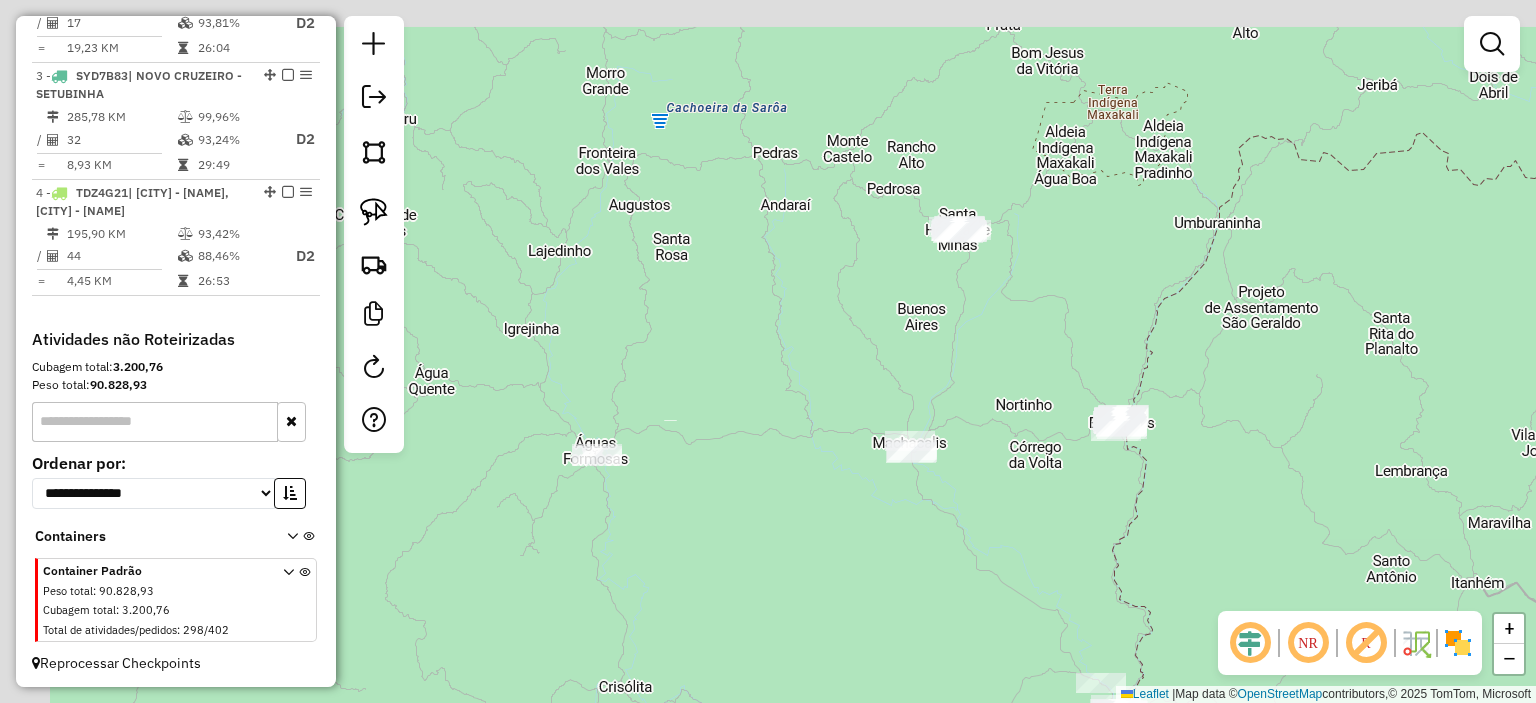 drag, startPoint x: 732, startPoint y: 549, endPoint x: 758, endPoint y: 567, distance: 31.622776 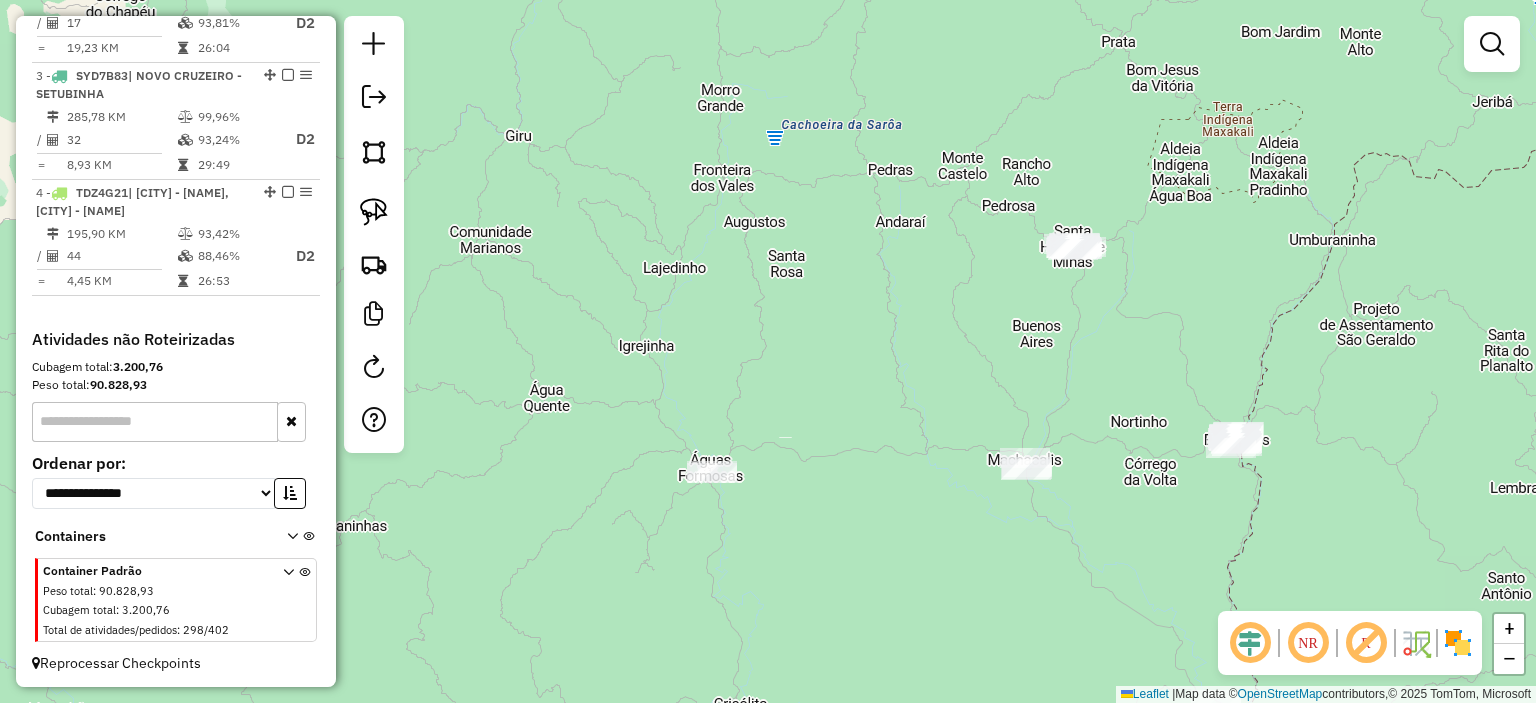 drag, startPoint x: 888, startPoint y: 515, endPoint x: 934, endPoint y: 515, distance: 46 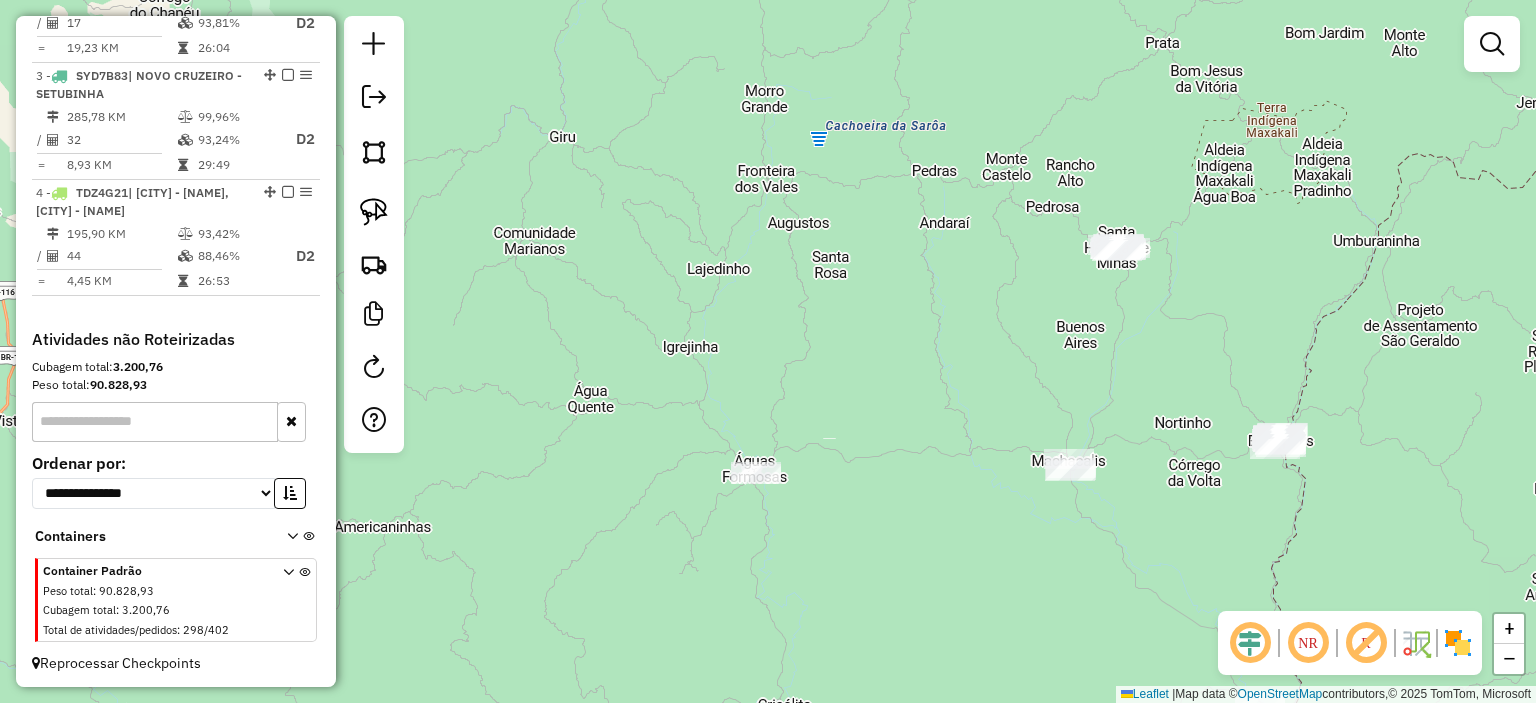 click on "Janela de atendimento Grade de atendimento Capacidade Transportadoras Veículos Cliente Pedidos  Rotas Selecione os dias de semana para filtrar as janelas de atendimento  Seg   Ter   Qua   Qui   Sex   Sáb   Dom  Informe o período da janela de atendimento: De: Até:  Filtrar exatamente a janela do cliente  Considerar janela de atendimento padrão  Selecione os dias de semana para filtrar as grades de atendimento  Seg   Ter   Qua   Qui   Sex   Sáb   Dom   Considerar clientes sem dia de atendimento cadastrado  Clientes fora do dia de atendimento selecionado Filtrar as atividades entre os valores definidos abaixo:  Peso mínimo:   Peso máximo:   Cubagem mínima:   Cubagem máxima:   De:   Até:  Filtrar as atividades entre o tempo de atendimento definido abaixo:  De:   Até:   Considerar capacidade total dos clientes não roteirizados Transportadora: Selecione um ou mais itens Tipo de veículo: Selecione um ou mais itens Veículo: Selecione um ou mais itens Motorista: Selecione um ou mais itens Nome: Rótulo:" 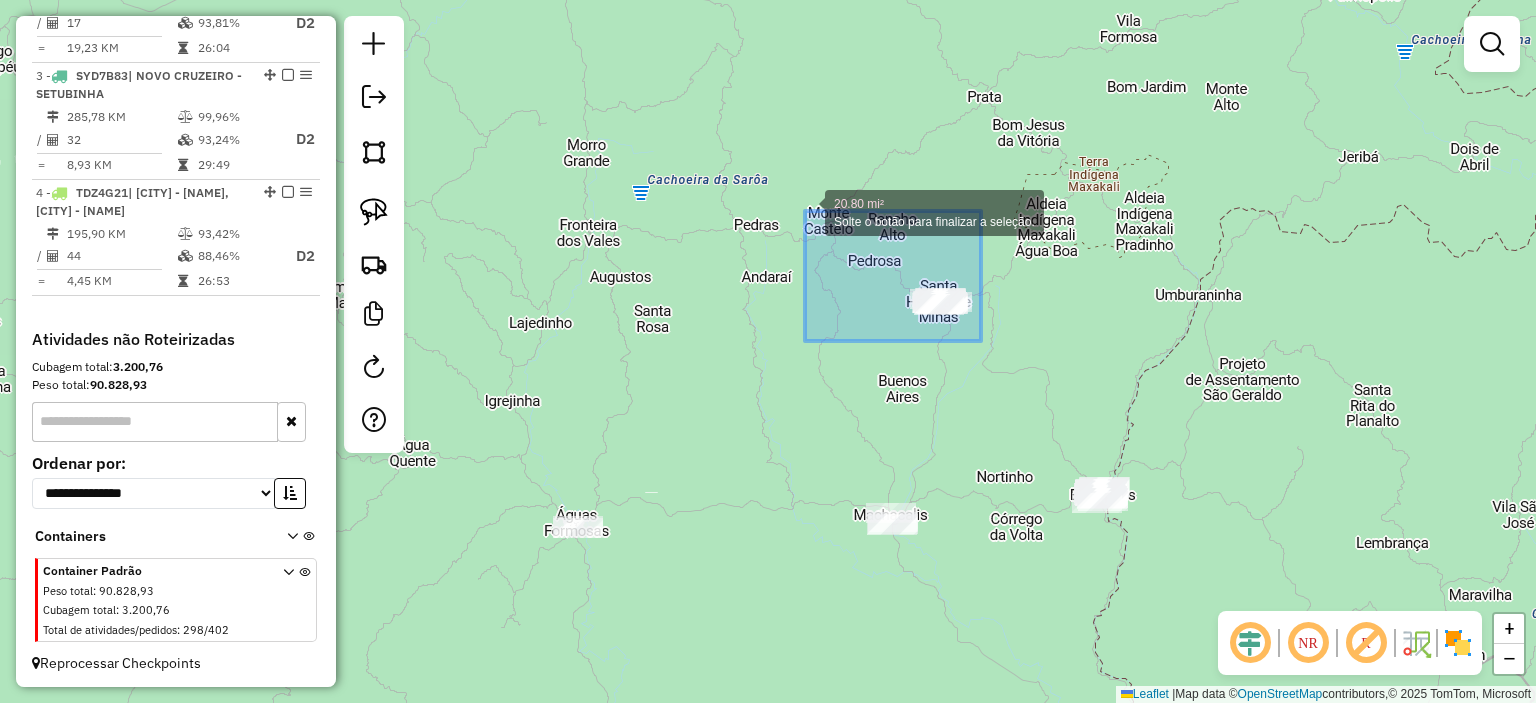 drag, startPoint x: 805, startPoint y: 211, endPoint x: 780, endPoint y: 200, distance: 27.313 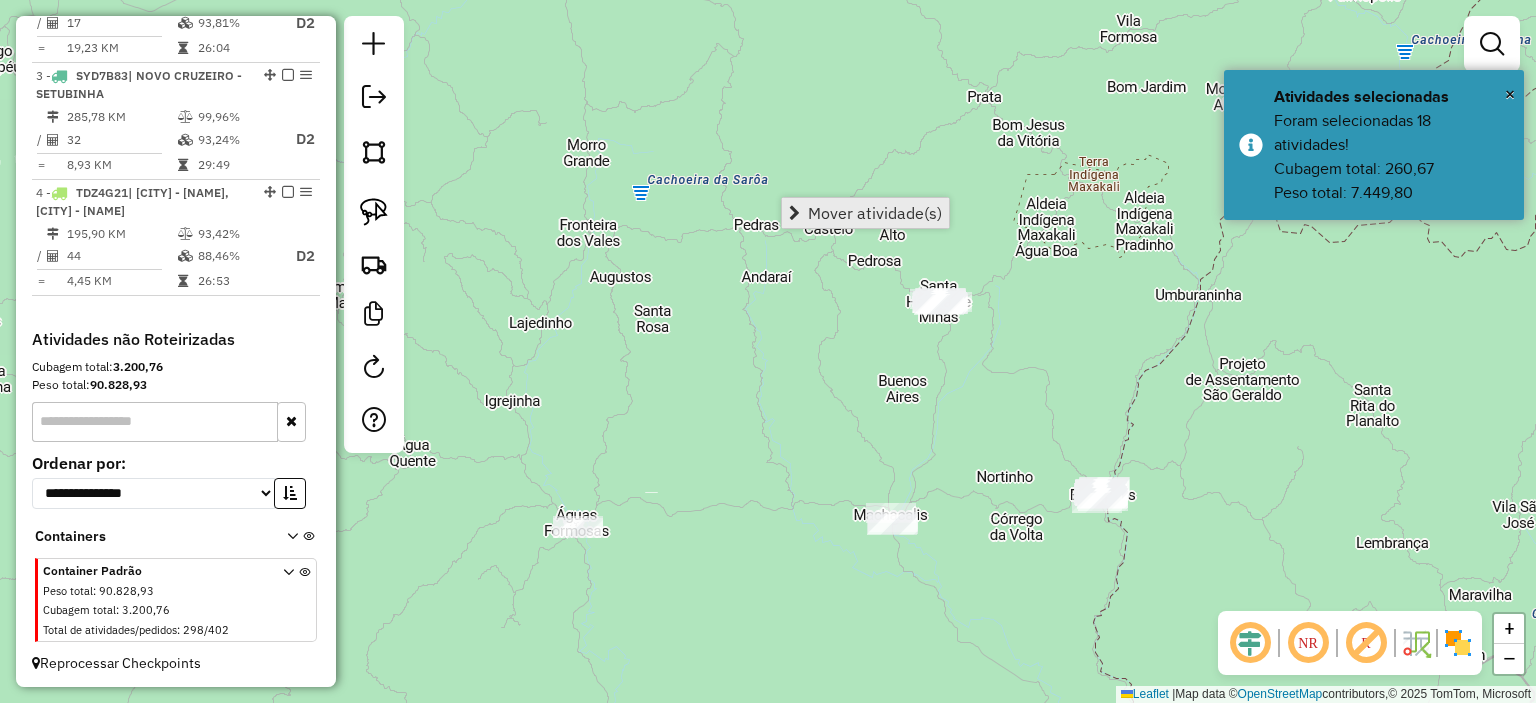 click on "Mover atividade(s)" at bounding box center (875, 213) 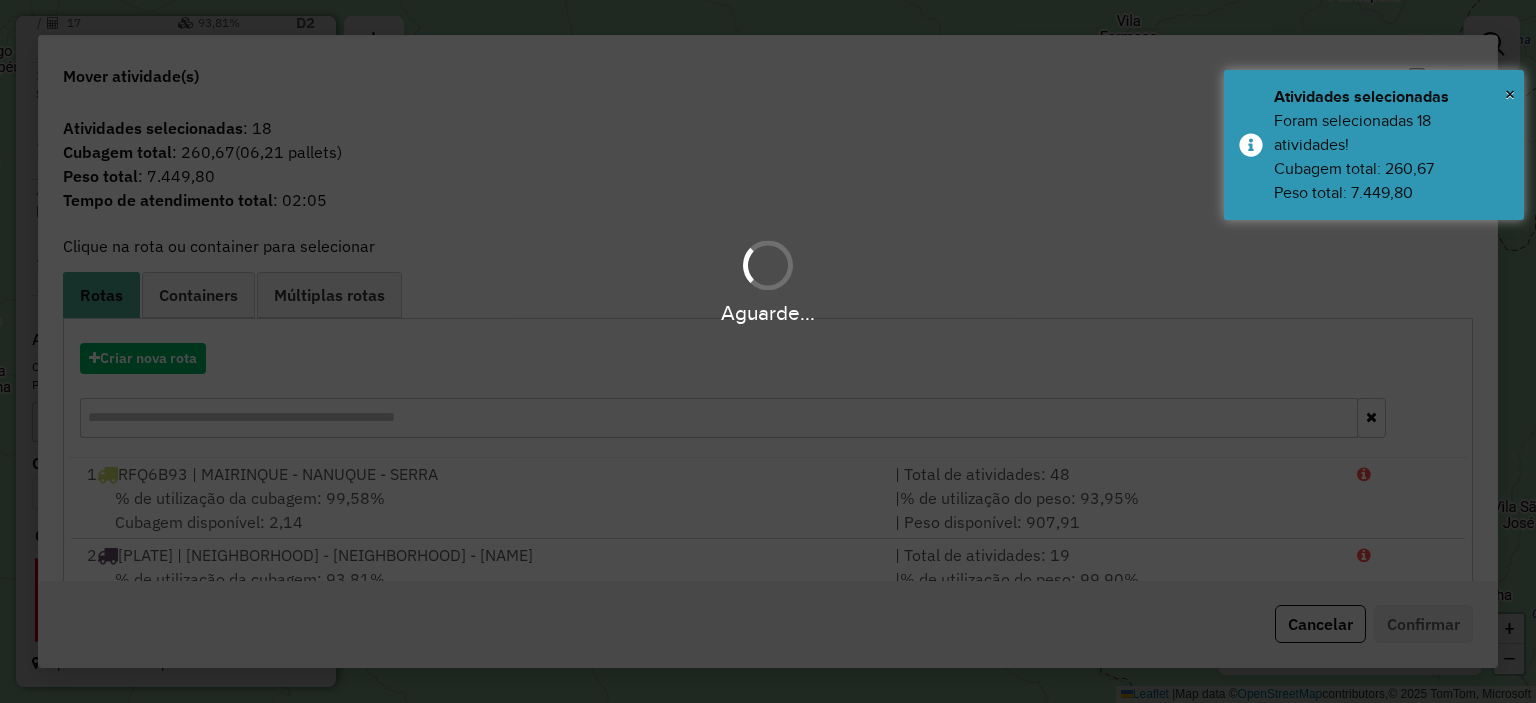 click on "Aguarde..." at bounding box center [768, 351] 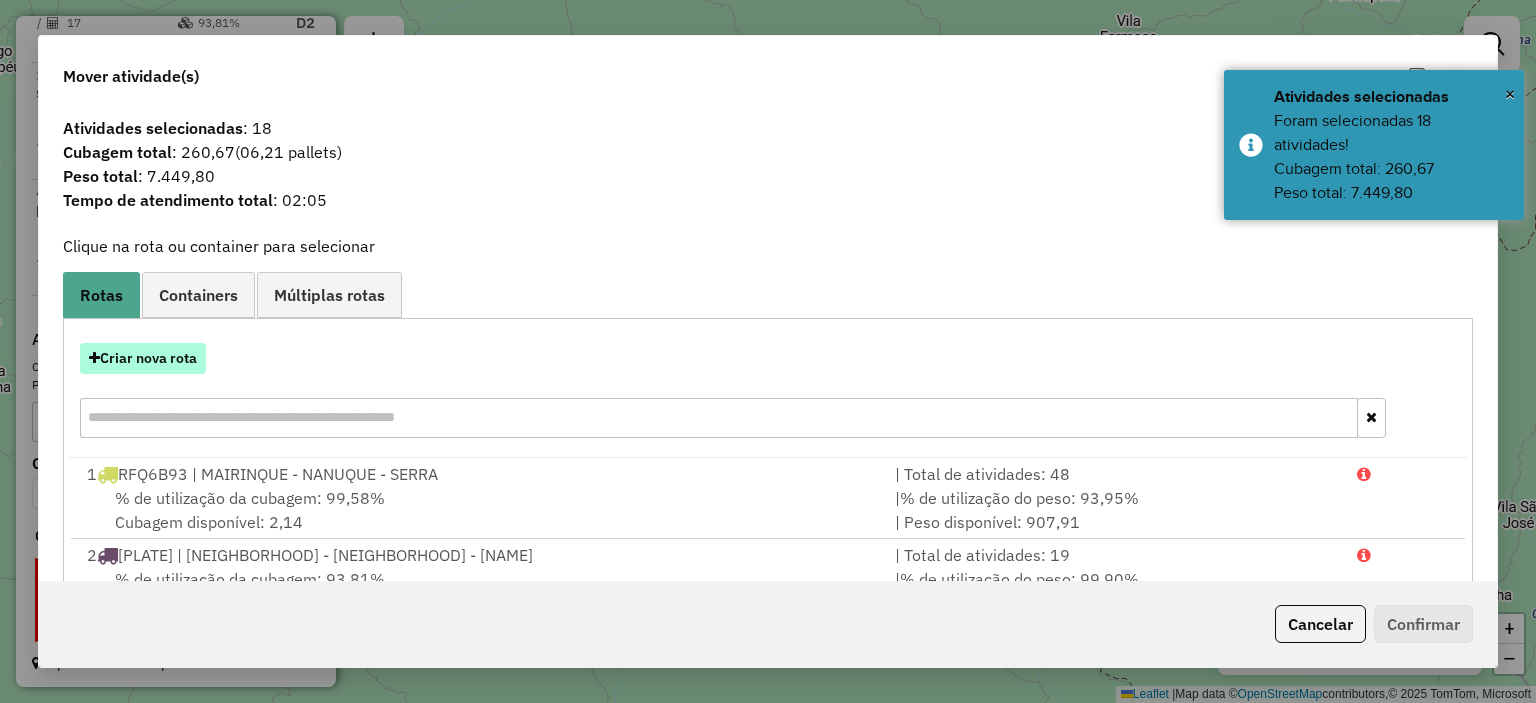 click on "Criar nova rota" at bounding box center (143, 358) 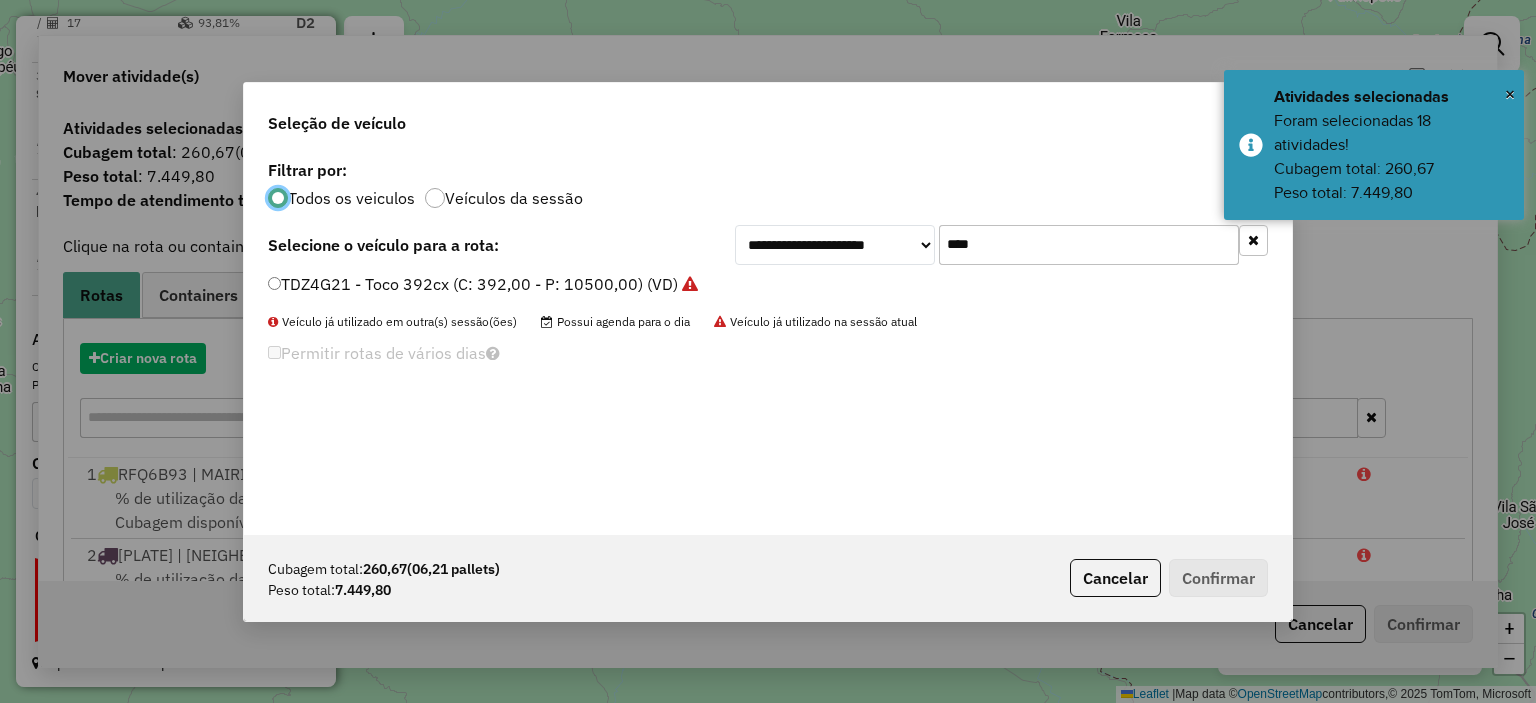 scroll, scrollTop: 10, scrollLeft: 6, axis: both 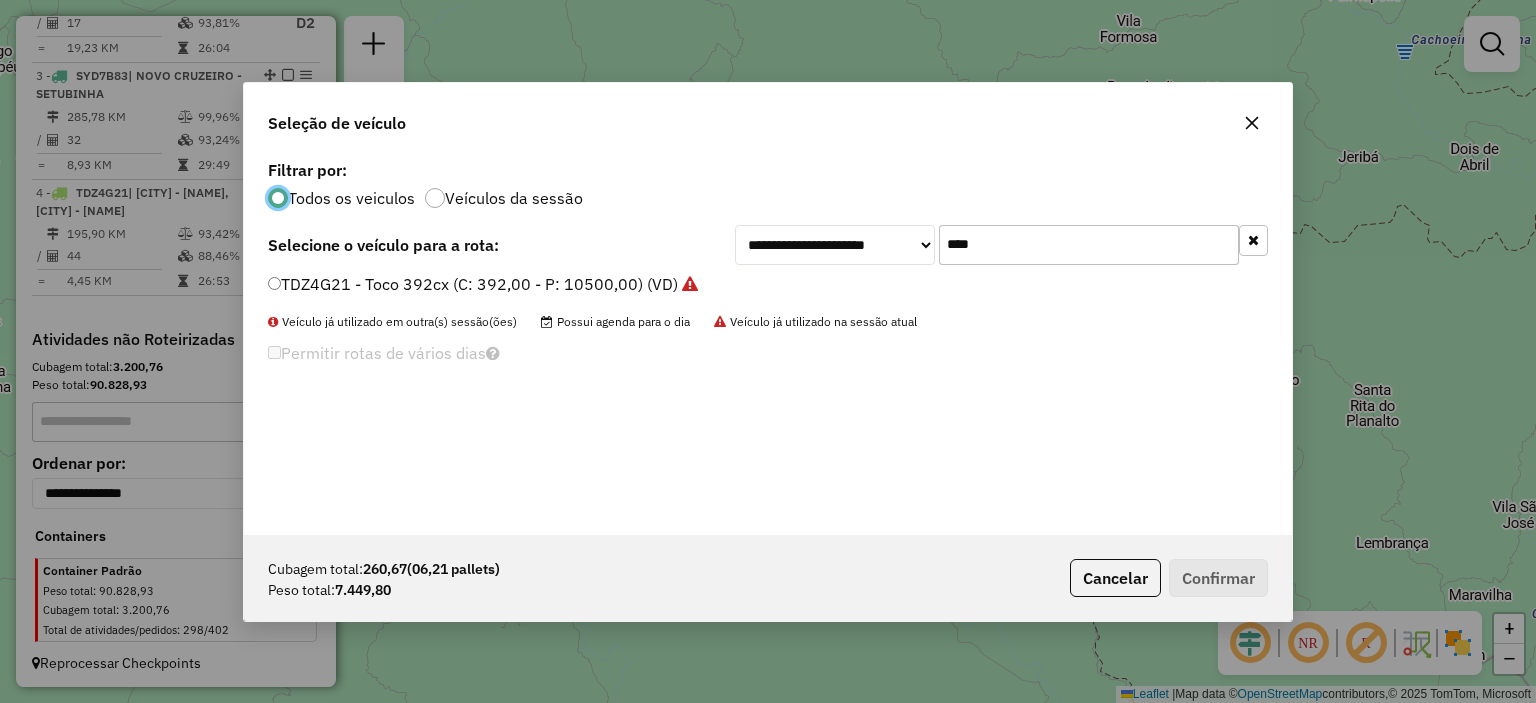 drag, startPoint x: 956, startPoint y: 243, endPoint x: 804, endPoint y: 255, distance: 152.47295 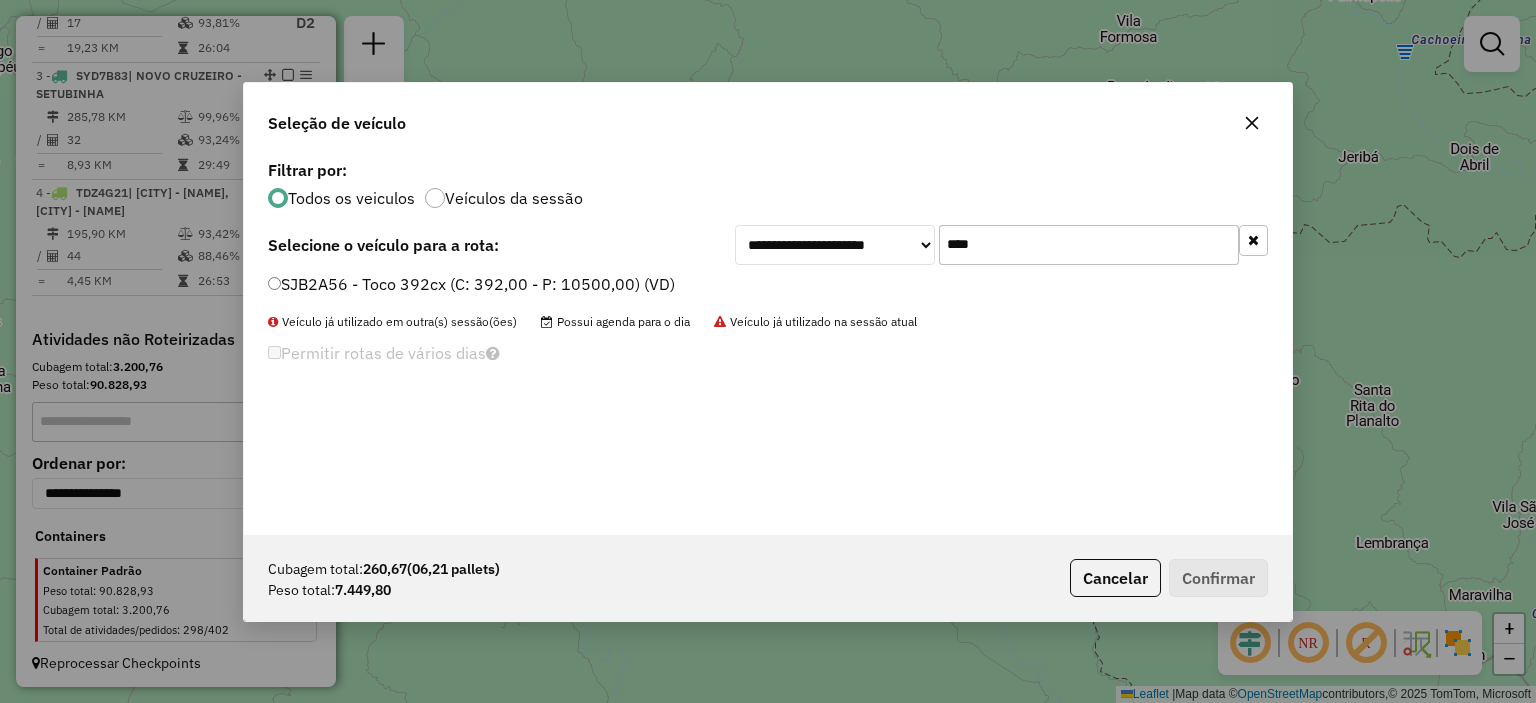 type on "****" 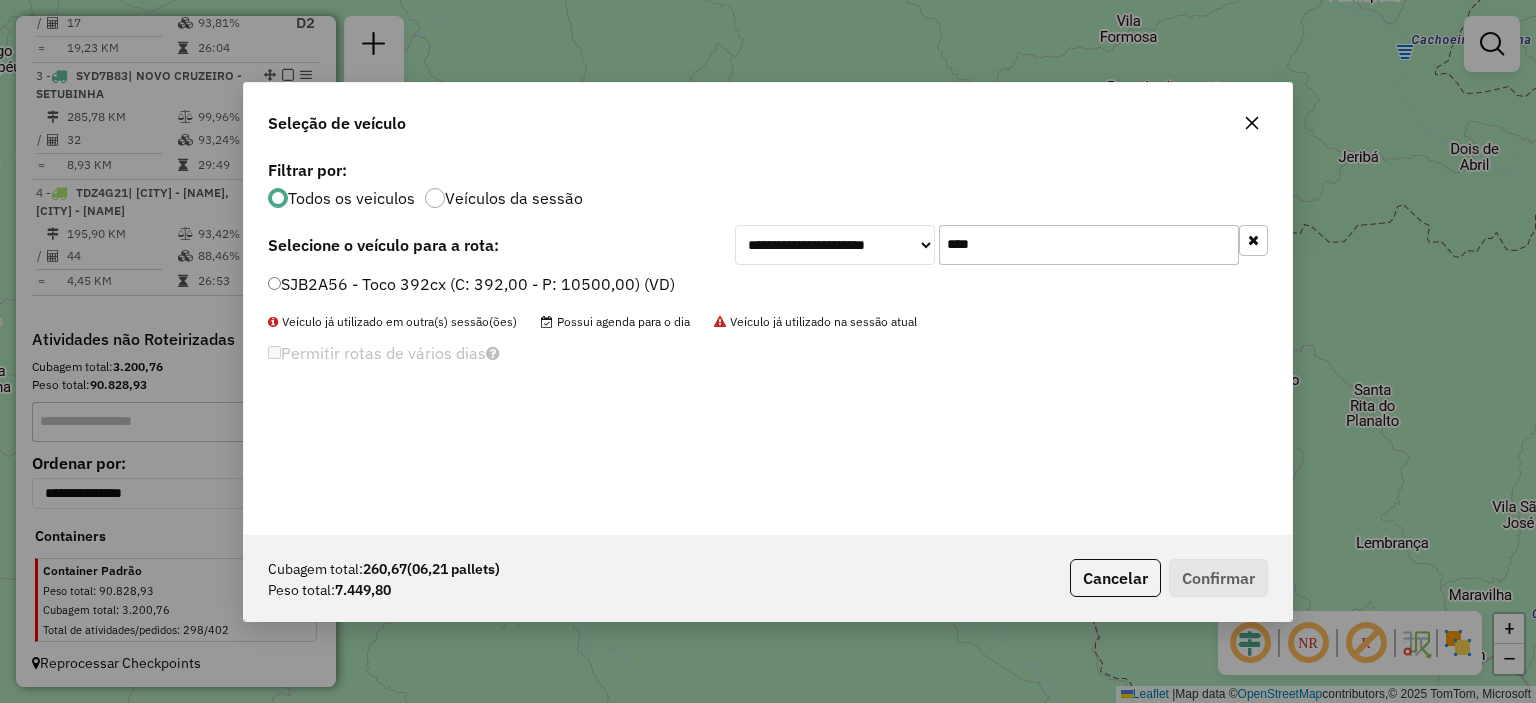 click on "SJB2A56 - Toco 392cx (C: 392,00 - P: 10500,00) (VD)" 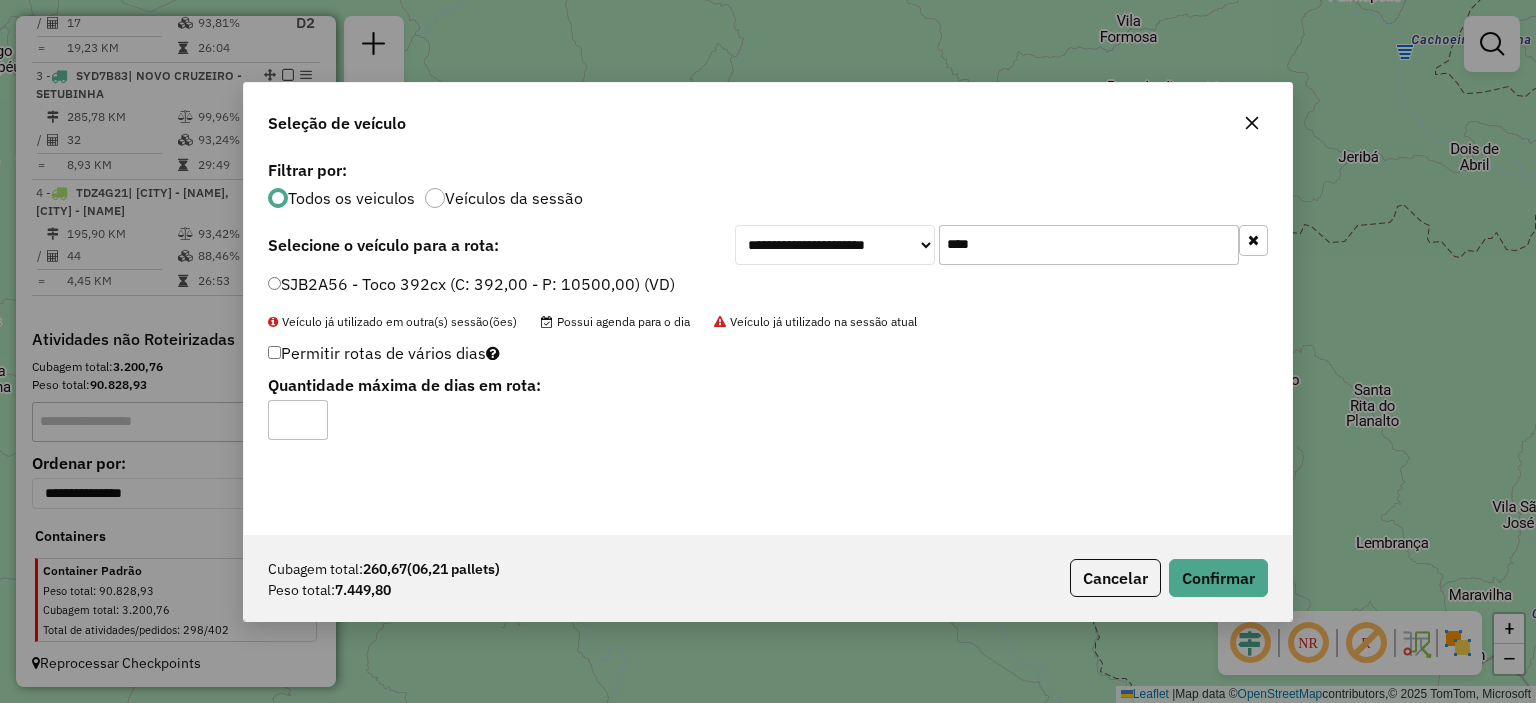 click on "**********" 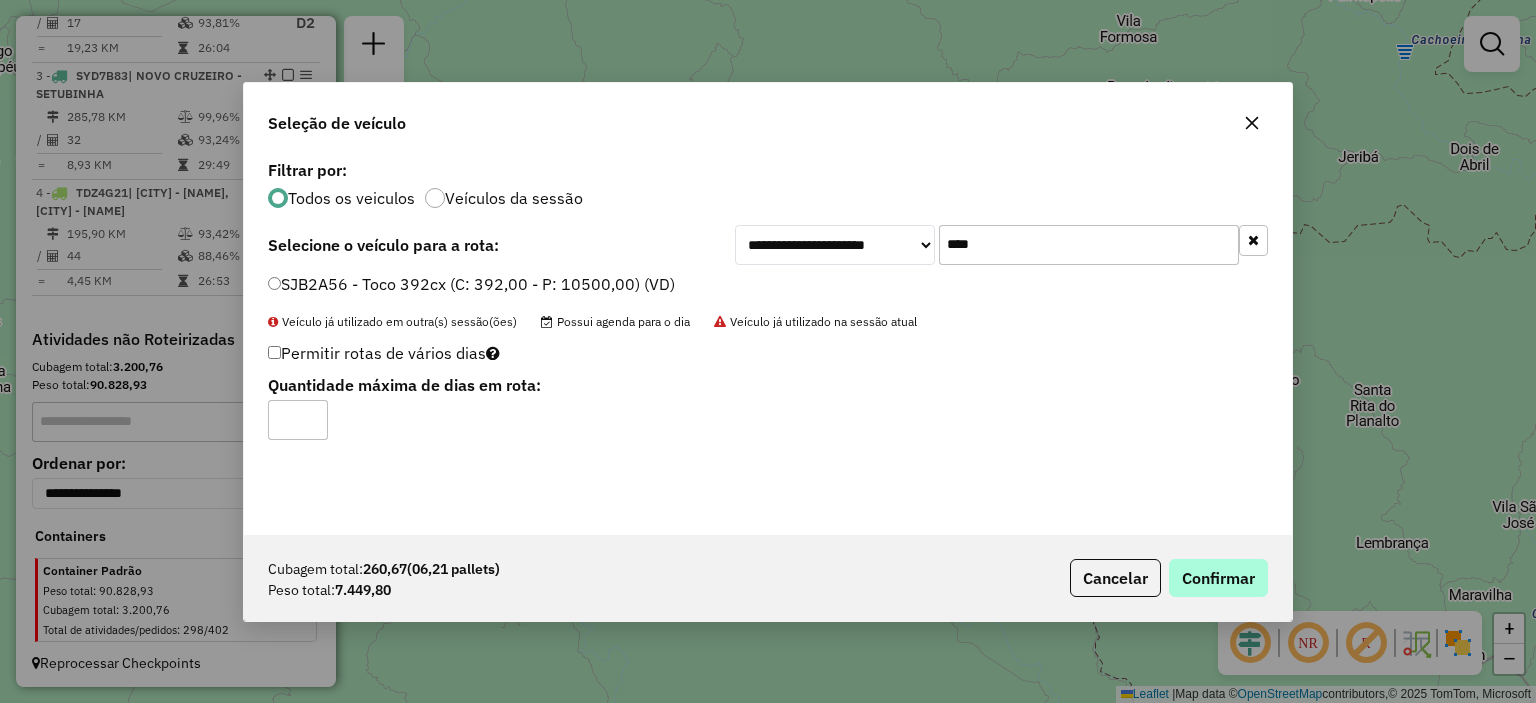 click on "**********" 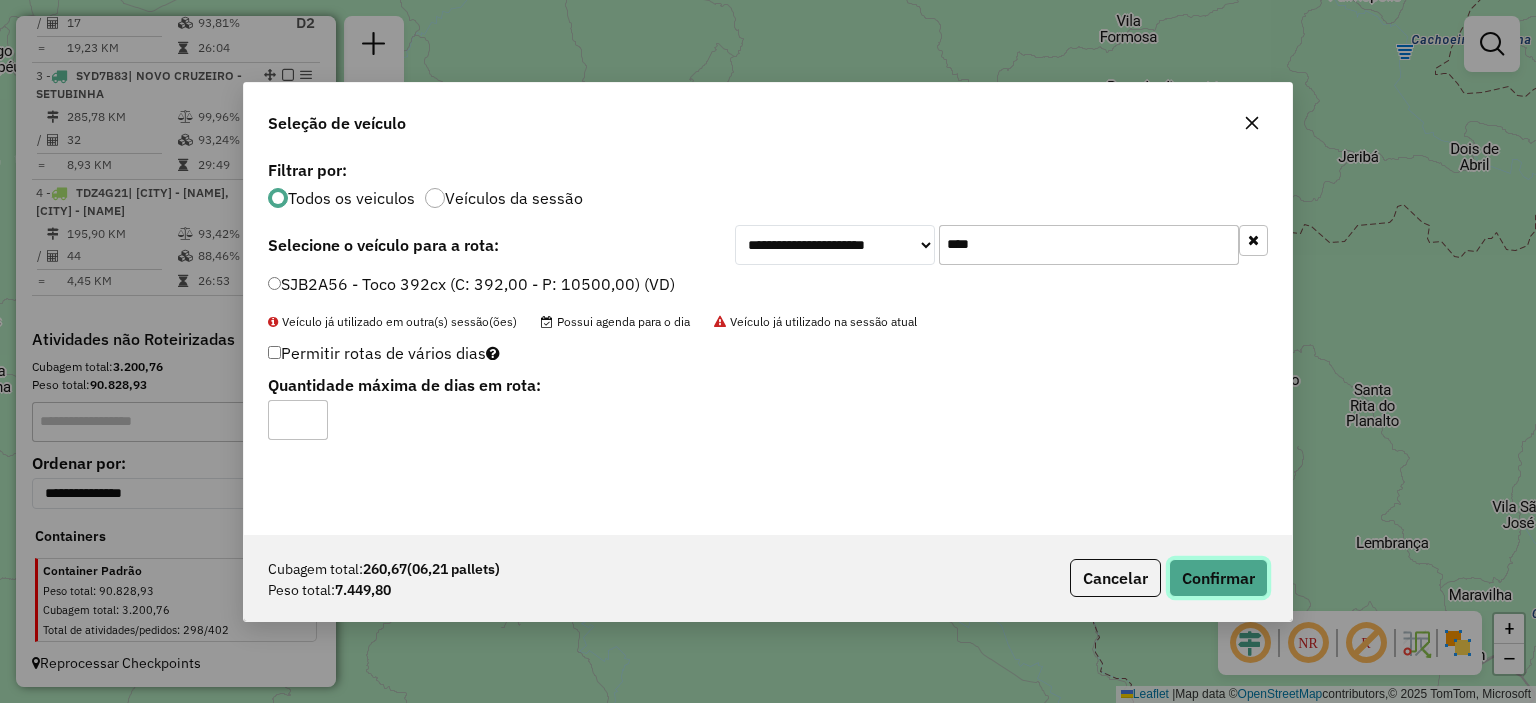 drag, startPoint x: 1248, startPoint y: 571, endPoint x: 1185, endPoint y: 571, distance: 63 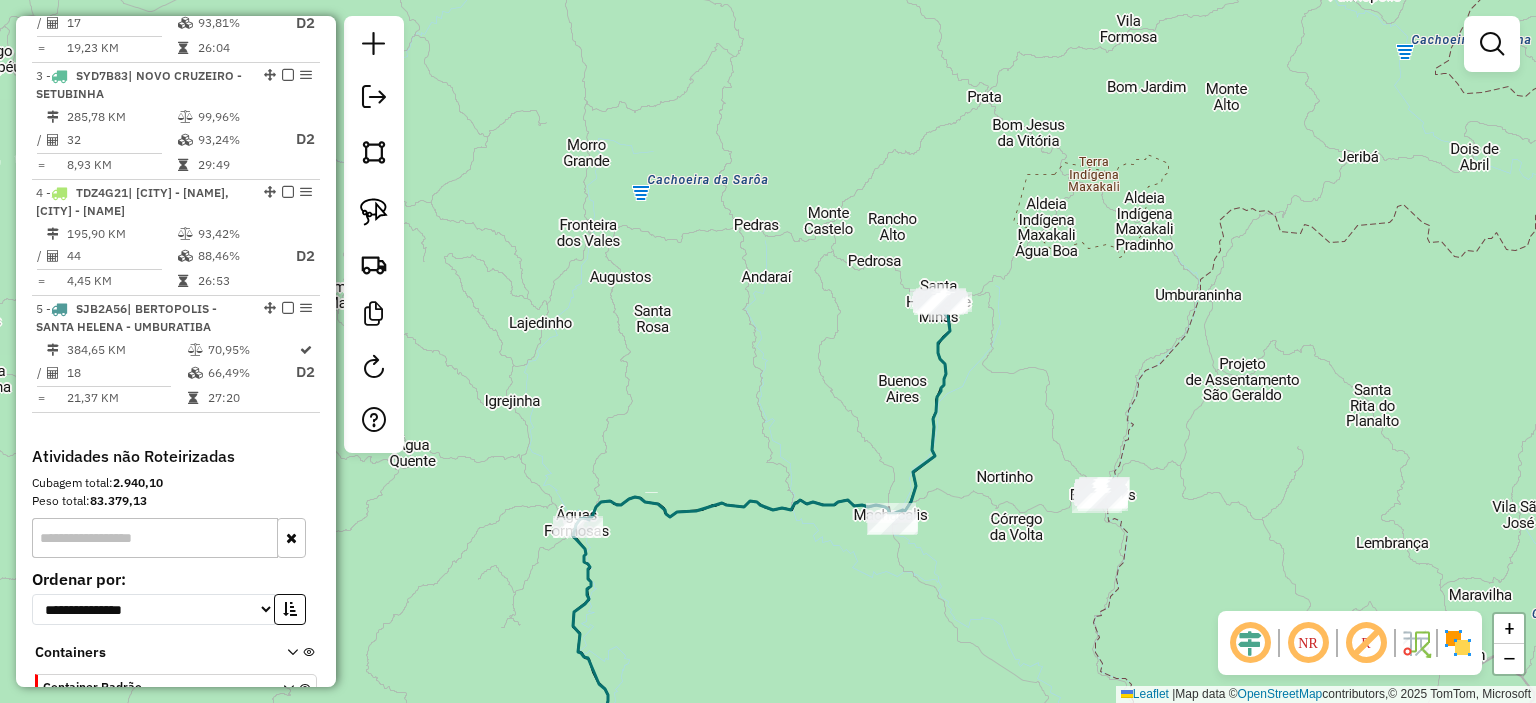 drag, startPoint x: 655, startPoint y: 424, endPoint x: 673, endPoint y: 402, distance: 28.42534 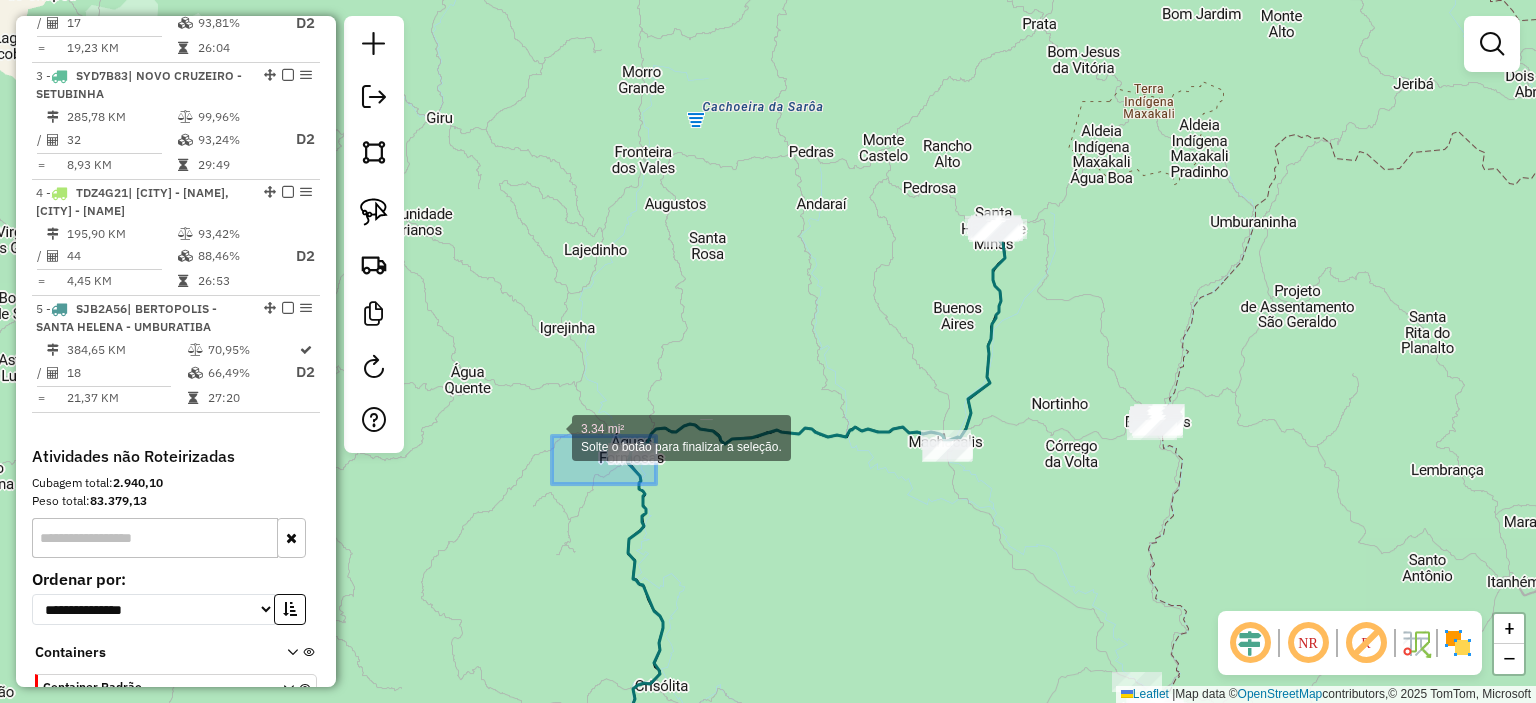 drag, startPoint x: 552, startPoint y: 436, endPoint x: 521, endPoint y: 416, distance: 36.891735 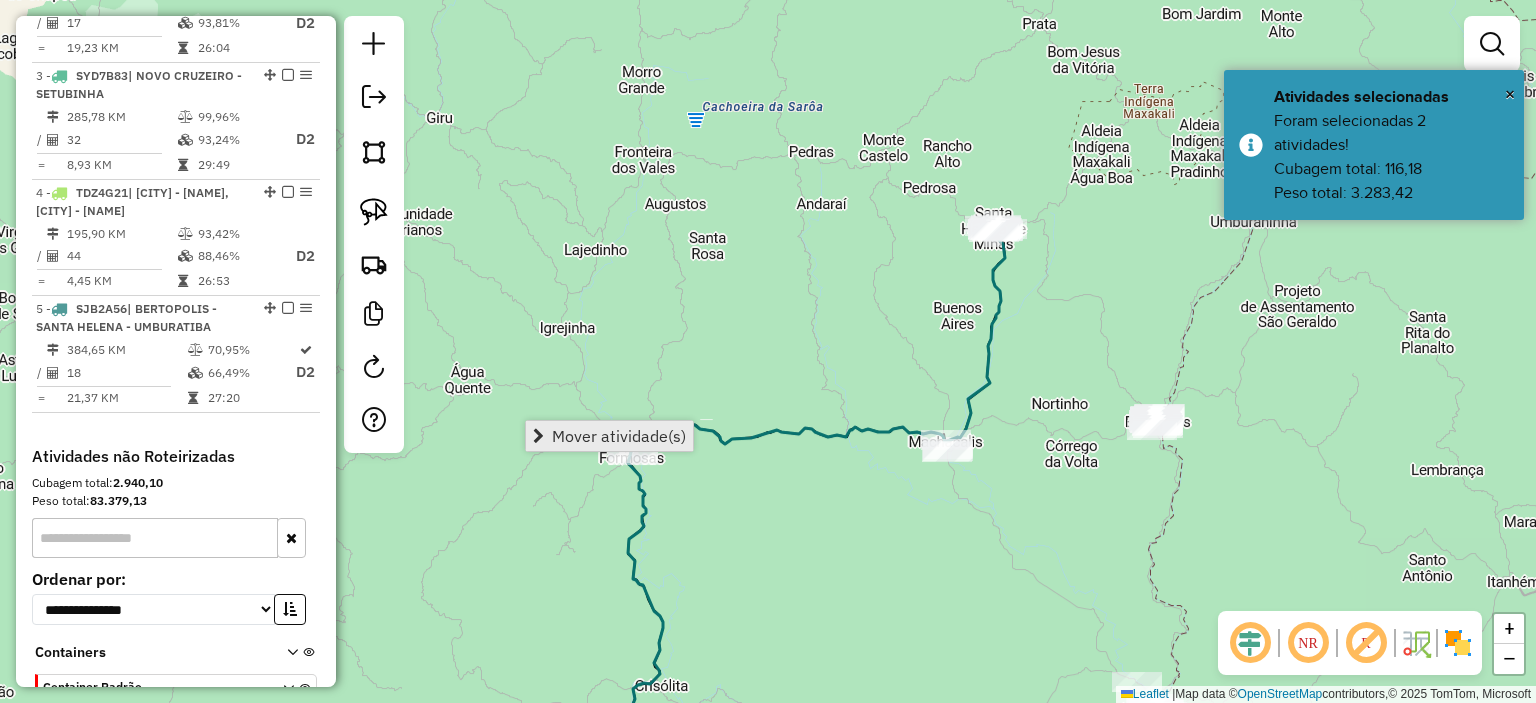 click on "Mover atividade(s)" at bounding box center [619, 436] 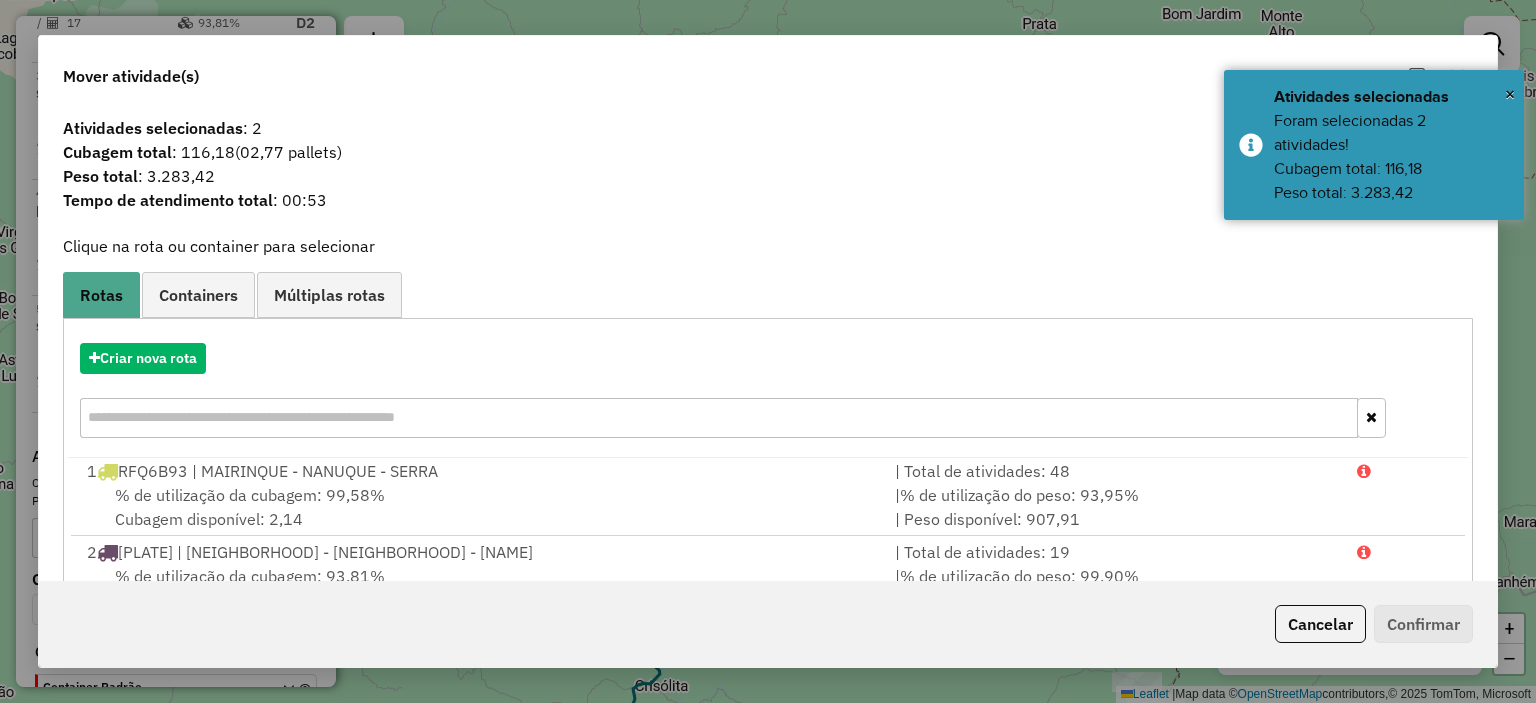 scroll, scrollTop: 4, scrollLeft: 0, axis: vertical 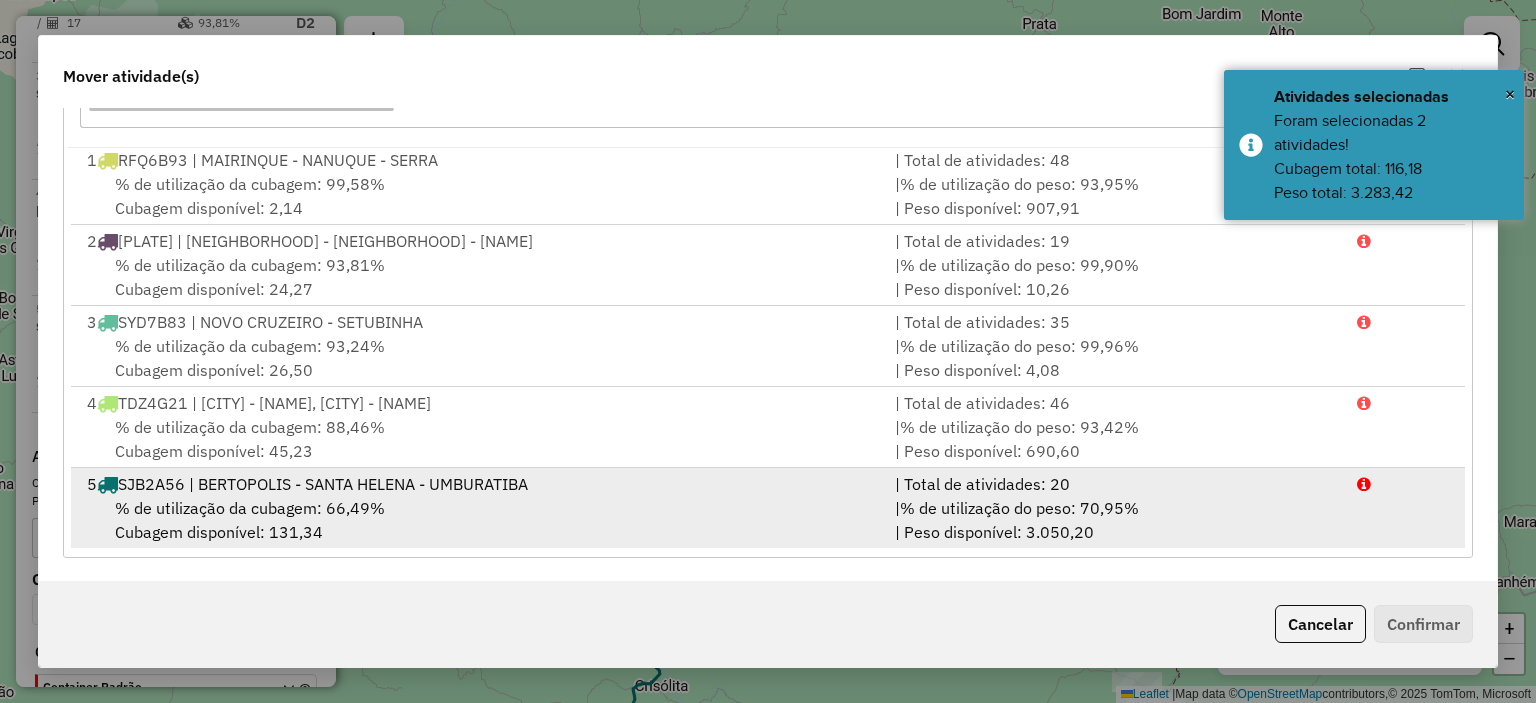 click on "% de utilização da cubagem: 66,49%  Cubagem disponível: 131,34" at bounding box center (479, 520) 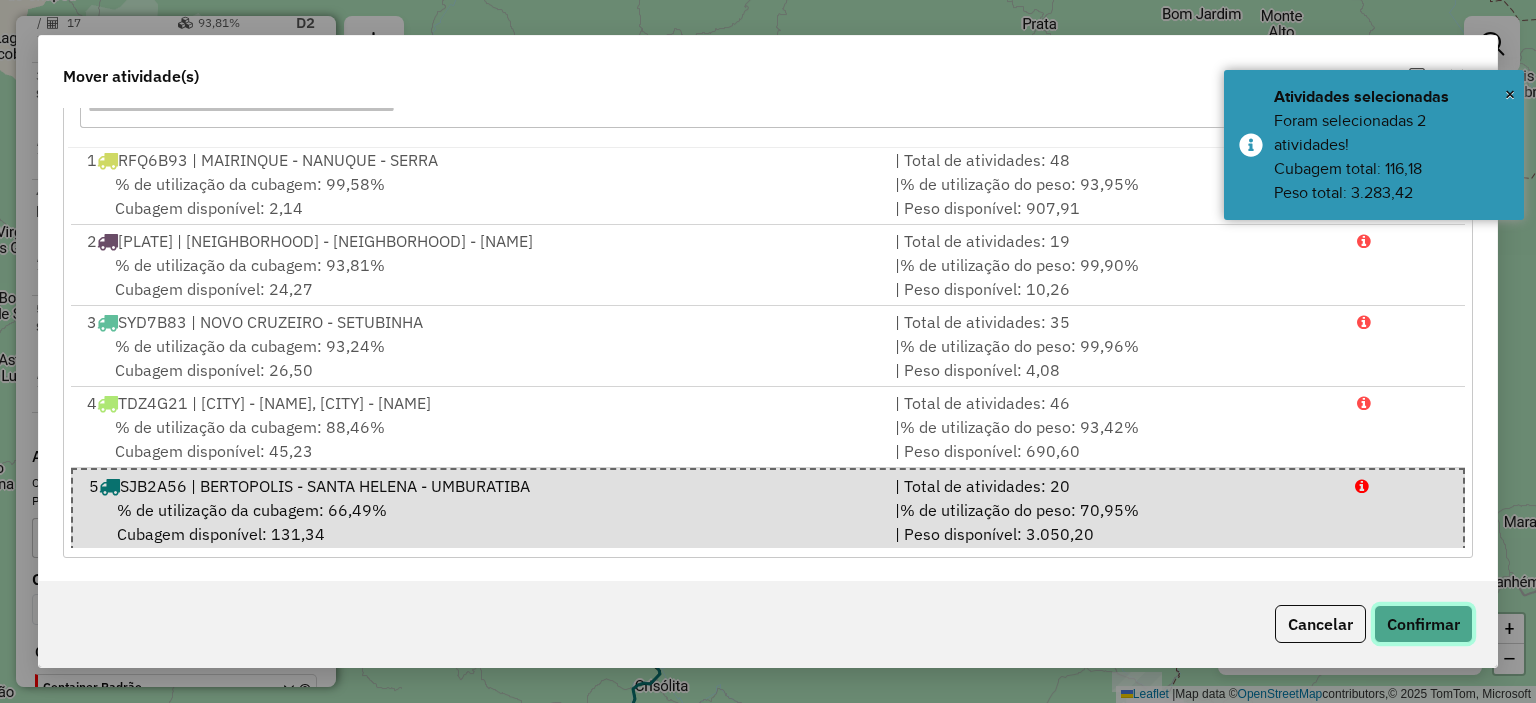 click on "Confirmar" 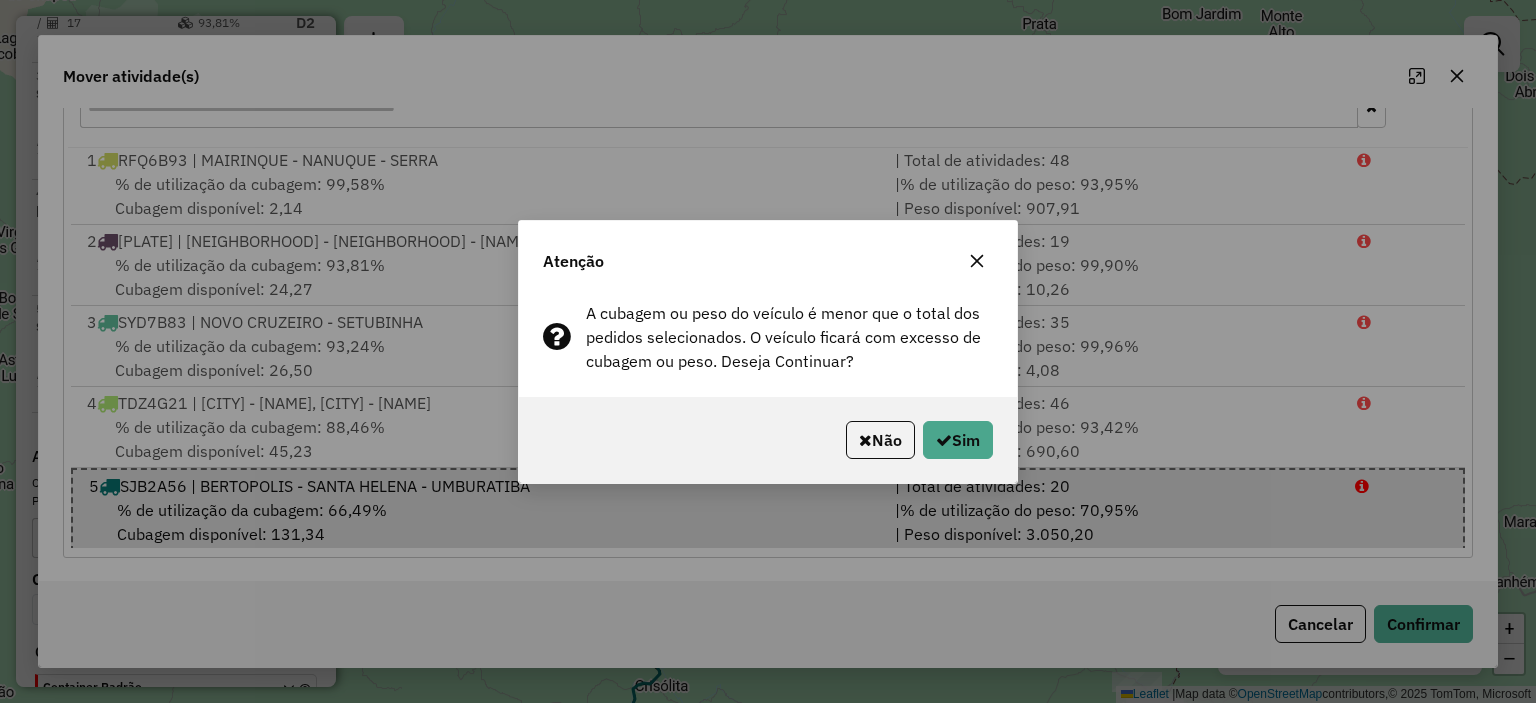 drag, startPoint x: 912, startPoint y: 403, endPoint x: 930, endPoint y: 407, distance: 18.439089 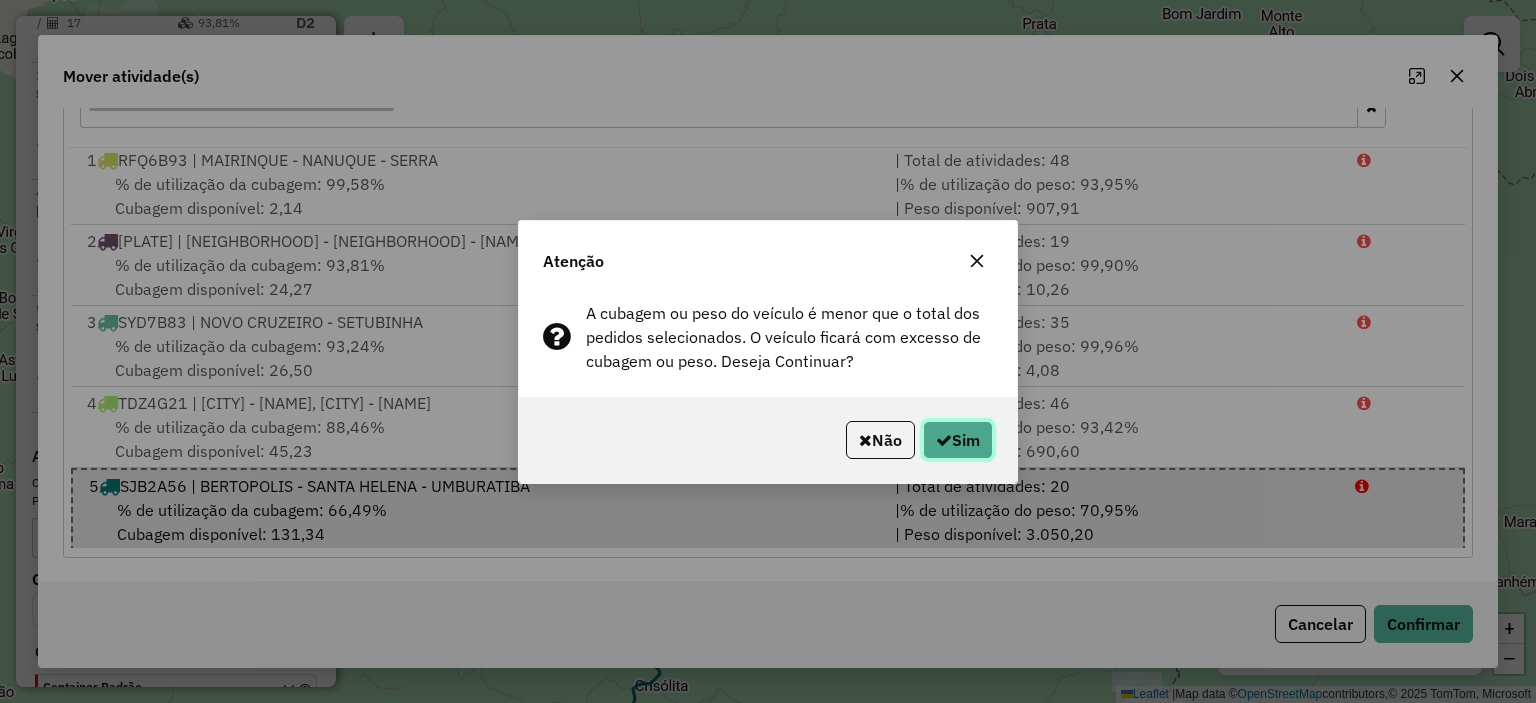 drag, startPoint x: 969, startPoint y: 441, endPoint x: 971, endPoint y: 455, distance: 14.142136 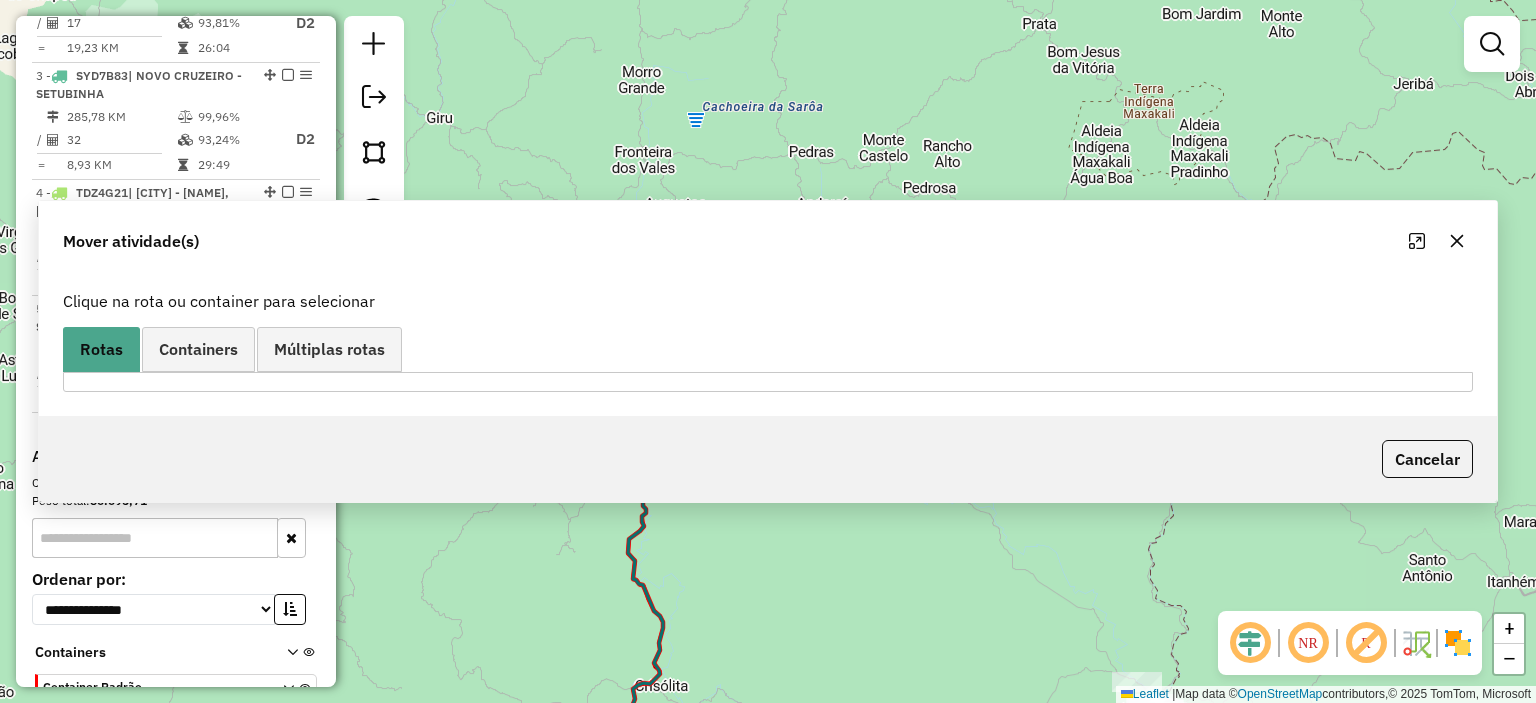 scroll, scrollTop: 0, scrollLeft: 0, axis: both 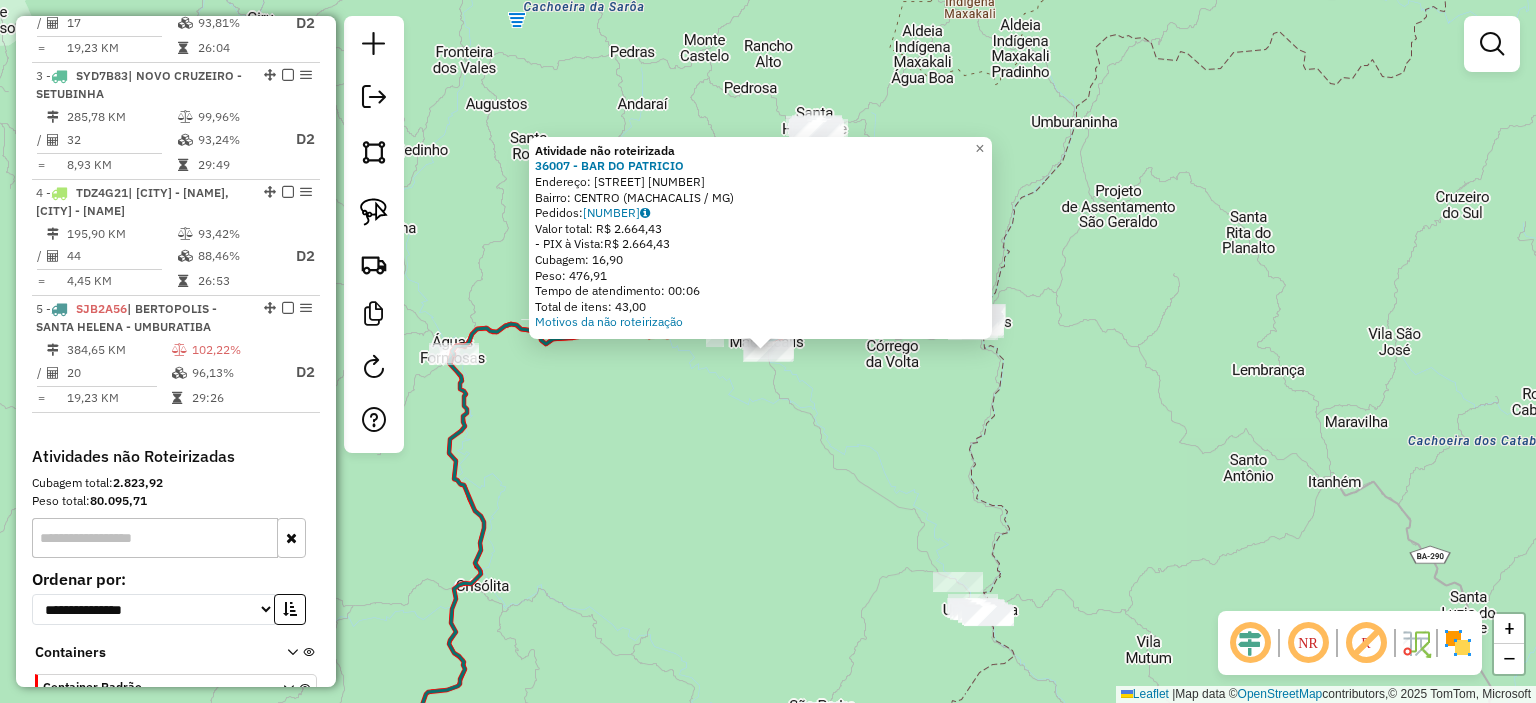 click on "Atividade não roteirizada 36007 - BAR DO PATRICIO  Endereço:  Pra a Aurelio Batista 78   Bairro: CENTRO (MACHACALIS / MG)   Pedidos:  06394302   Valor total: R$ 2.664,43   - PIX à Vista:  R$ 2.664,43   Cubagem: 16,90   Peso: 476,91   Tempo de atendimento: 00:06   Total de itens: 43,00  Motivos da não roteirização × Janela de atendimento Grade de atendimento Capacidade Transportadoras Veículos Cliente Pedidos  Rotas Selecione os dias de semana para filtrar as janelas de atendimento  Seg   Ter   Qua   Qui   Sex   Sáb   Dom  Informe o período da janela de atendimento: De: Até:  Filtrar exatamente a janela do cliente  Considerar janela de atendimento padrão  Selecione os dias de semana para filtrar as grades de atendimento  Seg   Ter   Qua   Qui   Sex   Sáb   Dom   Considerar clientes sem dia de atendimento cadastrado  Clientes fora do dia de atendimento selecionado Filtrar as atividades entre os valores definidos abaixo:  Peso mínimo:   Peso máximo:   Cubagem mínima:   Cubagem máxima:   De:  De:" 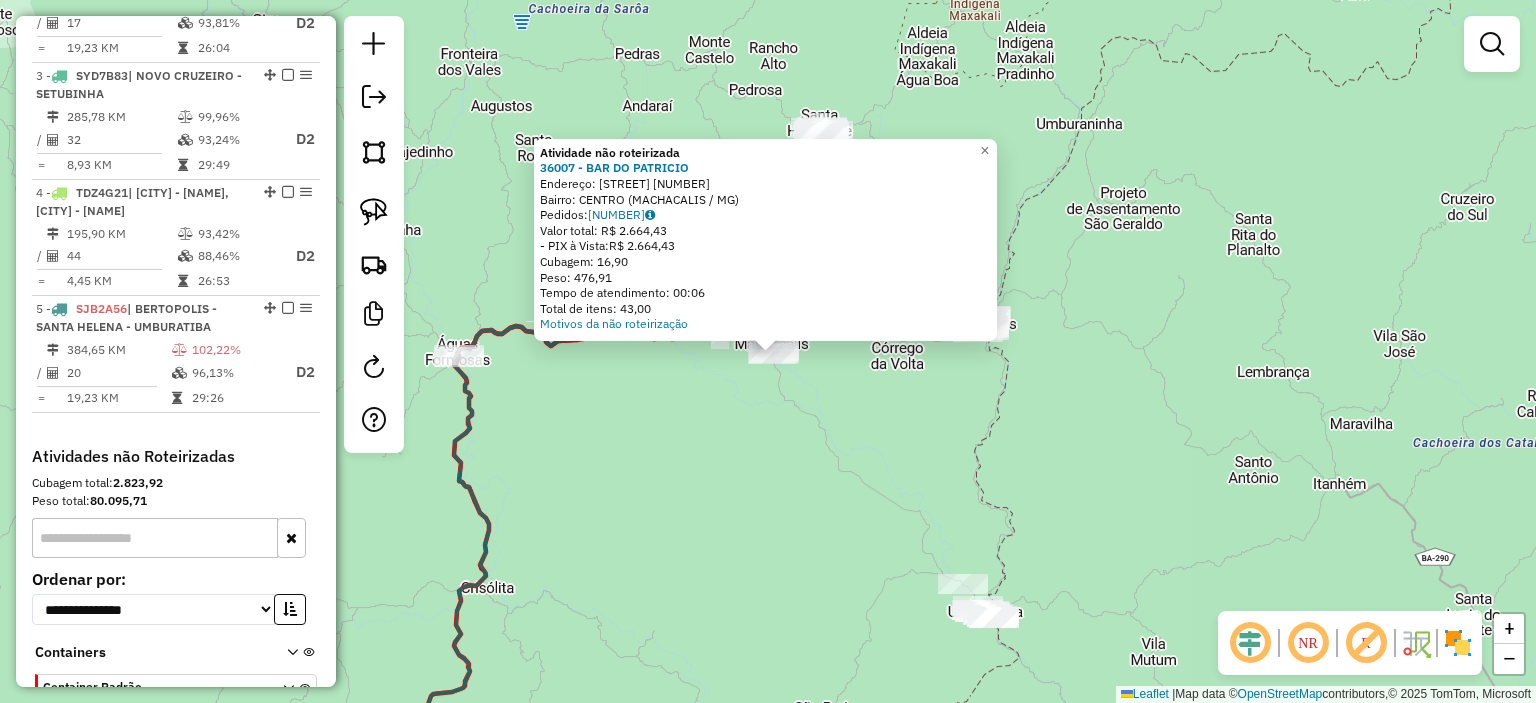 drag, startPoint x: 732, startPoint y: 491, endPoint x: 776, endPoint y: 496, distance: 44.28318 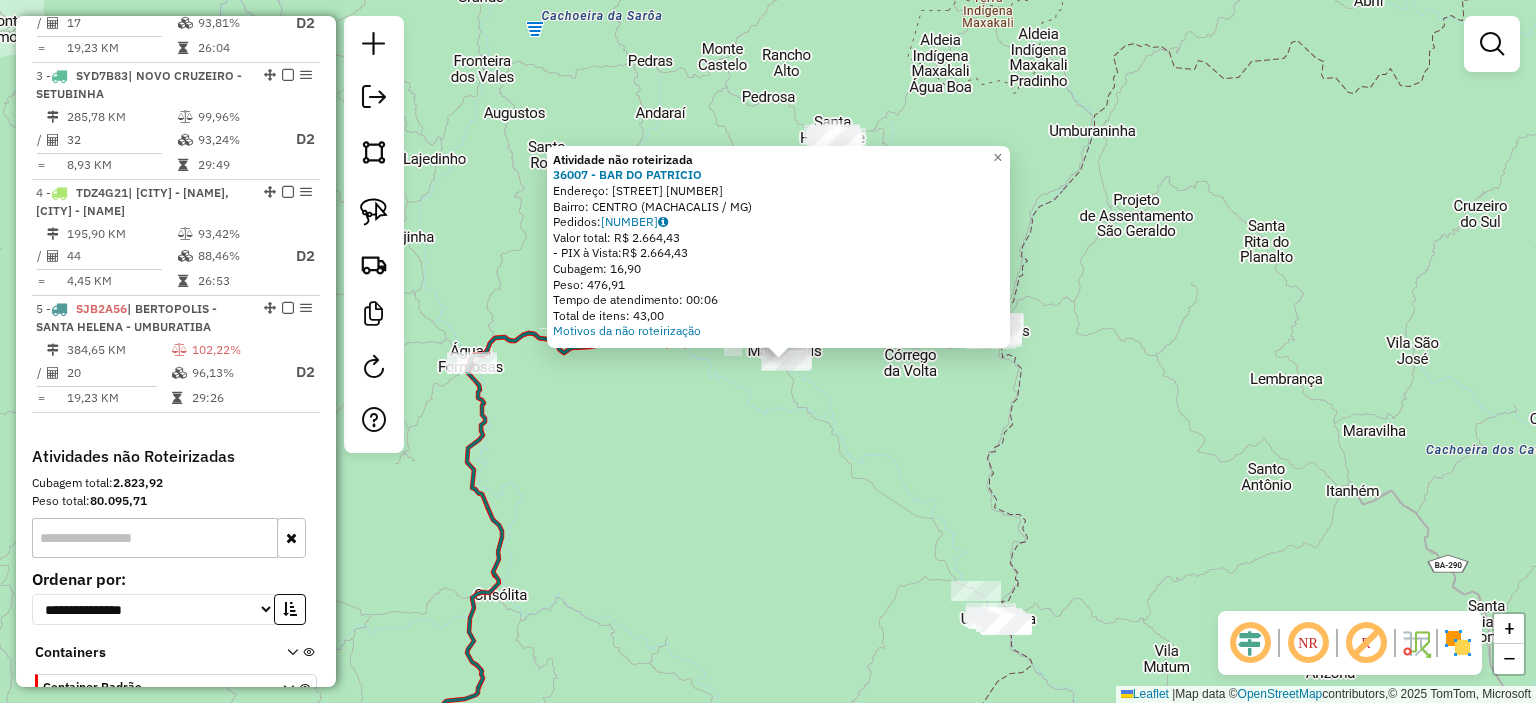 drag, startPoint x: 830, startPoint y: 467, endPoint x: 920, endPoint y: 595, distance: 156.47363 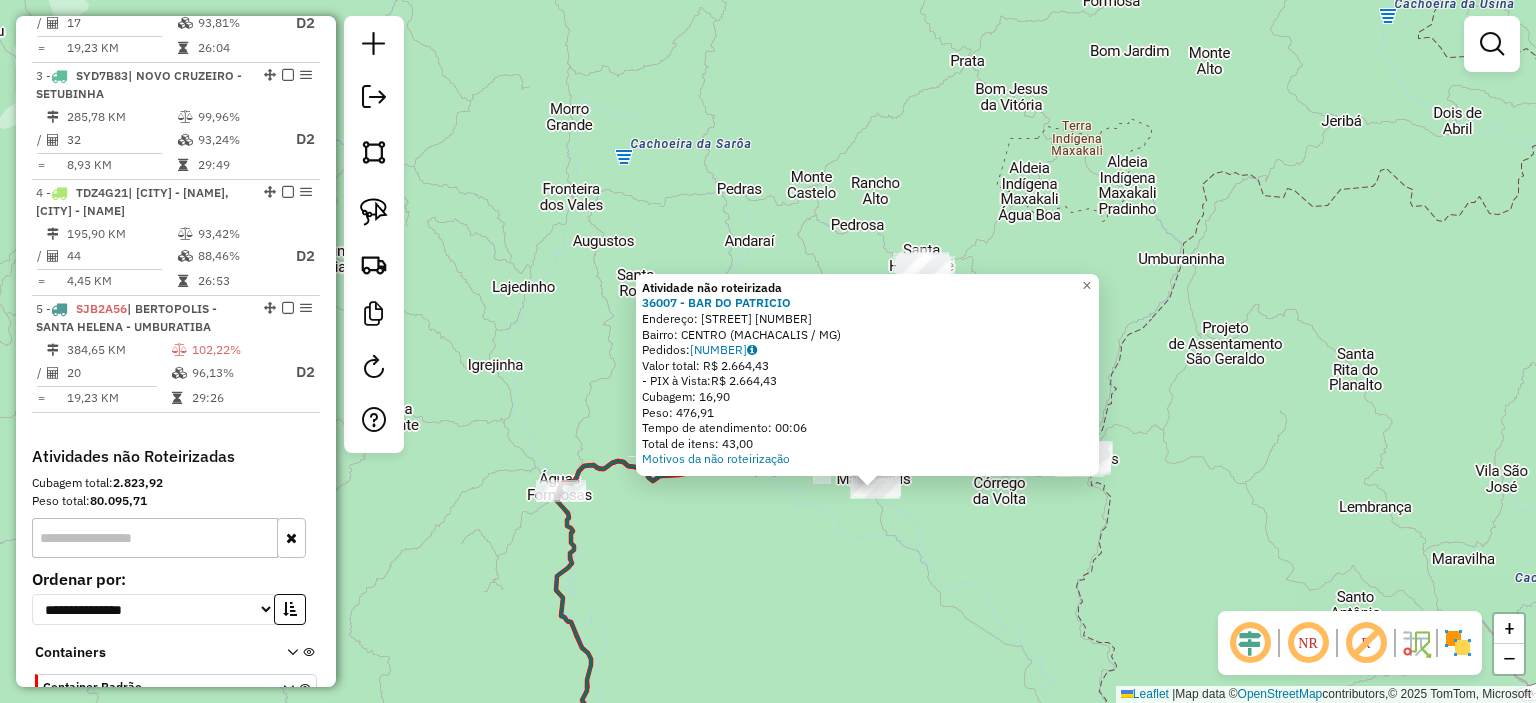 click on "Atividade não roteirizada 36007 - BAR DO PATRICIO  Endereço:  Pra a Aurelio Batista 78   Bairro: CENTRO (MACHACALIS / MG)   Pedidos:  06394302   Valor total: R$ 2.664,43   - PIX à Vista:  R$ 2.664,43   Cubagem: 16,90   Peso: 476,91   Tempo de atendimento: 00:06   Total de itens: 43,00  Motivos da não roteirização × Janela de atendimento Grade de atendimento Capacidade Transportadoras Veículos Cliente Pedidos  Rotas Selecione os dias de semana para filtrar as janelas de atendimento  Seg   Ter   Qua   Qui   Sex   Sáb   Dom  Informe o período da janela de atendimento: De: Até:  Filtrar exatamente a janela do cliente  Considerar janela de atendimento padrão  Selecione os dias de semana para filtrar as grades de atendimento  Seg   Ter   Qua   Qui   Sex   Sáb   Dom   Considerar clientes sem dia de atendimento cadastrado  Clientes fora do dia de atendimento selecionado Filtrar as atividades entre os valores definidos abaixo:  Peso mínimo:   Peso máximo:   Cubagem mínima:   Cubagem máxima:   De:  De:" 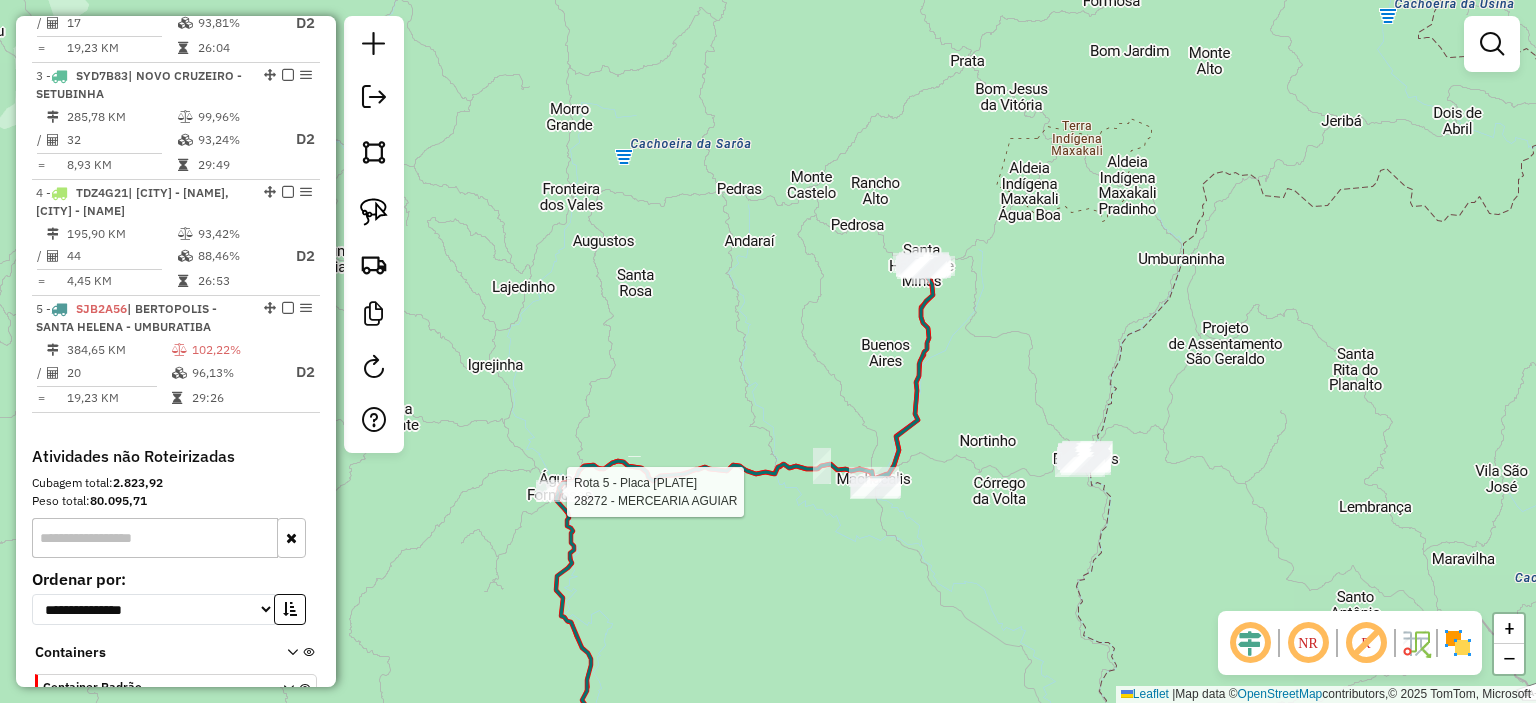select on "*********" 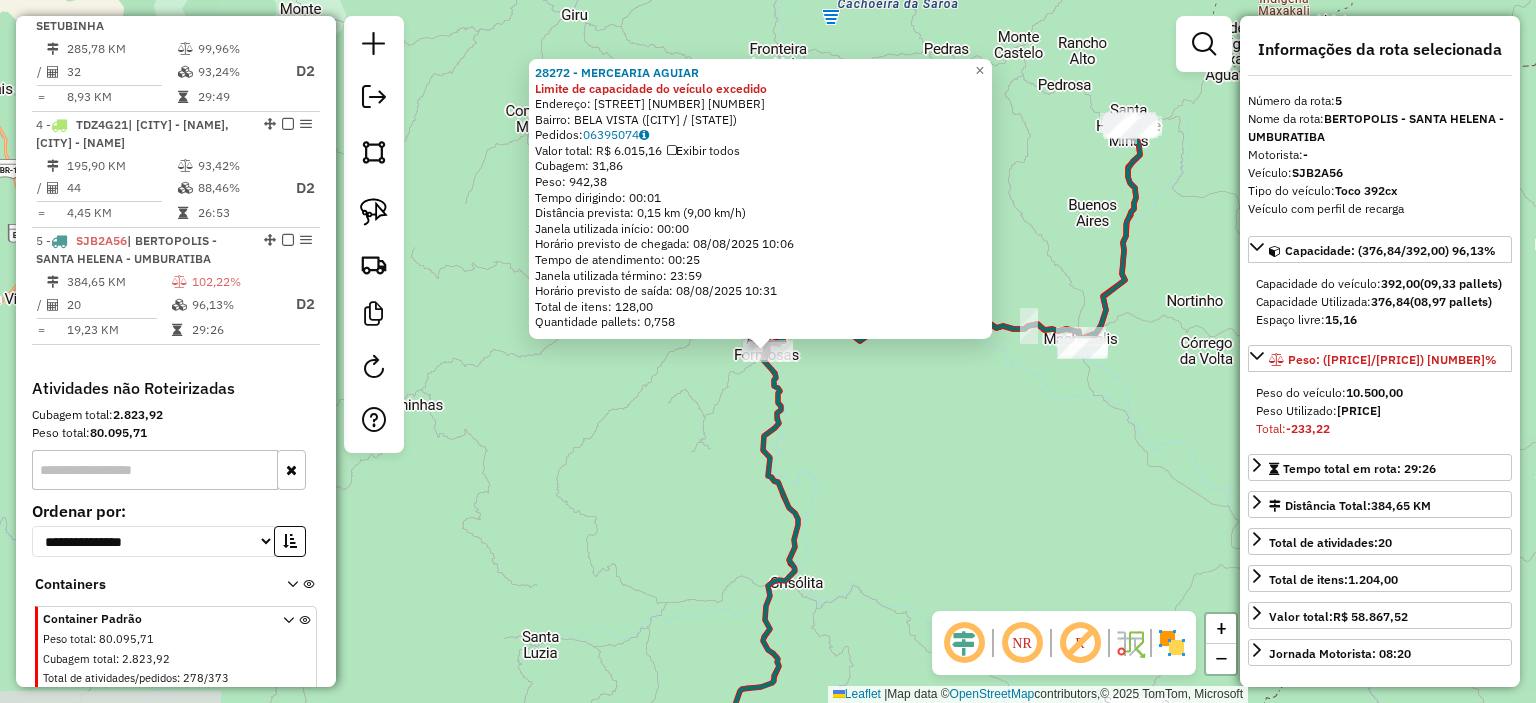 scroll, scrollTop: 1077, scrollLeft: 0, axis: vertical 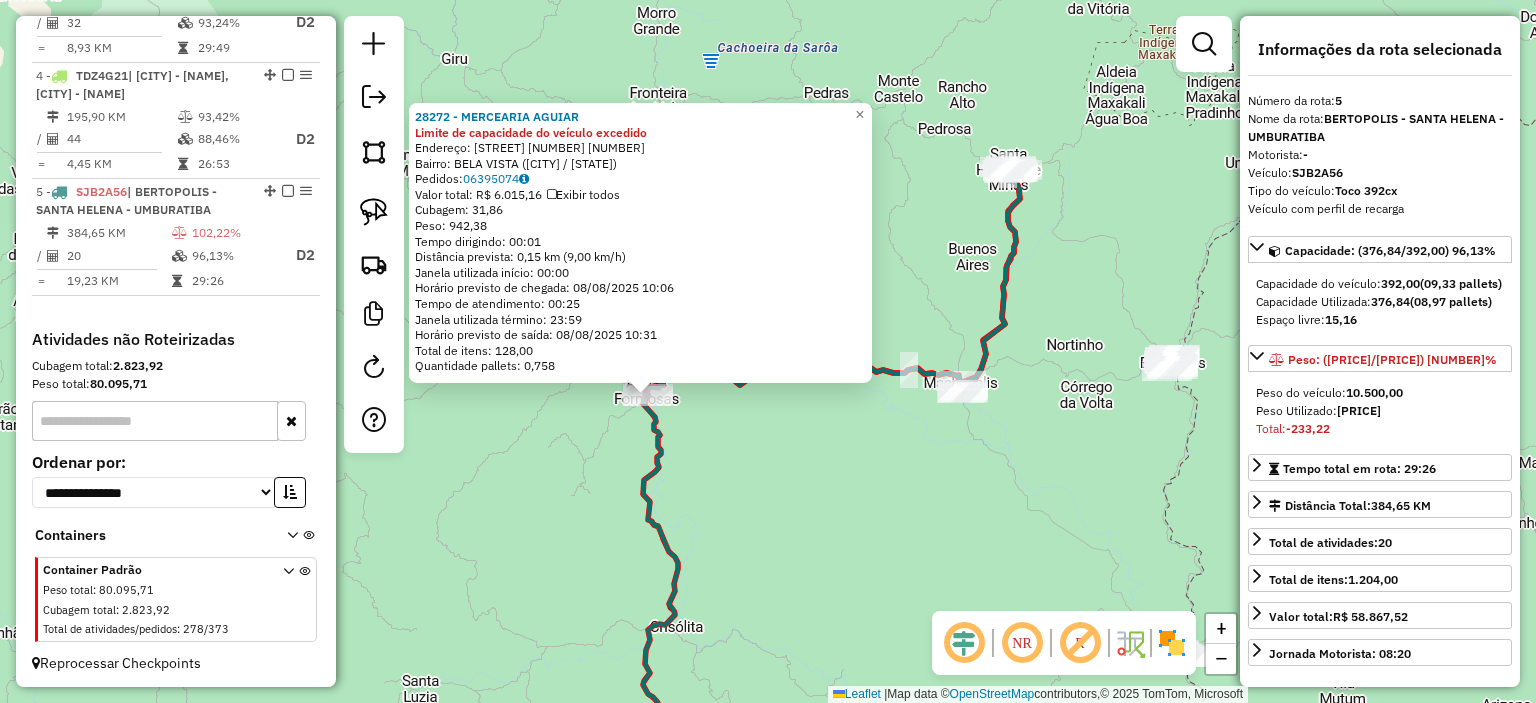 drag, startPoint x: 855, startPoint y: 578, endPoint x: 755, endPoint y: 606, distance: 103.84604 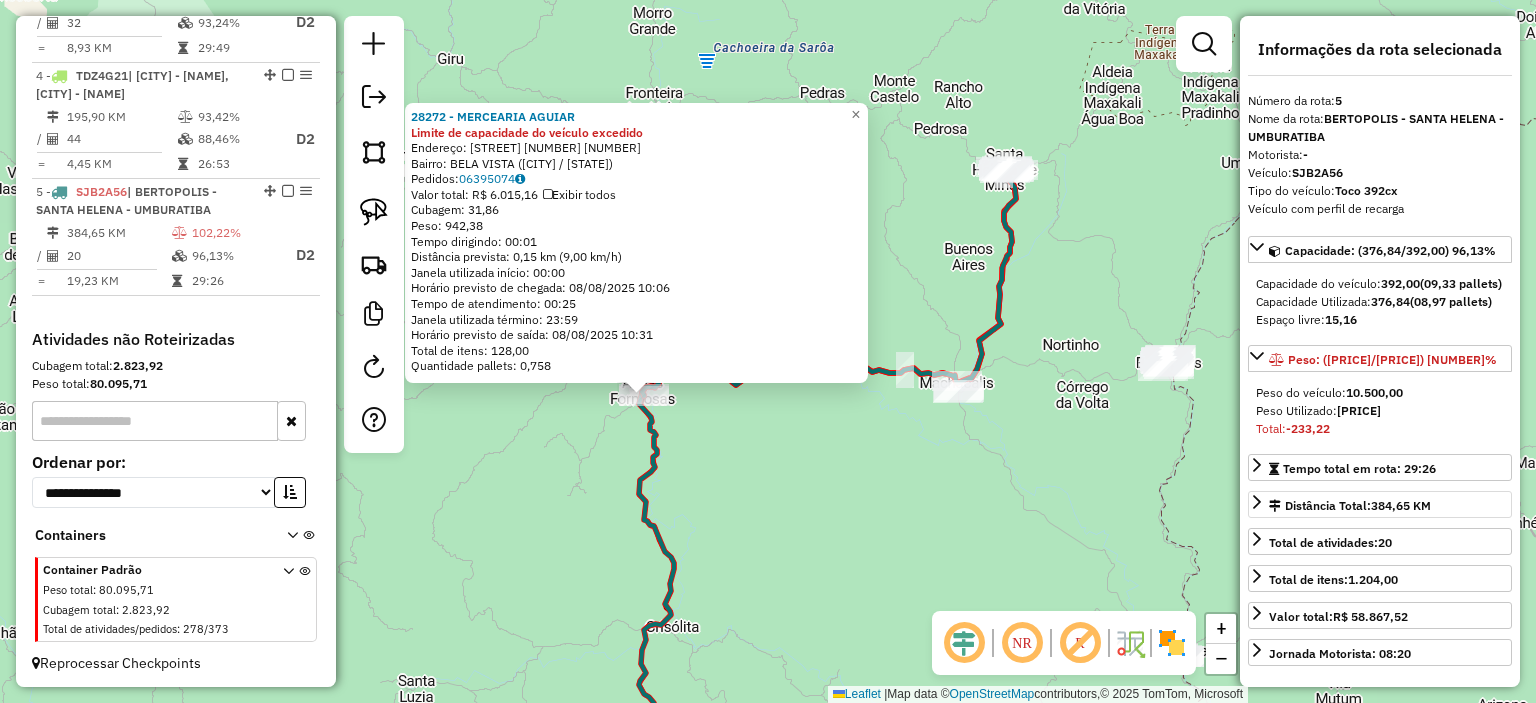 scroll, scrollTop: 500, scrollLeft: 0, axis: vertical 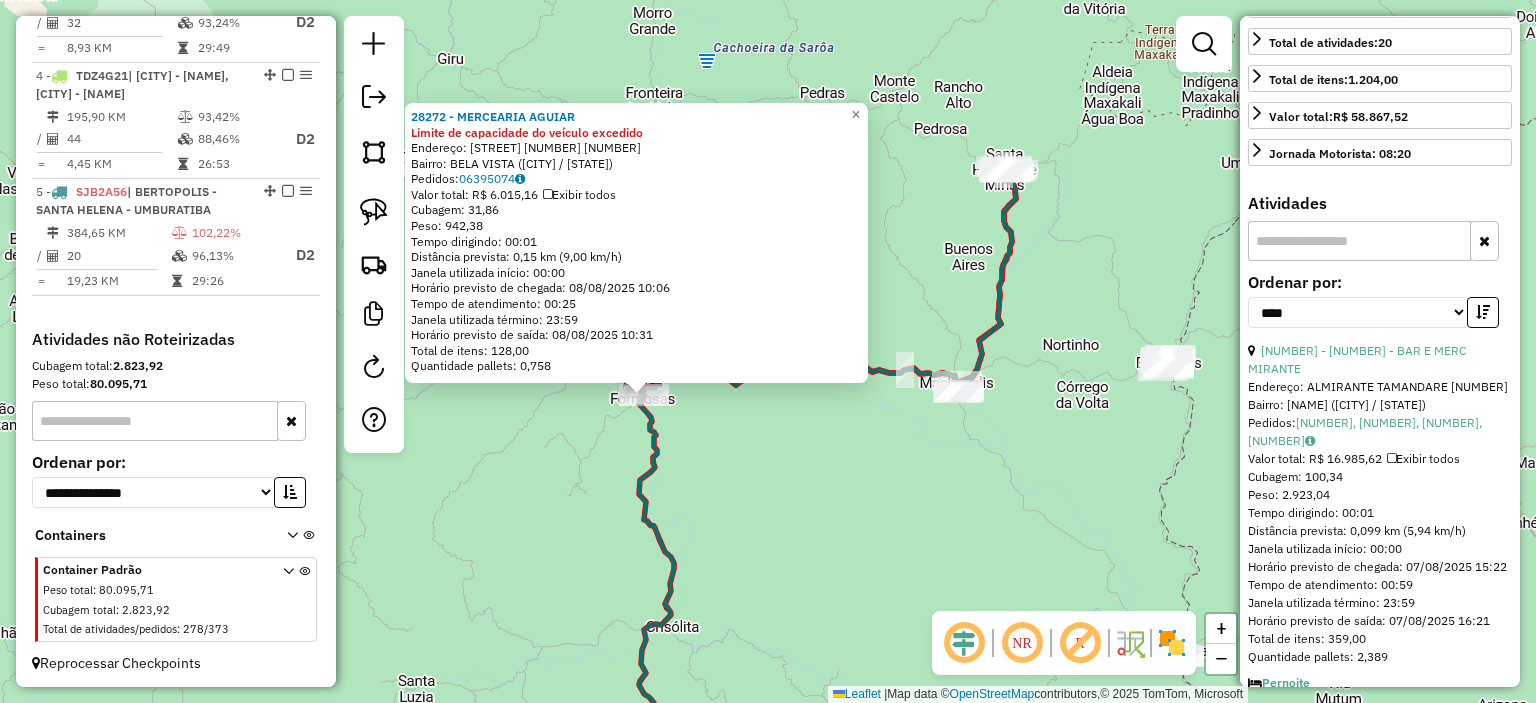 click on "28272 - MERCEARIA AGUIAR Limite de capacidade do veículo excedido  Endereço:  CRISOLITA 365 365   Bairro: BELA VISTA (AGUAS FORMOSAS / MG)   Pedidos:  06395074   Valor total: R$ 6.015,16   Exibir todos   Cubagem: 31,86  Peso: 942,38  Tempo dirigindo: 00:01   Distância prevista: 0,15 km (9,00 km/h)   Janela utilizada início: 00:00   Horário previsto de chegada: 08/08/2025 10:06   Tempo de atendimento: 00:25   Janela utilizada término: 23:59   Horário previsto de saída: 08/08/2025 10:31   Total de itens: 128,00   Quantidade pallets: 0,758  × Janela de atendimento Grade de atendimento Capacidade Transportadoras Veículos Cliente Pedidos  Rotas Selecione os dias de semana para filtrar as janelas de atendimento  Seg   Ter   Qua   Qui   Sex   Sáb   Dom  Informe o período da janela de atendimento: De: Até:  Filtrar exatamente a janela do cliente  Considerar janela de atendimento padrão  Selecione os dias de semana para filtrar as grades de atendimento  Seg   Ter   Qua   Qui   Sex   Sáb   Dom   De:  De:" 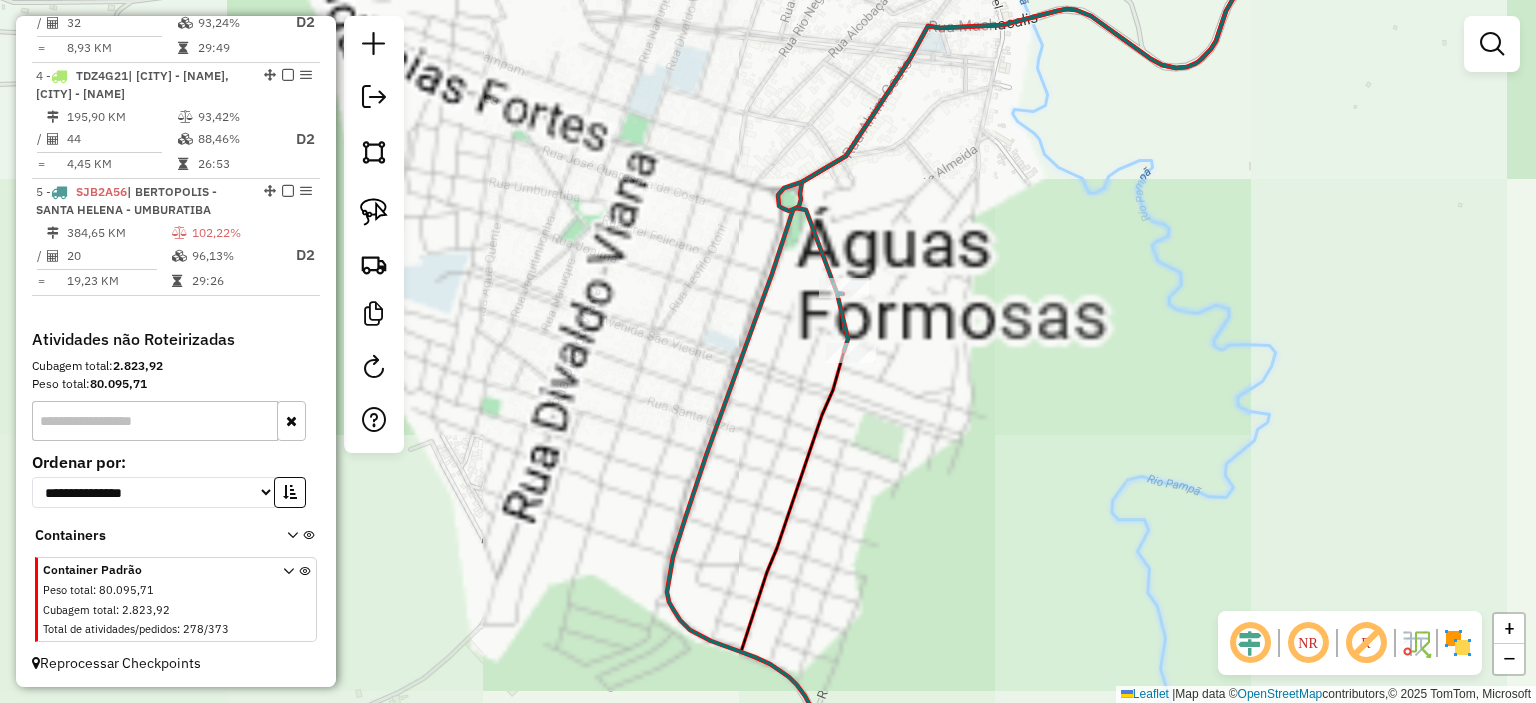 click 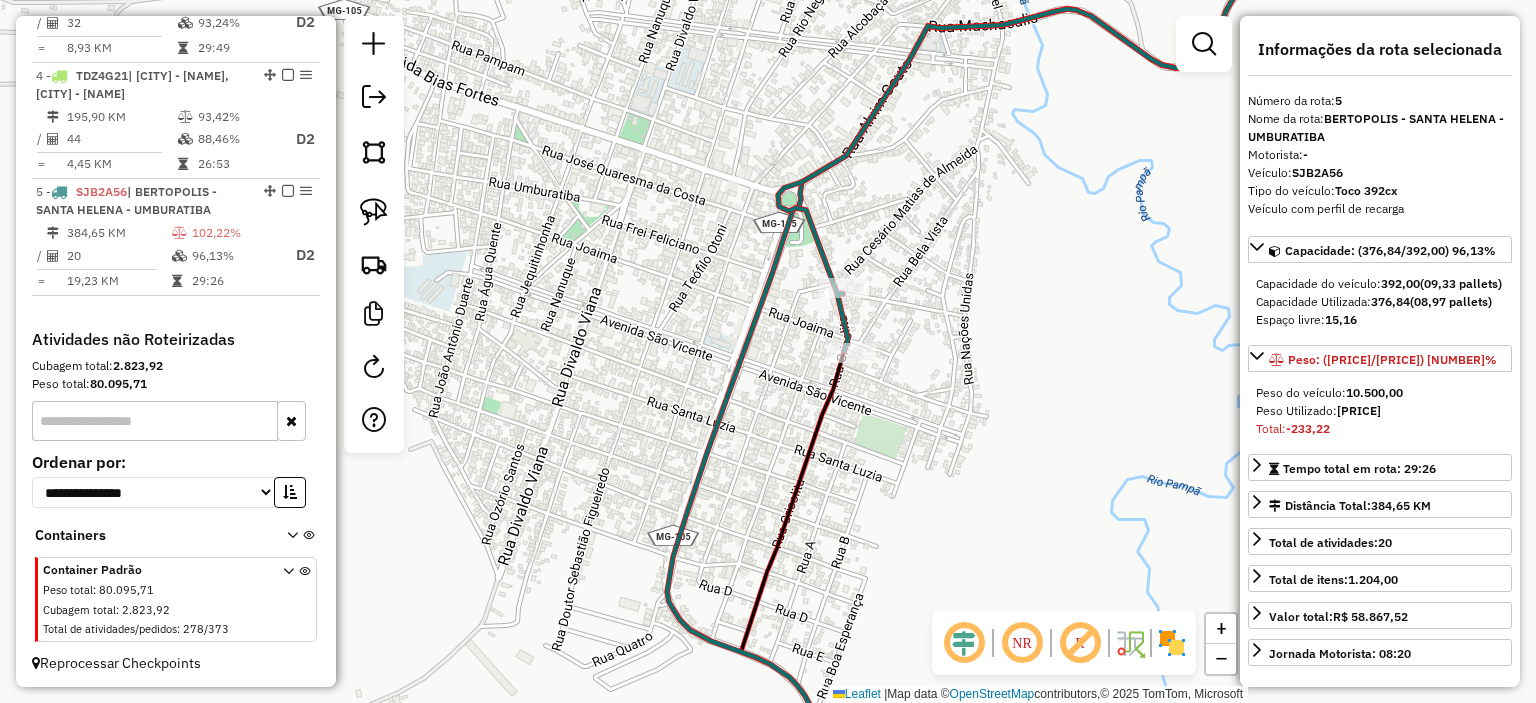 click 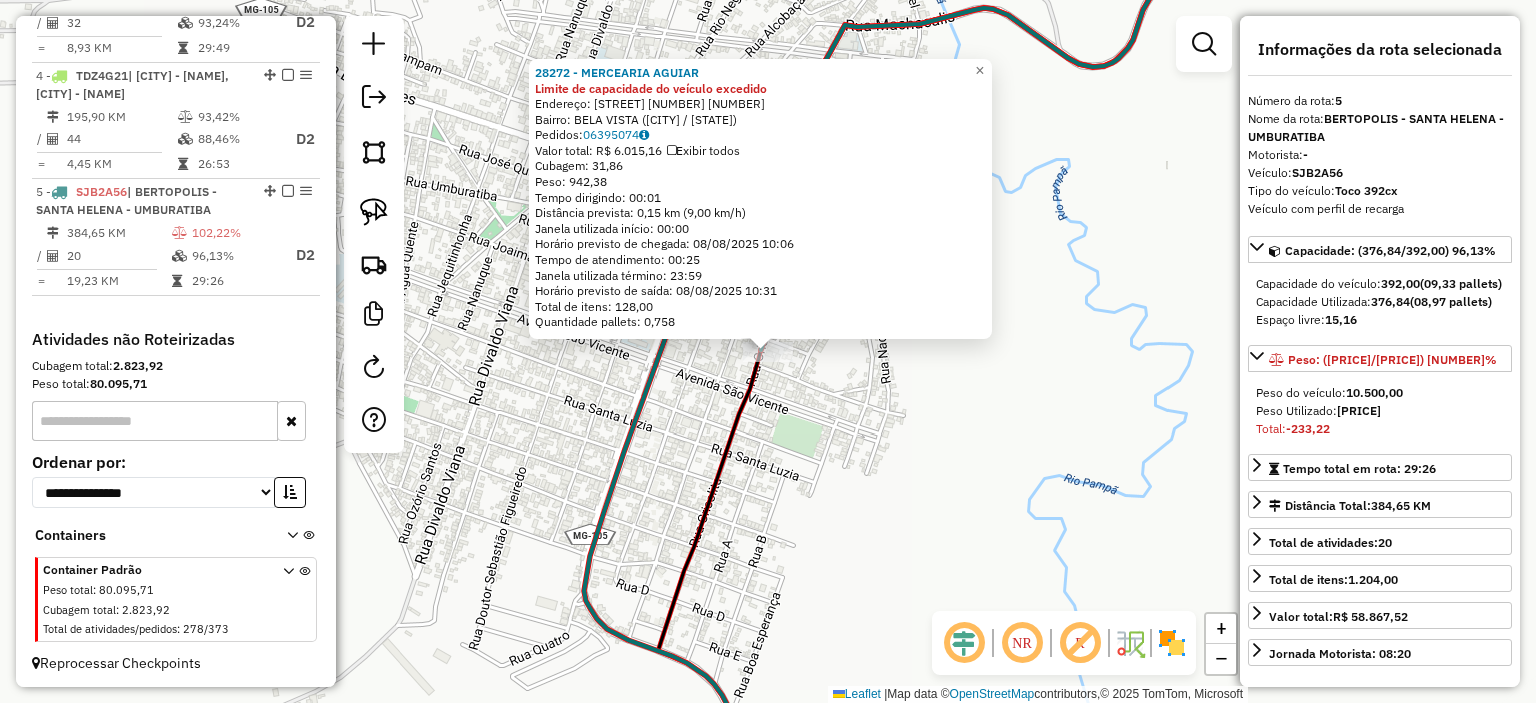 click on "28272 - MERCEARIA AGUIAR Limite de capacidade do veículo excedido  Endereço:  CRISOLITA 365 365   Bairro: BELA VISTA (AGUAS FORMOSAS / MG)   Pedidos:  06395074   Valor total: R$ 6.015,16   Exibir todos   Cubagem: 31,86  Peso: 942,38  Tempo dirigindo: 00:01   Distância prevista: 0,15 km (9,00 km/h)   Janela utilizada início: 00:00   Horário previsto de chegada: 08/08/2025 10:06   Tempo de atendimento: 00:25   Janela utilizada término: 23:59   Horário previsto de saída: 08/08/2025 10:31   Total de itens: 128,00   Quantidade pallets: 0,758  × Janela de atendimento Grade de atendimento Capacidade Transportadoras Veículos Cliente Pedidos  Rotas Selecione os dias de semana para filtrar as janelas de atendimento  Seg   Ter   Qua   Qui   Sex   Sáb   Dom  Informe o período da janela de atendimento: De: Até:  Filtrar exatamente a janela do cliente  Considerar janela de atendimento padrão  Selecione os dias de semana para filtrar as grades de atendimento  Seg   Ter   Qua   Qui   Sex   Sáb   Dom   De:  De:" 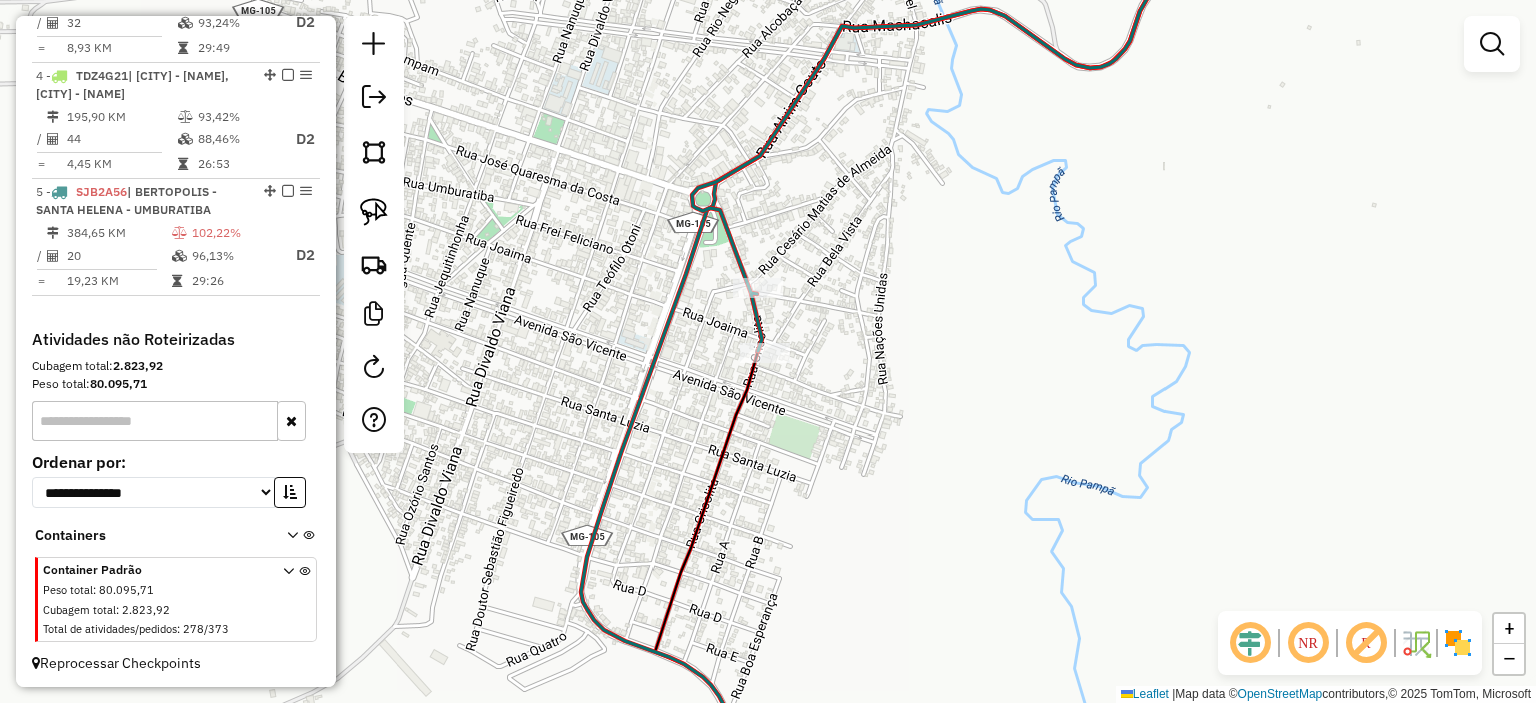 drag, startPoint x: 1028, startPoint y: 448, endPoint x: 542, endPoint y: 456, distance: 486.06583 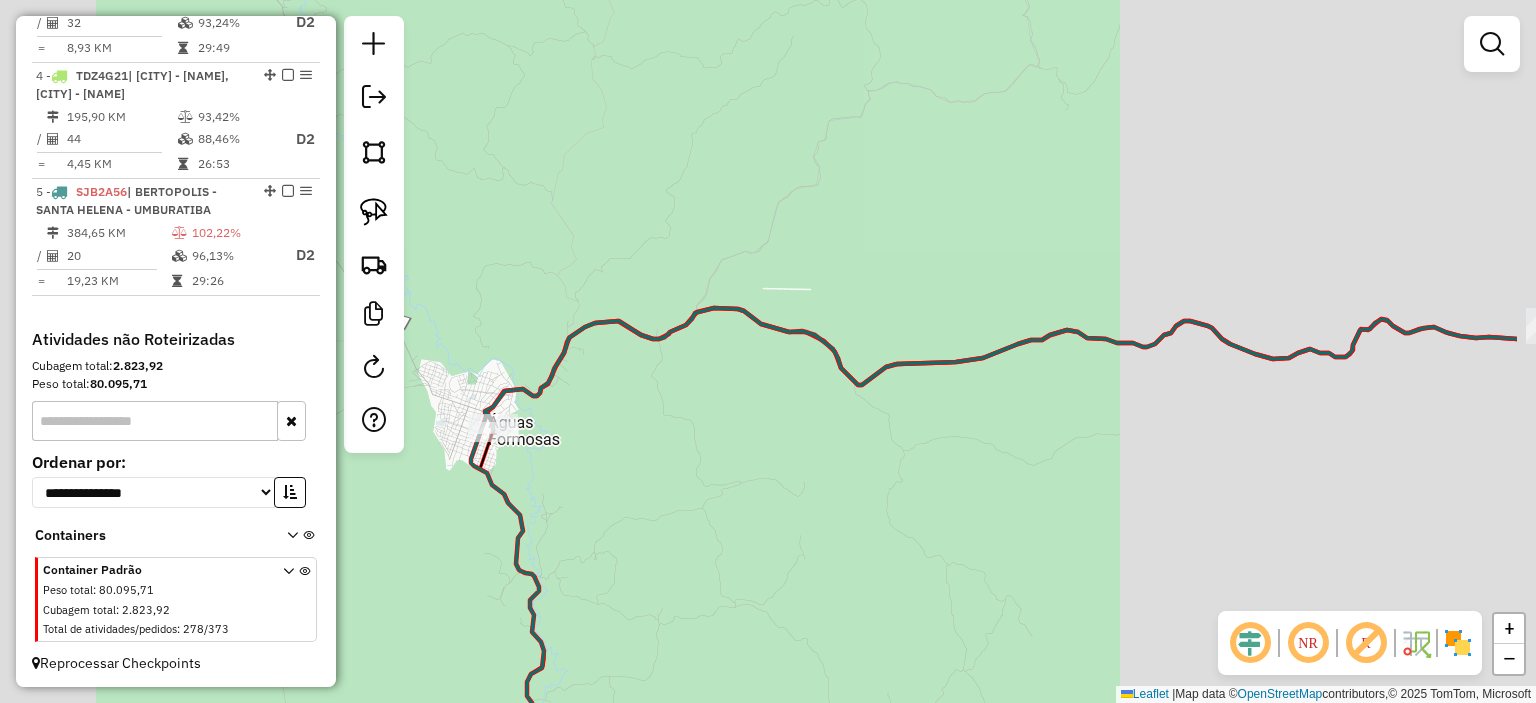drag, startPoint x: 940, startPoint y: 499, endPoint x: 821, endPoint y: 456, distance: 126.53063 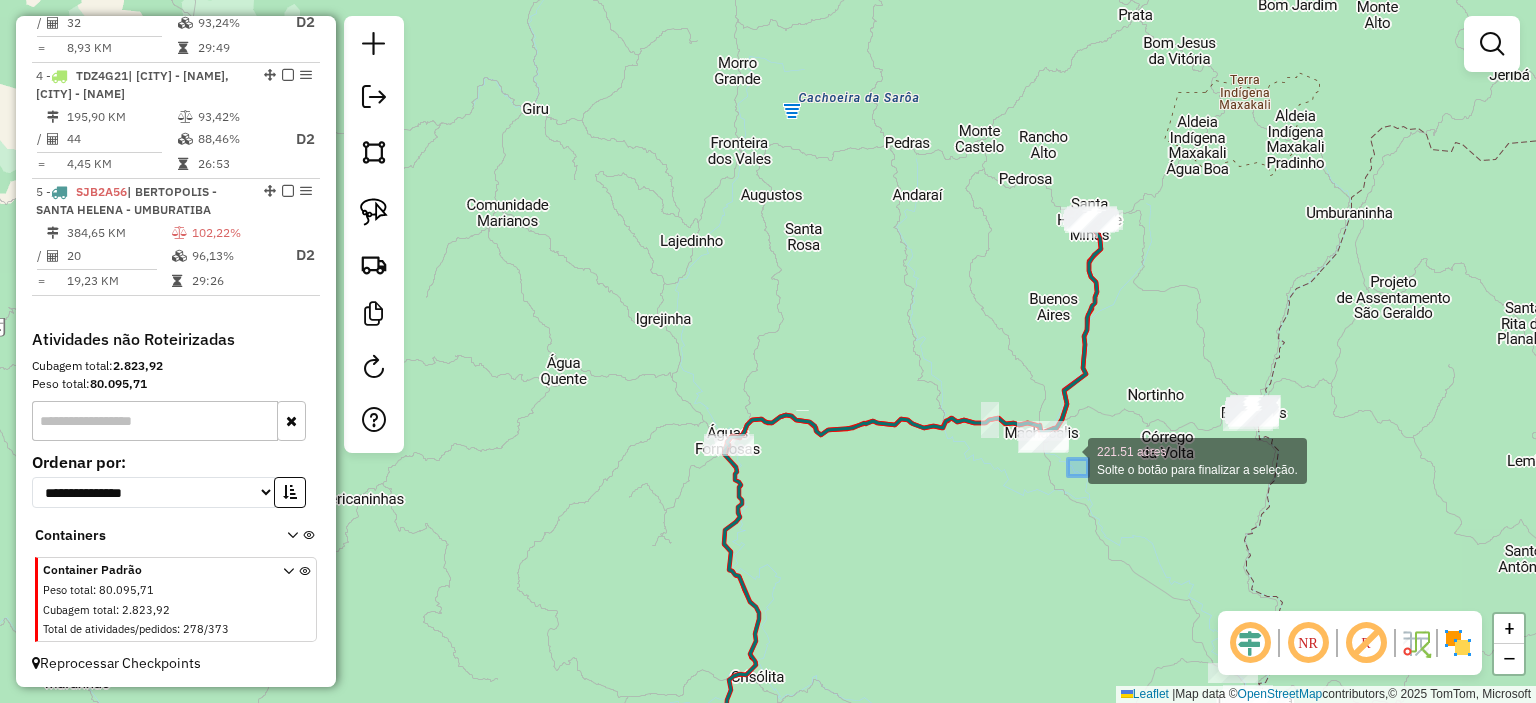 drag, startPoint x: 1088, startPoint y: 476, endPoint x: 988, endPoint y: 399, distance: 126.210144 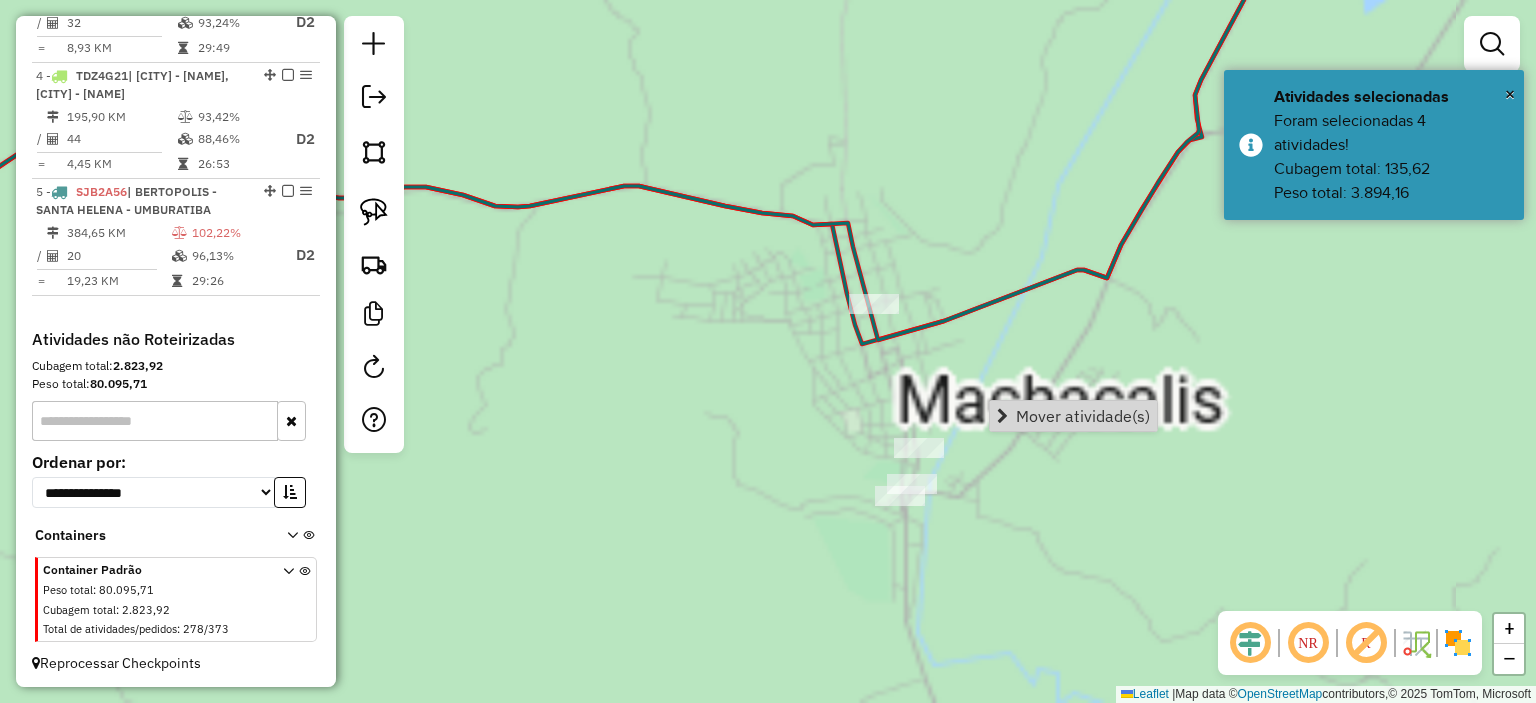 click on "Janela de atendimento Grade de atendimento Capacidade Transportadoras Veículos Cliente Pedidos  Rotas Selecione os dias de semana para filtrar as janelas de atendimento  Seg   Ter   Qua   Qui   Sex   Sáb   Dom  Informe o período da janela de atendimento: De: Até:  Filtrar exatamente a janela do cliente  Considerar janela de atendimento padrão  Selecione os dias de semana para filtrar as grades de atendimento  Seg   Ter   Qua   Qui   Sex   Sáb   Dom   Considerar clientes sem dia de atendimento cadastrado  Clientes fora do dia de atendimento selecionado Filtrar as atividades entre os valores definidos abaixo:  Peso mínimo:   Peso máximo:   Cubagem mínima:   Cubagem máxima:   De:   Até:  Filtrar as atividades entre o tempo de atendimento definido abaixo:  De:   Até:   Considerar capacidade total dos clientes não roteirizados Transportadora: Selecione um ou mais itens Tipo de veículo: Selecione um ou mais itens Veículo: Selecione um ou mais itens Motorista: Selecione um ou mais itens Nome: Rótulo:" 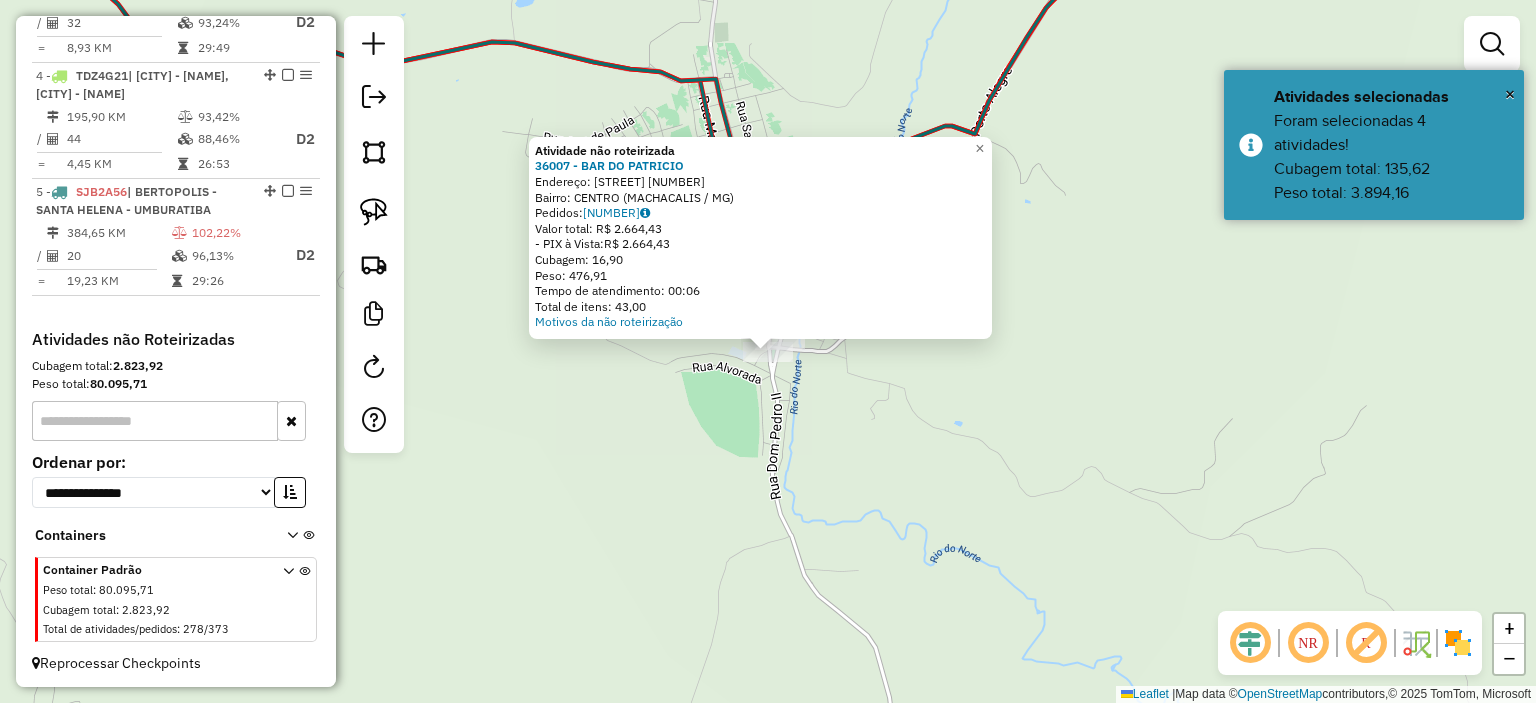 click on "Atividade não roteirizada 36007 - BAR DO PATRICIO  Endereço:  Pra a Aurelio Batista 78   Bairro: CENTRO (MACHACALIS / MG)   Pedidos:  06394302   Valor total: R$ 2.664,43   - PIX à Vista:  R$ 2.664,43   Cubagem: 16,90   Peso: 476,91   Tempo de atendimento: 00:06   Total de itens: 43,00  Motivos da não roteirização × Janela de atendimento Grade de atendimento Capacidade Transportadoras Veículos Cliente Pedidos  Rotas Selecione os dias de semana para filtrar as janelas de atendimento  Seg   Ter   Qua   Qui   Sex   Sáb   Dom  Informe o período da janela de atendimento: De: Até:  Filtrar exatamente a janela do cliente  Considerar janela de atendimento padrão  Selecione os dias de semana para filtrar as grades de atendimento  Seg   Ter   Qua   Qui   Sex   Sáb   Dom   Considerar clientes sem dia de atendimento cadastrado  Clientes fora do dia de atendimento selecionado Filtrar as atividades entre os valores definidos abaixo:  Peso mínimo:   Peso máximo:   Cubagem mínima:   Cubagem máxima:   De:  De:" 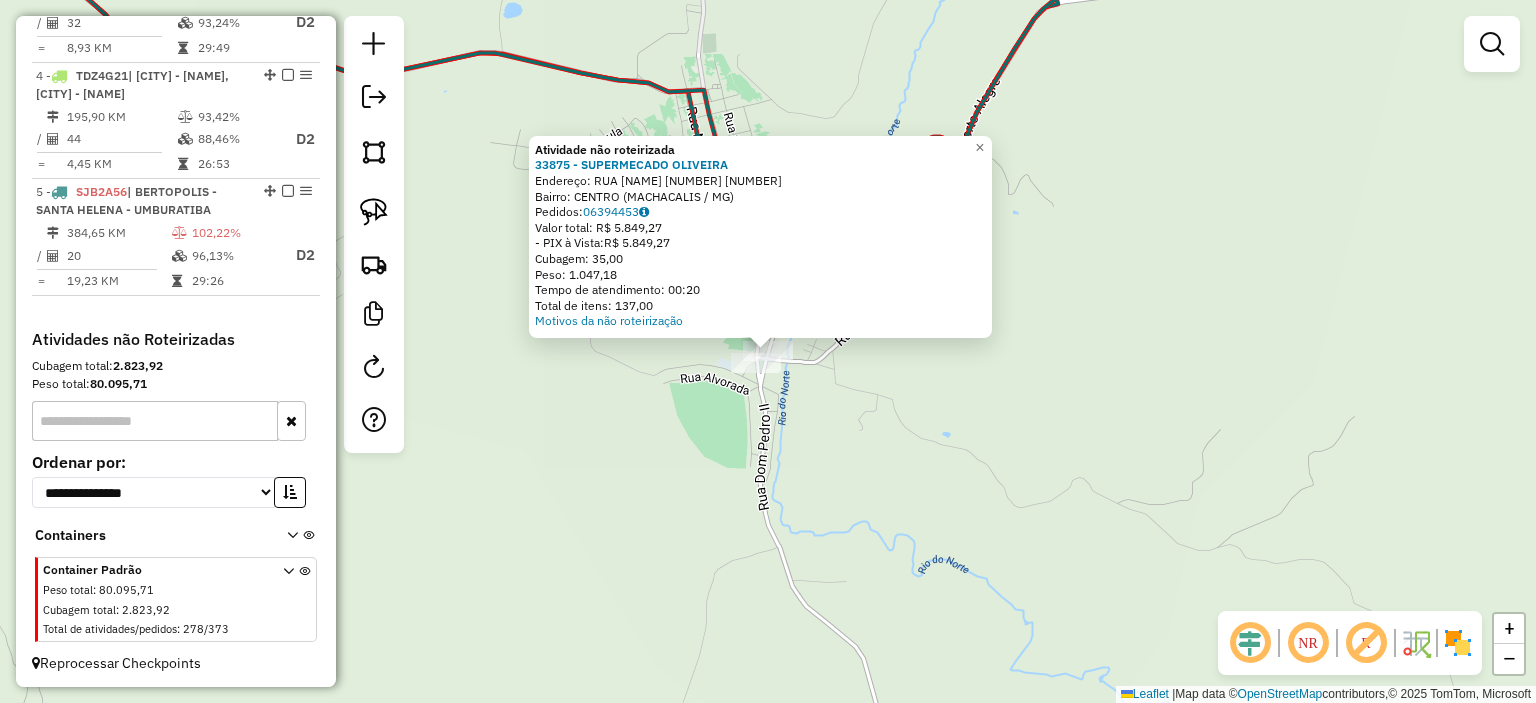 click on "Atividade não roteirizada 33875 - SUPERMECADO OLIVEIRA  Endereço:  RUA DOM PEDRO 2 595   Bairro: CENTRO (MACHACALIS / MG)   Pedidos:  06394453   Valor total: R$ 5.849,27   - PIX à Vista:  R$ 5.849,27   Cubagem: 35,00   Peso: 1.047,18   Tempo de atendimento: 00:20   Total de itens: 137,00  Motivos da não roteirização × Janela de atendimento Grade de atendimento Capacidade Transportadoras Veículos Cliente Pedidos  Rotas Selecione os dias de semana para filtrar as janelas de atendimento  Seg   Ter   Qua   Qui   Sex   Sáb   Dom  Informe o período da janela de atendimento: De: Até:  Filtrar exatamente a janela do cliente  Considerar janela de atendimento padrão  Selecione os dias de semana para filtrar as grades de atendimento  Seg   Ter   Qua   Qui   Sex   Sáb   Dom   Considerar clientes sem dia de atendimento cadastrado  Clientes fora do dia de atendimento selecionado Filtrar as atividades entre os valores definidos abaixo:  Peso mínimo:   Peso máximo:   Cubagem mínima:   Cubagem máxima:   De:" 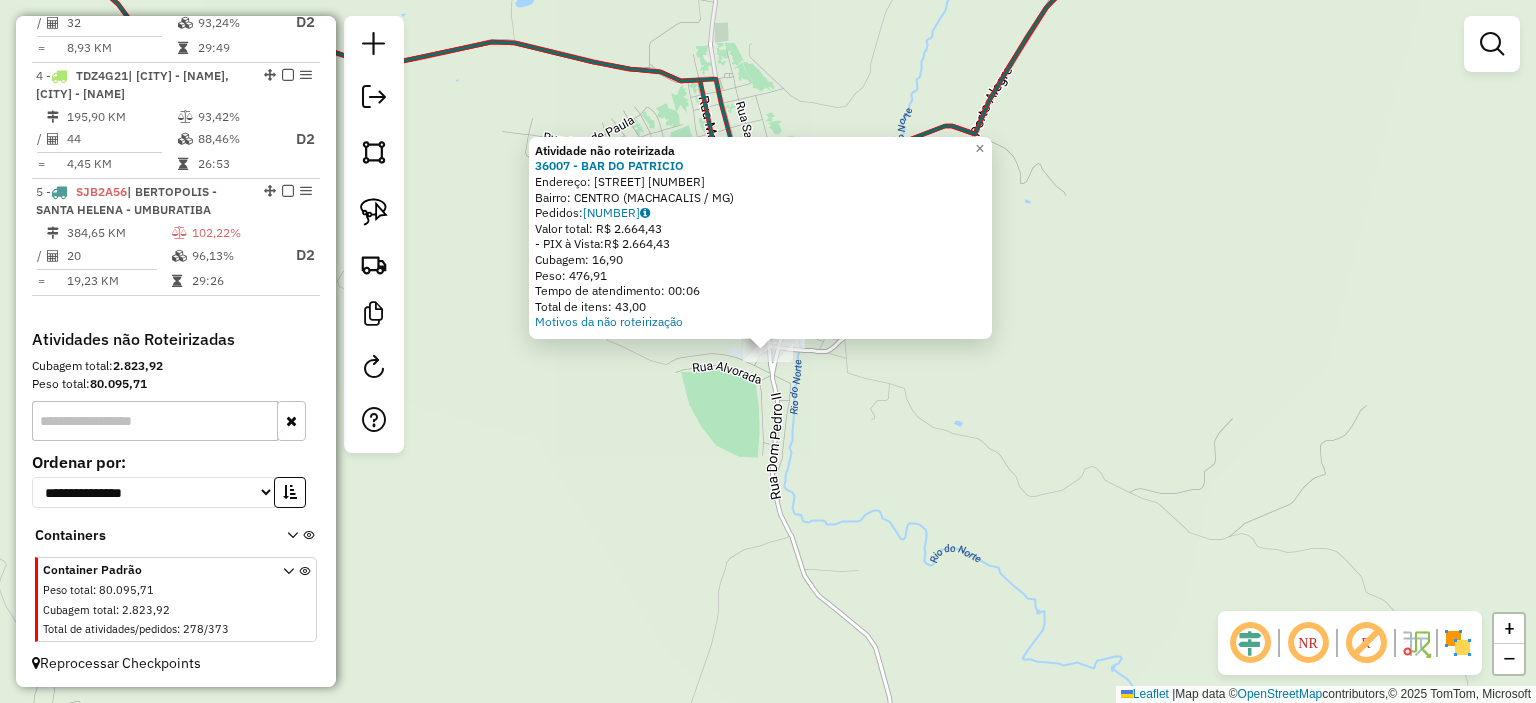 click on "Atividade não roteirizada 36007 - BAR DO PATRICIO  Endereço:  Pra a Aurelio Batista 78   Bairro: CENTRO (MACHACALIS / MG)   Pedidos:  06394302   Valor total: R$ 2.664,43   - PIX à Vista:  R$ 2.664,43   Cubagem: 16,90   Peso: 476,91   Tempo de atendimento: 00:06   Total de itens: 43,00  Motivos da não roteirização × Janela de atendimento Grade de atendimento Capacidade Transportadoras Veículos Cliente Pedidos  Rotas Selecione os dias de semana para filtrar as janelas de atendimento  Seg   Ter   Qua   Qui   Sex   Sáb   Dom  Informe o período da janela de atendimento: De: Até:  Filtrar exatamente a janela do cliente  Considerar janela de atendimento padrão  Selecione os dias de semana para filtrar as grades de atendimento  Seg   Ter   Qua   Qui   Sex   Sáb   Dom   Considerar clientes sem dia de atendimento cadastrado  Clientes fora do dia de atendimento selecionado Filtrar as atividades entre os valores definidos abaixo:  Peso mínimo:   Peso máximo:   Cubagem mínima:   Cubagem máxima:   De:  De:" 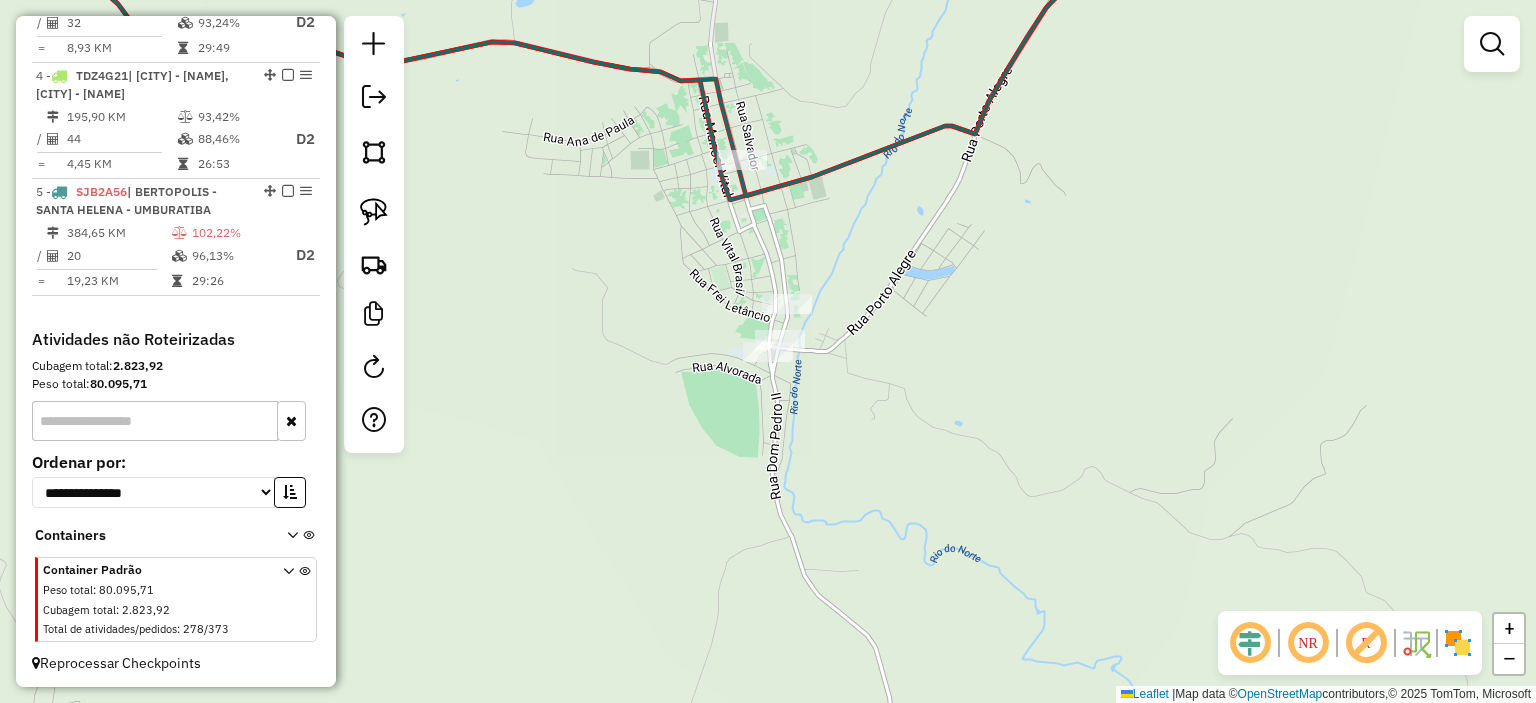 click on "Janela de atendimento Grade de atendimento Capacidade Transportadoras Veículos Cliente Pedidos  Rotas Selecione os dias de semana para filtrar as janelas de atendimento  Seg   Ter   Qua   Qui   Sex   Sáb   Dom  Informe o período da janela de atendimento: De: Até:  Filtrar exatamente a janela do cliente  Considerar janela de atendimento padrão  Selecione os dias de semana para filtrar as grades de atendimento  Seg   Ter   Qua   Qui   Sex   Sáb   Dom   Considerar clientes sem dia de atendimento cadastrado  Clientes fora do dia de atendimento selecionado Filtrar as atividades entre os valores definidos abaixo:  Peso mínimo:   Peso máximo:   Cubagem mínima:   Cubagem máxima:   De:   Até:  Filtrar as atividades entre o tempo de atendimento definido abaixo:  De:   Até:   Considerar capacidade total dos clientes não roteirizados Transportadora: Selecione um ou mais itens Tipo de veículo: Selecione um ou mais itens Veículo: Selecione um ou mais itens Motorista: Selecione um ou mais itens Nome: Rótulo:" 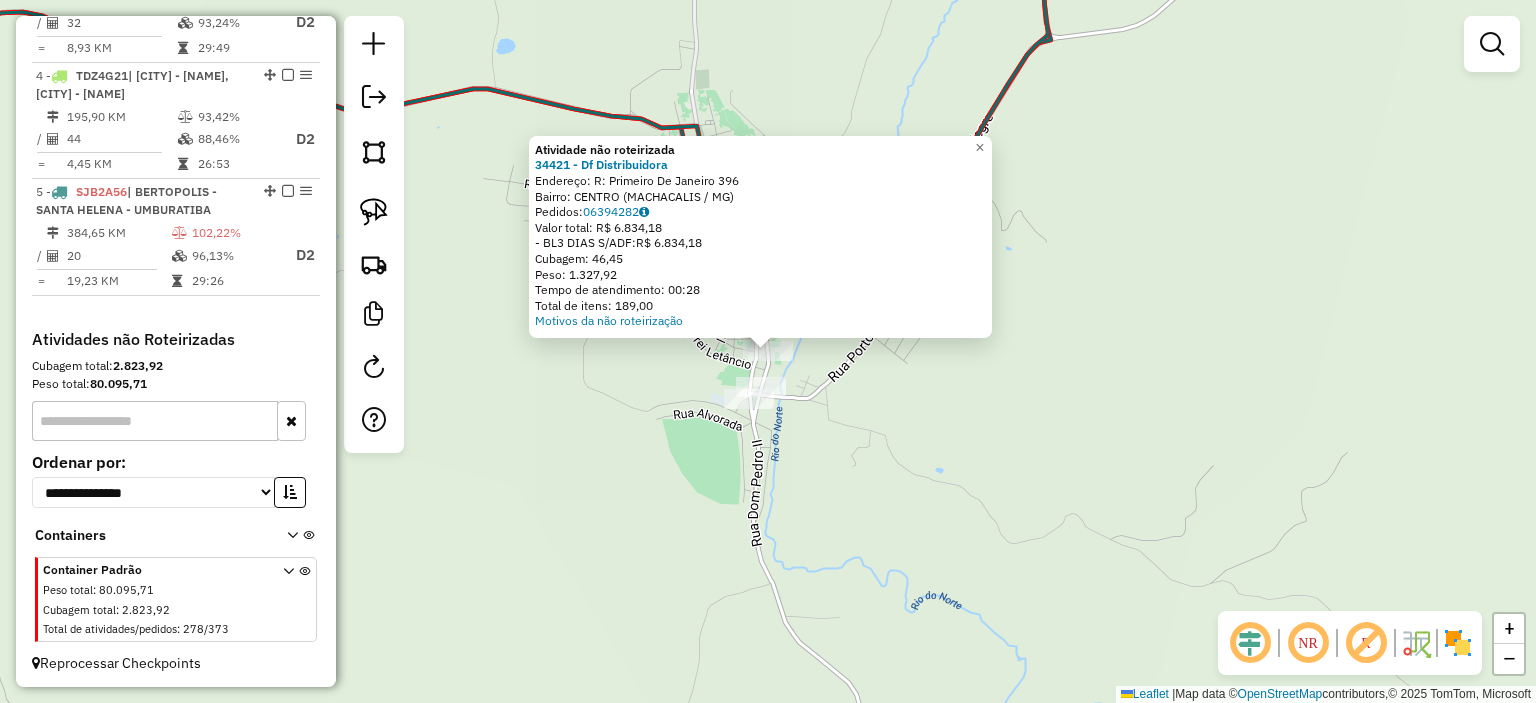 click on "Atividade não roteirizada 34421 - Df Distribuidora  Endereço:  R: Primeiro De Janeiro 396   Bairro: CENTRO (MACHACALIS / MG)   Pedidos:  06394282   Valor total: R$ 6.834,18   - BL3 DIAS S/ADF:  R$ 6.834,18   Cubagem: 46,45   Peso: 1.327,92   Tempo de atendimento: 00:28   Total de itens: 189,00  Motivos da não roteirização × Janela de atendimento Grade de atendimento Capacidade Transportadoras Veículos Cliente Pedidos  Rotas Selecione os dias de semana para filtrar as janelas de atendimento  Seg   Ter   Qua   Qui   Sex   Sáb   Dom  Informe o período da janela de atendimento: De: Até:  Filtrar exatamente a janela do cliente  Considerar janela de atendimento padrão  Selecione os dias de semana para filtrar as grades de atendimento  Seg   Ter   Qua   Qui   Sex   Sáb   Dom   Considerar clientes sem dia de atendimento cadastrado  Clientes fora do dia de atendimento selecionado Filtrar as atividades entre os valores definidos abaixo:  Peso mínimo:   Peso máximo:   Cubagem mínima:   Cubagem máxima:  +" 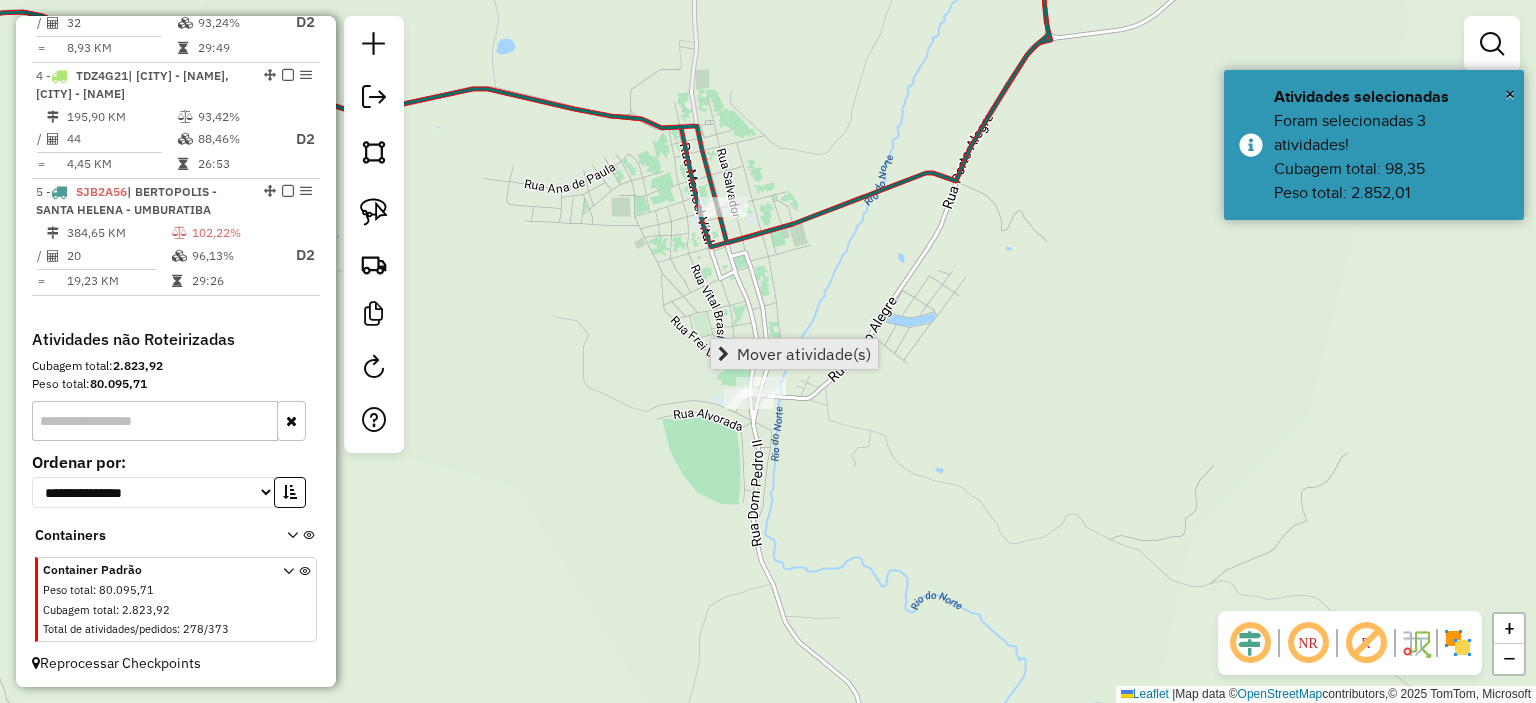 click on "Mover atividade(s)" at bounding box center [804, 354] 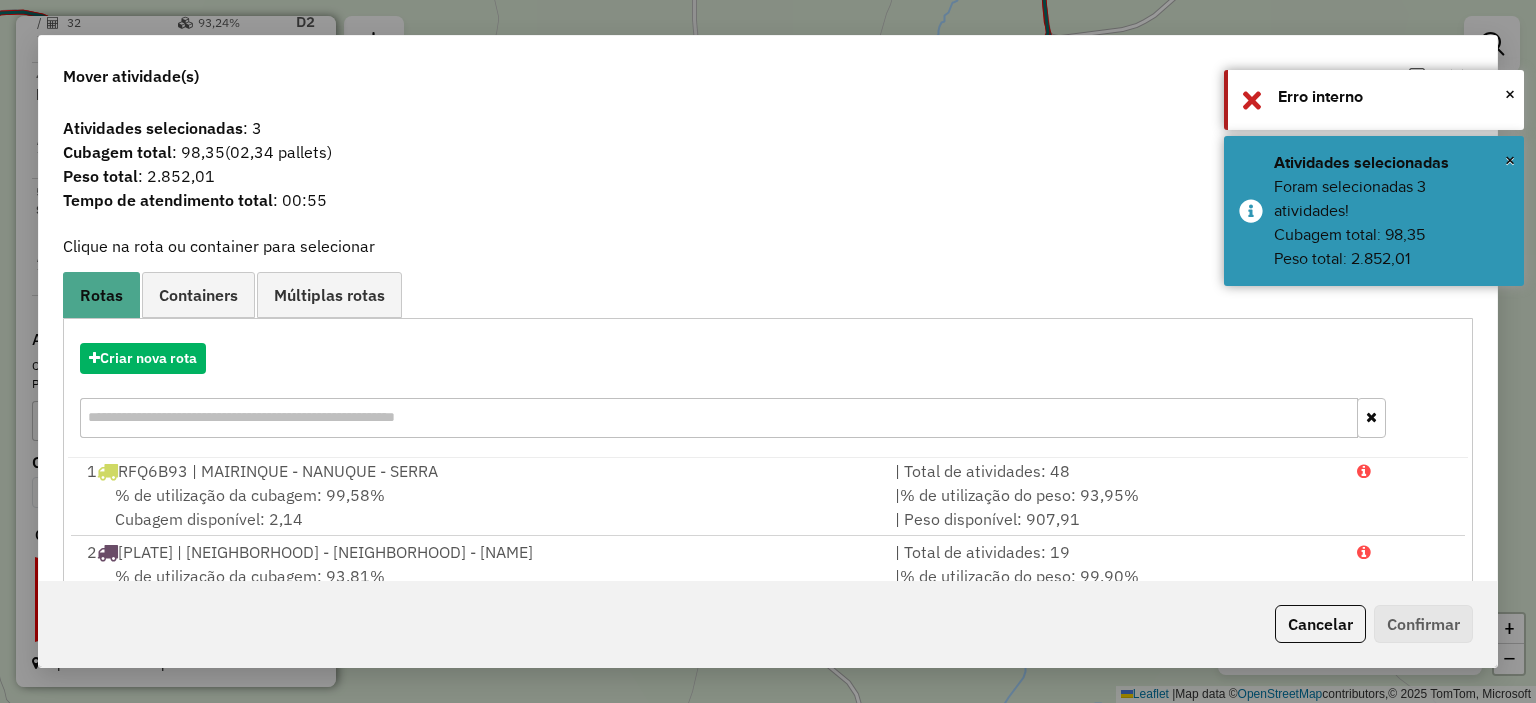 scroll, scrollTop: 4, scrollLeft: 0, axis: vertical 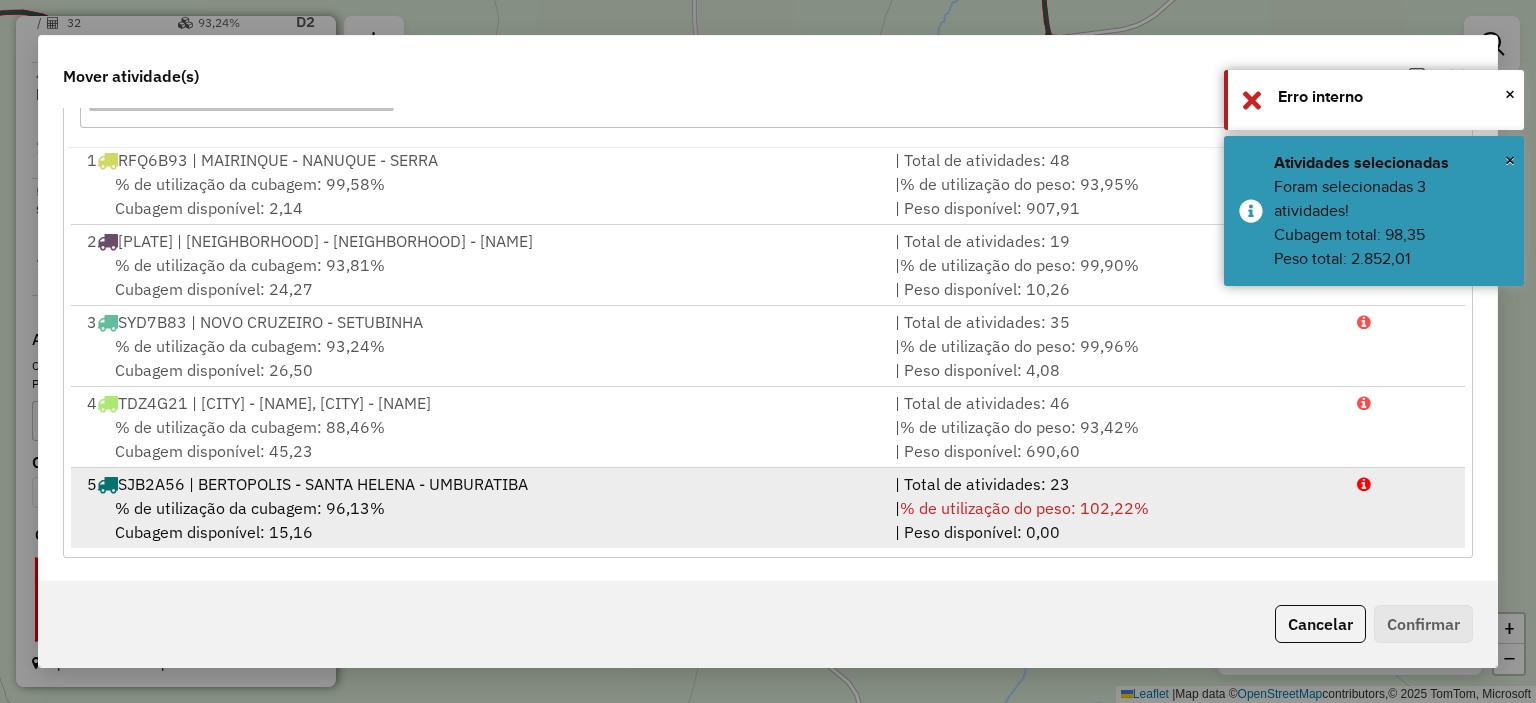 click on "% de utilização da cubagem: 96,13%" at bounding box center [250, 508] 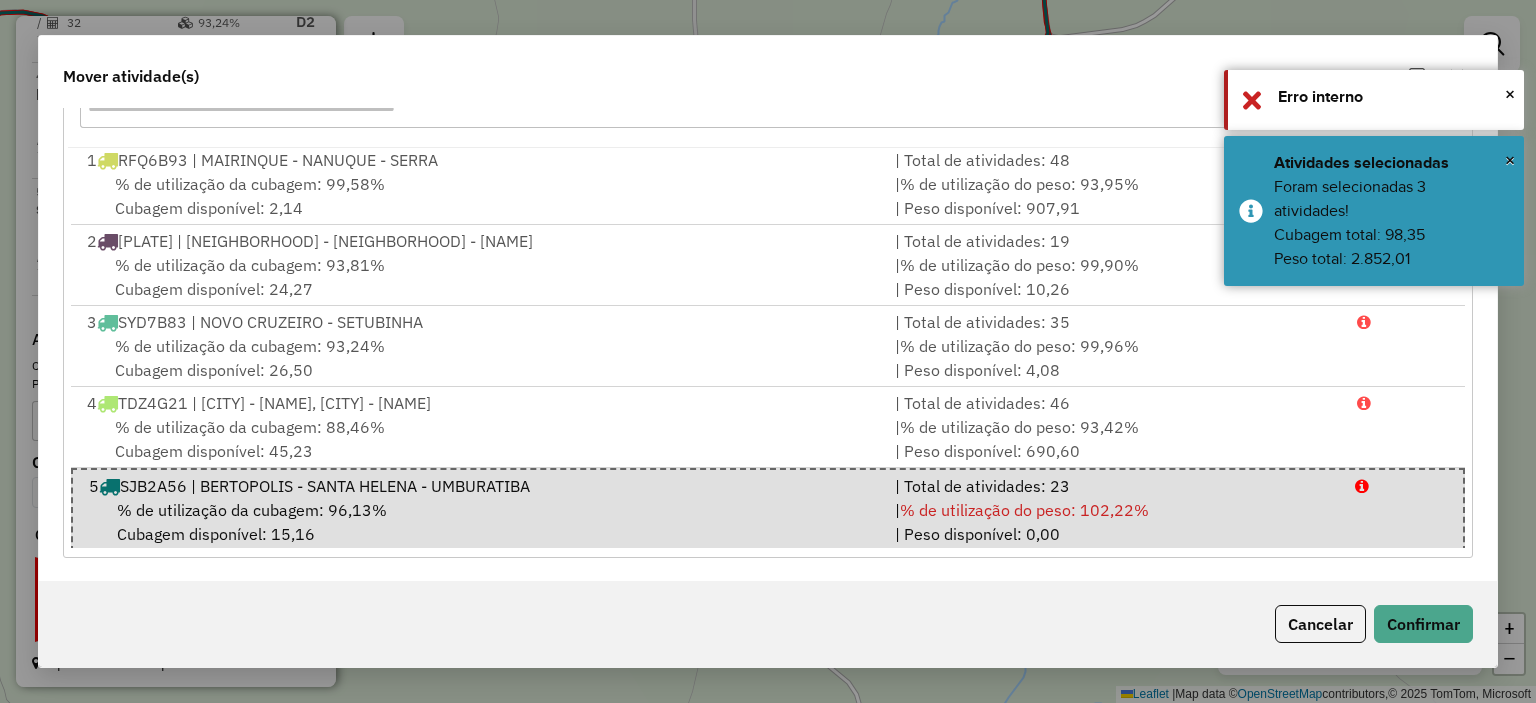 click on "Cancelar   Confirmar" 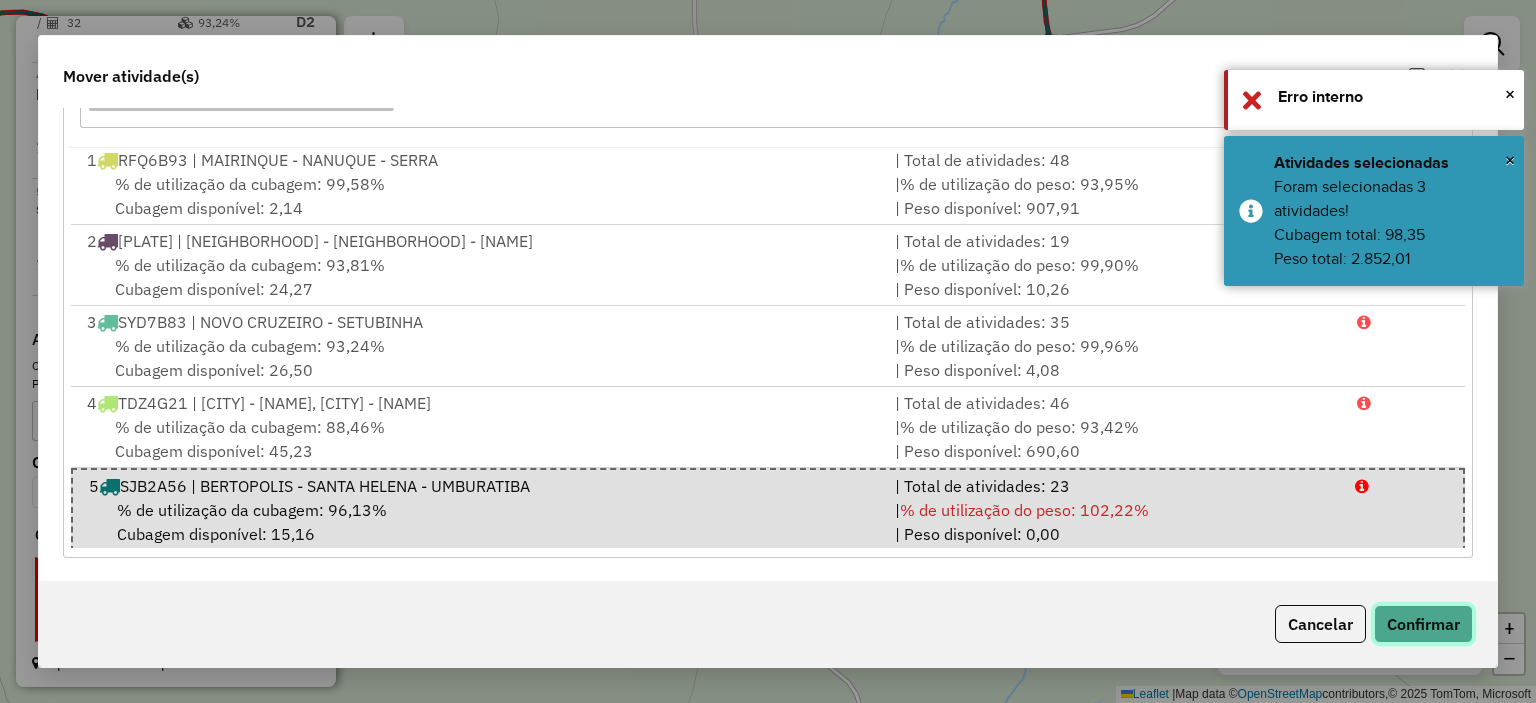 click on "Confirmar" 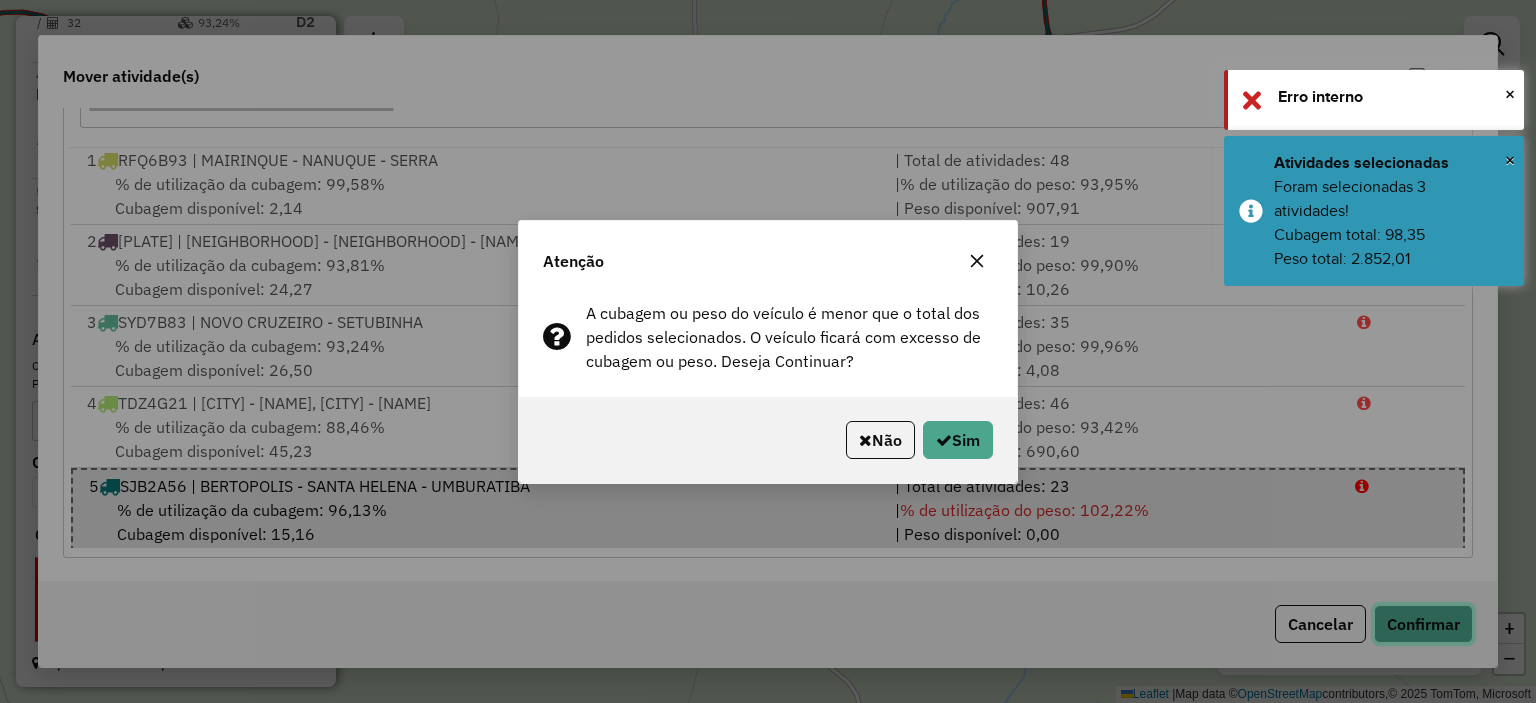 type 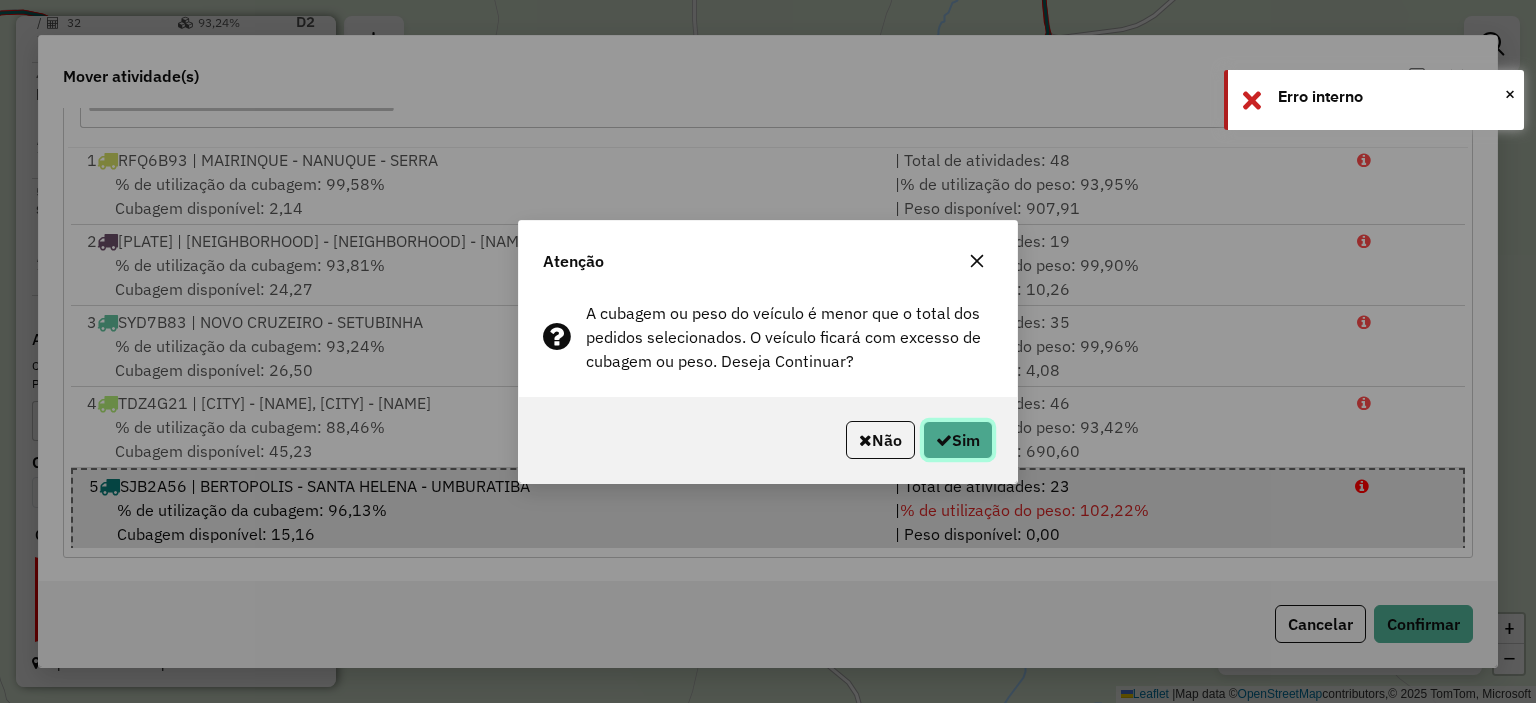 click on "Sim" 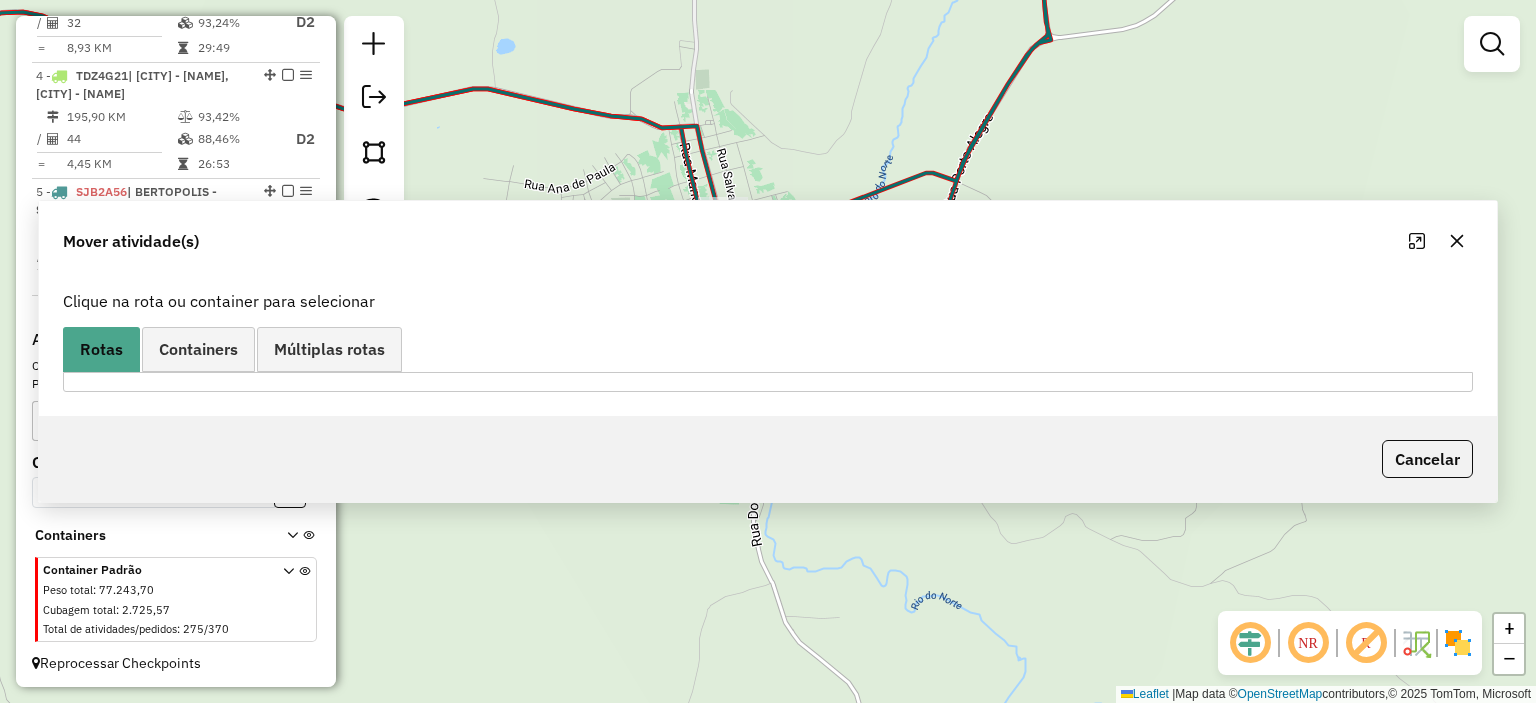 scroll, scrollTop: 0, scrollLeft: 0, axis: both 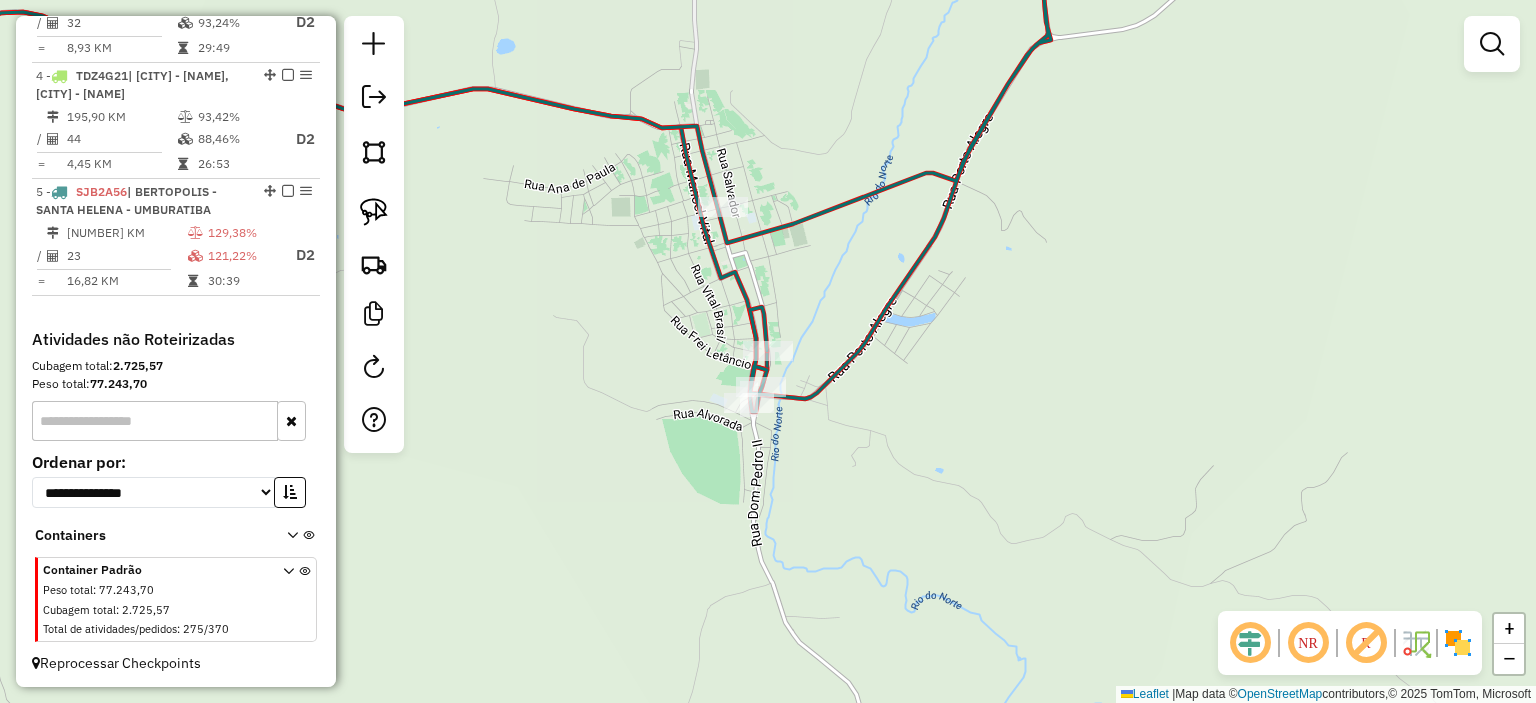 click on "Janela de atendimento Grade de atendimento Capacidade Transportadoras Veículos Cliente Pedidos  Rotas Selecione os dias de semana para filtrar as janelas de atendimento  Seg   Ter   Qua   Qui   Sex   Sáb   Dom  Informe o período da janela de atendimento: De: Até:  Filtrar exatamente a janela do cliente  Considerar janela de atendimento padrão  Selecione os dias de semana para filtrar as grades de atendimento  Seg   Ter   Qua   Qui   Sex   Sáb   Dom   Considerar clientes sem dia de atendimento cadastrado  Clientes fora do dia de atendimento selecionado Filtrar as atividades entre os valores definidos abaixo:  Peso mínimo:   Peso máximo:   Cubagem mínima:   Cubagem máxima:   De:   Até:  Filtrar as atividades entre o tempo de atendimento definido abaixo:  De:   Até:   Considerar capacidade total dos clientes não roteirizados Transportadora: Selecione um ou mais itens Tipo de veículo: Selecione um ou mais itens Veículo: Selecione um ou mais itens Motorista: Selecione um ou mais itens Nome: Rótulo:" 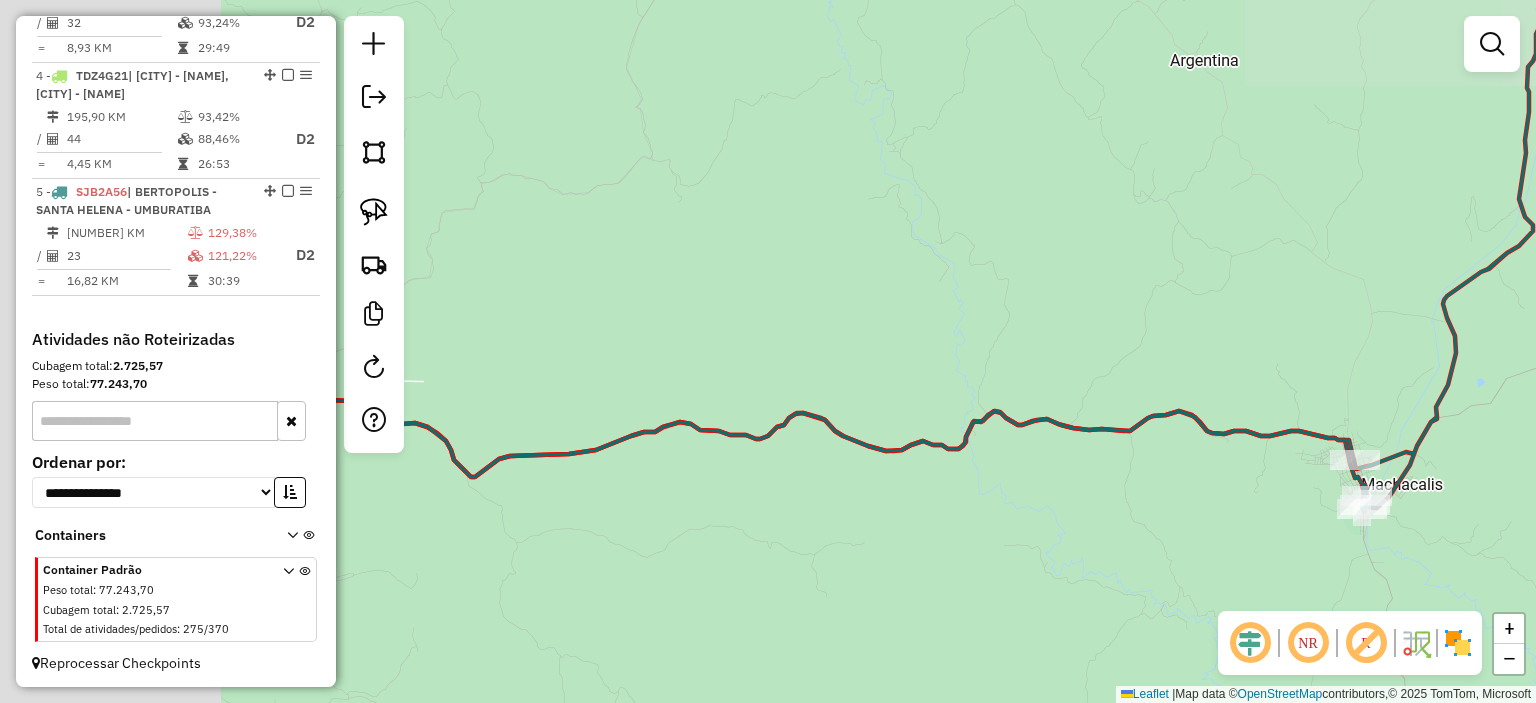 drag, startPoint x: 1015, startPoint y: 515, endPoint x: 1355, endPoint y: 499, distance: 340.37625 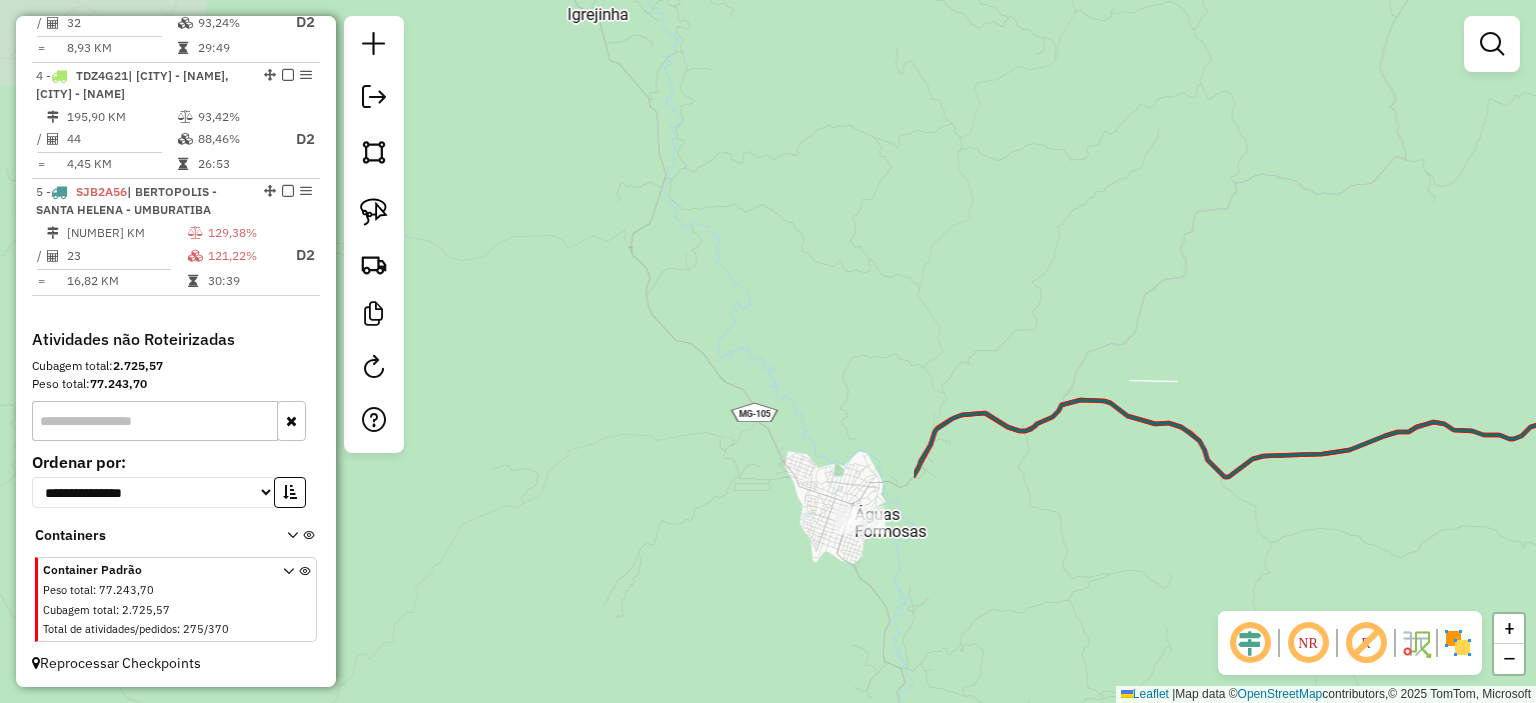 click on "Rota 5 - Placa SJB2A56  28272 - MERCEARIA AGUIAR Janela de atendimento Grade de atendimento Capacidade Transportadoras Veículos Cliente Pedidos  Rotas Selecione os dias de semana para filtrar as janelas de atendimento  Seg   Ter   Qua   Qui   Sex   Sáb   Dom  Informe o período da janela de atendimento: De: Até:  Filtrar exatamente a janela do cliente  Considerar janela de atendimento padrão  Selecione os dias de semana para filtrar as grades de atendimento  Seg   Ter   Qua   Qui   Sex   Sáb   Dom   Considerar clientes sem dia de atendimento cadastrado  Clientes fora do dia de atendimento selecionado Filtrar as atividades entre os valores definidos abaixo:  Peso mínimo:   Peso máximo:   Cubagem mínima:   Cubagem máxima:   De:   Até:  Filtrar as atividades entre o tempo de atendimento definido abaixo:  De:   Até:   Considerar capacidade total dos clientes não roteirizados Transportadora: Selecione um ou mais itens Tipo de veículo: Selecione um ou mais itens Veículo: Selecione um ou mais itens De:" 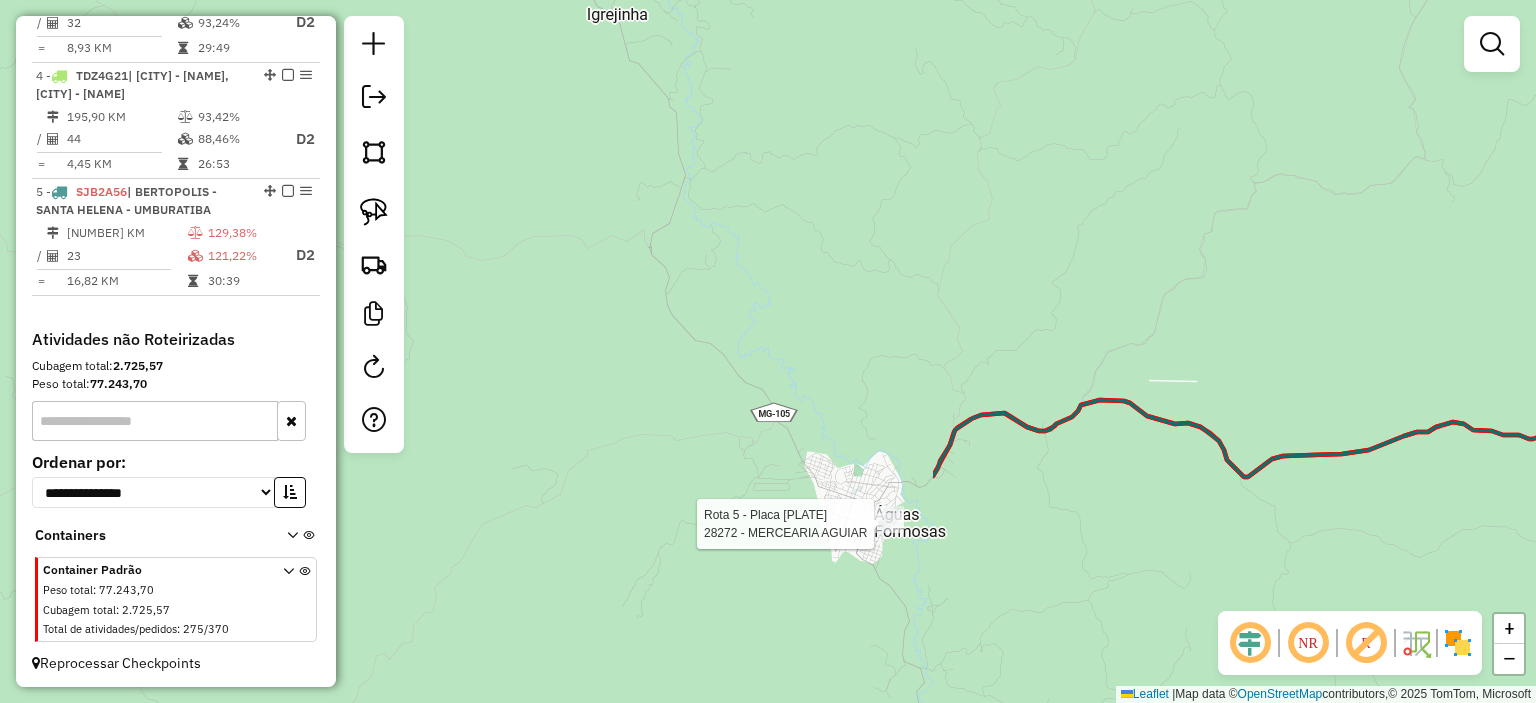 select on "*********" 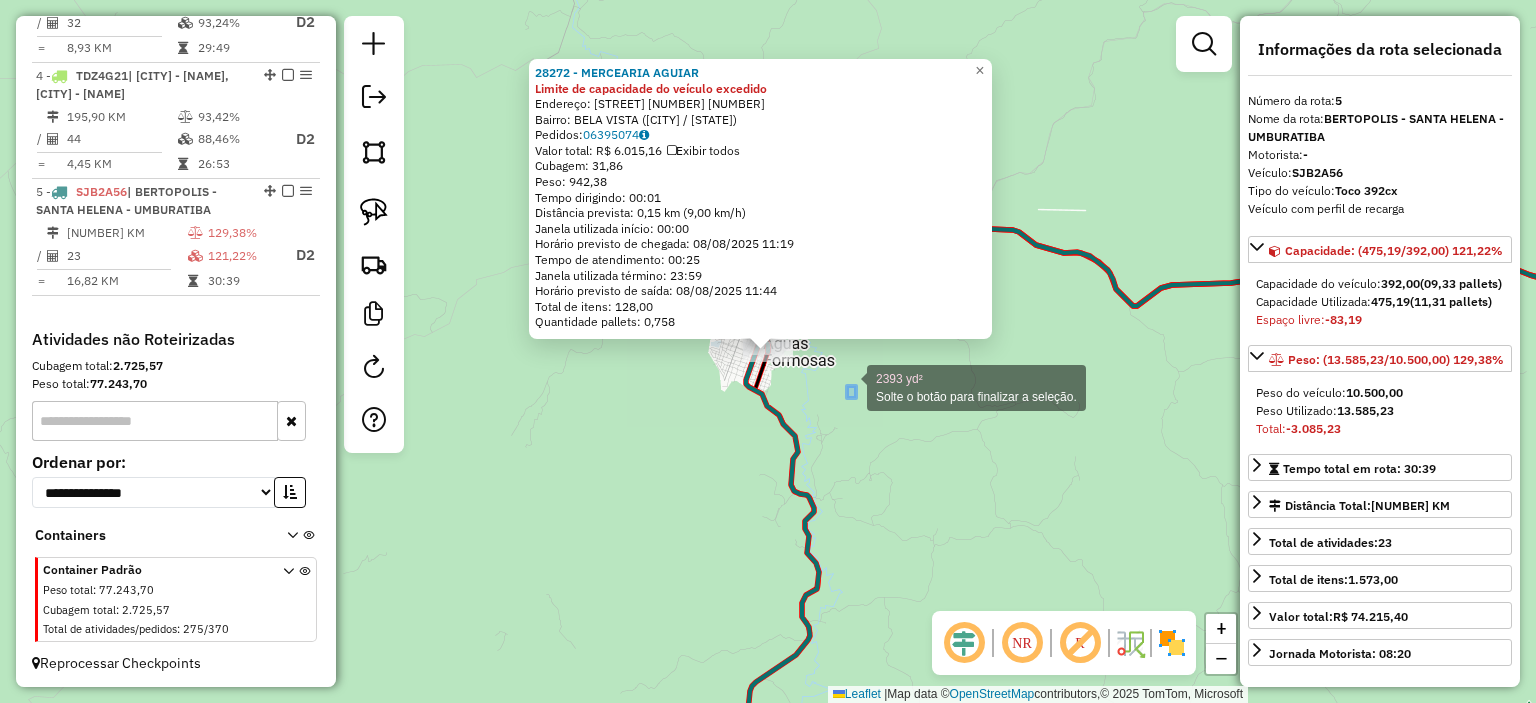 drag, startPoint x: 847, startPoint y: 386, endPoint x: 678, endPoint y: 293, distance: 192.89894 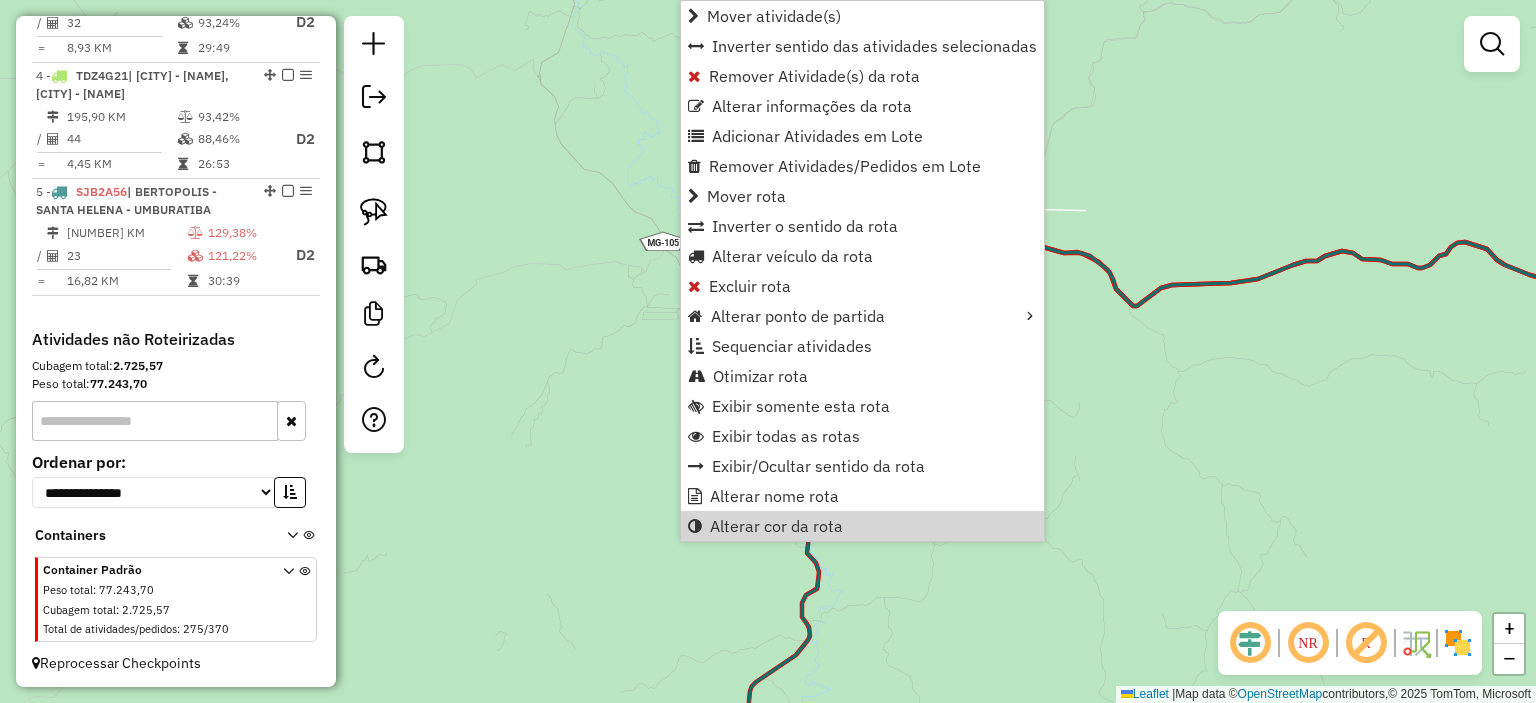click on "Janela de atendimento Grade de atendimento Capacidade Transportadoras Veículos Cliente Pedidos  Rotas Selecione os dias de semana para filtrar as janelas de atendimento  Seg   Ter   Qua   Qui   Sex   Sáb   Dom  Informe o período da janela de atendimento: De: Até:  Filtrar exatamente a janela do cliente  Considerar janela de atendimento padrão  Selecione os dias de semana para filtrar as grades de atendimento  Seg   Ter   Qua   Qui   Sex   Sáb   Dom   Considerar clientes sem dia de atendimento cadastrado  Clientes fora do dia de atendimento selecionado Filtrar as atividades entre os valores definidos abaixo:  Peso mínimo:   Peso máximo:   Cubagem mínima:   Cubagem máxima:   De:   Até:  Filtrar as atividades entre o tempo de atendimento definido abaixo:  De:   Até:   Considerar capacidade total dos clientes não roteirizados Transportadora: Selecione um ou mais itens Tipo de veículo: Selecione um ou mais itens Veículo: Selecione um ou mais itens Motorista: Selecione um ou mais itens Nome: Rótulo:" 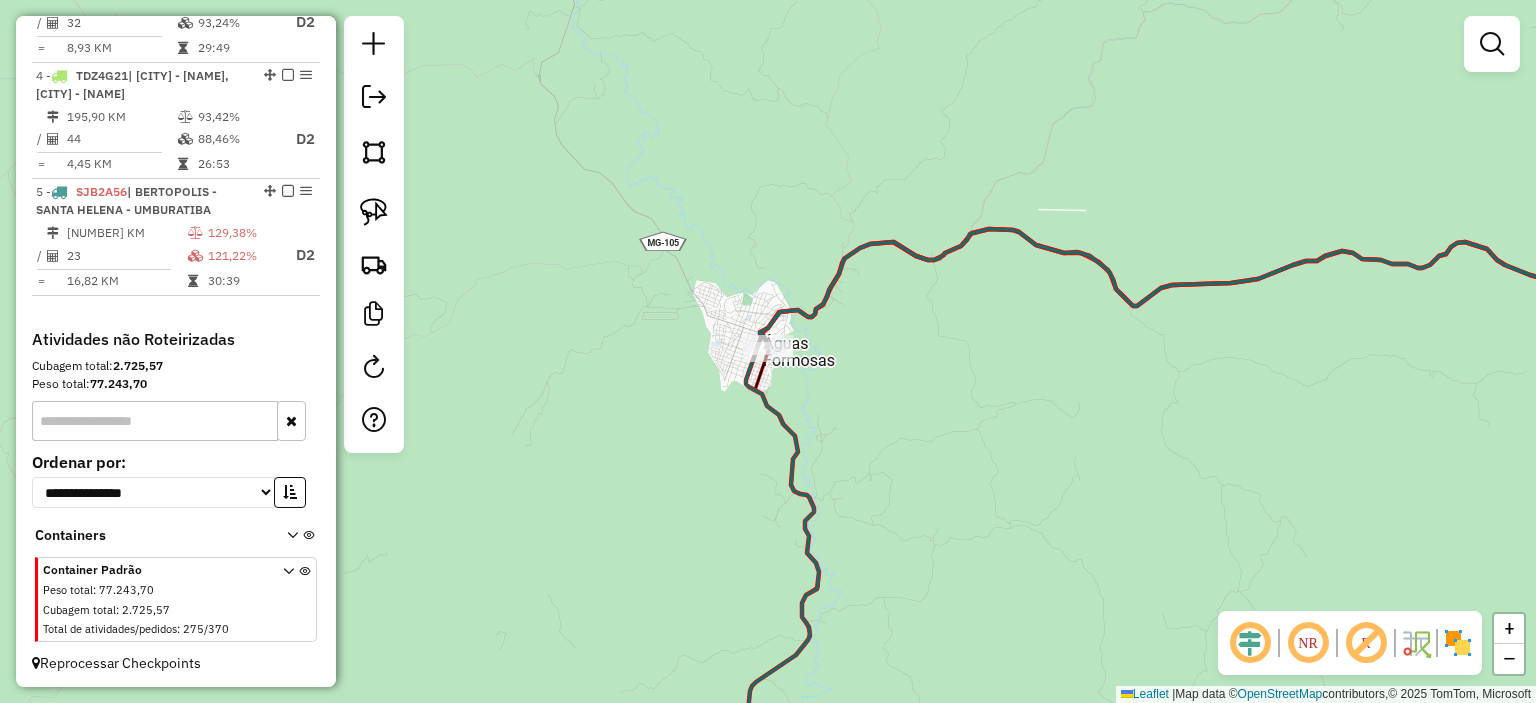 select on "*********" 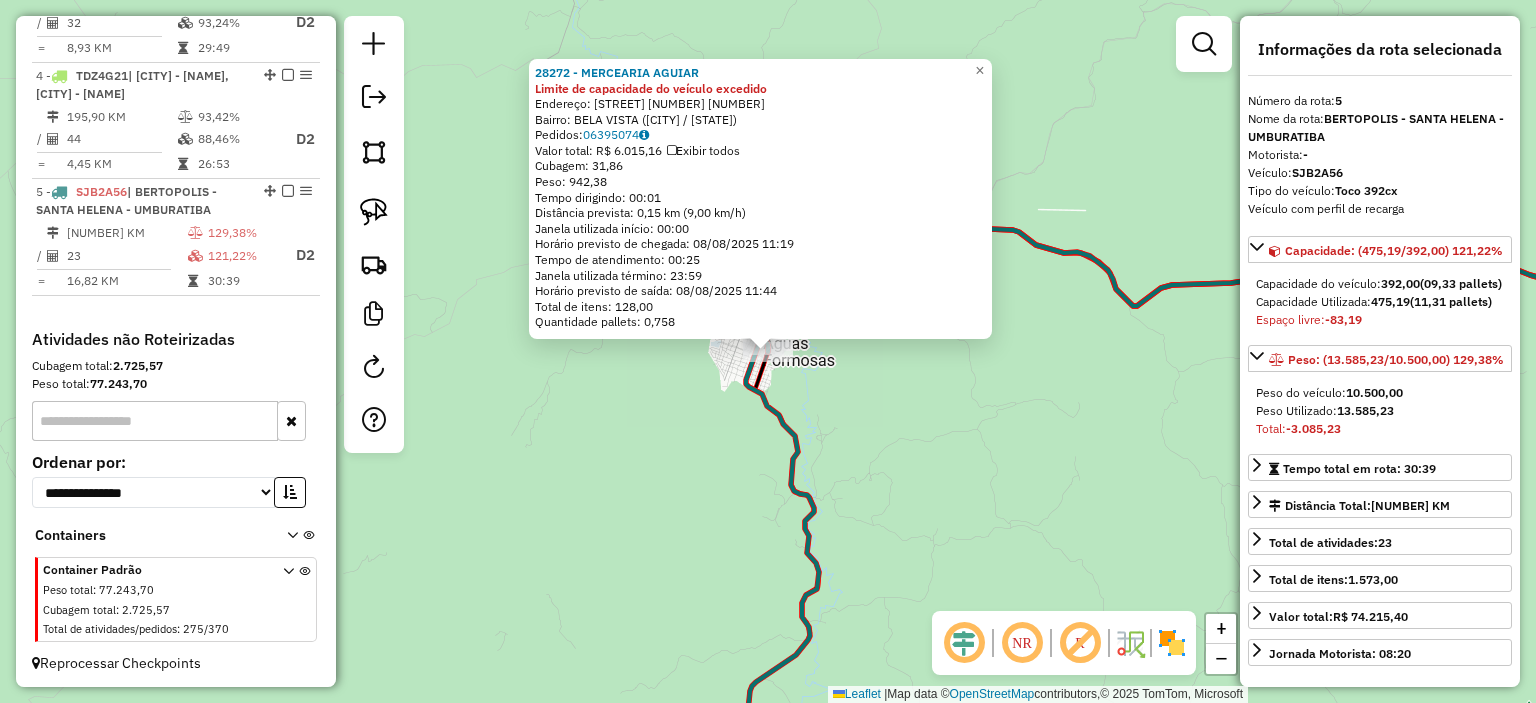 click on "28272 - MERCEARIA AGUIAR Limite de capacidade do veículo excedido  Endereço:  CRISOLITA 365 365   Bairro: BELA VISTA (AGUAS FORMOSAS / MG)   Pedidos:  06395074   Valor total: R$ 6.015,16   Exibir todos   Cubagem: 31,86  Peso: 942,38  Tempo dirigindo: 00:01   Distância prevista: 0,15 km (9,00 km/h)   Janela utilizada início: 00:00   Horário previsto de chegada: 08/08/2025 11:19   Tempo de atendimento: 00:25   Janela utilizada término: 23:59   Horário previsto de saída: 08/08/2025 11:44   Total de itens: 128,00   Quantidade pallets: 0,758  × Clique e arraste para selecionar os clientes. Janela de atendimento Grade de atendimento Capacidade Transportadoras Veículos Cliente Pedidos  Rotas Selecione os dias de semana para filtrar as janelas de atendimento  Seg   Ter   Qua   Qui   Sex   Sáb   Dom  Informe o período da janela de atendimento: De: Até:  Filtrar exatamente a janela do cliente  Considerar janela de atendimento padrão  Selecione os dias de semana para filtrar as grades de atendimento  Seg" 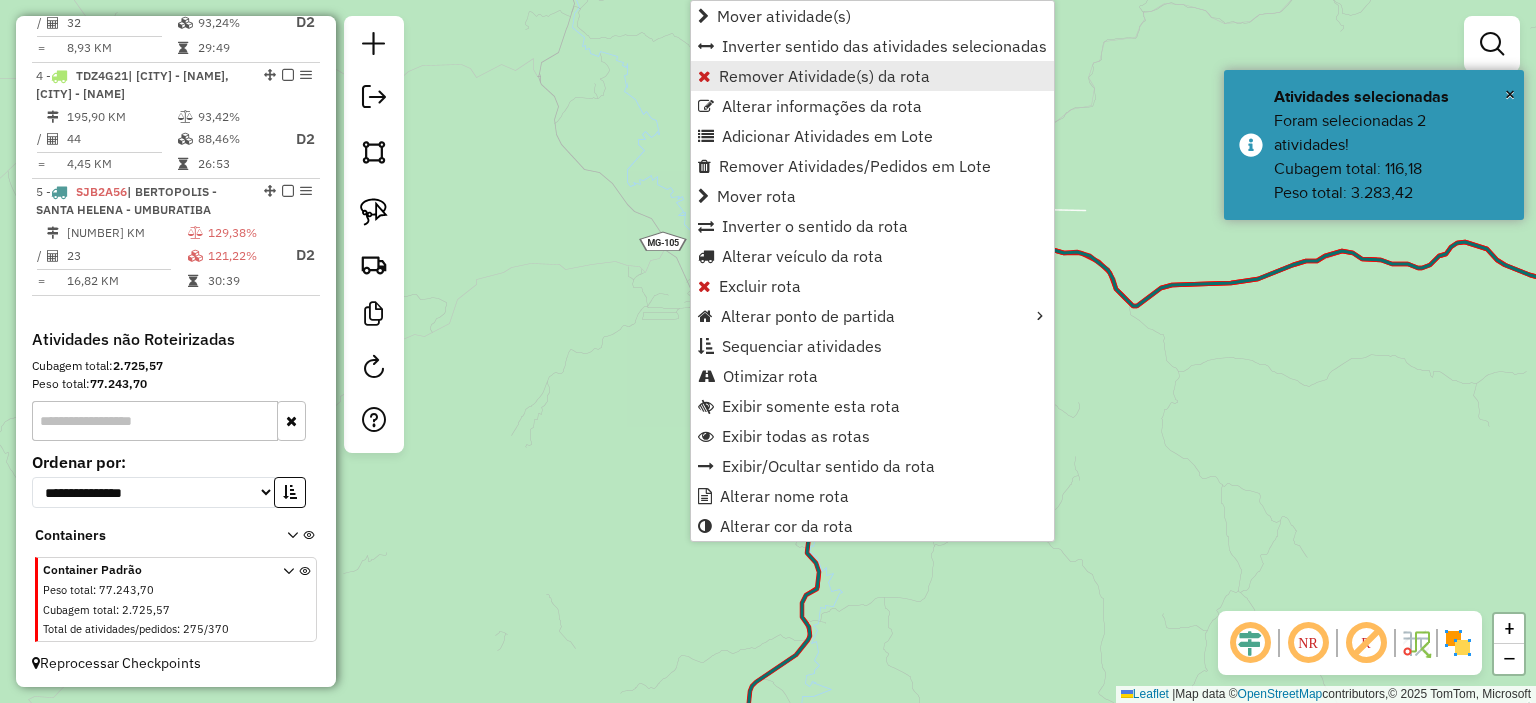 click on "Remover Atividade(s) da rota" at bounding box center [824, 76] 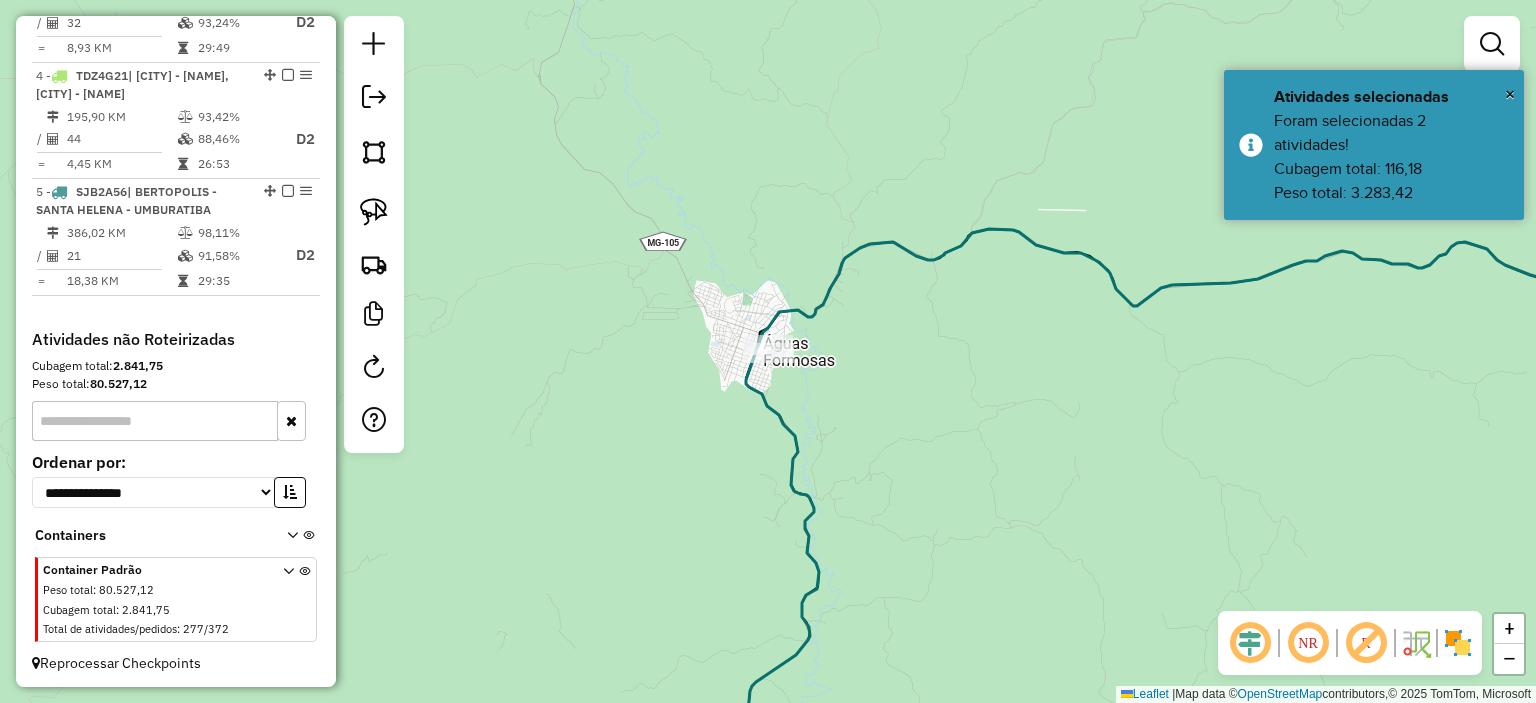 drag, startPoint x: 1225, startPoint y: 423, endPoint x: 714, endPoint y: 425, distance: 511.0039 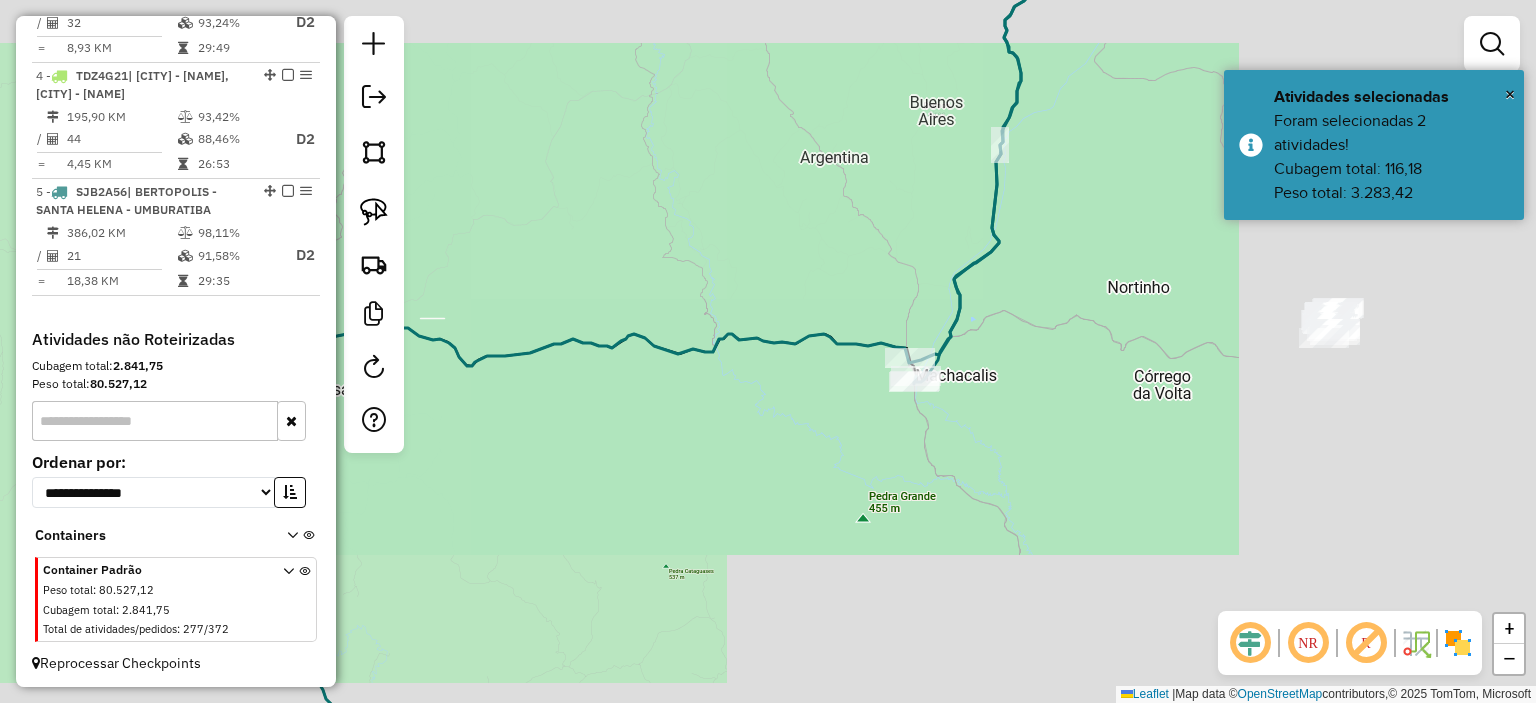 click on "Janela de atendimento Grade de atendimento Capacidade Transportadoras Veículos Cliente Pedidos  Rotas Selecione os dias de semana para filtrar as janelas de atendimento  Seg   Ter   Qua   Qui   Sex   Sáb   Dom  Informe o período da janela de atendimento: De: Até:  Filtrar exatamente a janela do cliente  Considerar janela de atendimento padrão  Selecione os dias de semana para filtrar as grades de atendimento  Seg   Ter   Qua   Qui   Sex   Sáb   Dom   Considerar clientes sem dia de atendimento cadastrado  Clientes fora do dia de atendimento selecionado Filtrar as atividades entre os valores definidos abaixo:  Peso mínimo:   Peso máximo:   Cubagem mínima:   Cubagem máxima:   De:   Até:  Filtrar as atividades entre o tempo de atendimento definido abaixo:  De:   Até:   Considerar capacidade total dos clientes não roteirizados Transportadora: Selecione um ou mais itens Tipo de veículo: Selecione um ou mais itens Veículo: Selecione um ou mais itens Motorista: Selecione um ou mais itens Nome: Rótulo:" 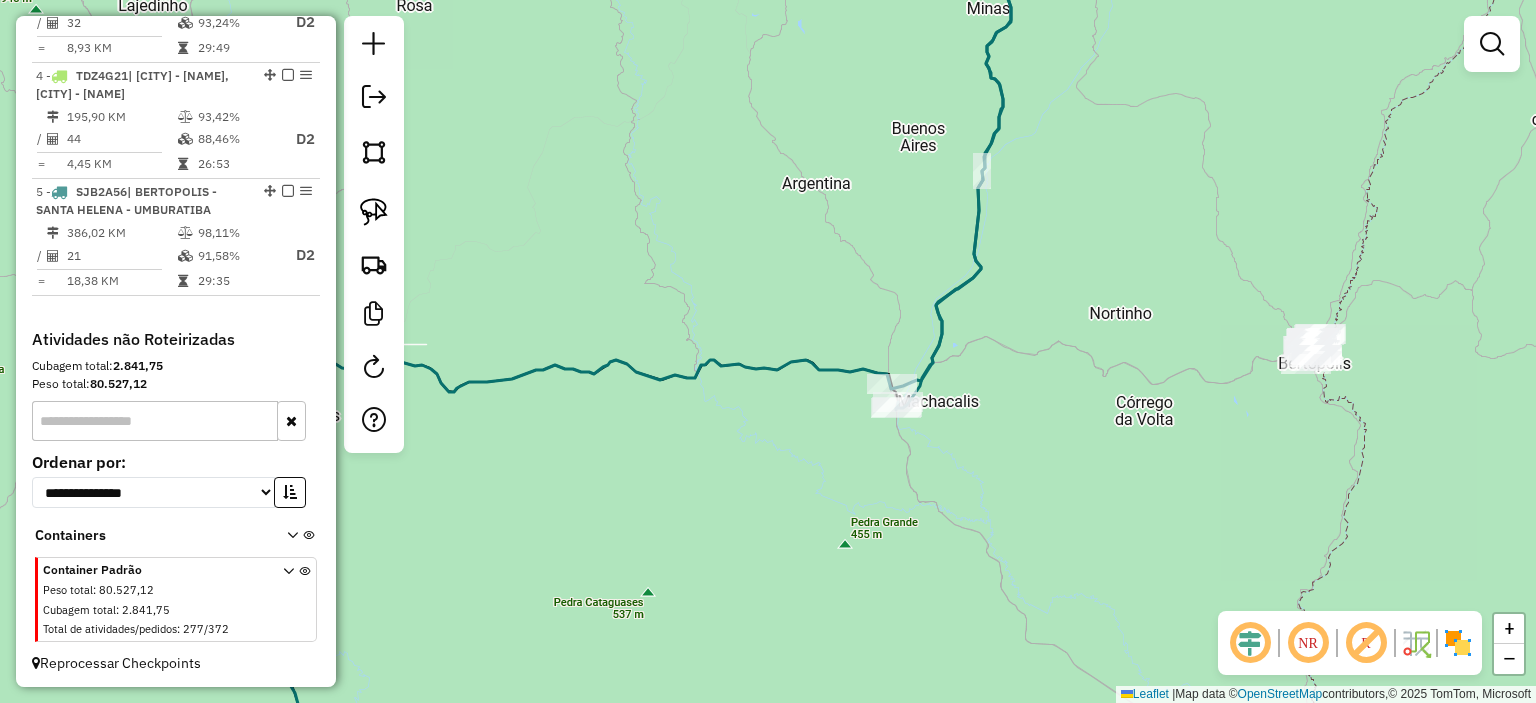 click on "Janela de atendimento Grade de atendimento Capacidade Transportadoras Veículos Cliente Pedidos  Rotas Selecione os dias de semana para filtrar as janelas de atendimento  Seg   Ter   Qua   Qui   Sex   Sáb   Dom  Informe o período da janela de atendimento: De: Até:  Filtrar exatamente a janela do cliente  Considerar janela de atendimento padrão  Selecione os dias de semana para filtrar as grades de atendimento  Seg   Ter   Qua   Qui   Sex   Sáb   Dom   Considerar clientes sem dia de atendimento cadastrado  Clientes fora do dia de atendimento selecionado Filtrar as atividades entre os valores definidos abaixo:  Peso mínimo:   Peso máximo:   Cubagem mínima:   Cubagem máxima:   De:   Até:  Filtrar as atividades entre o tempo de atendimento definido abaixo:  De:   Até:   Considerar capacidade total dos clientes não roteirizados Transportadora: Selecione um ou mais itens Tipo de veículo: Selecione um ou mais itens Veículo: Selecione um ou mais itens Motorista: Selecione um ou mais itens Nome: Rótulo:" 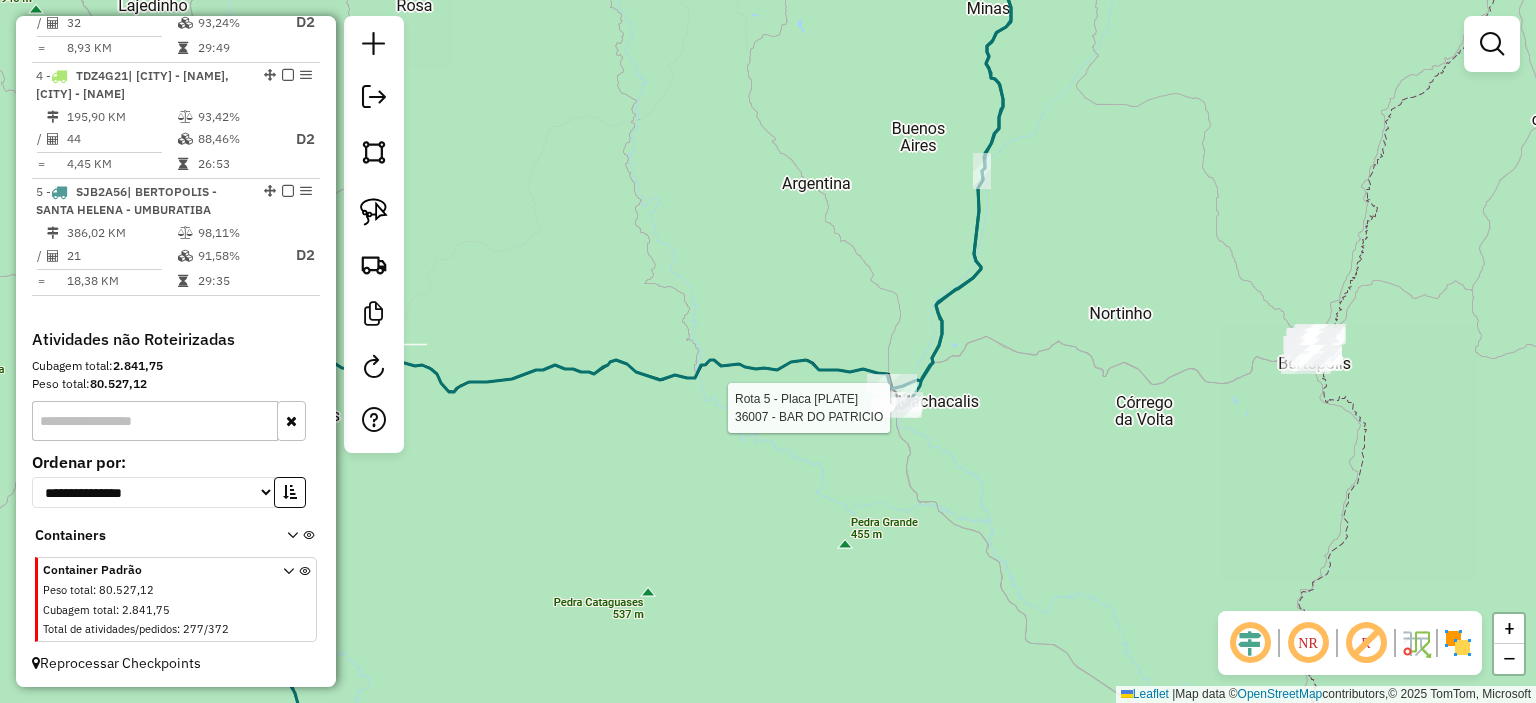 select on "*********" 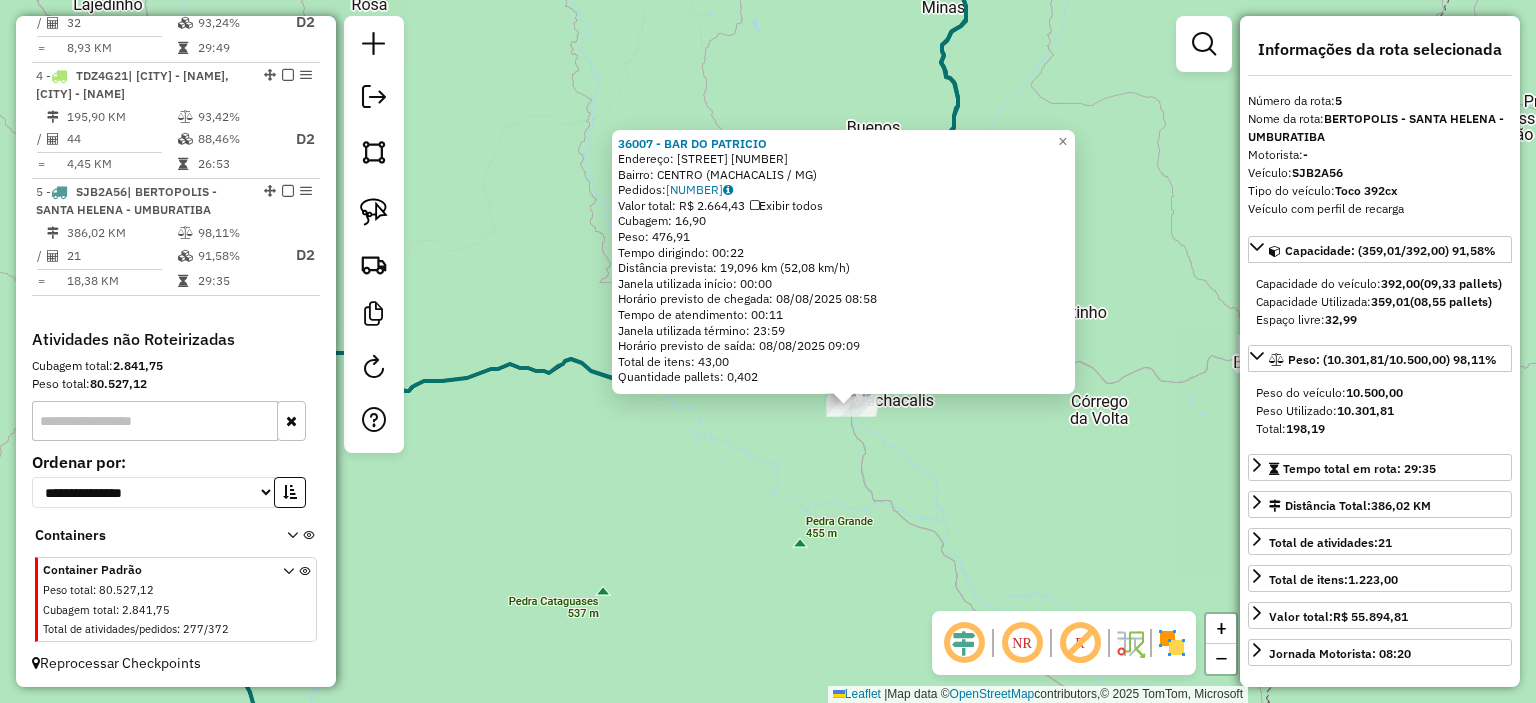 drag, startPoint x: 794, startPoint y: 513, endPoint x: 804, endPoint y: 533, distance: 22.36068 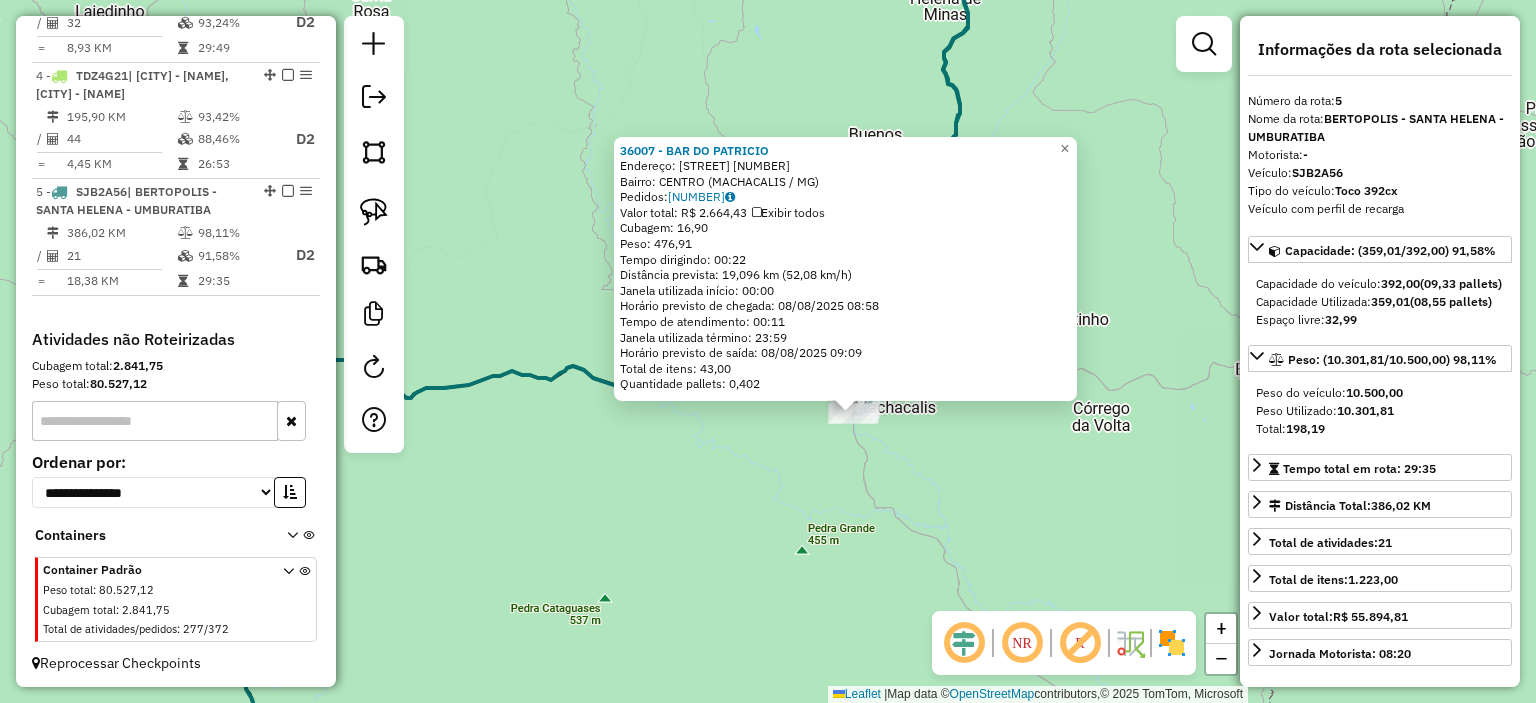 drag, startPoint x: 806, startPoint y: 533, endPoint x: 866, endPoint y: 504, distance: 66.64083 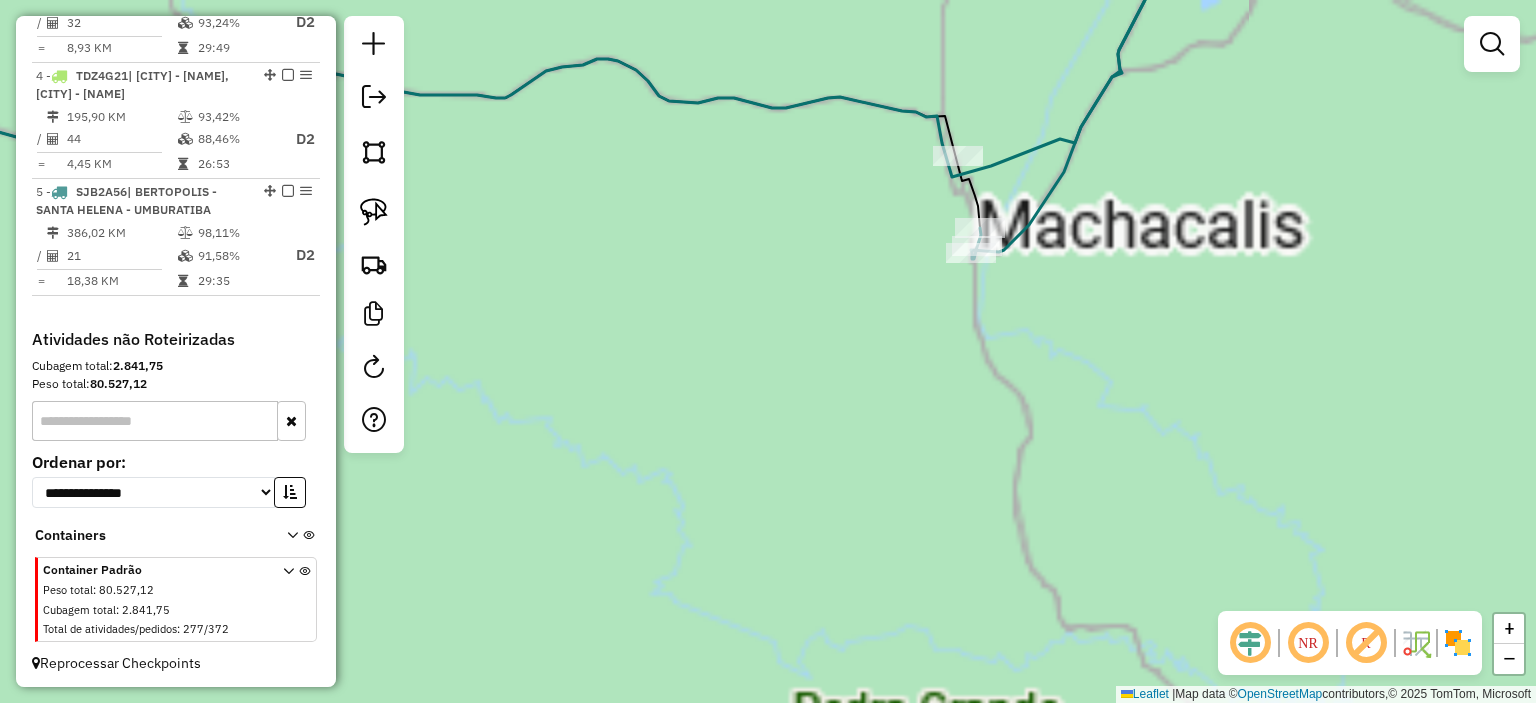 drag, startPoint x: 824, startPoint y: 414, endPoint x: 846, endPoint y: 431, distance: 27.802877 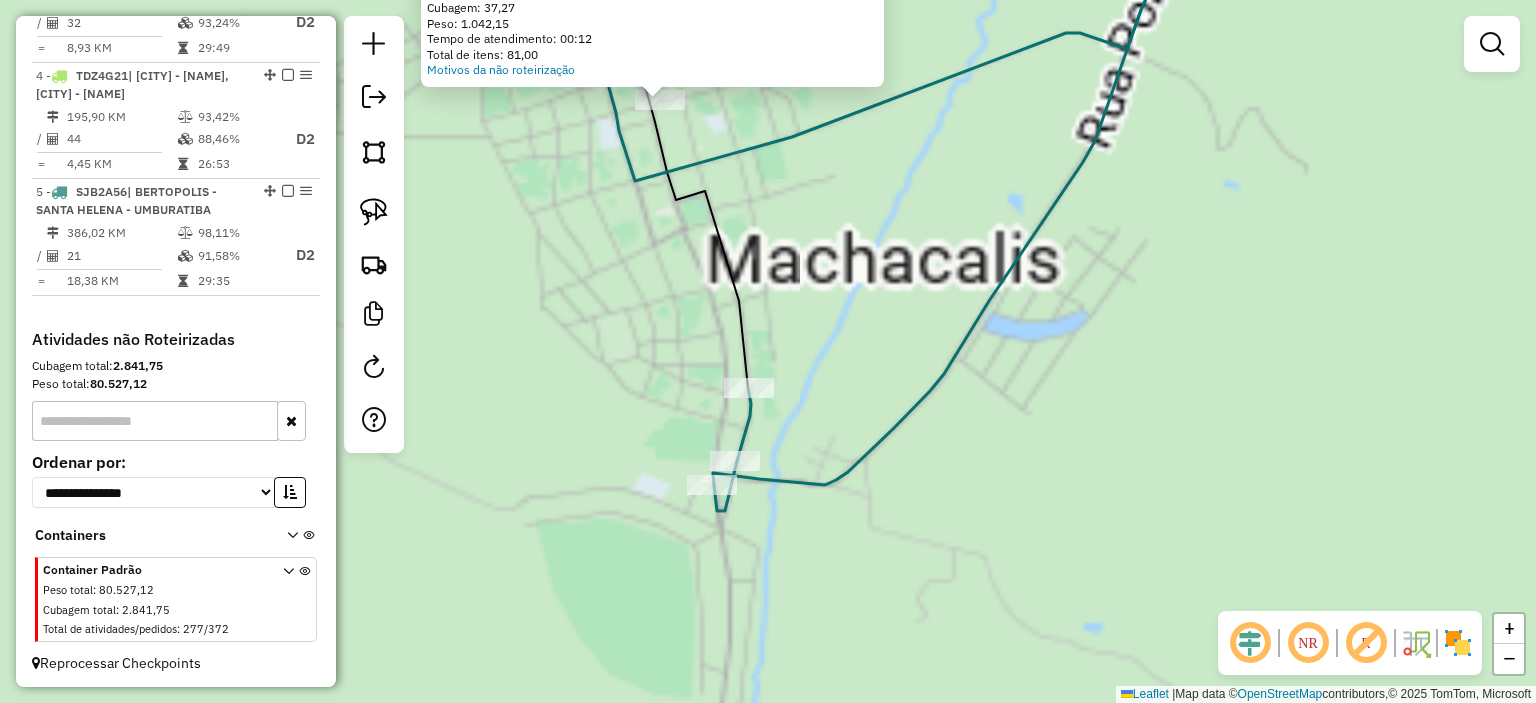 click 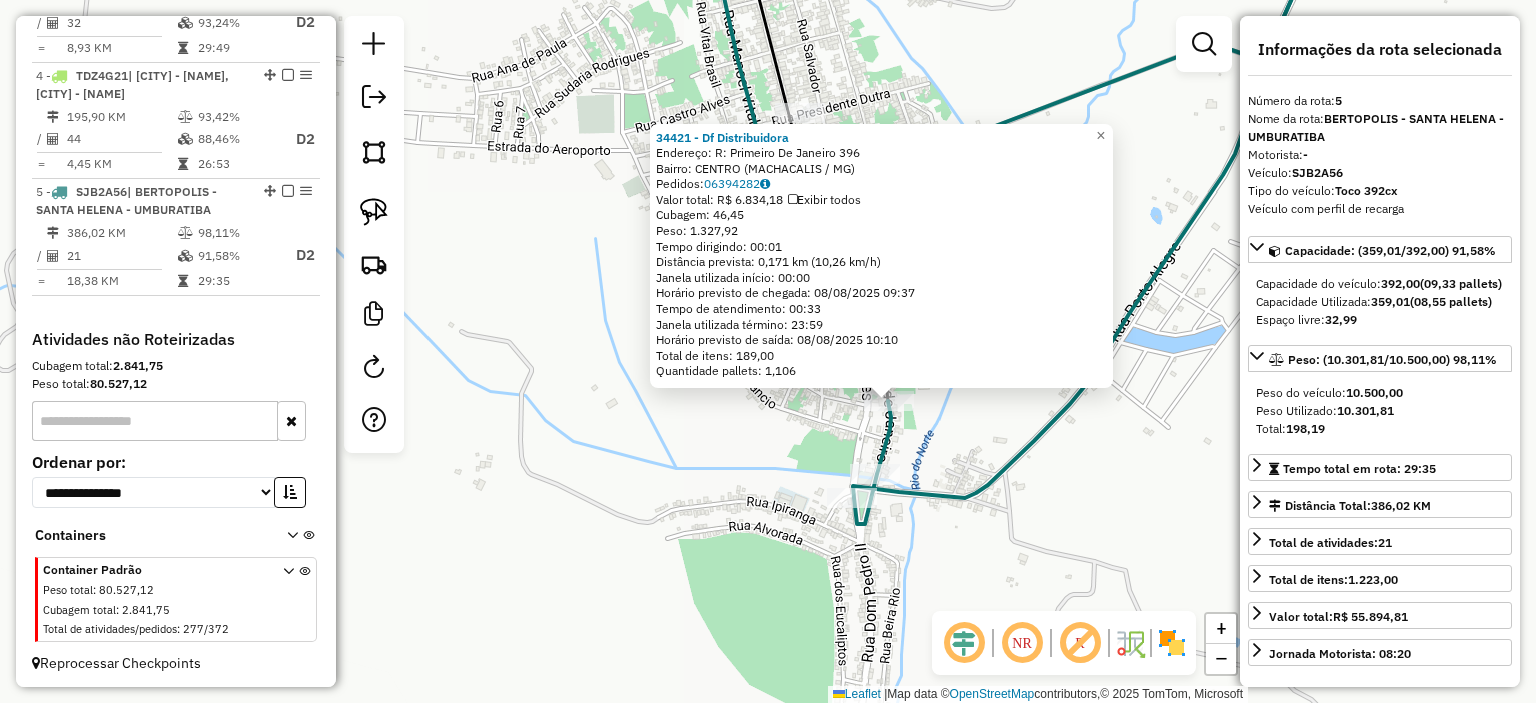 drag, startPoint x: 621, startPoint y: 404, endPoint x: 753, endPoint y: 454, distance: 141.1524 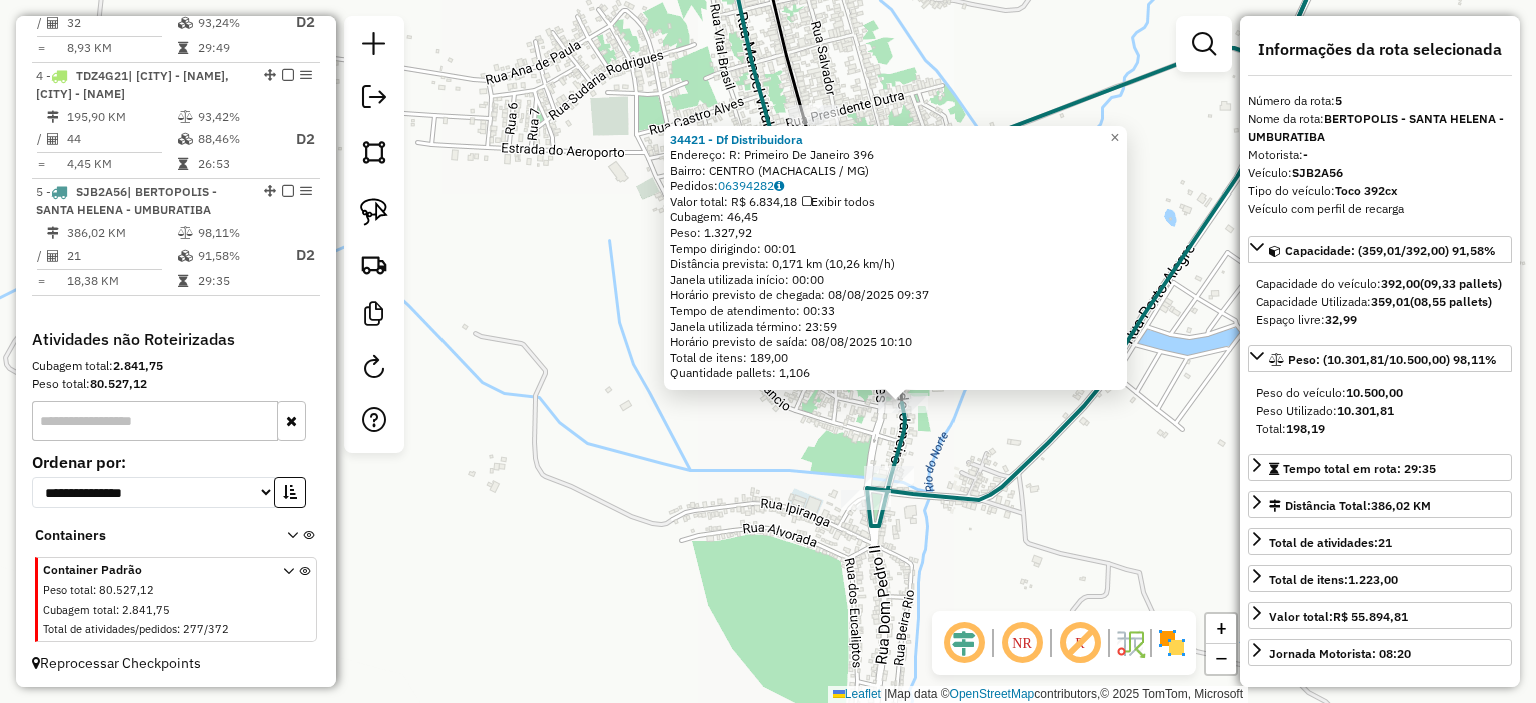 click on "34421 - Df Distribuidora  Endereço:  R: Primeiro De Janeiro 396   Bairro: CENTRO (MACHACALIS / MG)   Pedidos:  06394282   Valor total: R$ 6.834,18   Exibir todos   Cubagem: 46,45  Peso: 1.327,92  Tempo dirigindo: 00:01   Distância prevista: 0,171 km (10,26 km/h)   Janela utilizada início: 00:00   Horário previsto de chegada: 08/08/2025 09:37   Tempo de atendimento: 00:33   Janela utilizada término: 23:59   Horário previsto de saída: 08/08/2025 10:10   Total de itens: 189,00   Quantidade pallets: 1,106  × Janela de atendimento Grade de atendimento Capacidade Transportadoras Veículos Cliente Pedidos  Rotas Selecione os dias de semana para filtrar as janelas de atendimento  Seg   Ter   Qua   Qui   Sex   Sáb   Dom  Informe o período da janela de atendimento: De: Até:  Filtrar exatamente a janela do cliente  Considerar janela de atendimento padrão  Selecione os dias de semana para filtrar as grades de atendimento  Seg   Ter   Qua   Qui   Sex   Sáb   Dom   Peso mínimo:   Peso máximo:   De:   Até:" 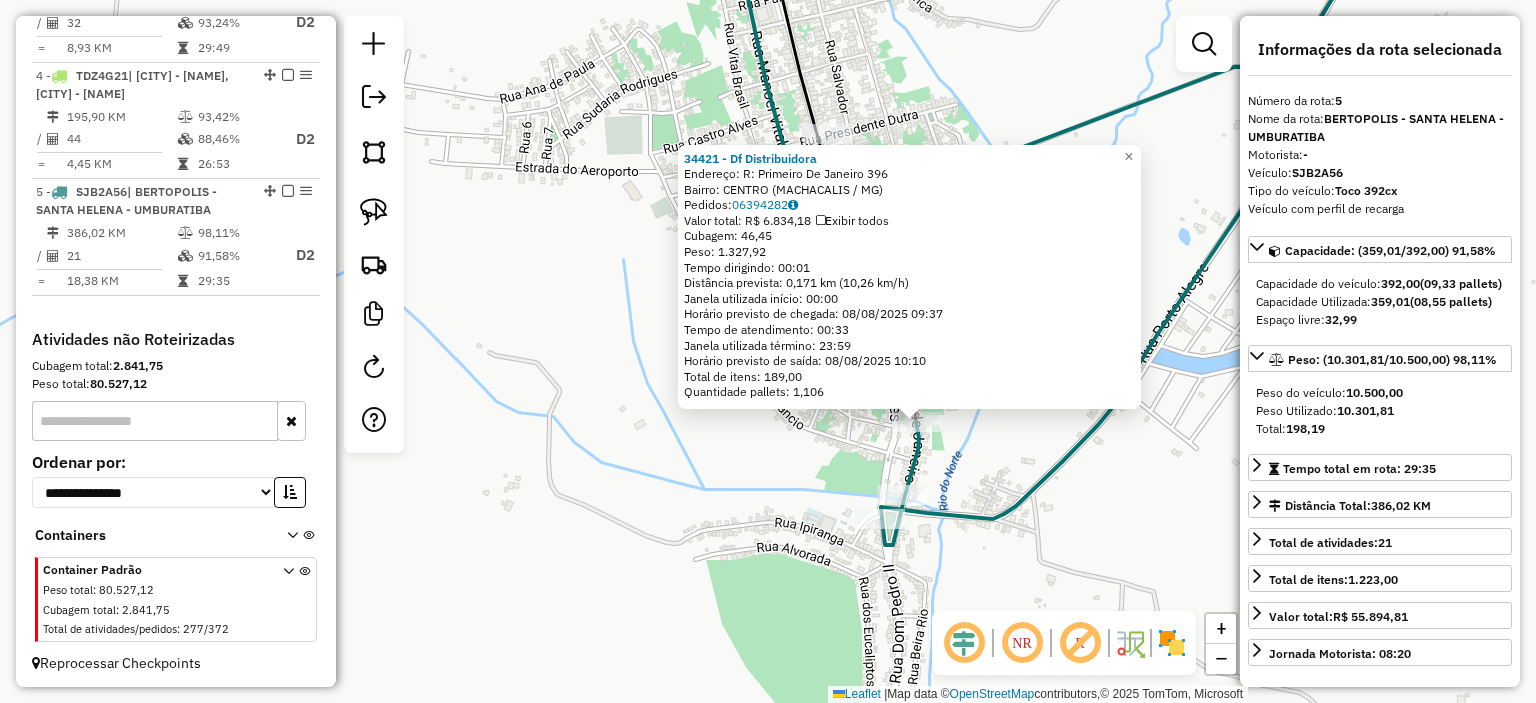 click on "34421 - Df Distribuidora  Endereço:  R: Primeiro De Janeiro 396   Bairro: CENTRO (MACHACALIS / MG)   Pedidos:  06394282   Valor total: R$ 6.834,18   Exibir todos   Cubagem: 46,45  Peso: 1.327,92  Tempo dirigindo: 00:01   Distância prevista: 0,171 km (10,26 km/h)   Janela utilizada início: 00:00   Horário previsto de chegada: 08/08/2025 09:37   Tempo de atendimento: 00:33   Janela utilizada término: 23:59   Horário previsto de saída: 08/08/2025 10:10   Total de itens: 189,00   Quantidade pallets: 1,106  × Janela de atendimento Grade de atendimento Capacidade Transportadoras Veículos Cliente Pedidos  Rotas Selecione os dias de semana para filtrar as janelas de atendimento  Seg   Ter   Qua   Qui   Sex   Sáb   Dom  Informe o período da janela de atendimento: De: Até:  Filtrar exatamente a janela do cliente  Considerar janela de atendimento padrão  Selecione os dias de semana para filtrar as grades de atendimento  Seg   Ter   Qua   Qui   Sex   Sáb   Dom   Peso mínimo:   Peso máximo:   De:   Até:" 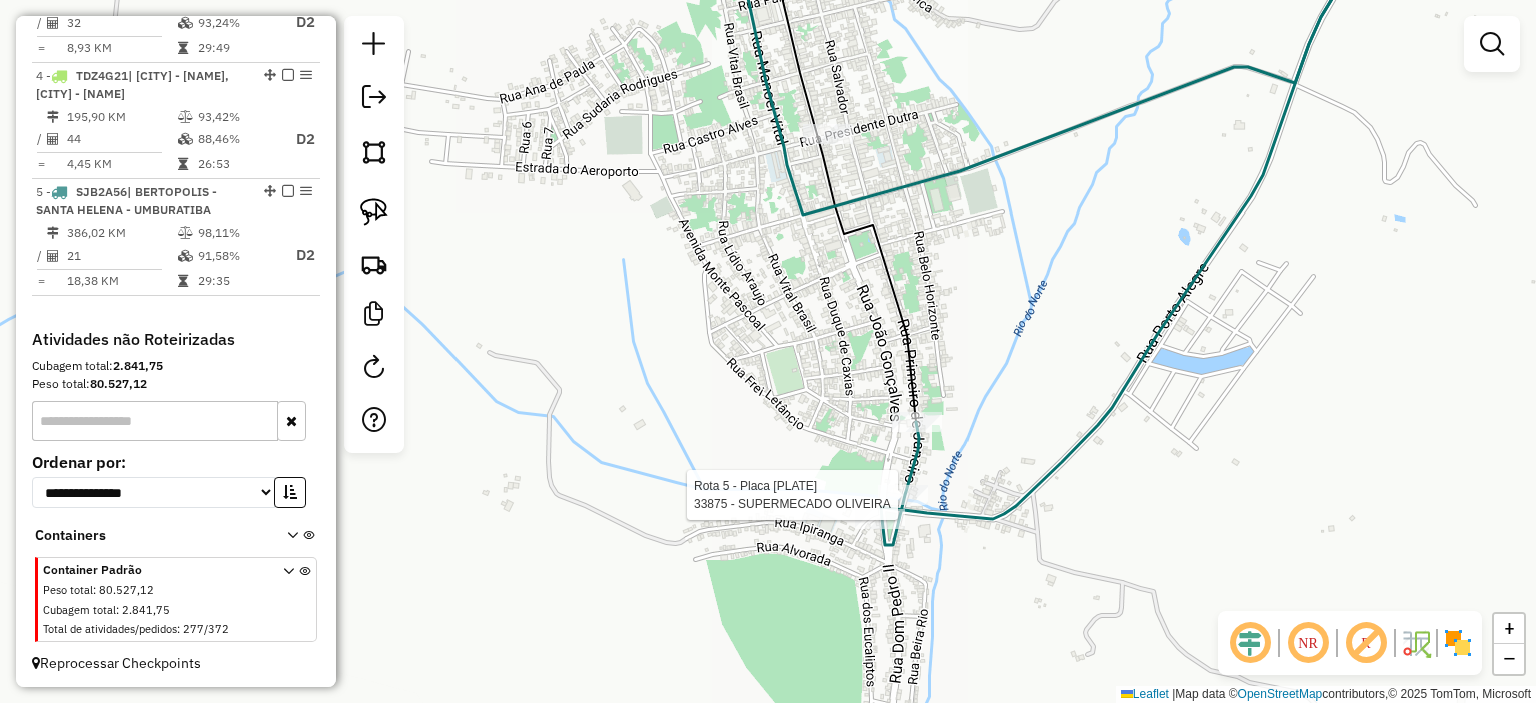 select on "*********" 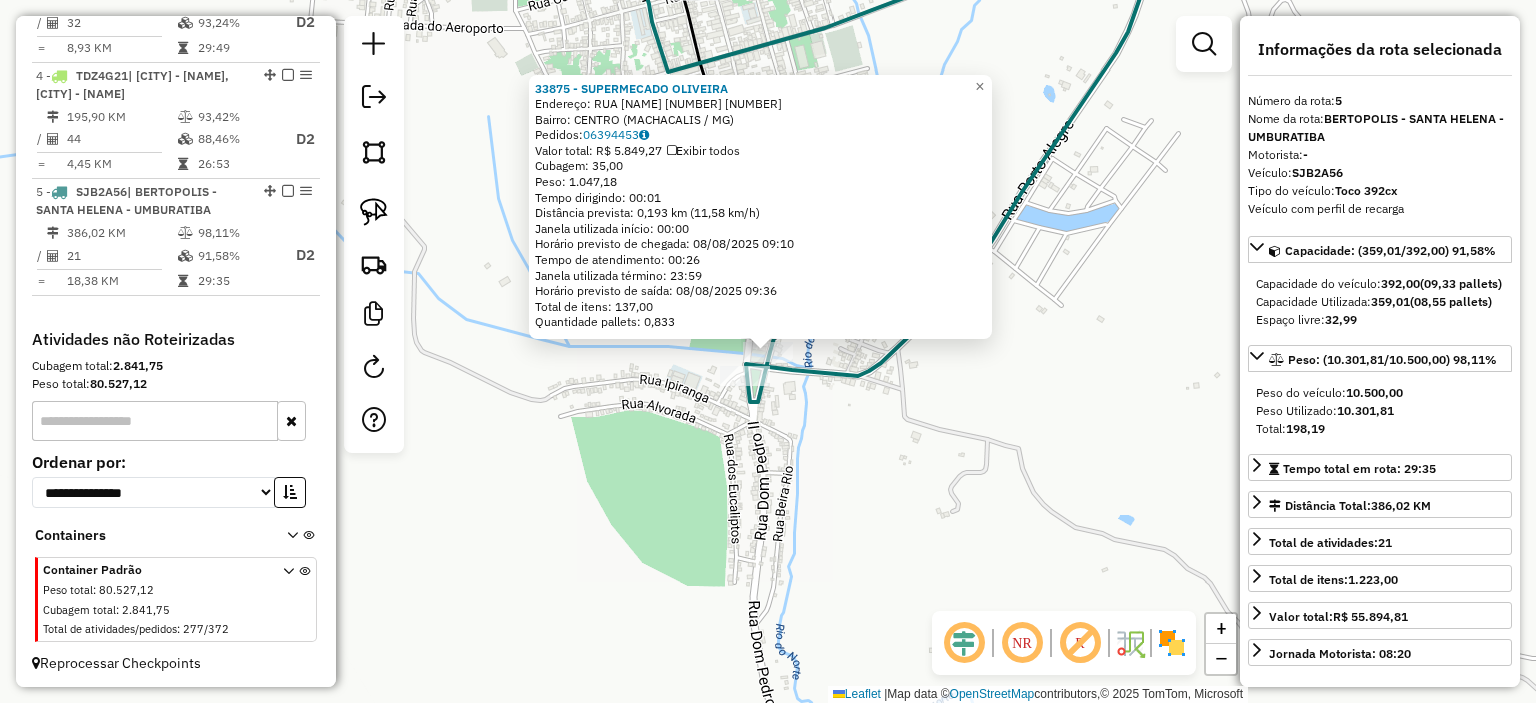 click on "33875 - SUPERMECADO OLIVEIRA  Endereço:  RUA DOM PEDRO 2 595   Bairro: CENTRO (MACHACALIS / MG)   Pedidos:  06394453   Valor total: R$ 5.849,27   Exibir todos   Cubagem: 35,00  Peso: 1.047,18  Tempo dirigindo: 00:01   Distância prevista: 0,193 km (11,58 km/h)   Janela utilizada início: 00:00   Horário previsto de chegada: 08/08/2025 09:10   Tempo de atendimento: 00:26   Janela utilizada término: 23:59   Horário previsto de saída: 08/08/2025 09:36   Total de itens: 137,00   Quantidade pallets: 0,833  × Janela de atendimento Grade de atendimento Capacidade Transportadoras Veículos Cliente Pedidos  Rotas Selecione os dias de semana para filtrar as janelas de atendimento  Seg   Ter   Qua   Qui   Sex   Sáb   Dom  Informe o período da janela de atendimento: De: Até:  Filtrar exatamente a janela do cliente  Considerar janela de atendimento padrão  Selecione os dias de semana para filtrar as grades de atendimento  Seg   Ter   Qua   Qui   Sex   Sáb   Dom   Clientes fora do dia de atendimento selecionado" 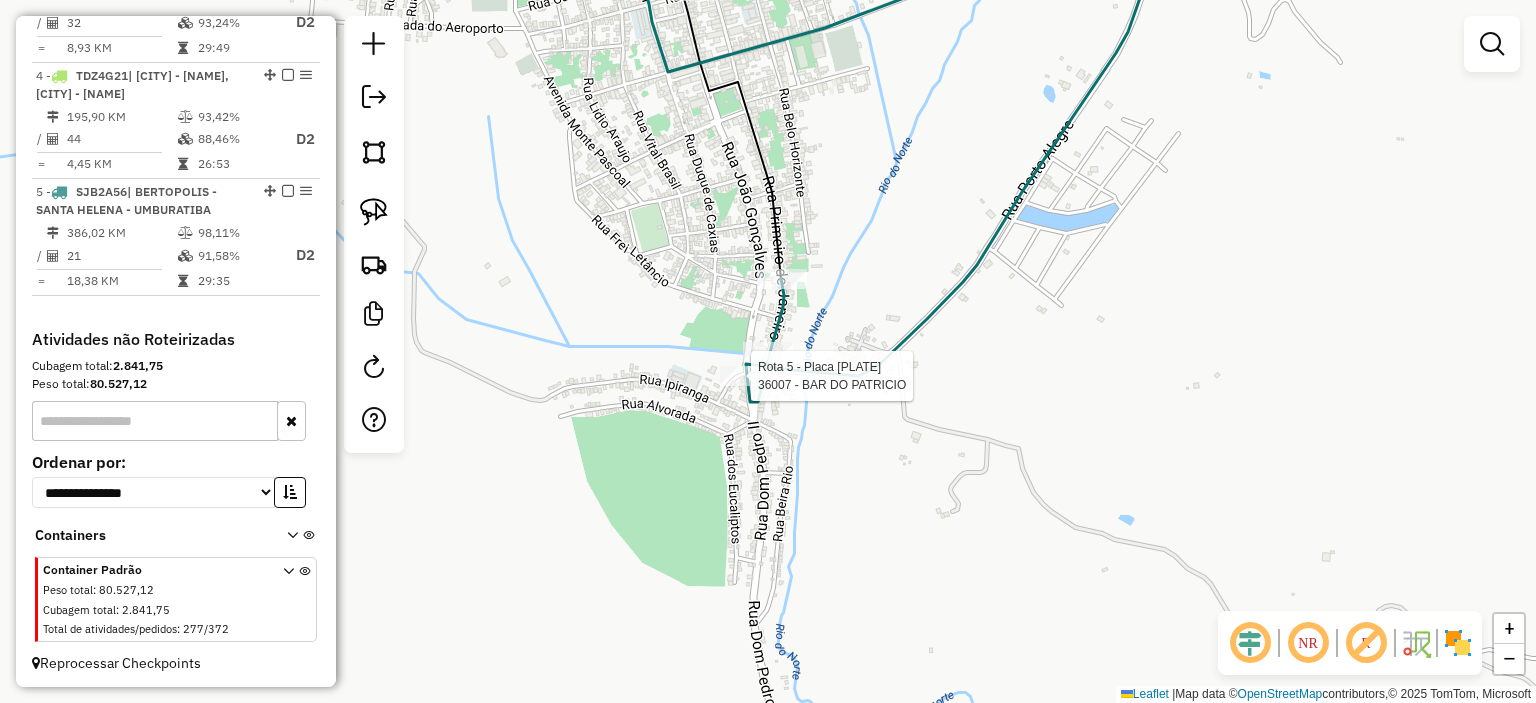 select on "*********" 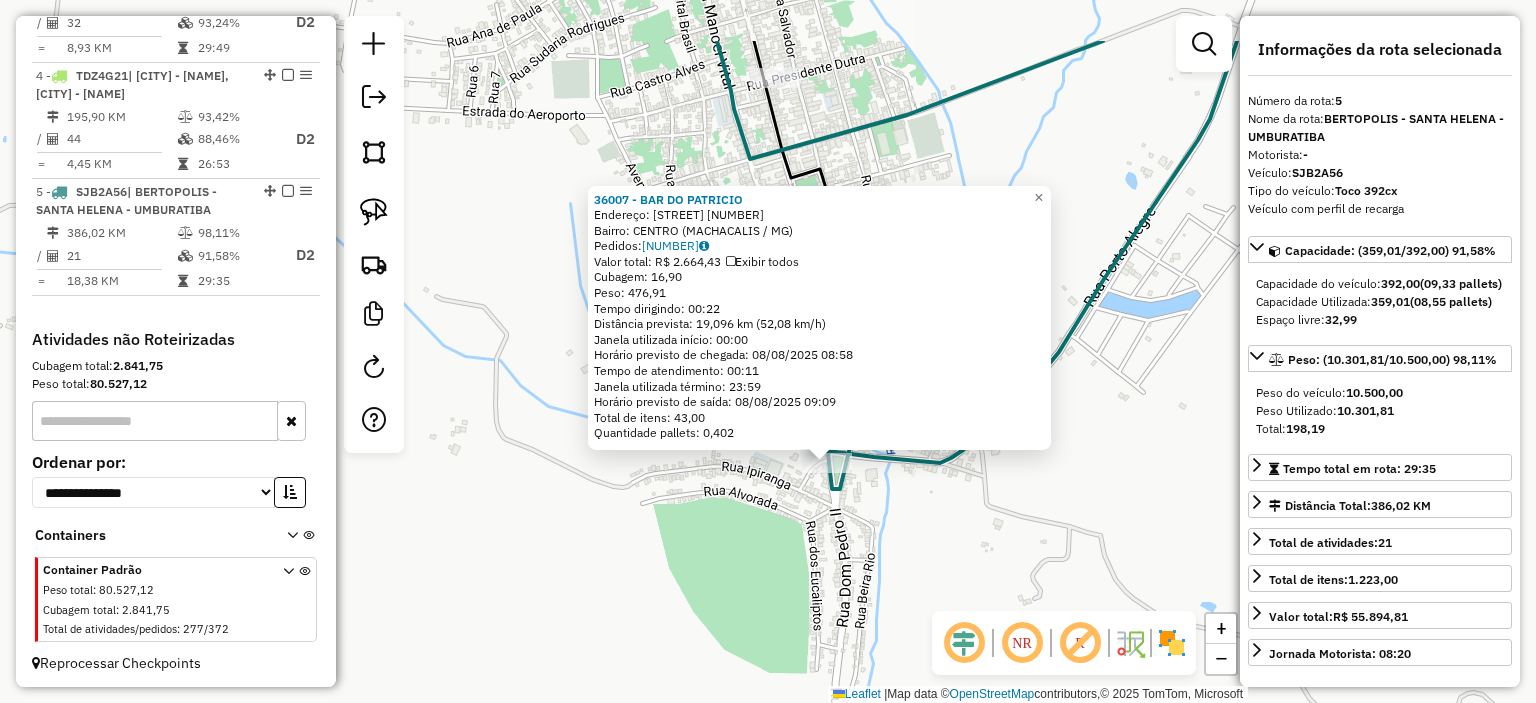 drag, startPoint x: 760, startPoint y: 600, endPoint x: 774, endPoint y: 619, distance: 23.600847 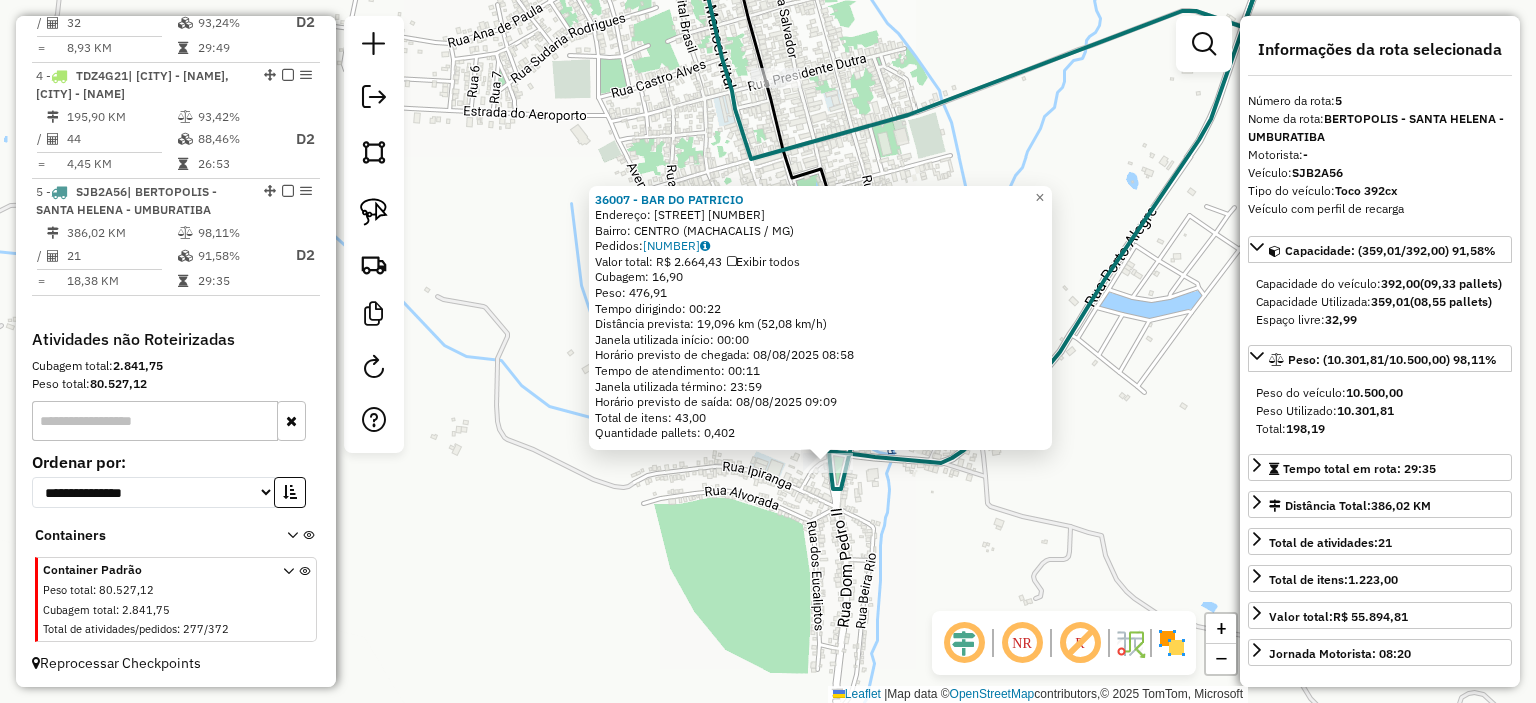click on "36007 - BAR DO PATRICIO  Endereço:  Pra a Aurelio Batista 78   Bairro: CENTRO (MACHACALIS / MG)   Pedidos:  06394302   Valor total: R$ 2.664,43   Exibir todos   Cubagem: 16,90  Peso: 476,91  Tempo dirigindo: 00:22   Distância prevista: 19,096 km (52,08 km/h)   Janela utilizada início: 00:00   Horário previsto de chegada: 08/08/2025 08:58   Tempo de atendimento: 00:11   Janela utilizada término: 23:59   Horário previsto de saída: 08/08/2025 09:09   Total de itens: 43,00   Quantidade pallets: 0,402  × Janela de atendimento Grade de atendimento Capacidade Transportadoras Veículos Cliente Pedidos  Rotas Selecione os dias de semana para filtrar as janelas de atendimento  Seg   Ter   Qua   Qui   Sex   Sáb   Dom  Informe o período da janela de atendimento: De: Até:  Filtrar exatamente a janela do cliente  Considerar janela de atendimento padrão  Selecione os dias de semana para filtrar as grades de atendimento  Seg   Ter   Qua   Qui   Sex   Sáb   Dom   Clientes fora do dia de atendimento selecionado +" 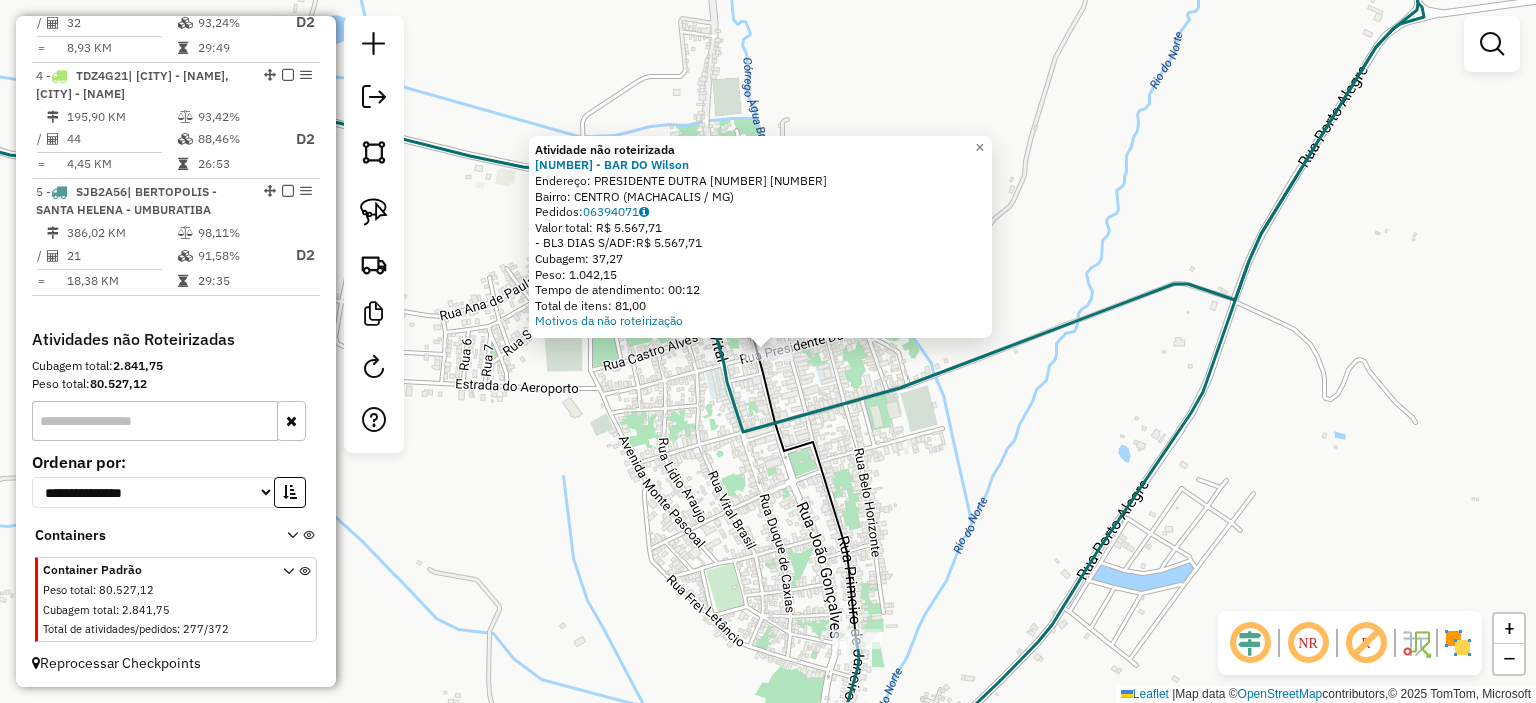 click on "Atividade não roteirizada 27702 - BAR DO WILSON  Endereço:  PRESIDENTE DUTRA 130 130   Bairro: CENTRO (MACHACALIS / MG)   Pedidos:  06394071   Valor total: R$ 5.567,71   - BL3 DIAS S/ADF:  R$ 5.567,71   Cubagem: 37,27   Peso: 1.042,15   Tempo de atendimento: 00:12   Total de itens: 81,00  Motivos da não roteirização × Janela de atendimento Grade de atendimento Capacidade Transportadoras Veículos Cliente Pedidos  Rotas Selecione os dias de semana para filtrar as janelas de atendimento  Seg   Ter   Qua   Qui   Sex   Sáb   Dom  Informe o período da janela de atendimento: De: Até:  Filtrar exatamente a janela do cliente  Considerar janela de atendimento padrão  Selecione os dias de semana para filtrar as grades de atendimento  Seg   Ter   Qua   Qui   Sex   Sáb   Dom   Considerar clientes sem dia de atendimento cadastrado  Clientes fora do dia de atendimento selecionado Filtrar as atividades entre os valores definidos abaixo:  Peso mínimo:   Peso máximo:   Cubagem mínima:   Cubagem máxima:   De:  +" 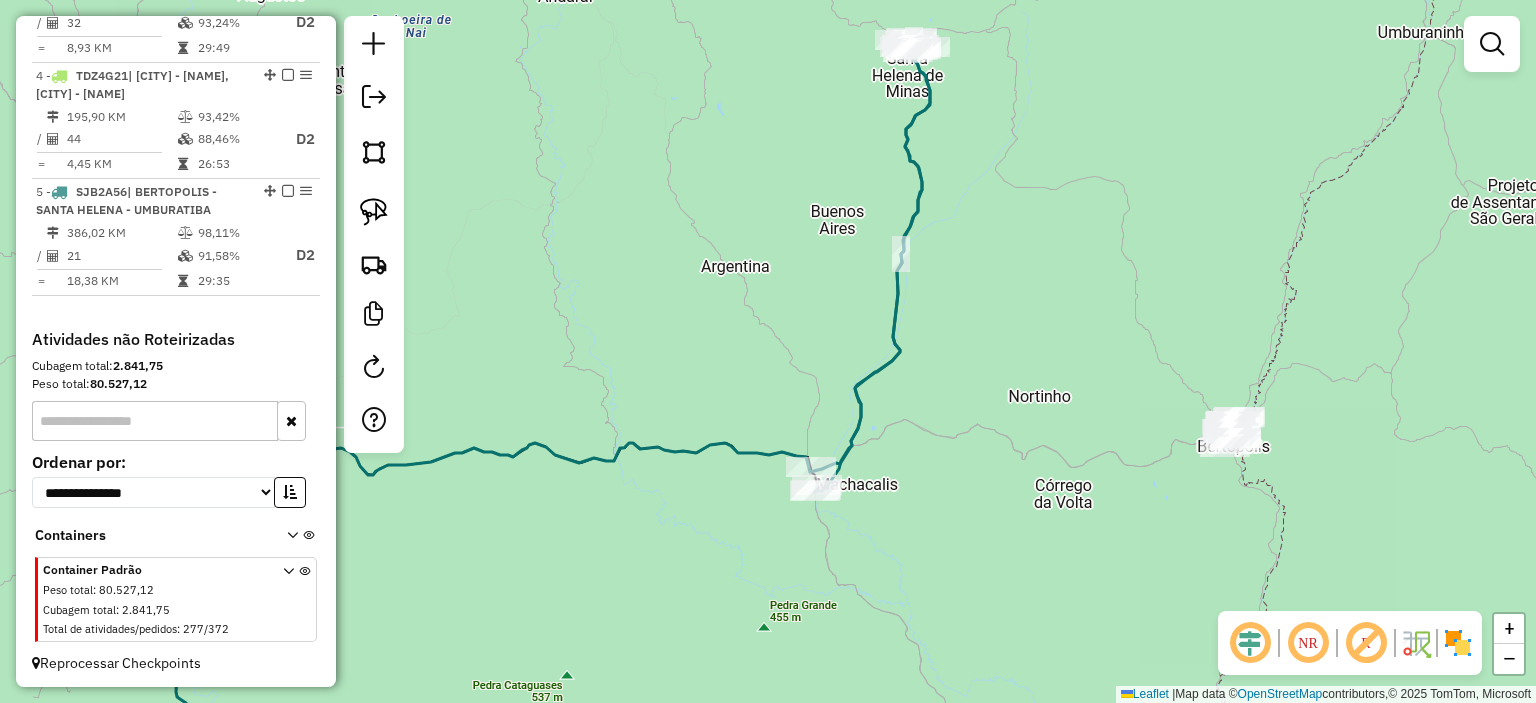 drag, startPoint x: 936, startPoint y: 474, endPoint x: 708, endPoint y: 467, distance: 228.10744 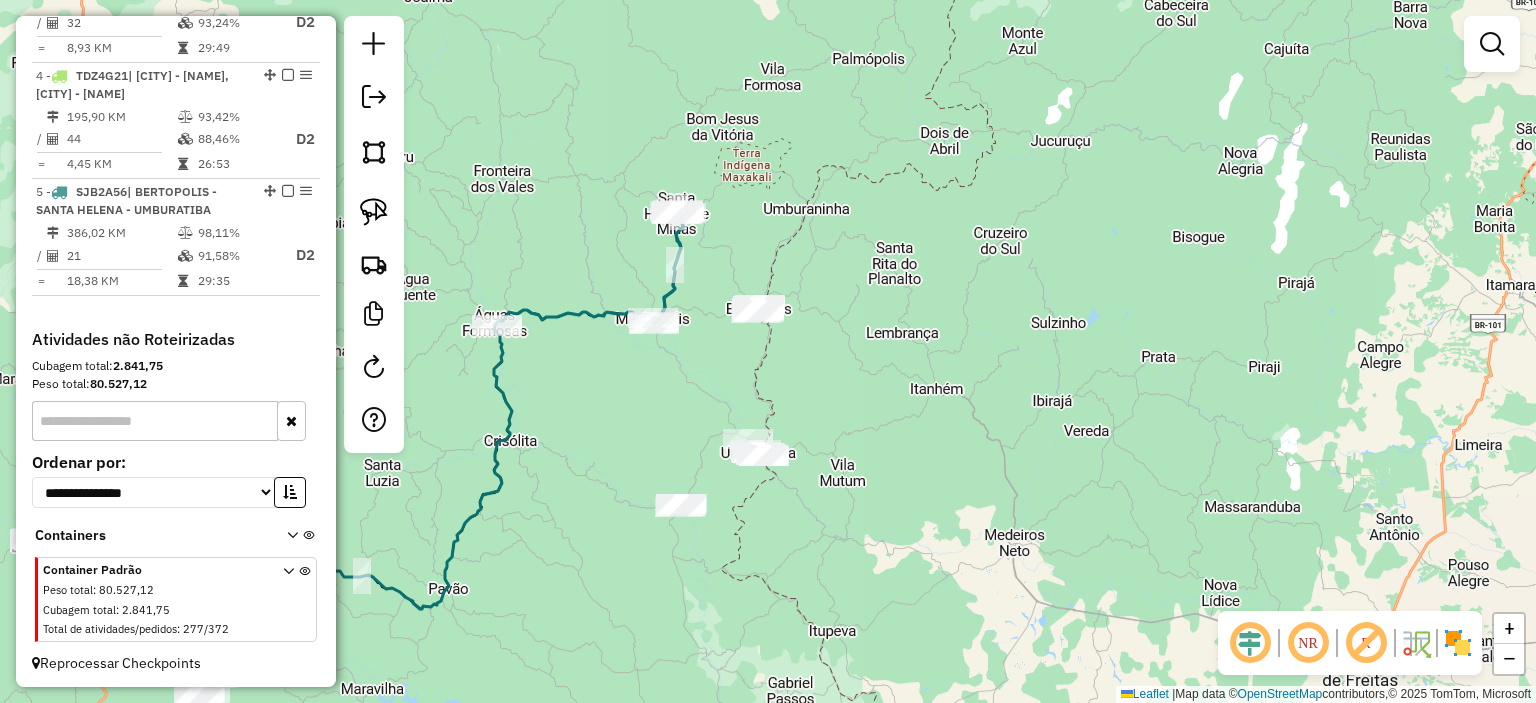 drag, startPoint x: 723, startPoint y: 535, endPoint x: 833, endPoint y: 379, distance: 190.88216 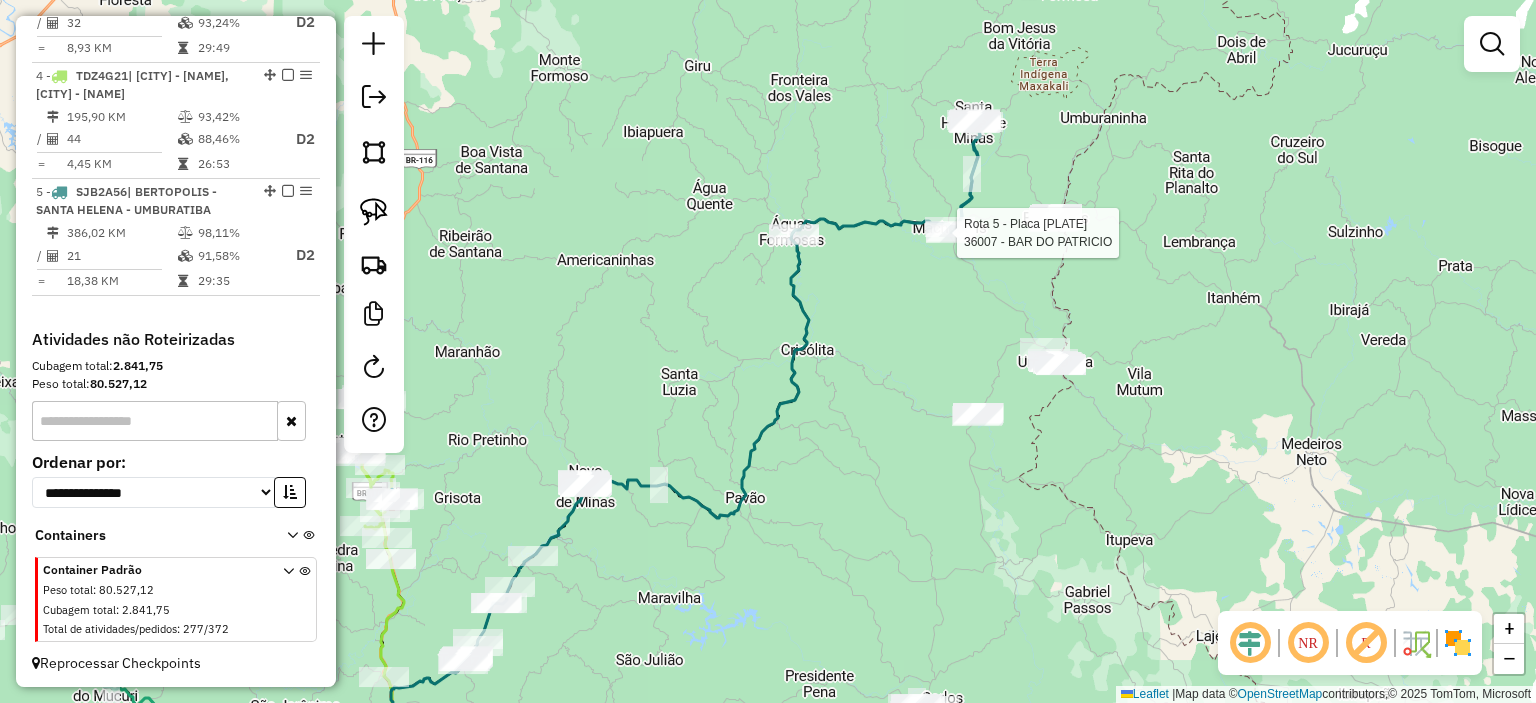 drag, startPoint x: 685, startPoint y: 415, endPoint x: 924, endPoint y: 387, distance: 240.63458 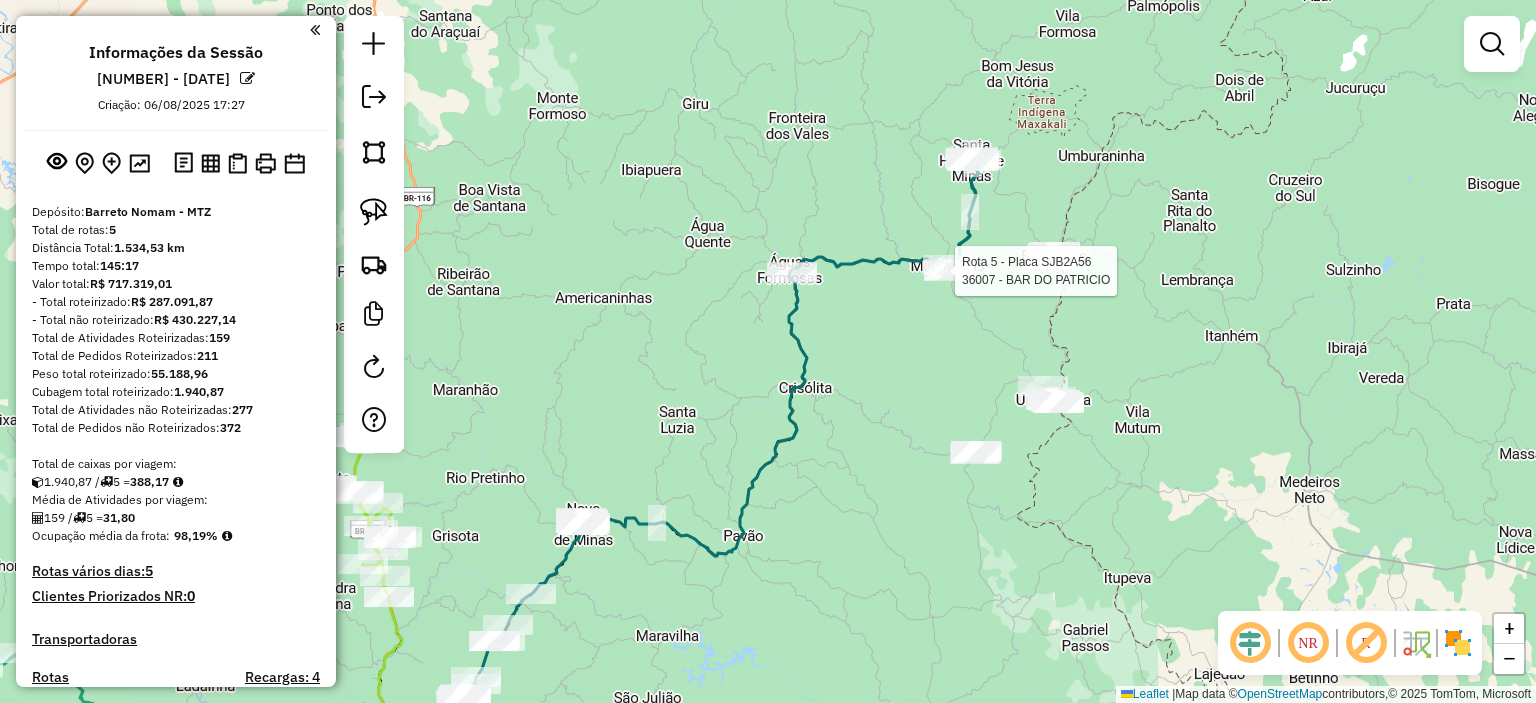 scroll, scrollTop: 0, scrollLeft: 0, axis: both 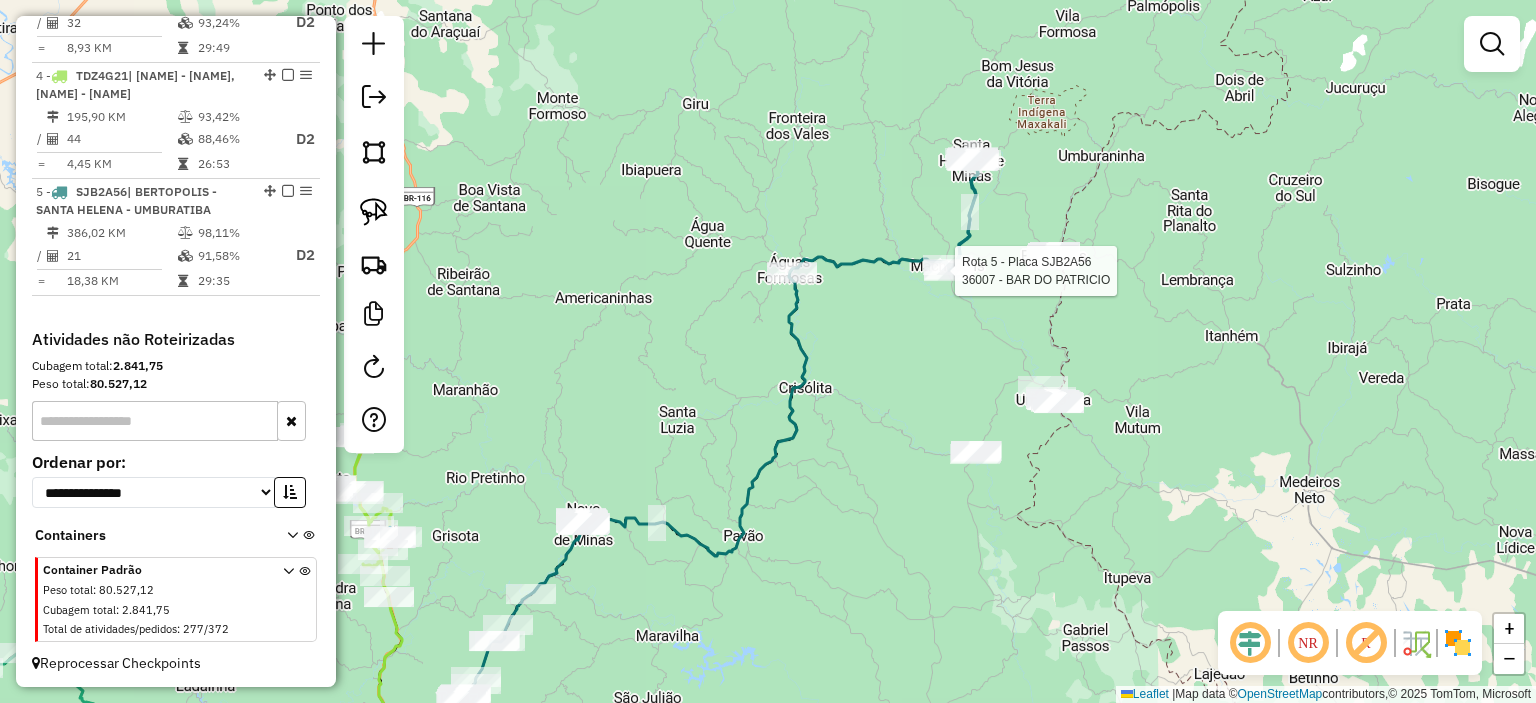 click on "Rota 5 - Placa SJB2A56  36007 - BAR DO PATRICIO Janela de atendimento Grade de atendimento Capacidade Transportadoras Veículos Cliente Pedidos  Rotas Selecione os dias de semana para filtrar as janelas de atendimento  Seg   Ter   Qua   Qui   Sex   Sáb   Dom  Informe o período da janela de atendimento: De: Até:  Filtrar exatamente a janela do cliente  Considerar janela de atendimento padrão  Selecione os dias de semana para filtrar as grades de atendimento  Seg   Ter   Qua   Qui   Sex   Sáb   Dom   Considerar clientes sem dia de atendimento cadastrado  Clientes fora do dia de atendimento selecionado Filtrar as atividades entre os valores definidos abaixo:  Peso mínimo:   Peso máximo:   Cubagem mínima:   Cubagem máxima:   De:   Até:  Filtrar as atividades entre o tempo de atendimento definido abaixo:  De:   Até:   Considerar capacidade total dos clientes não roteirizados Transportadora: Selecione um ou mais itens Tipo de veículo: Selecione um ou mais itens Veículo: Selecione um ou mais itens De:" 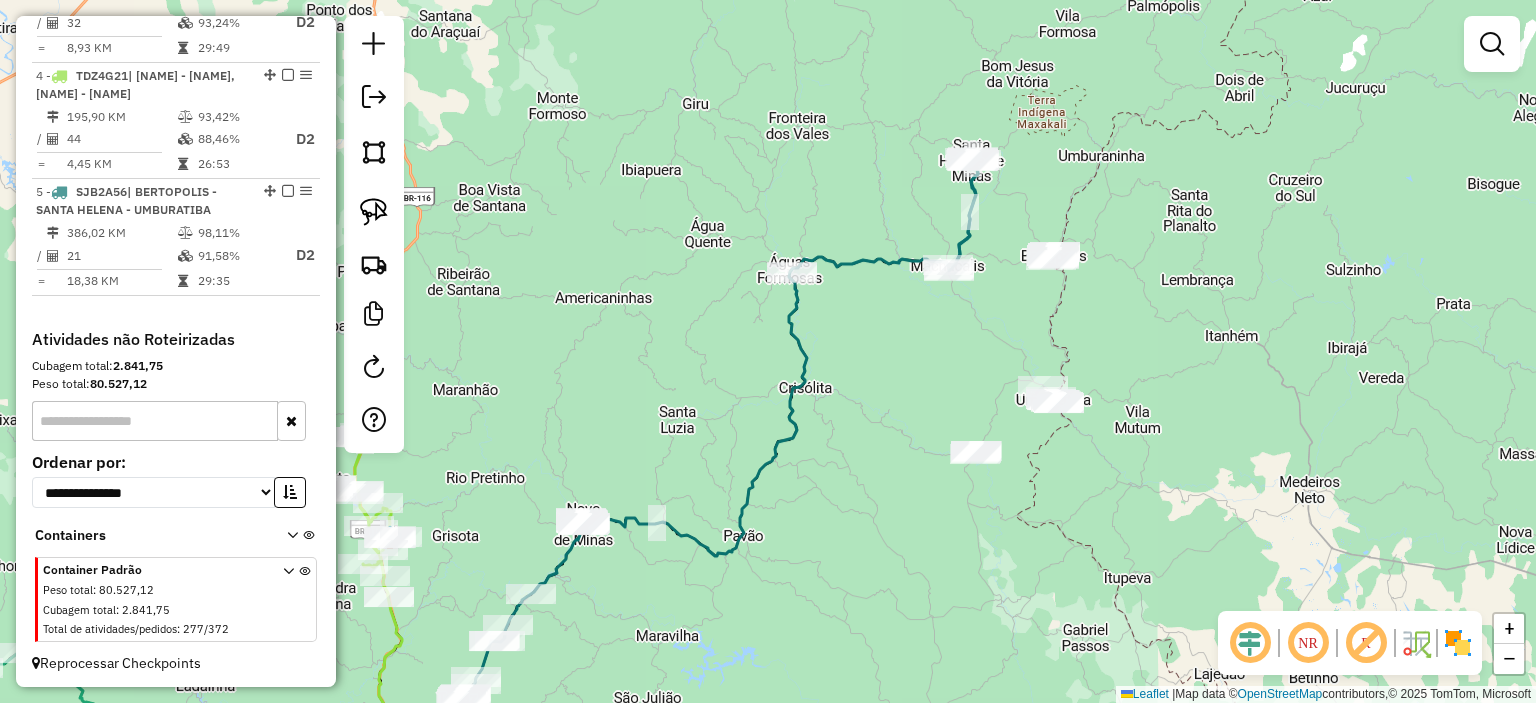 drag, startPoint x: 923, startPoint y: 373, endPoint x: 881, endPoint y: 365, distance: 42.755116 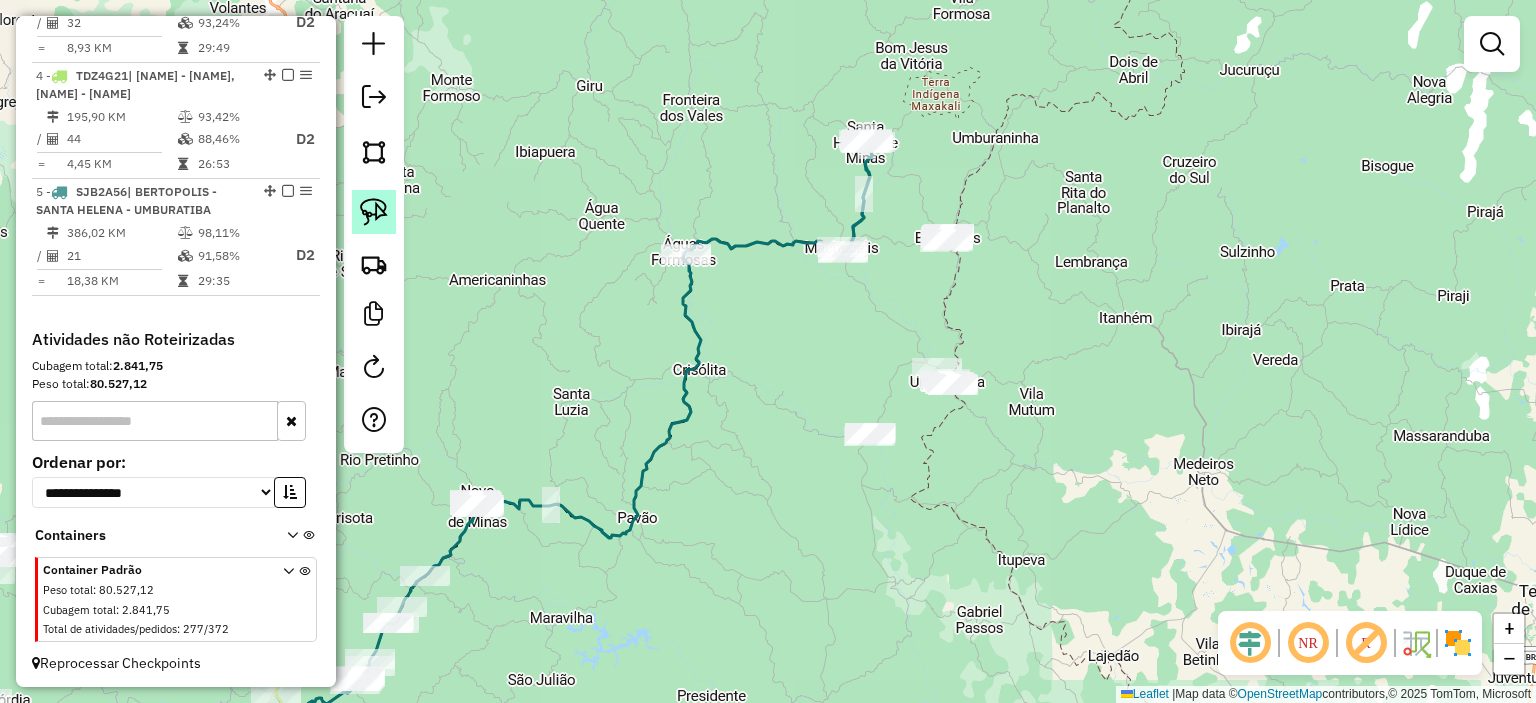 click 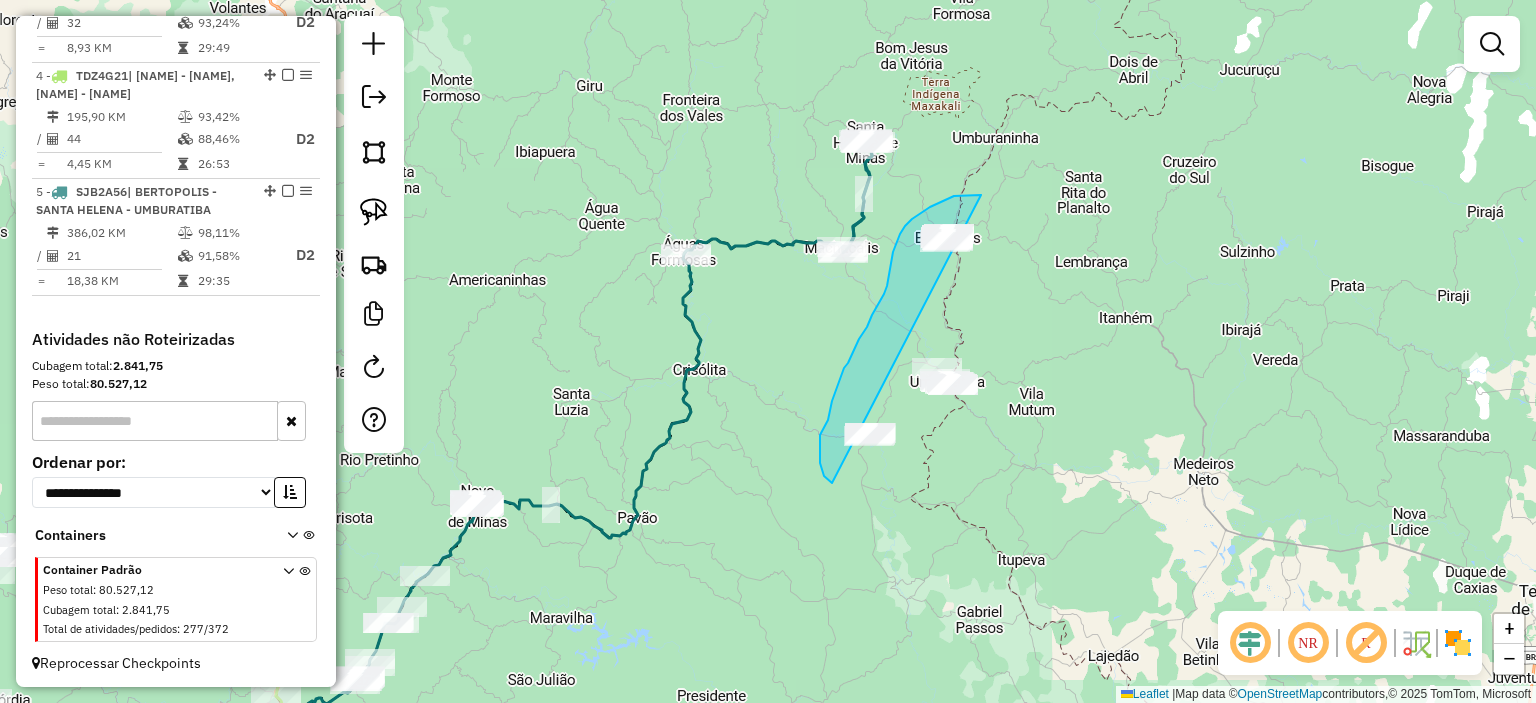 drag, startPoint x: 971, startPoint y: 195, endPoint x: 1024, endPoint y: 401, distance: 212.70872 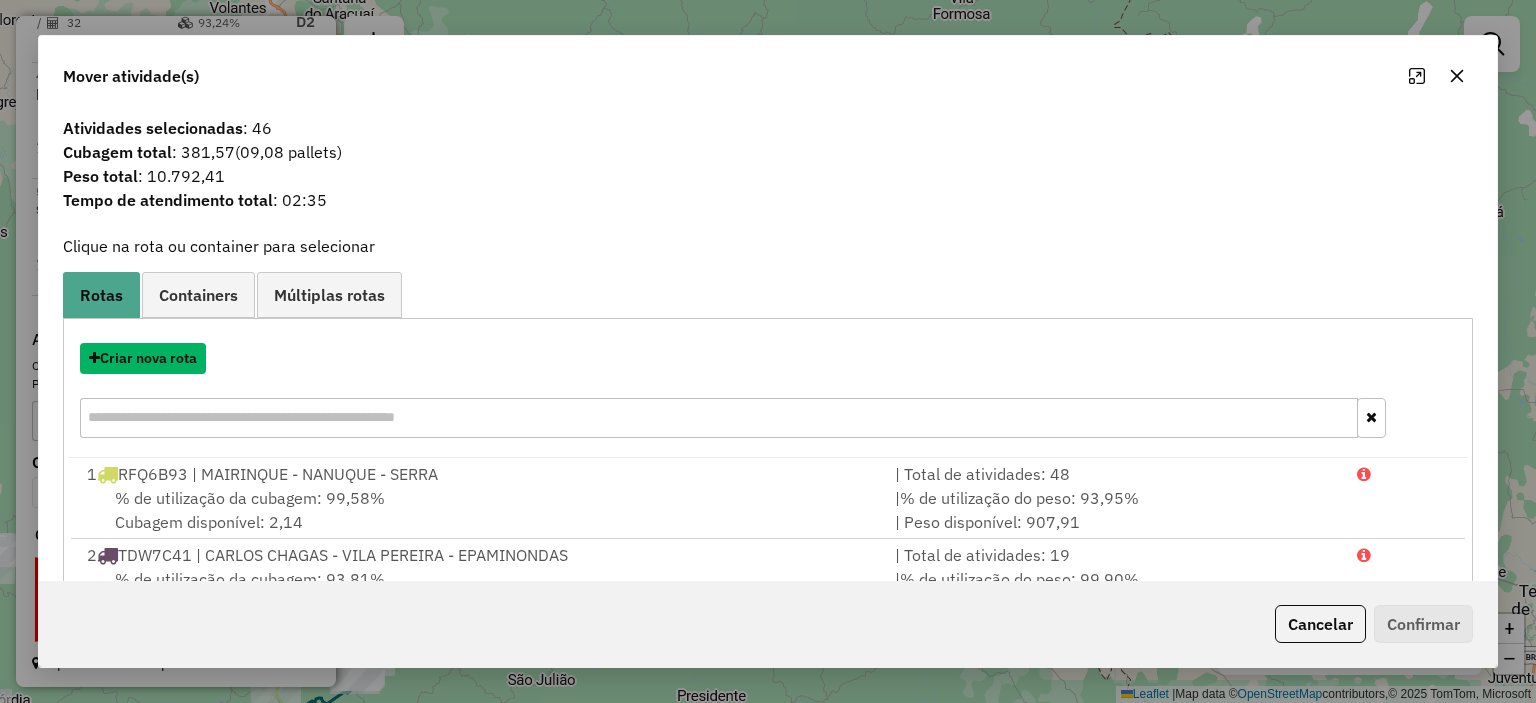type 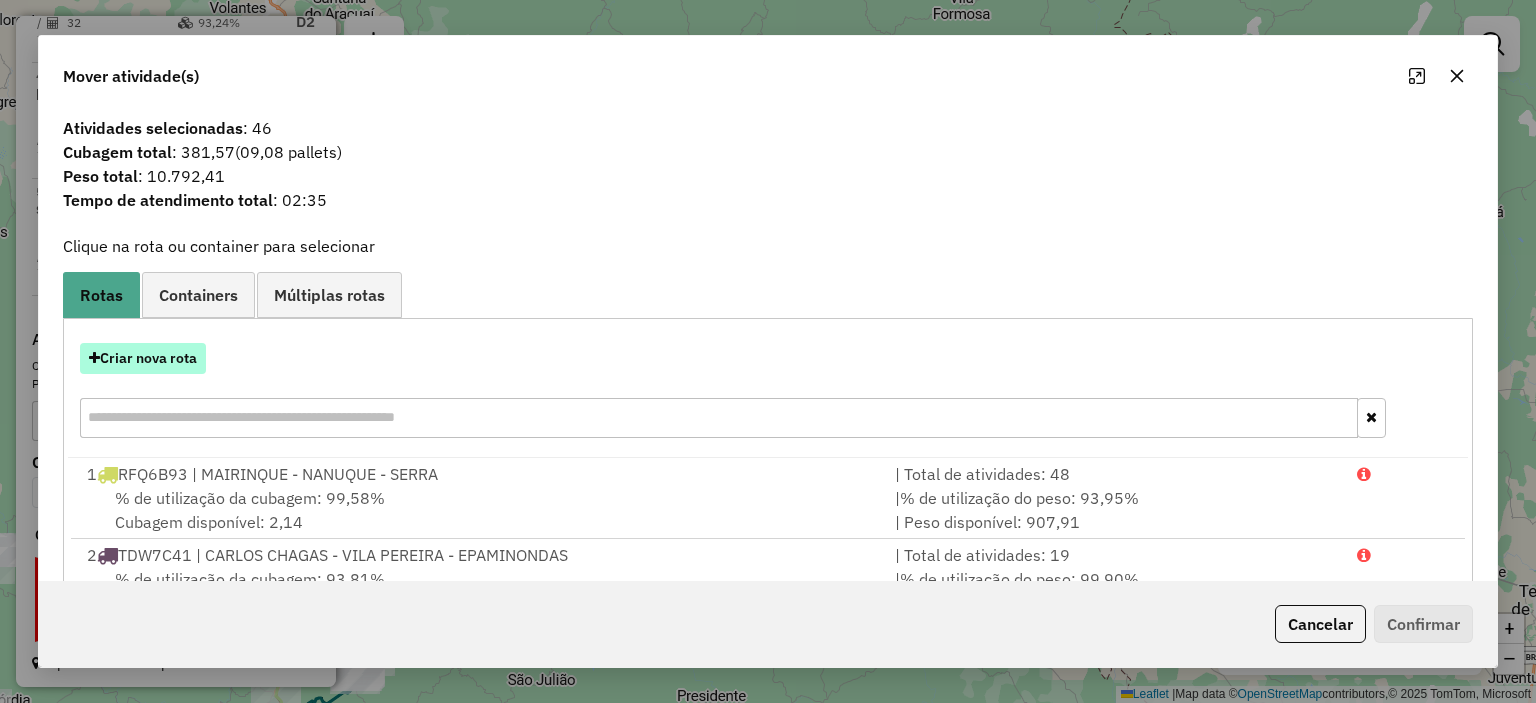 click on "Criar nova rota" at bounding box center (143, 358) 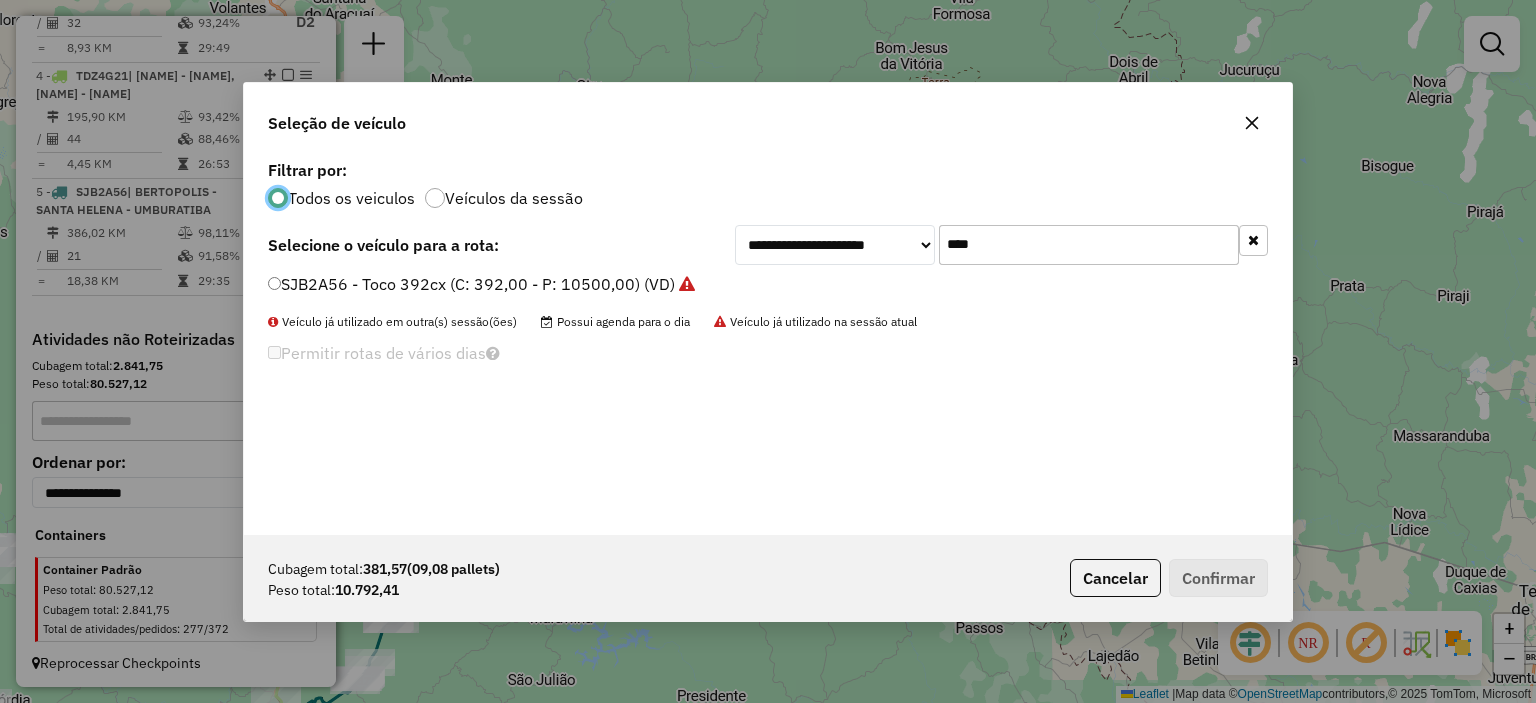 scroll, scrollTop: 10, scrollLeft: 6, axis: both 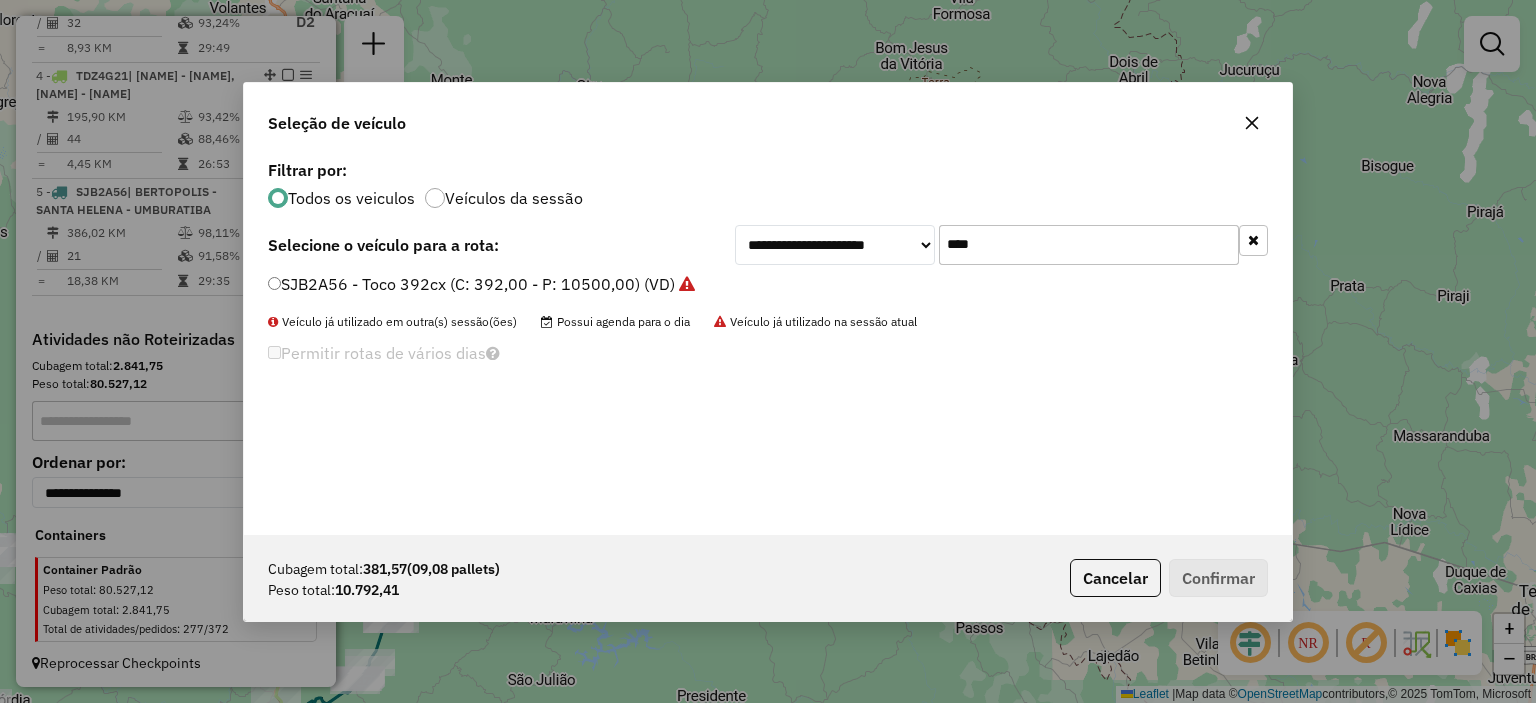 drag, startPoint x: 946, startPoint y: 251, endPoint x: 779, endPoint y: 279, distance: 169.33104 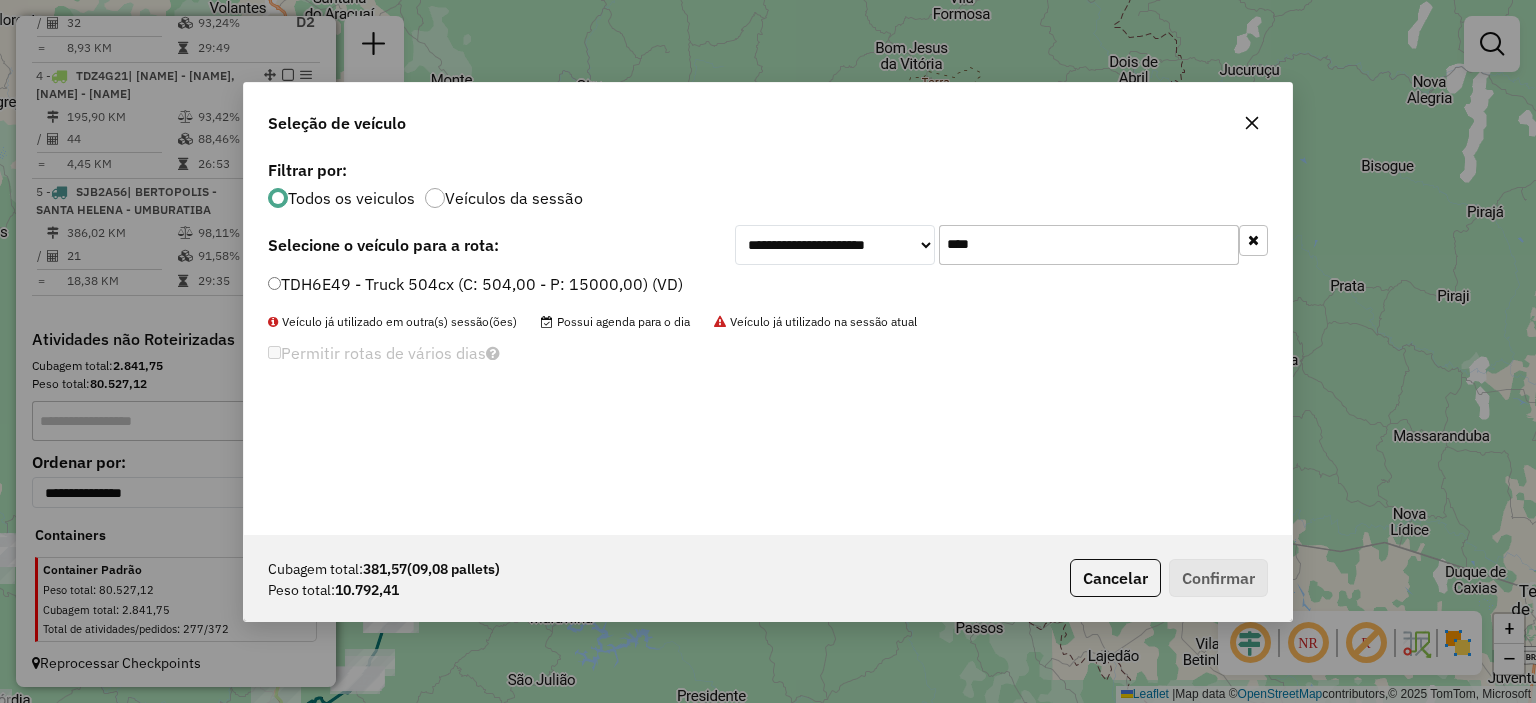 type on "****" 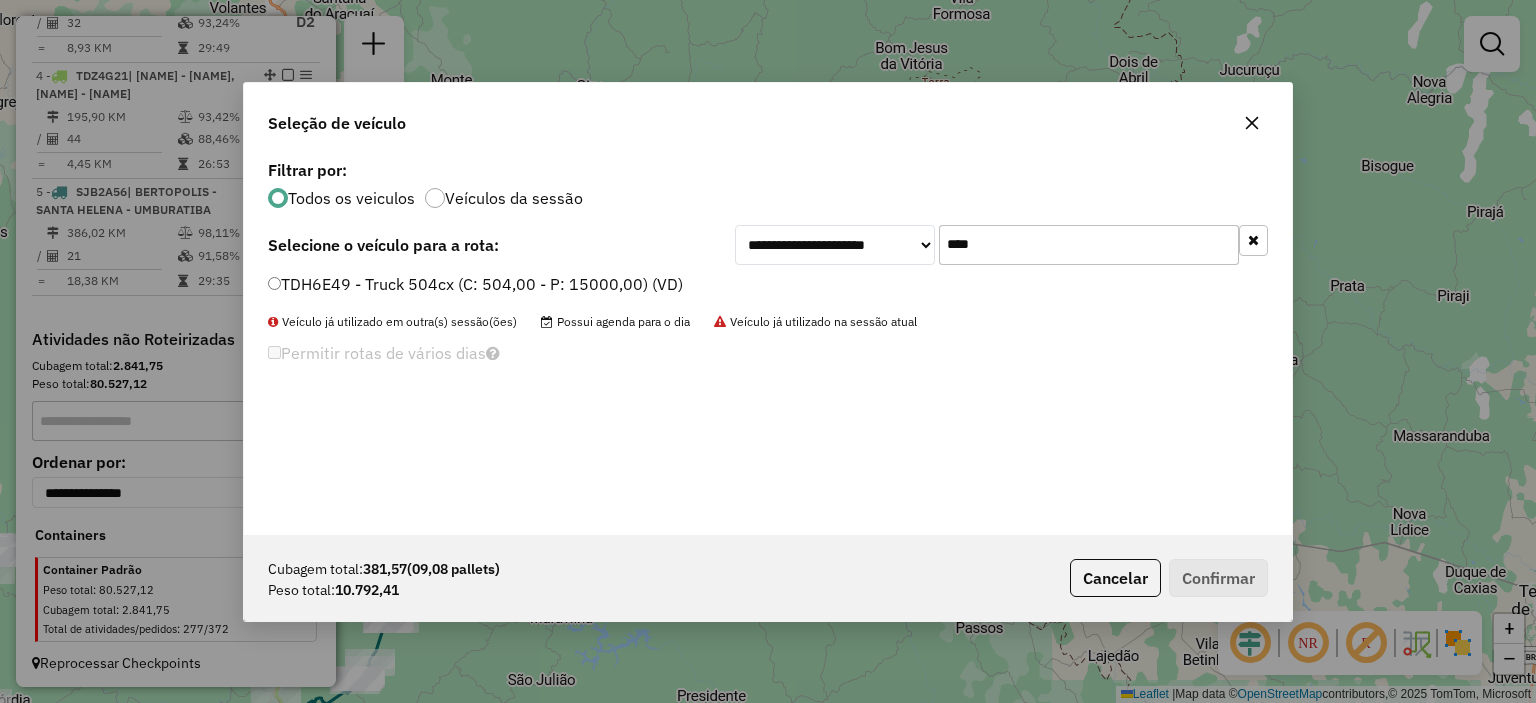 click on "TDH6E49 - Truck 504cx (C: 504,00 - P: 15000,00) (VD)" 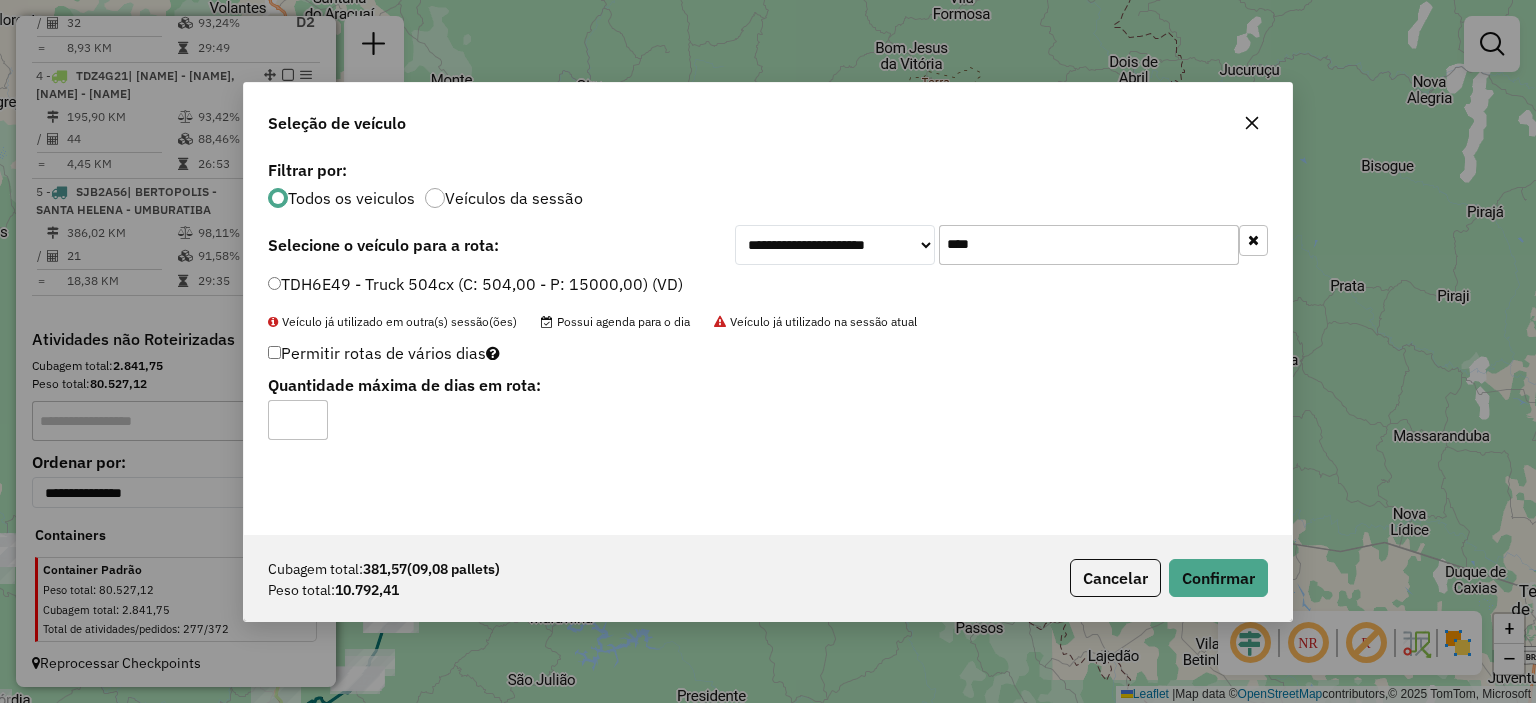 type on "*" 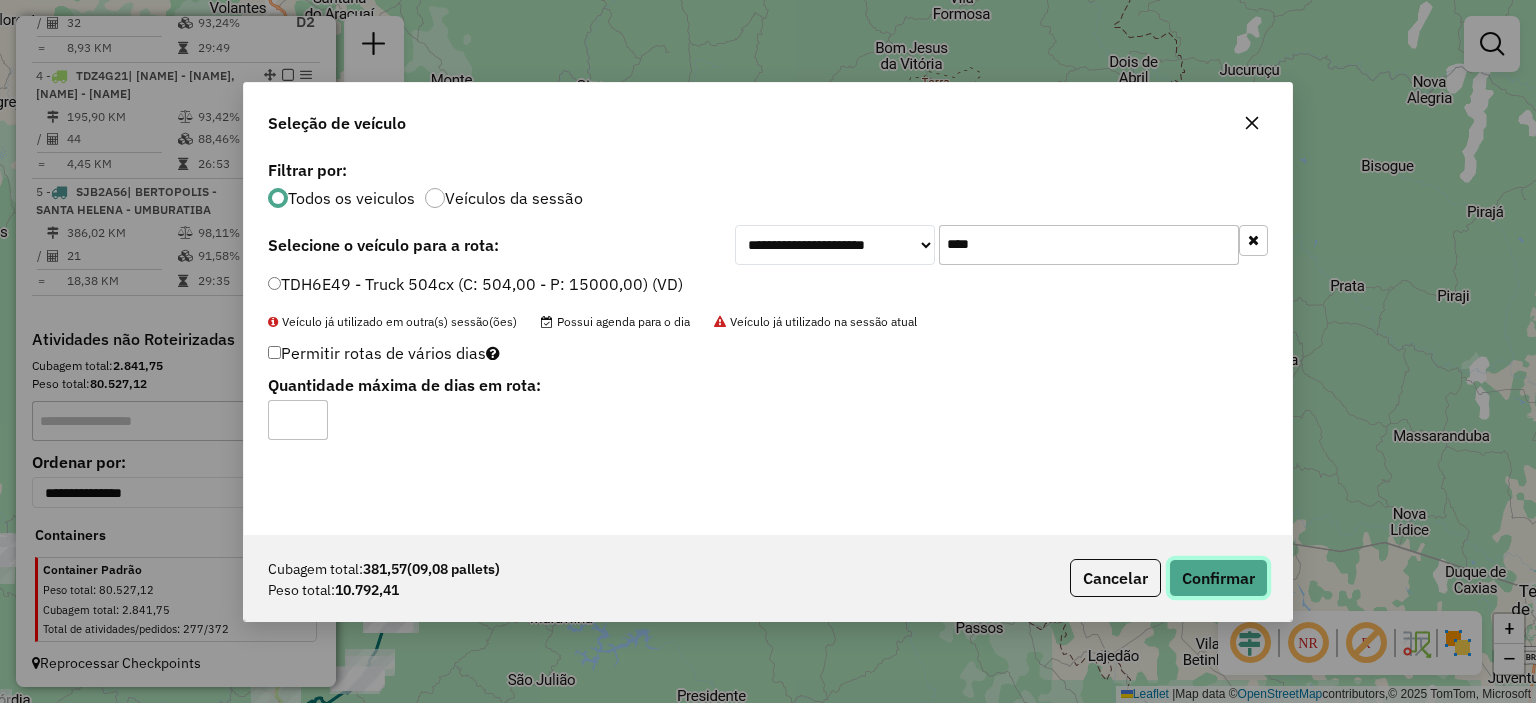 click on "Confirmar" 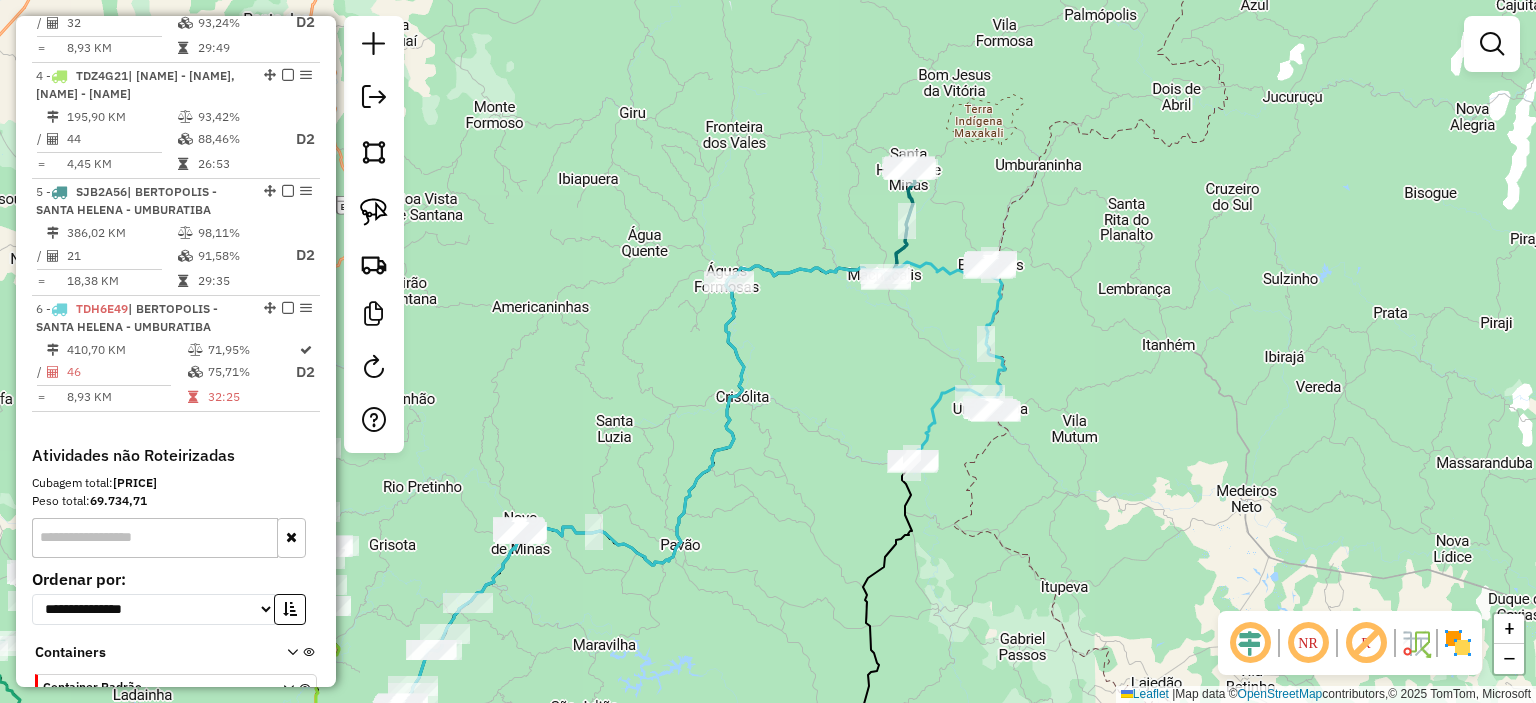 click on "Janela de atendimento Grade de atendimento Capacidade Transportadoras Veículos Cliente Pedidos  Rotas Selecione os dias de semana para filtrar as janelas de atendimento  Seg   Ter   Qua   Qui   Sex   Sáb   Dom  Informe o período da janela de atendimento: De: Até:  Filtrar exatamente a janela do cliente  Considerar janela de atendimento padrão  Selecione os dias de semana para filtrar as grades de atendimento  Seg   Ter   Qua   Qui   Sex   Sáb   Dom   Considerar clientes sem dia de atendimento cadastrado  Clientes fora do dia de atendimento selecionado Filtrar as atividades entre os valores definidos abaixo:  Peso mínimo:   Peso máximo:   Cubagem mínima:   Cubagem máxima:   De:   Até:  Filtrar as atividades entre o tempo de atendimento definido abaixo:  De:   Até:   Considerar capacidade total dos clientes não roteirizados Transportadora: Selecione um ou mais itens Tipo de veículo: Selecione um ou mais itens Veículo: Selecione um ou mais itens Motorista: Selecione um ou mais itens Nome: Rótulo:" 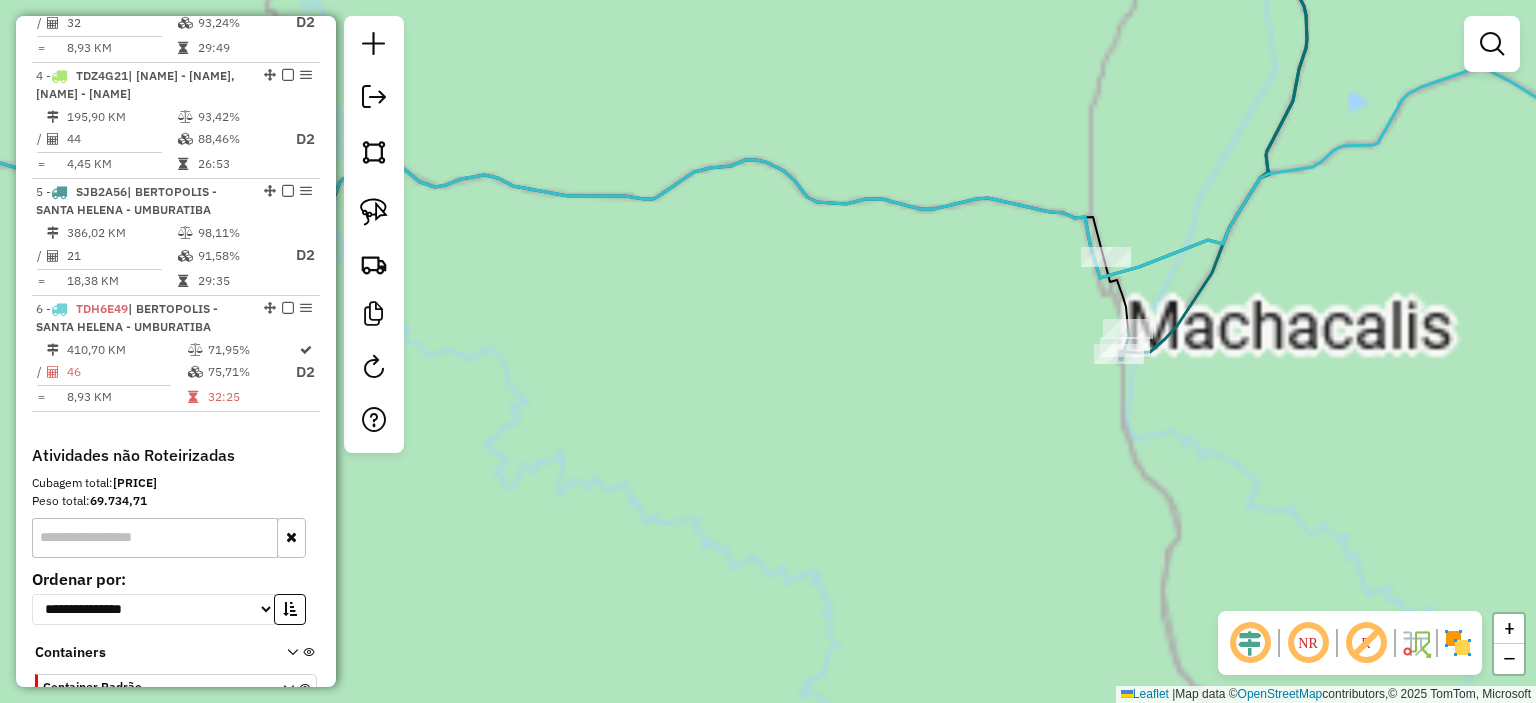 drag, startPoint x: 929, startPoint y: 340, endPoint x: 860, endPoint y: 357, distance: 71.063354 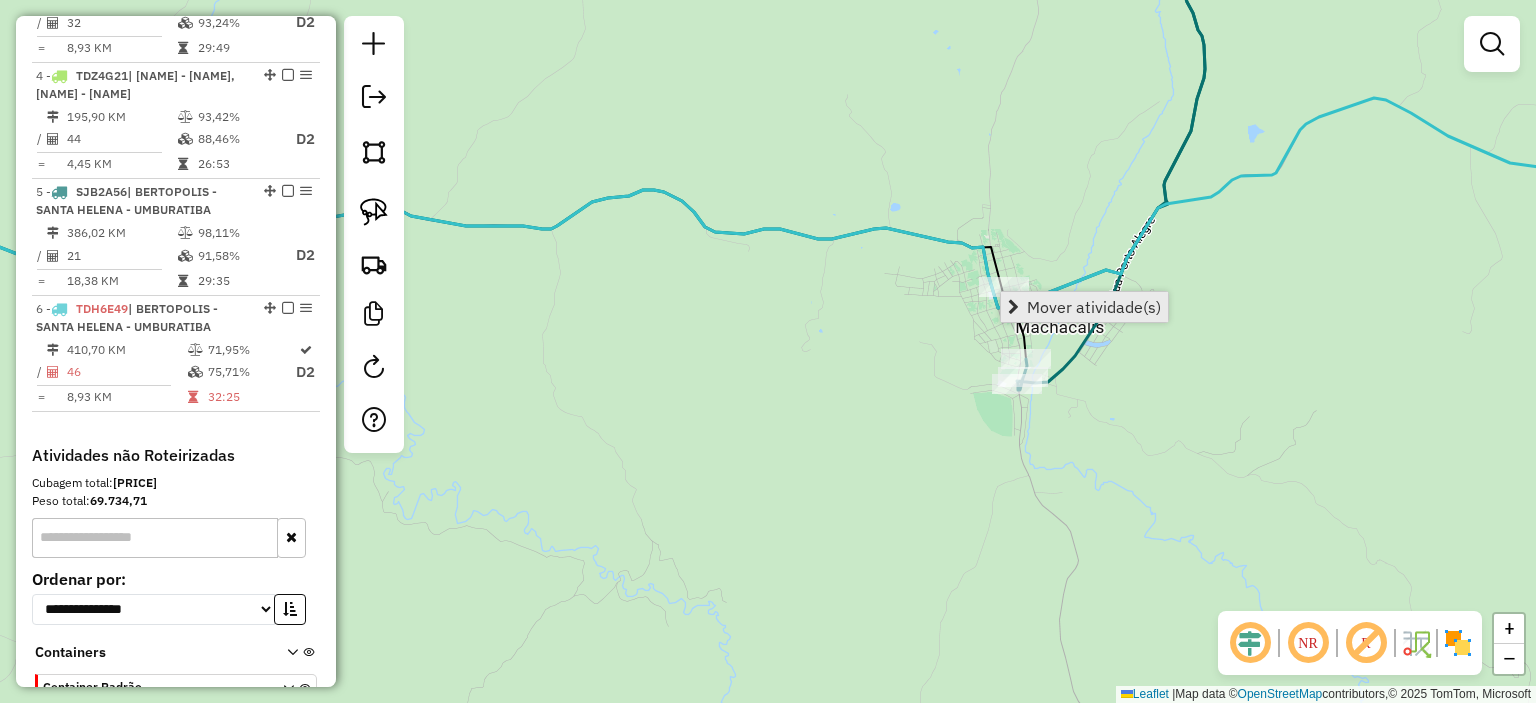 click on "Mover atividade(s)" at bounding box center [1084, 307] 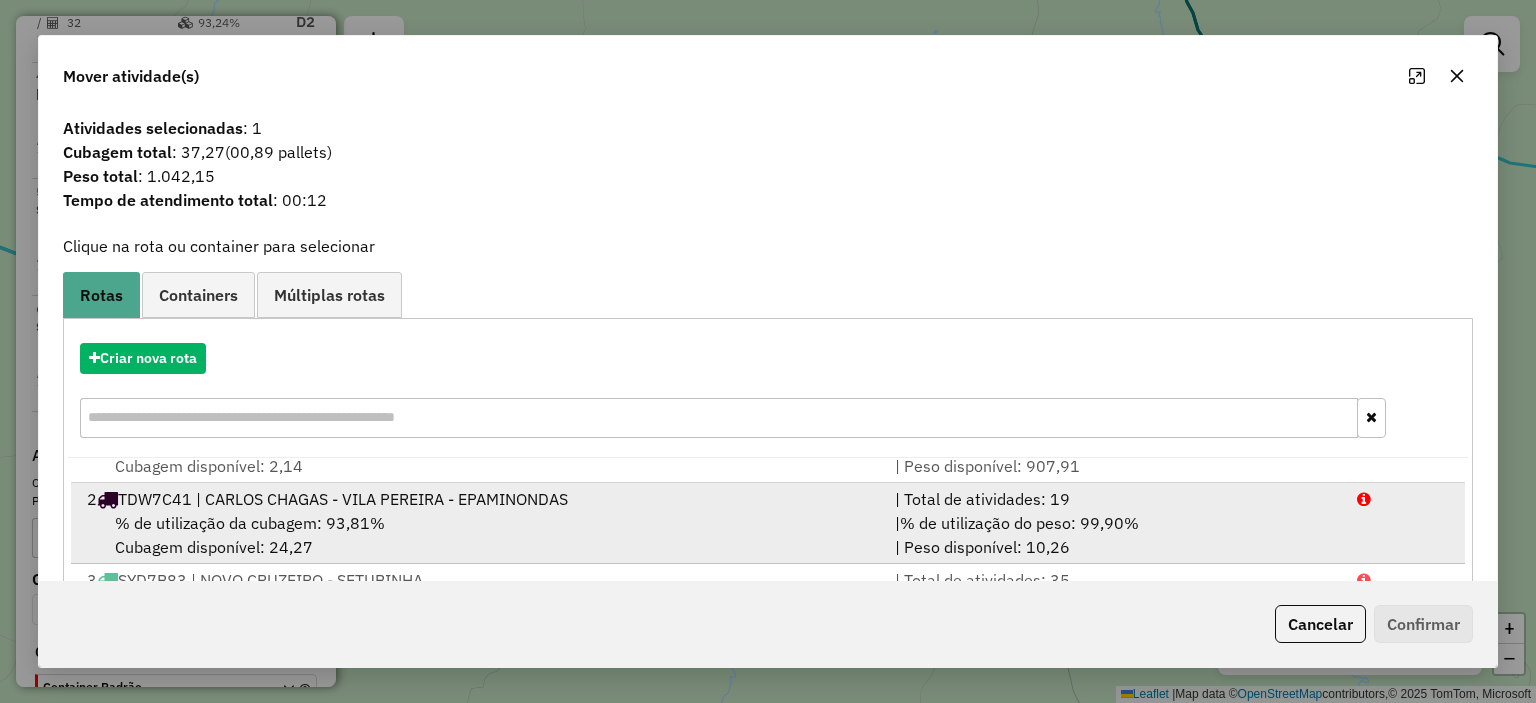 scroll, scrollTop: 84, scrollLeft: 0, axis: vertical 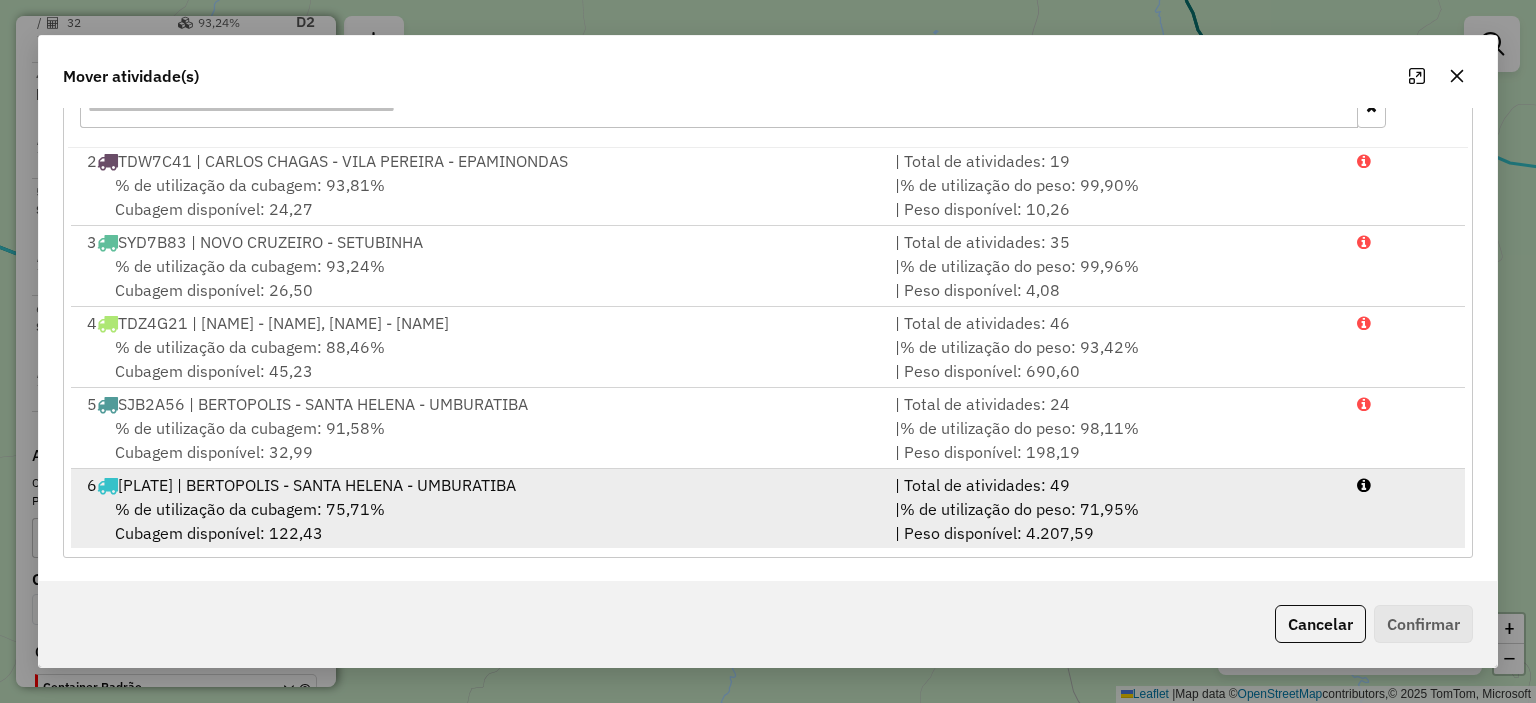 drag, startPoint x: 394, startPoint y: 503, endPoint x: 444, endPoint y: 506, distance: 50.08992 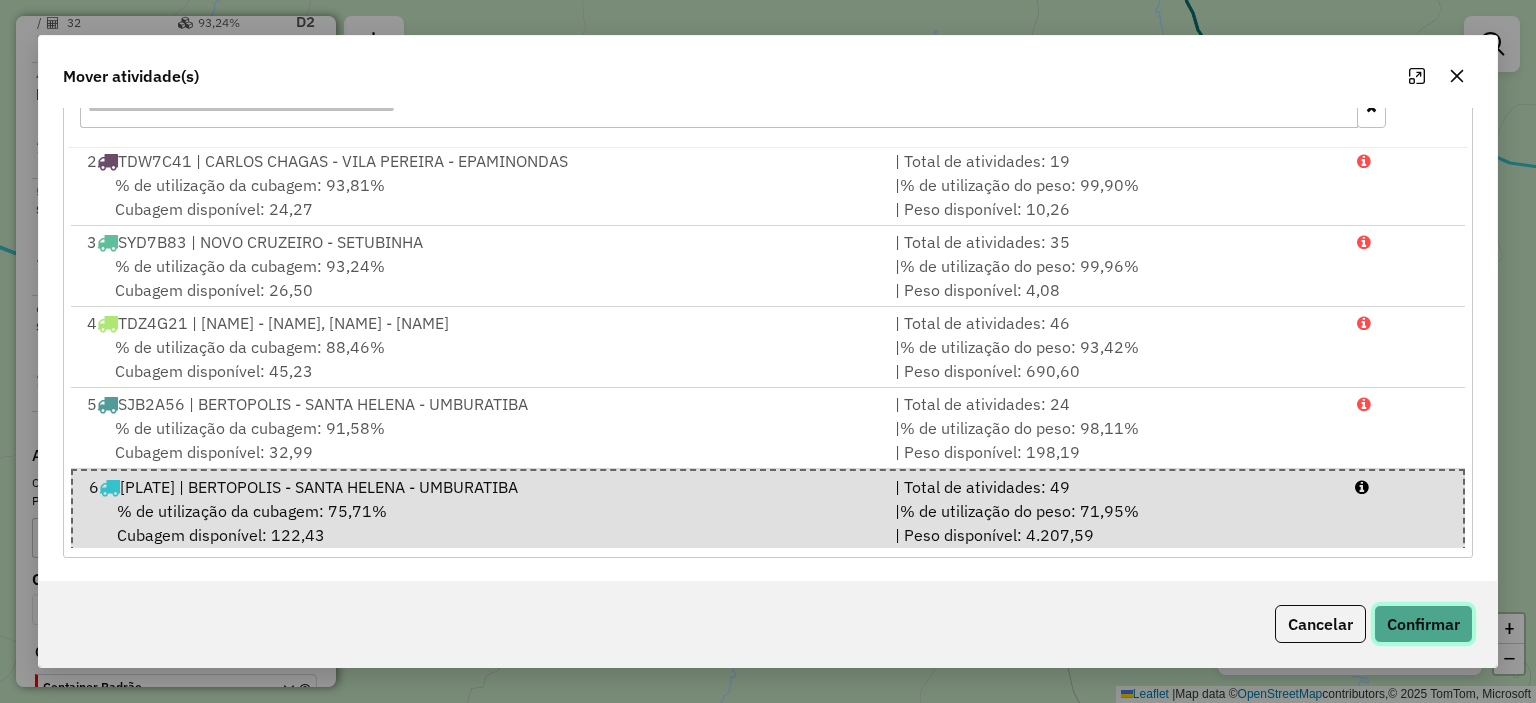 click on "Confirmar" 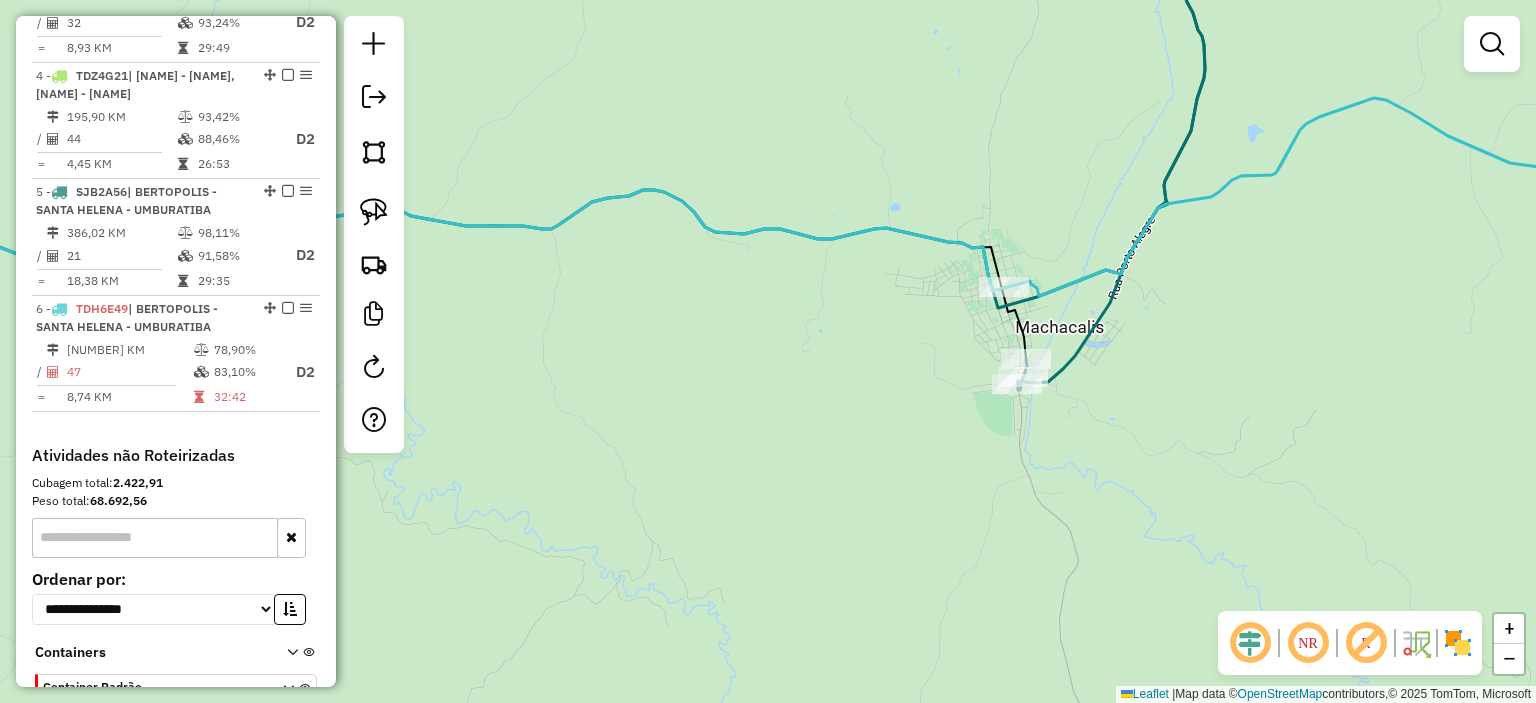scroll, scrollTop: 0, scrollLeft: 0, axis: both 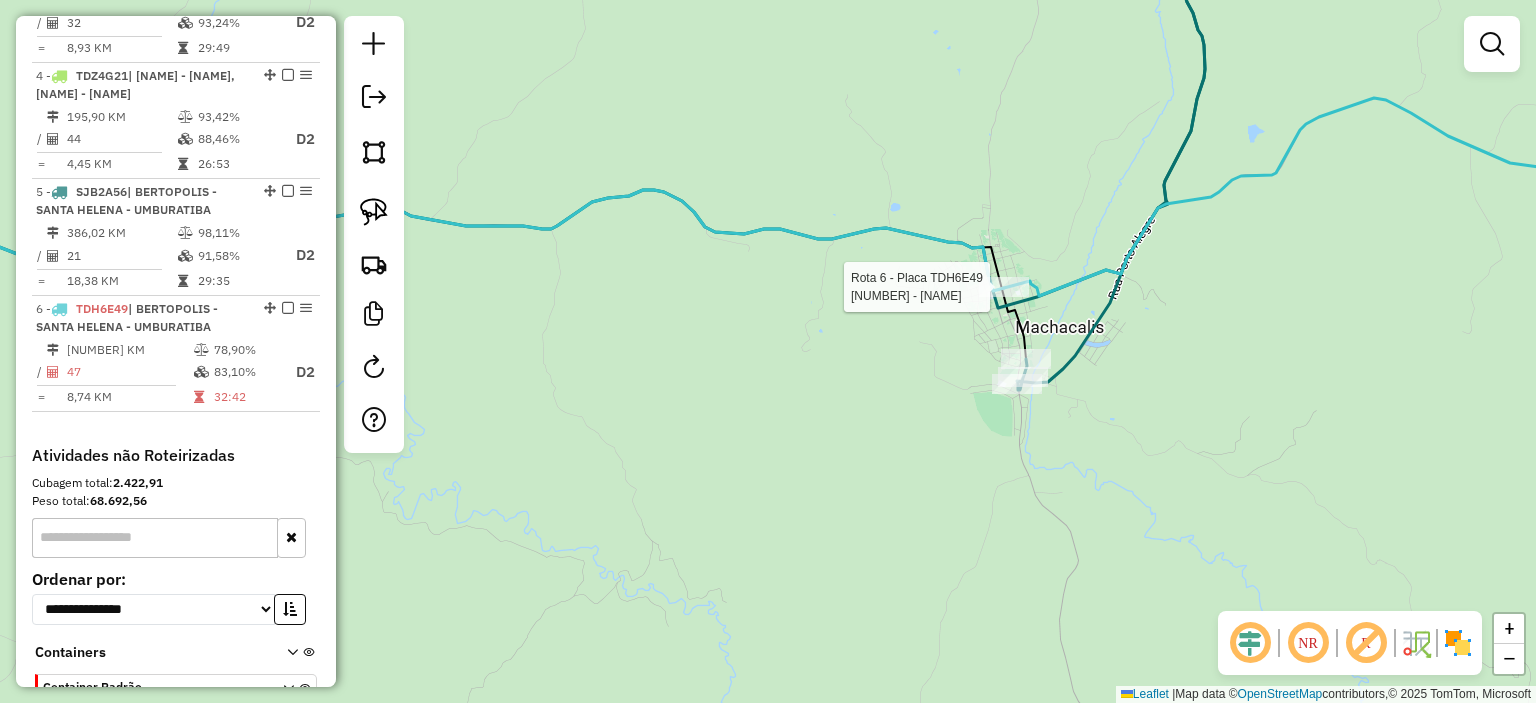 select on "*********" 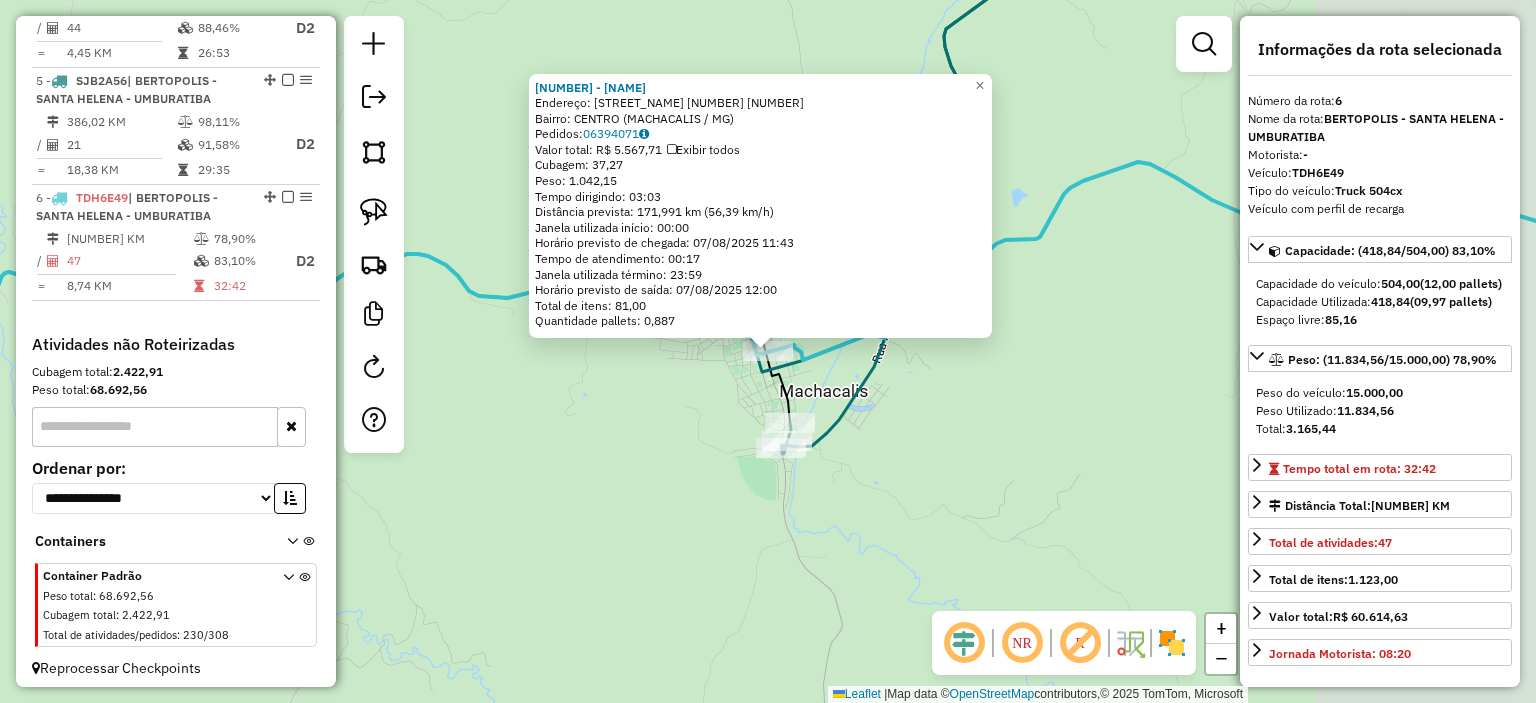 scroll, scrollTop: 1193, scrollLeft: 0, axis: vertical 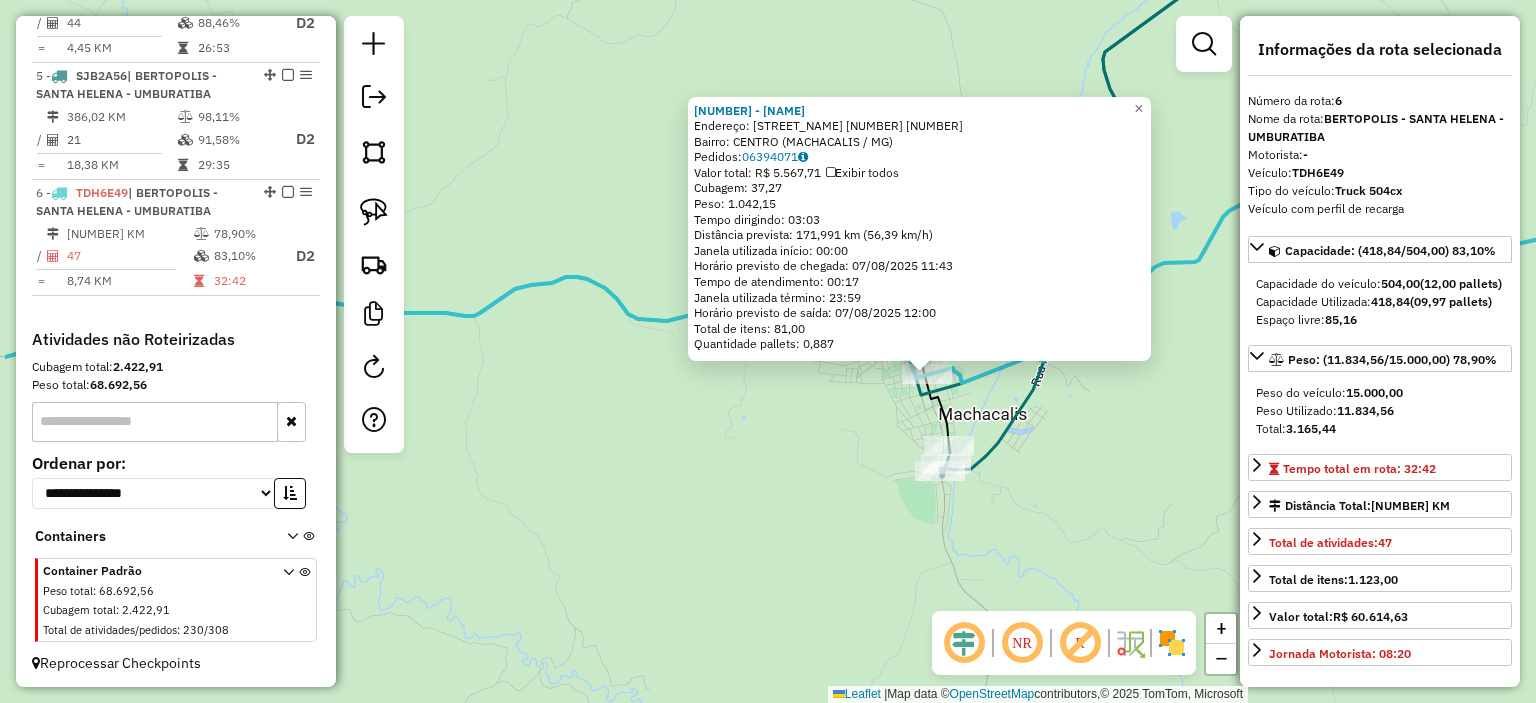 drag, startPoint x: 855, startPoint y: 466, endPoint x: 1188, endPoint y: 469, distance: 333.01352 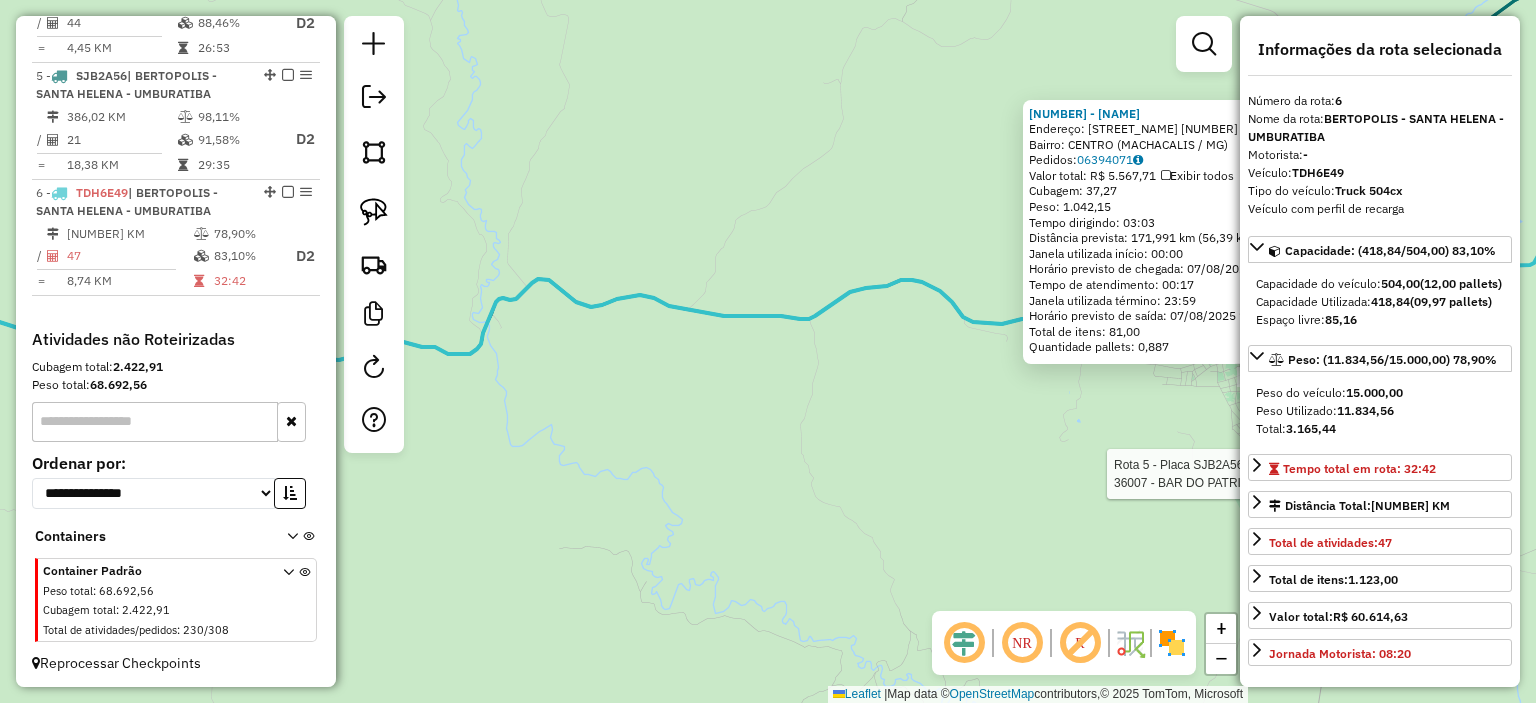 drag, startPoint x: 900, startPoint y: 509, endPoint x: 1036, endPoint y: 483, distance: 138.463 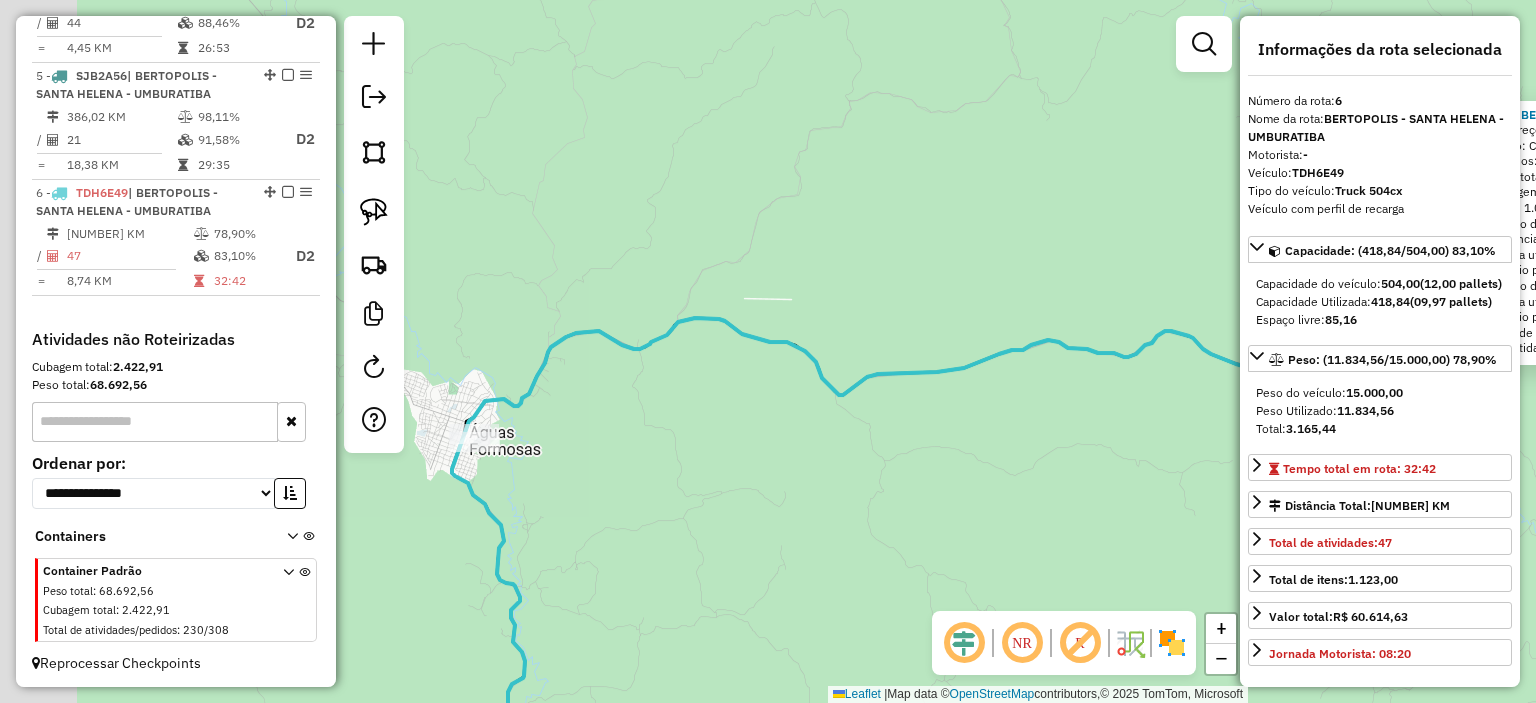 drag, startPoint x: 863, startPoint y: 518, endPoint x: 1356, endPoint y: 471, distance: 495.2353 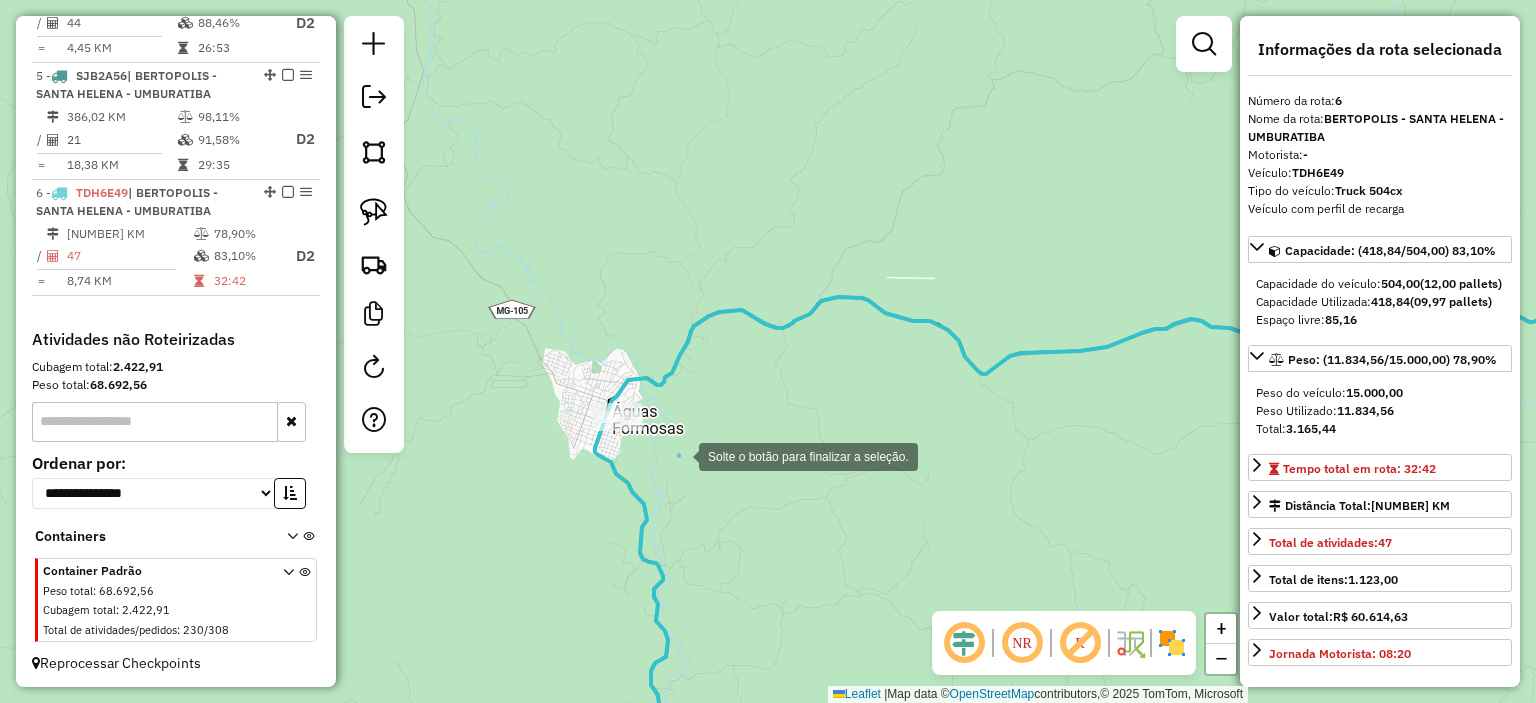 drag, startPoint x: 679, startPoint y: 455, endPoint x: 595, endPoint y: 377, distance: 114.62984 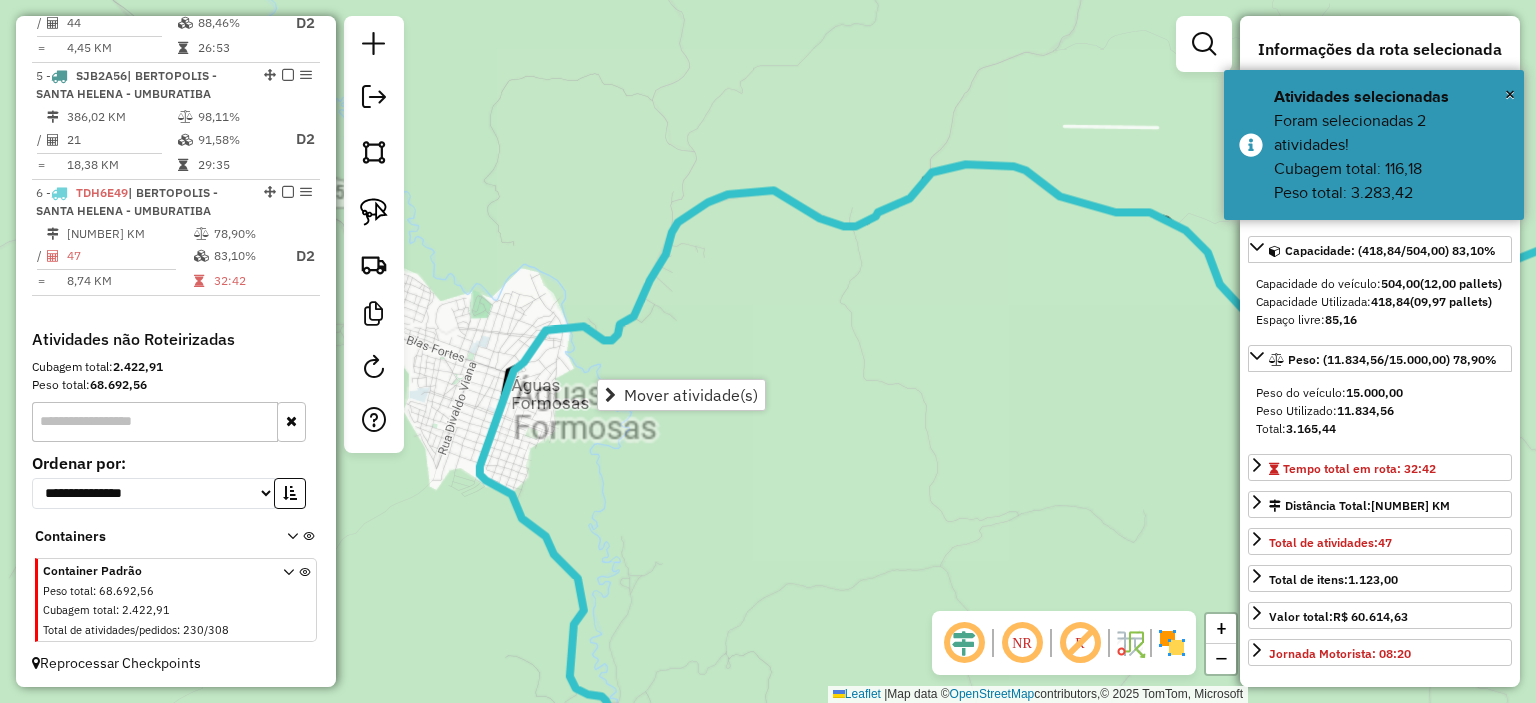 click on "Rota 5 - Placa SJB2A56  36007 - BAR DO PATRICIO 27702 - BAR DO WILSON  Endereço:  PRESIDENTE DUTRA 130 130   Bairro: CENTRO (MACHACALIS / MG)   Pedidos:  06394071   Valor total: R$ 5.567,71   Exibir todos   Cubagem: 37,27  Peso: 1.042,15  Tempo dirigindo: 03:03   Distância prevista: 171,991 km (56,39 km/h)   Janela utilizada início: 00:00   Horário previsto de chegada: 07/08/2025 11:43   Tempo de atendimento: 00:17   Janela utilizada término: 23:59   Horário previsto de saída: 07/08/2025 12:00   Total de itens: 81,00   Quantidade pallets: 0,887  × Janela de atendimento Grade de atendimento Capacidade Transportadoras Veículos Cliente Pedidos  Rotas Selecione os dias de semana para filtrar as janelas de atendimento  Seg   Ter   Qua   Qui   Sex   Sáb   Dom  Informe o período da janela de atendimento: De: Até:  Filtrar exatamente a janela do cliente  Considerar janela de atendimento padrão  Selecione os dias de semana para filtrar as grades de atendimento  Seg   Ter   Qua   Qui   Sex   Sáb   Dom  +" 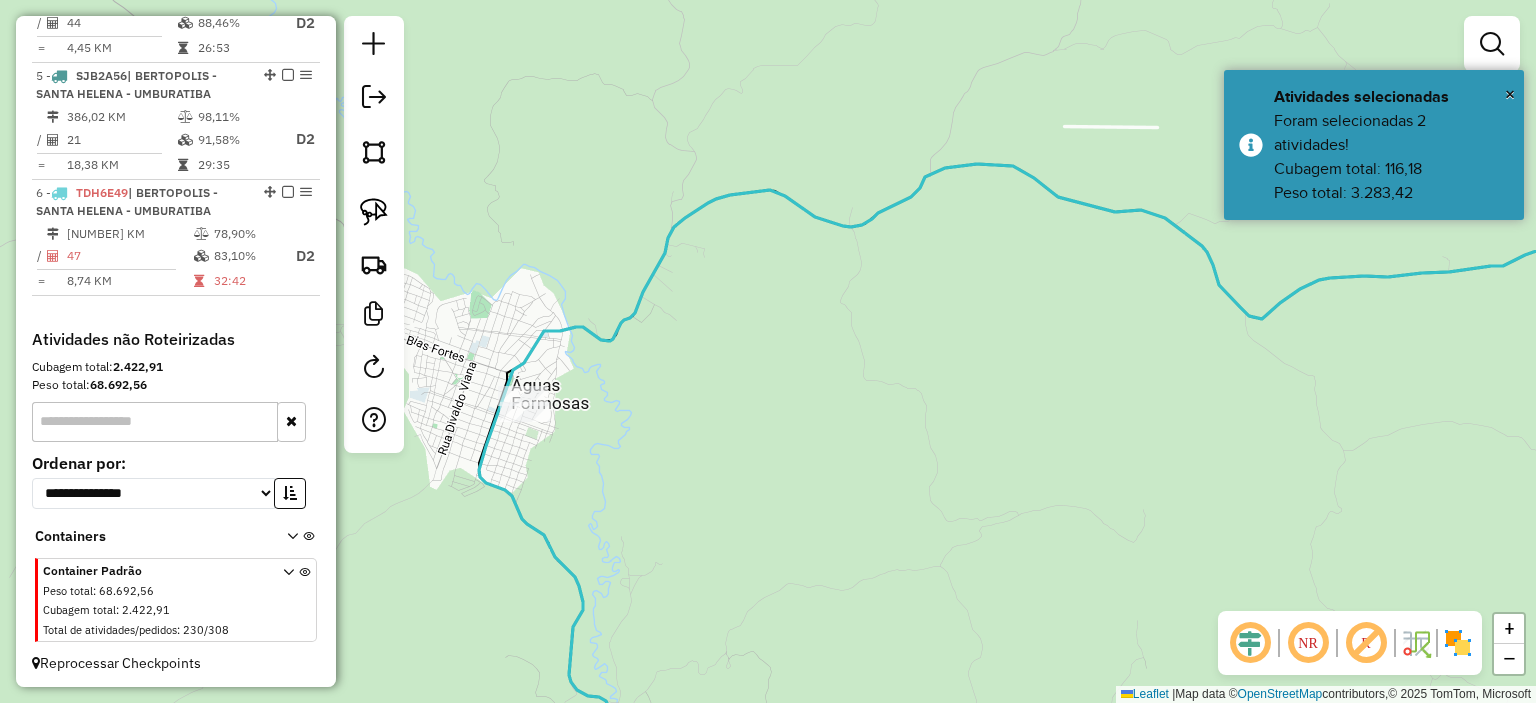drag, startPoint x: 652, startPoint y: 480, endPoint x: 664, endPoint y: 477, distance: 12.369317 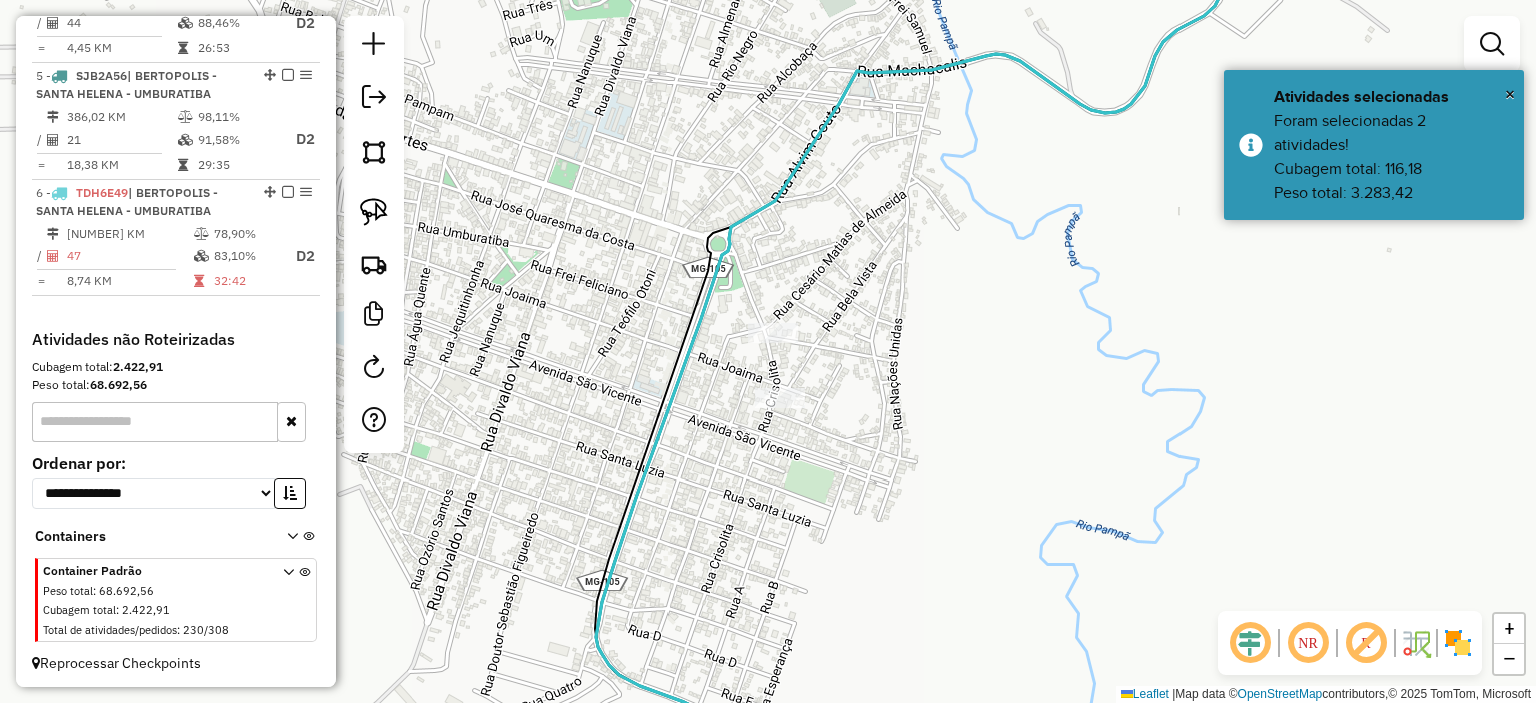 click 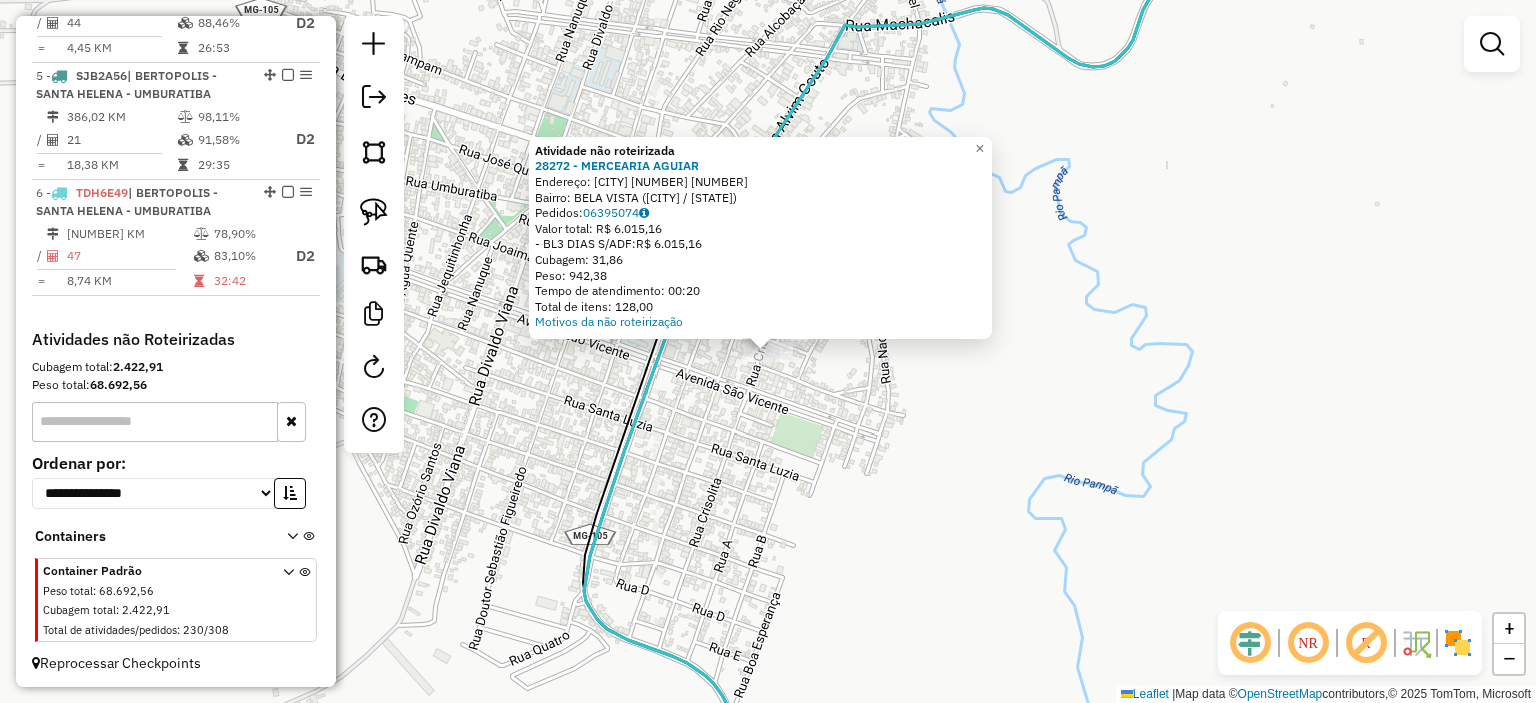 click on "Atividade não roteirizada 28272 - MERCEARIA AGUIAR  Endereço:  CRISOLITA 365 365   Bairro: BELA VISTA (AGUAS FORMOSAS / MG)   Pedidos:  06395074   Valor total: R$ 6.015,16   - BL3 DIAS S/ADF:  R$ 6.015,16   Cubagem: 31,86   Peso: 942,38   Tempo de atendimento: 00:20   Total de itens: 128,00  Motivos da não roteirização × Janela de atendimento Grade de atendimento Capacidade Transportadoras Veículos Cliente Pedidos  Rotas Selecione os dias de semana para filtrar as janelas de atendimento  Seg   Ter   Qua   Qui   Sex   Sáb   Dom  Informe o período da janela de atendimento: De: Até:  Filtrar exatamente a janela do cliente  Considerar janela de atendimento padrão  Selecione os dias de semana para filtrar as grades de atendimento  Seg   Ter   Qua   Qui   Sex   Sáb   Dom   Considerar clientes sem dia de atendimento cadastrado  Clientes fora do dia de atendimento selecionado Filtrar as atividades entre os valores definidos abaixo:  Peso mínimo:   Peso máximo:   Cubagem mínima:   Cubagem máxima:  De:" 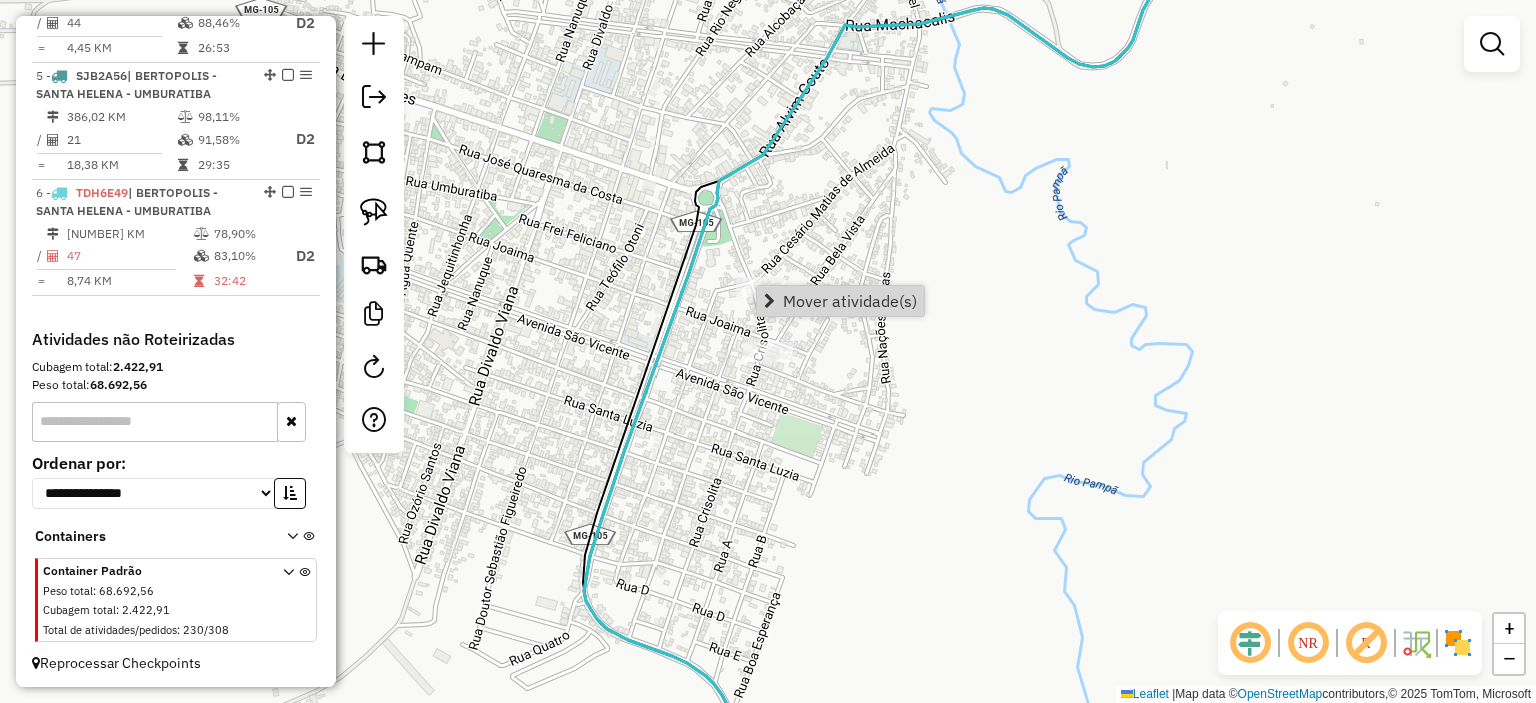 click on "Mover atividade(s)" at bounding box center [850, 301] 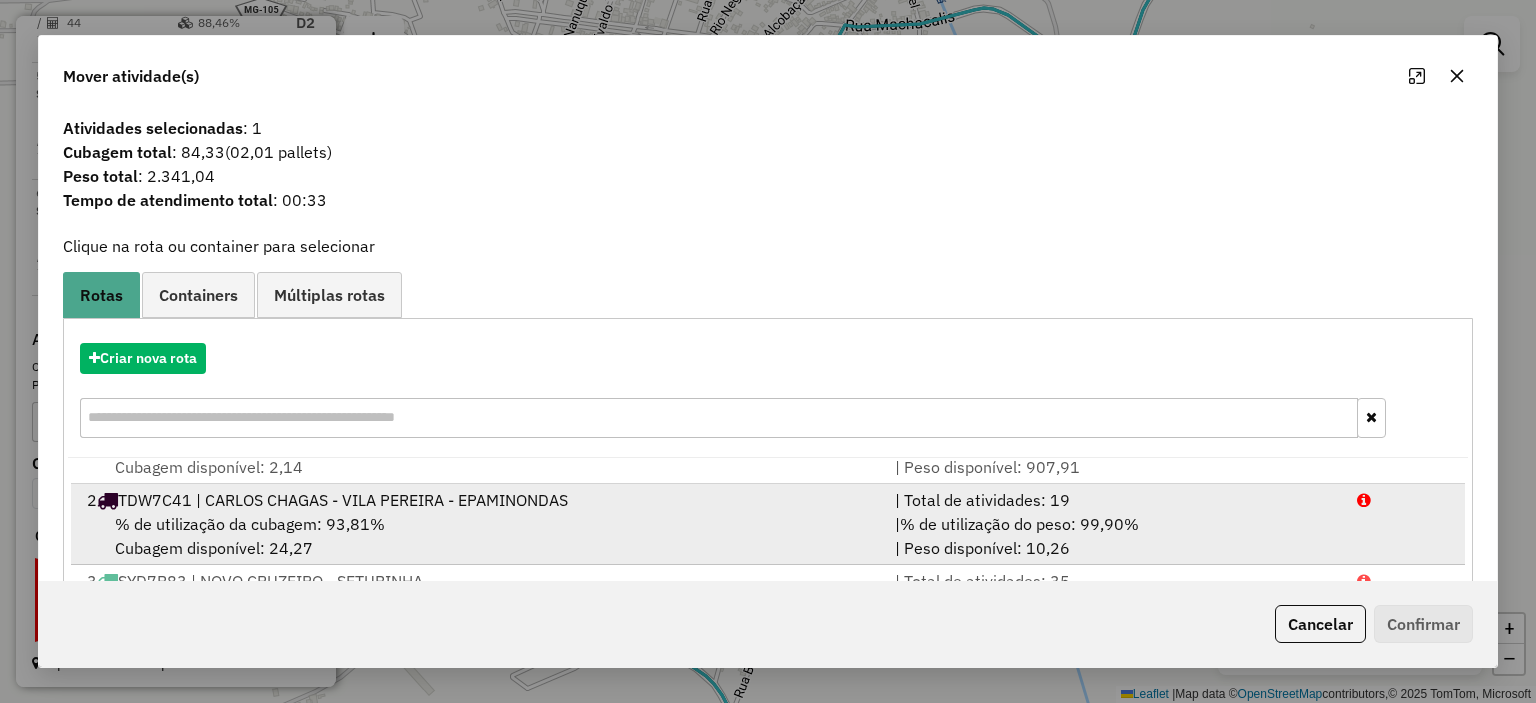 scroll, scrollTop: 84, scrollLeft: 0, axis: vertical 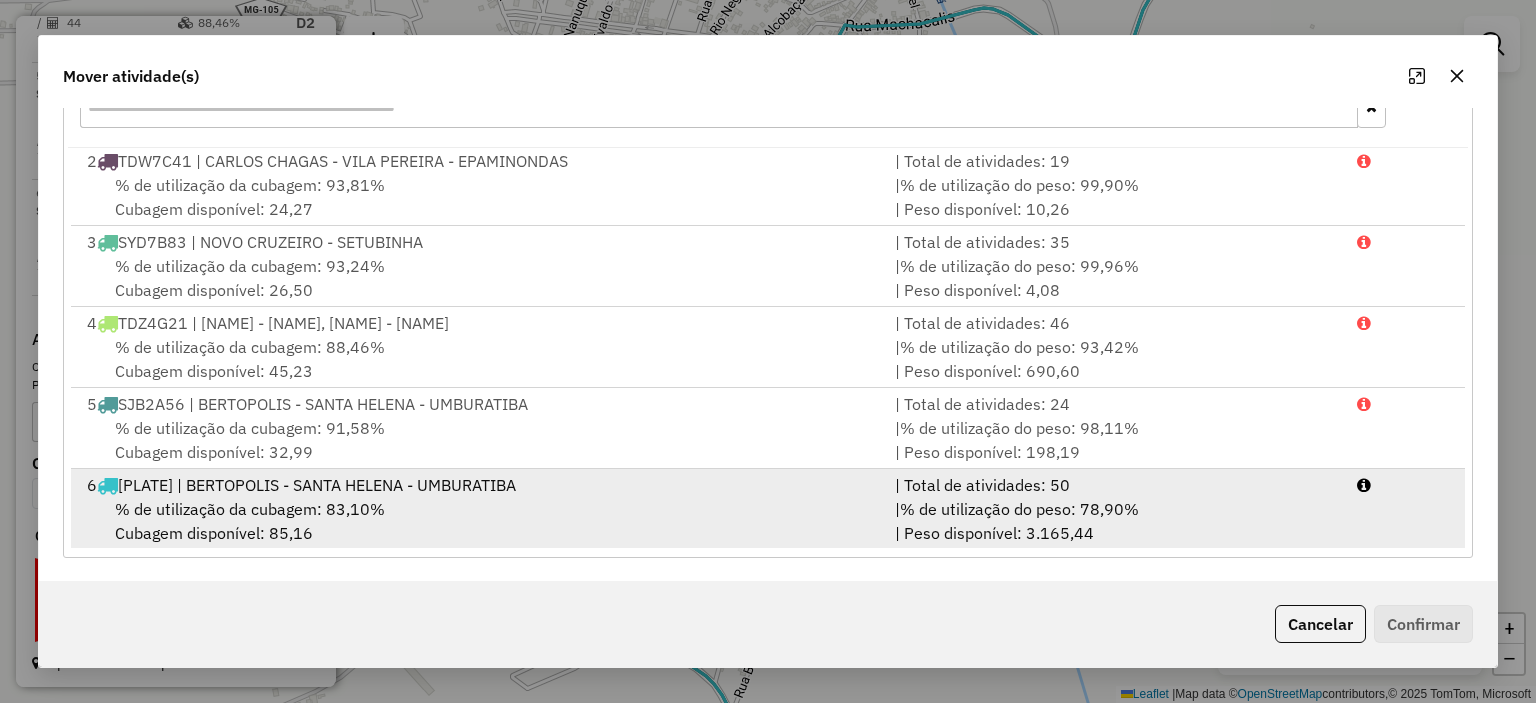 click on "% de utilização da cubagem: 83,10%  Cubagem disponível: 85,16" at bounding box center (479, 521) 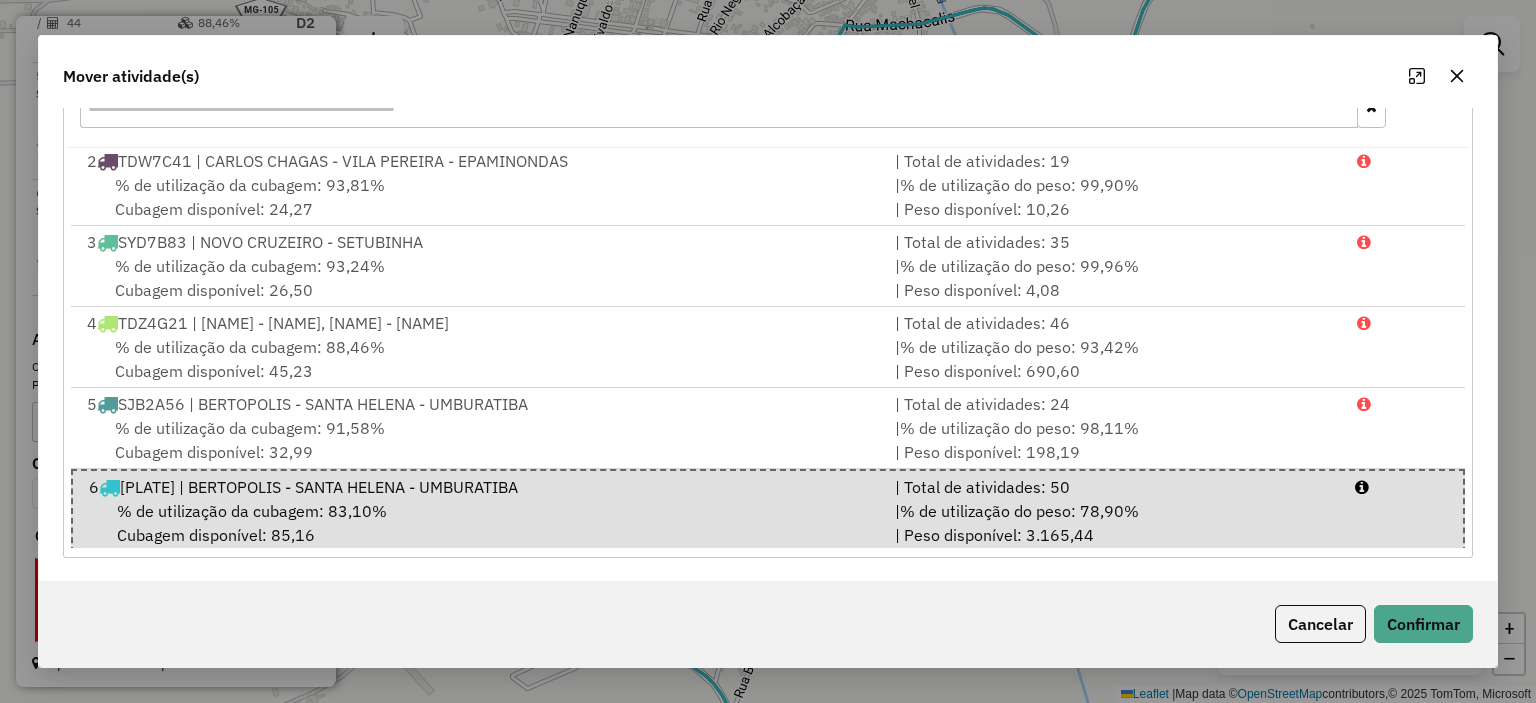 click on "Mover atividade(s) Atividades selecionadas : 1 Cubagem total  : 84,33   (02,01 pallets)  Peso total : 2.341,04 Tempo de atendimento total : 00:33  Clique na rota ou container para selecionar   Rotas Containers Múltiplas rotas  Criar nova rota   1  RFQ6B93 | MAIRINQUE - NANUQUE - SERRA  | Total de atividades: 48  % de utilização da cubagem: 99,58%  Cubagem disponível: 2,14   |  % de utilização do peso: 93,95%  | Peso disponível: 907,91   2  TDW7C41 | CARLOS CHAGAS - VILA PEREIRA  - EPAMINONDAS  | Total de atividades: 19  % de utilização da cubagem: 93,81%  Cubagem disponível: 24,27   |  % de utilização do peso: 99,90%  | Peso disponível: 10,26   3  SYD7B83 | NOVO CRUZEIRO - SETUBINHA  | Total de atividades: 35  % de utilização da cubagem: 93,24%  Cubagem disponível: 26,50   |  % de utilização do peso: 99,96%  | Peso disponível: 4,08   4  TDZ4G21 | CATUJI - CARAÍ, MUCURI - JENIPAPINHO  | Total de atividades: 46  % de utilização da cubagem: 88,46%  Cubagem disponível: 45,23   |   5   |  :" 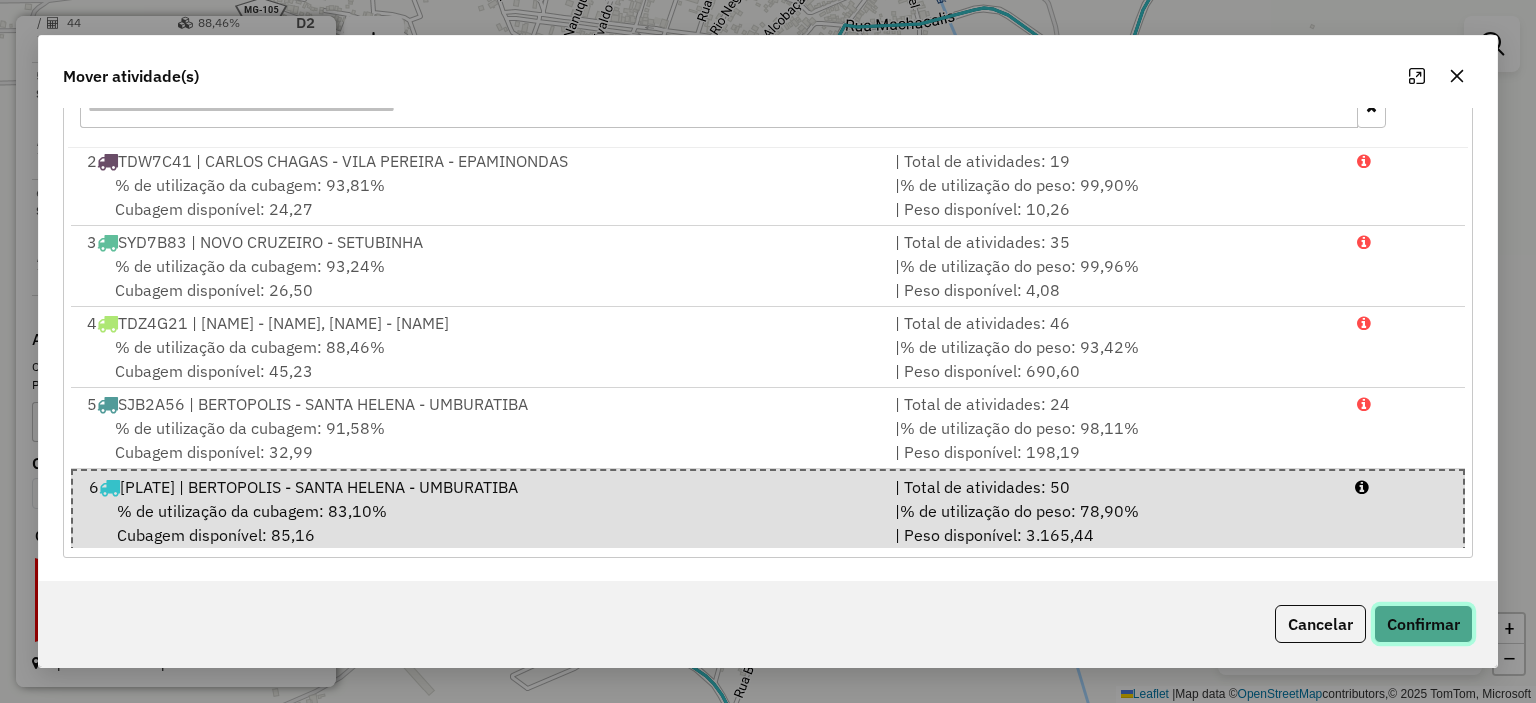 click on "Confirmar" 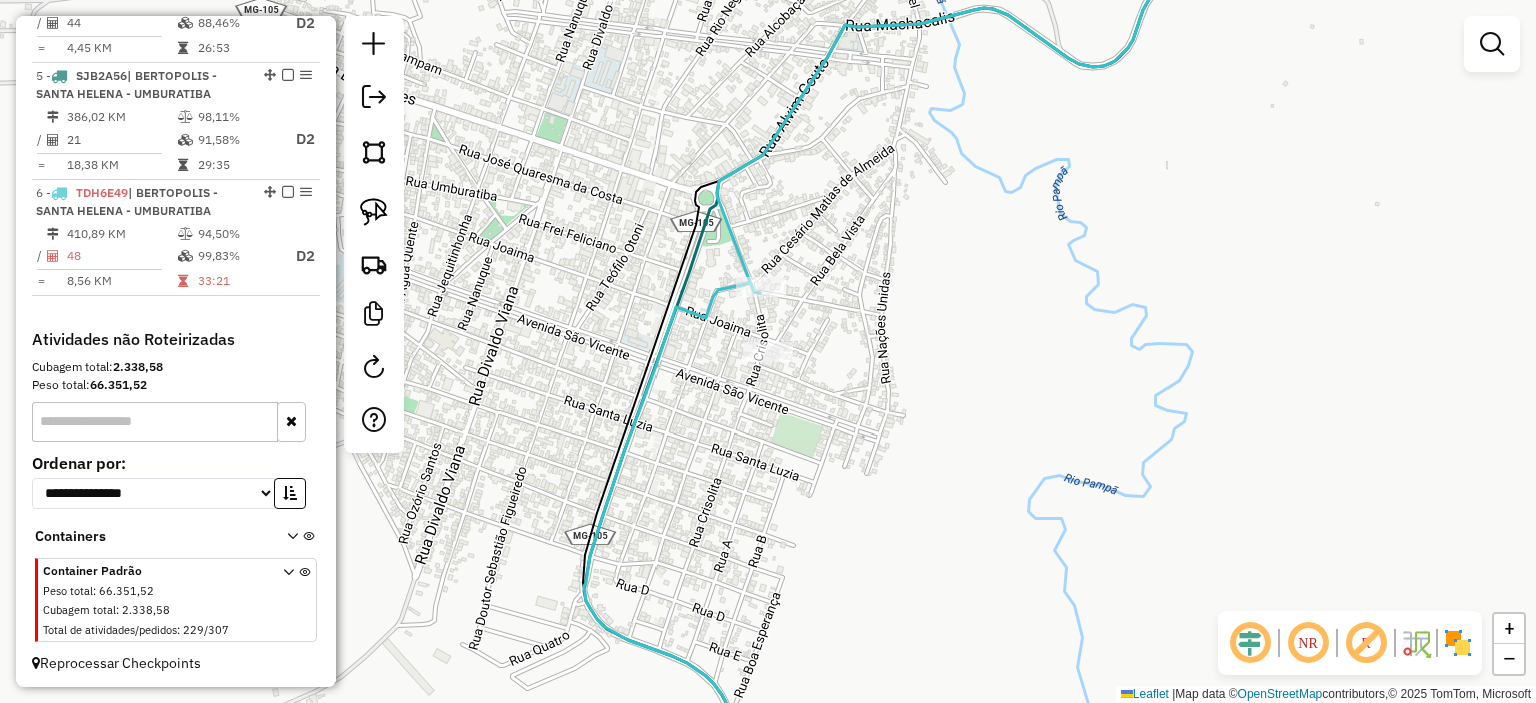 scroll, scrollTop: 0, scrollLeft: 0, axis: both 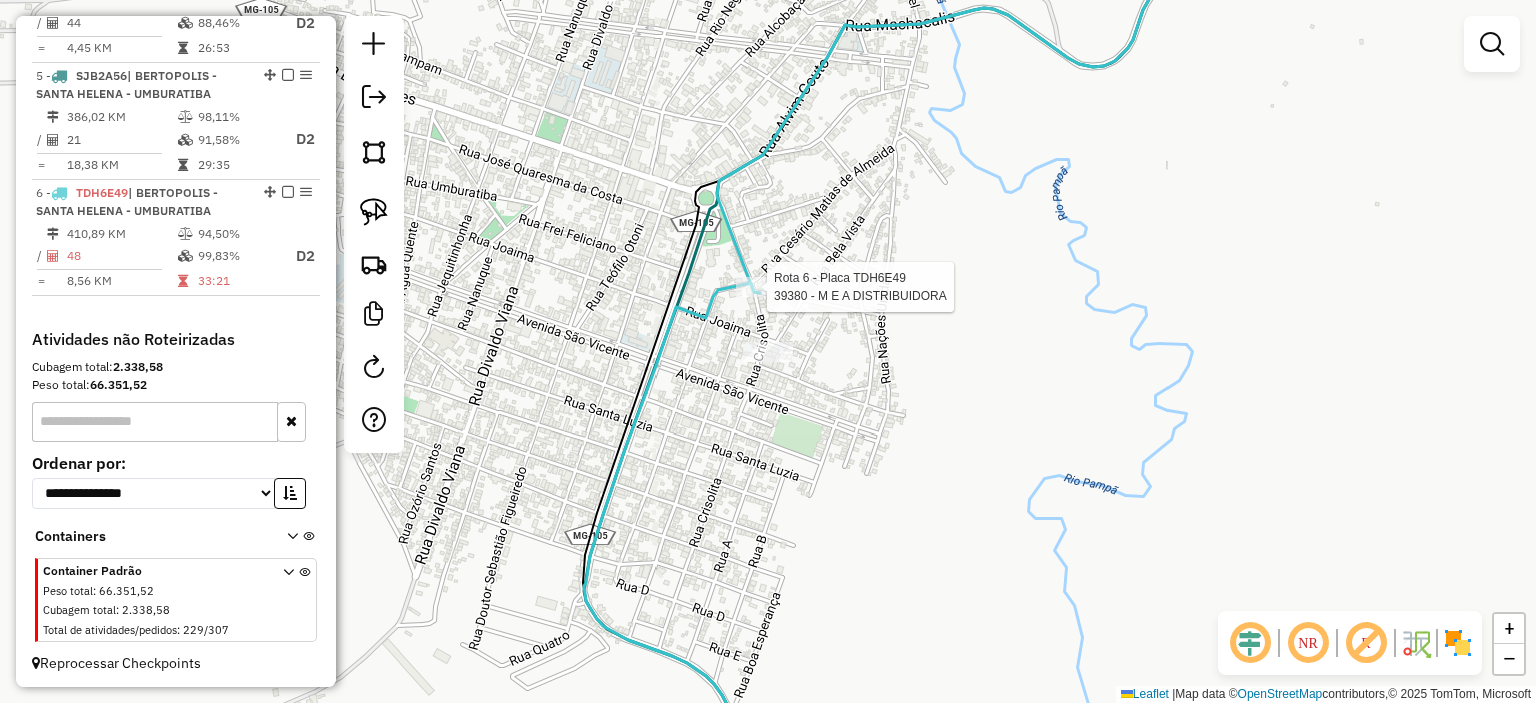 select on "*********" 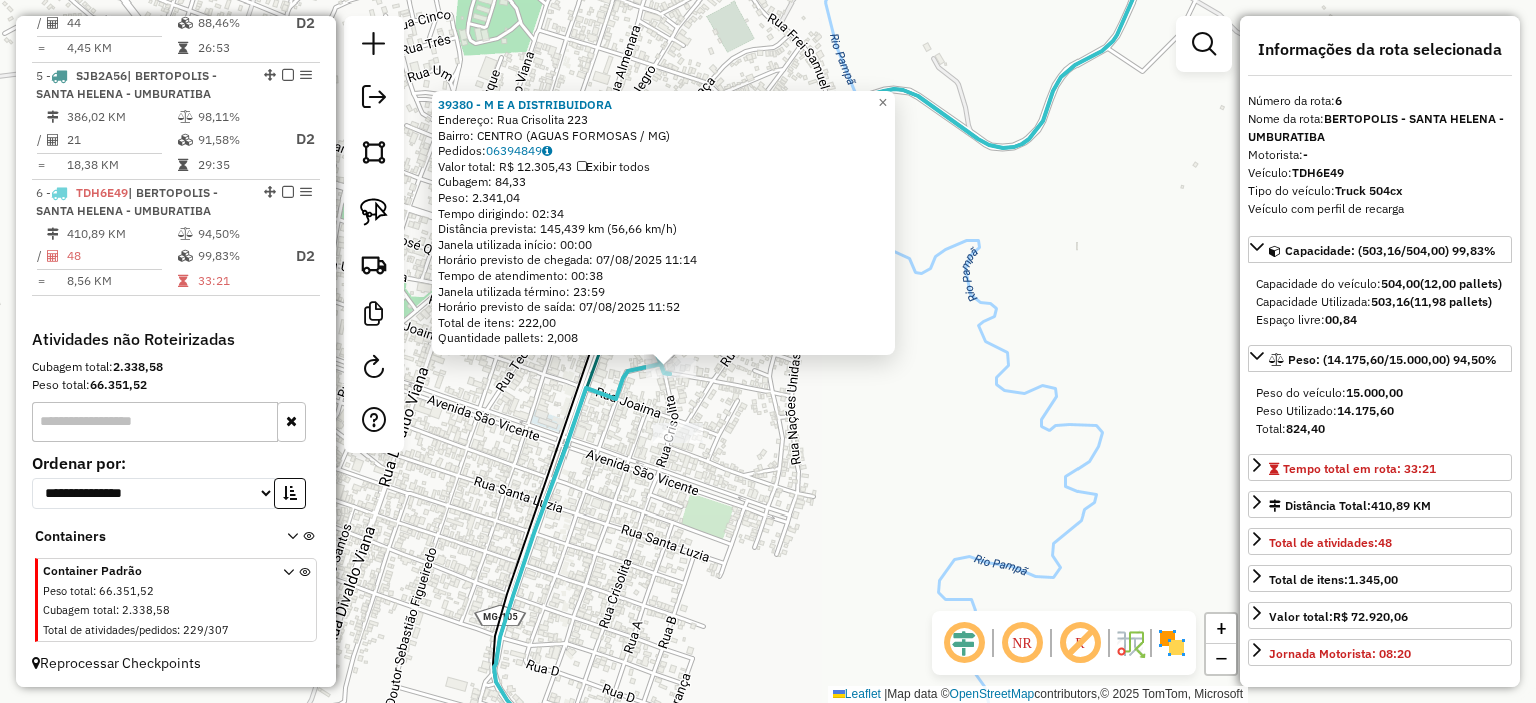 drag, startPoint x: 928, startPoint y: 392, endPoint x: 862, endPoint y: 403, distance: 66.910385 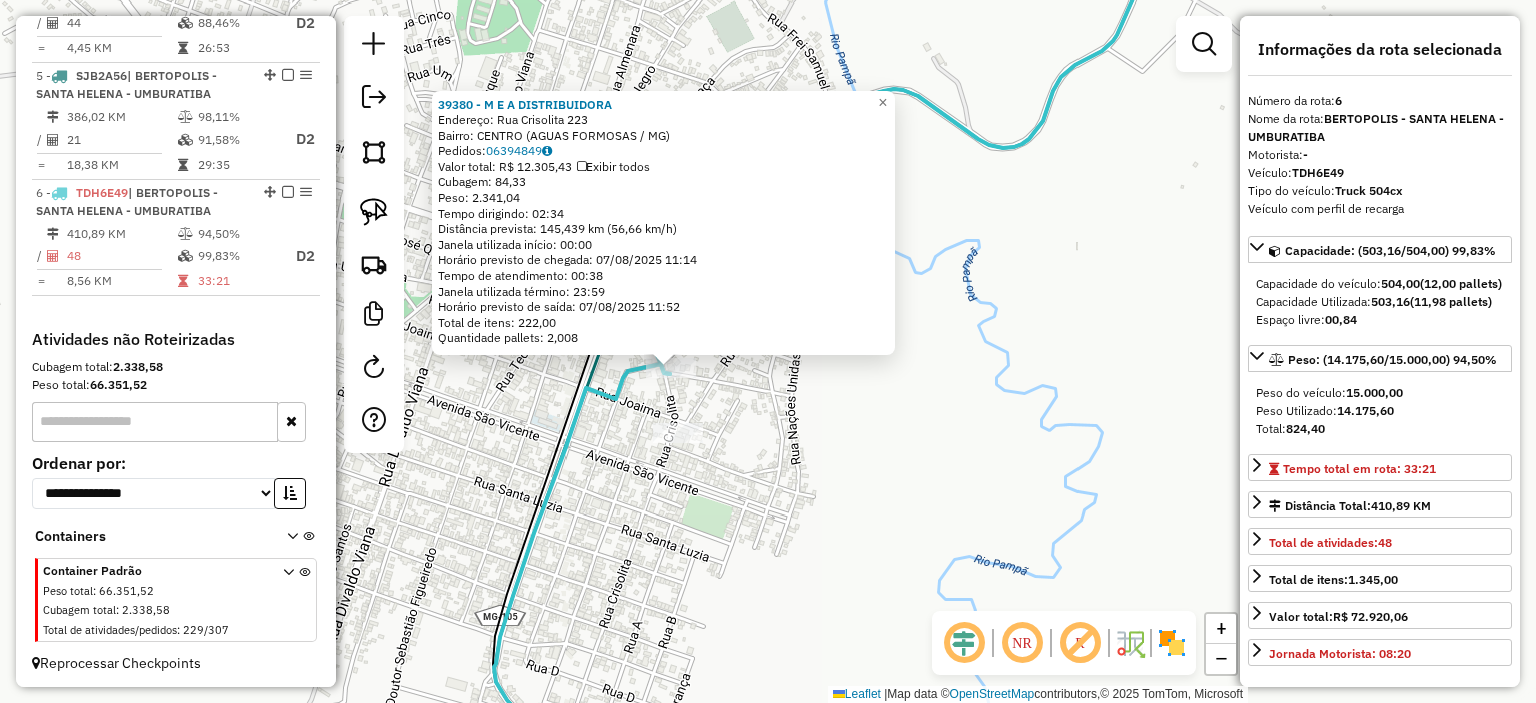 drag, startPoint x: 926, startPoint y: 479, endPoint x: 783, endPoint y: 472, distance: 143.17122 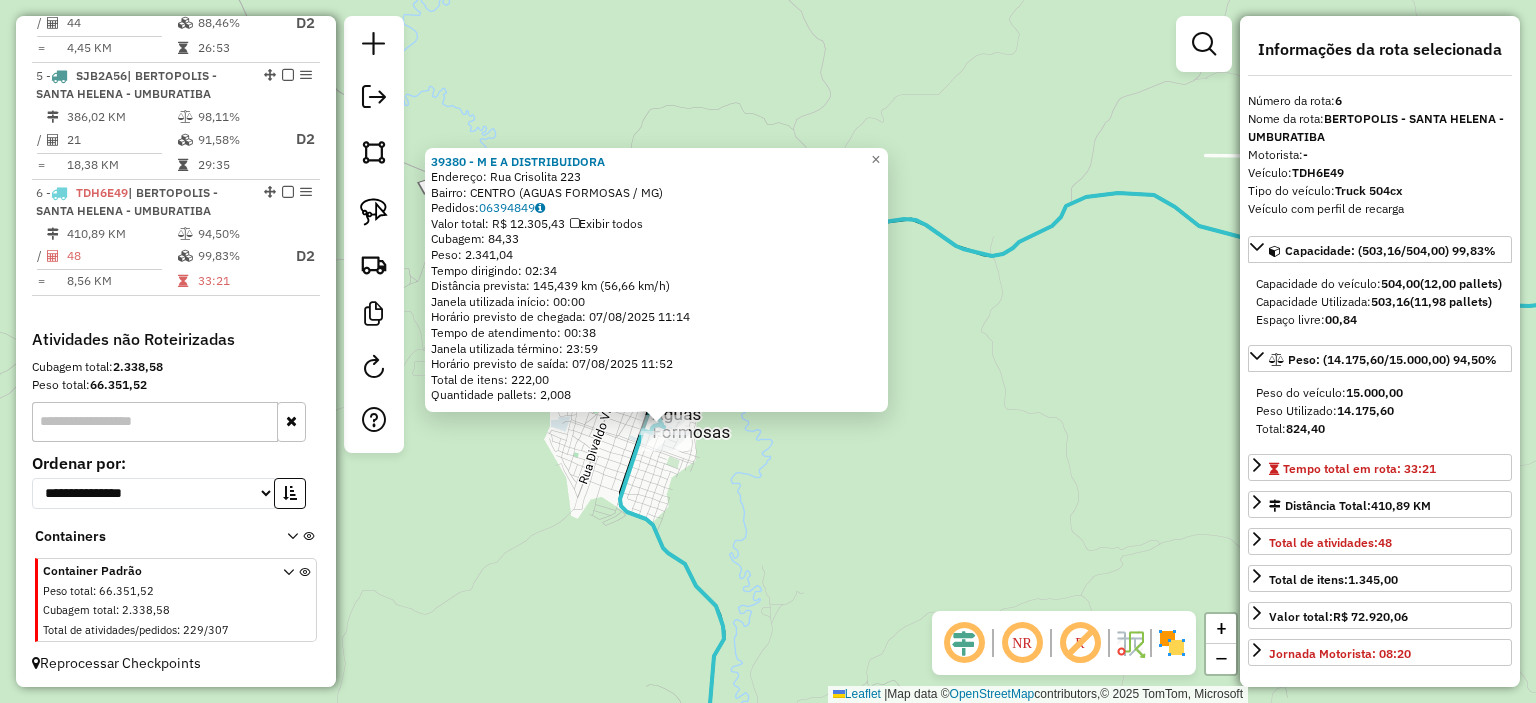 drag, startPoint x: 990, startPoint y: 464, endPoint x: 869, endPoint y: 462, distance: 121.016525 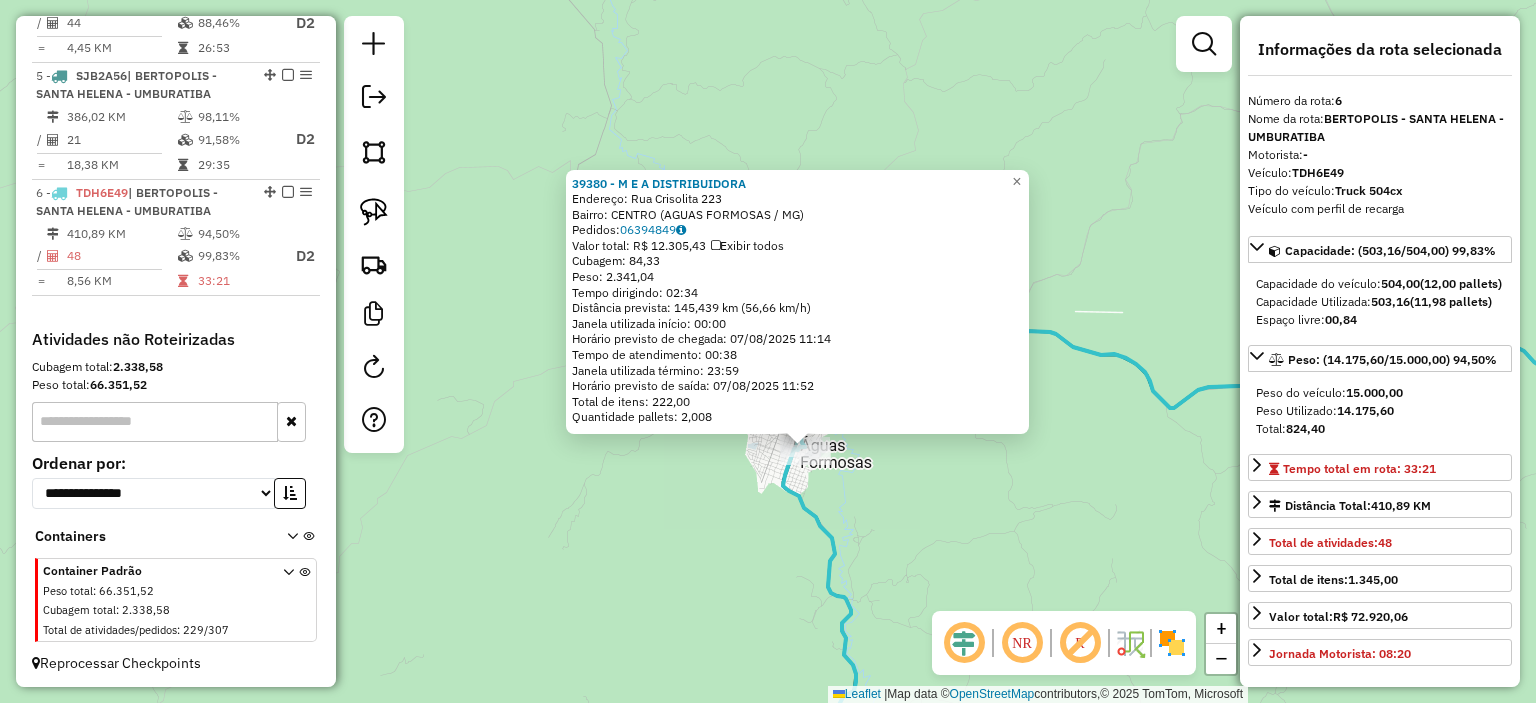 drag, startPoint x: 1067, startPoint y: 486, endPoint x: 772, endPoint y: 475, distance: 295.20502 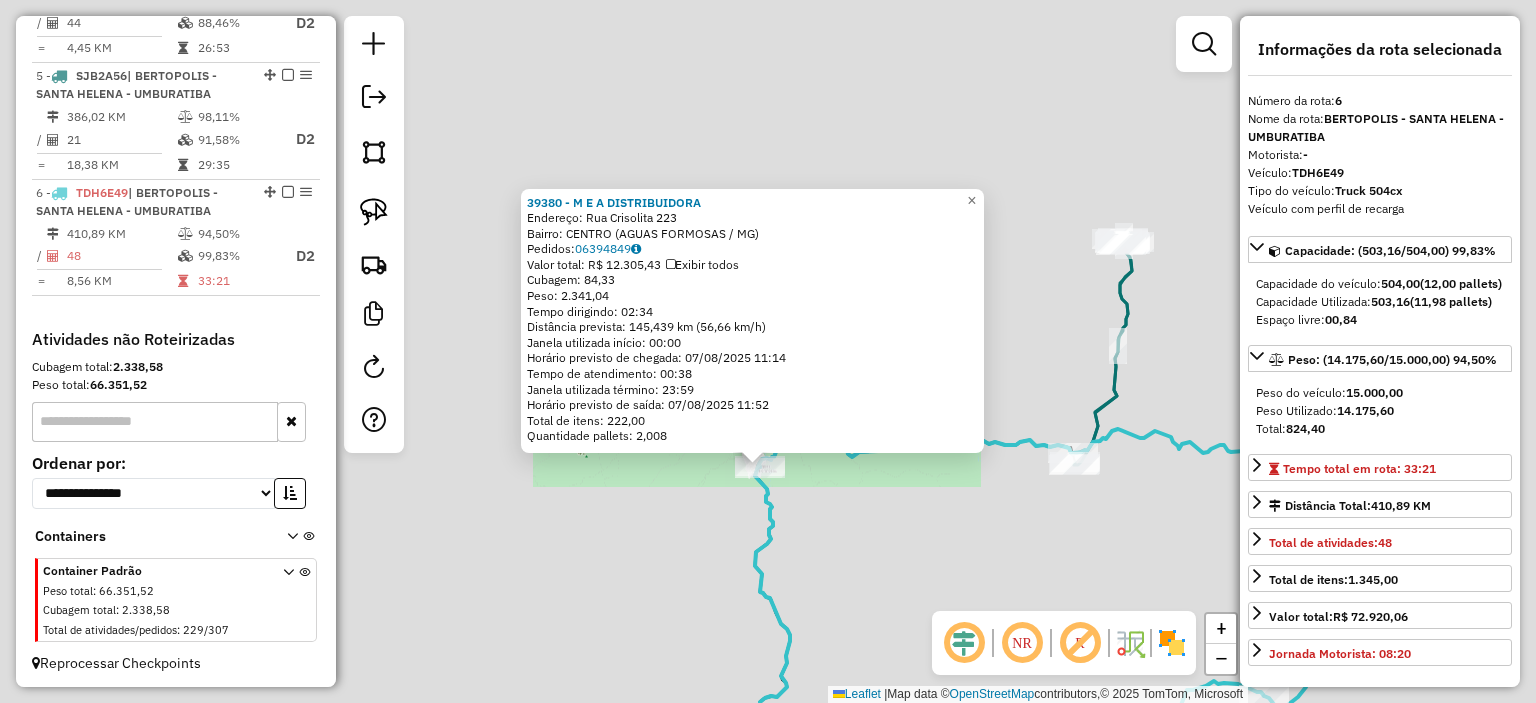 click on "39380 - M E A  DISTRIBUIDORA  Endereço:  Rua Crisolita 223   Bairro: CENTRO (AGUAS FORMOSAS / MG)   Pedidos:  06394849   Valor total: R$ 12.305,43   Exibir todos   Cubagem: 84,33  Peso: 2.341,04  Tempo dirigindo: 02:34   Distância prevista: 145,439 km (56,66 km/h)   Janela utilizada início: 00:00   Horário previsto de chegada: 07/08/2025 11:14   Tempo de atendimento: 00:38   Janela utilizada término: 23:59   Horário previsto de saída: 07/08/2025 11:52   Total de itens: 222,00   Quantidade pallets: 2,008  × Janela de atendimento Grade de atendimento Capacidade Transportadoras Veículos Cliente Pedidos  Rotas Selecione os dias de semana para filtrar as janelas de atendimento  Seg   Ter   Qua   Qui   Sex   Sáb   Dom  Informe o período da janela de atendimento: De: Até:  Filtrar exatamente a janela do cliente  Considerar janela de atendimento padrão  Selecione os dias de semana para filtrar as grades de atendimento  Seg   Ter   Qua   Qui   Sex   Sáb   Dom   Peso mínimo:   Peso máximo:   De:   De:" 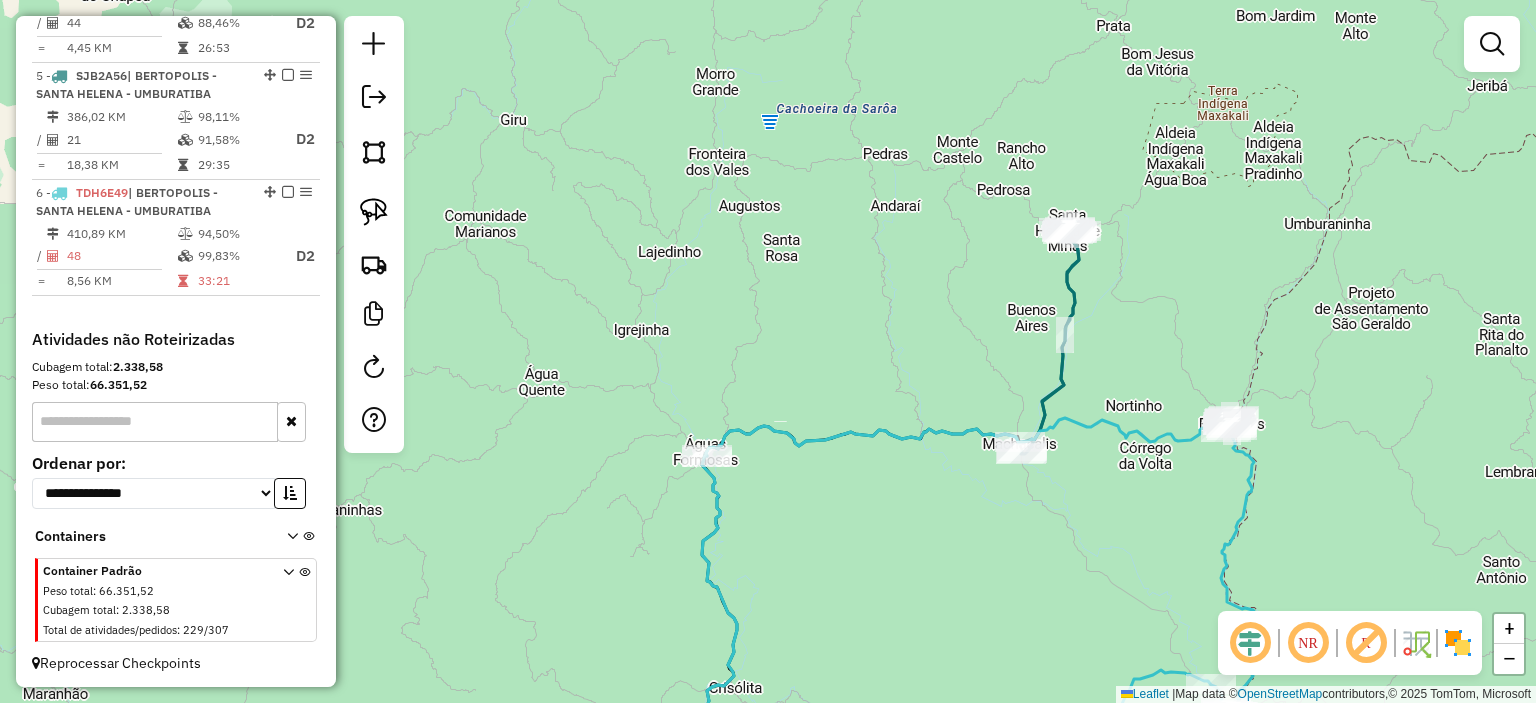 drag, startPoint x: 937, startPoint y: 515, endPoint x: 765, endPoint y: 471, distance: 177.53873 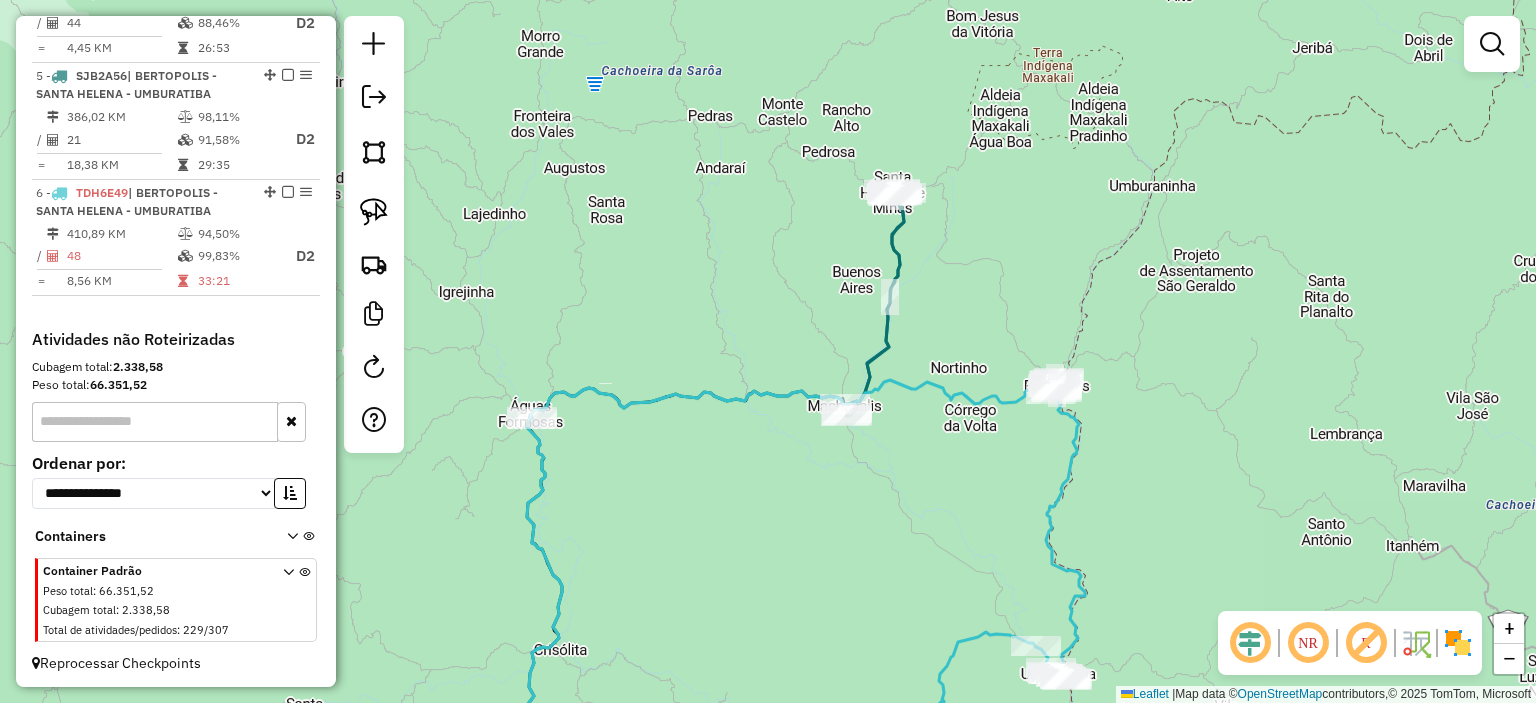 click on "Janela de atendimento Grade de atendimento Capacidade Transportadoras Veículos Cliente Pedidos  Rotas Selecione os dias de semana para filtrar as janelas de atendimento  Seg   Ter   Qua   Qui   Sex   Sáb   Dom  Informe o período da janela de atendimento: De: Até:  Filtrar exatamente a janela do cliente  Considerar janela de atendimento padrão  Selecione os dias de semana para filtrar as grades de atendimento  Seg   Ter   Qua   Qui   Sex   Sáb   Dom   Considerar clientes sem dia de atendimento cadastrado  Clientes fora do dia de atendimento selecionado Filtrar as atividades entre os valores definidos abaixo:  Peso mínimo:   Peso máximo:   Cubagem mínima:   Cubagem máxima:   De:   Até:  Filtrar as atividades entre o tempo de atendimento definido abaixo:  De:   Até:   Considerar capacidade total dos clientes não roteirizados Transportadora: Selecione um ou mais itens Tipo de veículo: Selecione um ou mais itens Veículo: Selecione um ou mais itens Motorista: Selecione um ou mais itens Nome: Rótulo:" 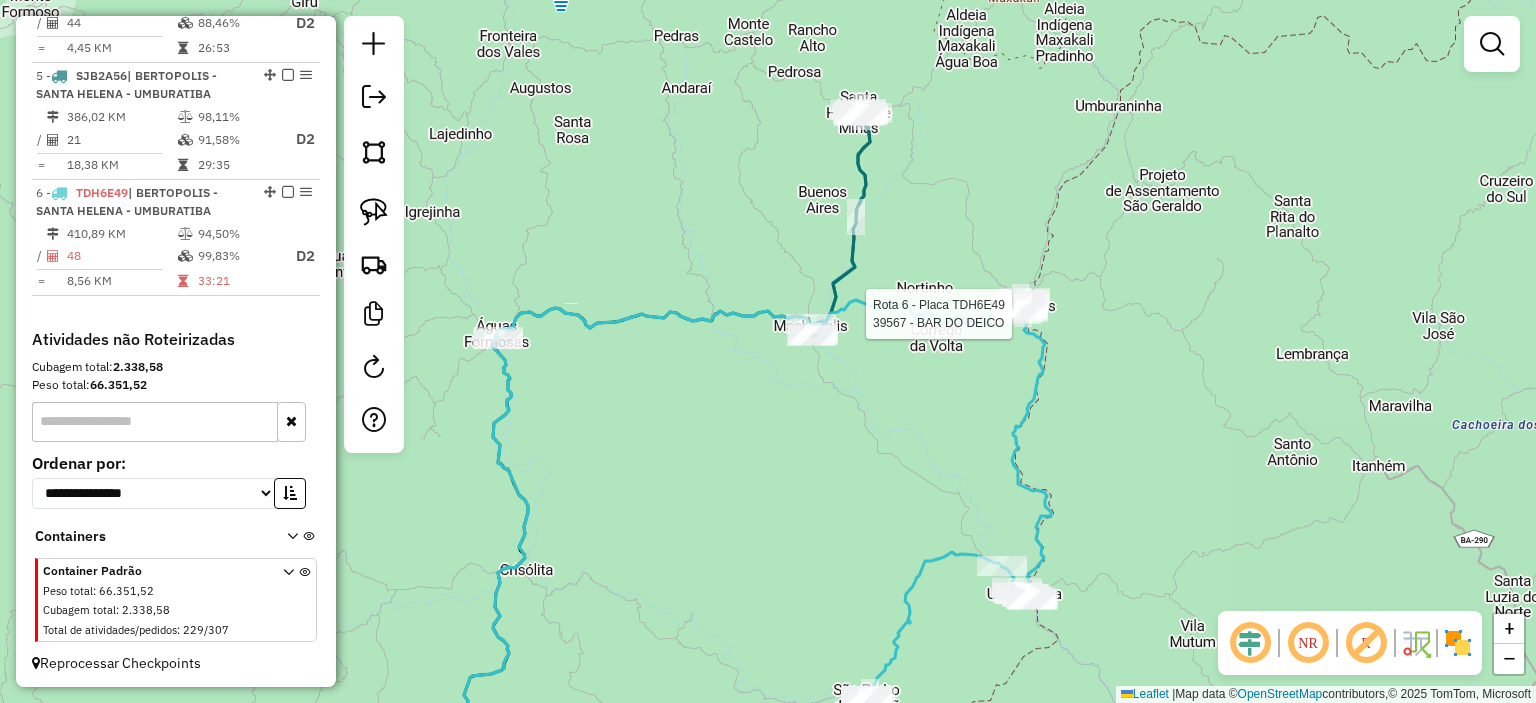 select on "*********" 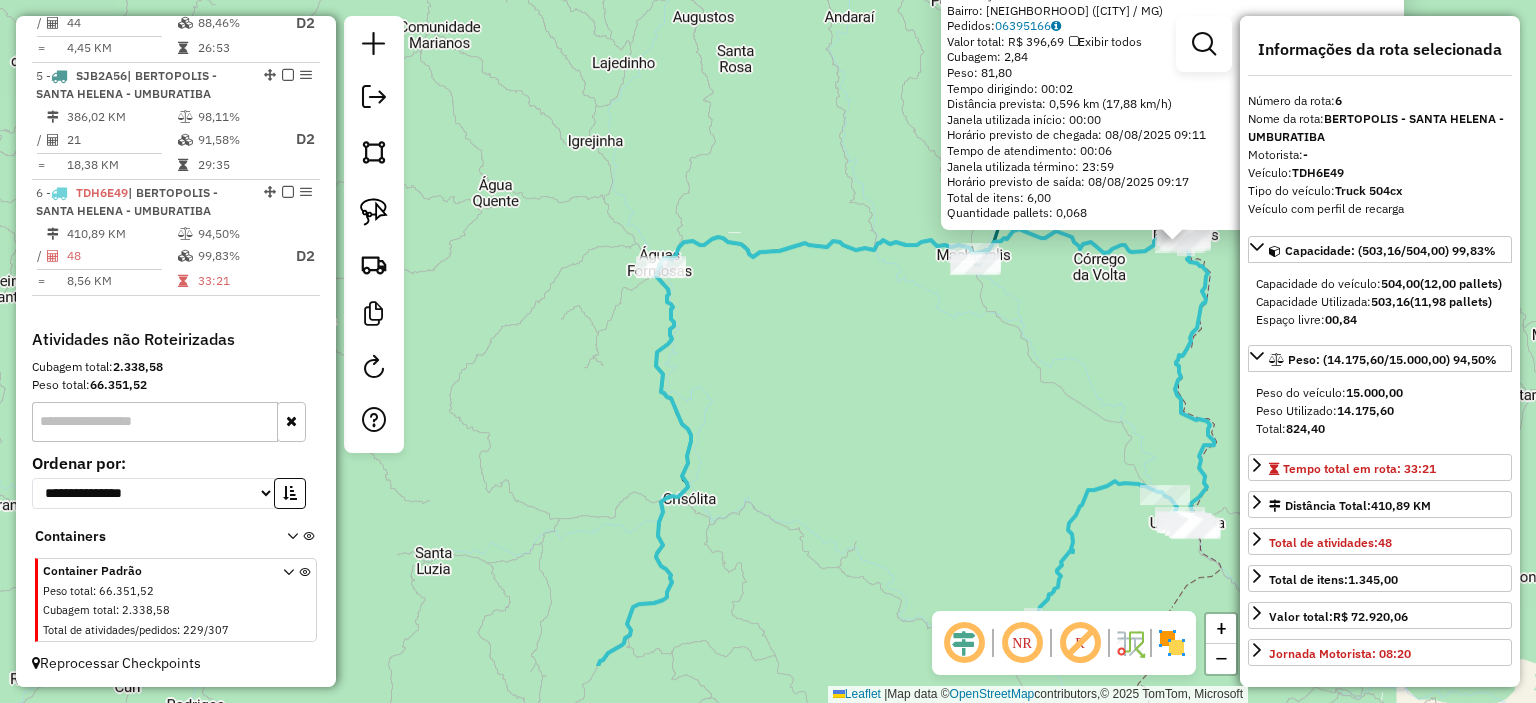 drag, startPoint x: 580, startPoint y: 496, endPoint x: 1040, endPoint y: 377, distance: 475.14313 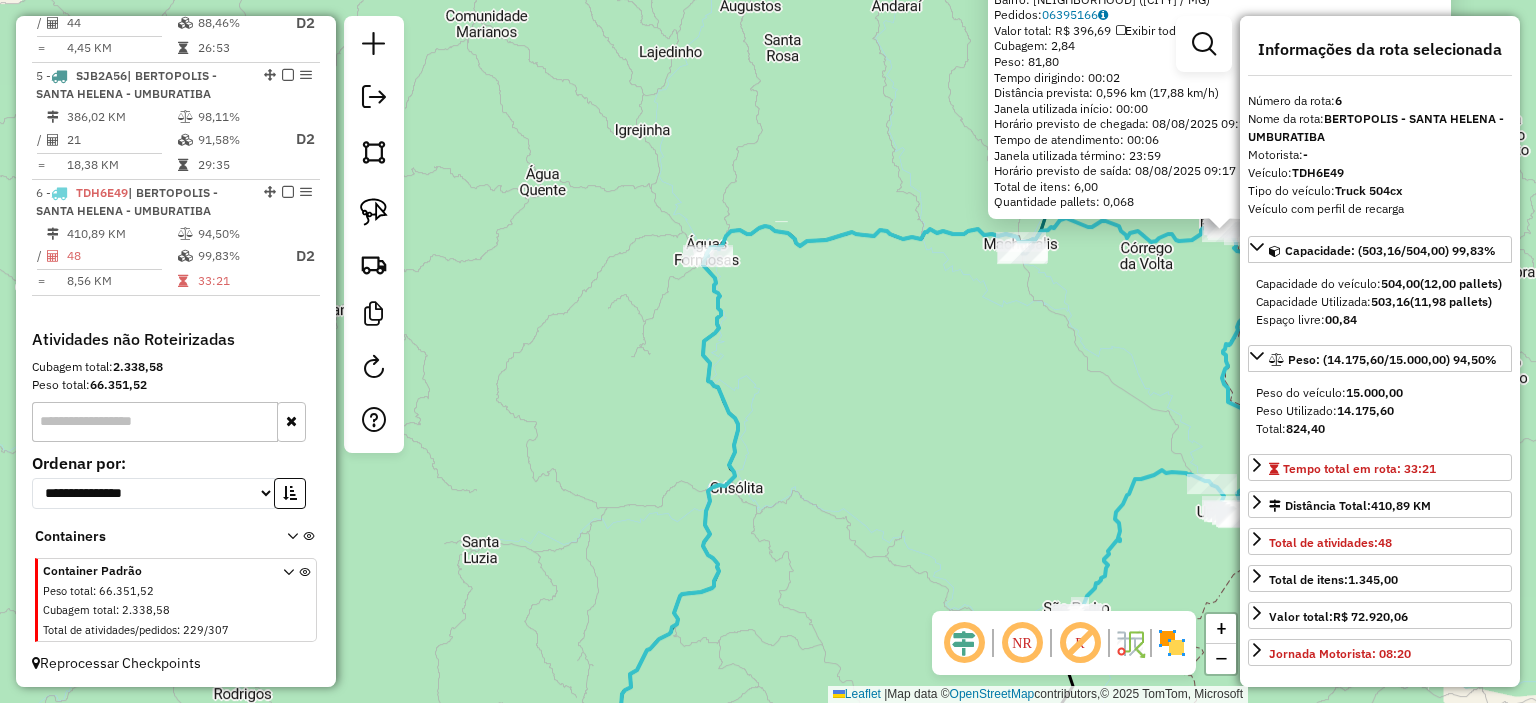 drag, startPoint x: 987, startPoint y: 379, endPoint x: 910, endPoint y: 397, distance: 79.07591 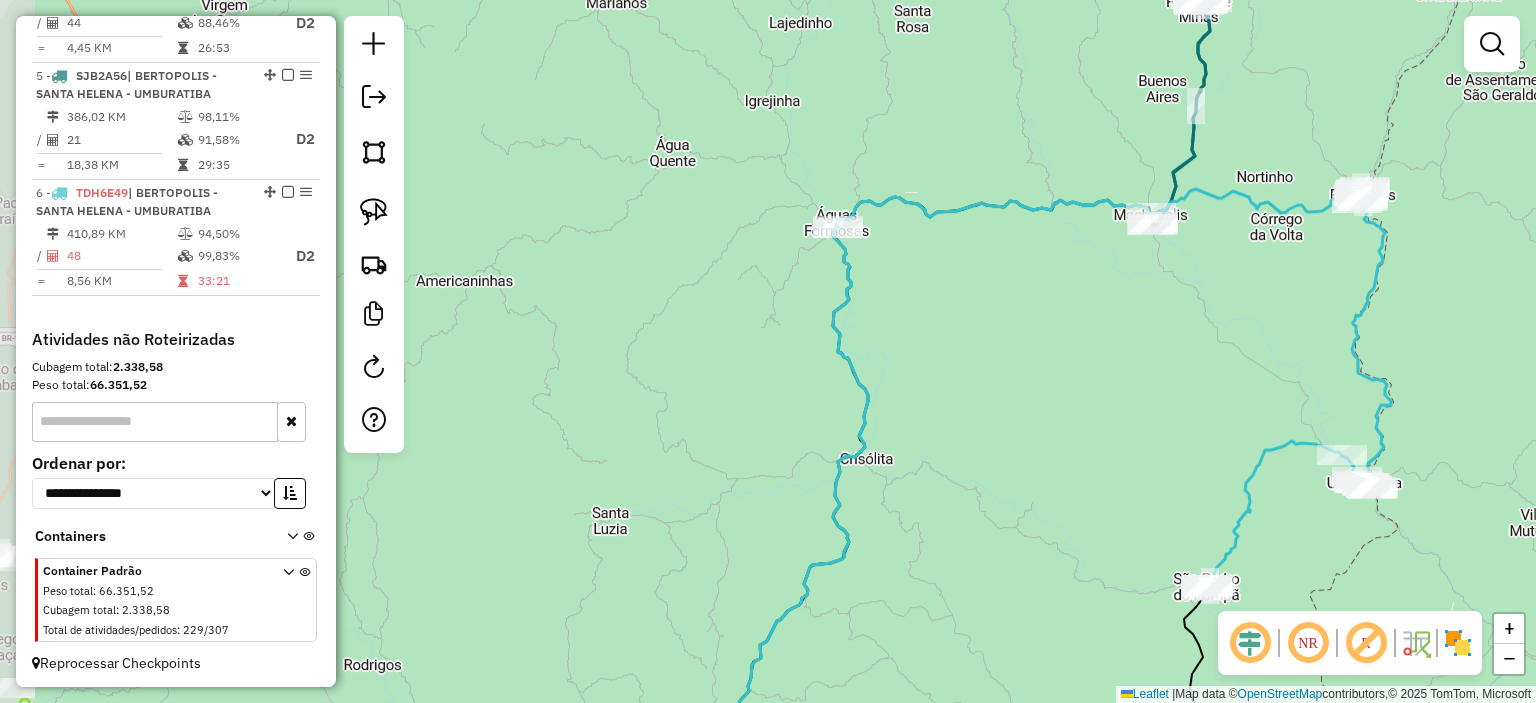 drag, startPoint x: 967, startPoint y: 396, endPoint x: 1311, endPoint y: 345, distance: 347.75998 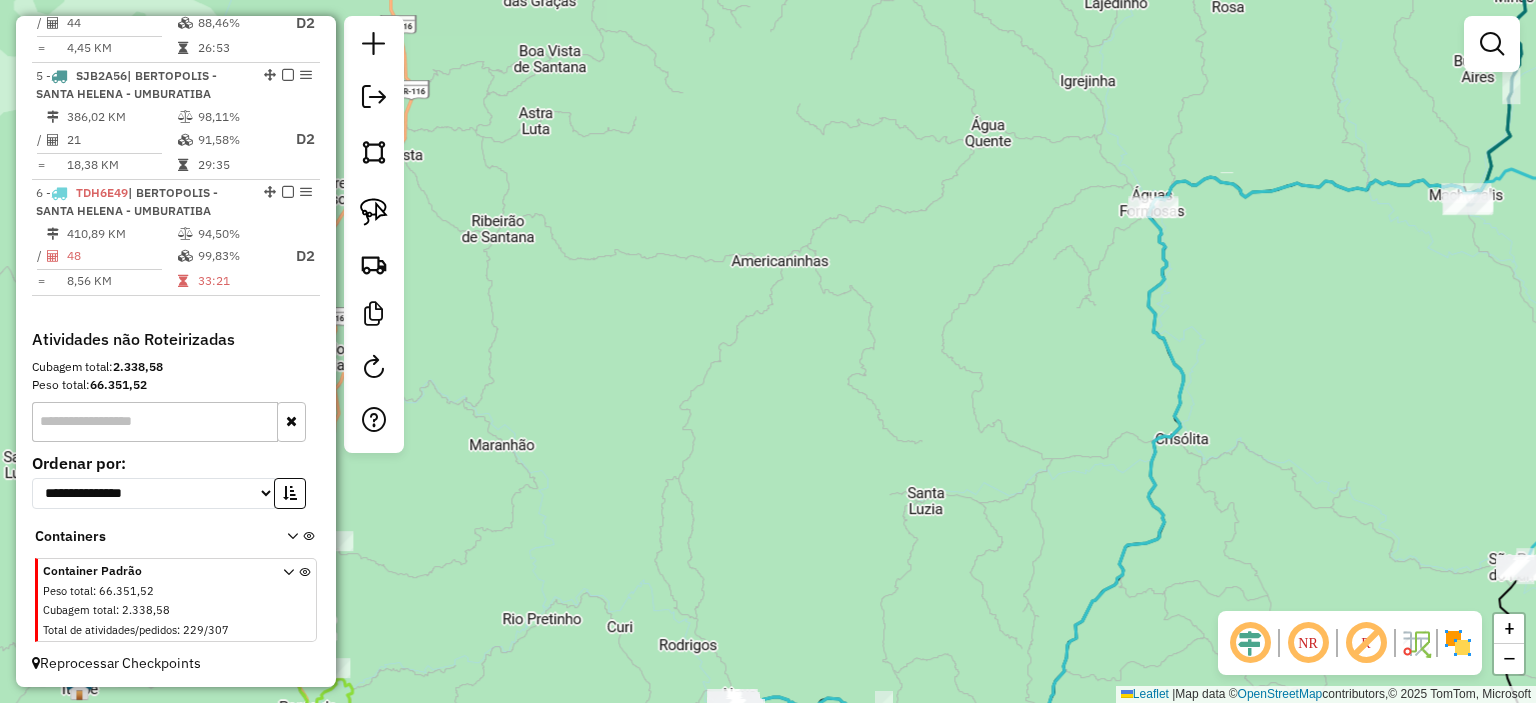 drag, startPoint x: 1164, startPoint y: 378, endPoint x: 1082, endPoint y: 402, distance: 85.44004 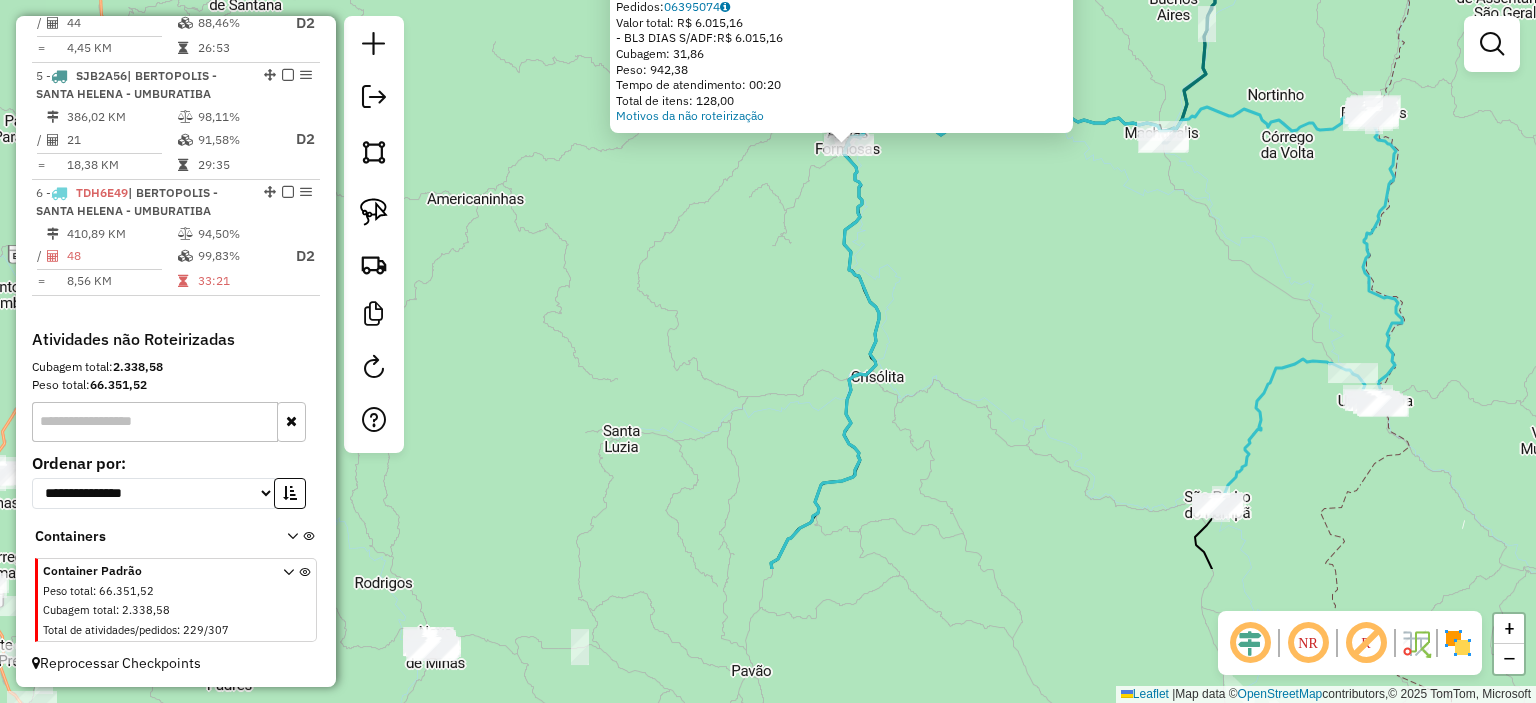 drag, startPoint x: 835, startPoint y: 460, endPoint x: 936, endPoint y: 165, distance: 311.81085 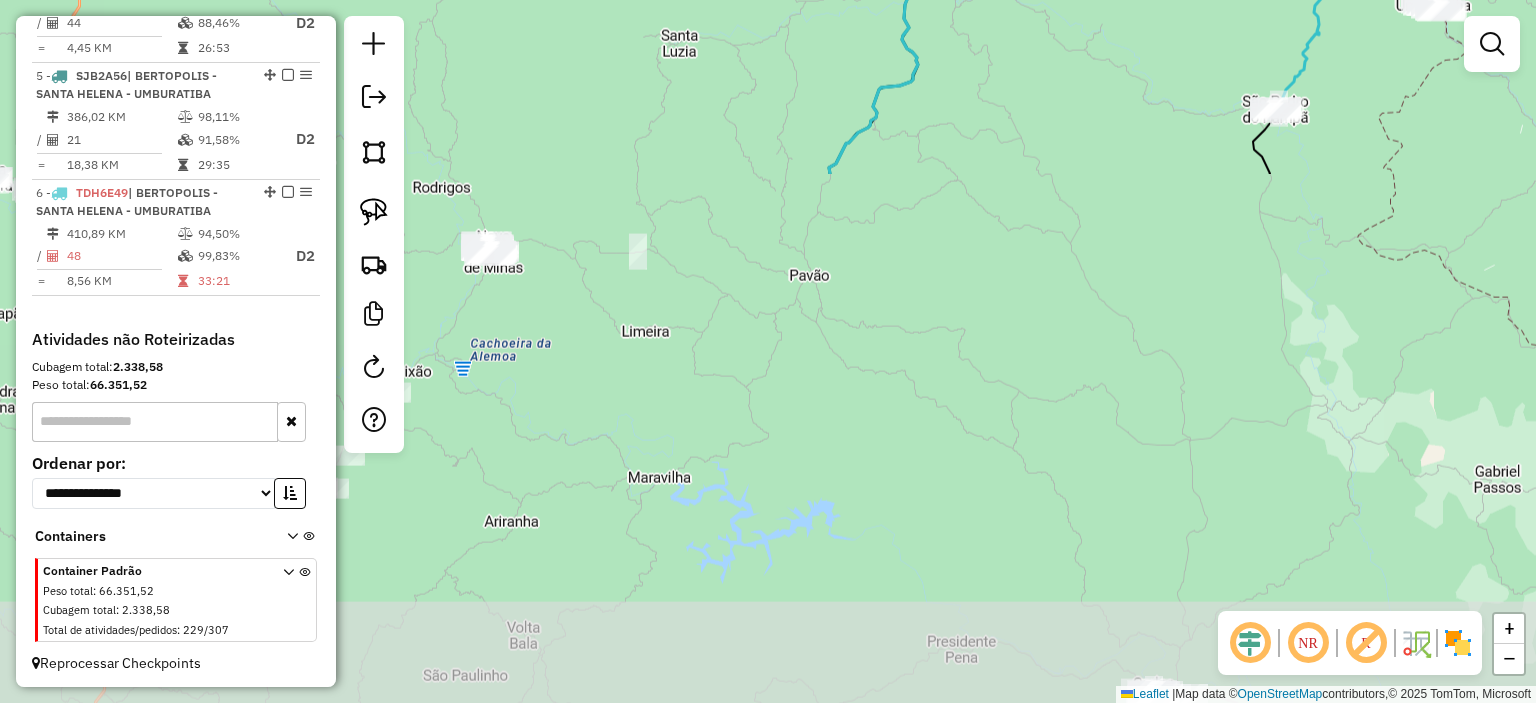 click on "Atividade não roteirizada 28272 - MERCEARIA AGUIAR  Endereço:  CRISOLITA 365 365   Bairro: BELA VISTA (AGUAS FORMOSAS / MG)   Pedidos:  06395074   Valor total: R$ 6.015,16   - BL3 DIAS S/ADF:  R$ 6.015,16   Cubagem: 31,86   Peso: 942,38   Tempo de atendimento: 00:20   Total de itens: 128,00  Motivos da não roteirização × Janela de atendimento Grade de atendimento Capacidade Transportadoras Veículos Cliente Pedidos  Rotas Selecione os dias de semana para filtrar as janelas de atendimento  Seg   Ter   Qua   Qui   Sex   Sáb   Dom  Informe o período da janela de atendimento: De: Até:  Filtrar exatamente a janela do cliente  Considerar janela de atendimento padrão  Selecione os dias de semana para filtrar as grades de atendimento  Seg   Ter   Qua   Qui   Sex   Sáb   Dom   Considerar clientes sem dia de atendimento cadastrado  Clientes fora do dia de atendimento selecionado Filtrar as atividades entre os valores definidos abaixo:  Peso mínimo:   Peso máximo:   Cubagem mínima:   Cubagem máxima:  De:" 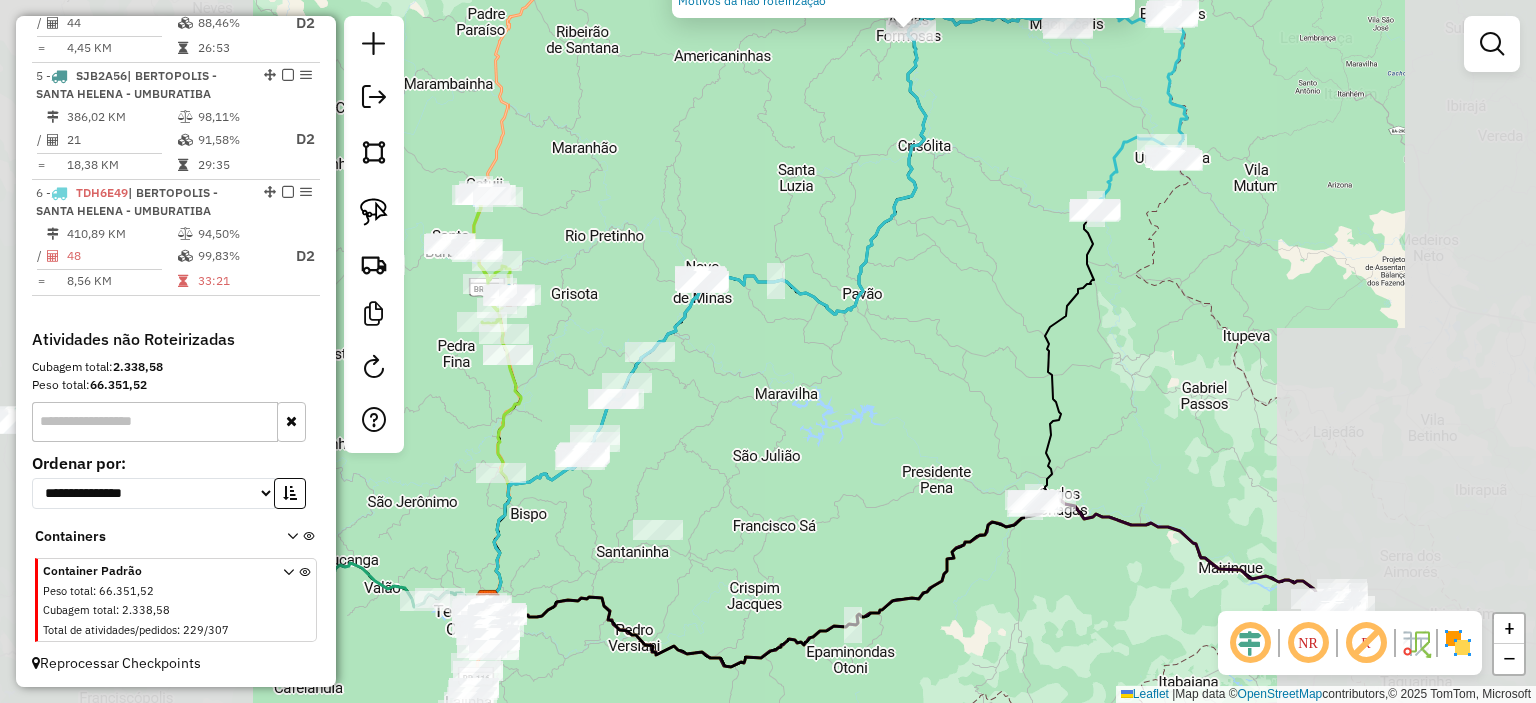 click on "Atividade não roteirizada 28272 - MERCEARIA AGUIAR  Endereço:  CRISOLITA 365 365   Bairro: BELA VISTA (AGUAS FORMOSAS / MG)   Pedidos:  06395074   Valor total: R$ 6.015,16   - BL3 DIAS S/ADF:  R$ 6.015,16   Cubagem: 31,86   Peso: 942,38   Tempo de atendimento: 00:20   Total de itens: 128,00  Motivos da não roteirização × Janela de atendimento Grade de atendimento Capacidade Transportadoras Veículos Cliente Pedidos  Rotas Selecione os dias de semana para filtrar as janelas de atendimento  Seg   Ter   Qua   Qui   Sex   Sáb   Dom  Informe o período da janela de atendimento: De: Até:  Filtrar exatamente a janela do cliente  Considerar janela de atendimento padrão  Selecione os dias de semana para filtrar as grades de atendimento  Seg   Ter   Qua   Qui   Sex   Sáb   Dom   Considerar clientes sem dia de atendimento cadastrado  Clientes fora do dia de atendimento selecionado Filtrar as atividades entre os valores definidos abaixo:  Peso mínimo:   Peso máximo:   Cubagem mínima:   Cubagem máxima:  De:" 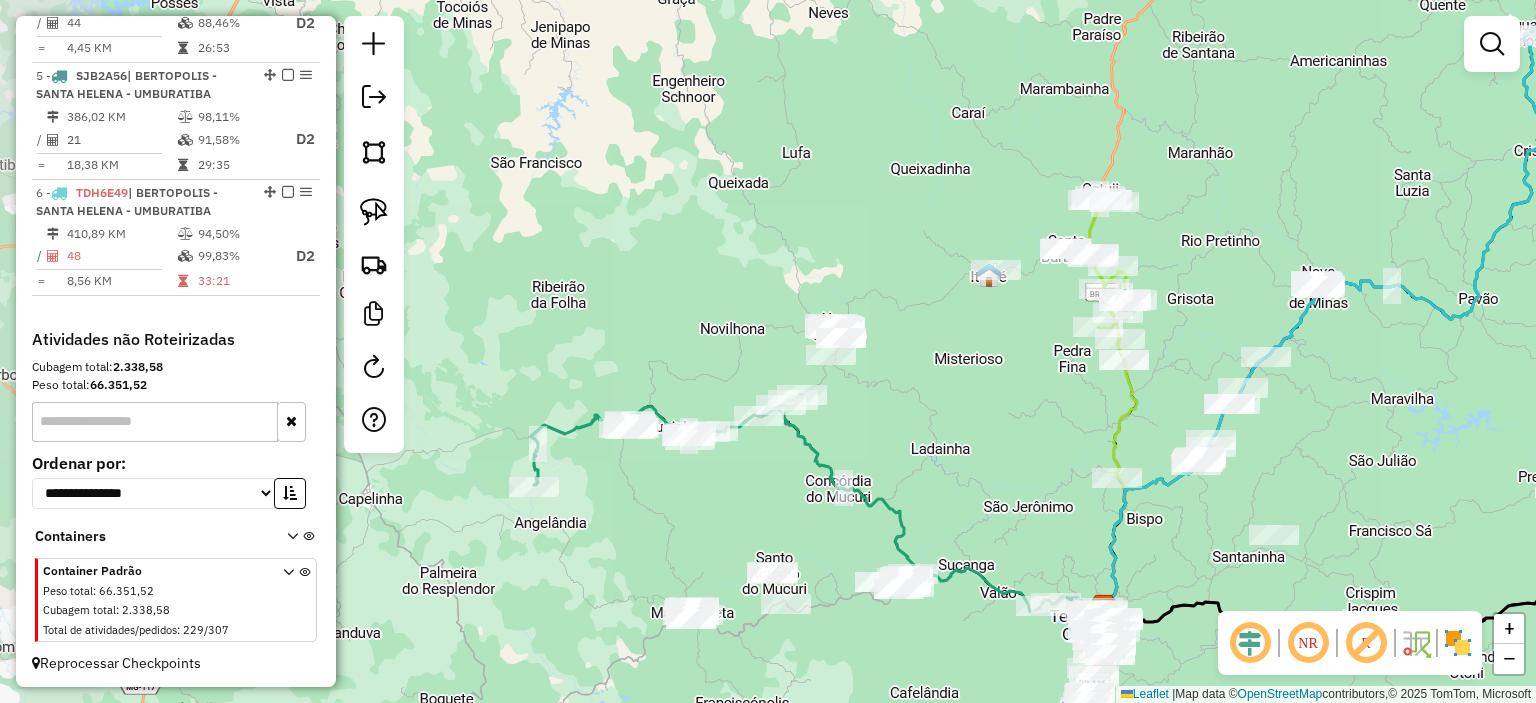 drag, startPoint x: 875, startPoint y: 415, endPoint x: 1491, endPoint y: 418, distance: 616.0073 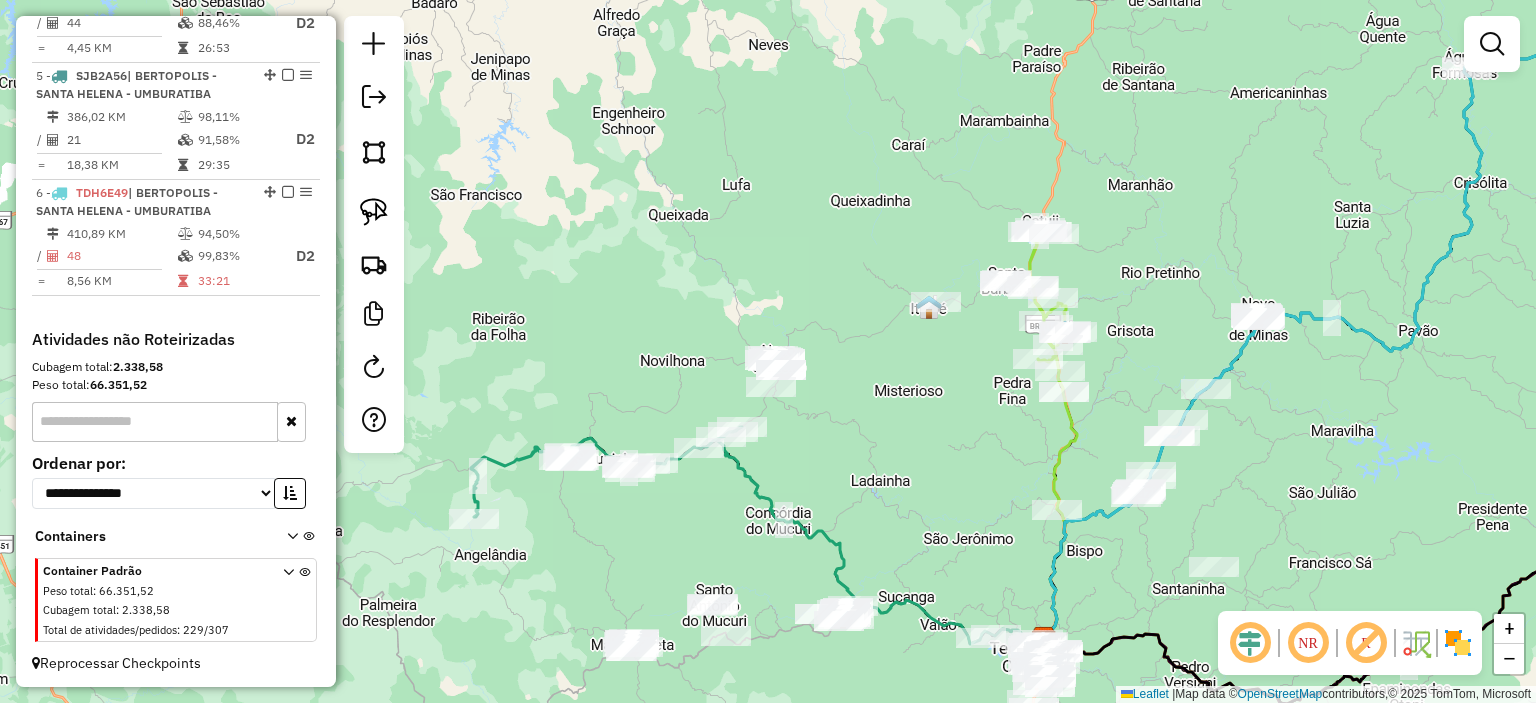 drag, startPoint x: 962, startPoint y: 375, endPoint x: 947, endPoint y: 386, distance: 18.601076 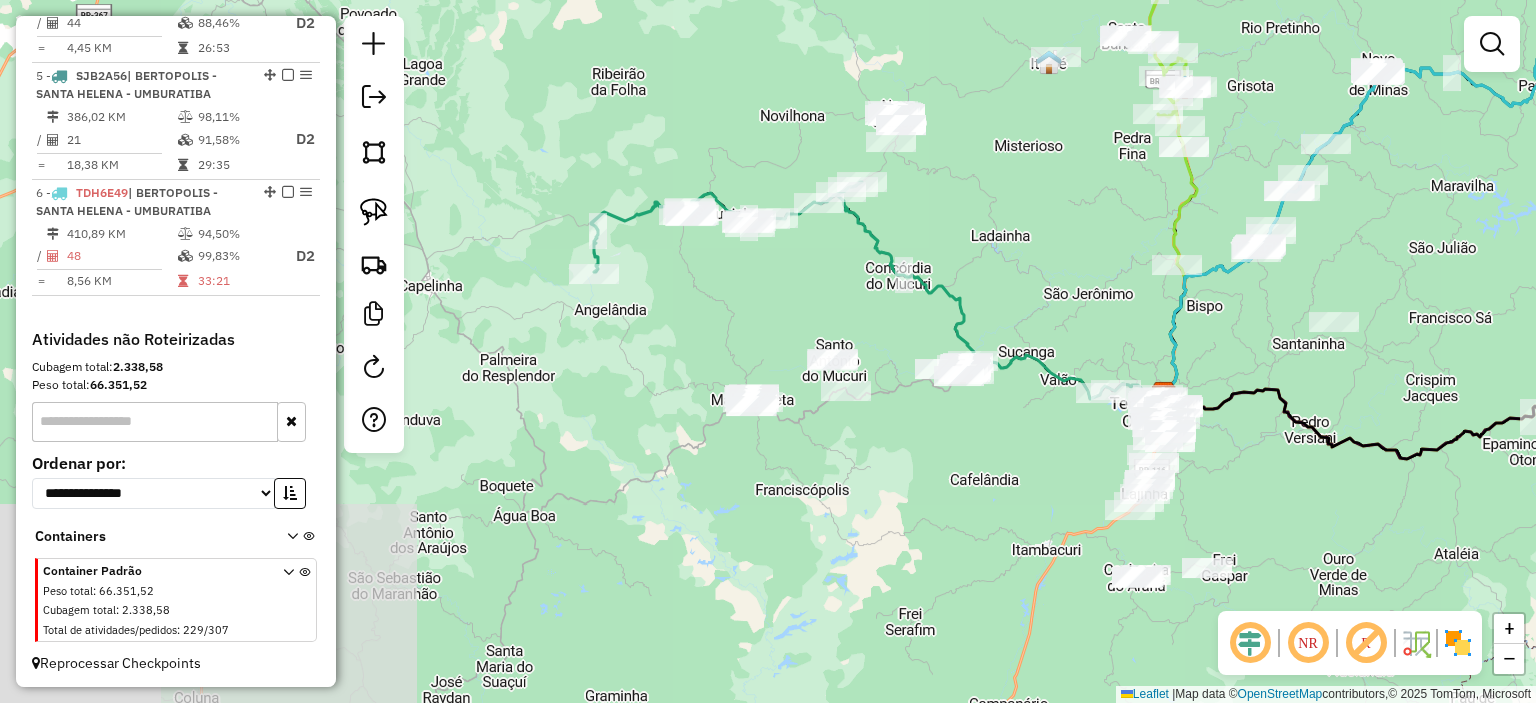 drag, startPoint x: 951, startPoint y: 470, endPoint x: 1089, endPoint y: 273, distance: 240.5265 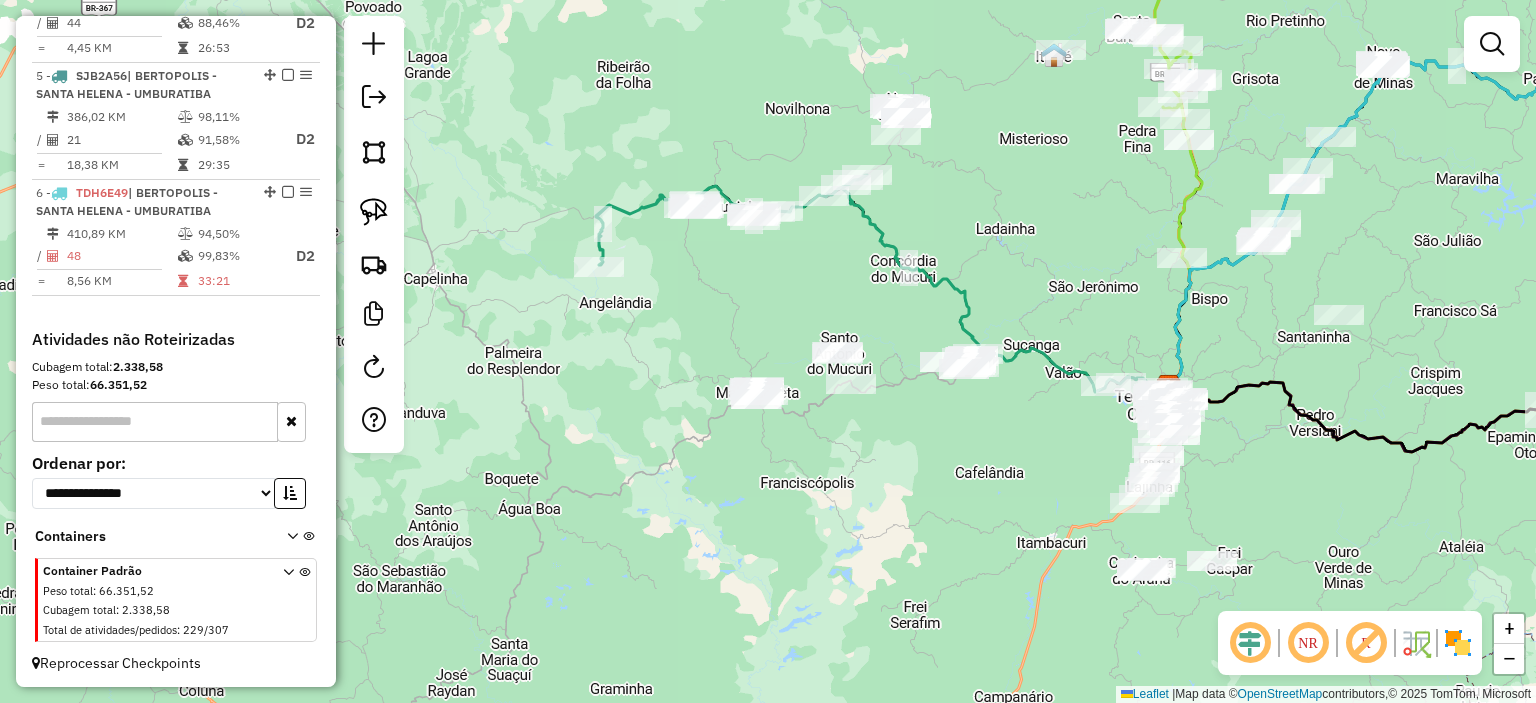 drag, startPoint x: 949, startPoint y: 479, endPoint x: 971, endPoint y: 415, distance: 67.6757 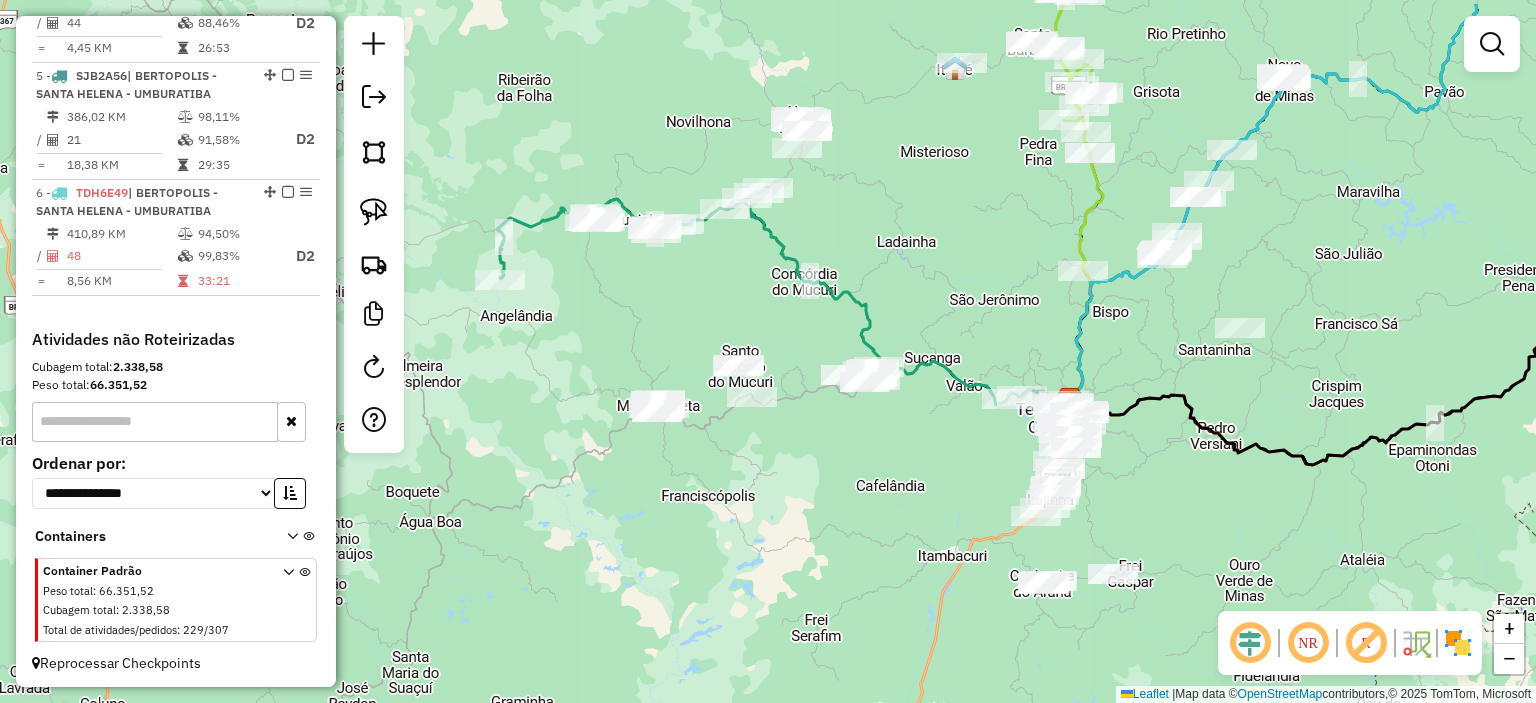 drag, startPoint x: 916, startPoint y: 437, endPoint x: 786, endPoint y: 531, distance: 160.42444 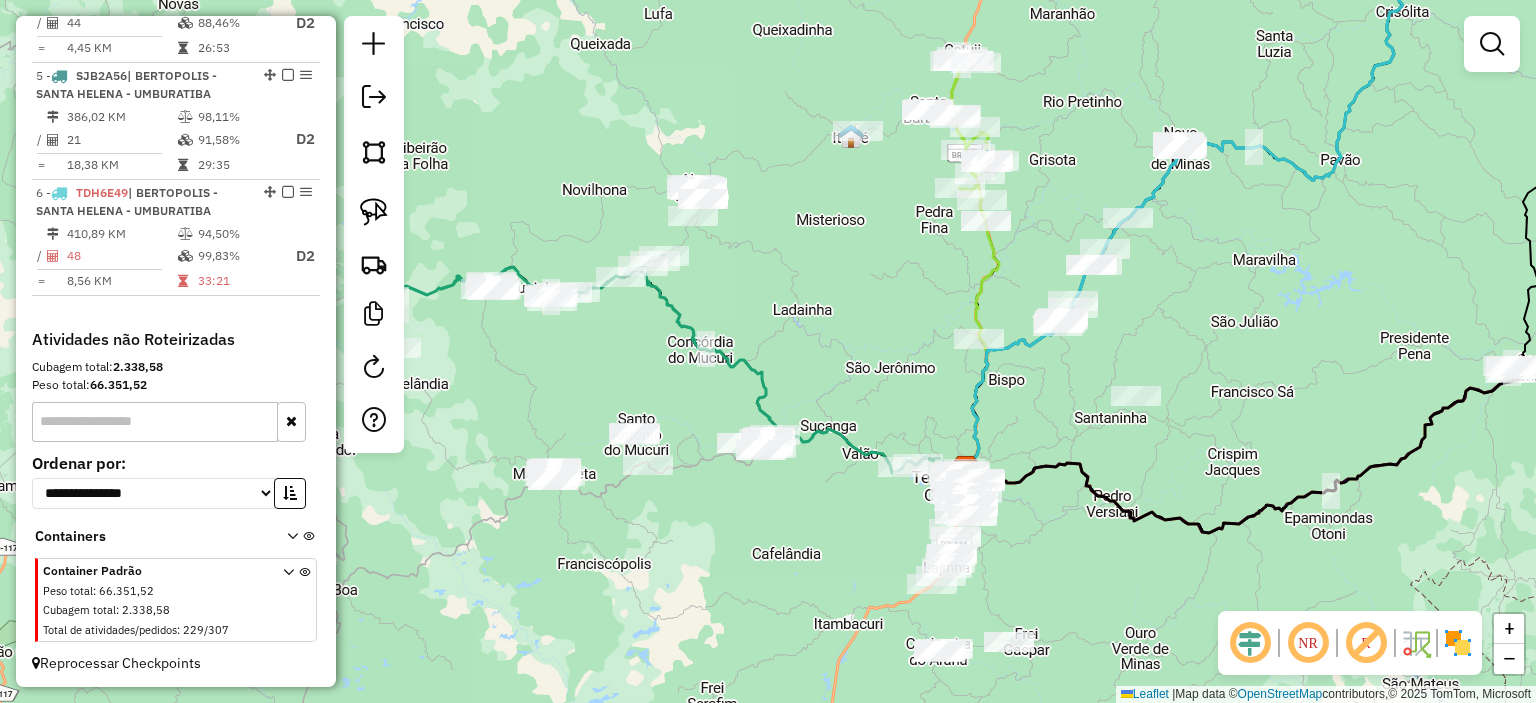 drag, startPoint x: 726, startPoint y: 533, endPoint x: 732, endPoint y: 542, distance: 10.816654 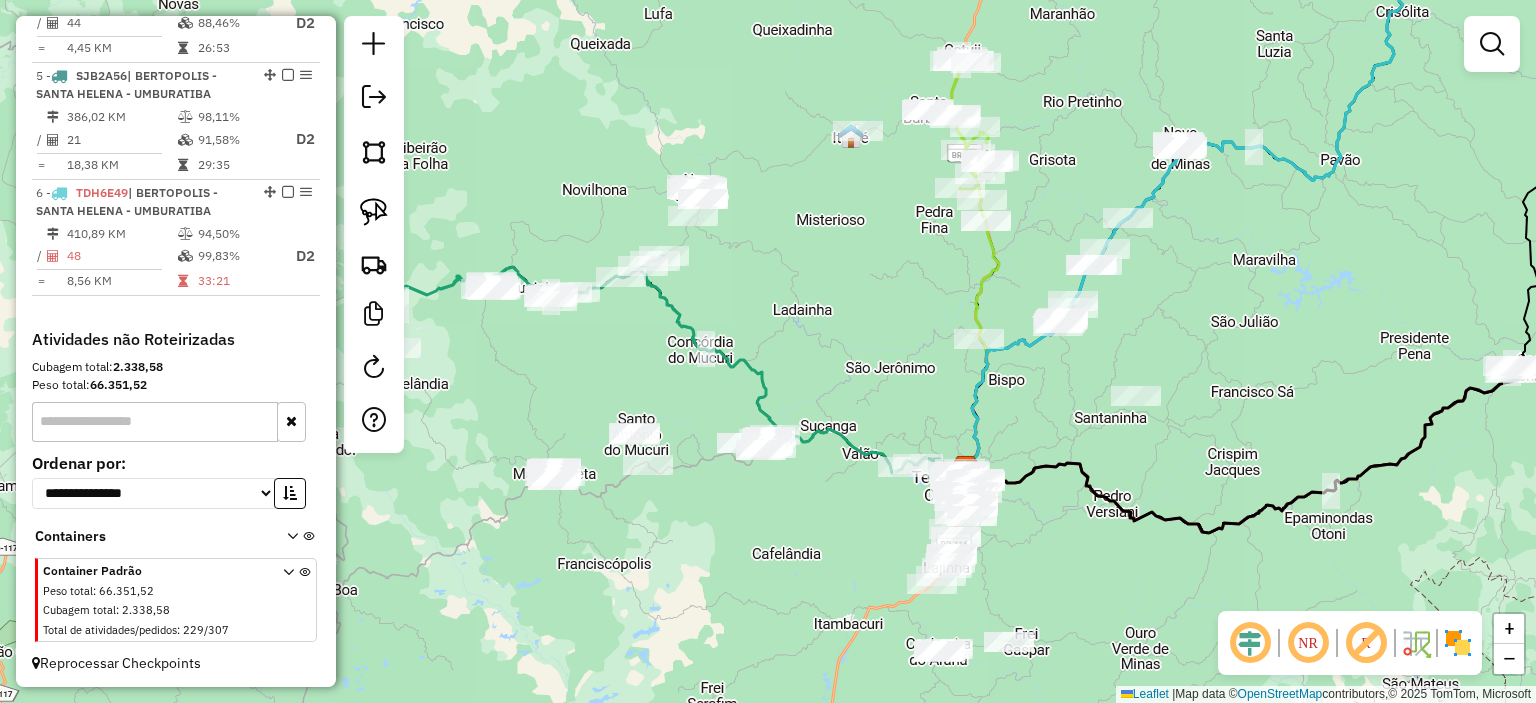 drag, startPoint x: 692, startPoint y: 531, endPoint x: 705, endPoint y: 552, distance: 24.698177 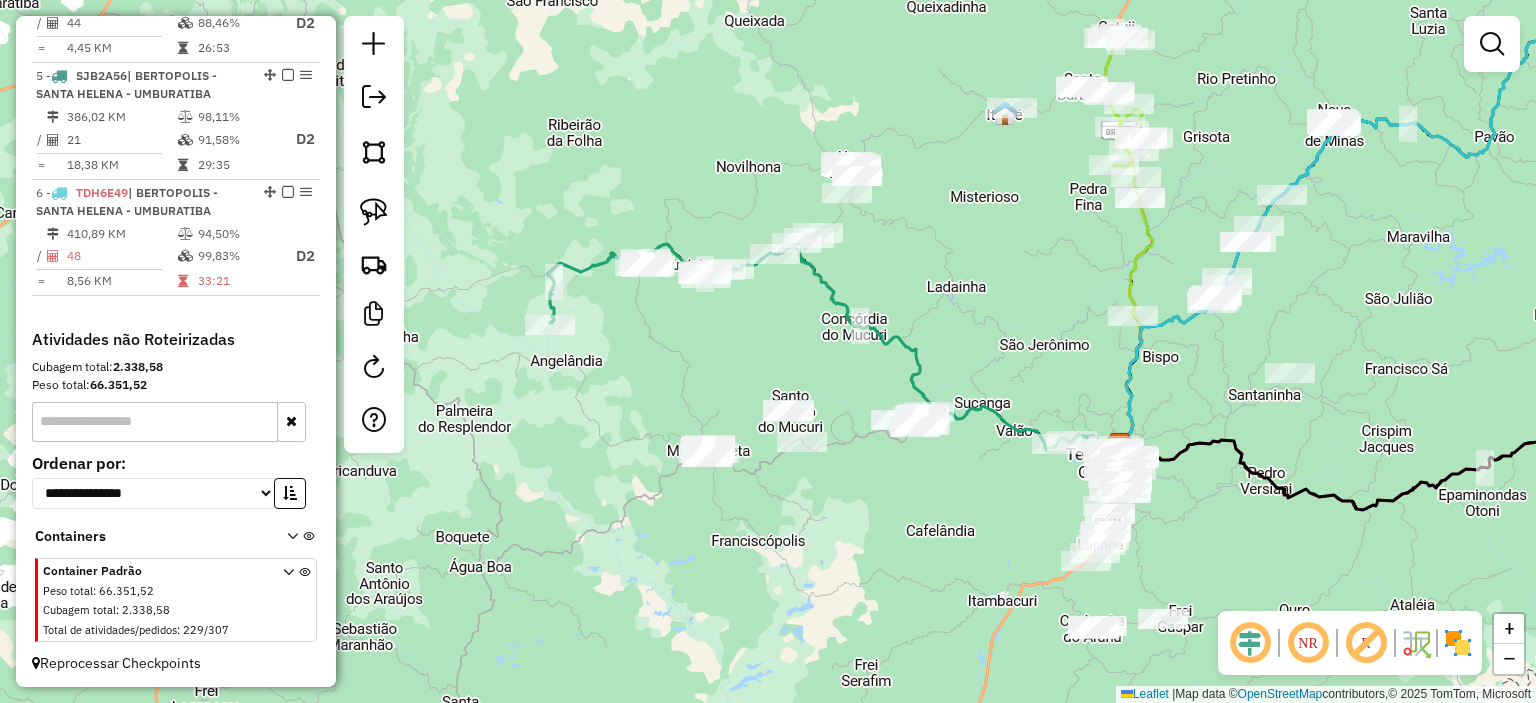 drag, startPoint x: 798, startPoint y: 334, endPoint x: 939, endPoint y: 267, distance: 156.10893 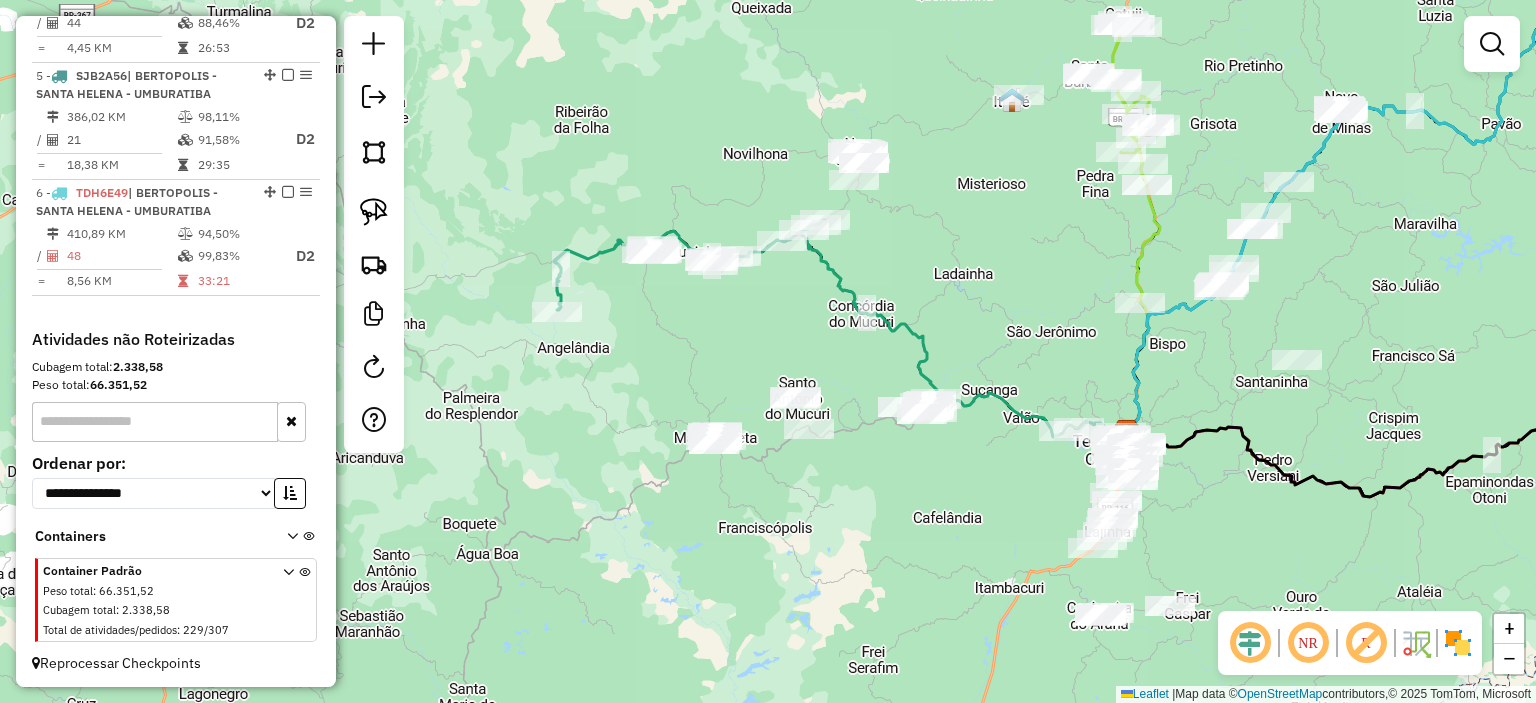 click on "Janela de atendimento Grade de atendimento Capacidade Transportadoras Veículos Cliente Pedidos  Rotas Selecione os dias de semana para filtrar as janelas de atendimento  Seg   Ter   Qua   Qui   Sex   Sáb   Dom  Informe o período da janela de atendimento: De: Até:  Filtrar exatamente a janela do cliente  Considerar janela de atendimento padrão  Selecione os dias de semana para filtrar as grades de atendimento  Seg   Ter   Qua   Qui   Sex   Sáb   Dom   Considerar clientes sem dia de atendimento cadastrado  Clientes fora do dia de atendimento selecionado Filtrar as atividades entre os valores definidos abaixo:  Peso mínimo:   Peso máximo:   Cubagem mínima:   Cubagem máxima:   De:   Até:  Filtrar as atividades entre o tempo de atendimento definido abaixo:  De:   Até:   Considerar capacidade total dos clientes não roteirizados Transportadora: Selecione um ou mais itens Tipo de veículo: Selecione um ou mais itens Veículo: Selecione um ou mais itens Motorista: Selecione um ou mais itens Nome: Rótulo:" 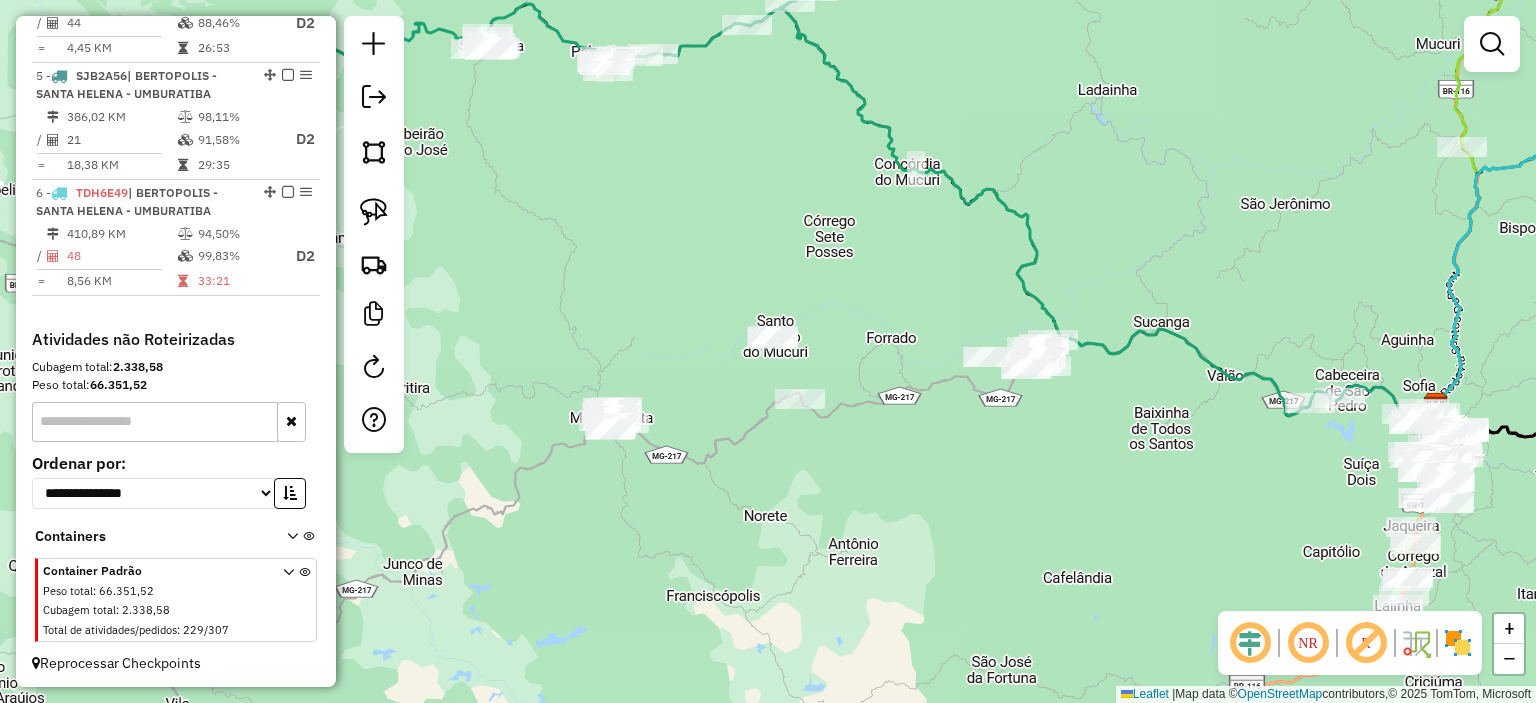 click on "Janela de atendimento Grade de atendimento Capacidade Transportadoras Veículos Cliente Pedidos  Rotas Selecione os dias de semana para filtrar as janelas de atendimento  Seg   Ter   Qua   Qui   Sex   Sáb   Dom  Informe o período da janela de atendimento: De: Até:  Filtrar exatamente a janela do cliente  Considerar janela de atendimento padrão  Selecione os dias de semana para filtrar as grades de atendimento  Seg   Ter   Qua   Qui   Sex   Sáb   Dom   Considerar clientes sem dia de atendimento cadastrado  Clientes fora do dia de atendimento selecionado Filtrar as atividades entre os valores definidos abaixo:  Peso mínimo:   Peso máximo:   Cubagem mínima:   Cubagem máxima:   De:   Até:  Filtrar as atividades entre o tempo de atendimento definido abaixo:  De:   Até:   Considerar capacidade total dos clientes não roteirizados Transportadora: Selecione um ou mais itens Tipo de veículo: Selecione um ou mais itens Veículo: Selecione um ou mais itens Motorista: Selecione um ou mais itens Nome: Rótulo:" 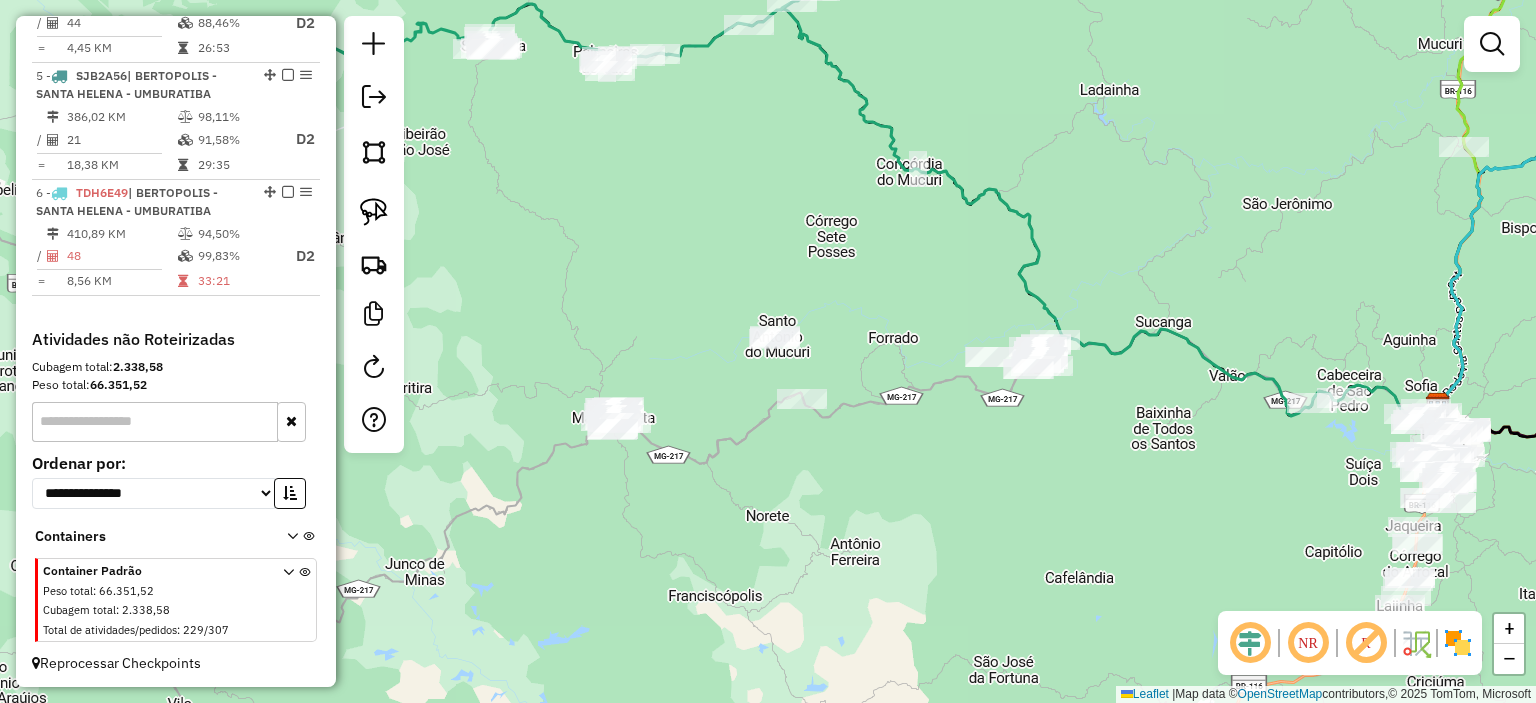 drag, startPoint x: 920, startPoint y: 470, endPoint x: 908, endPoint y: 479, distance: 15 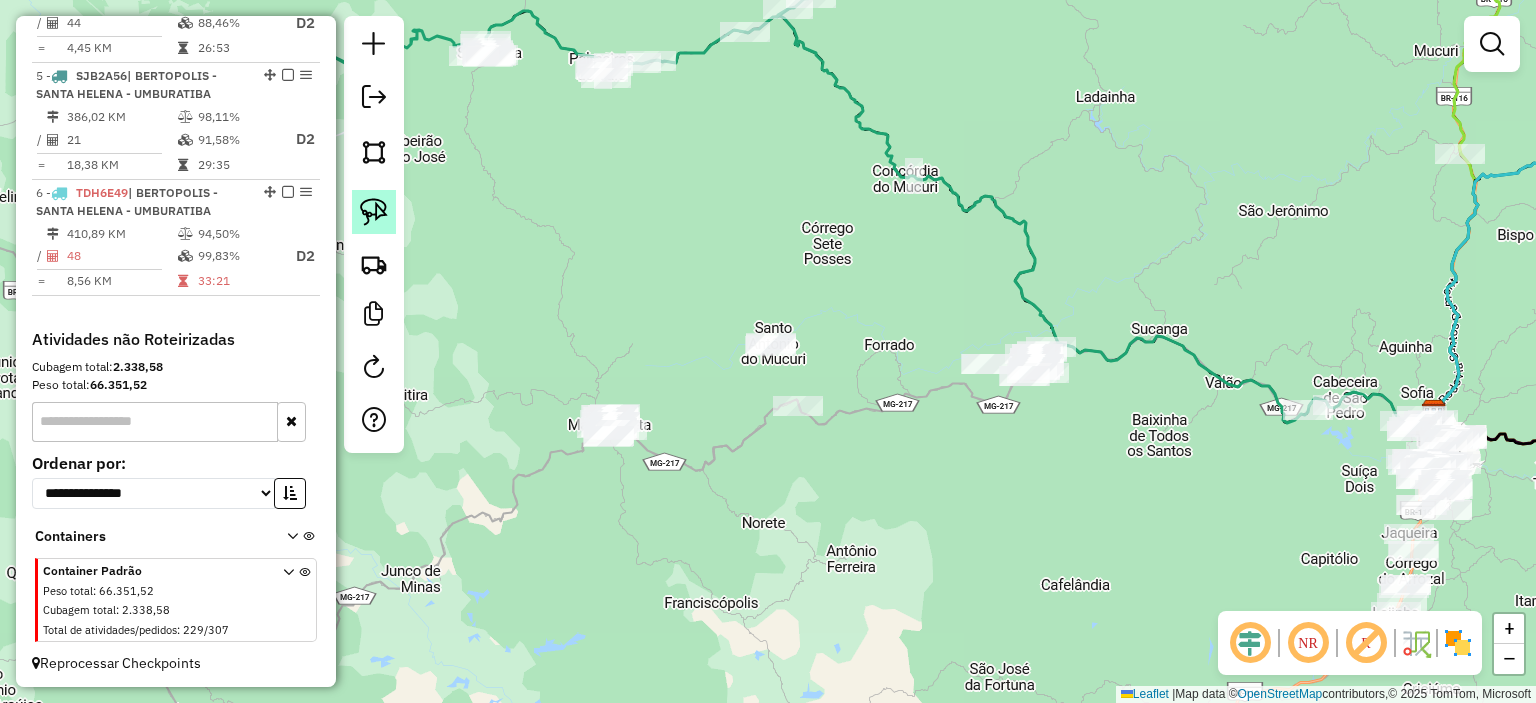 click 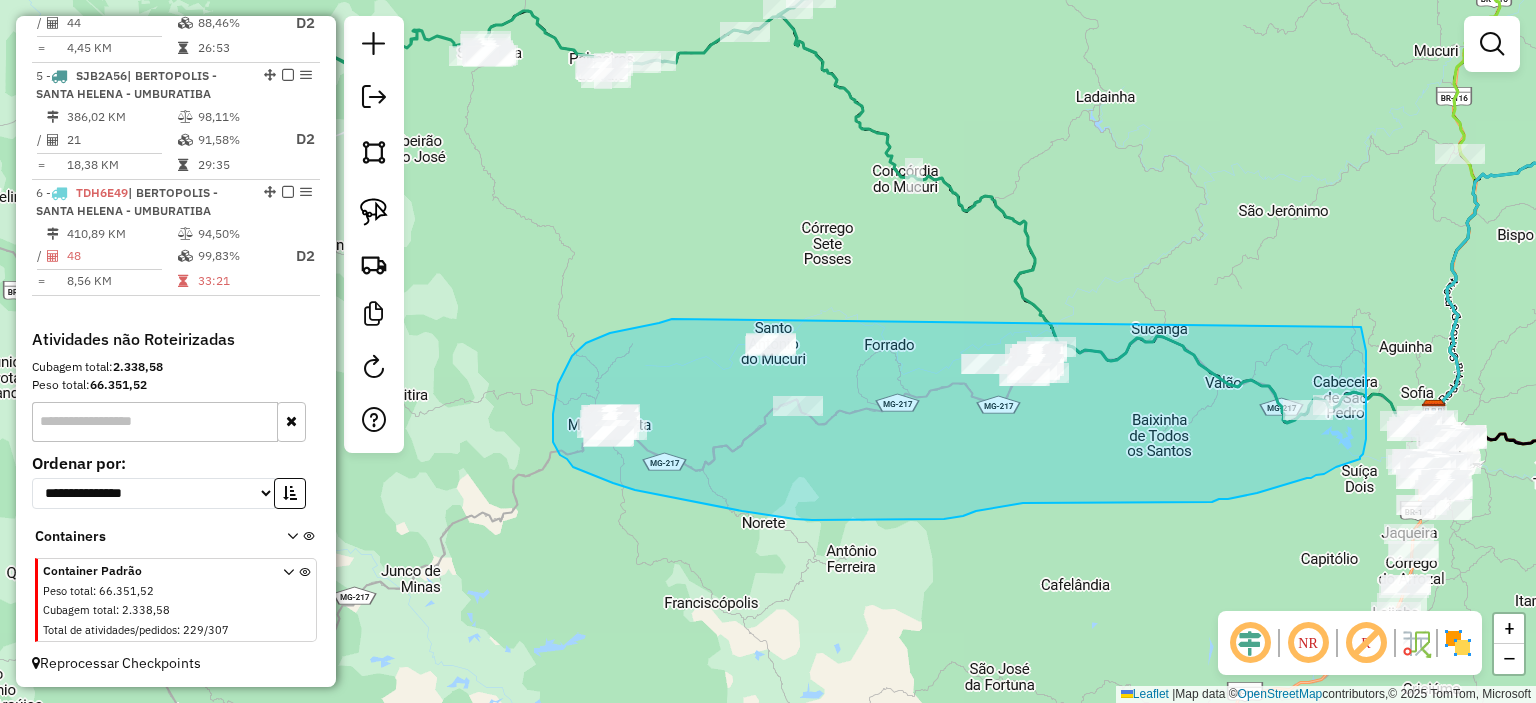 drag, startPoint x: 672, startPoint y: 319, endPoint x: 1360, endPoint y: 323, distance: 688.01166 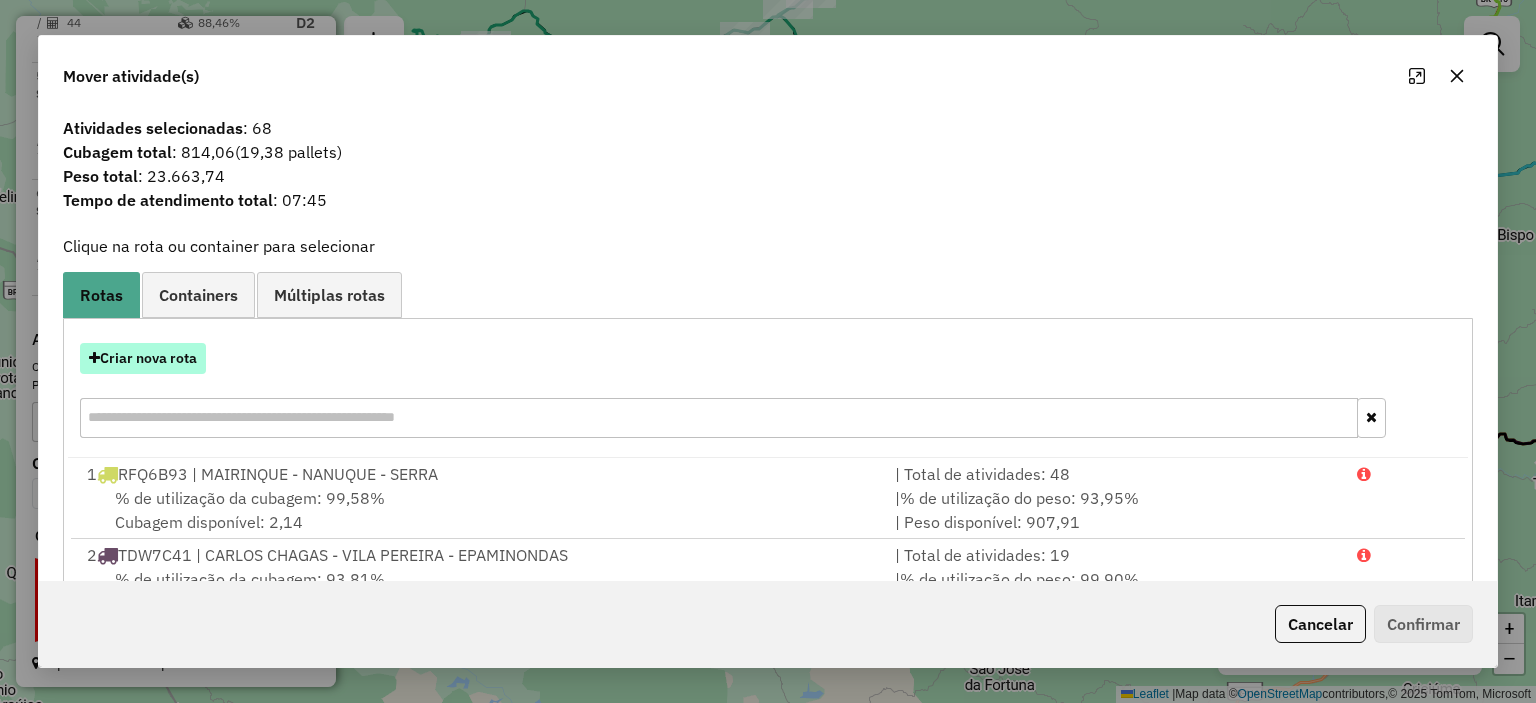 click on "Criar nova rota" at bounding box center (143, 358) 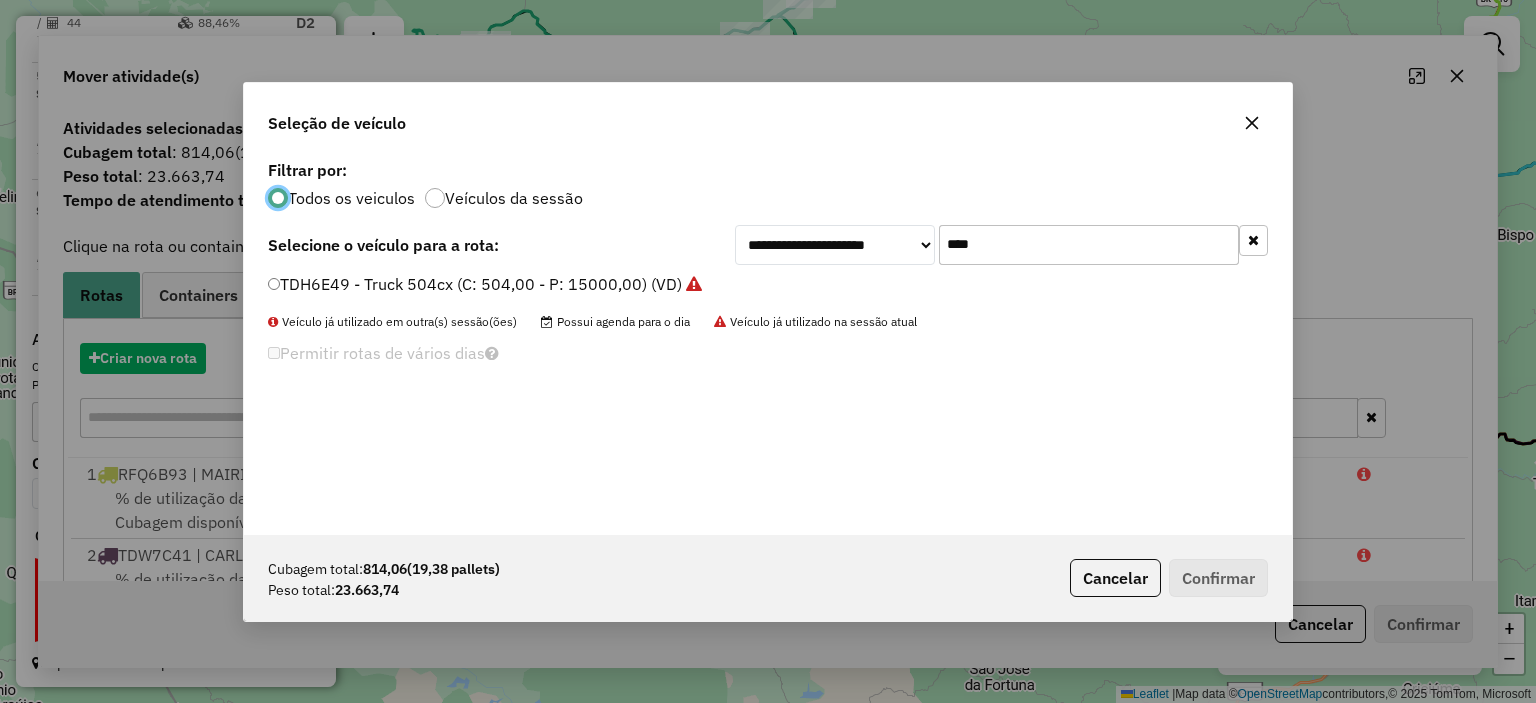 scroll, scrollTop: 10, scrollLeft: 6, axis: both 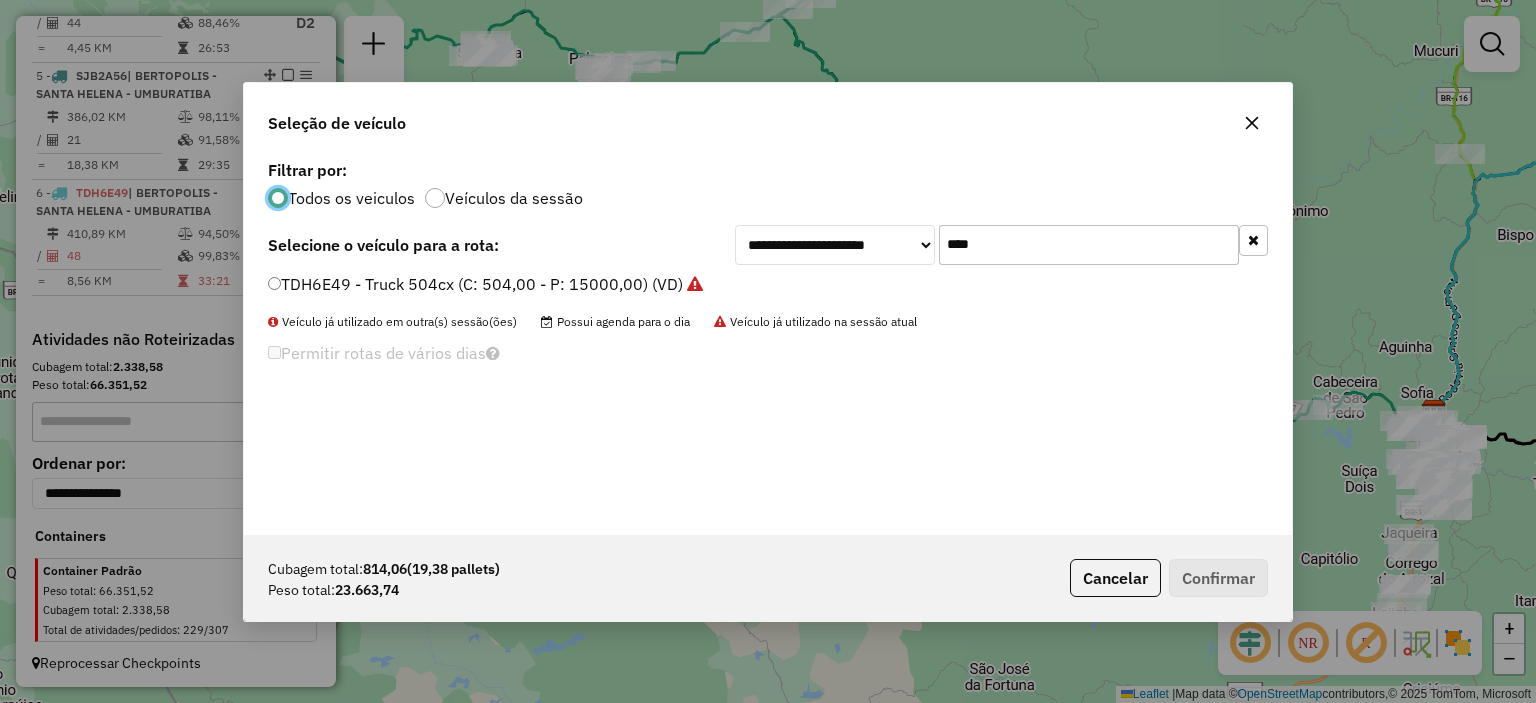 drag, startPoint x: 1019, startPoint y: 251, endPoint x: 553, endPoint y: 249, distance: 466.0043 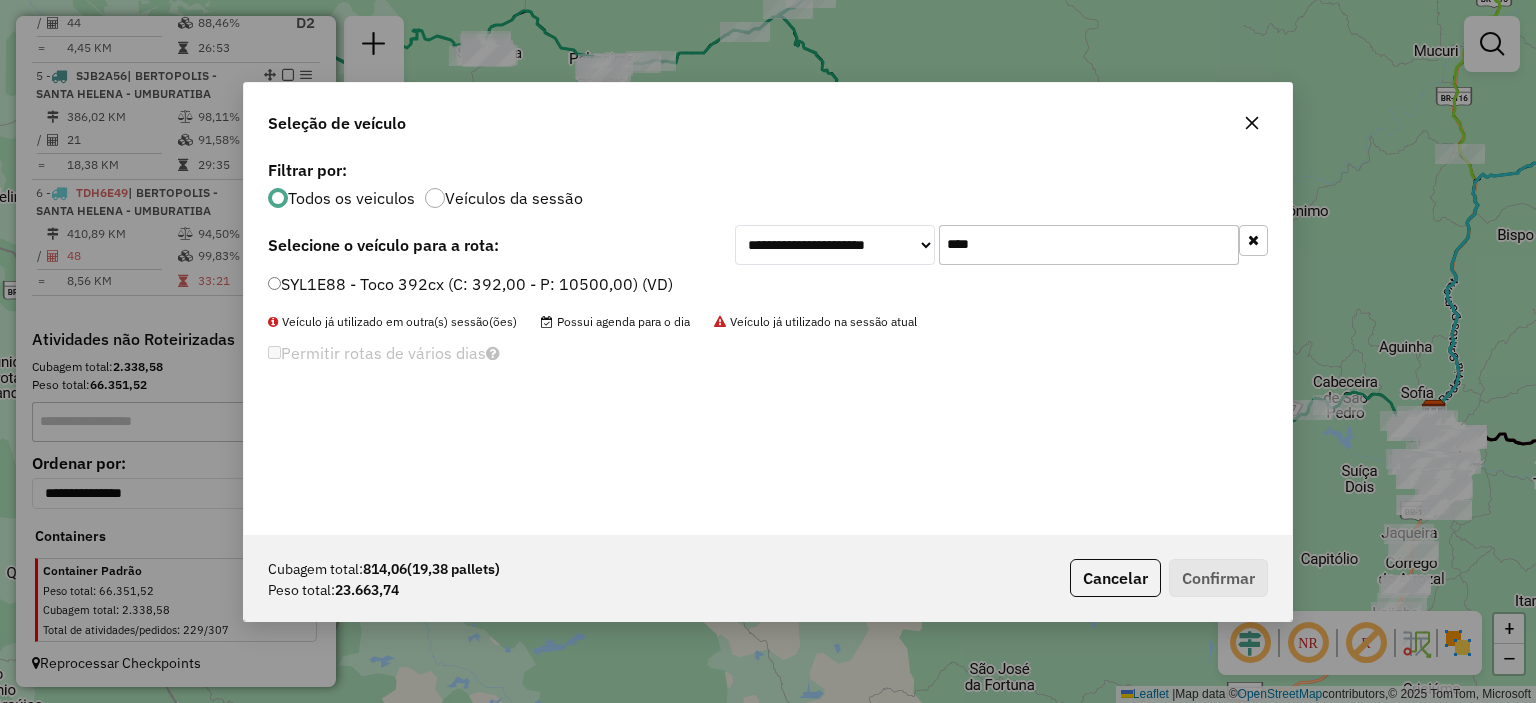 type on "****" 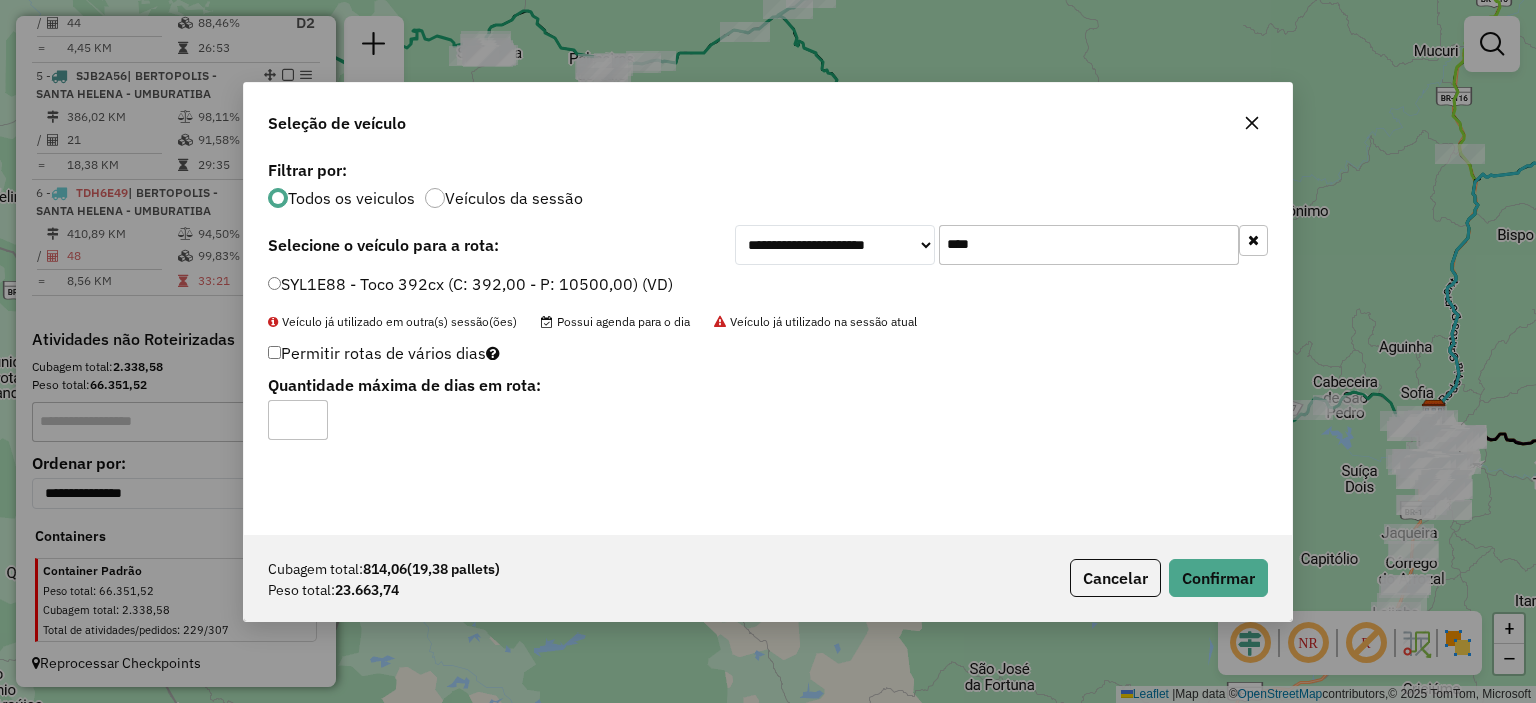 click on "Permitir rotas de vários dias  Quantidade máxima de dias em rota:" 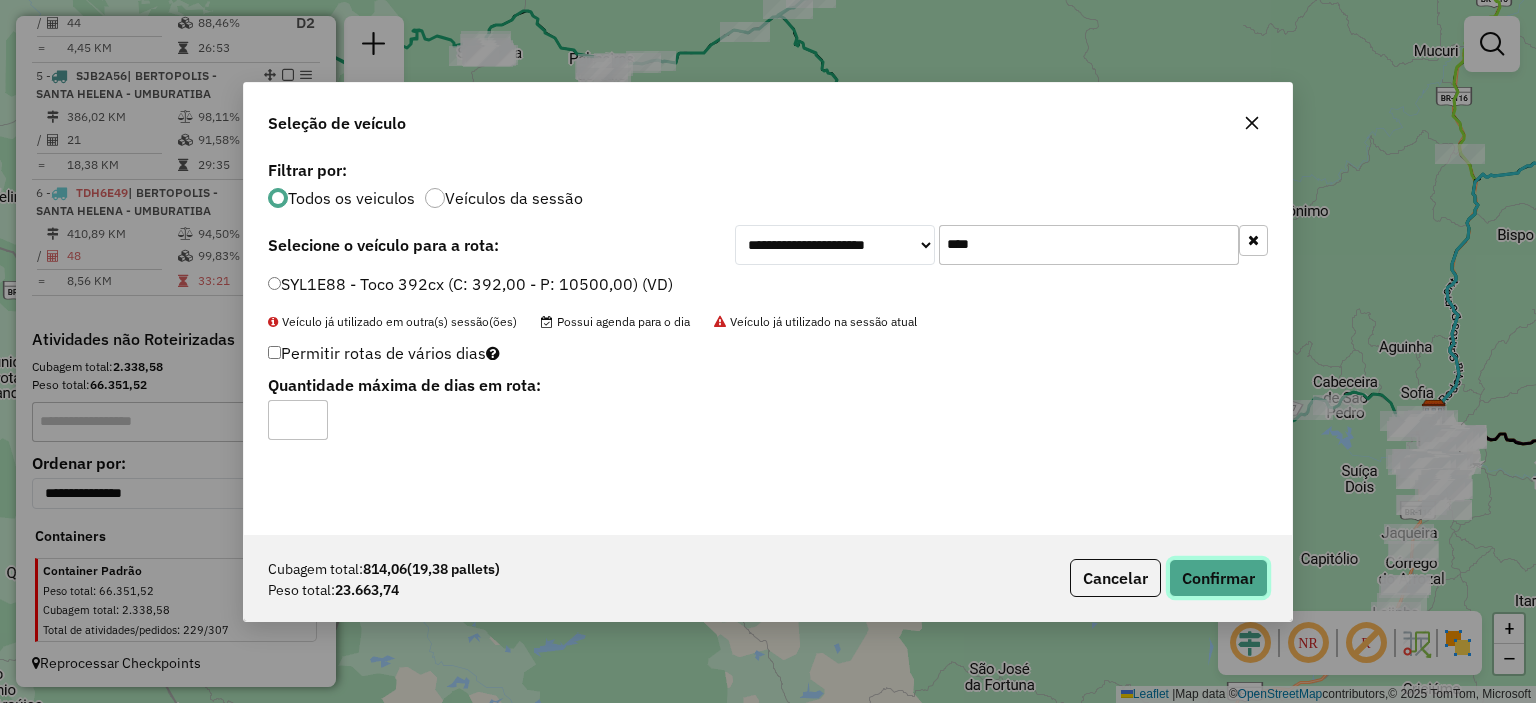click on "Confirmar" 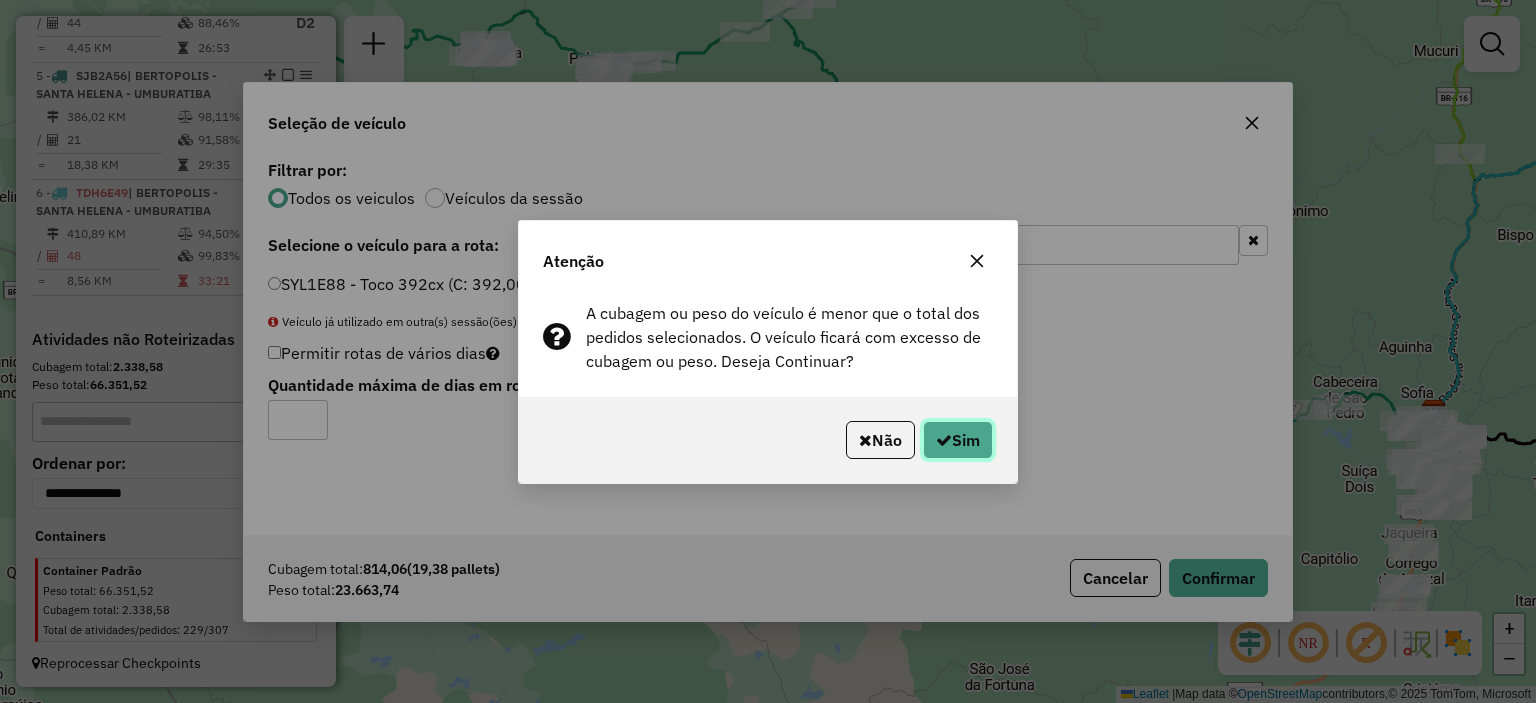 click on "Sim" 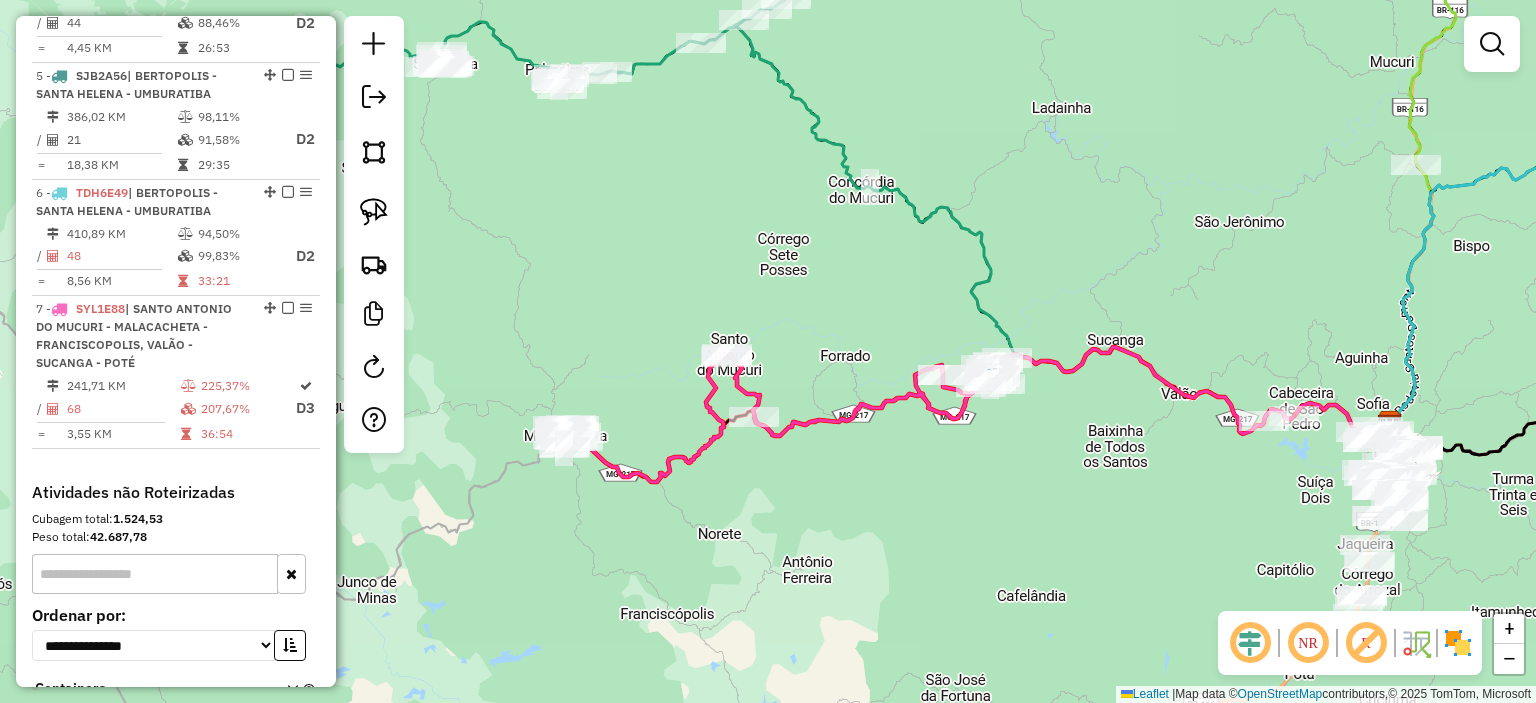 drag, startPoint x: 818, startPoint y: 493, endPoint x: 725, endPoint y: 499, distance: 93.193344 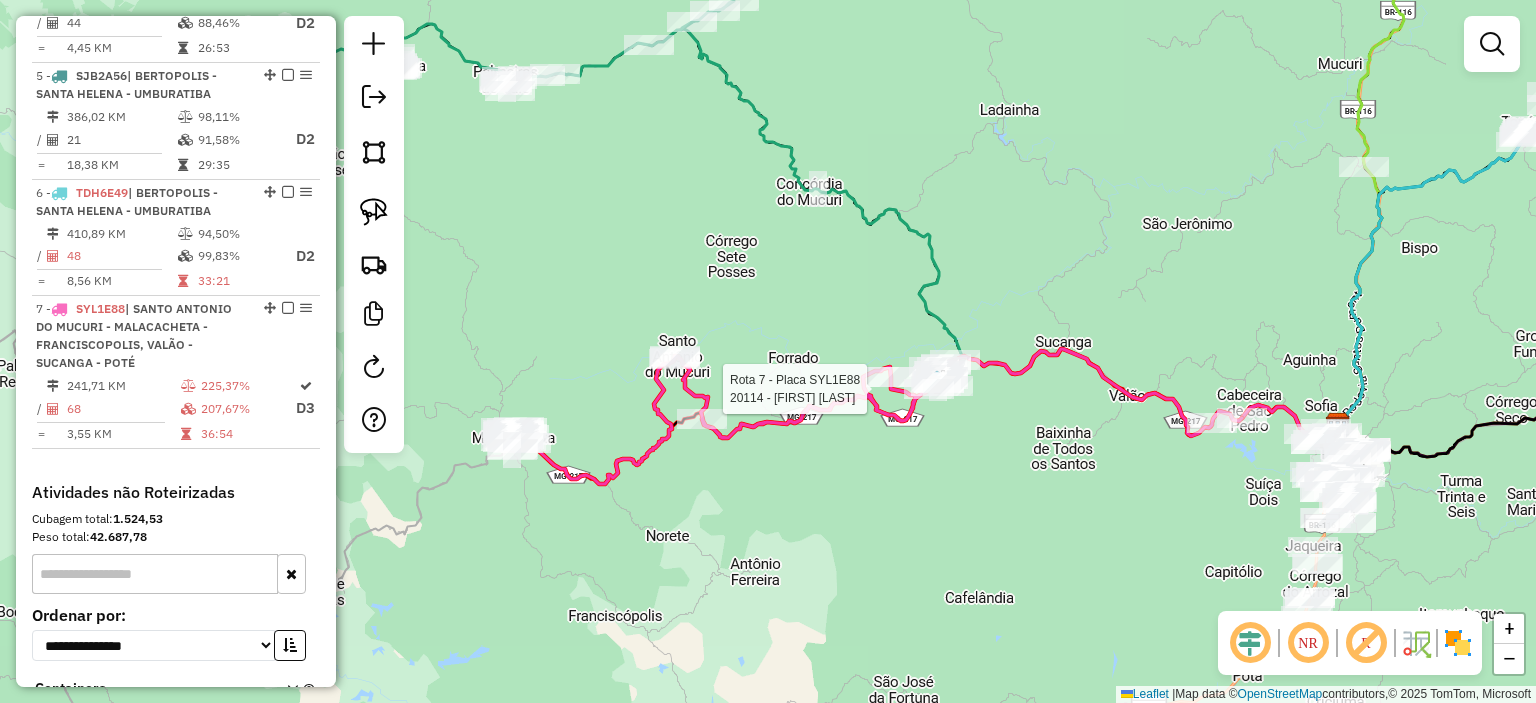 select on "*********" 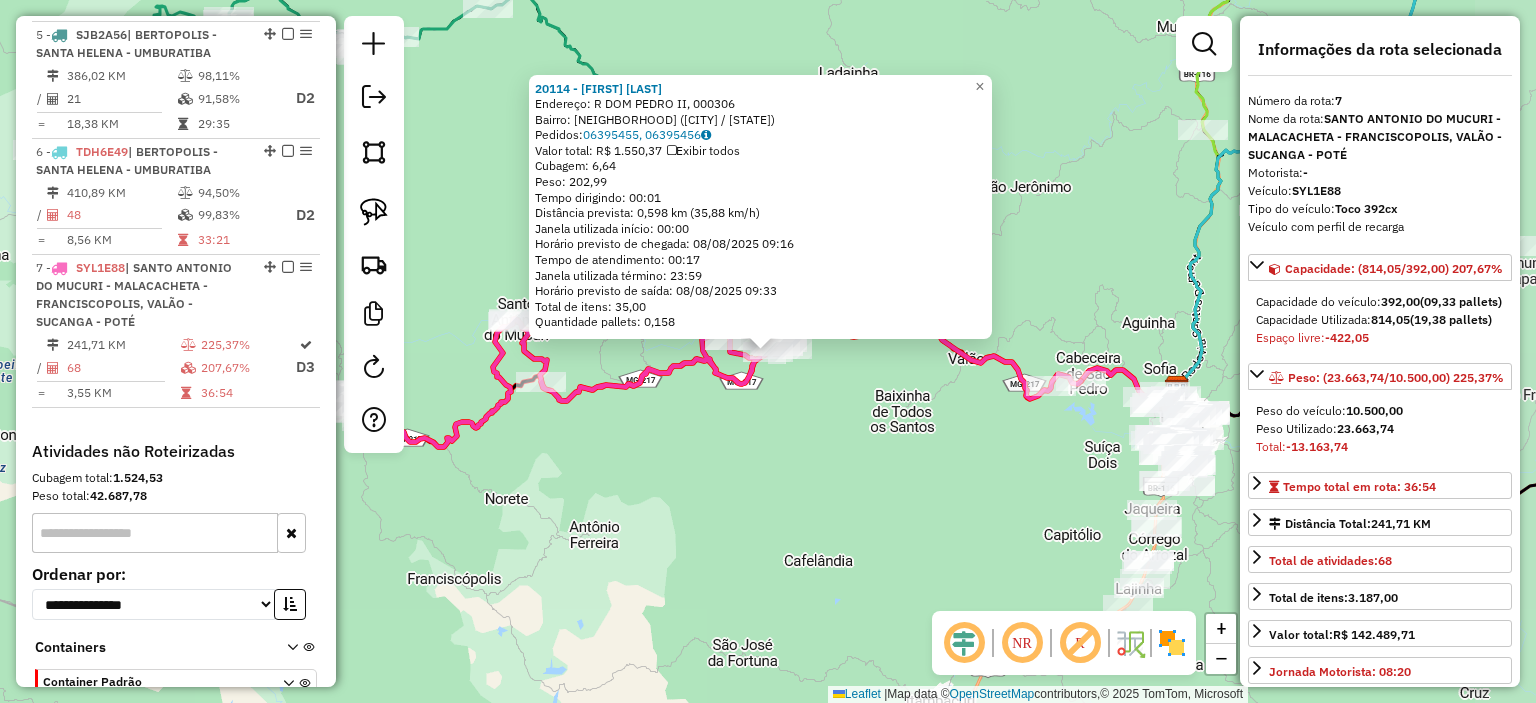 scroll, scrollTop: 1345, scrollLeft: 0, axis: vertical 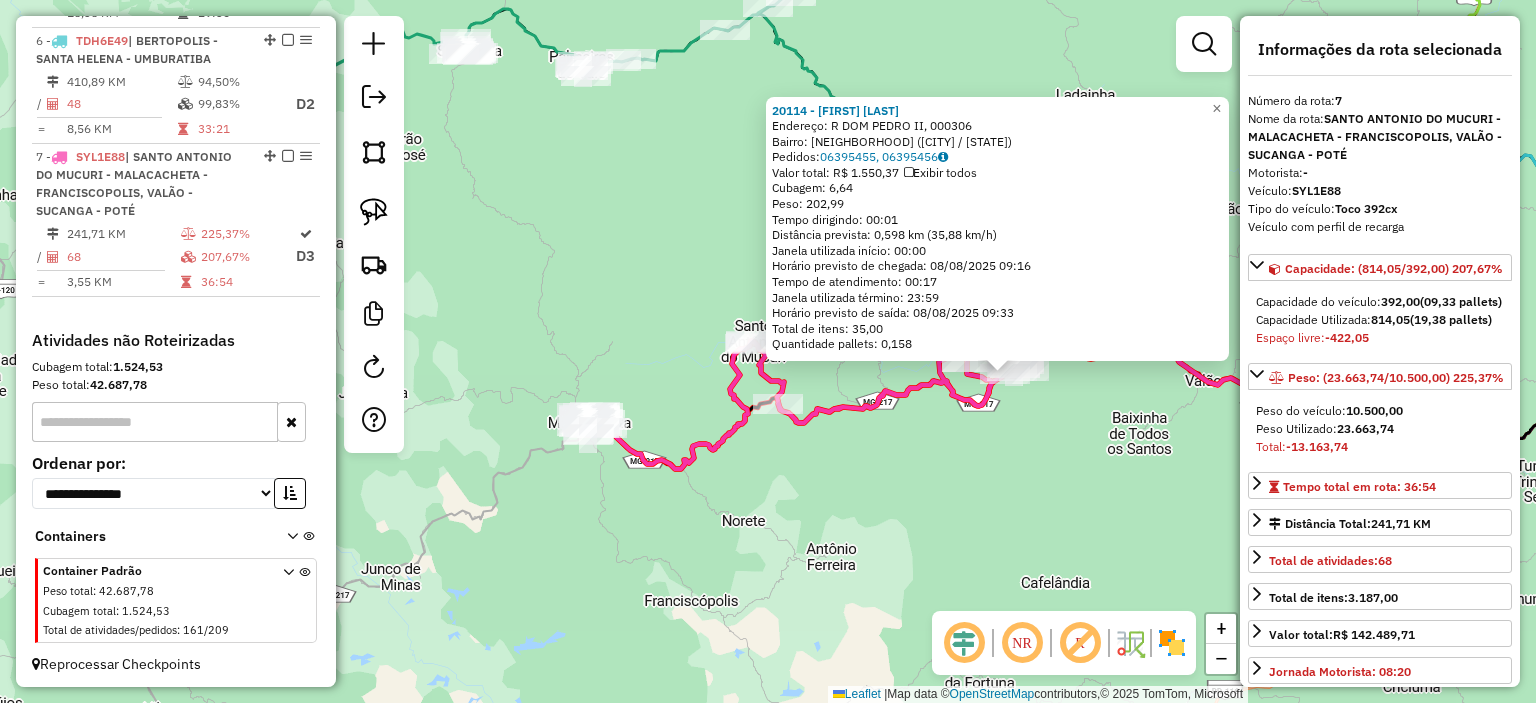 drag, startPoint x: 631, startPoint y: 551, endPoint x: 822, endPoint y: 565, distance: 191.5124 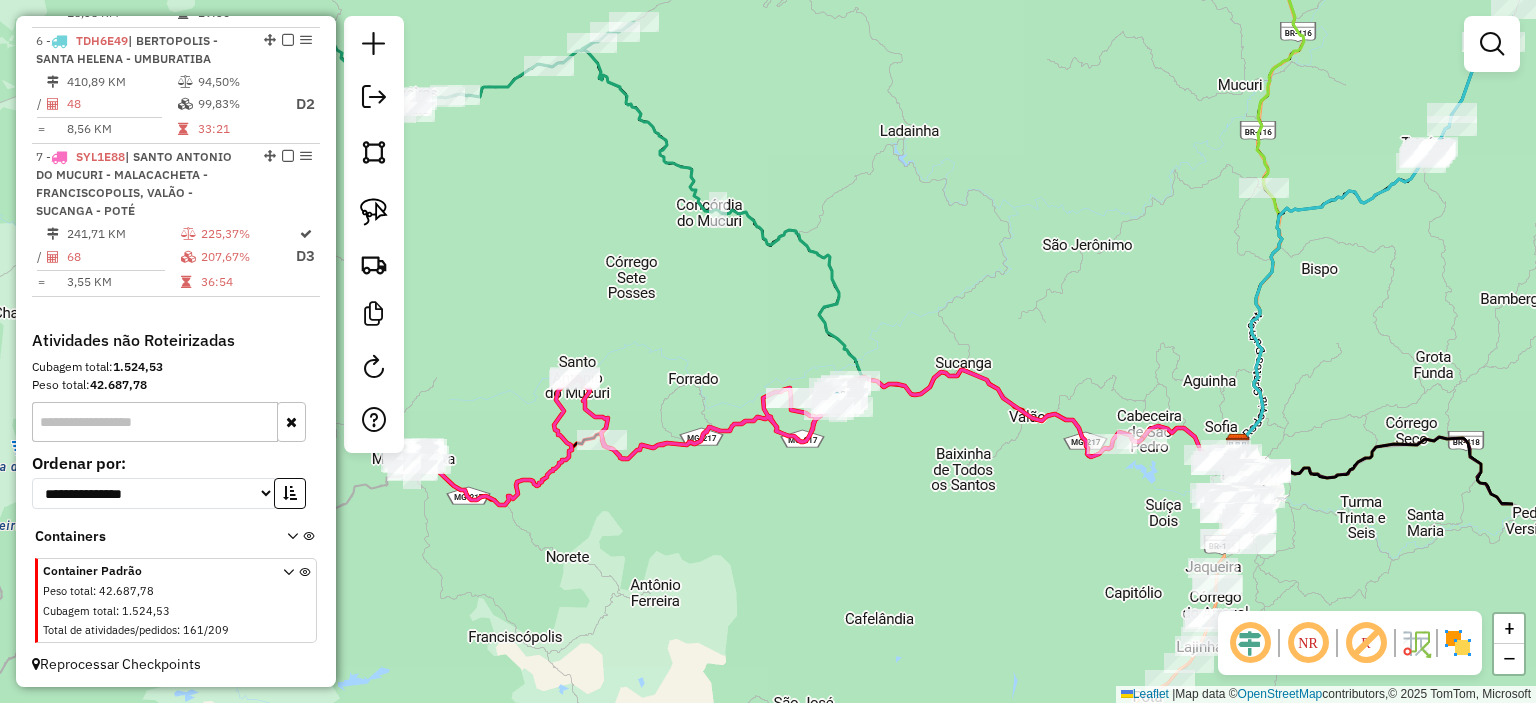 drag, startPoint x: 784, startPoint y: 521, endPoint x: 640, endPoint y: 549, distance: 146.69696 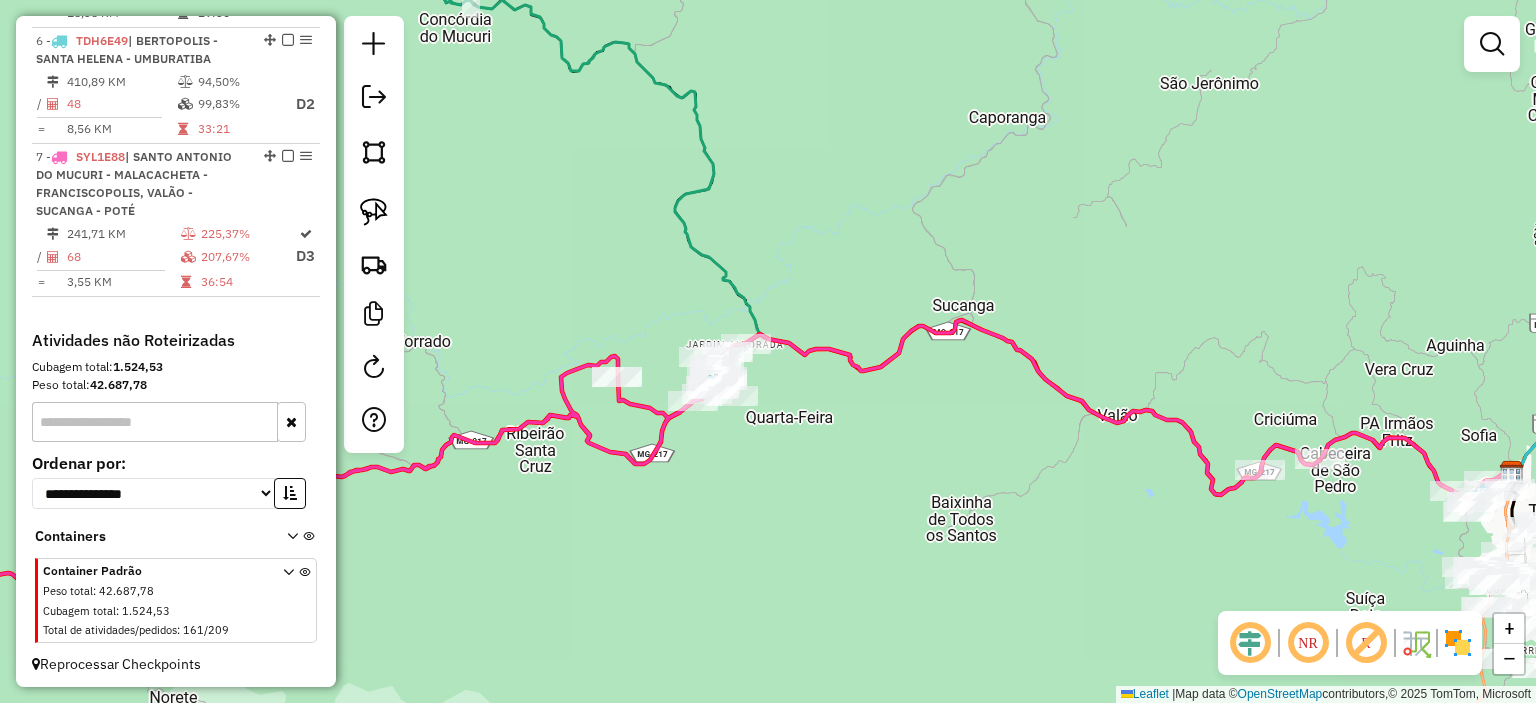 drag, startPoint x: 976, startPoint y: 497, endPoint x: 936, endPoint y: 524, distance: 48.259712 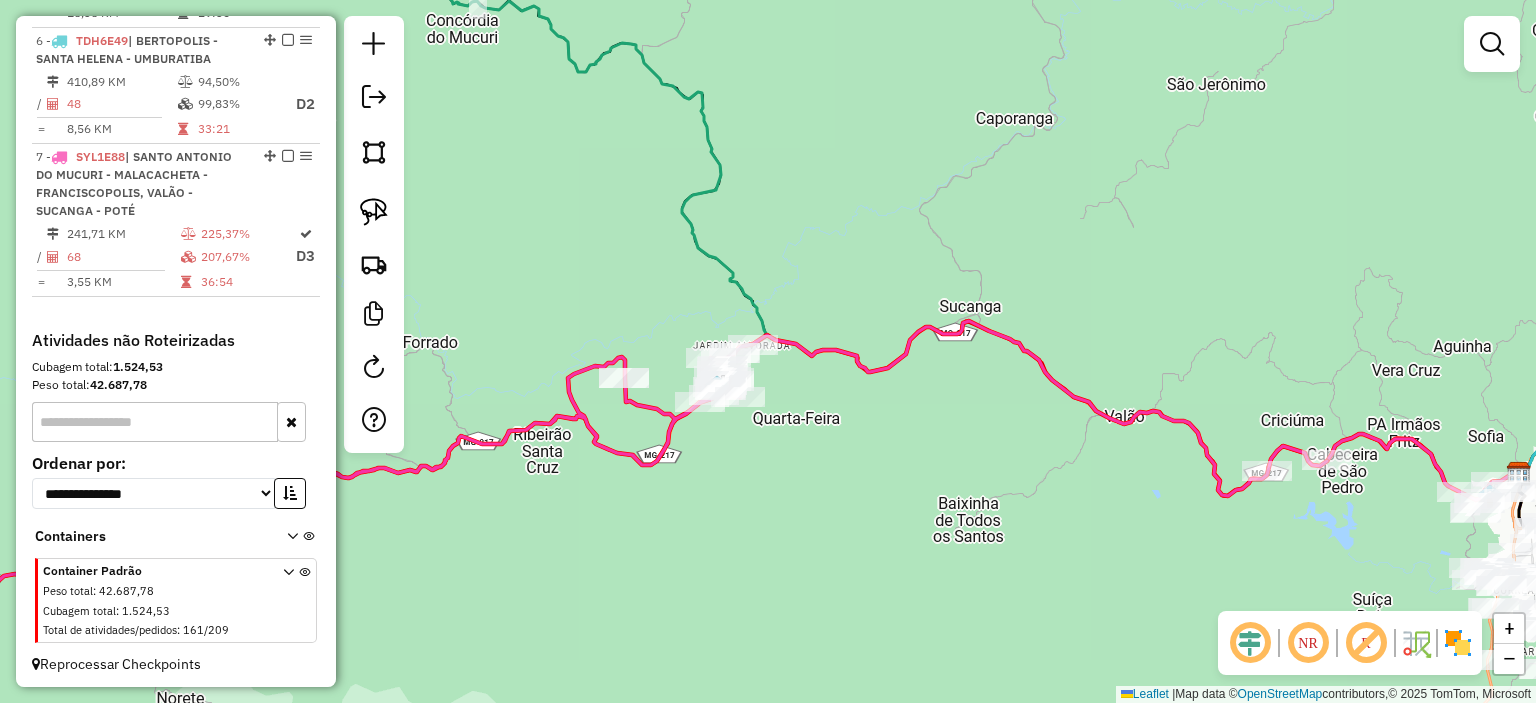 drag, startPoint x: 352, startPoint y: 219, endPoint x: 436, endPoint y: 264, distance: 95.29428 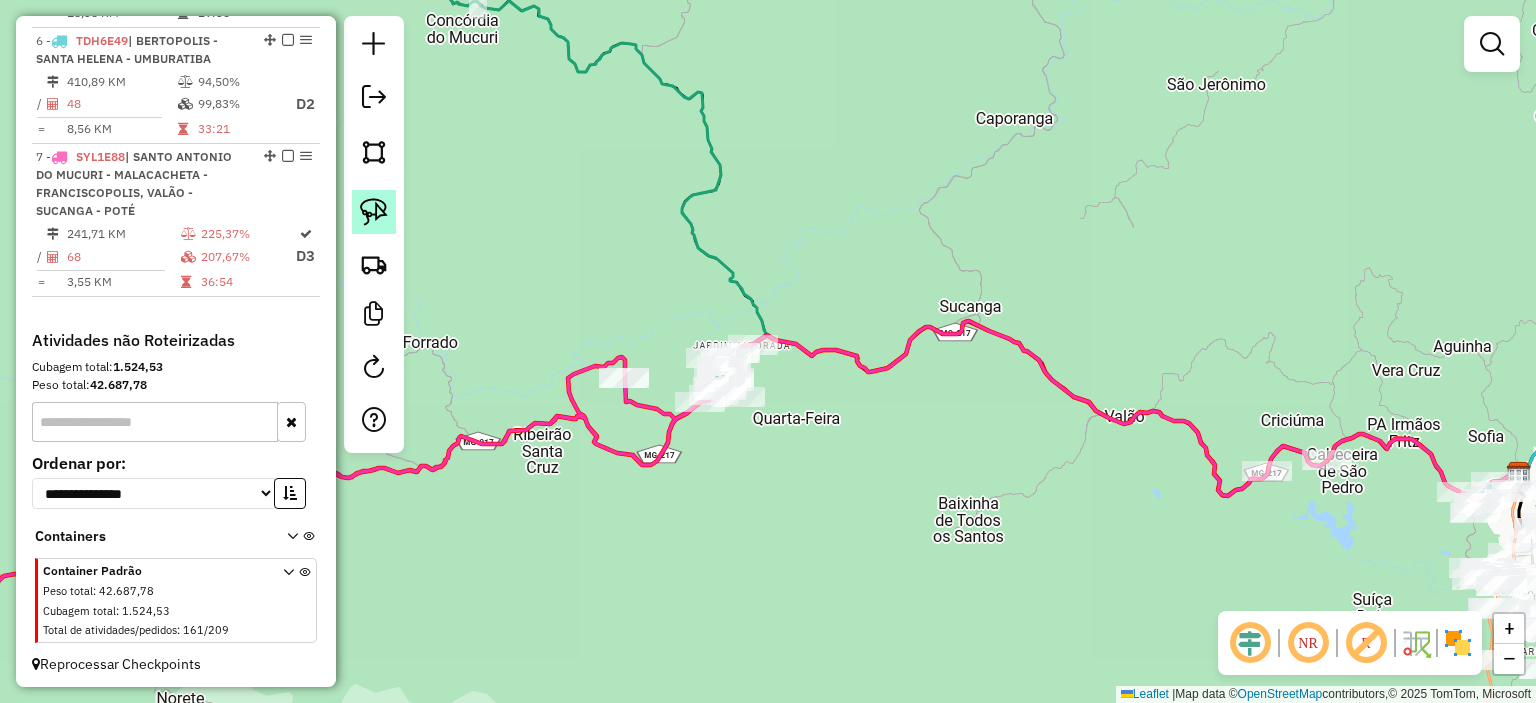click 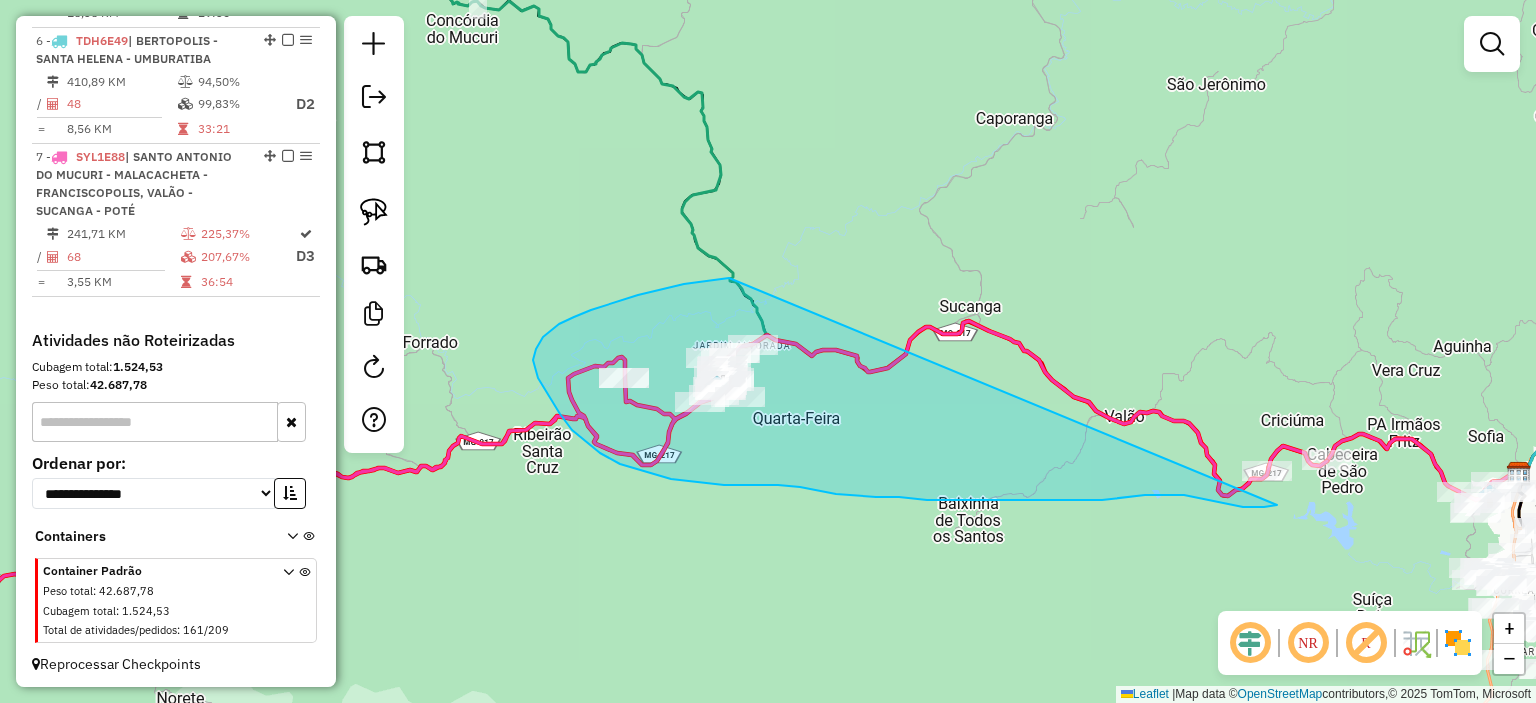 drag, startPoint x: 591, startPoint y: 310, endPoint x: 1368, endPoint y: 394, distance: 781.52734 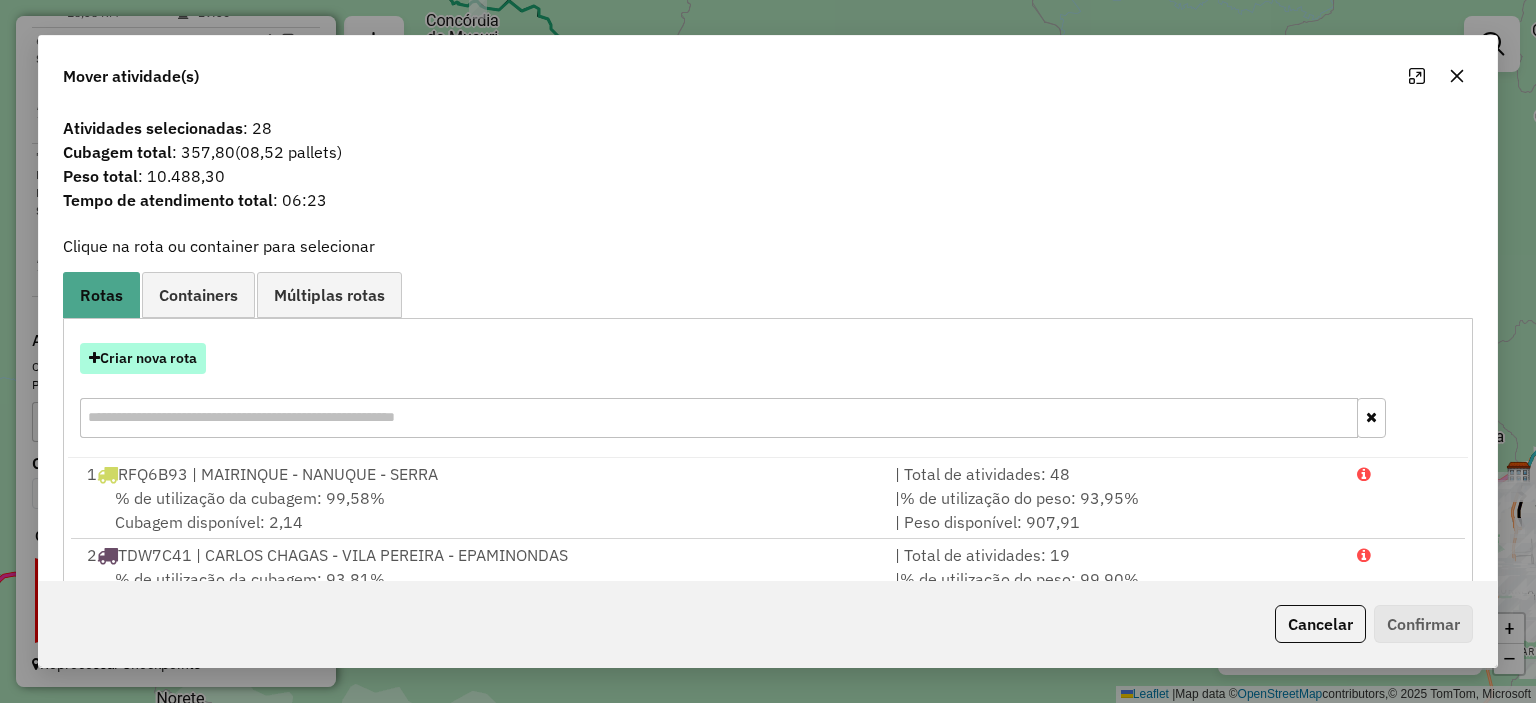 click on "Criar nova rota" at bounding box center (143, 358) 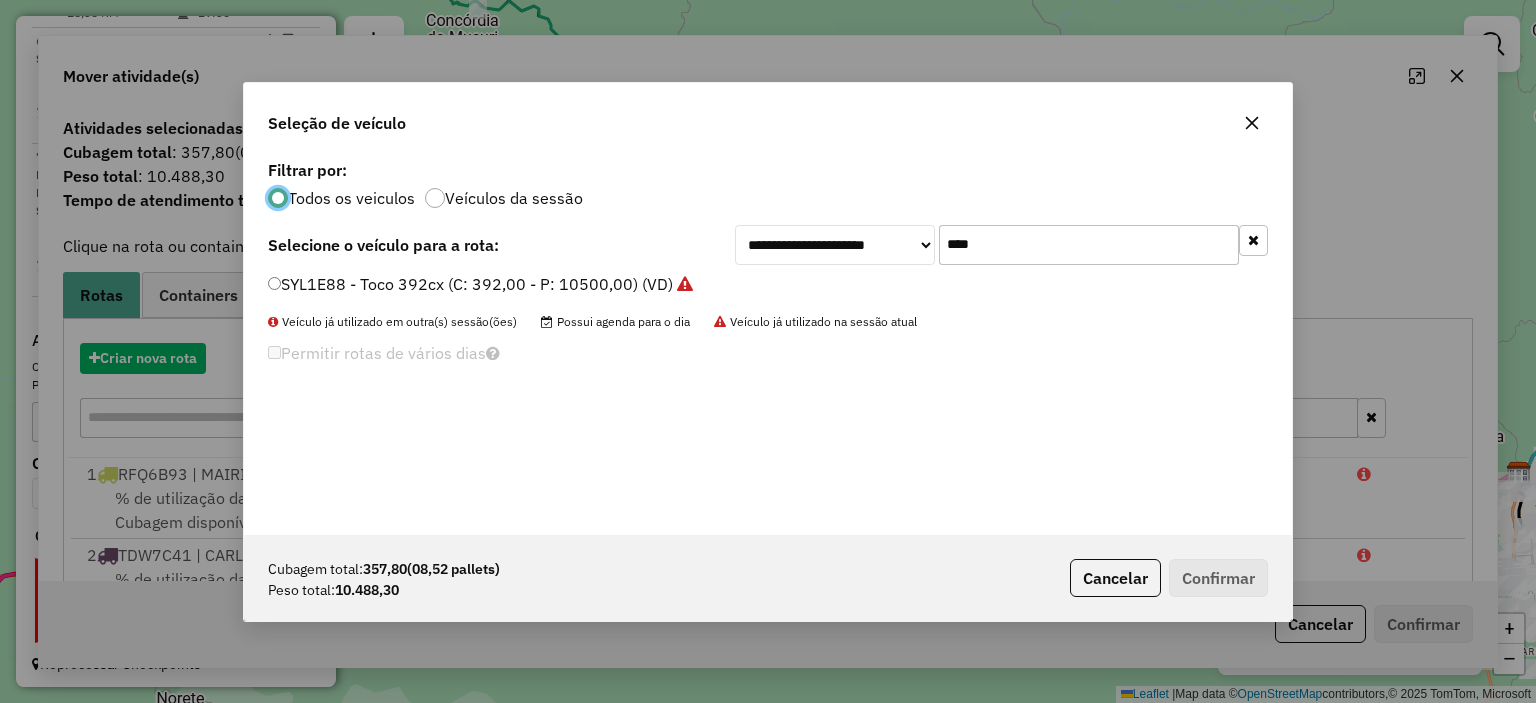scroll, scrollTop: 10, scrollLeft: 6, axis: both 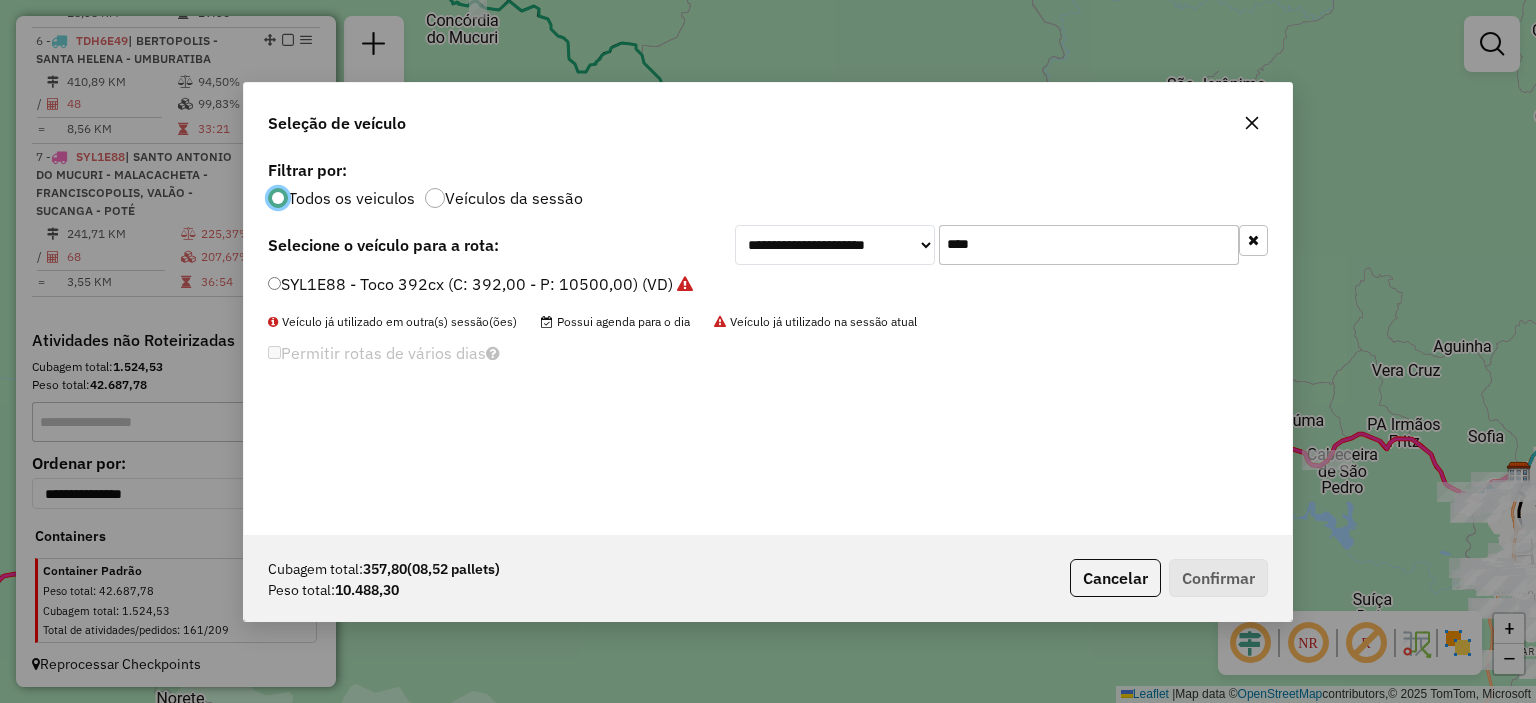 drag, startPoint x: 1040, startPoint y: 247, endPoint x: 790, endPoint y: 247, distance: 250 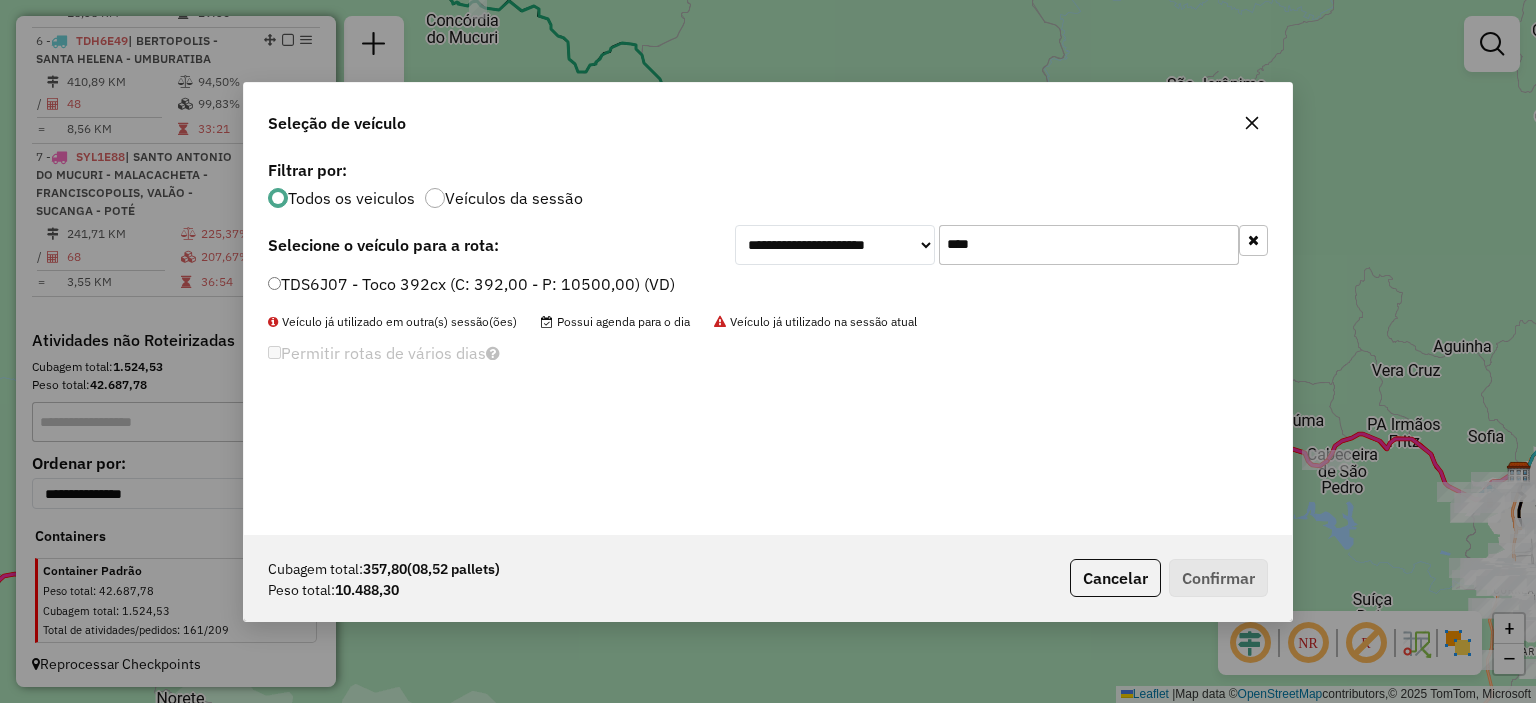 type on "****" 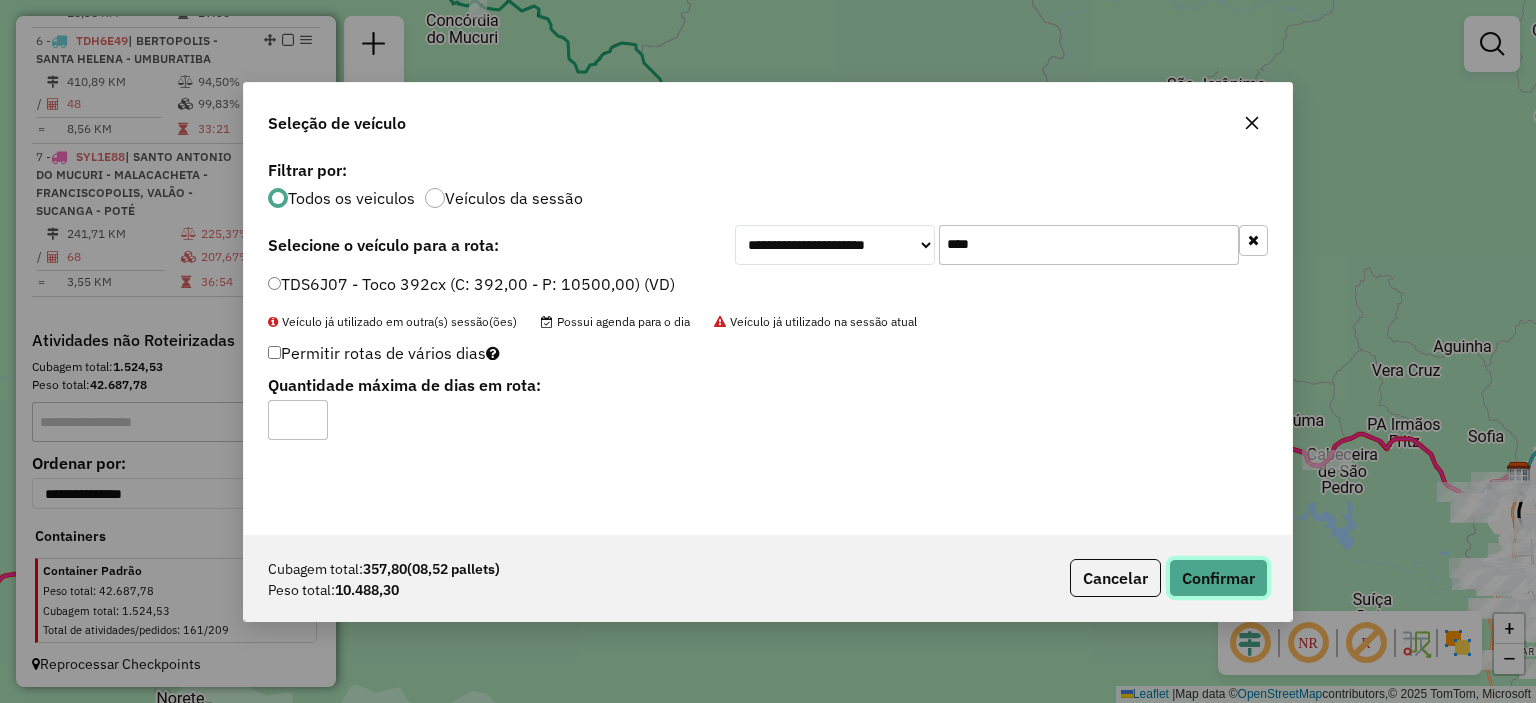 click on "Confirmar" 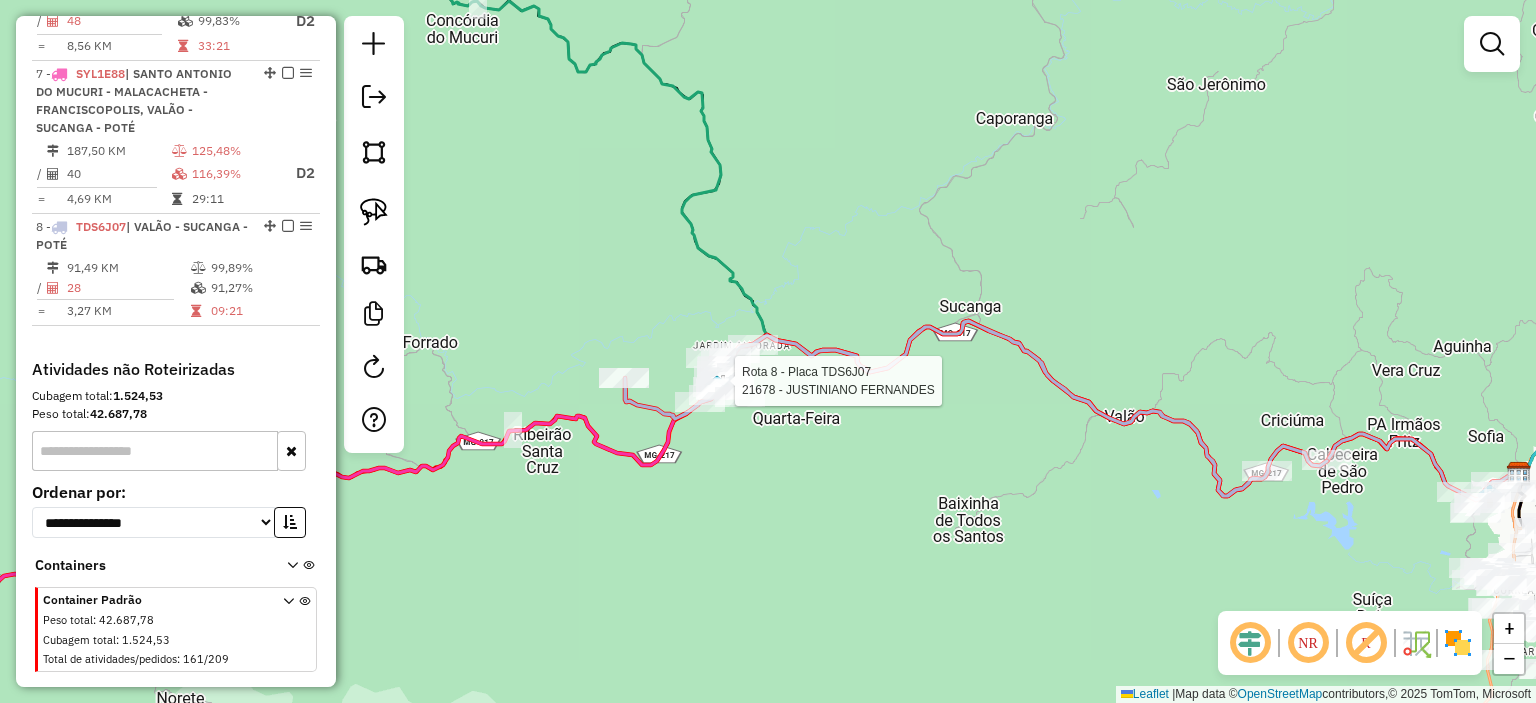 select on "*********" 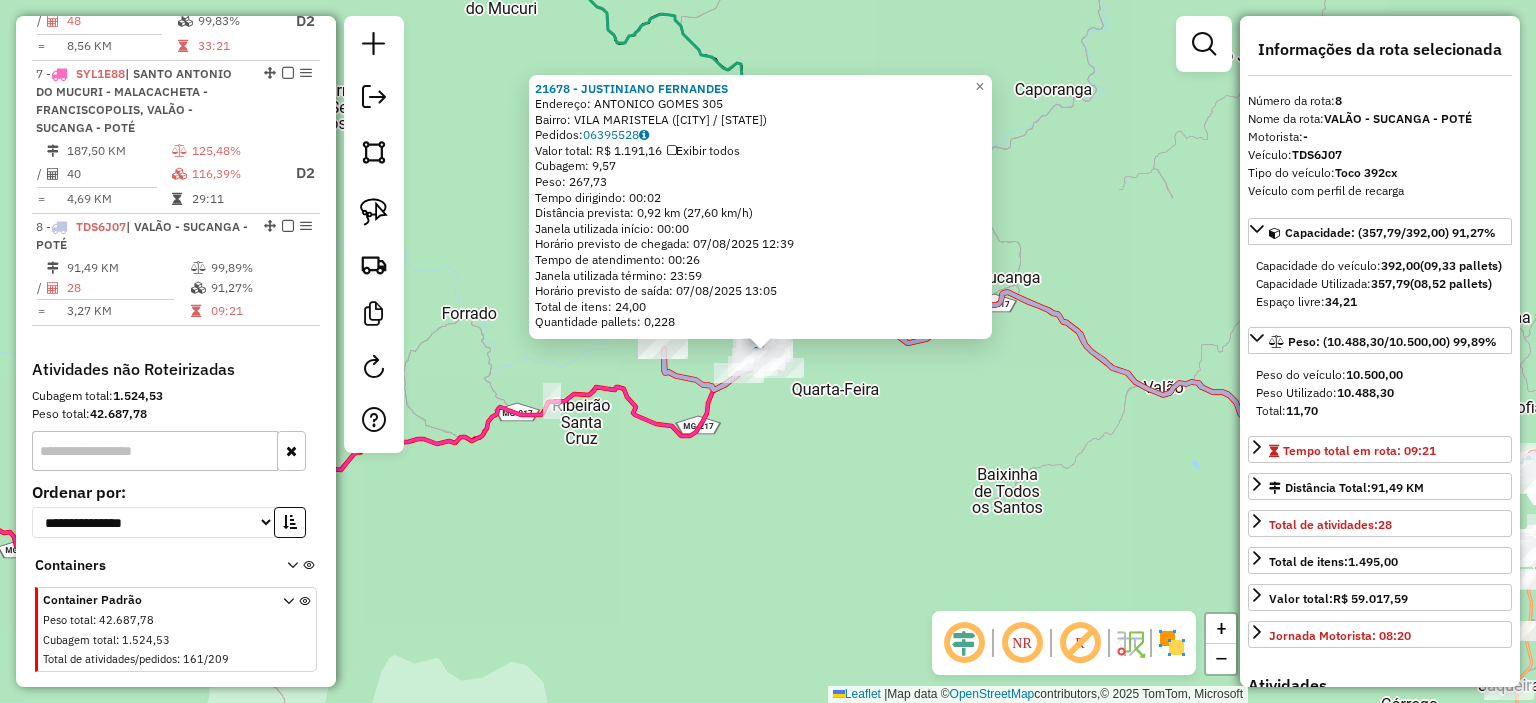 scroll, scrollTop: 1457, scrollLeft: 0, axis: vertical 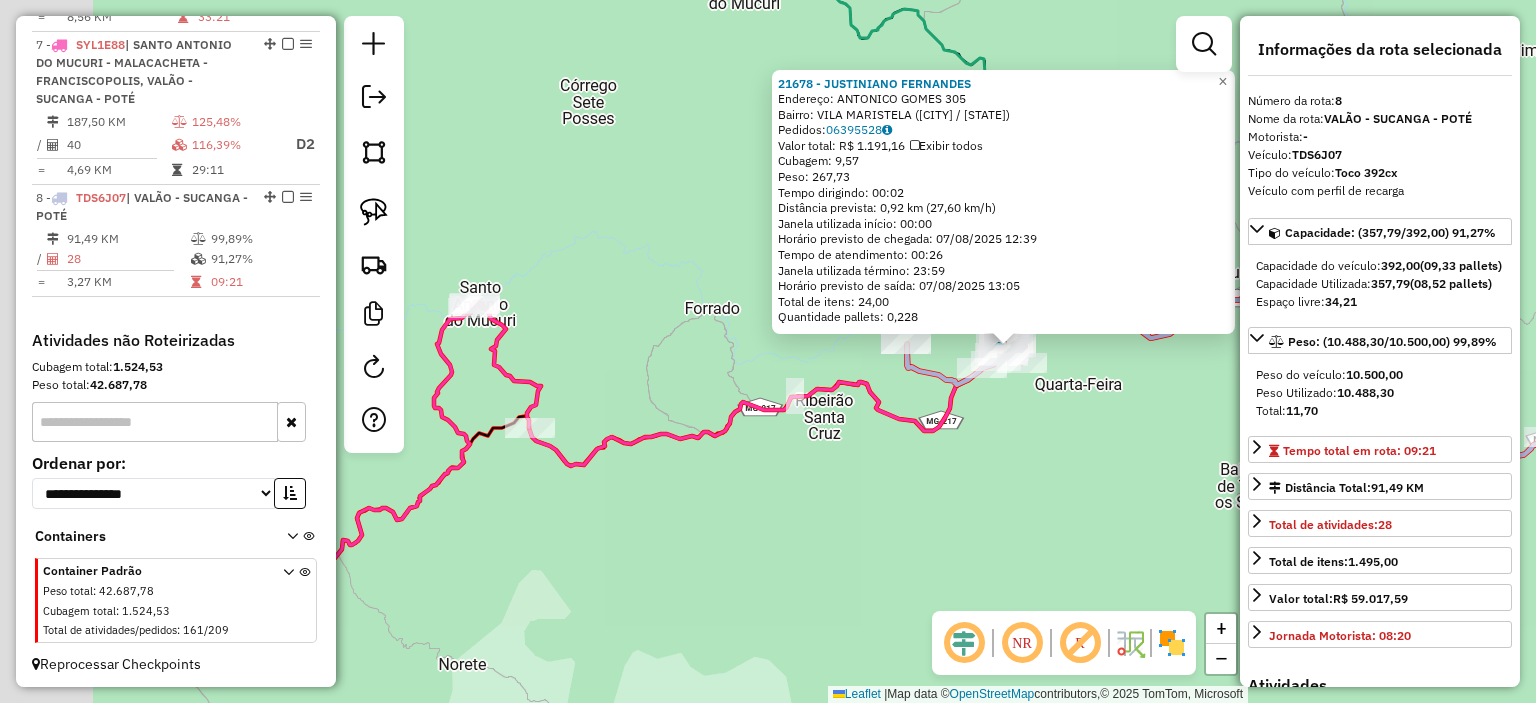drag, startPoint x: 742, startPoint y: 517, endPoint x: 979, endPoint y: 512, distance: 237.05273 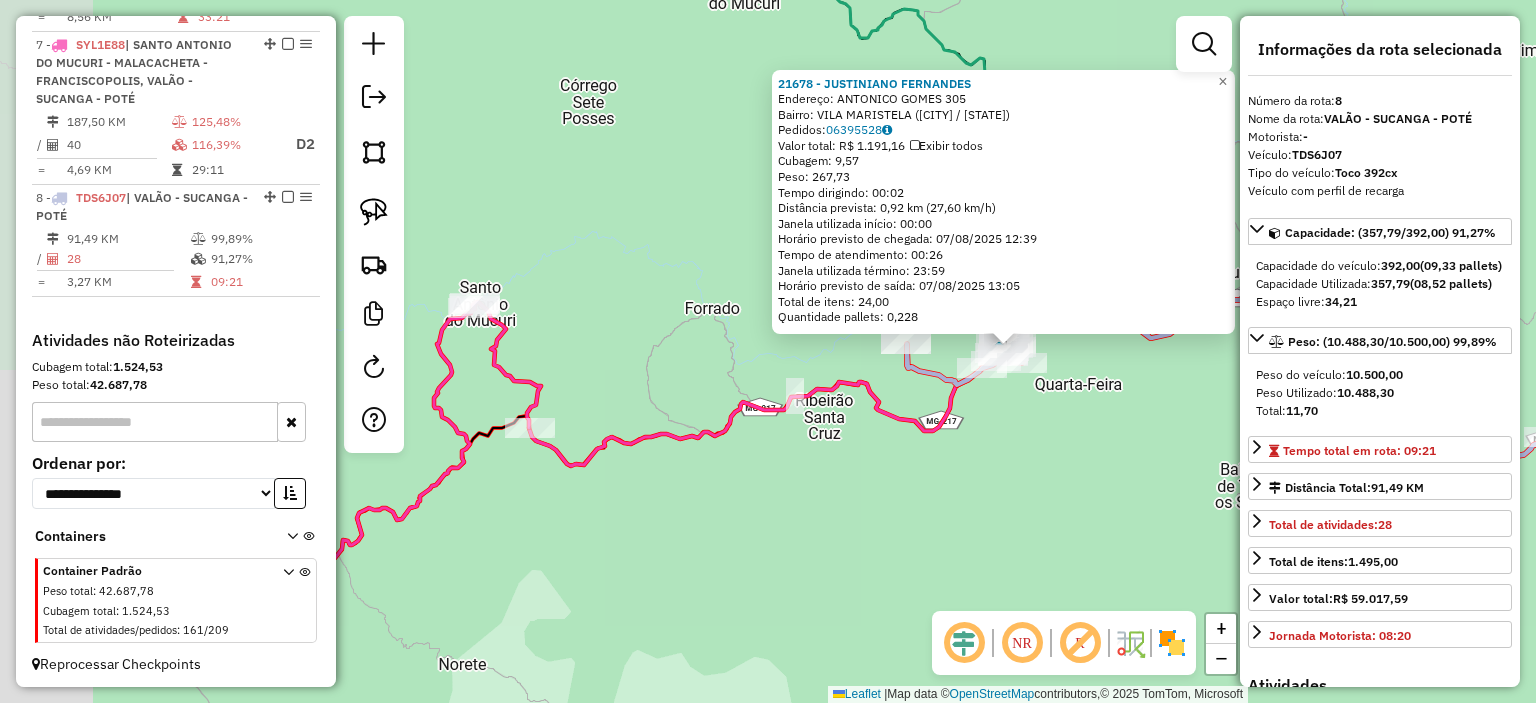 click on "21678 - JUSTINIANO FERNANDES  Endereço:  ANTONICO GOMES 305   Bairro: VILA MARISTELA (POTE / MG)   Pedidos:  06395528   Valor total: R$ 1.191,16   Exibir todos   Cubagem: 9,57  Peso: 267,73  Tempo dirigindo: 00:02   Distância prevista: 0,92 km (27,60 km/h)   Janela utilizada início: 00:00   Horário previsto de chegada: 07/08/2025 12:39   Tempo de atendimento: 00:26   Janela utilizada término: 23:59   Horário previsto de saída: 07/08/2025 13:05   Total de itens: 24,00   Quantidade pallets: 0,228  × Janela de atendimento Grade de atendimento Capacidade Transportadoras Veículos Cliente Pedidos  Rotas Selecione os dias de semana para filtrar as janelas de atendimento  Seg   Ter   Qua   Qui   Sex   Sáb   Dom  Informe o período da janela de atendimento: De: Até:  Filtrar exatamente a janela do cliente  Considerar janela de atendimento padrão  Selecione os dias de semana para filtrar as grades de atendimento  Seg   Ter   Qua   Qui   Sex   Sáb   Dom   Clientes fora do dia de atendimento selecionado De:" 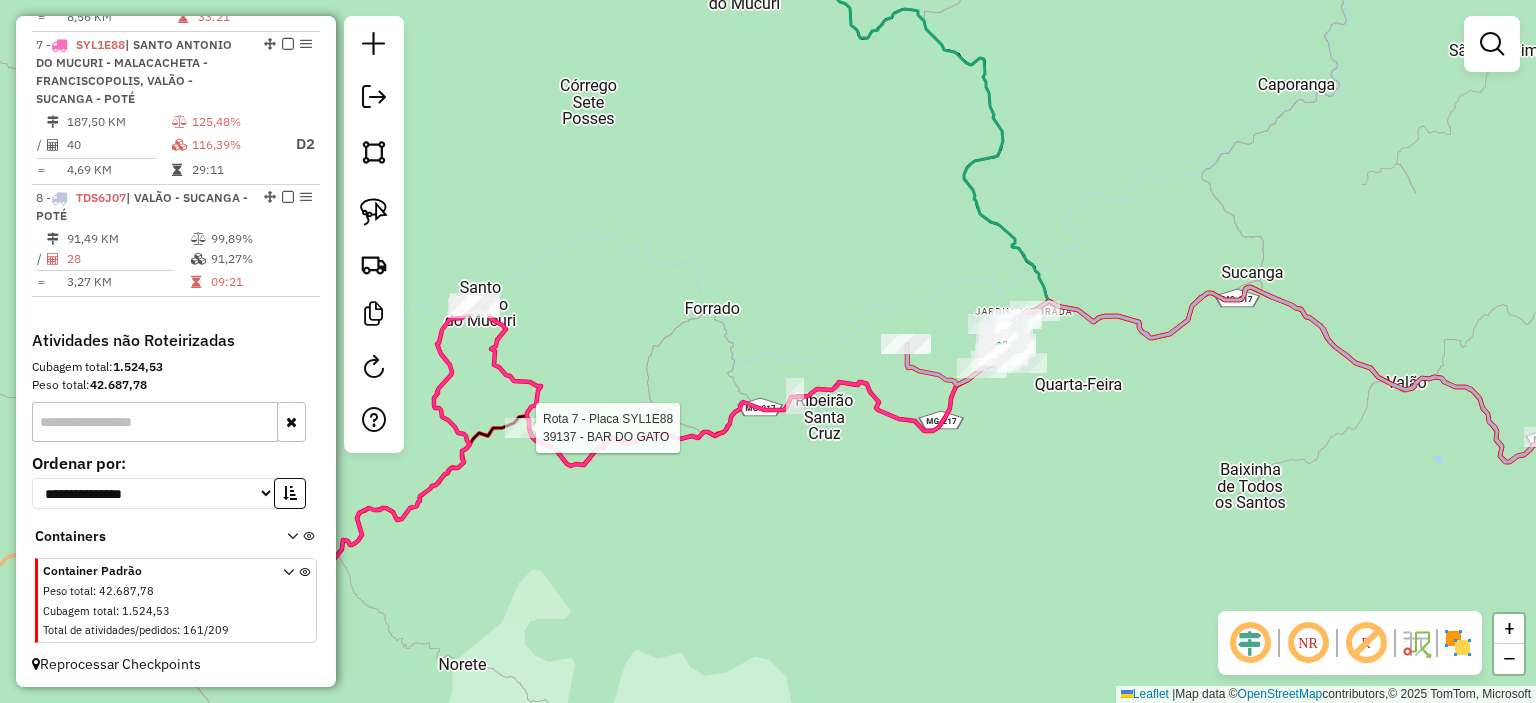 select on "*********" 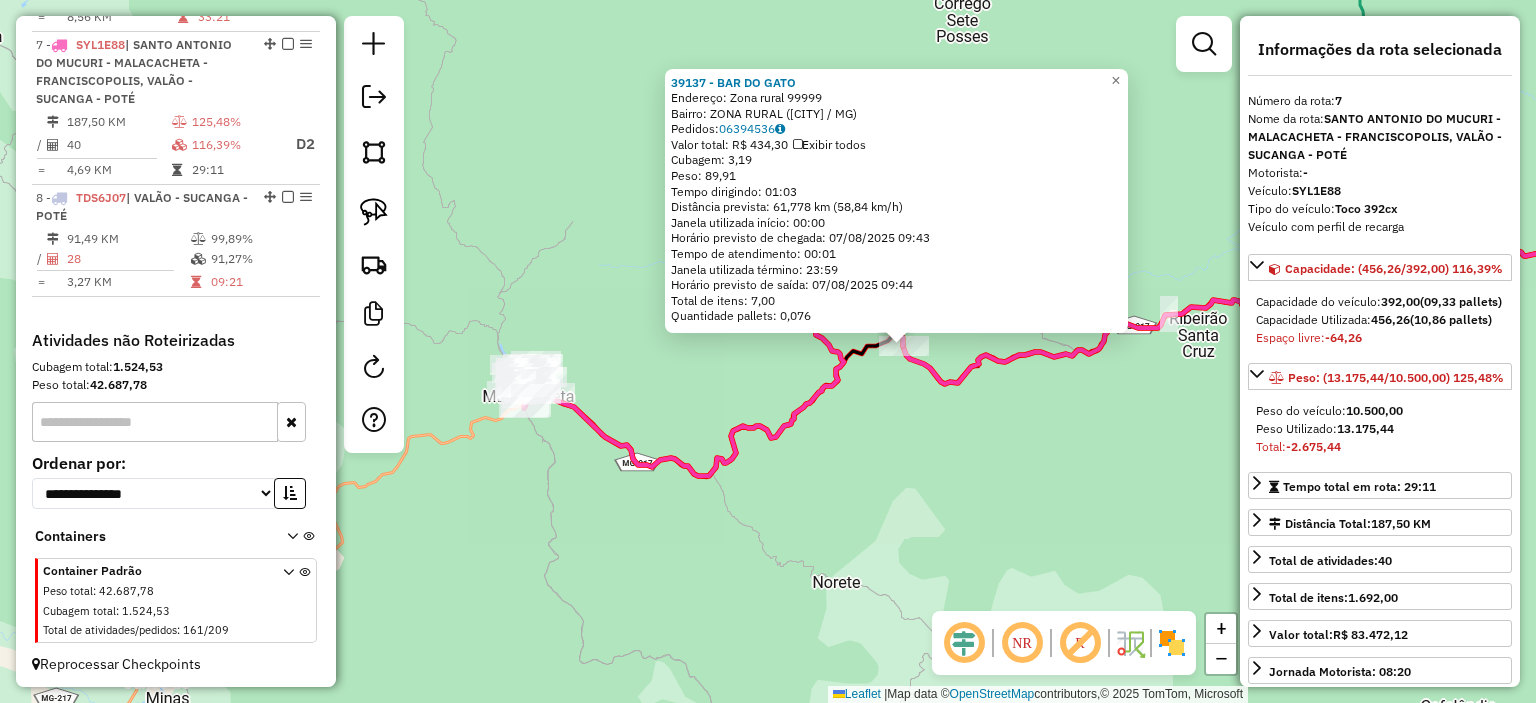 drag, startPoint x: 739, startPoint y: 564, endPoint x: 799, endPoint y: 550, distance: 61.611687 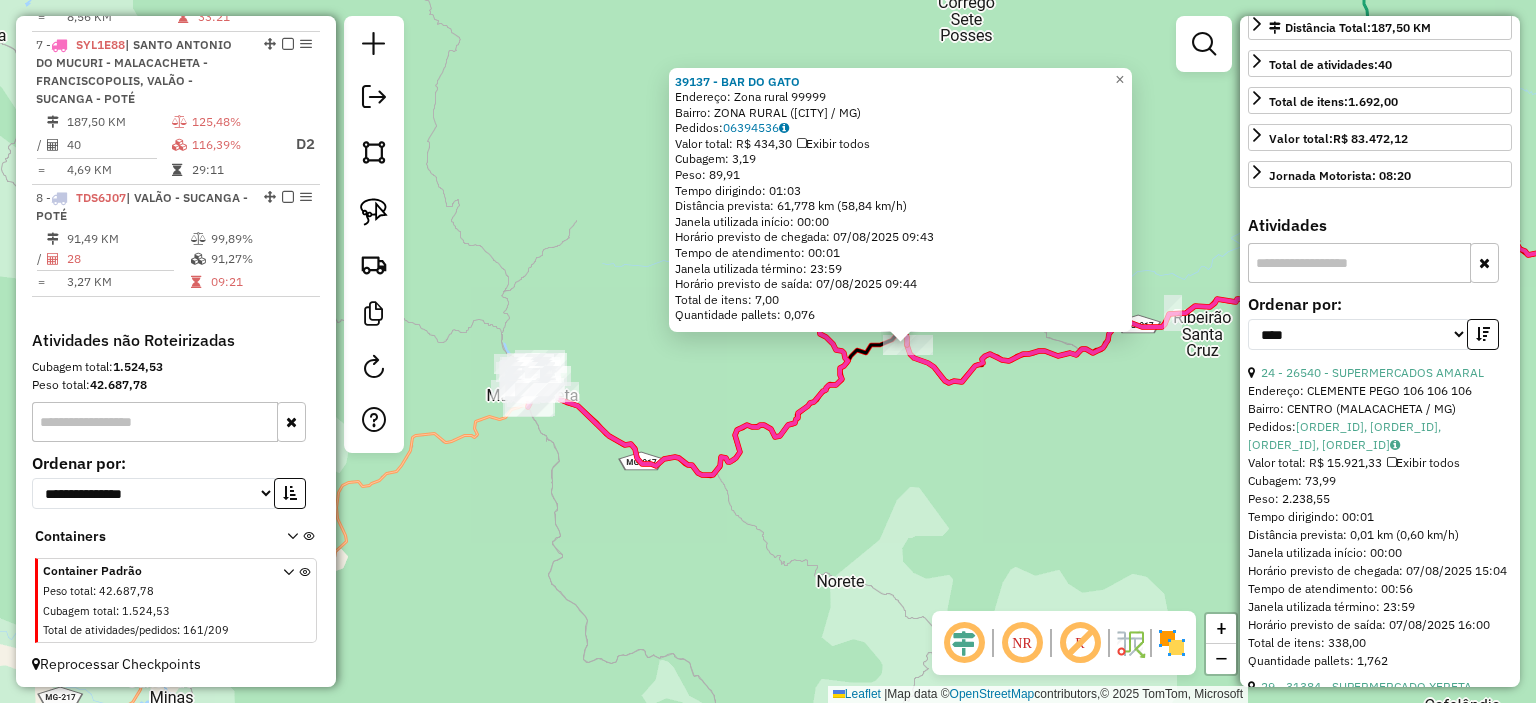 scroll, scrollTop: 600, scrollLeft: 0, axis: vertical 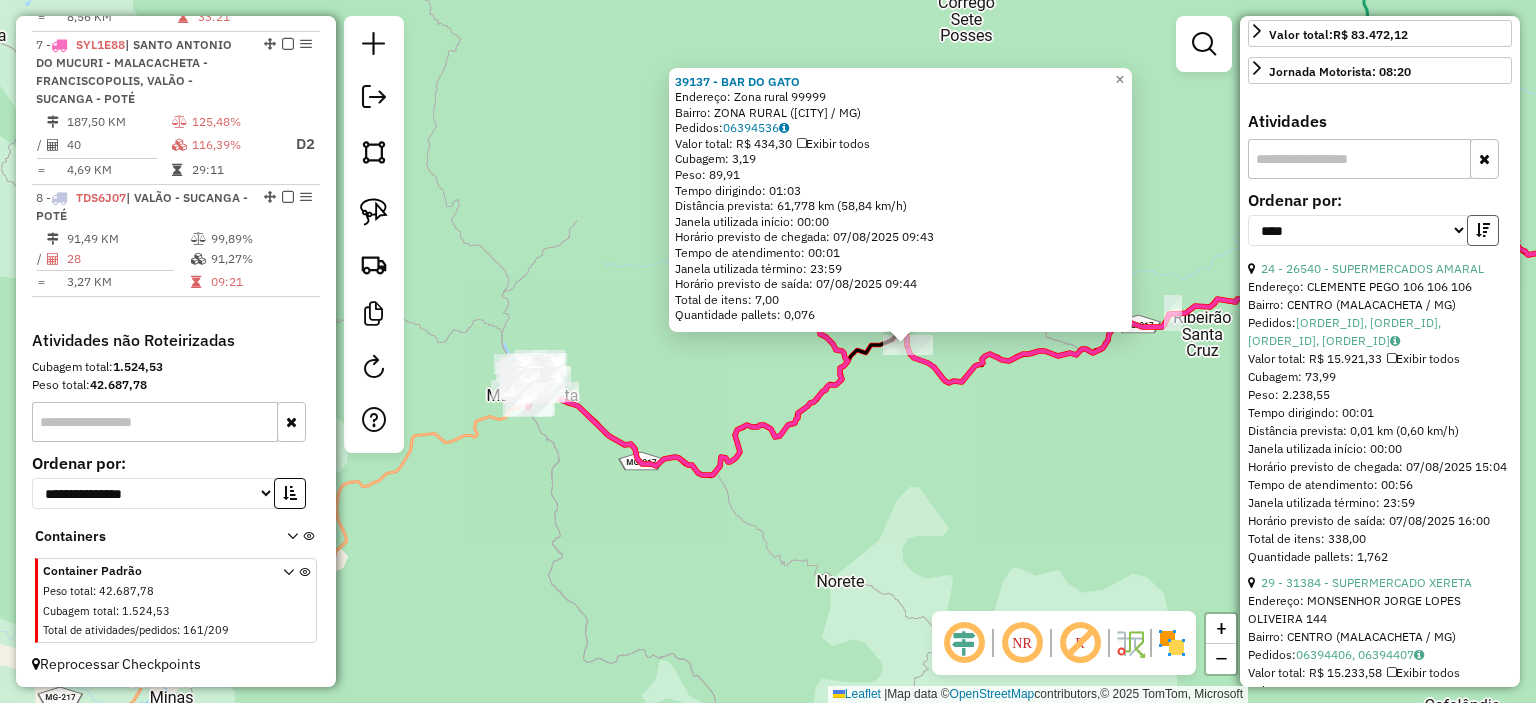 click at bounding box center (1483, 230) 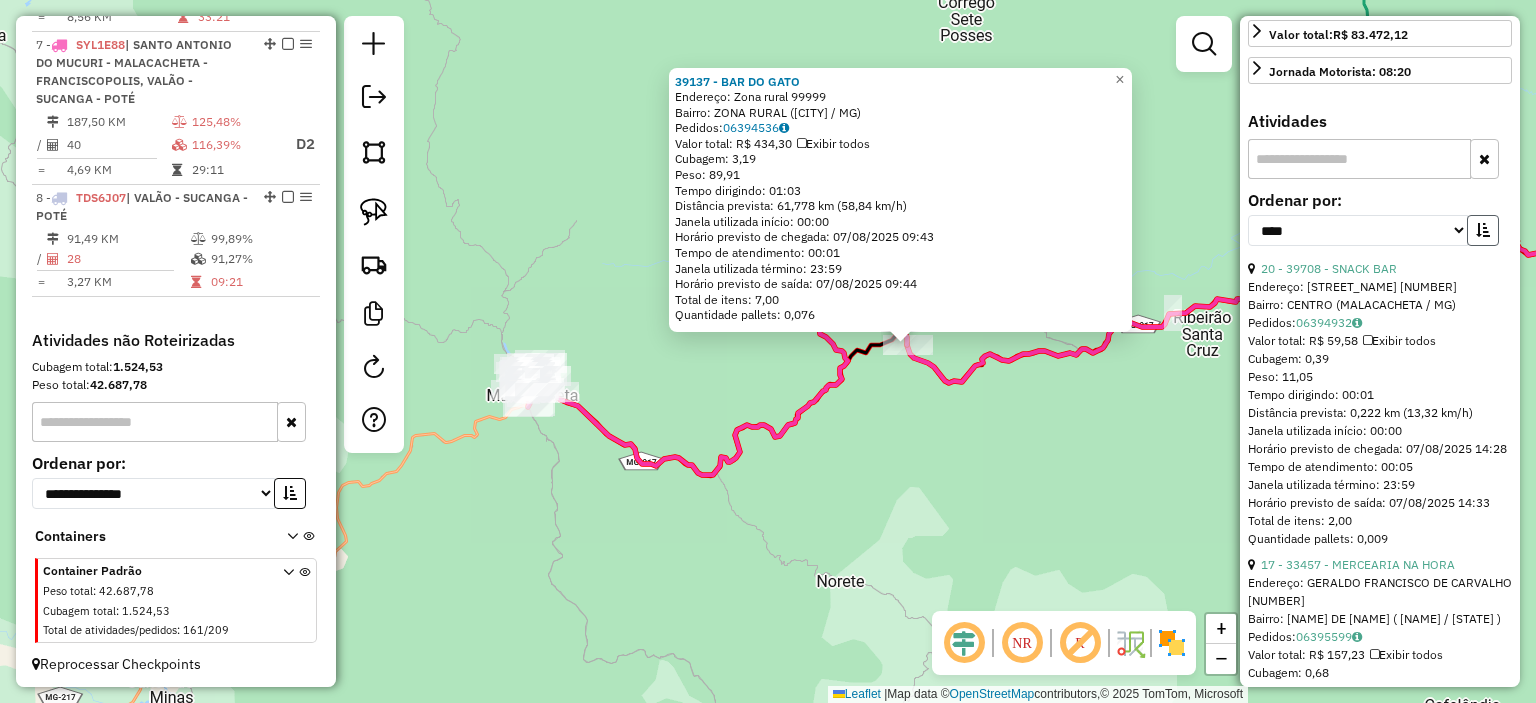 click at bounding box center (1483, 230) 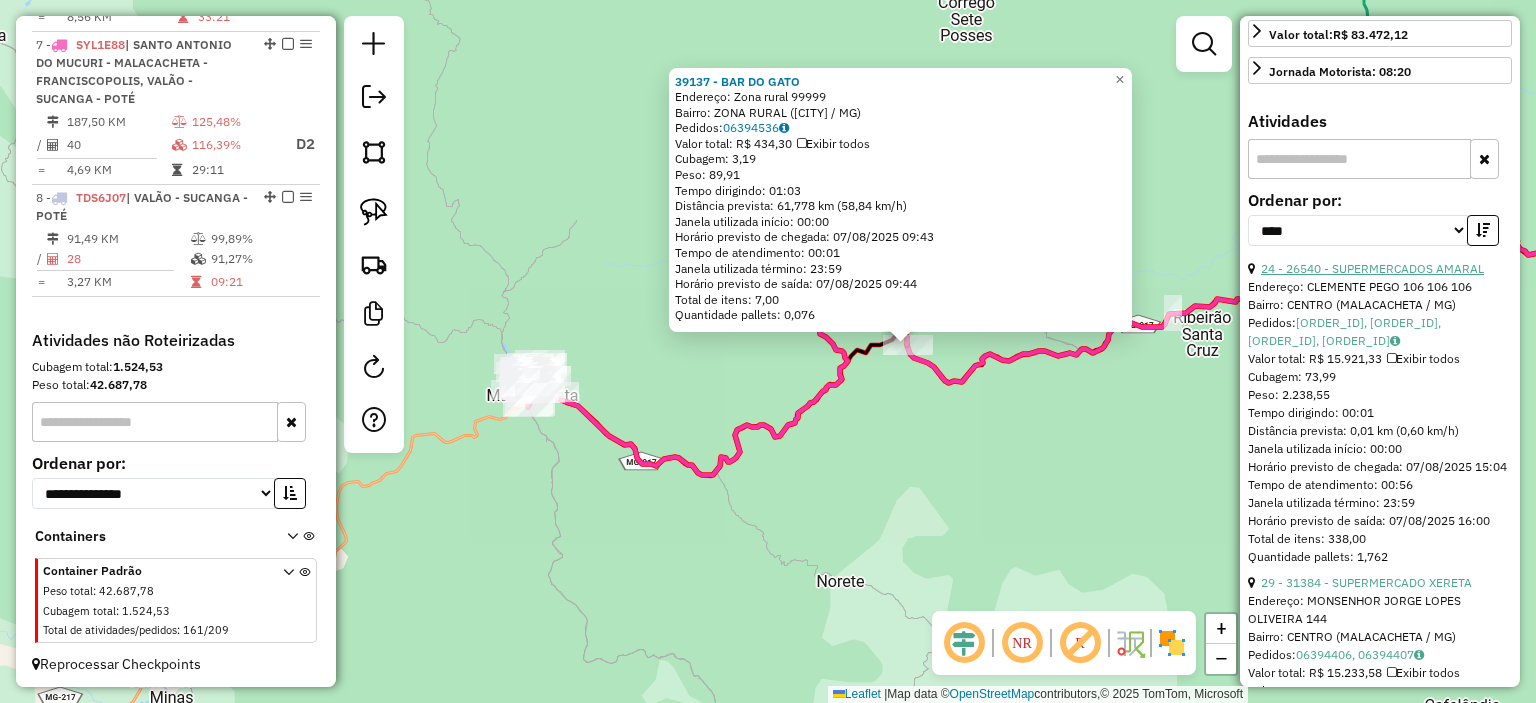 click on "24 - 26540 - SUPERMERCADOS AMARAL" at bounding box center [1372, 268] 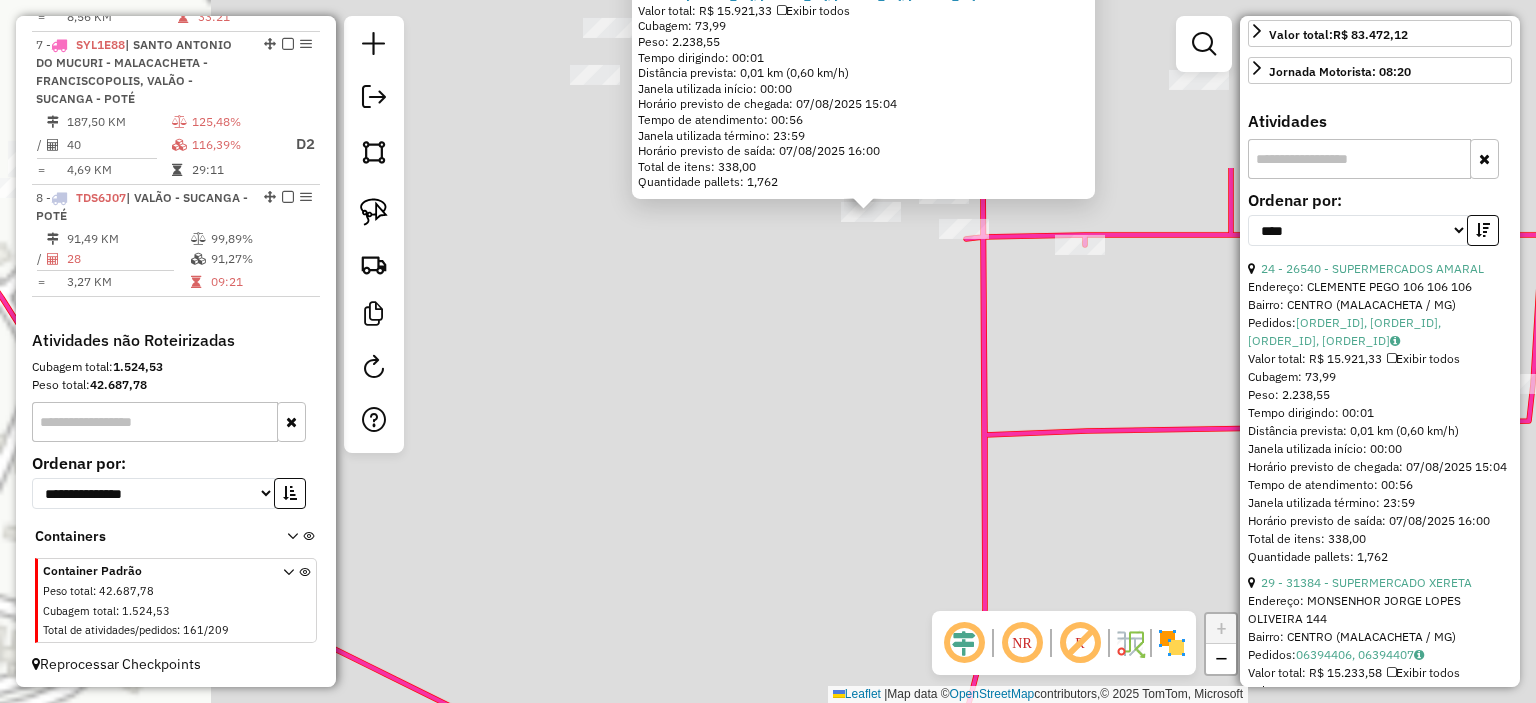 drag, startPoint x: 751, startPoint y: 406, endPoint x: 764, endPoint y: 451, distance: 46.840153 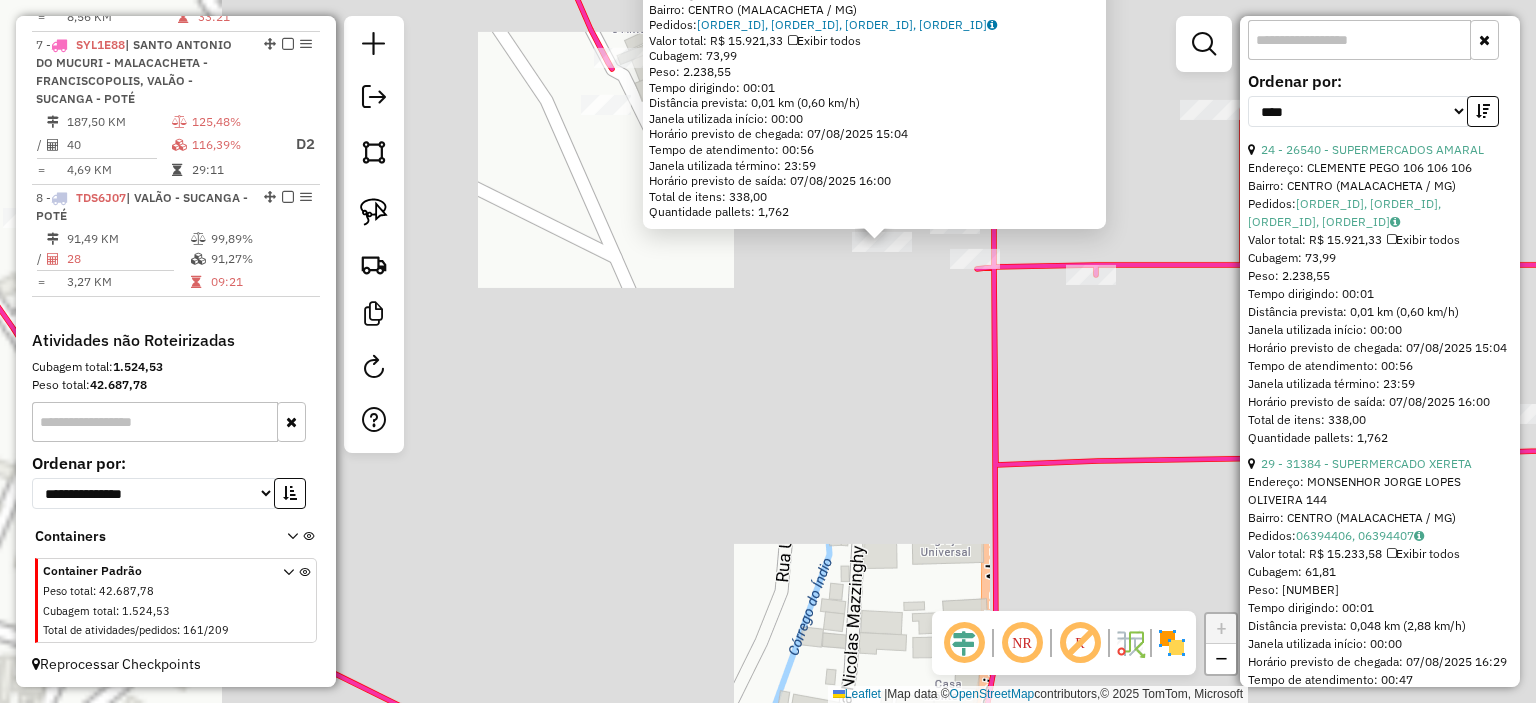 scroll, scrollTop: 800, scrollLeft: 0, axis: vertical 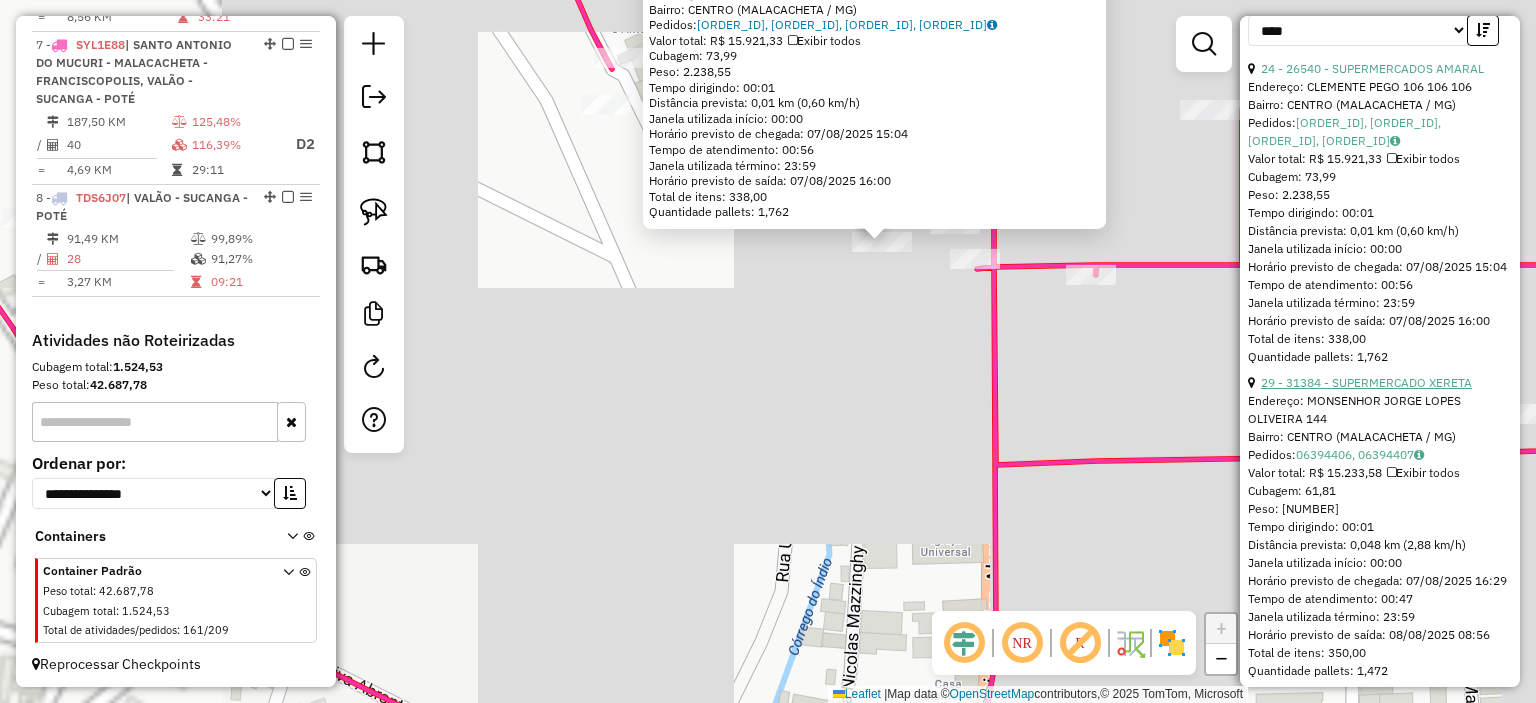 click on "29 - 31384 - SUPERMERCADO XERETA" at bounding box center [1366, 382] 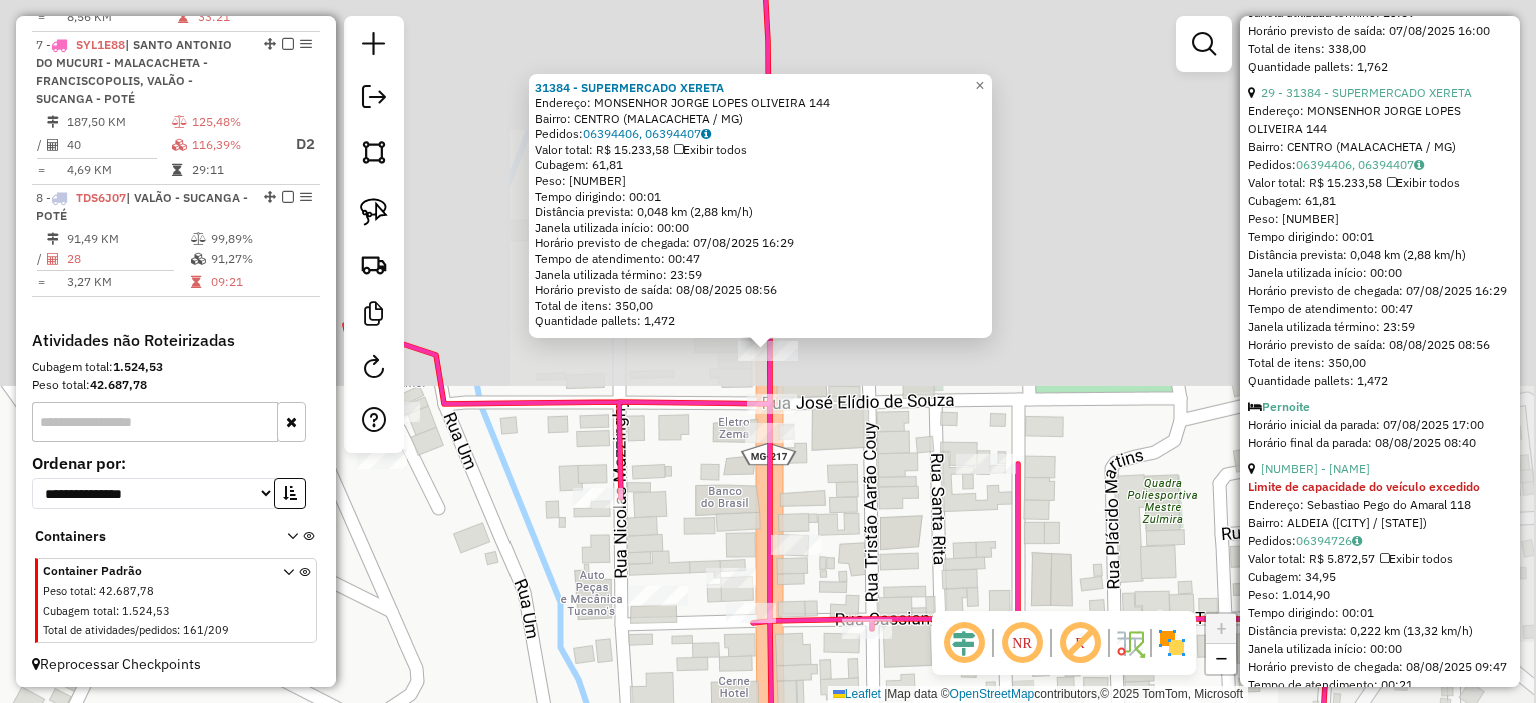 scroll, scrollTop: 1100, scrollLeft: 0, axis: vertical 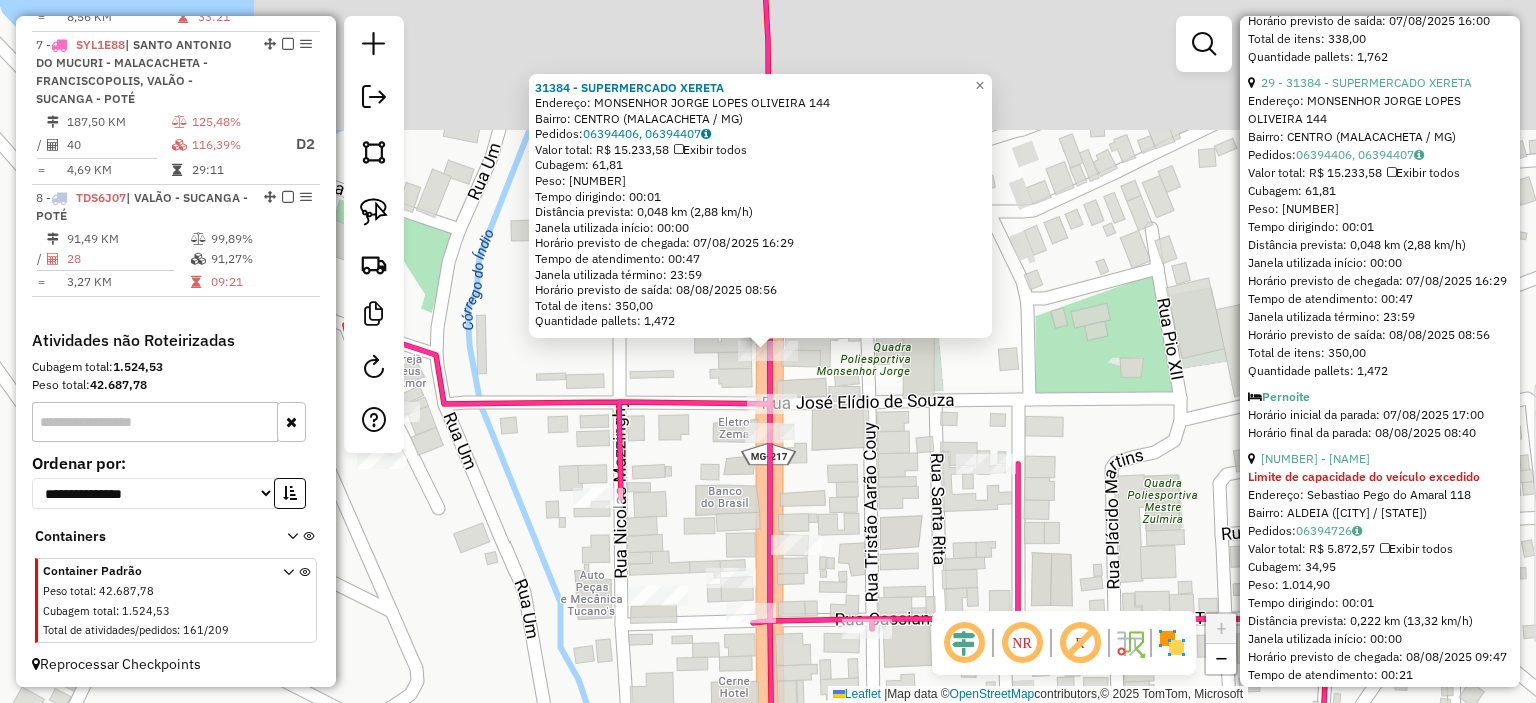 click on "35 - 35035 - MERCEARIA DO DOMINGO" at bounding box center [1380, 459] 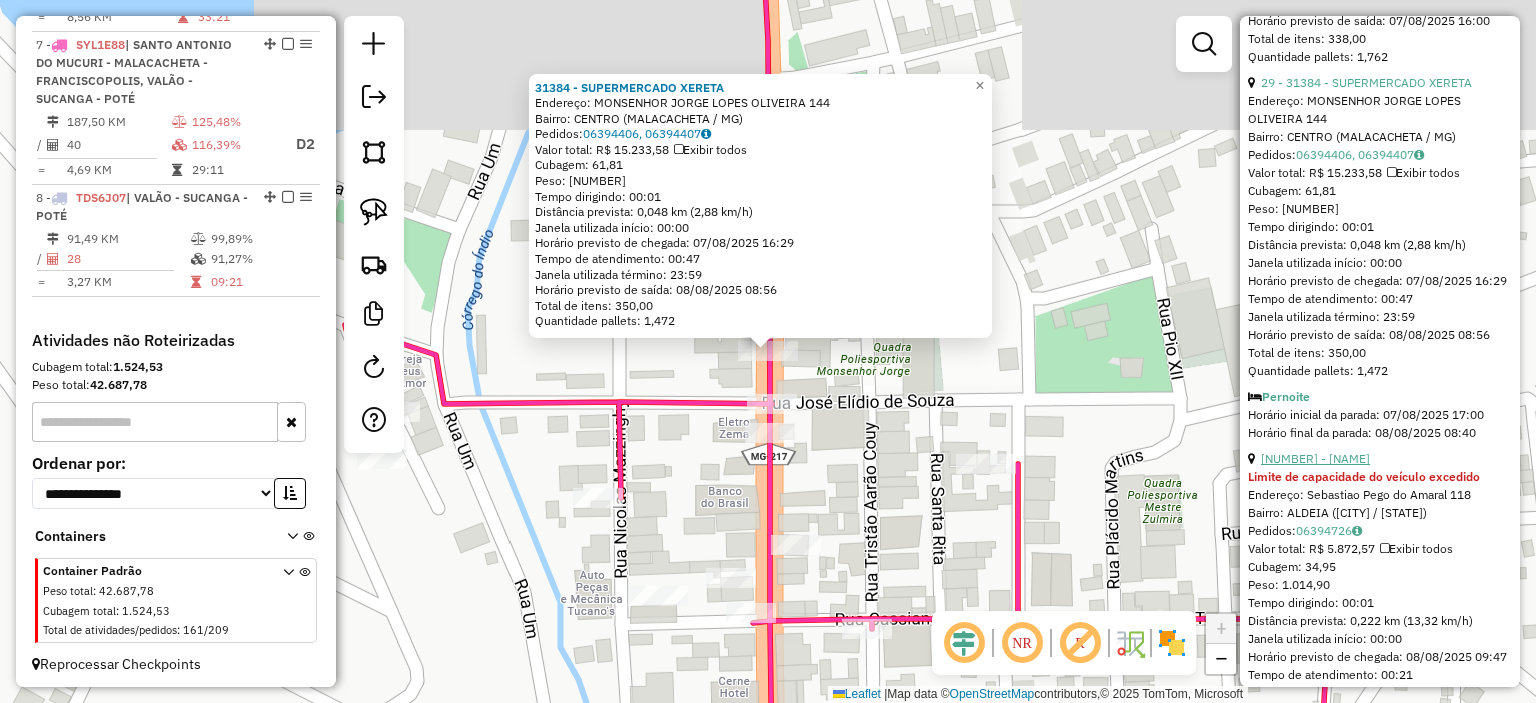 click on "35 - 35035 - MERCEARIA DO DOMINGO" at bounding box center (1315, 458) 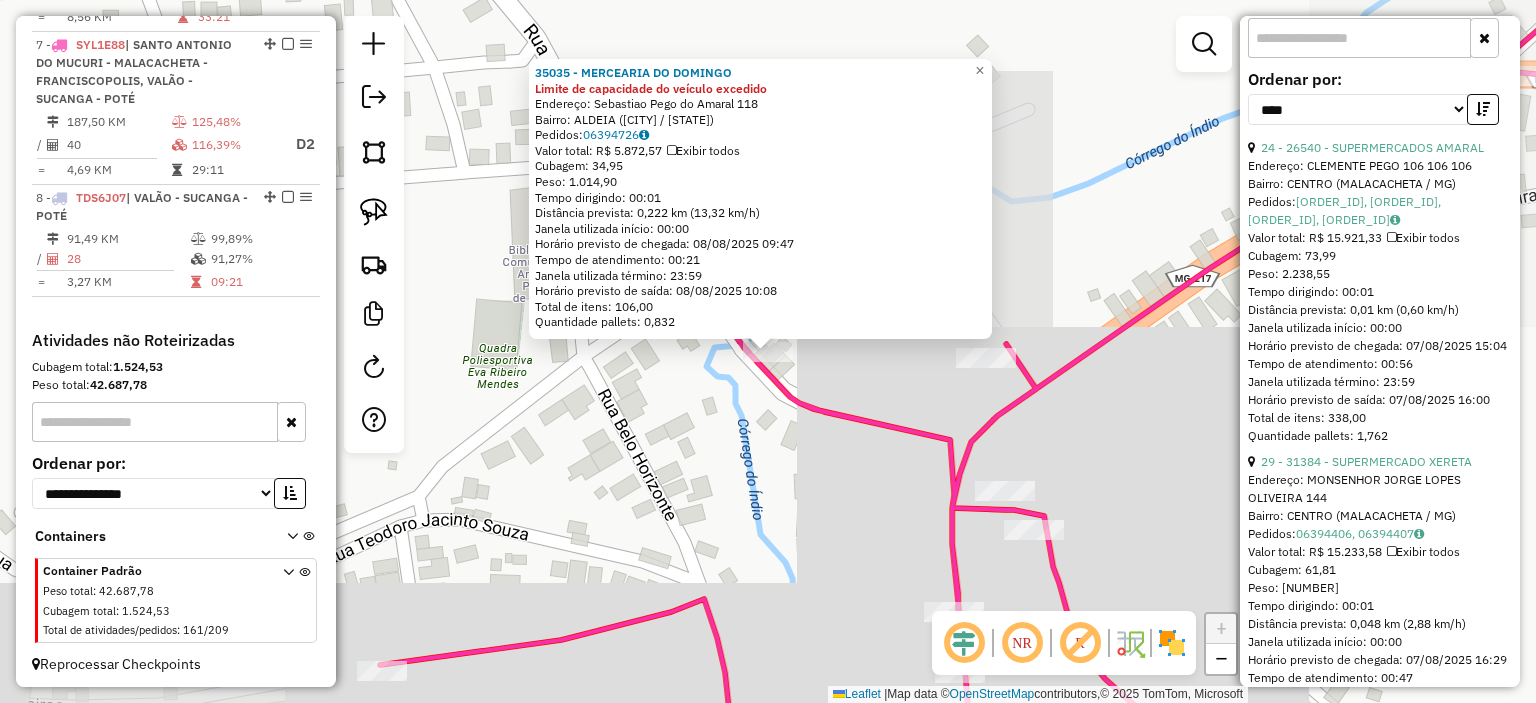 scroll, scrollTop: 800, scrollLeft: 0, axis: vertical 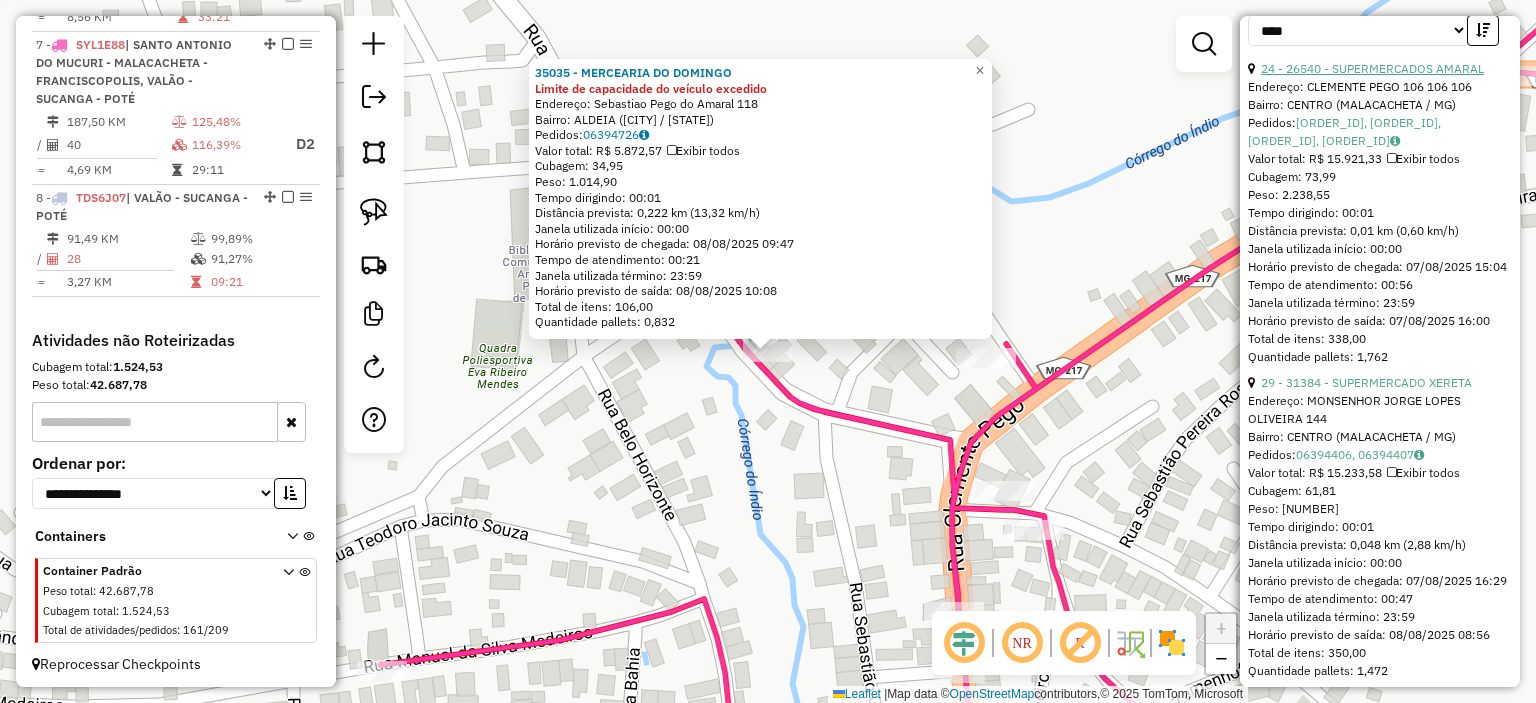 drag, startPoint x: 1376, startPoint y: 159, endPoint x: 1372, endPoint y: 139, distance: 20.396078 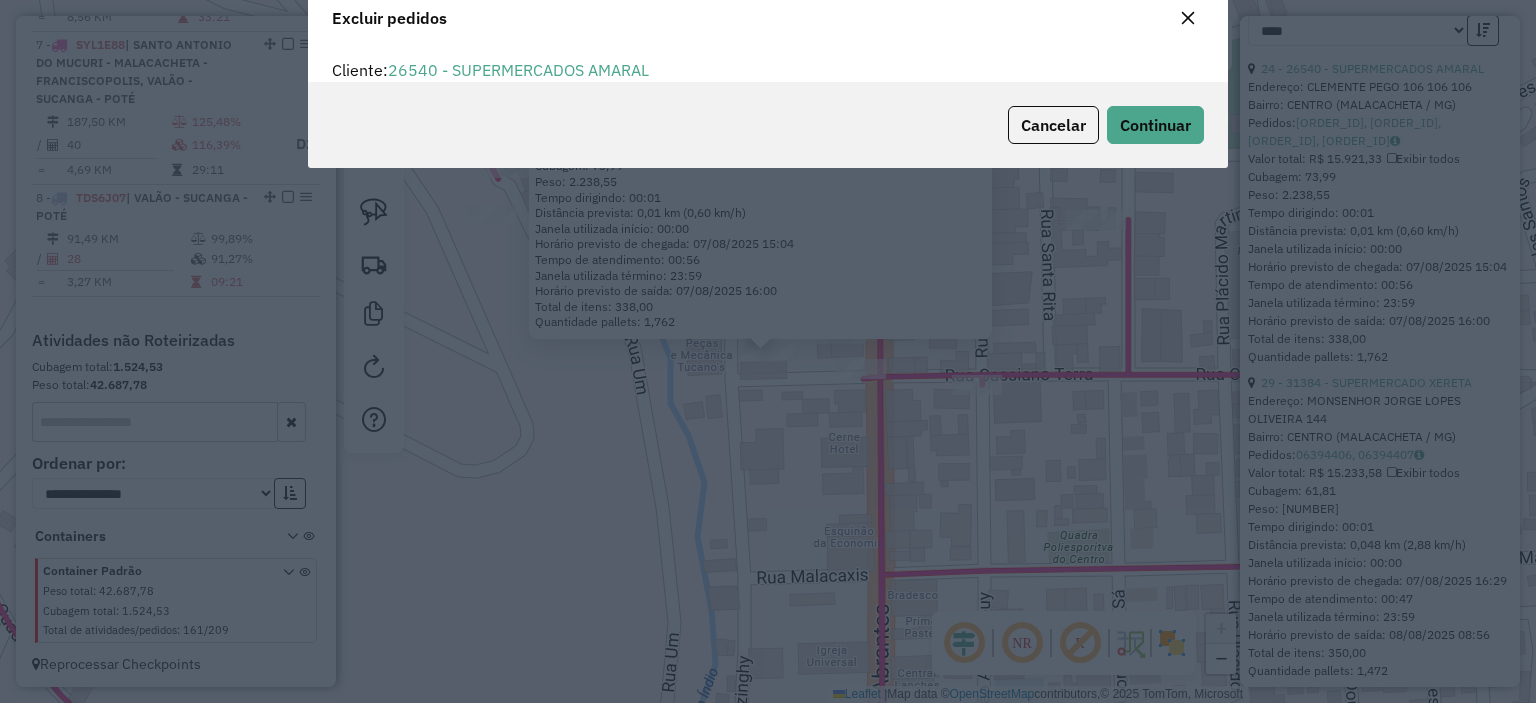 scroll, scrollTop: 10, scrollLeft: 6, axis: both 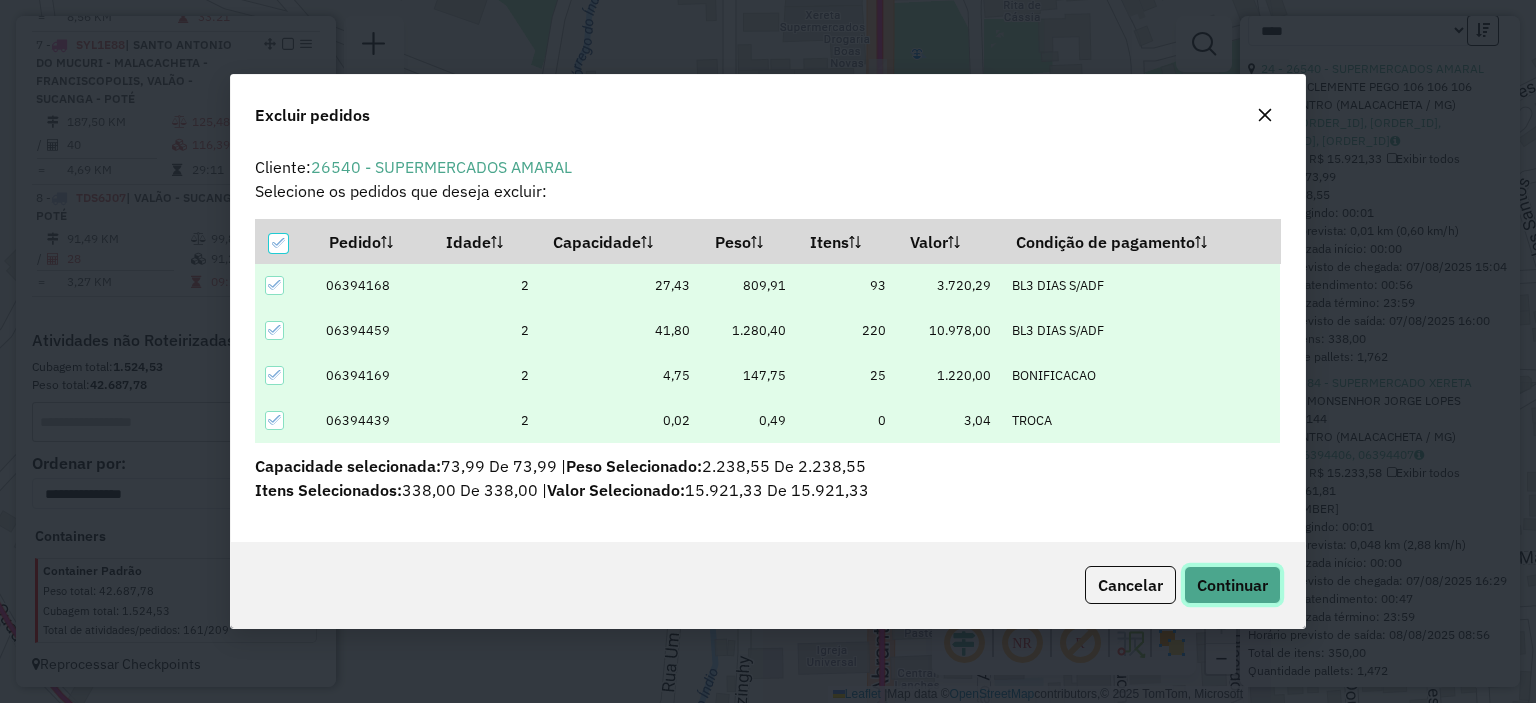 click on "Continuar" 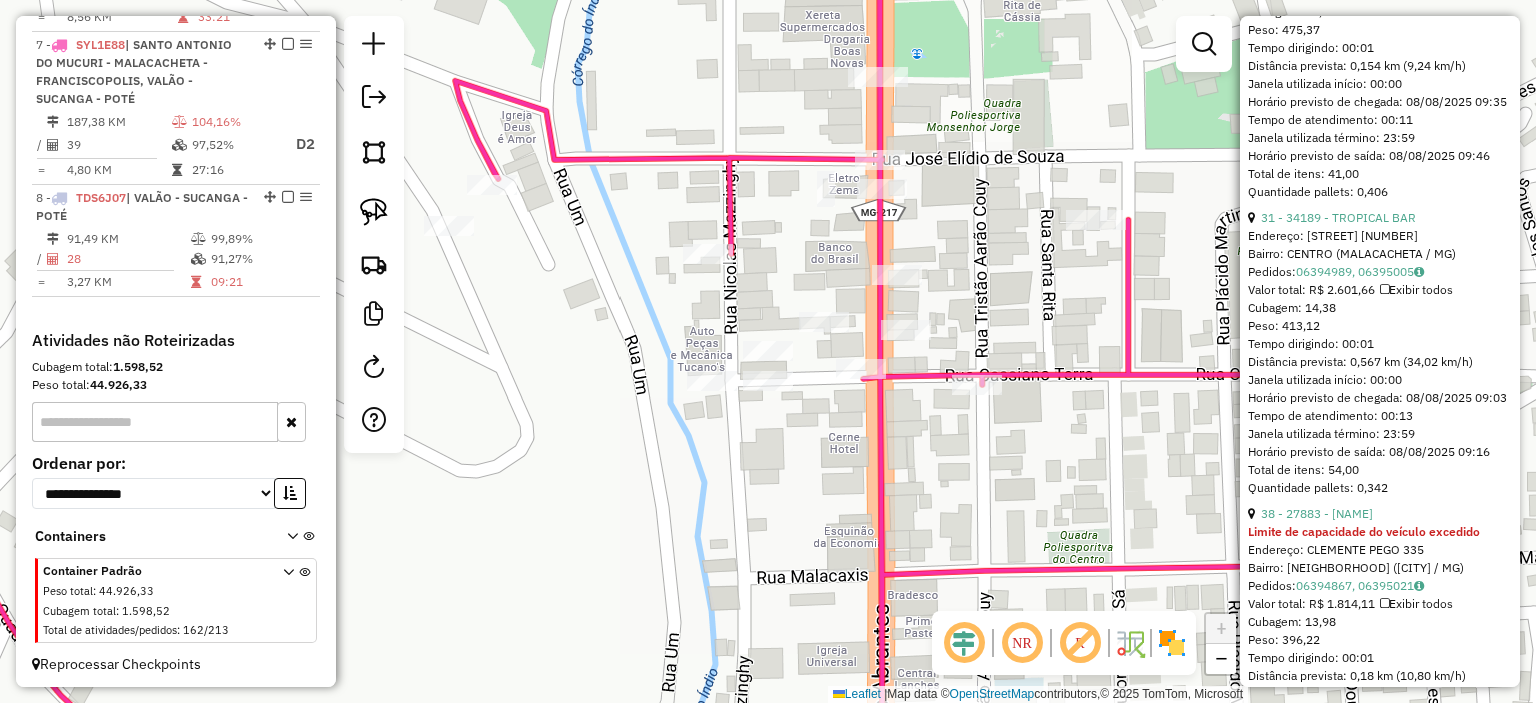 scroll, scrollTop: 2881, scrollLeft: 0, axis: vertical 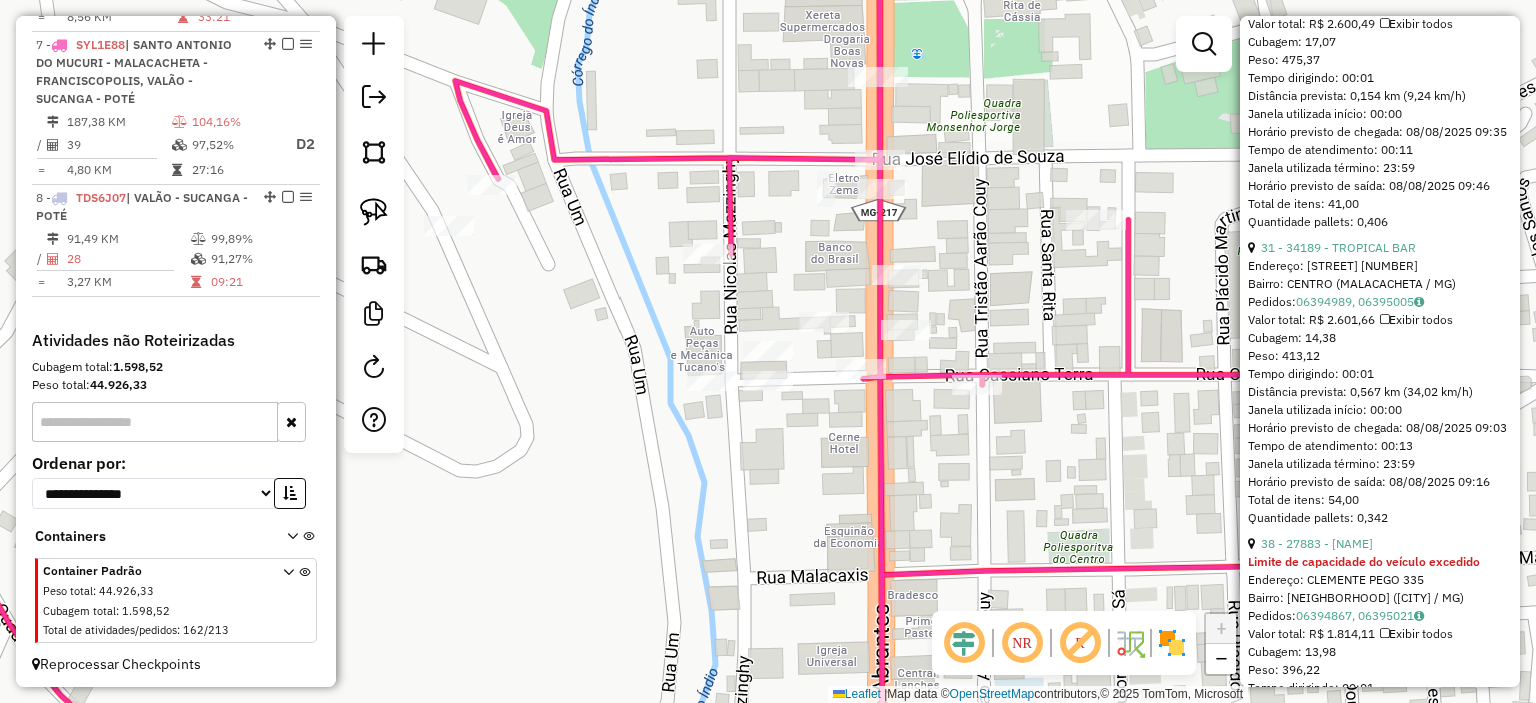 click on "34 - 35232 - Bar do Pedro" at bounding box center [1331, -67] 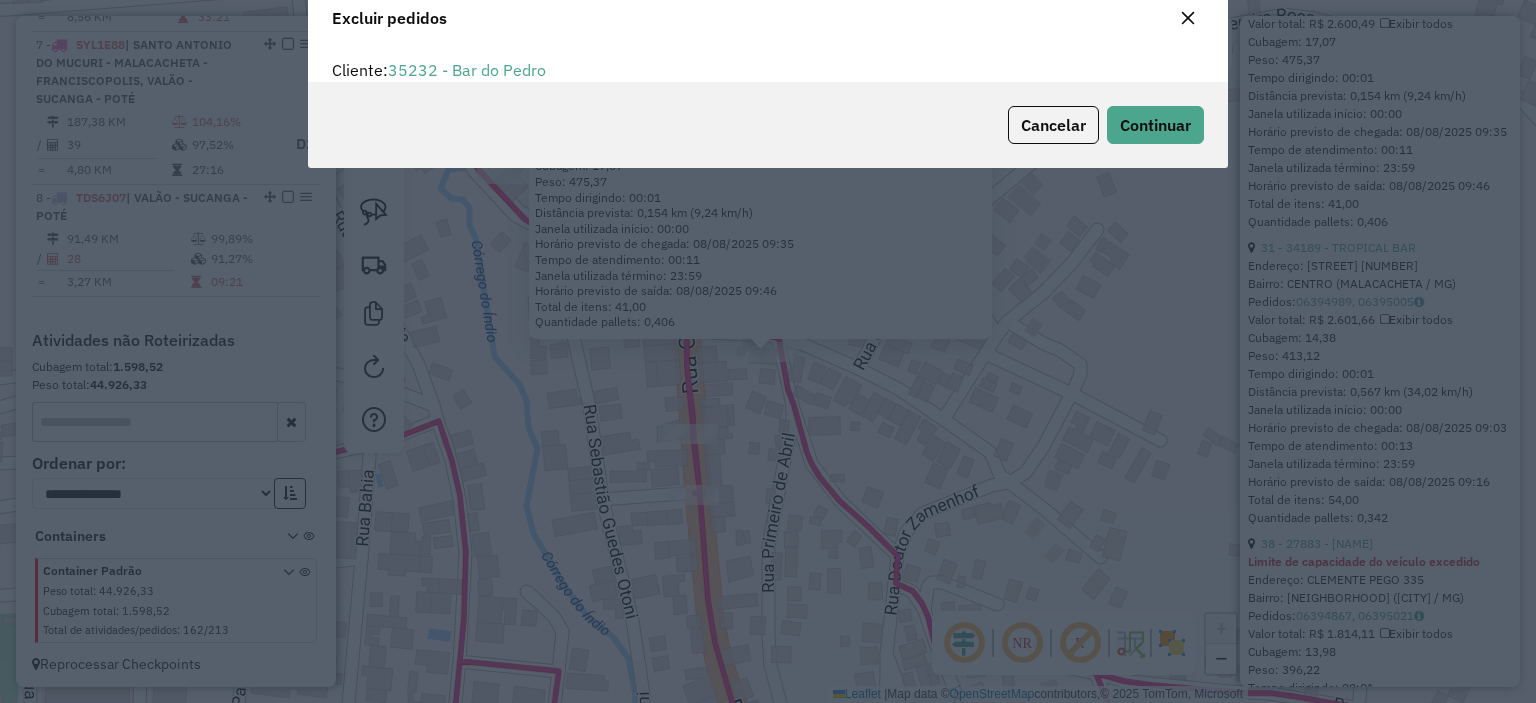 scroll, scrollTop: 69, scrollLeft: 0, axis: vertical 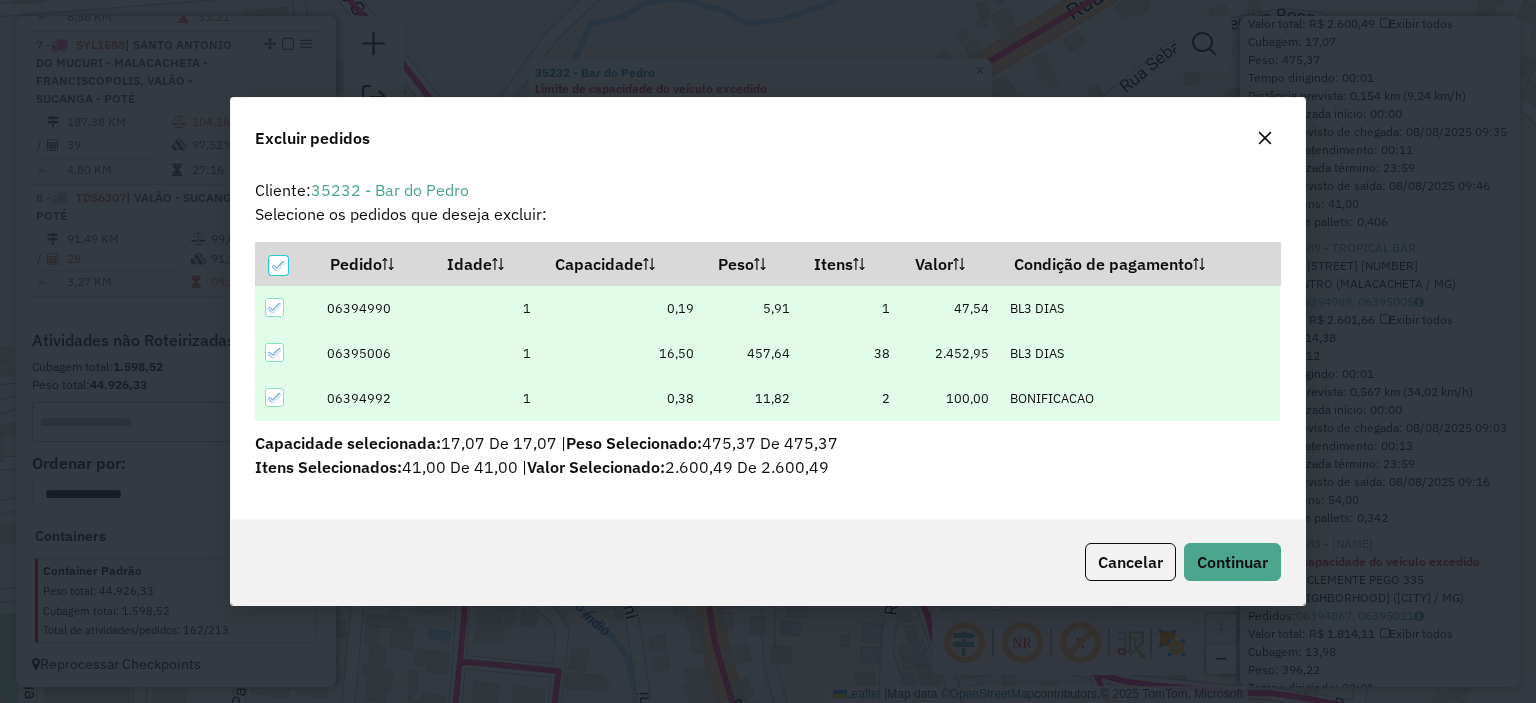 click on "Cancelar  Continuar" 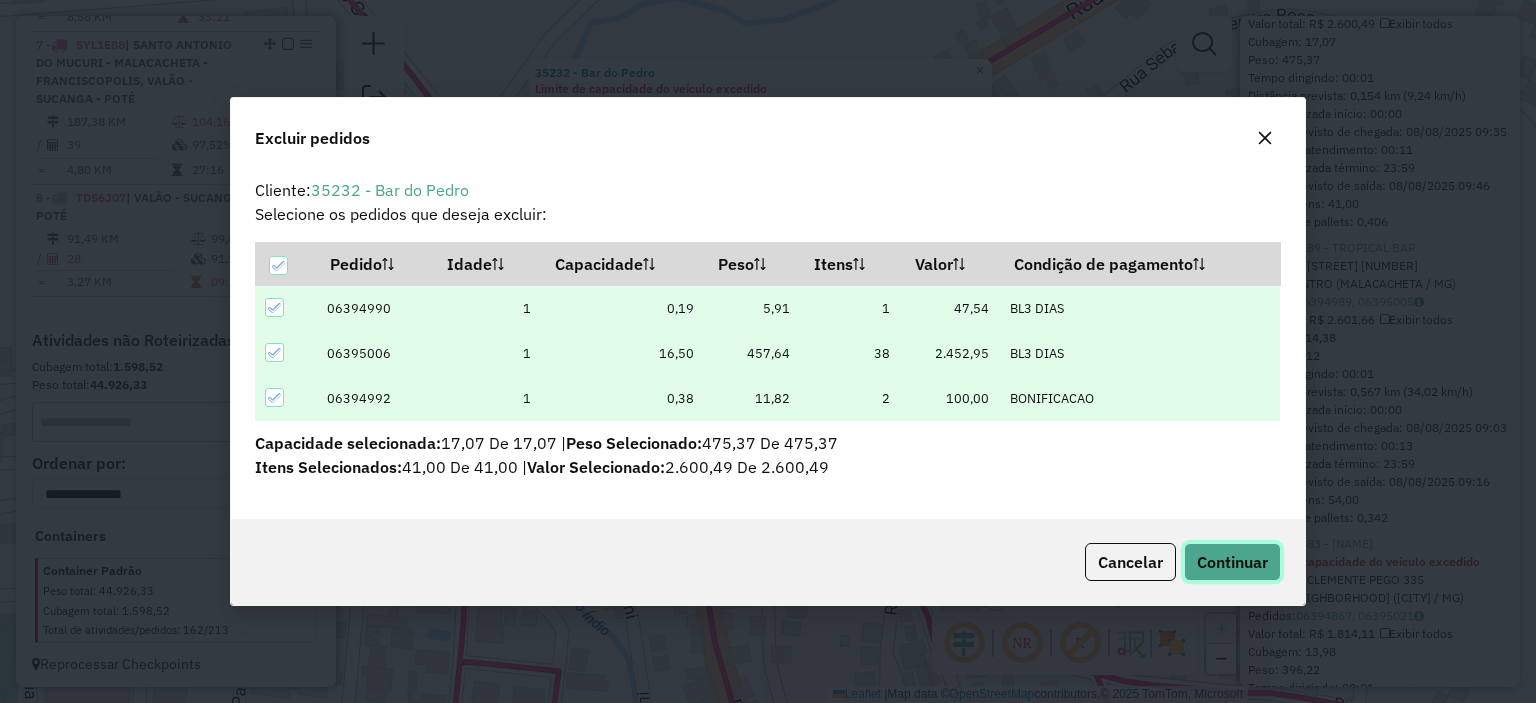 click on "Continuar" 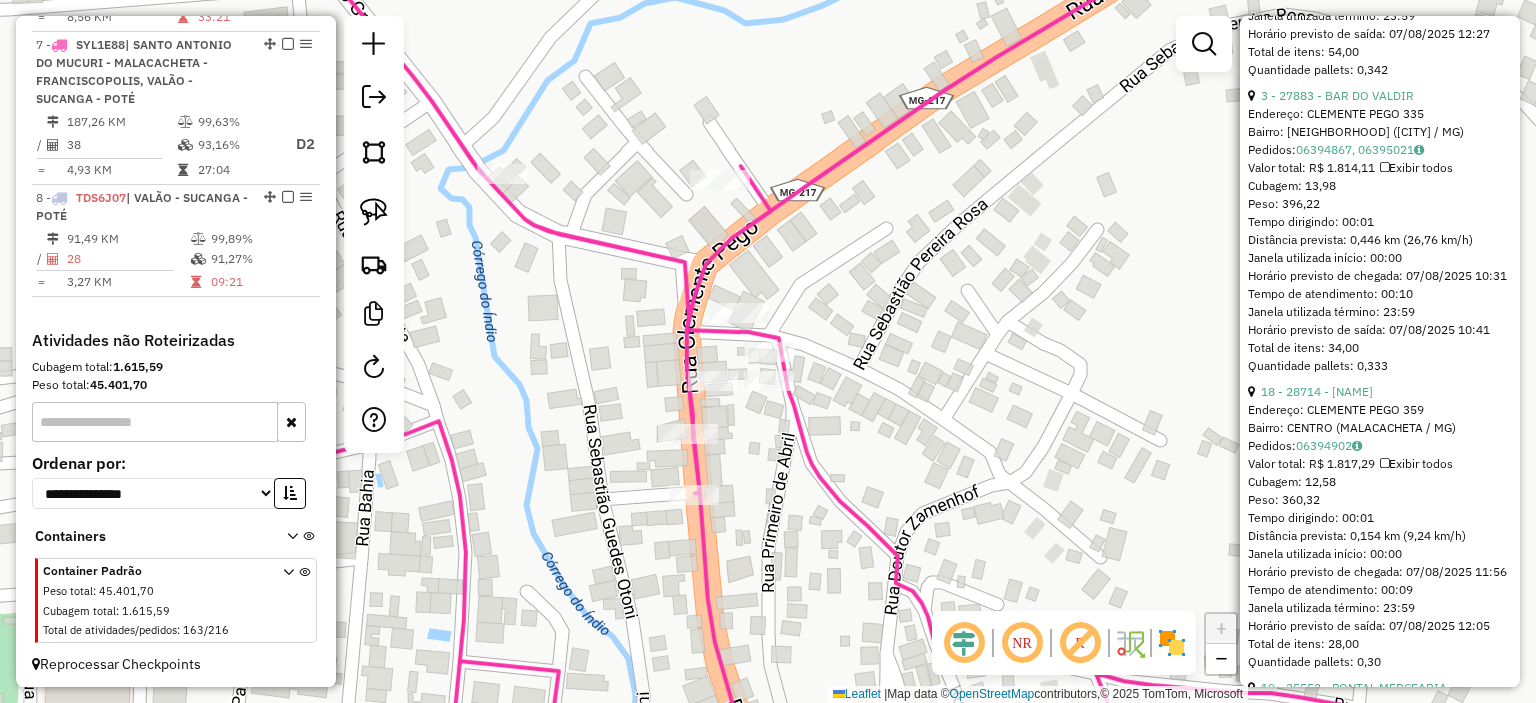 scroll, scrollTop: 845, scrollLeft: 0, axis: vertical 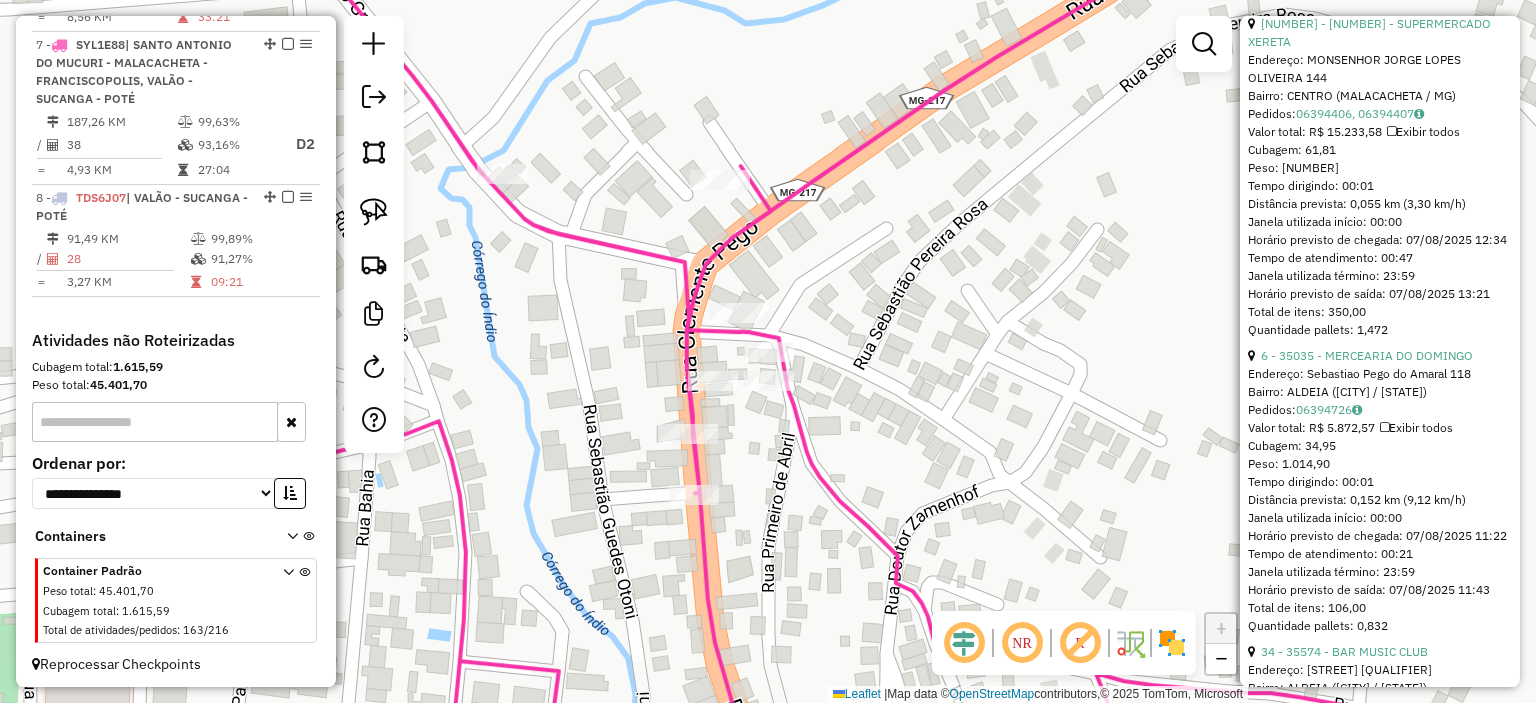drag, startPoint x: 989, startPoint y: 405, endPoint x: 980, endPoint y: 398, distance: 11.401754 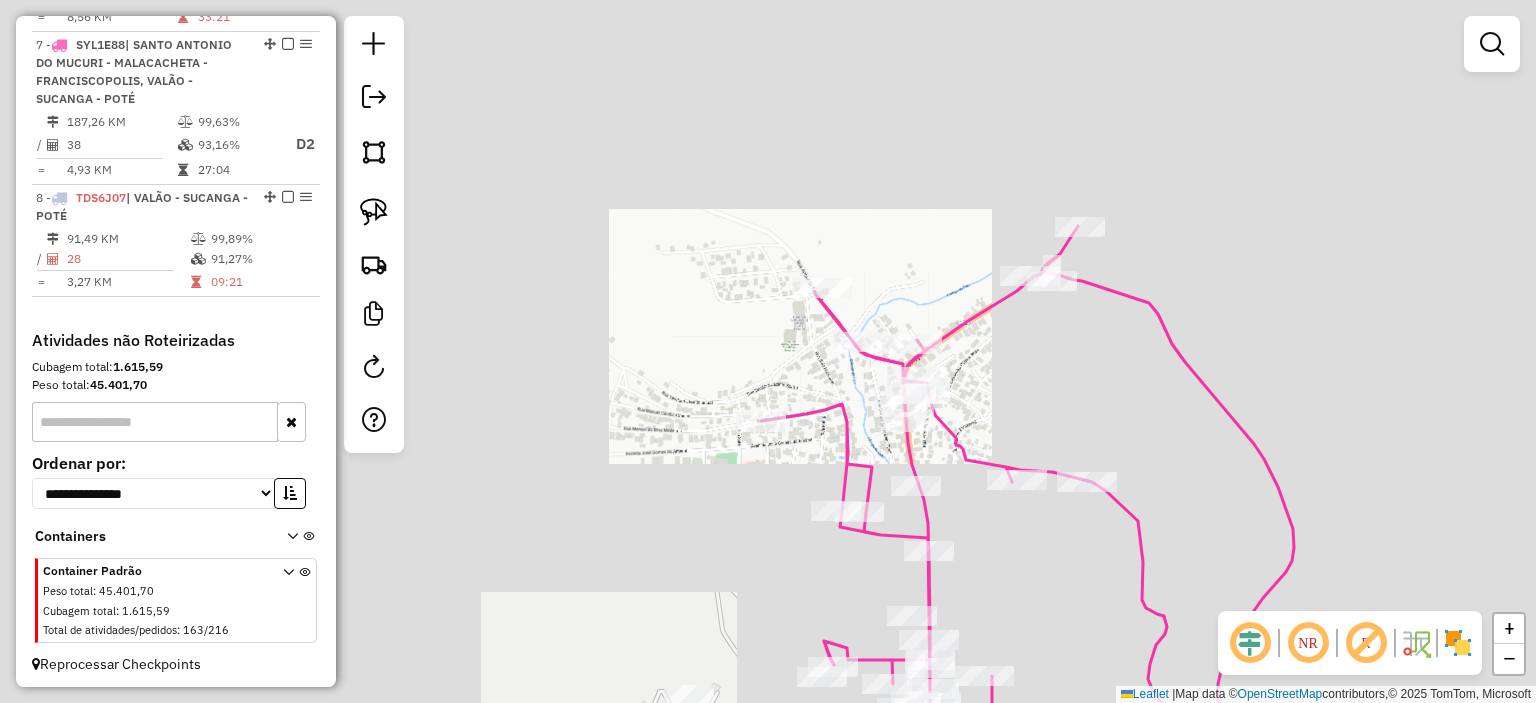 drag, startPoint x: 1064, startPoint y: 370, endPoint x: 908, endPoint y: 379, distance: 156.2594 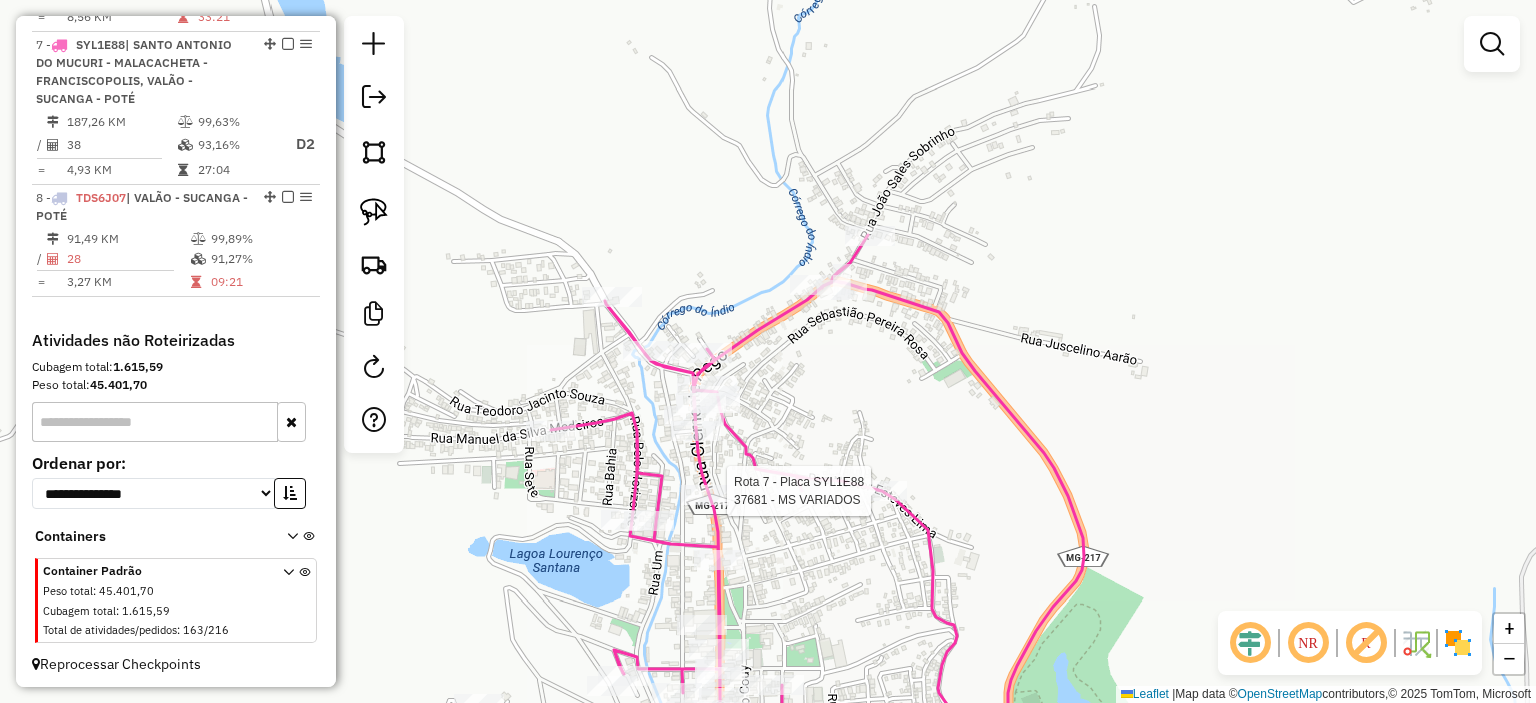 select on "*********" 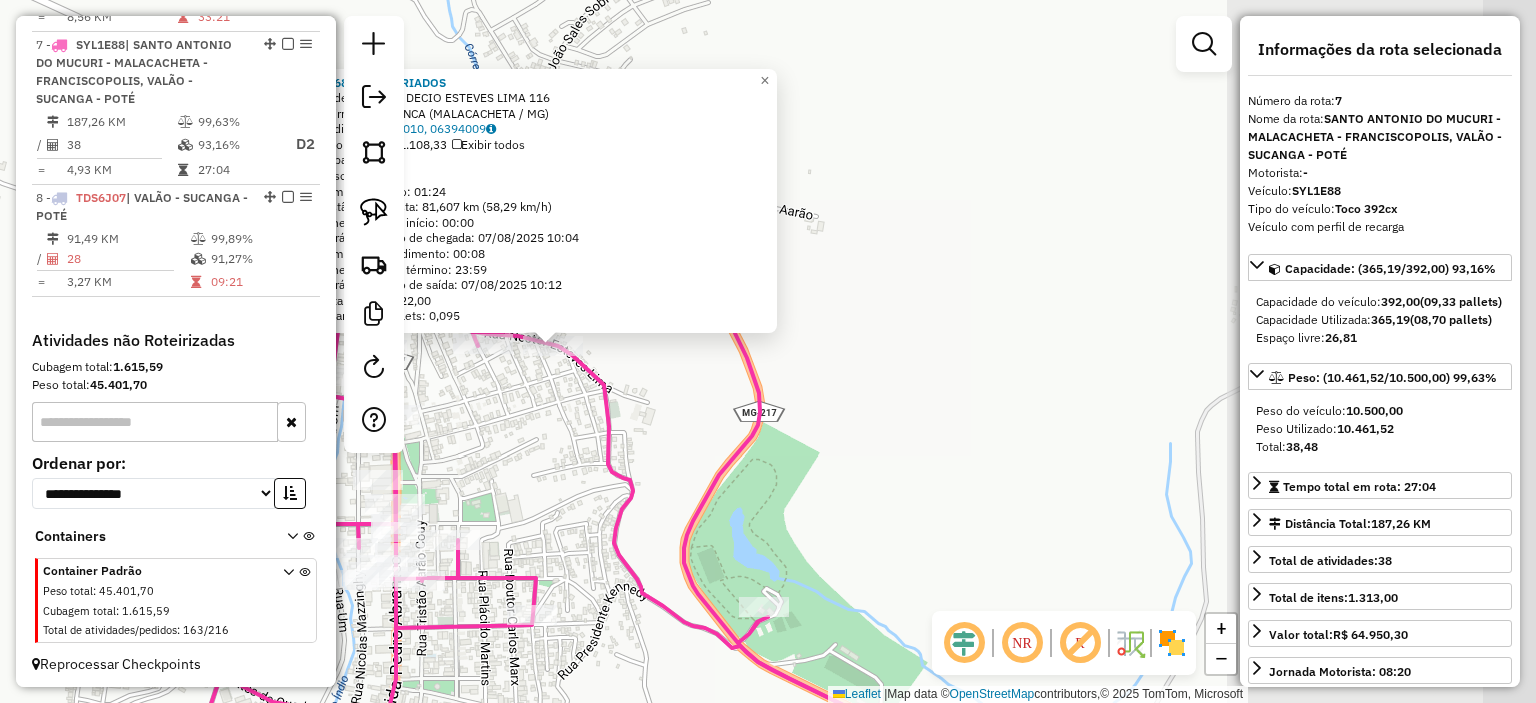 drag, startPoint x: 658, startPoint y: 555, endPoint x: 674, endPoint y: 537, distance: 24.083189 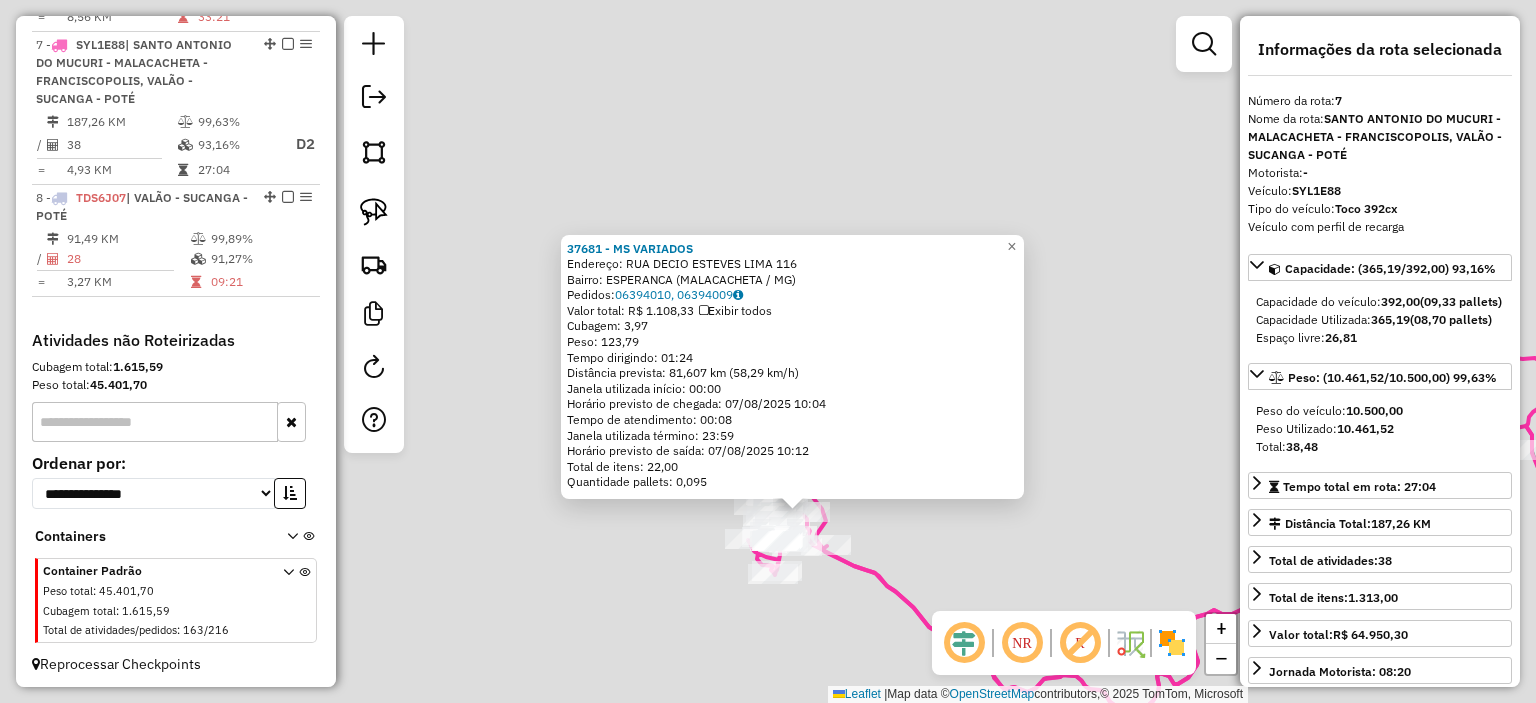 click on "Rota 7 - Placa SYL1E88  35574 - BAR MUSIC CLUB 37681 - MS VARIADOS  Endereço:  RUA DECIO ESTEVES LIMA 116   Bairro: ESPERANCA (MALACACHETA / MG)   Pedidos:  06394010, 06394009   Valor total: R$ 1.108,33   Exibir todos   Cubagem: 3,97  Peso: 123,79  Tempo dirigindo: 01:24   Distância prevista: 81,607 km (58,29 km/h)   Janela utilizada início: 00:00   Horário previsto de chegada: 07/08/2025 10:04   Tempo de atendimento: 00:08   Janela utilizada término: 23:59   Horário previsto de saída: 07/08/2025 10:12   Total de itens: 22,00   Quantidade pallets: 0,095  × Janela de atendimento Grade de atendimento Capacidade Transportadoras Veículos Cliente Pedidos  Rotas Selecione os dias de semana para filtrar as janelas de atendimento  Seg   Ter   Qua   Qui   Sex   Sáb   Dom  Informe o período da janela de atendimento: De: Até:  Filtrar exatamente a janela do cliente  Considerar janela de atendimento padrão  Selecione os dias de semana para filtrar as grades de atendimento  Seg   Ter   Qua   Qui   Sex   Sáb" 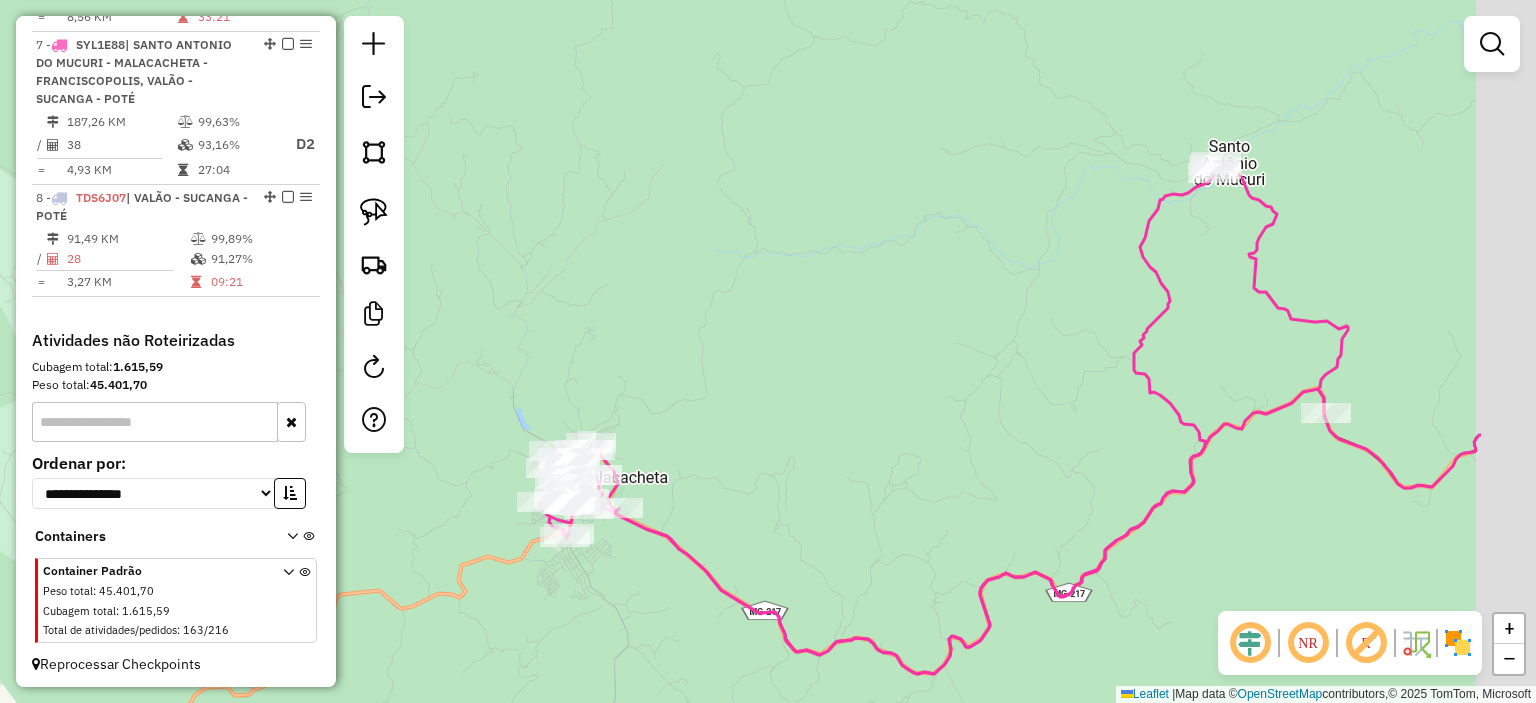 drag, startPoint x: 1065, startPoint y: 515, endPoint x: 730, endPoint y: 443, distance: 342.64996 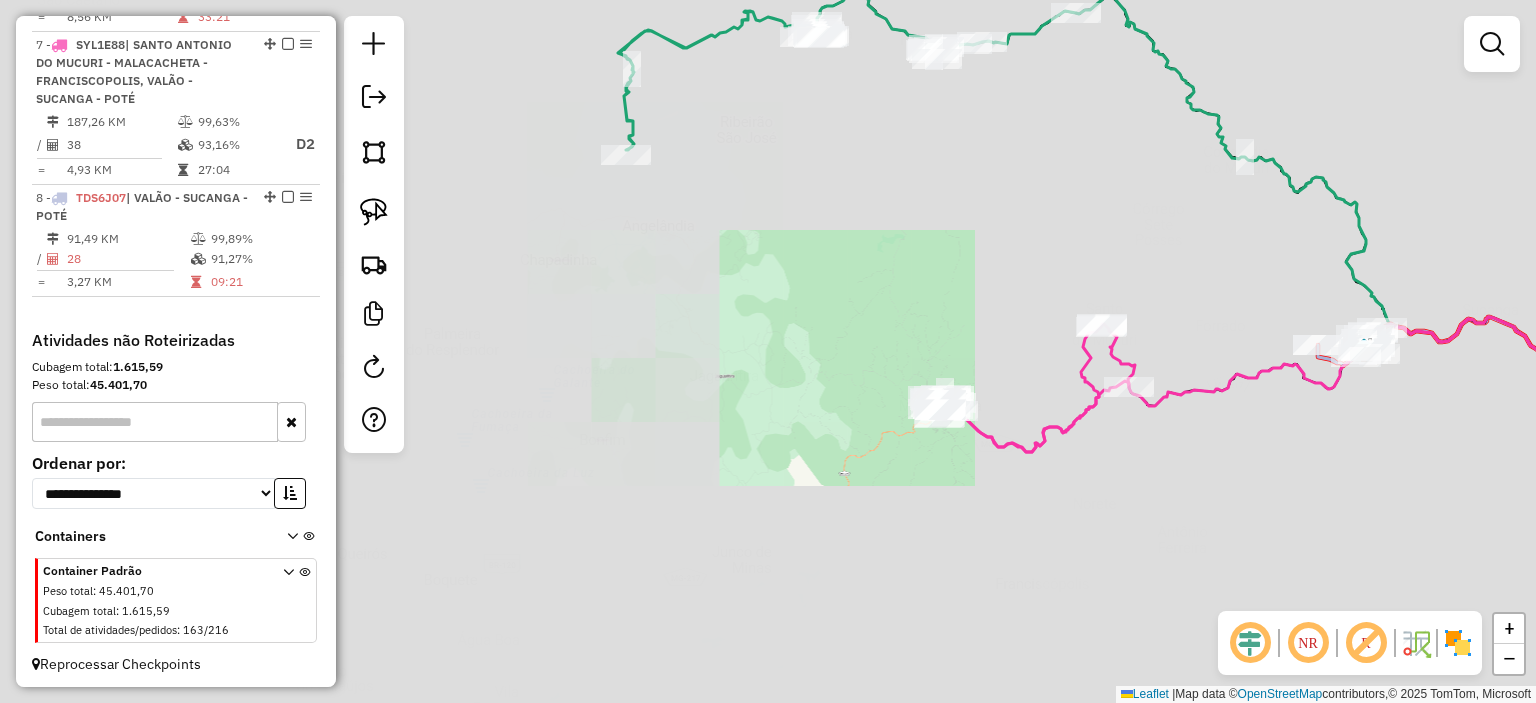 click on "Janela de atendimento Grade de atendimento Capacidade Transportadoras Veículos Cliente Pedidos  Rotas Selecione os dias de semana para filtrar as janelas de atendimento  Seg   Ter   Qua   Qui   Sex   Sáb   Dom  Informe o período da janela de atendimento: De: Até:  Filtrar exatamente a janela do cliente  Considerar janela de atendimento padrão  Selecione os dias de semana para filtrar as grades de atendimento  Seg   Ter   Qua   Qui   Sex   Sáb   Dom   Considerar clientes sem dia de atendimento cadastrado  Clientes fora do dia de atendimento selecionado Filtrar as atividades entre os valores definidos abaixo:  Peso mínimo:   Peso máximo:   Cubagem mínima:   Cubagem máxima:   De:   Até:  Filtrar as atividades entre o tempo de atendimento definido abaixo:  De:   Até:   Considerar capacidade total dos clientes não roteirizados Transportadora: Selecione um ou mais itens Tipo de veículo: Selecione um ou mais itens Veículo: Selecione um ou mais itens Motorista: Selecione um ou mais itens Nome: Rótulo:" 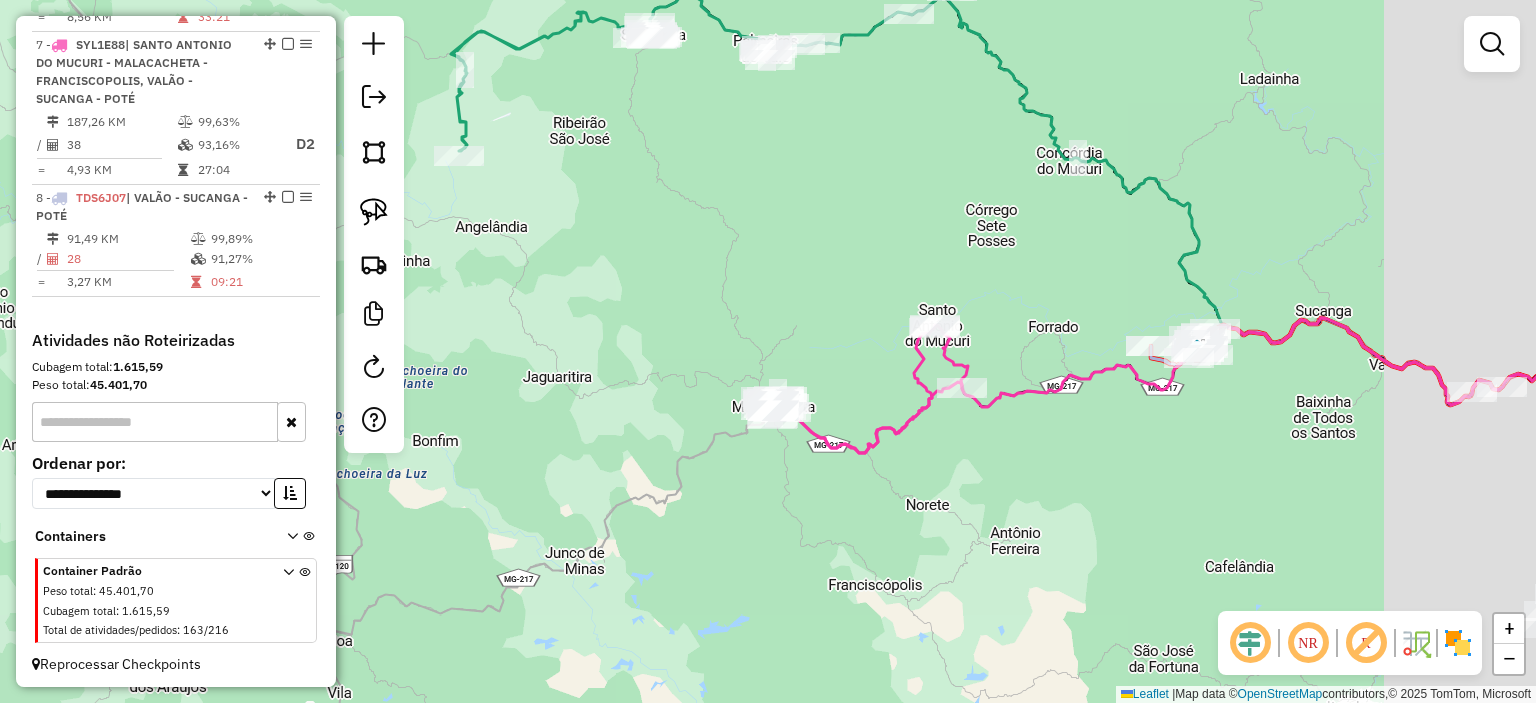 click on "Janela de atendimento Grade de atendimento Capacidade Transportadoras Veículos Cliente Pedidos  Rotas Selecione os dias de semana para filtrar as janelas de atendimento  Seg   Ter   Qua   Qui   Sex   Sáb   Dom  Informe o período da janela de atendimento: De: Até:  Filtrar exatamente a janela do cliente  Considerar janela de atendimento padrão  Selecione os dias de semana para filtrar as grades de atendimento  Seg   Ter   Qua   Qui   Sex   Sáb   Dom   Considerar clientes sem dia de atendimento cadastrado  Clientes fora do dia de atendimento selecionado Filtrar as atividades entre os valores definidos abaixo:  Peso mínimo:   Peso máximo:   Cubagem mínima:   Cubagem máxima:   De:   Até:  Filtrar as atividades entre o tempo de atendimento definido abaixo:  De:   Até:   Considerar capacidade total dos clientes não roteirizados Transportadora: Selecione um ou mais itens Tipo de veículo: Selecione um ou mais itens Veículo: Selecione um ou mais itens Motorista: Selecione um ou mais itens Nome: Rótulo:" 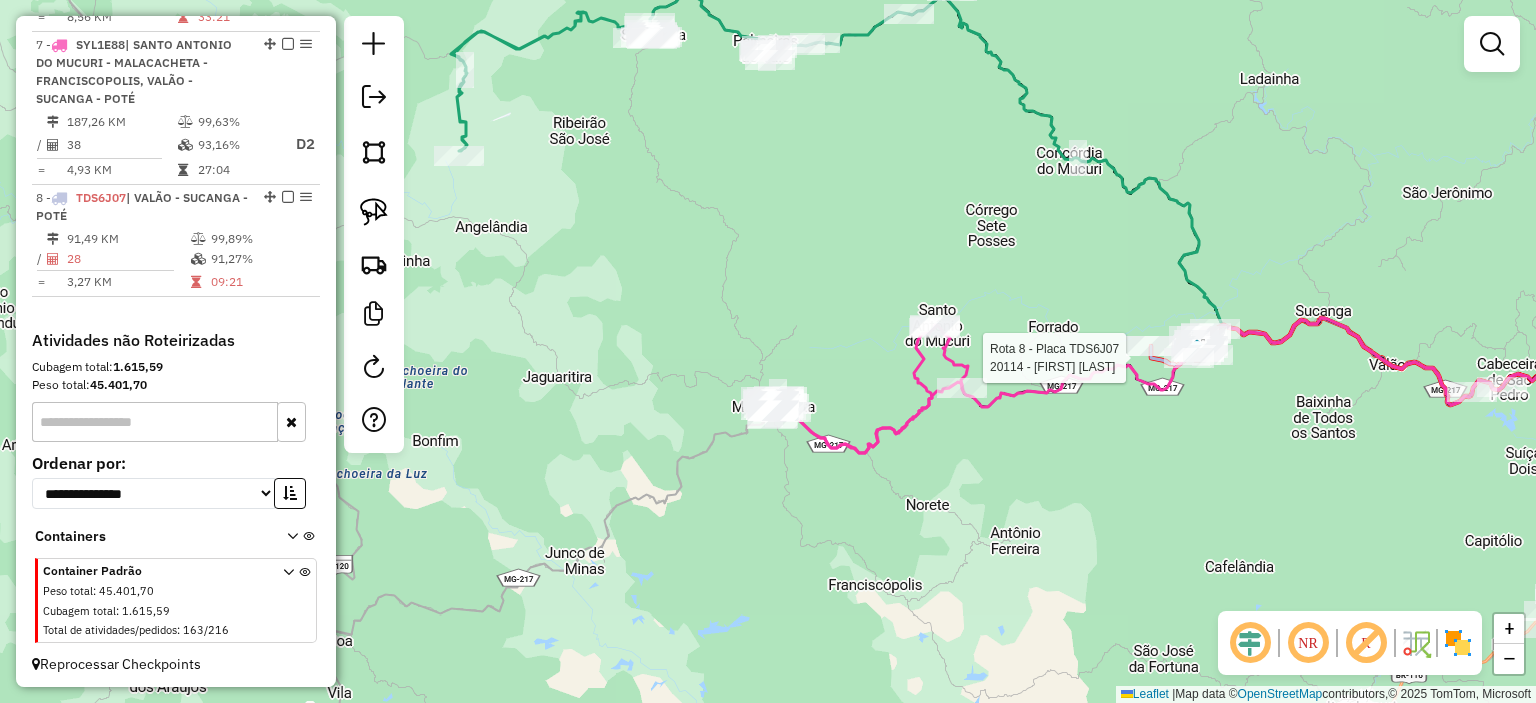 select on "*********" 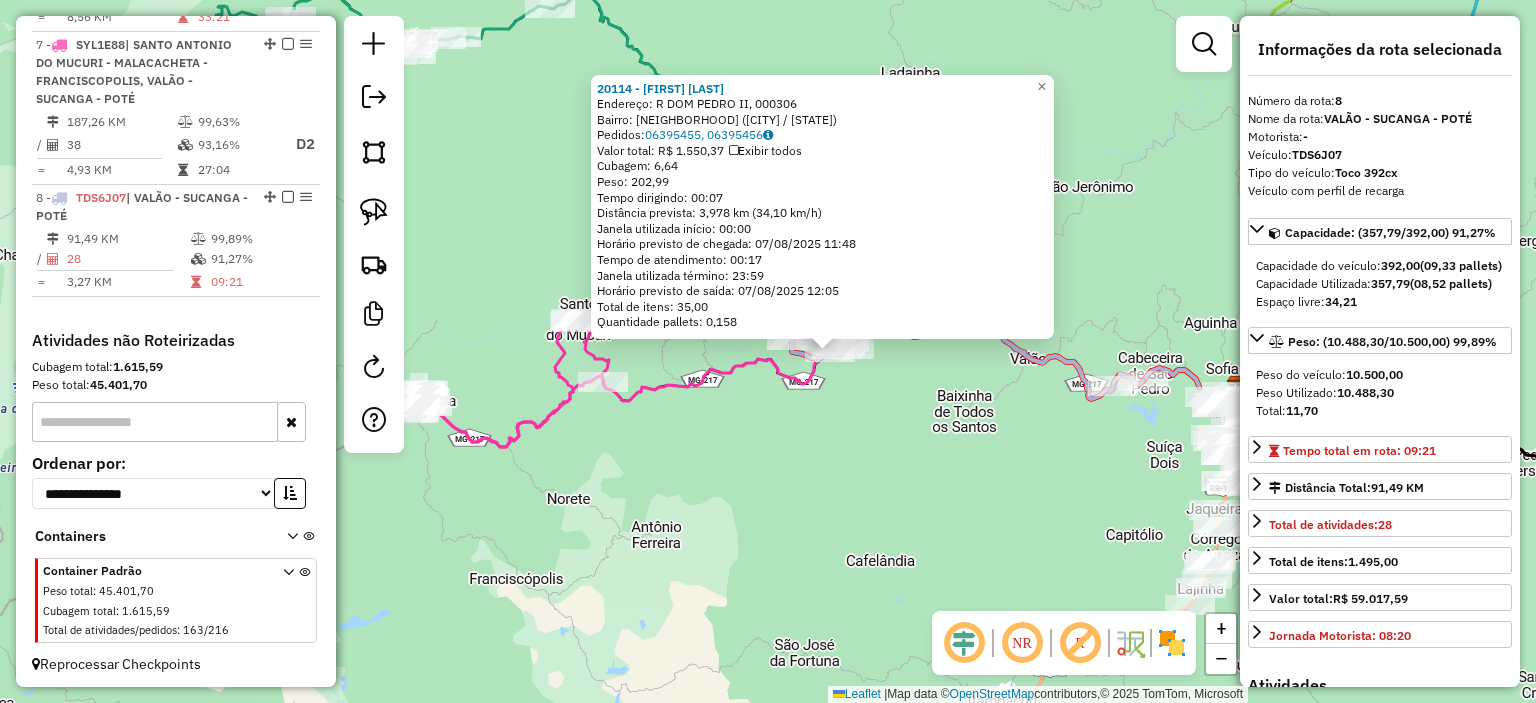 drag, startPoint x: 953, startPoint y: 487, endPoint x: 1015, endPoint y: 487, distance: 62 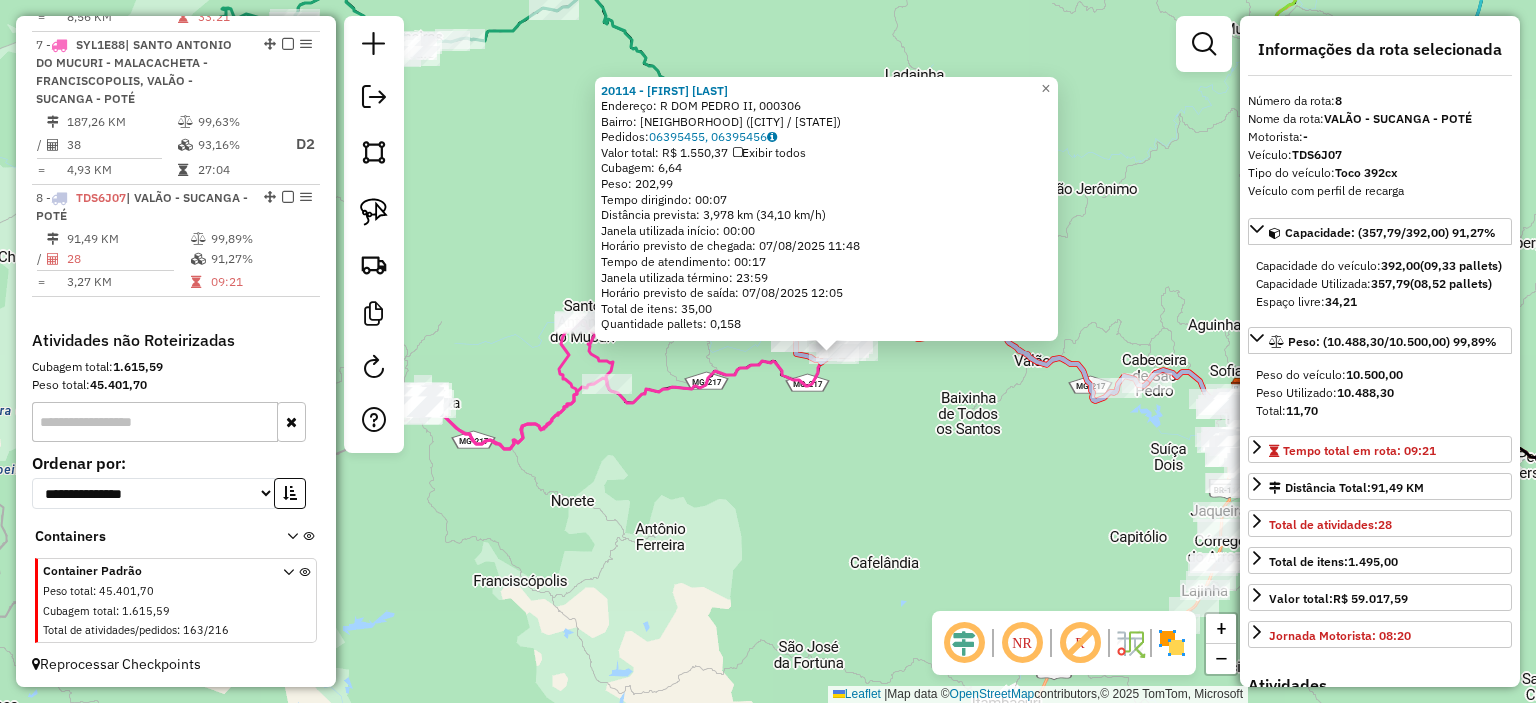drag, startPoint x: 870, startPoint y: 476, endPoint x: 928, endPoint y: 499, distance: 62.39391 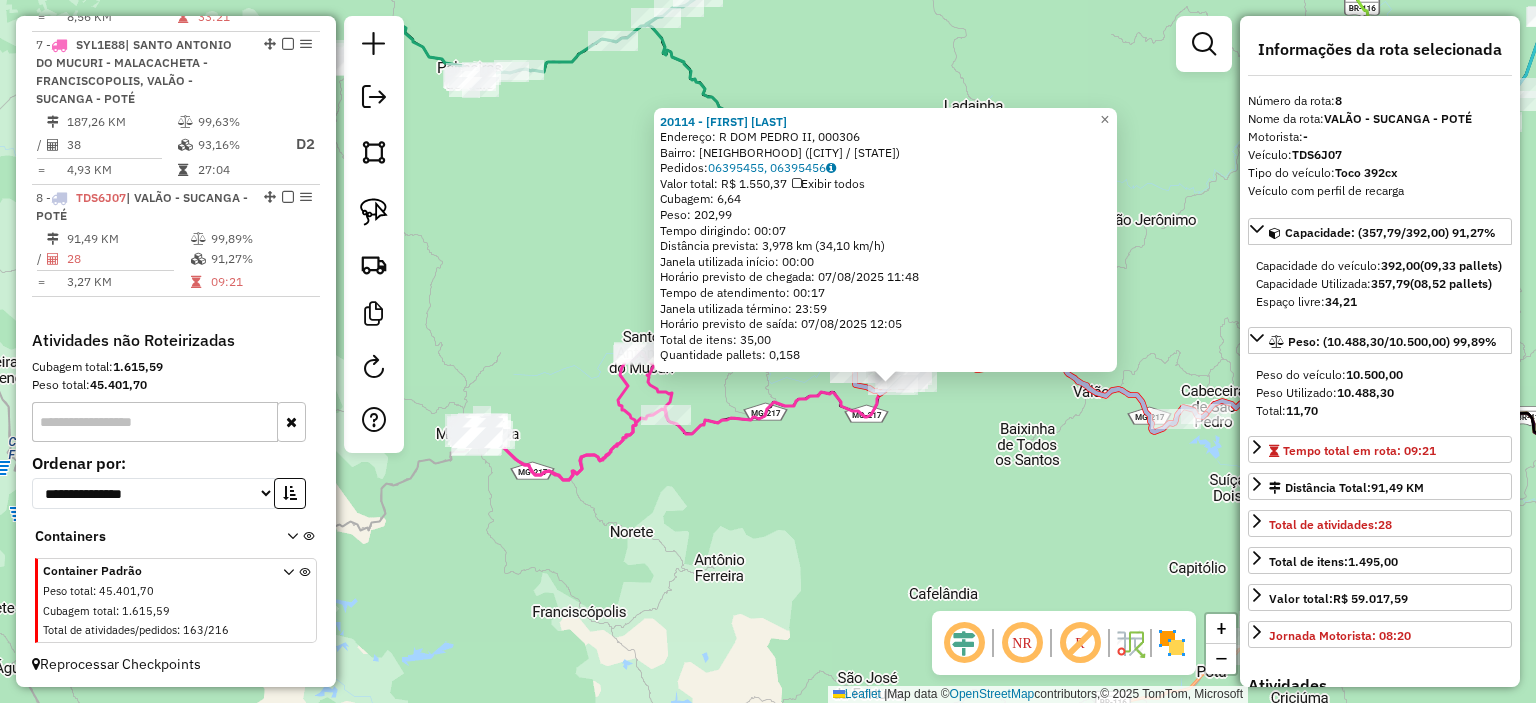 click on "20114 - JOSE RUBENS ESTEVES  Endereço: R   DOM PEDRO II,                 000306   Bairro: FLORESTA (POTE / MG)   Pedidos:  06395455, 06395456   Valor total: R$ 1.550,37   Exibir todos   Cubagem: 6,64  Peso: 202,99  Tempo dirigindo: 00:07   Distância prevista: 3,978 km (34,10 km/h)   Janela utilizada início: 00:00   Horário previsto de chegada: 07/08/2025 11:48   Tempo de atendimento: 00:17   Janela utilizada término: 23:59   Horário previsto de saída: 07/08/2025 12:05   Total de itens: 35,00   Quantidade pallets: 0,158  × Janela de atendimento Grade de atendimento Capacidade Transportadoras Veículos Cliente Pedidos  Rotas Selecione os dias de semana para filtrar as janelas de atendimento  Seg   Ter   Qua   Qui   Sex   Sáb   Dom  Informe o período da janela de atendimento: De: Até:  Filtrar exatamente a janela do cliente  Considerar janela de atendimento padrão  Selecione os dias de semana para filtrar as grades de atendimento  Seg   Ter   Qua   Qui   Sex   Sáb   Dom   Peso mínimo:   De:   De:" 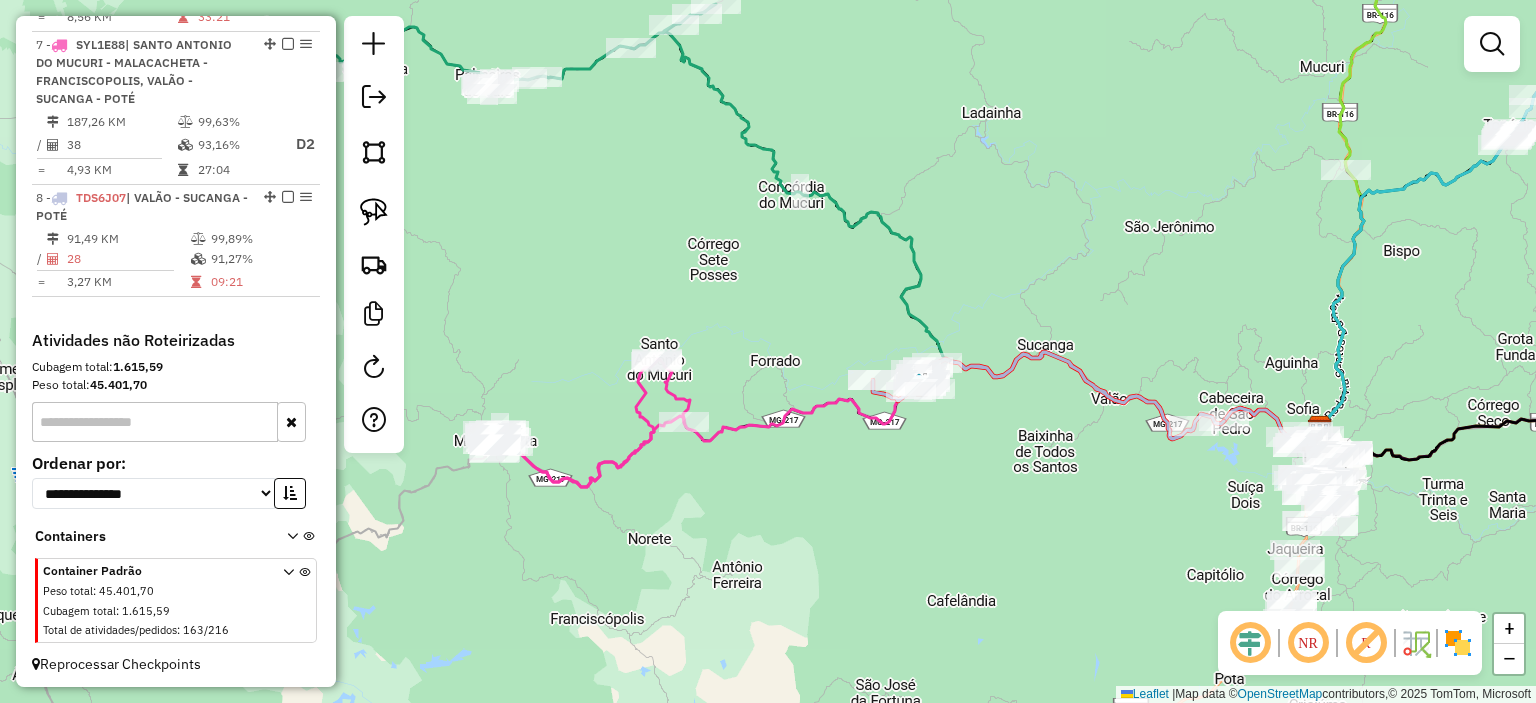 drag, startPoint x: 784, startPoint y: 491, endPoint x: 932, endPoint y: 503, distance: 148.48569 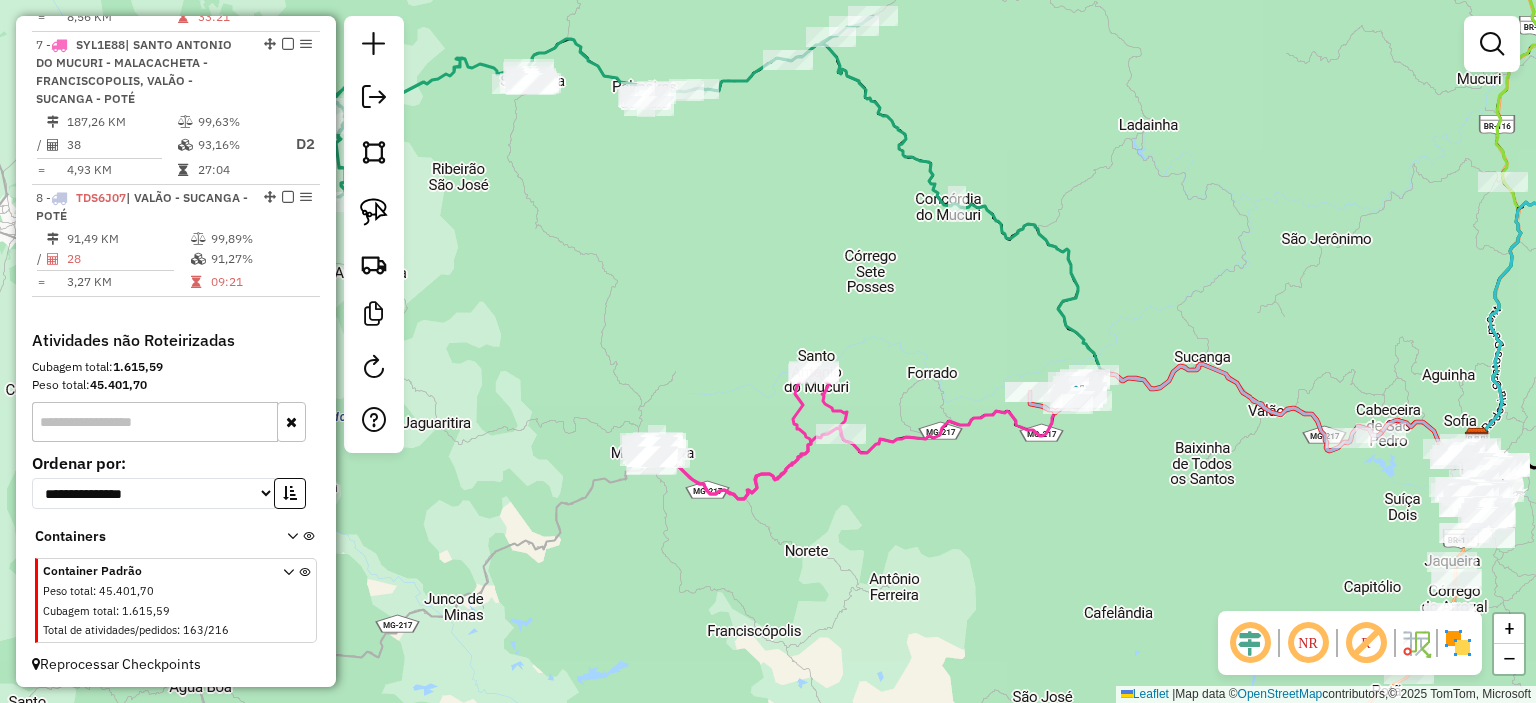 drag, startPoint x: 780, startPoint y: 523, endPoint x: 792, endPoint y: 485, distance: 39.849716 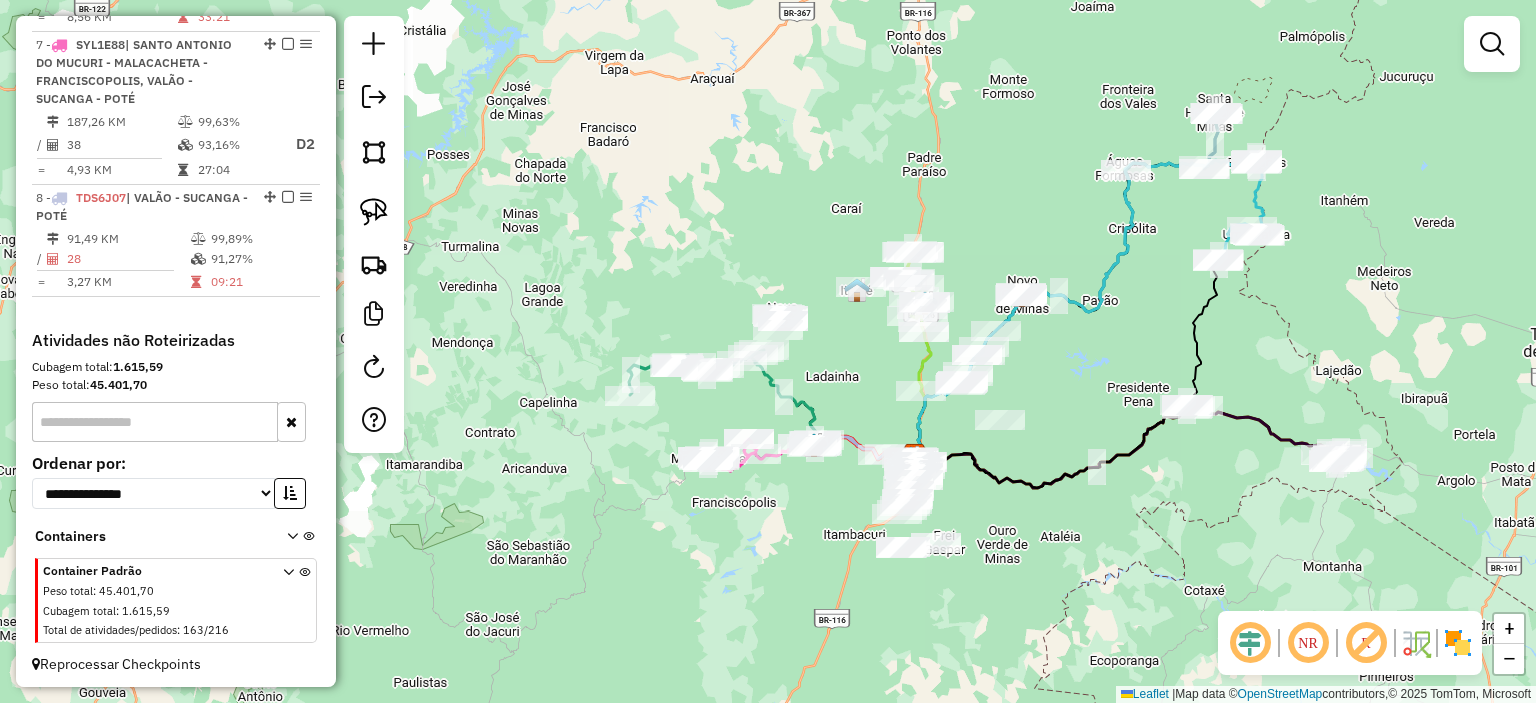 drag, startPoint x: 808, startPoint y: 486, endPoint x: 765, endPoint y: 474, distance: 44.64303 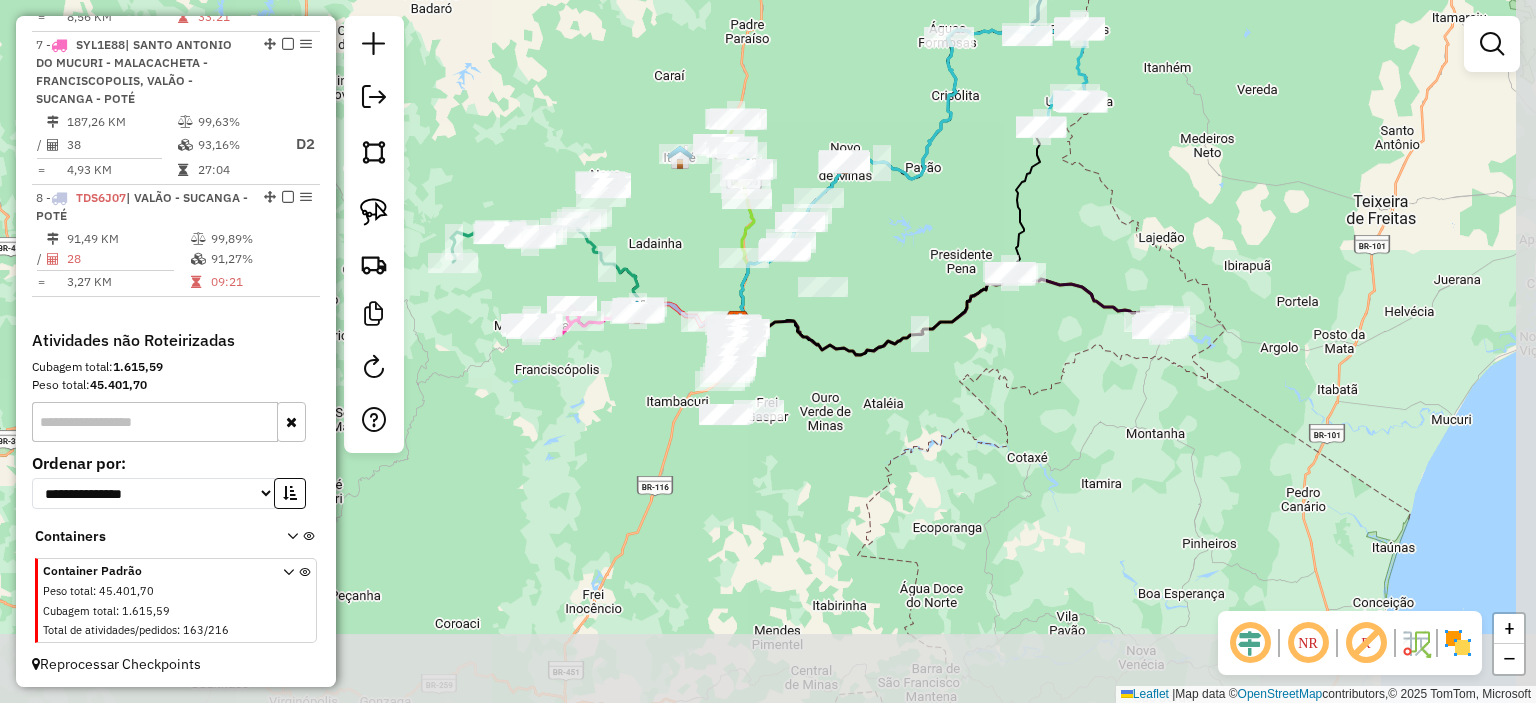 drag, startPoint x: 1031, startPoint y: 385, endPoint x: 900, endPoint y: 255, distance: 184.55623 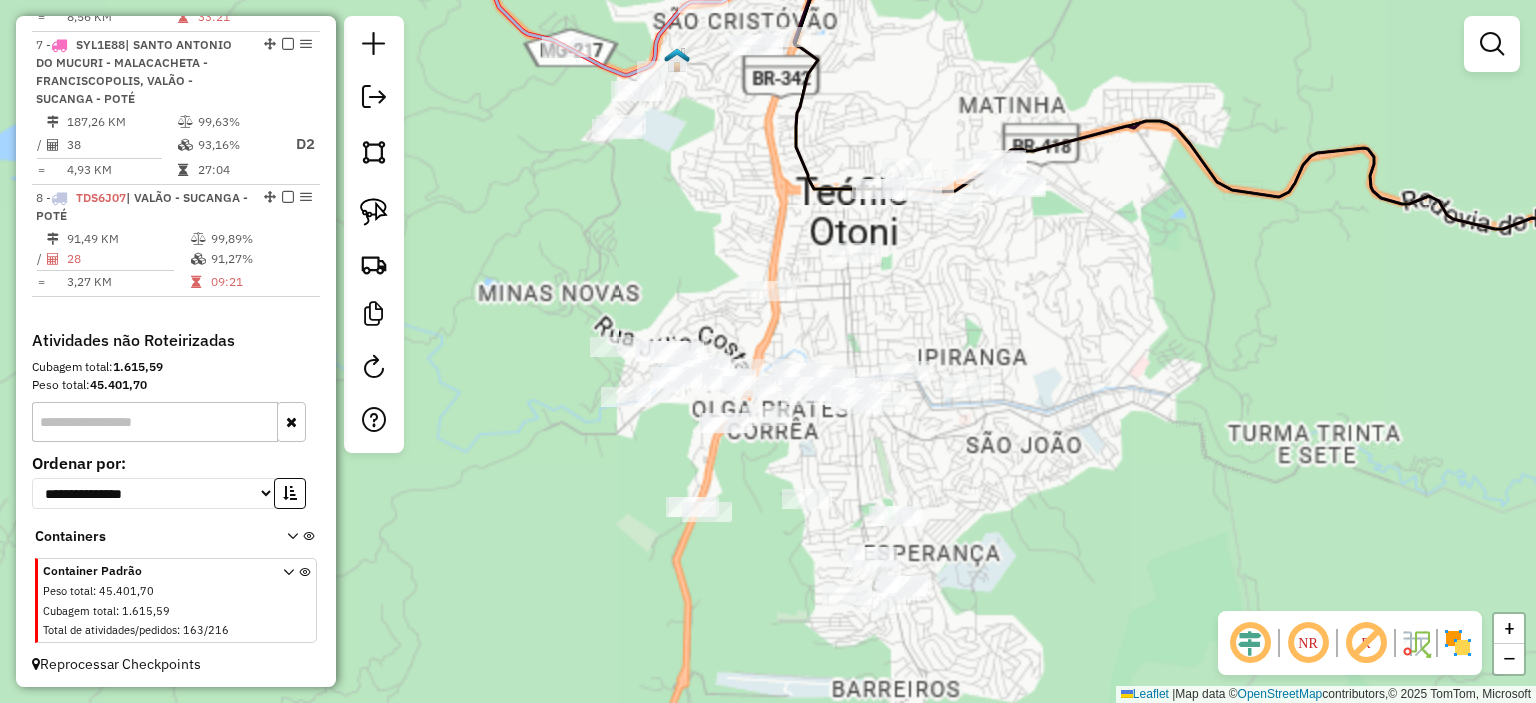 drag, startPoint x: 726, startPoint y: 267, endPoint x: 740, endPoint y: 319, distance: 53.851646 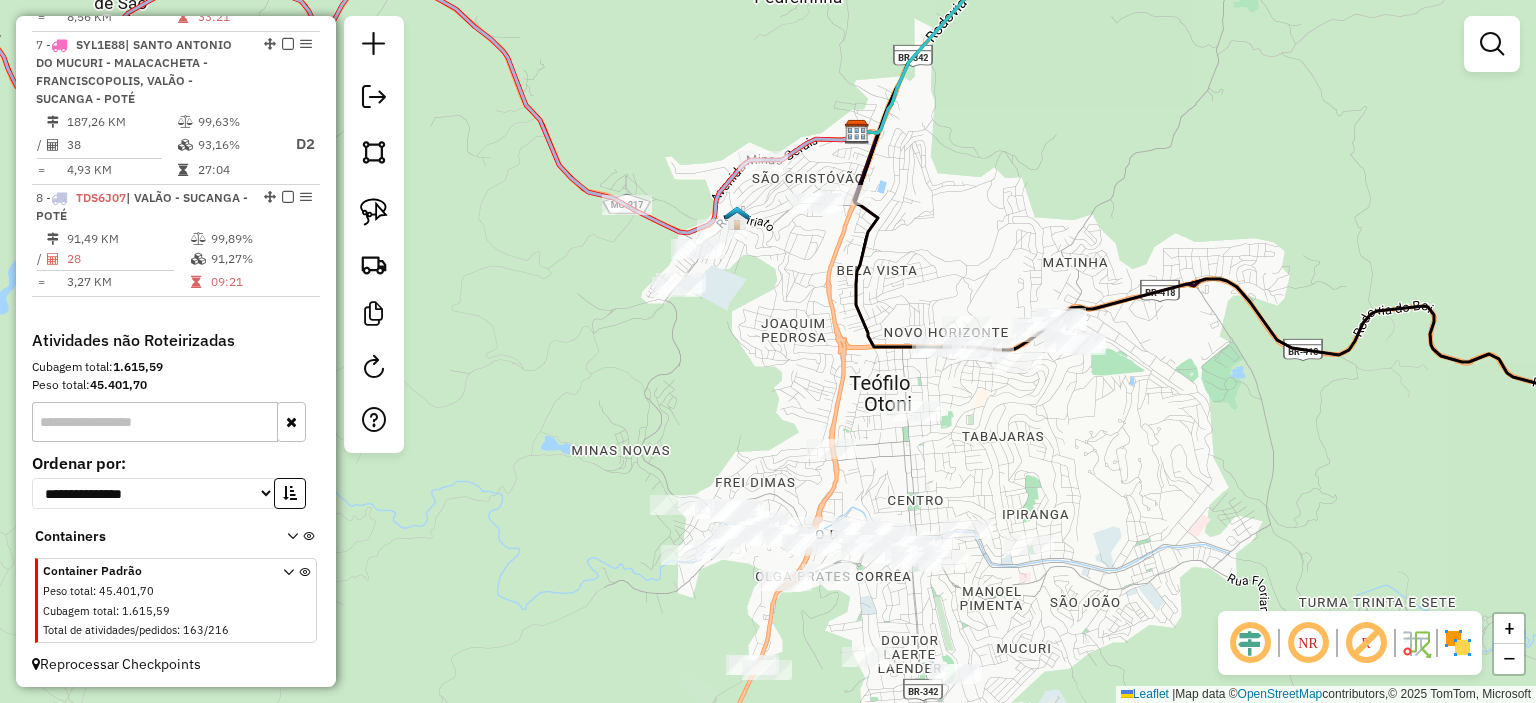 drag, startPoint x: 788, startPoint y: 349, endPoint x: 812, endPoint y: 354, distance: 24.5153 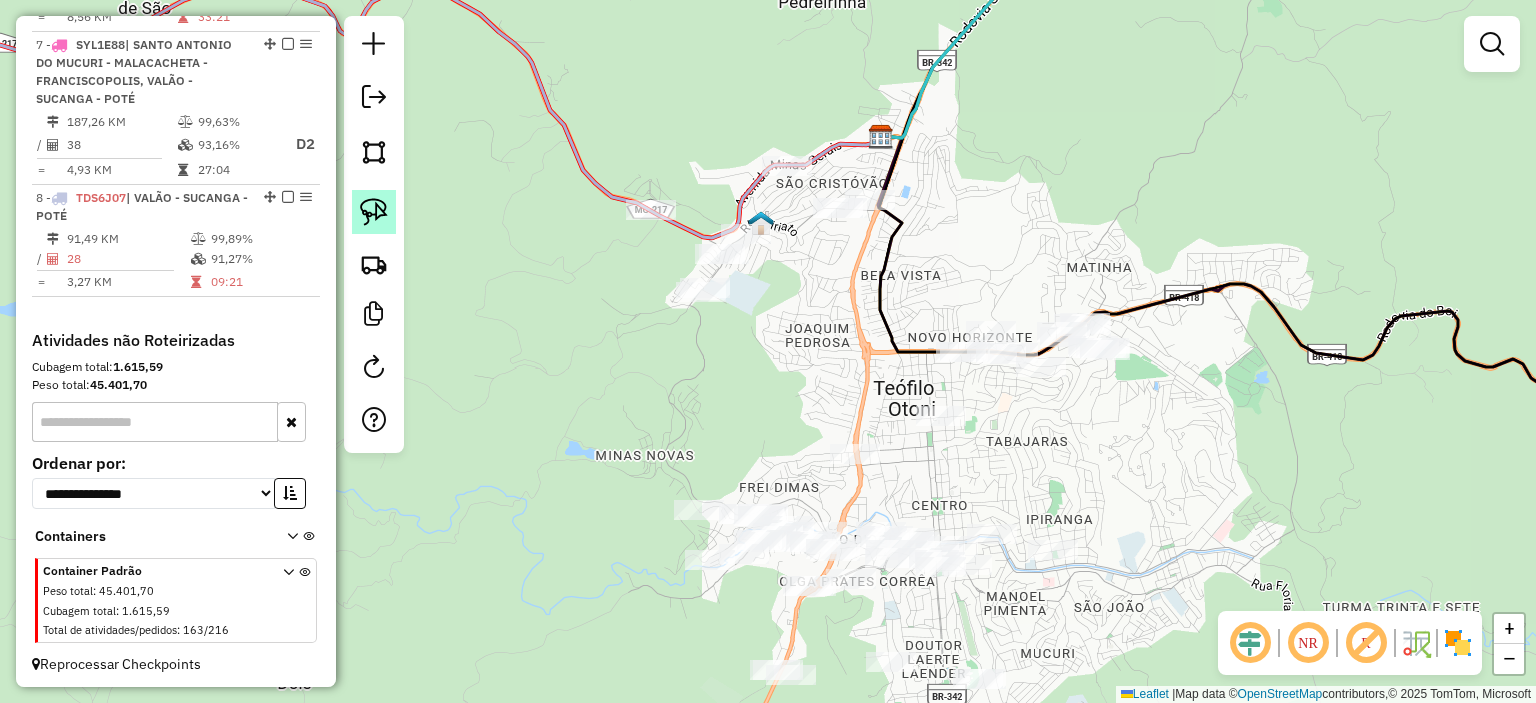 click 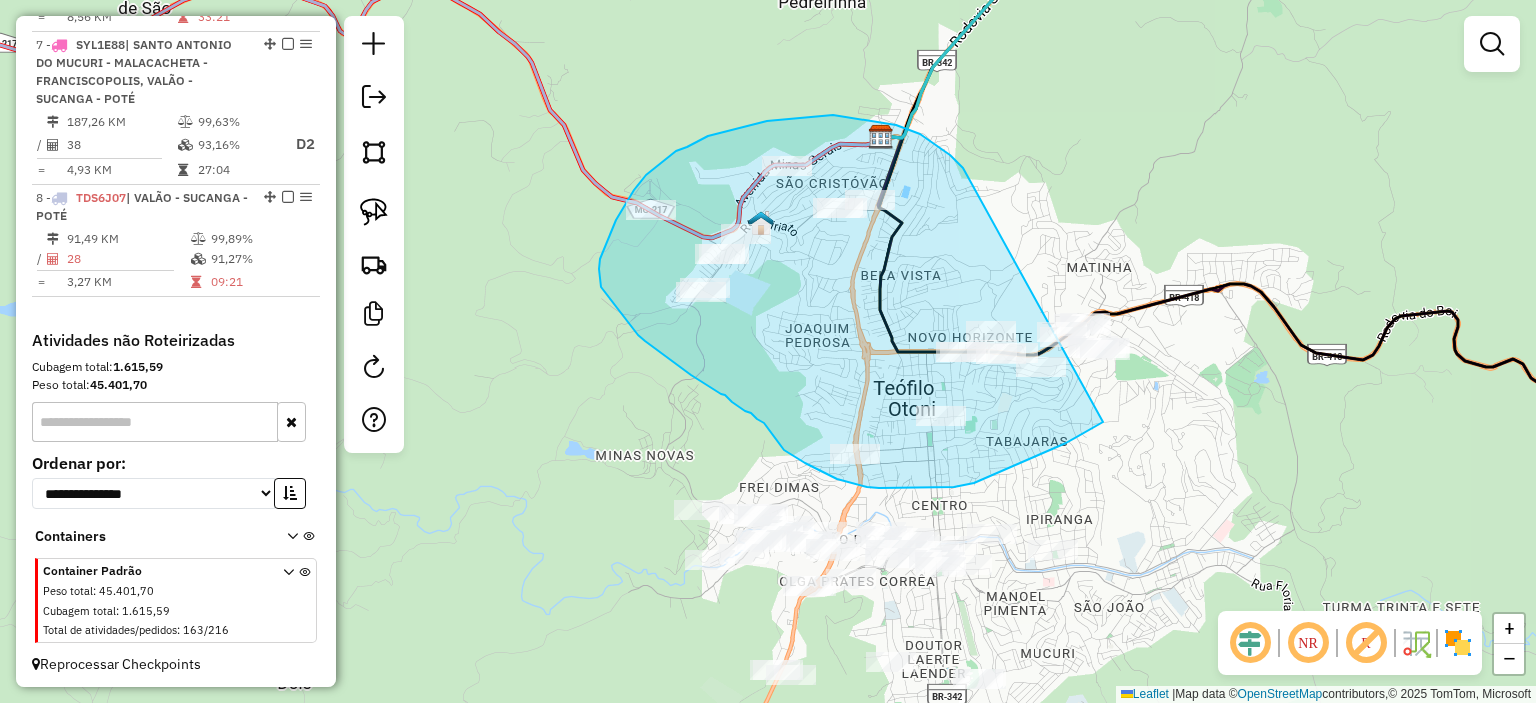 drag, startPoint x: 896, startPoint y: 125, endPoint x: 1216, endPoint y: 327, distance: 378.42303 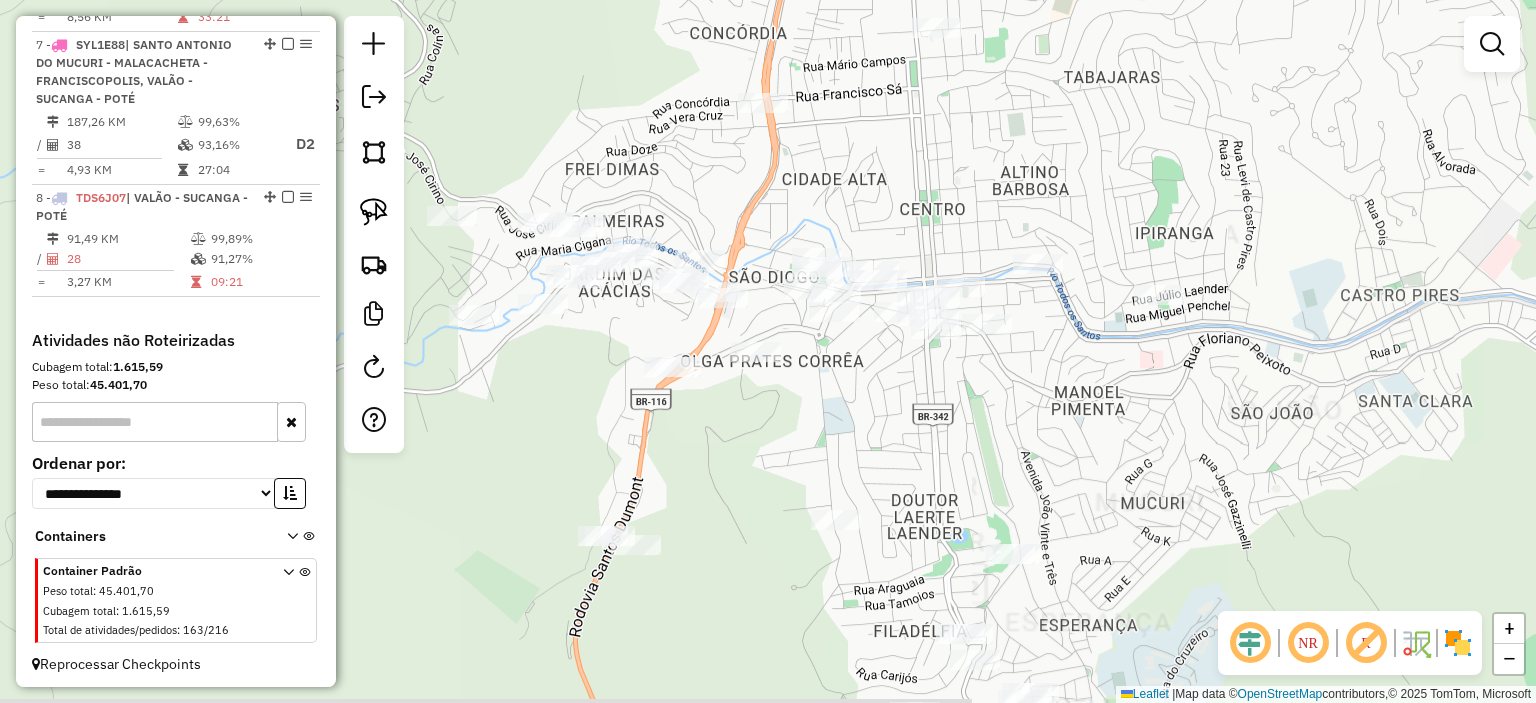 drag, startPoint x: 895, startPoint y: 626, endPoint x: 864, endPoint y: 326, distance: 301.5974 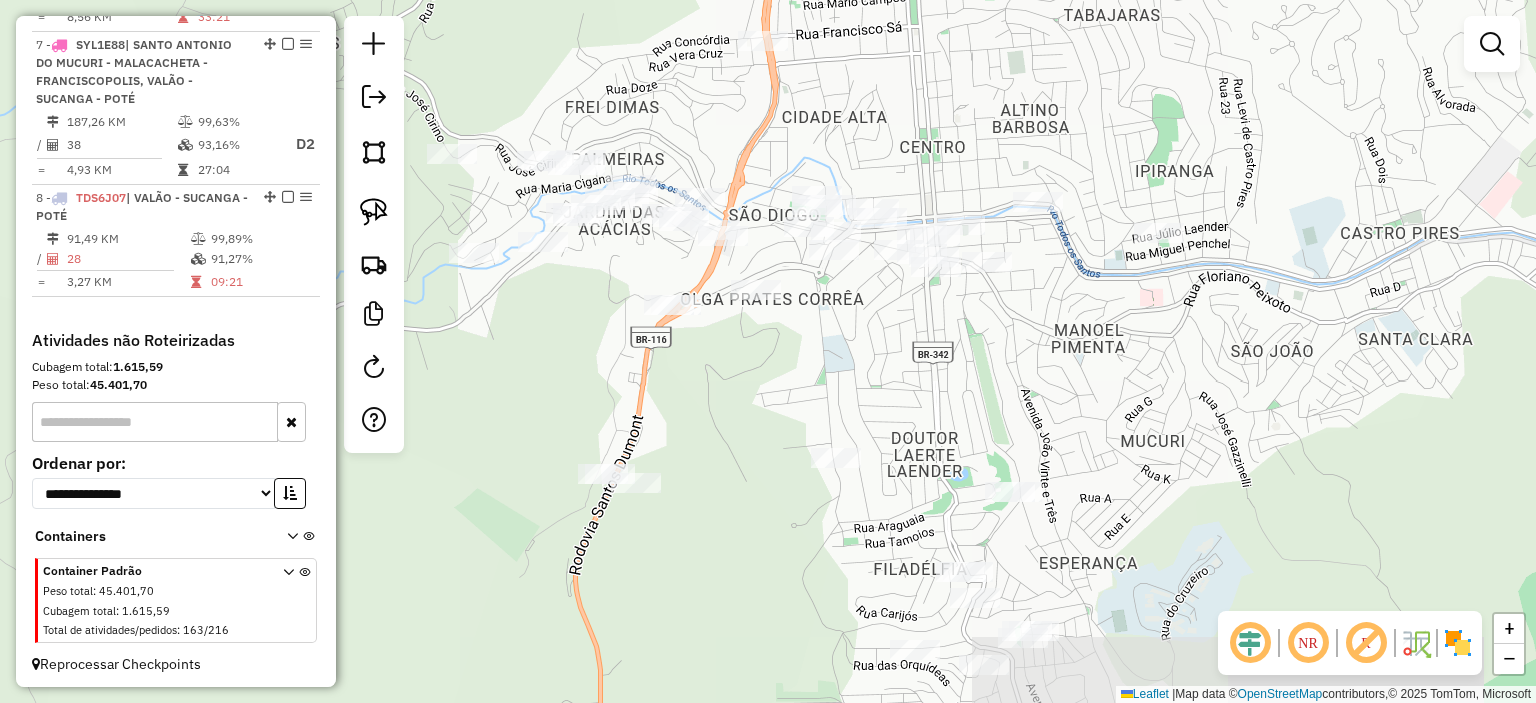 drag, startPoint x: 824, startPoint y: 352, endPoint x: 796, endPoint y: 360, distance: 29.12044 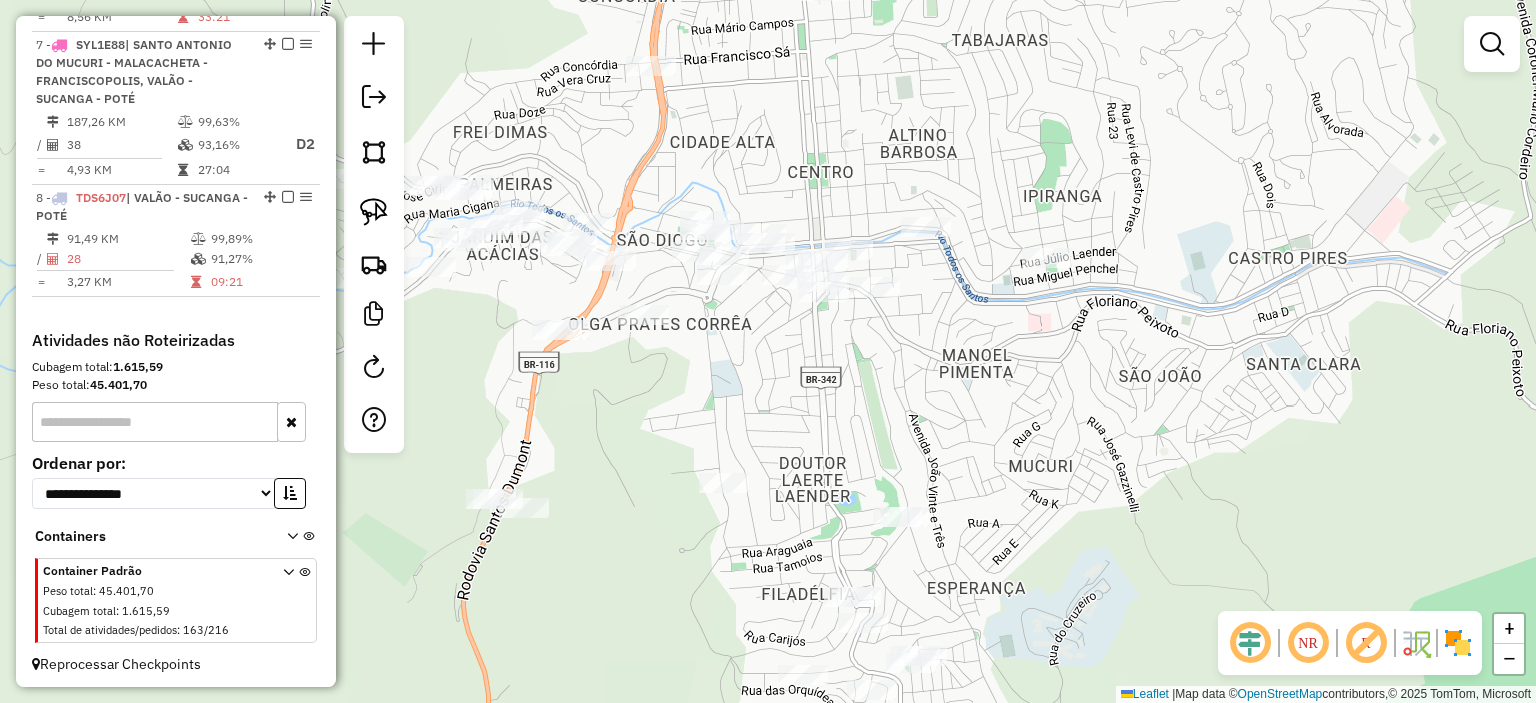 drag, startPoint x: 814, startPoint y: 369, endPoint x: 836, endPoint y: 371, distance: 22.090721 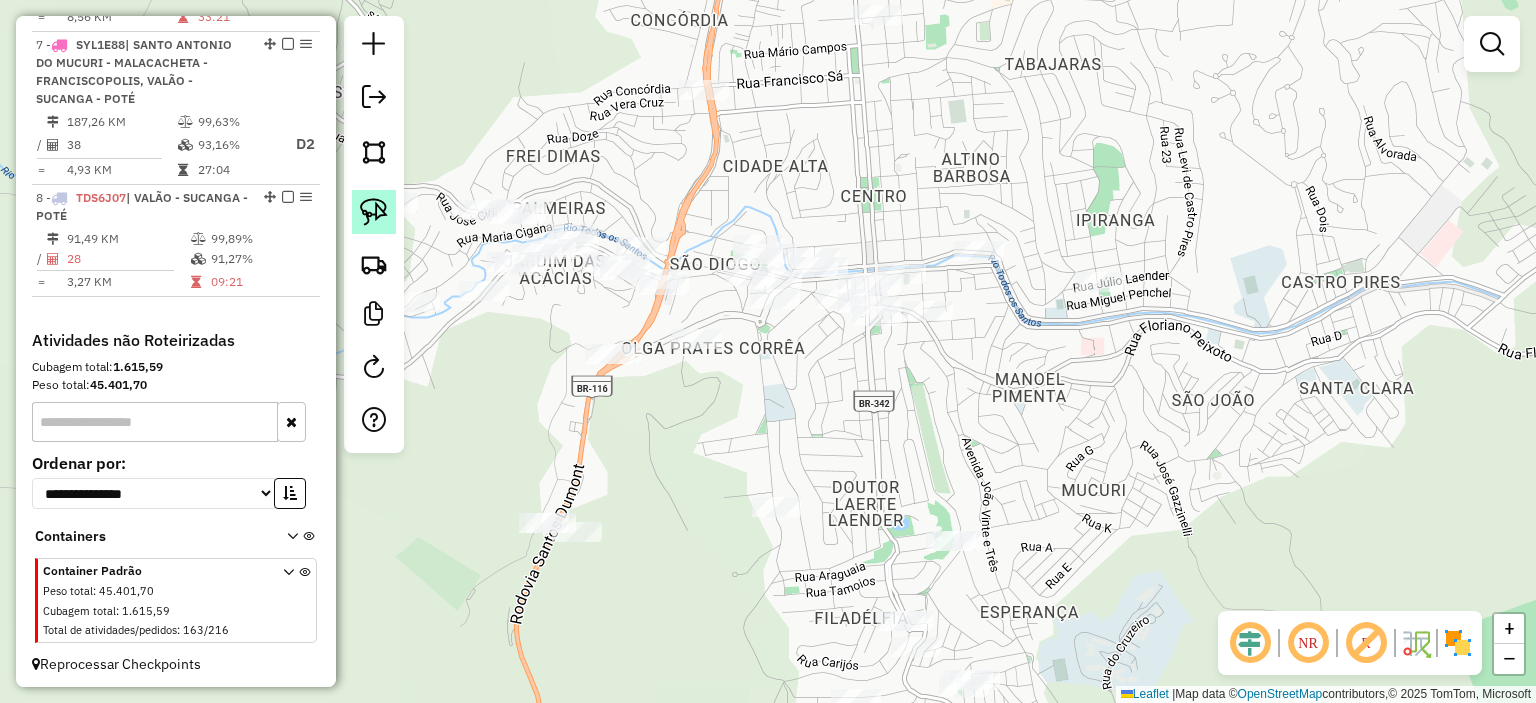 click 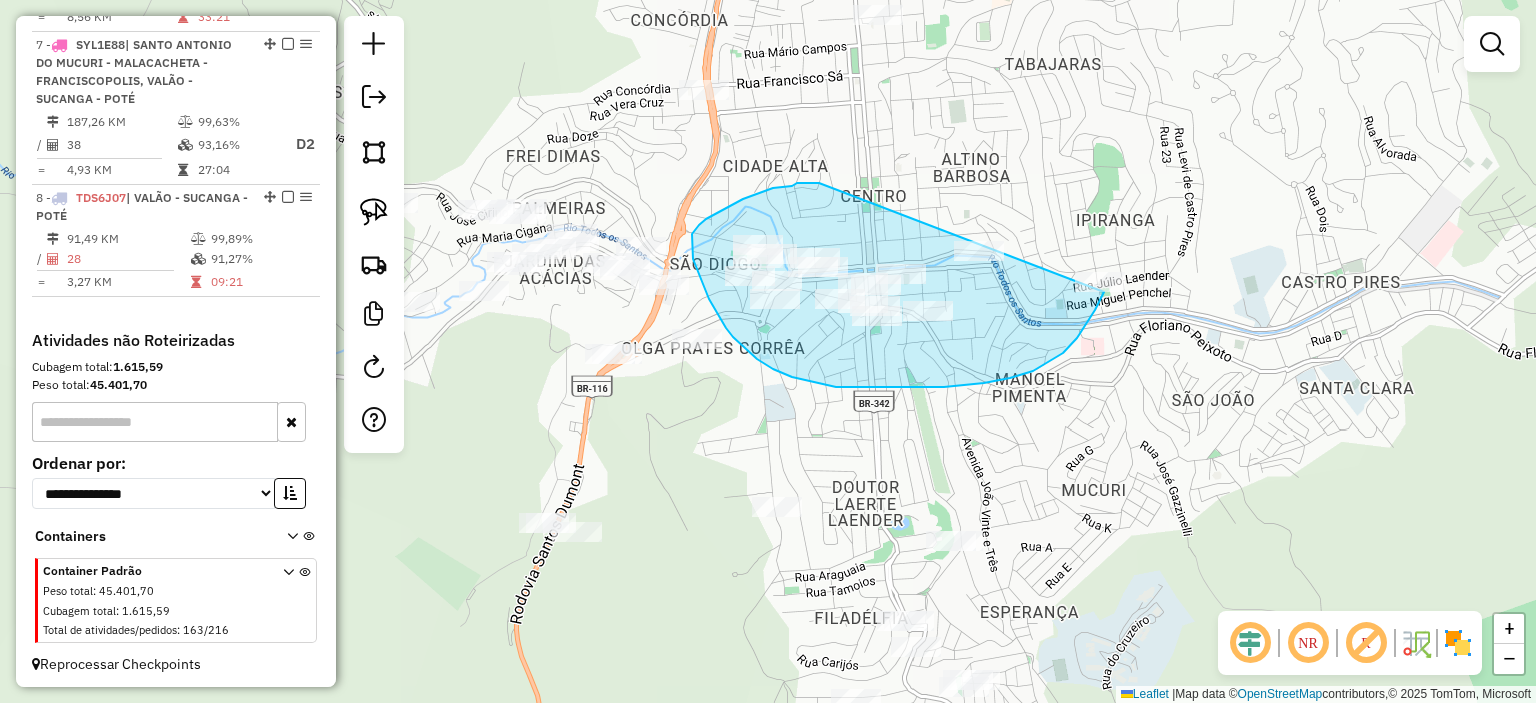 drag, startPoint x: 743, startPoint y: 199, endPoint x: 1116, endPoint y: 238, distance: 375.03333 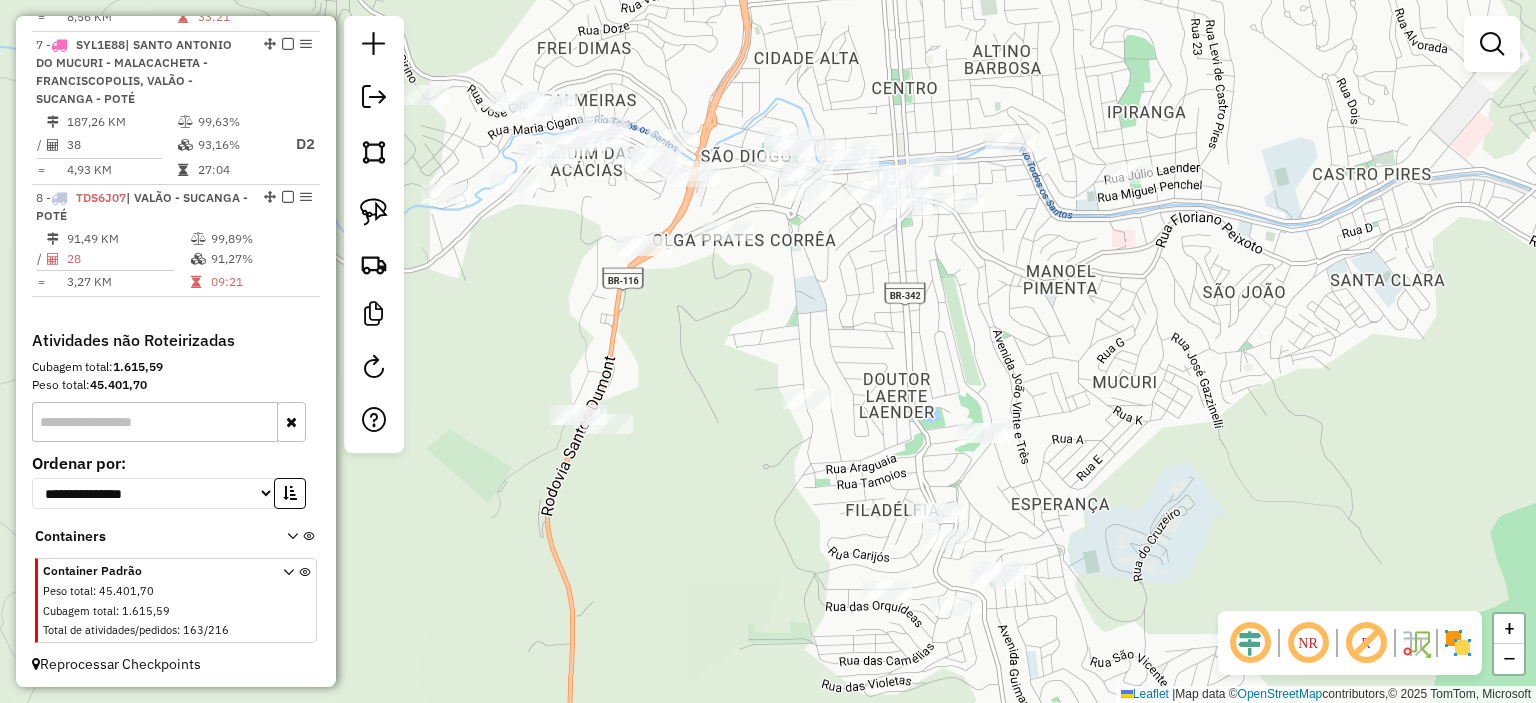 drag, startPoint x: 956, startPoint y: 457, endPoint x: 1003, endPoint y: 323, distance: 142.00352 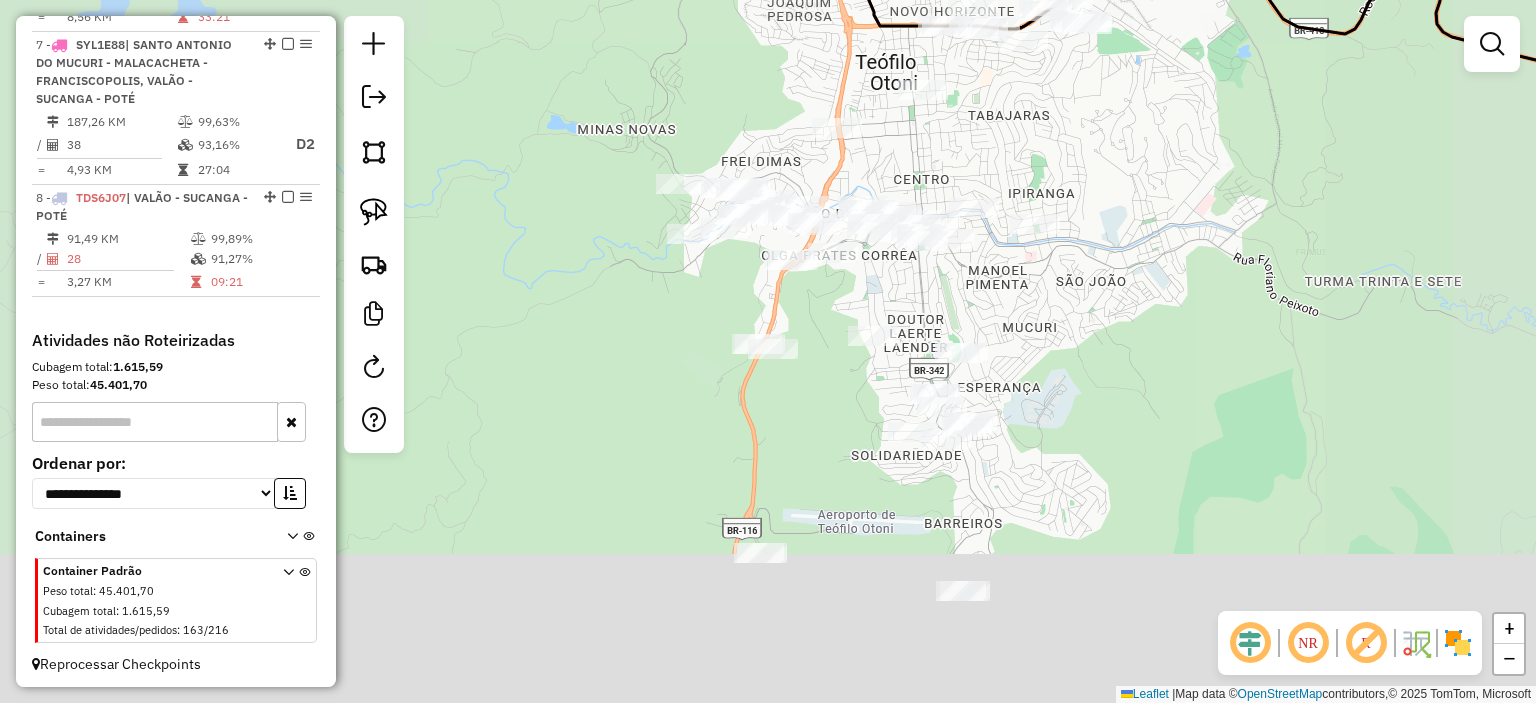 drag, startPoint x: 993, startPoint y: 298, endPoint x: 926, endPoint y: 304, distance: 67.26812 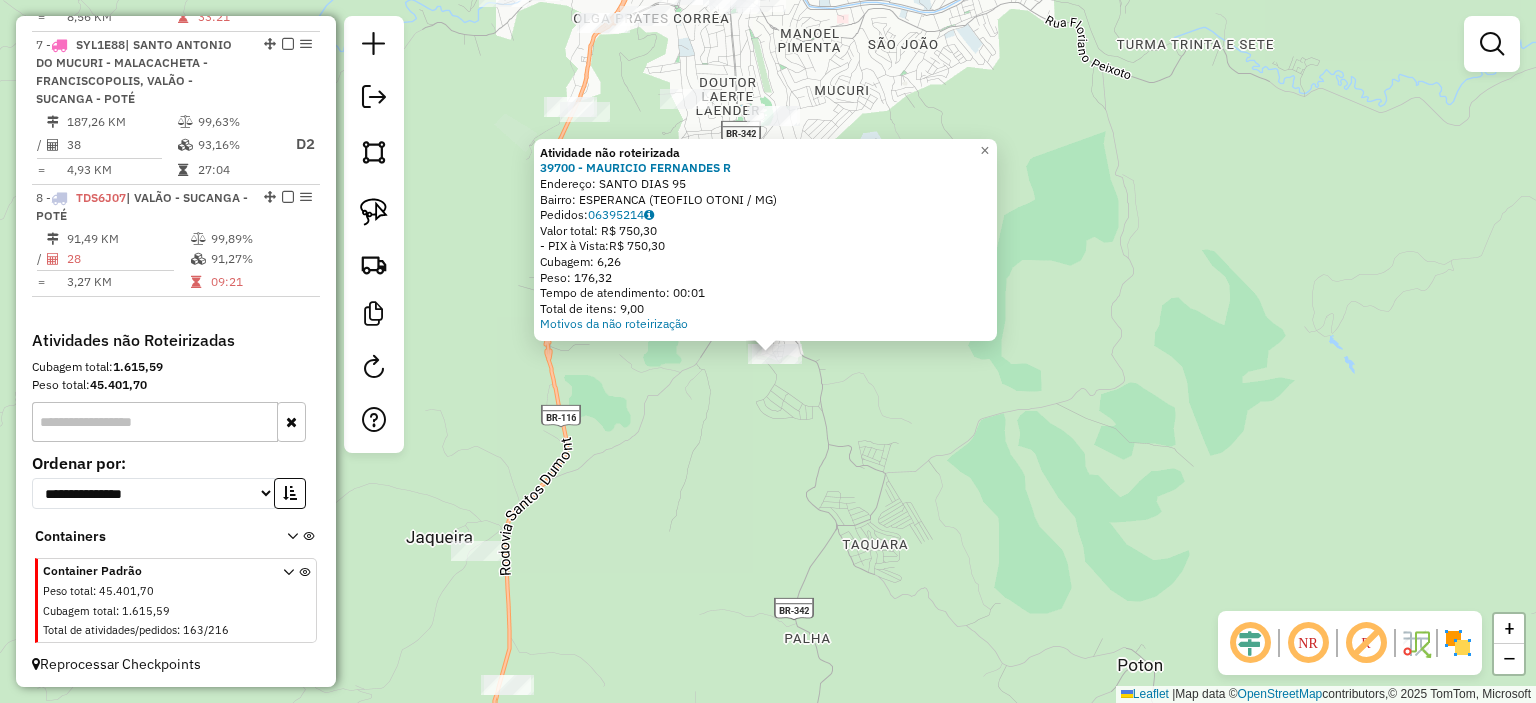 drag, startPoint x: 760, startPoint y: 437, endPoint x: 800, endPoint y: 465, distance: 48.82622 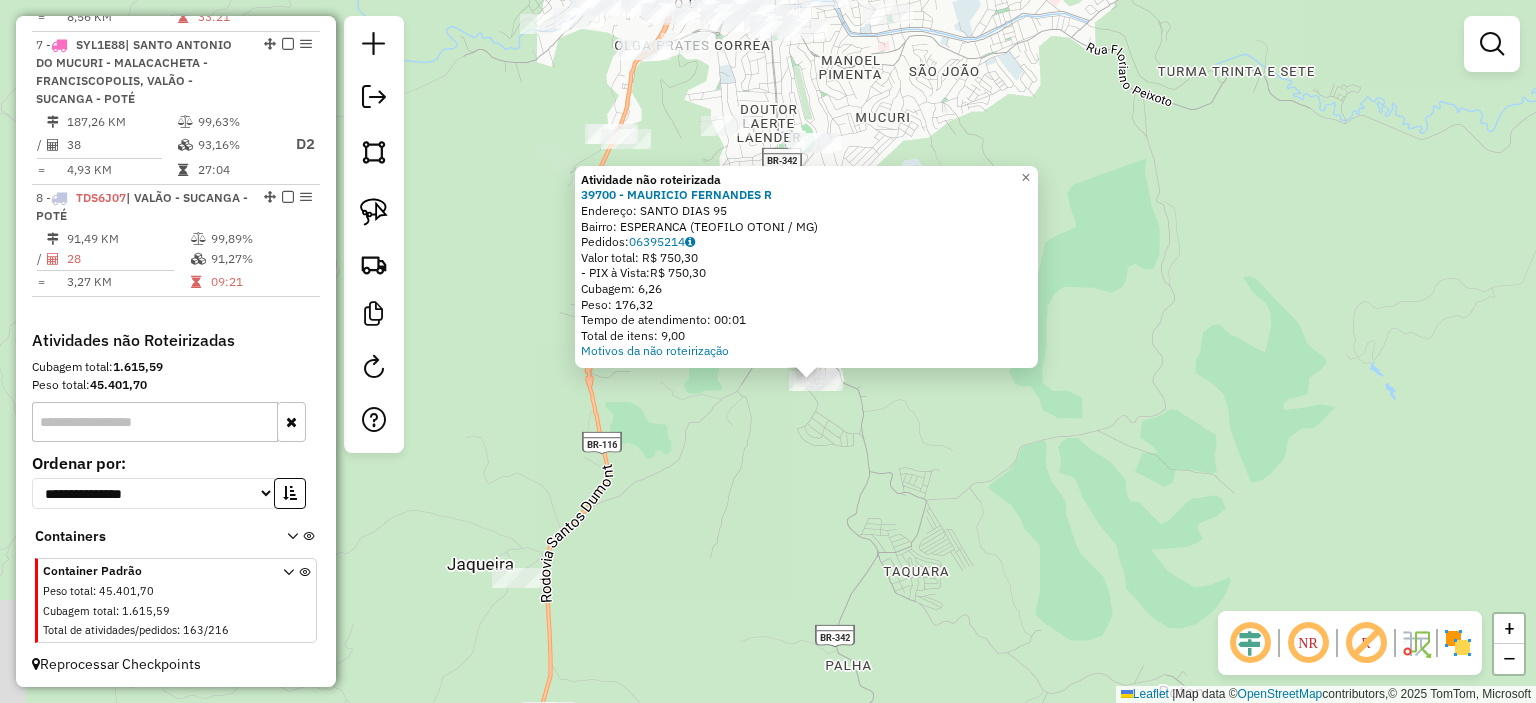click on "Atividade não roteirizada 39700 - MAURICIO FERNANDES R  Endereço:  SANTO DIAS 95   Bairro: ESPERANCA (TEOFILO OTONI / MG)   Pedidos:  06395214   Valor total: R$ 750,30   - PIX à Vista:  R$ 750,30   Cubagem: 6,26   Peso: 176,32   Tempo de atendimento: 00:01   Total de itens: 9,00  Motivos da não roteirização × Janela de atendimento Grade de atendimento Capacidade Transportadoras Veículos Cliente Pedidos  Rotas Selecione os dias de semana para filtrar as janelas de atendimento  Seg   Ter   Qua   Qui   Sex   Sáb   Dom  Informe o período da janela de atendimento: De: Até:  Filtrar exatamente a janela do cliente  Considerar janela de atendimento padrão  Selecione os dias de semana para filtrar as grades de atendimento  Seg   Ter   Qua   Qui   Sex   Sáb   Dom   Considerar clientes sem dia de atendimento cadastrado  Clientes fora do dia de atendimento selecionado Filtrar as atividades entre os valores definidos abaixo:  Peso mínimo:   Peso máximo:   Cubagem mínima:   Cubagem máxima:   De:   Até:  +" 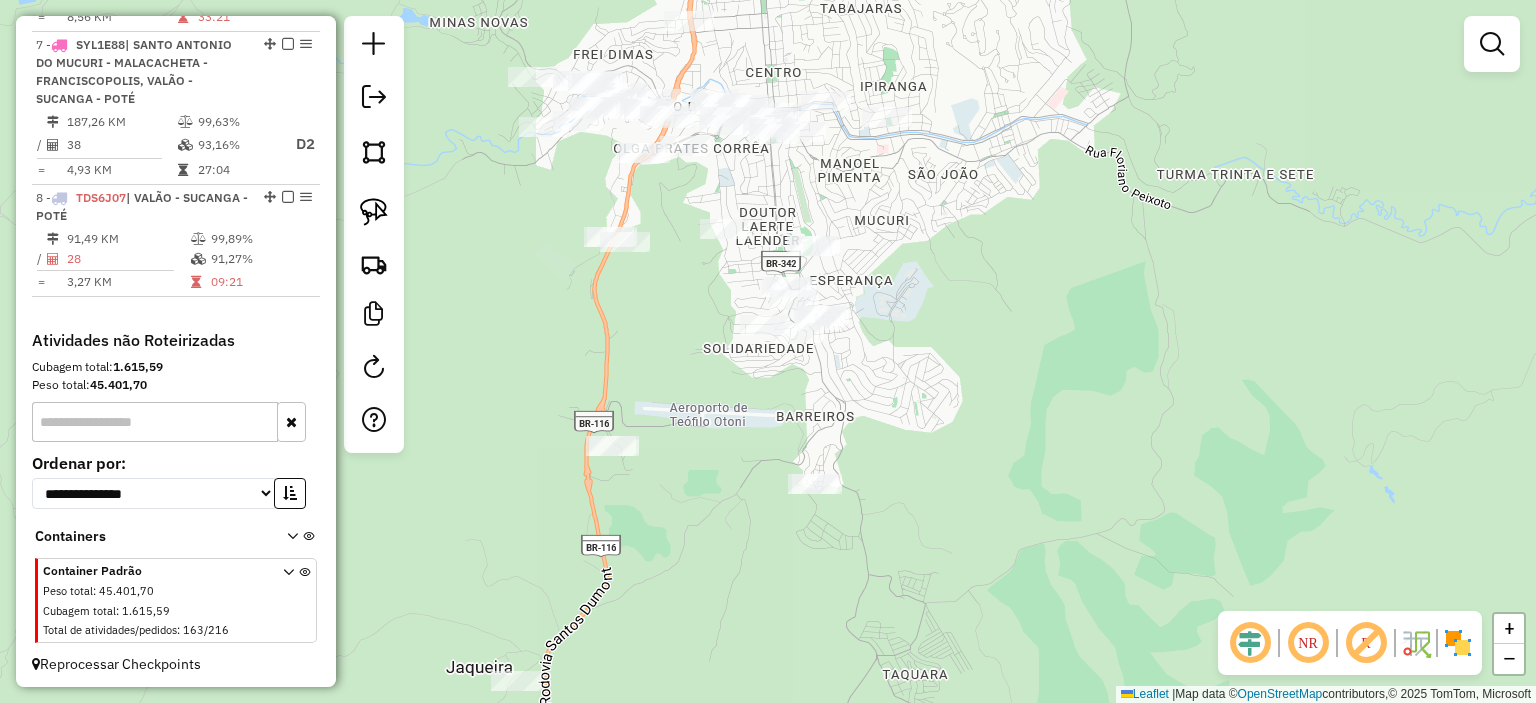 drag, startPoint x: 915, startPoint y: 473, endPoint x: 940, endPoint y: 571, distance: 101.13852 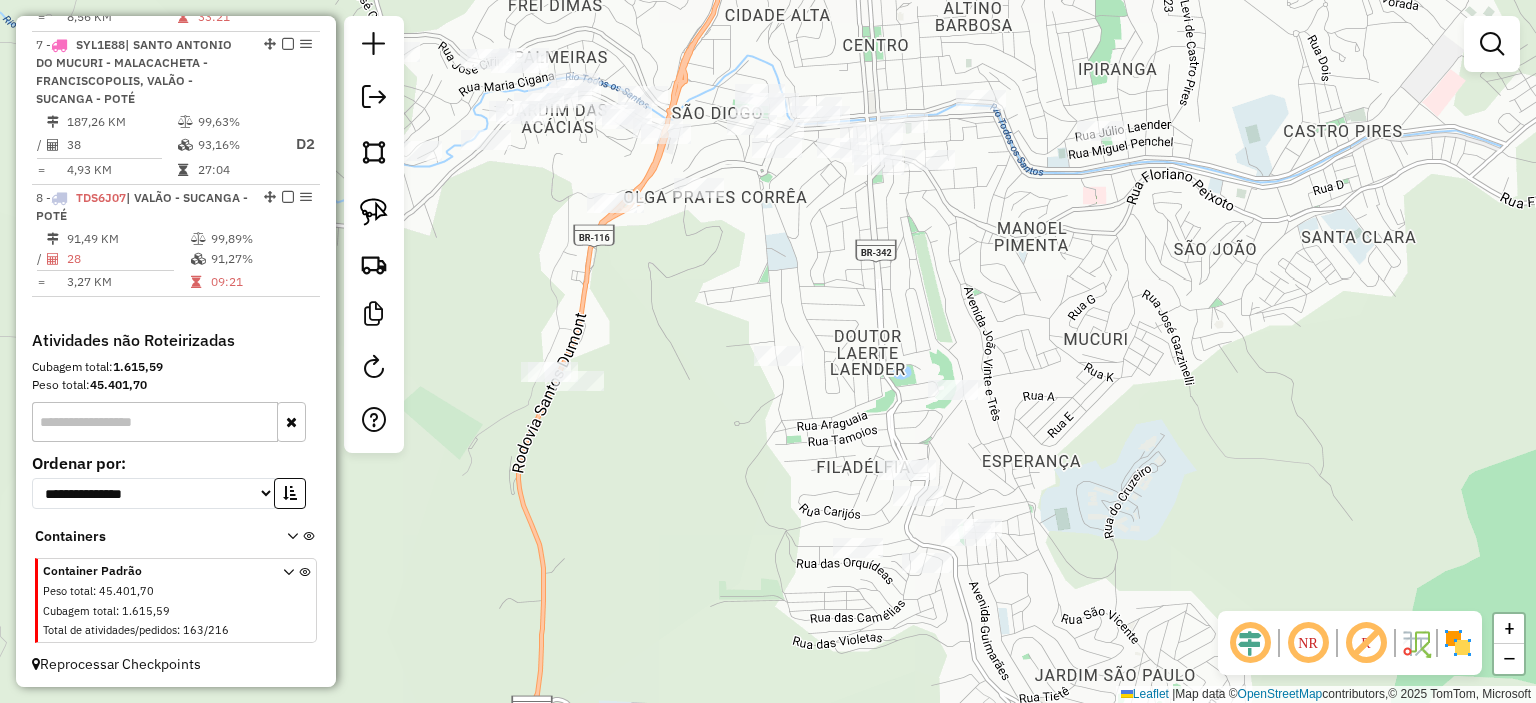 drag, startPoint x: 768, startPoint y: 423, endPoint x: 785, endPoint y: 451, distance: 32.75668 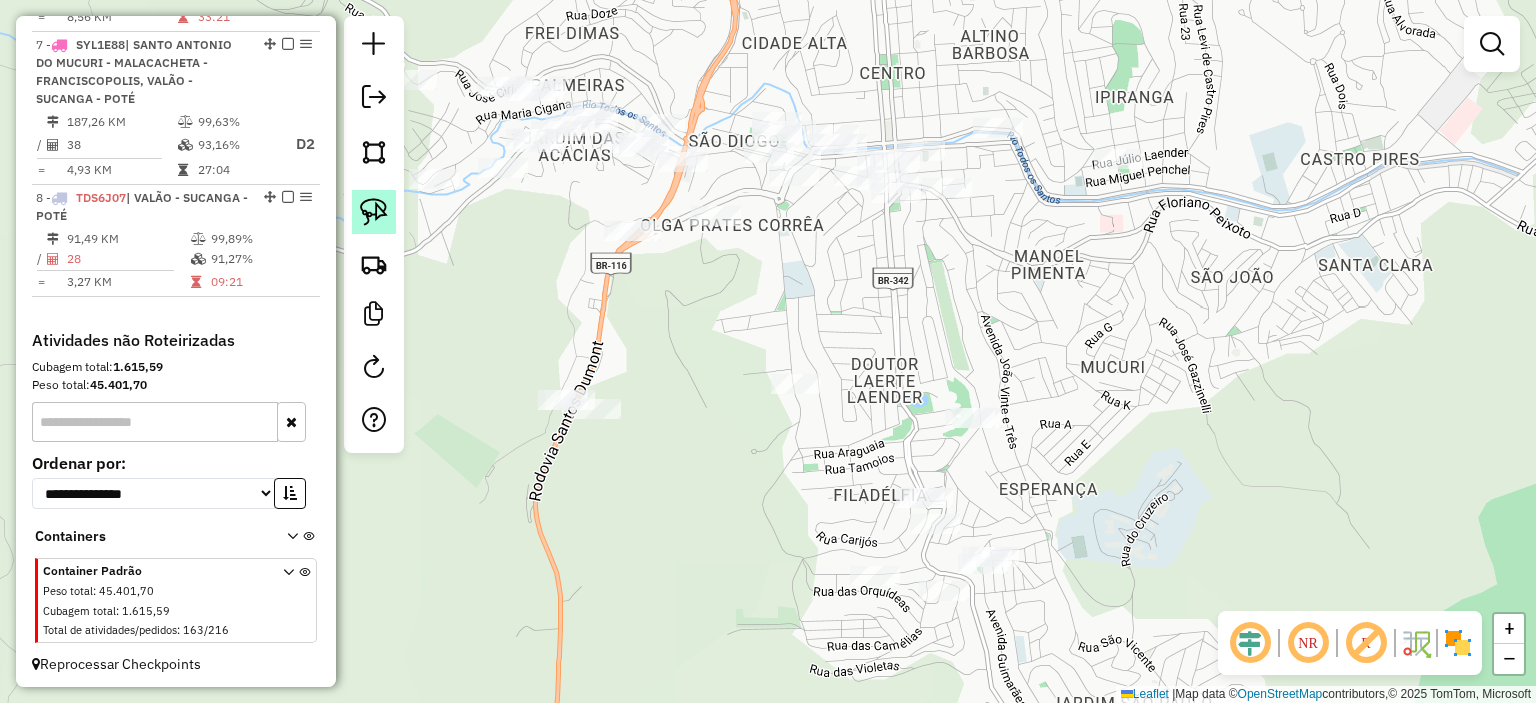 click 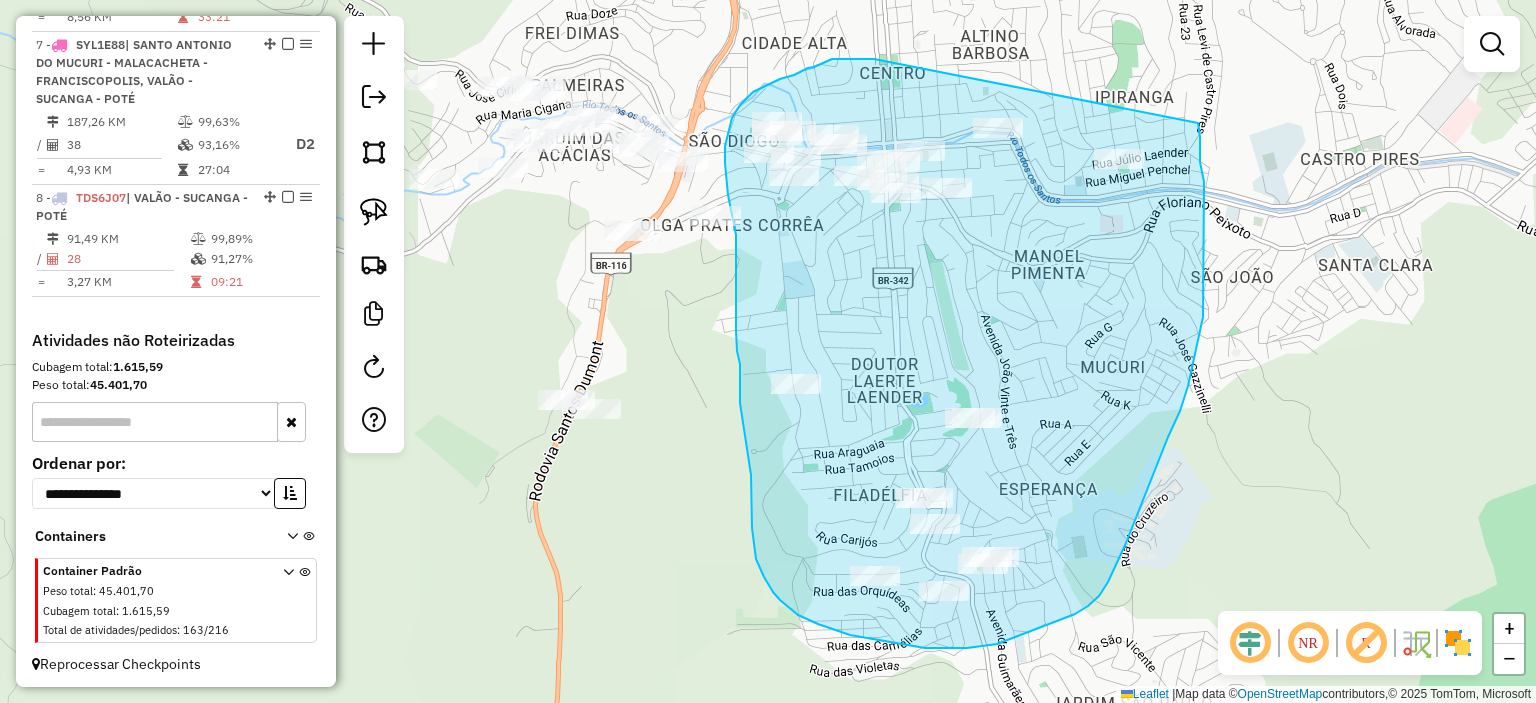 drag, startPoint x: 857, startPoint y: 58, endPoint x: 1198, endPoint y: 123, distance: 347.13974 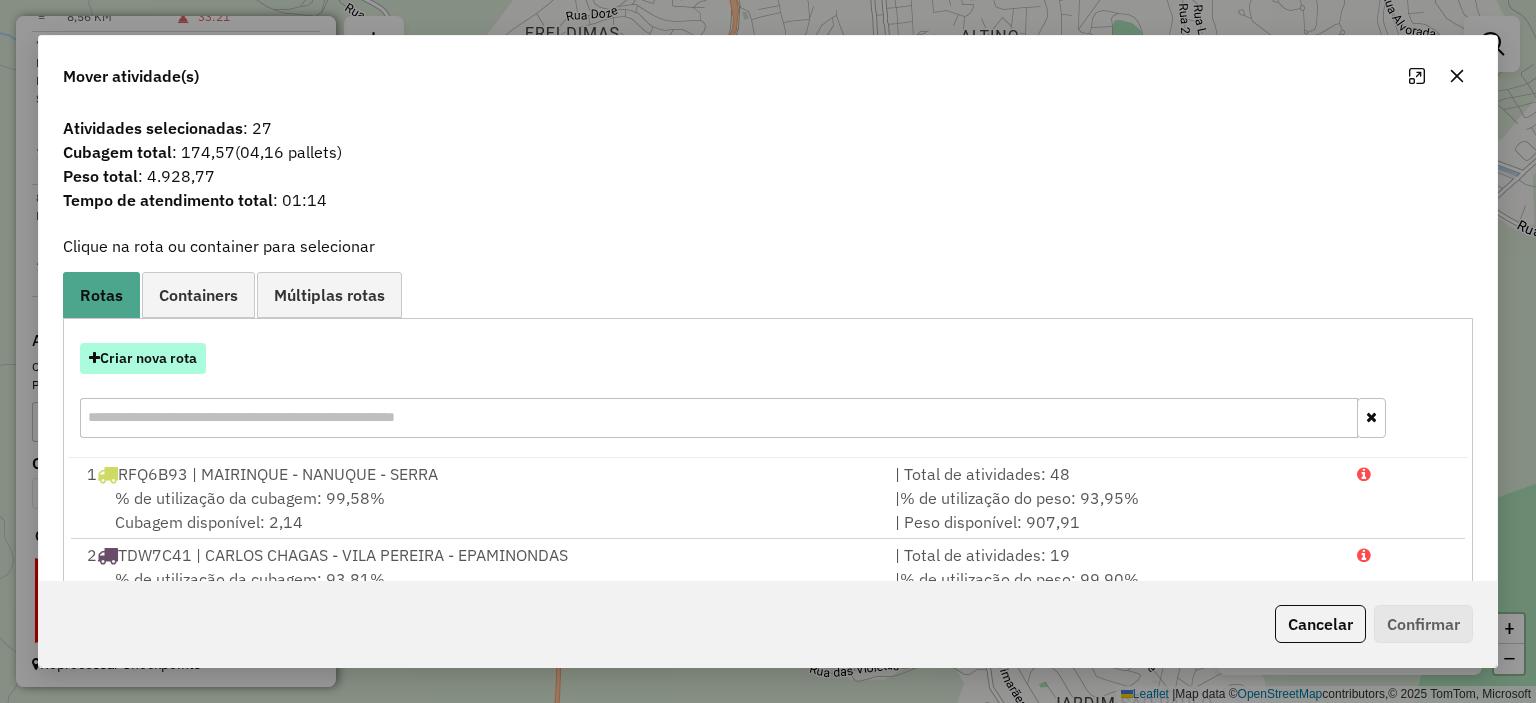 click on "Criar nova rota" at bounding box center [143, 358] 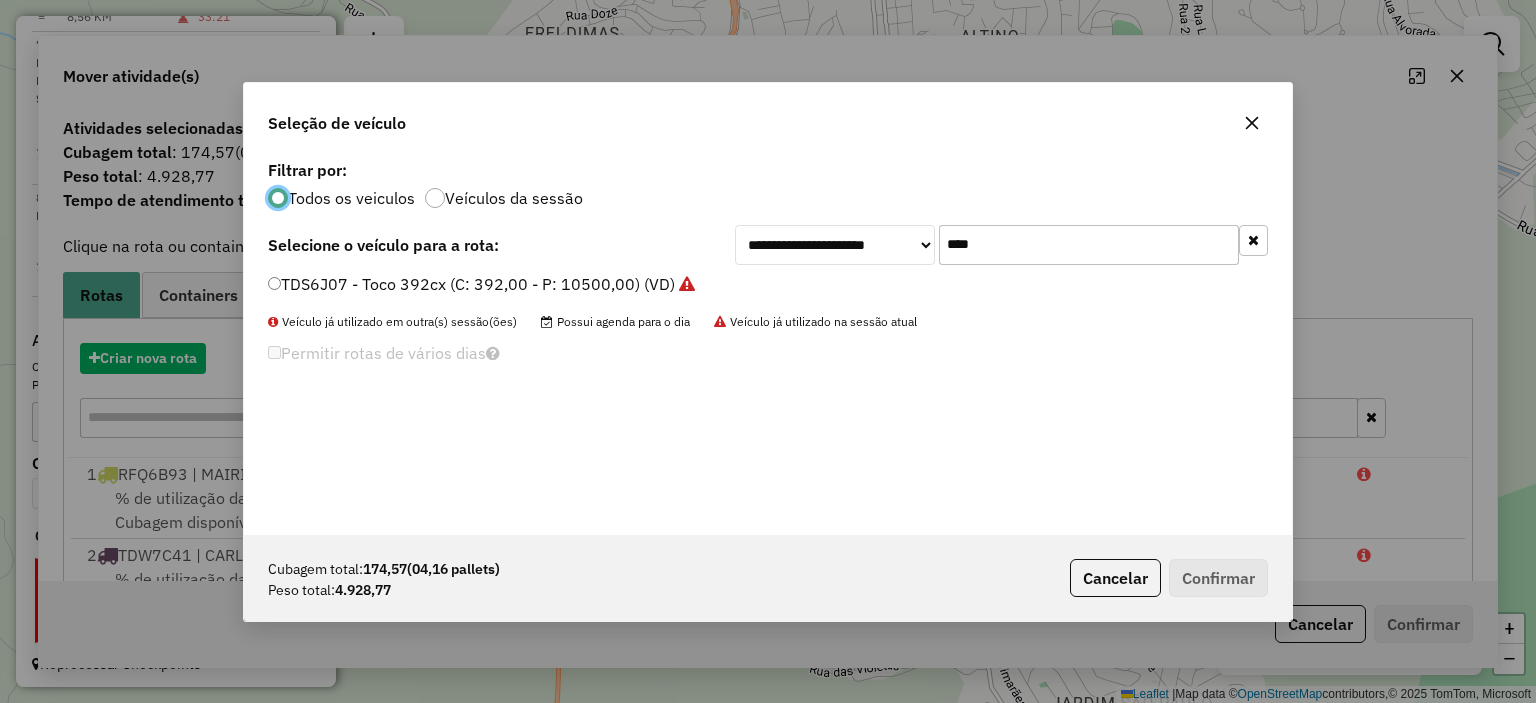 scroll, scrollTop: 10, scrollLeft: 6, axis: both 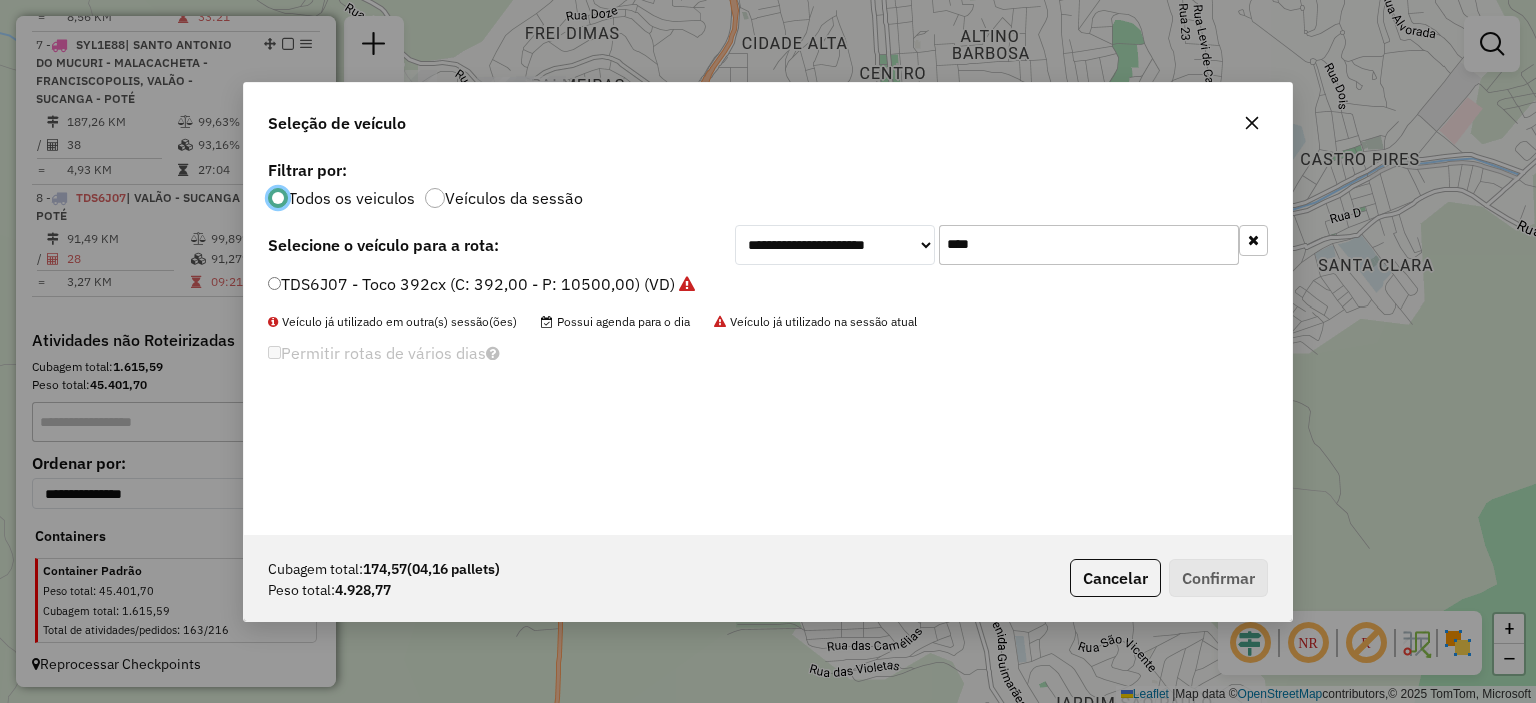 drag, startPoint x: 1014, startPoint y: 251, endPoint x: 868, endPoint y: 269, distance: 147.10541 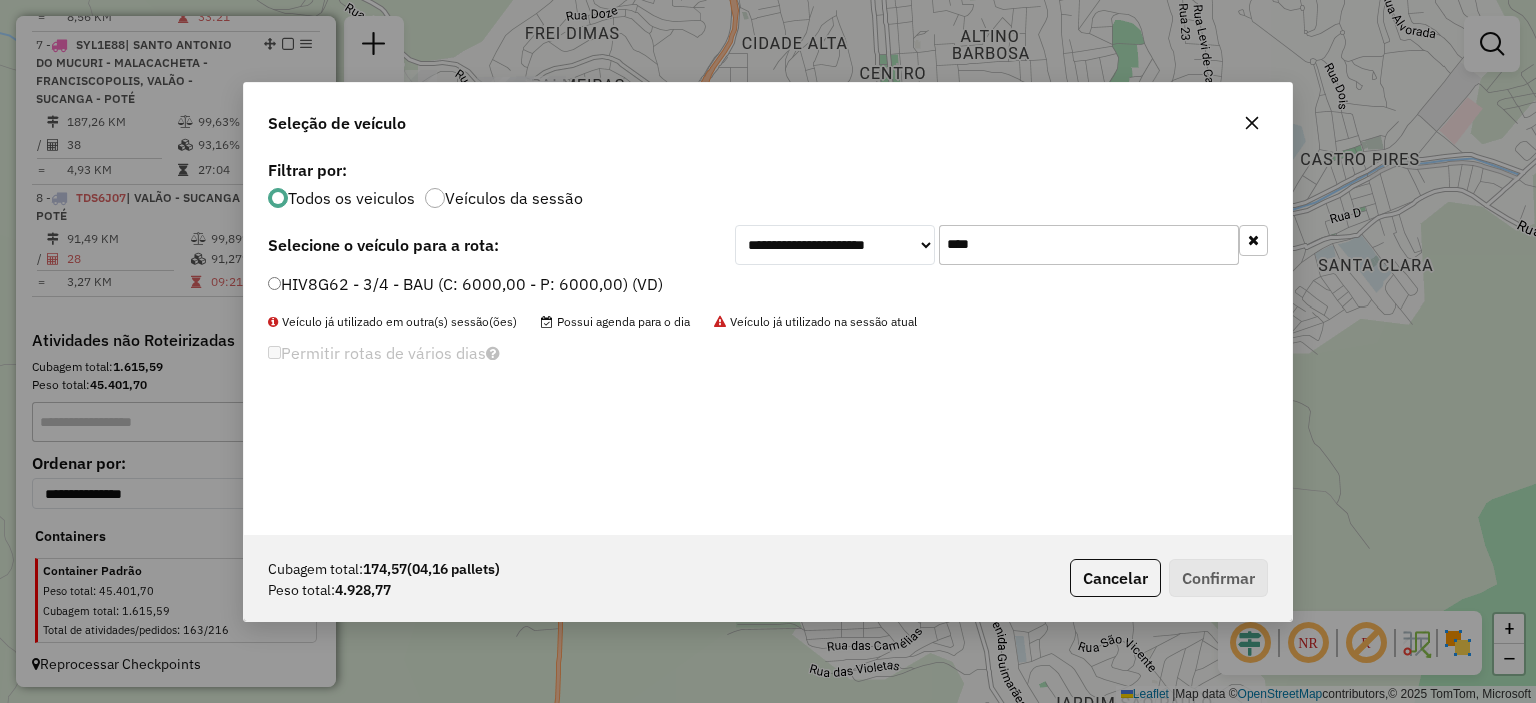 type on "****" 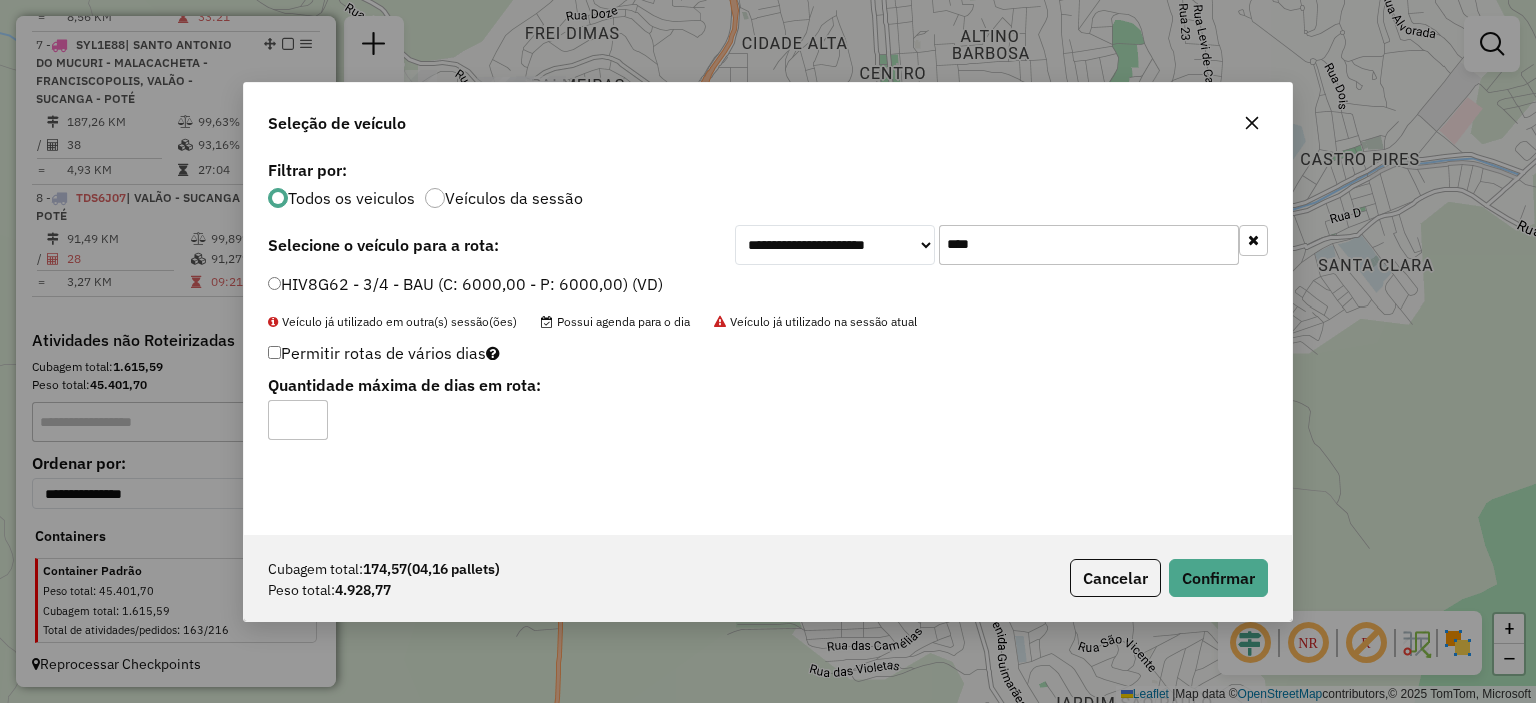 click on "**********" 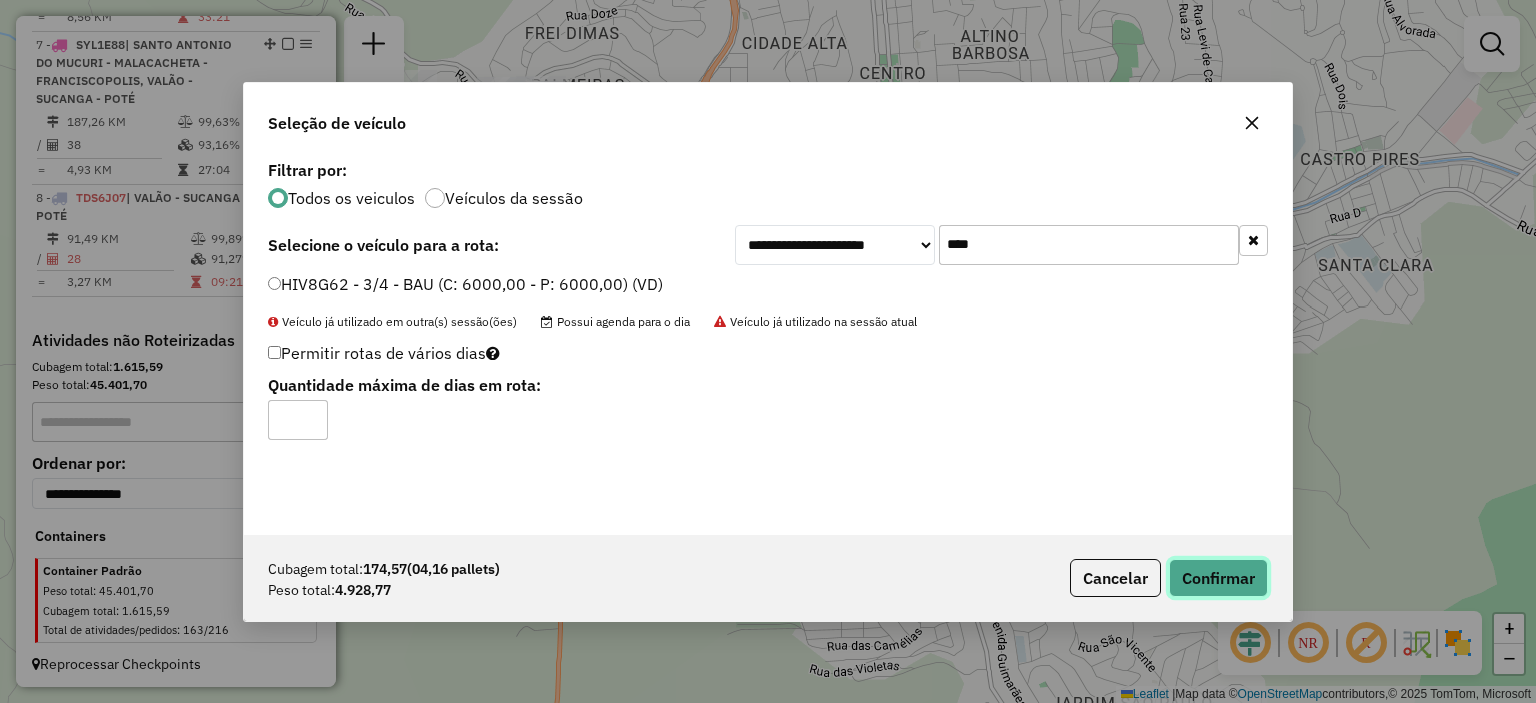 click on "Confirmar" 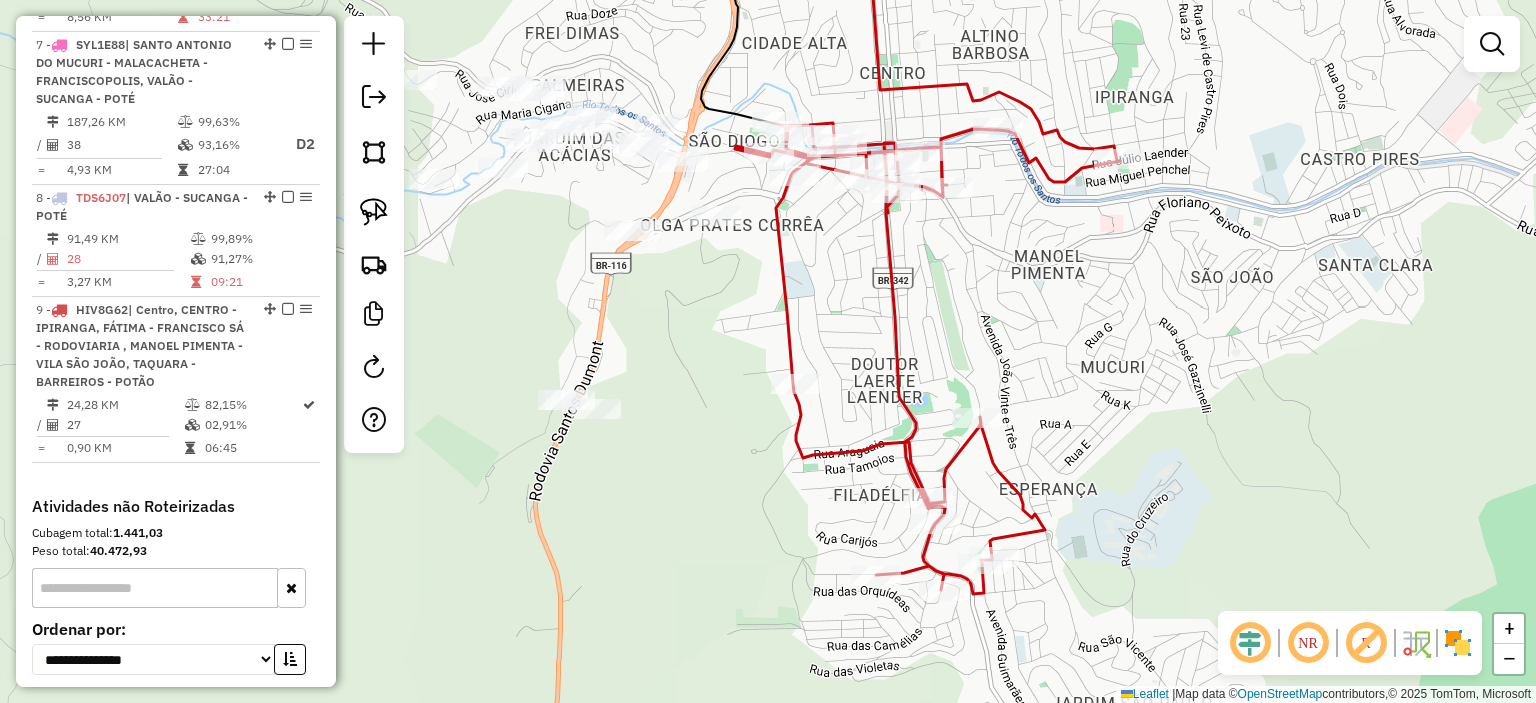 drag, startPoint x: 881, startPoint y: 421, endPoint x: 836, endPoint y: 173, distance: 252.04959 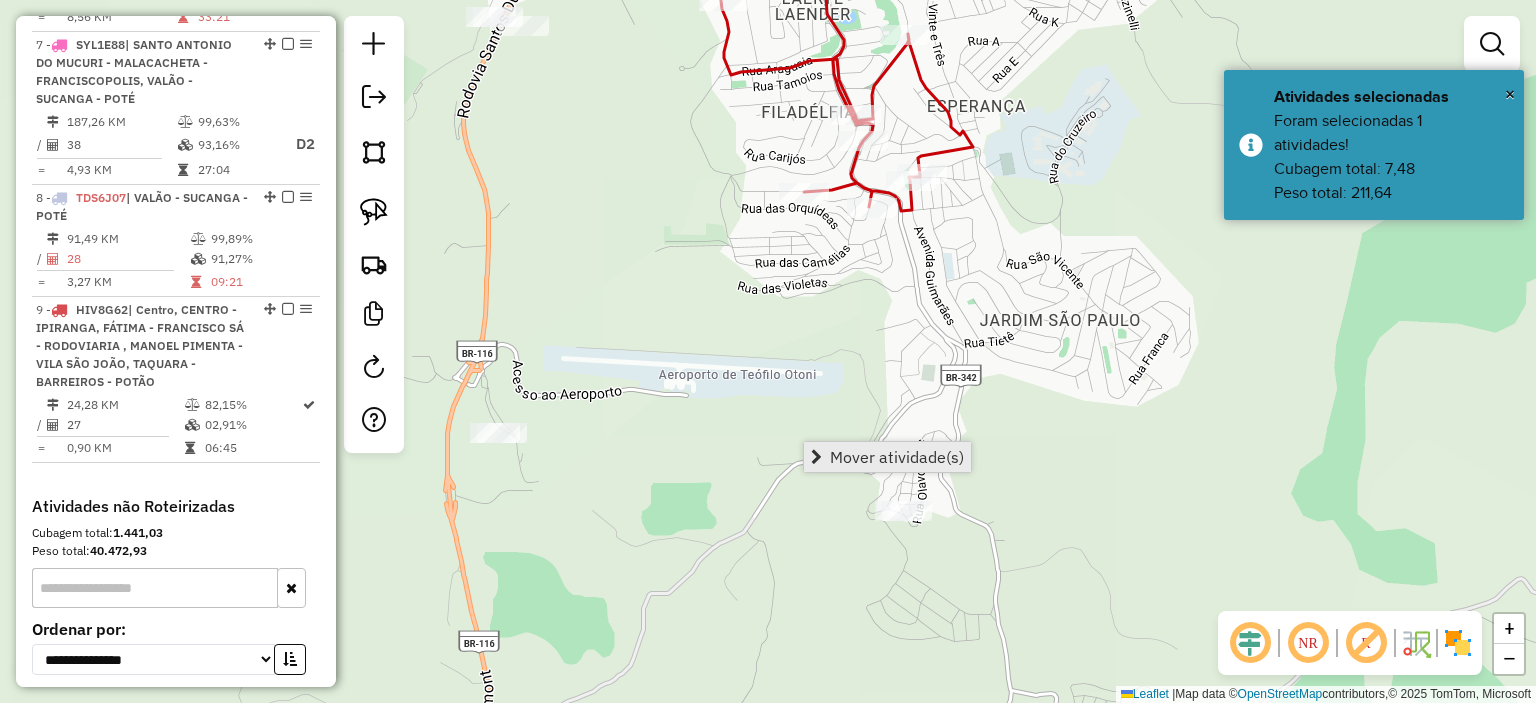 click on "Mover atividade(s)" at bounding box center (897, 457) 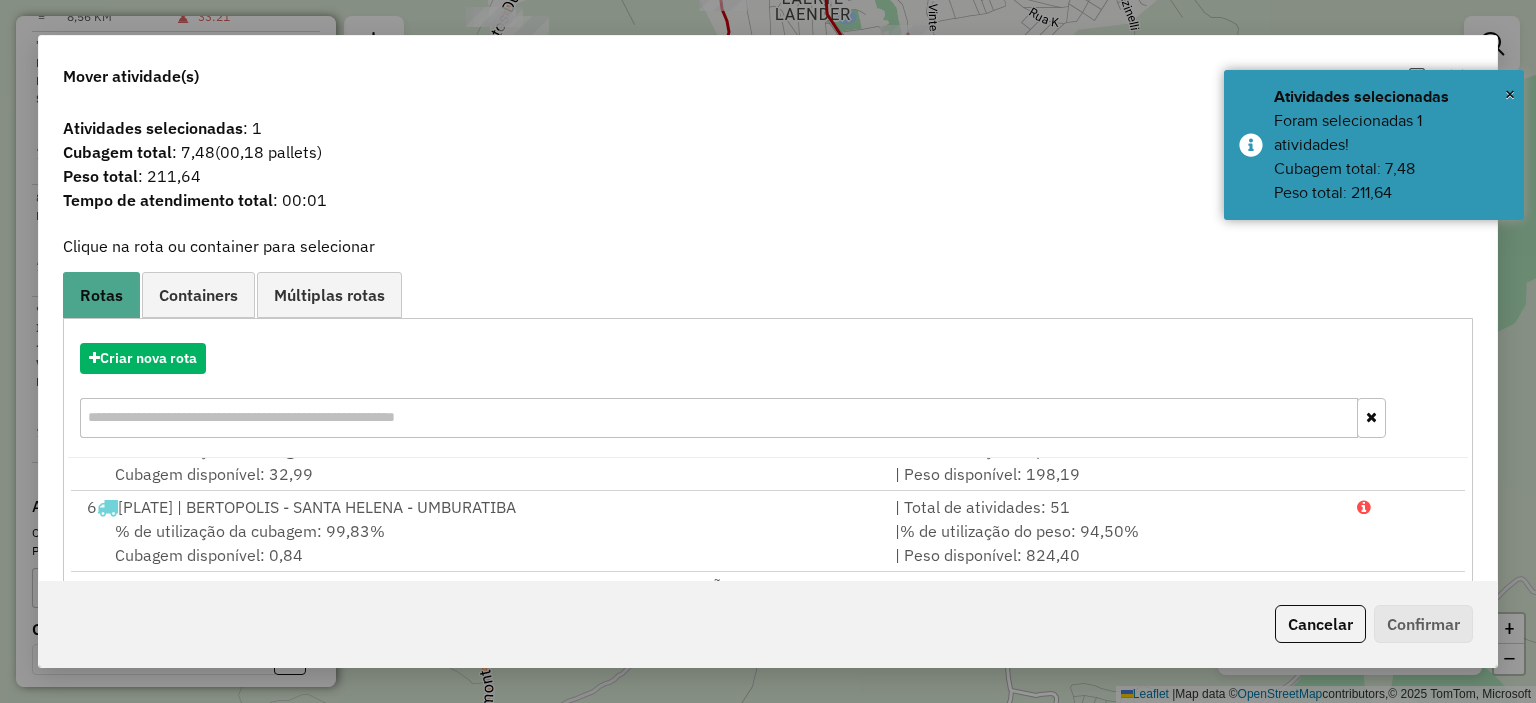 scroll, scrollTop: 375, scrollLeft: 0, axis: vertical 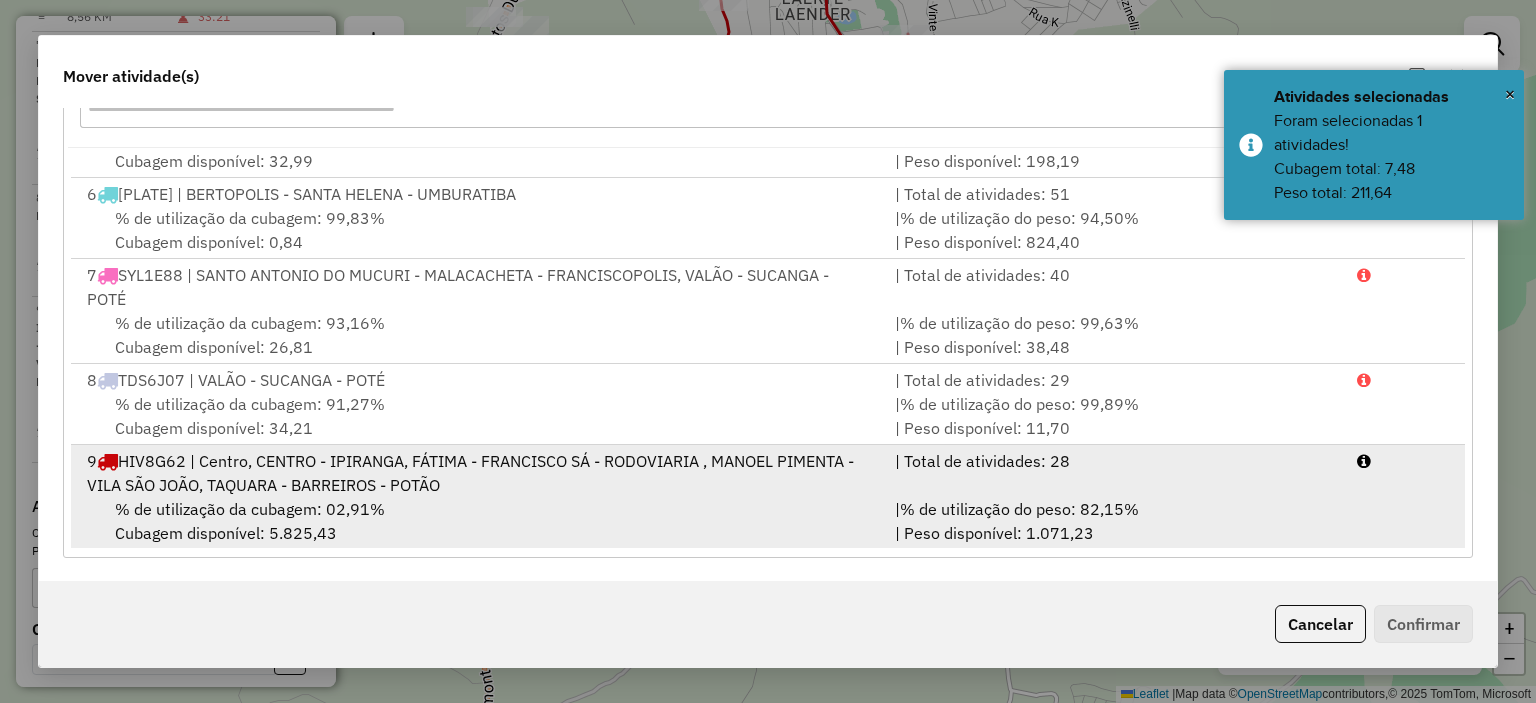 click on "% de utilização da cubagem: 02,91%  Cubagem disponível: 5.825,43" at bounding box center [479, 521] 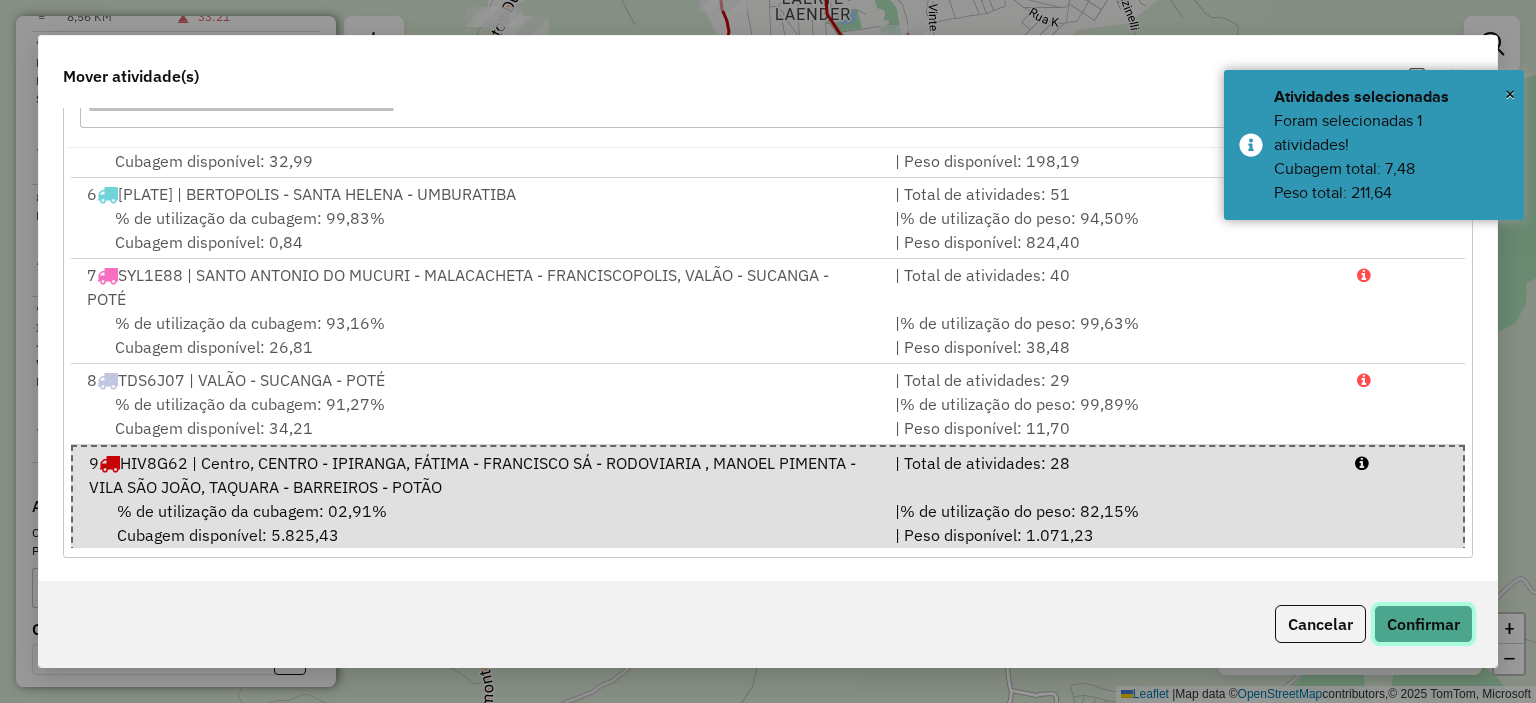 click on "Confirmar" 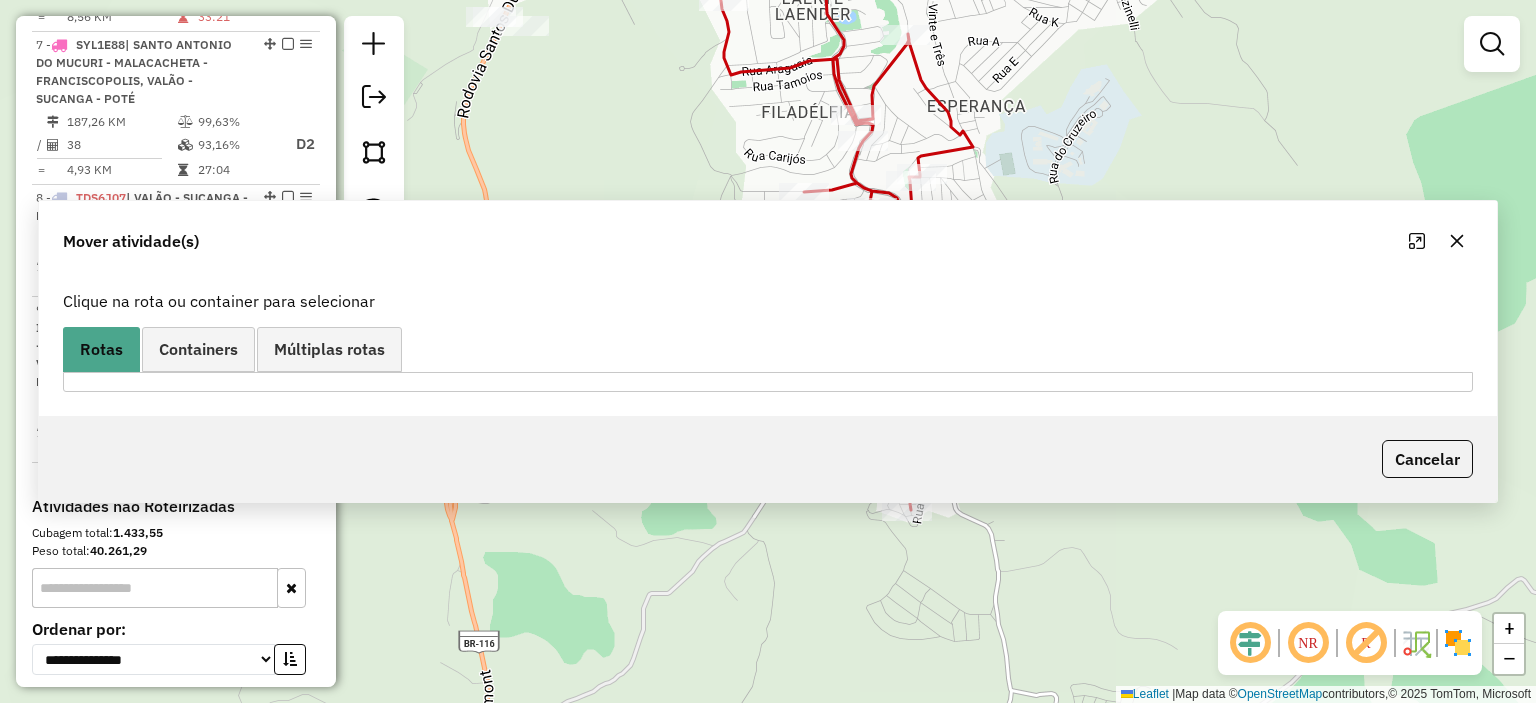 scroll, scrollTop: 0, scrollLeft: 0, axis: both 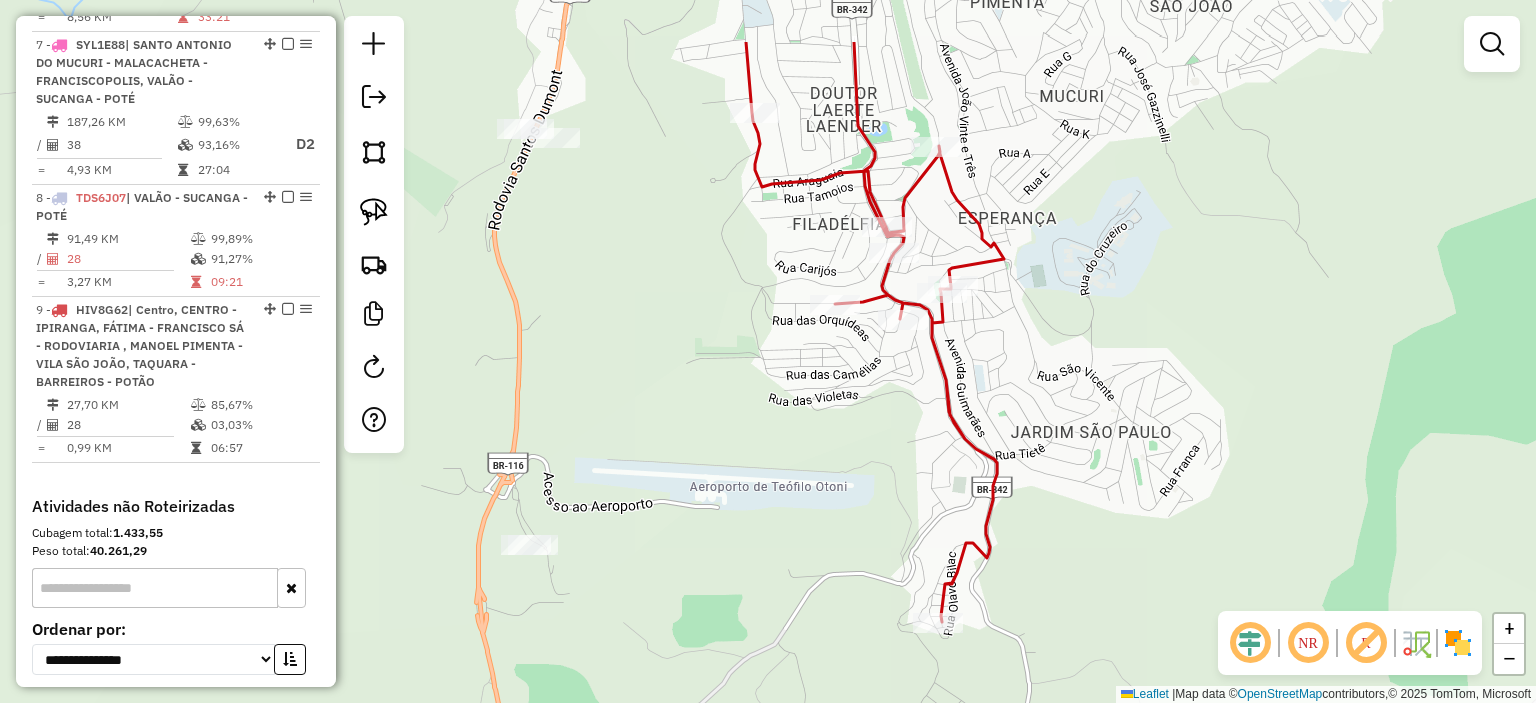 drag, startPoint x: 772, startPoint y: 391, endPoint x: 838, endPoint y: 560, distance: 181.43042 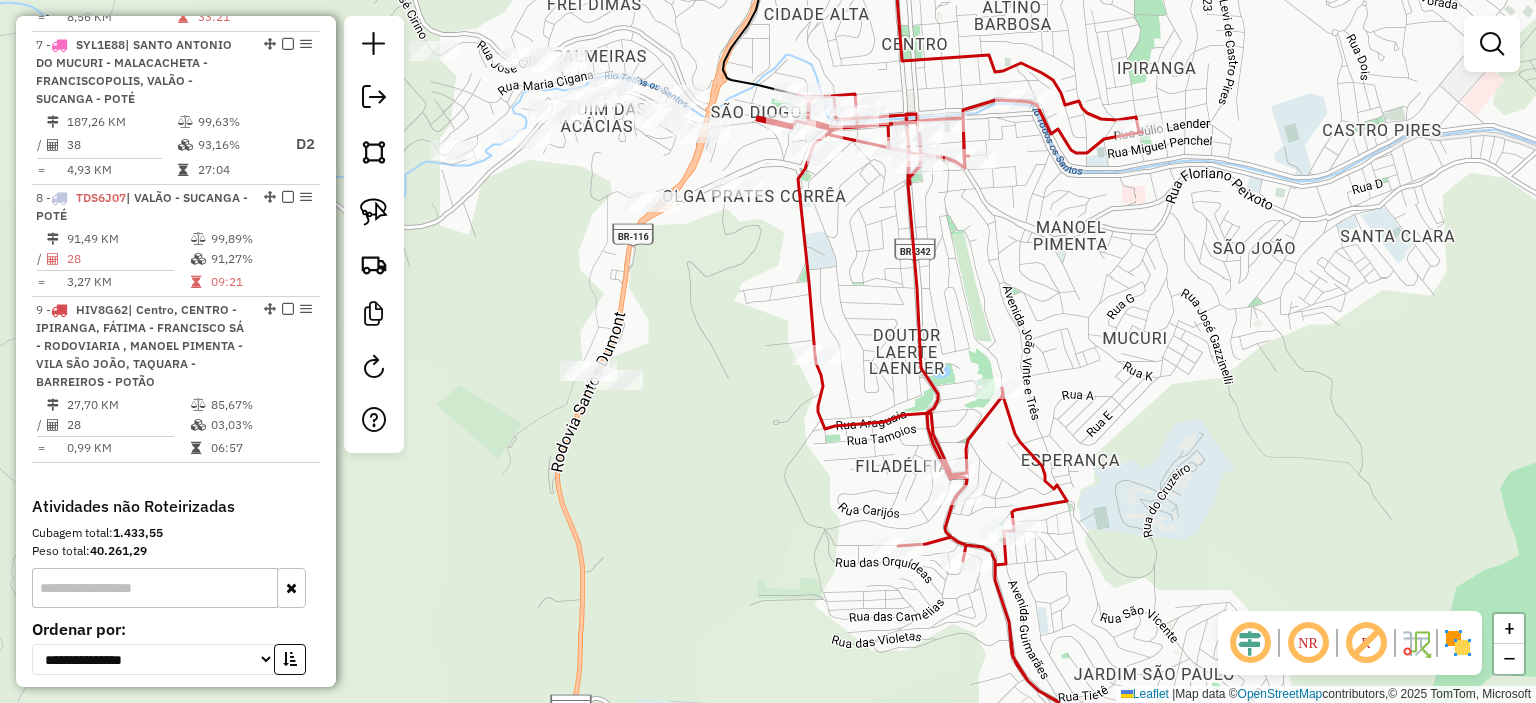 drag, startPoint x: 934, startPoint y: 334, endPoint x: 993, endPoint y: 493, distance: 169.59363 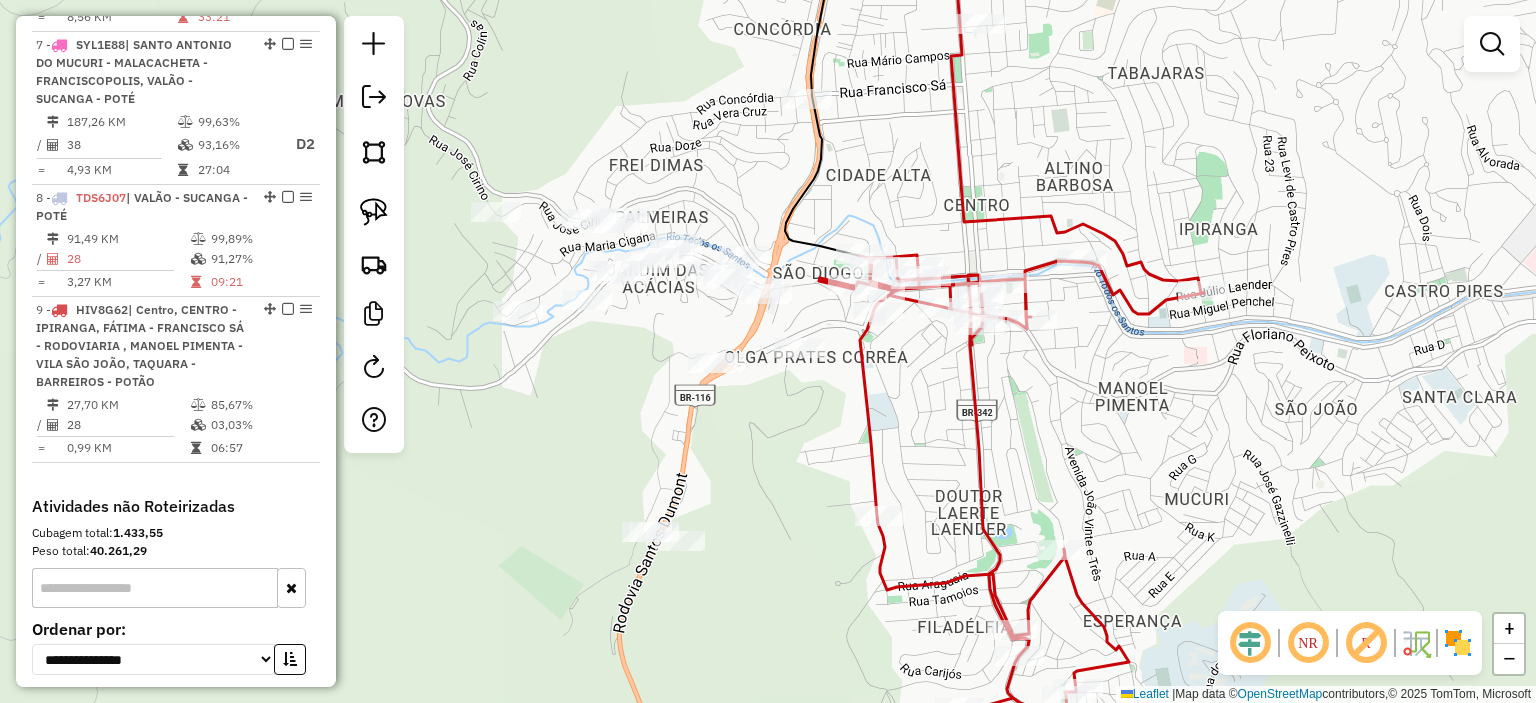click on "Janela de atendimento Grade de atendimento Capacidade Transportadoras Veículos Cliente Pedidos  Rotas Selecione os dias de semana para filtrar as janelas de atendimento  Seg   Ter   Qua   Qui   Sex   Sáb   Dom  Informe o período da janela de atendimento: De: Até:  Filtrar exatamente a janela do cliente  Considerar janela de atendimento padrão  Selecione os dias de semana para filtrar as grades de atendimento  Seg   Ter   Qua   Qui   Sex   Sáb   Dom   Considerar clientes sem dia de atendimento cadastrado  Clientes fora do dia de atendimento selecionado Filtrar as atividades entre os valores definidos abaixo:  Peso mínimo:   Peso máximo:   Cubagem mínima:   Cubagem máxima:   De:   Até:  Filtrar as atividades entre o tempo de atendimento definido abaixo:  De:   Até:   Considerar capacidade total dos clientes não roteirizados Transportadora: Selecione um ou mais itens Tipo de veículo: Selecione um ou mais itens Veículo: Selecione um ou mais itens Motorista: Selecione um ou mais itens Nome: Rótulo:" 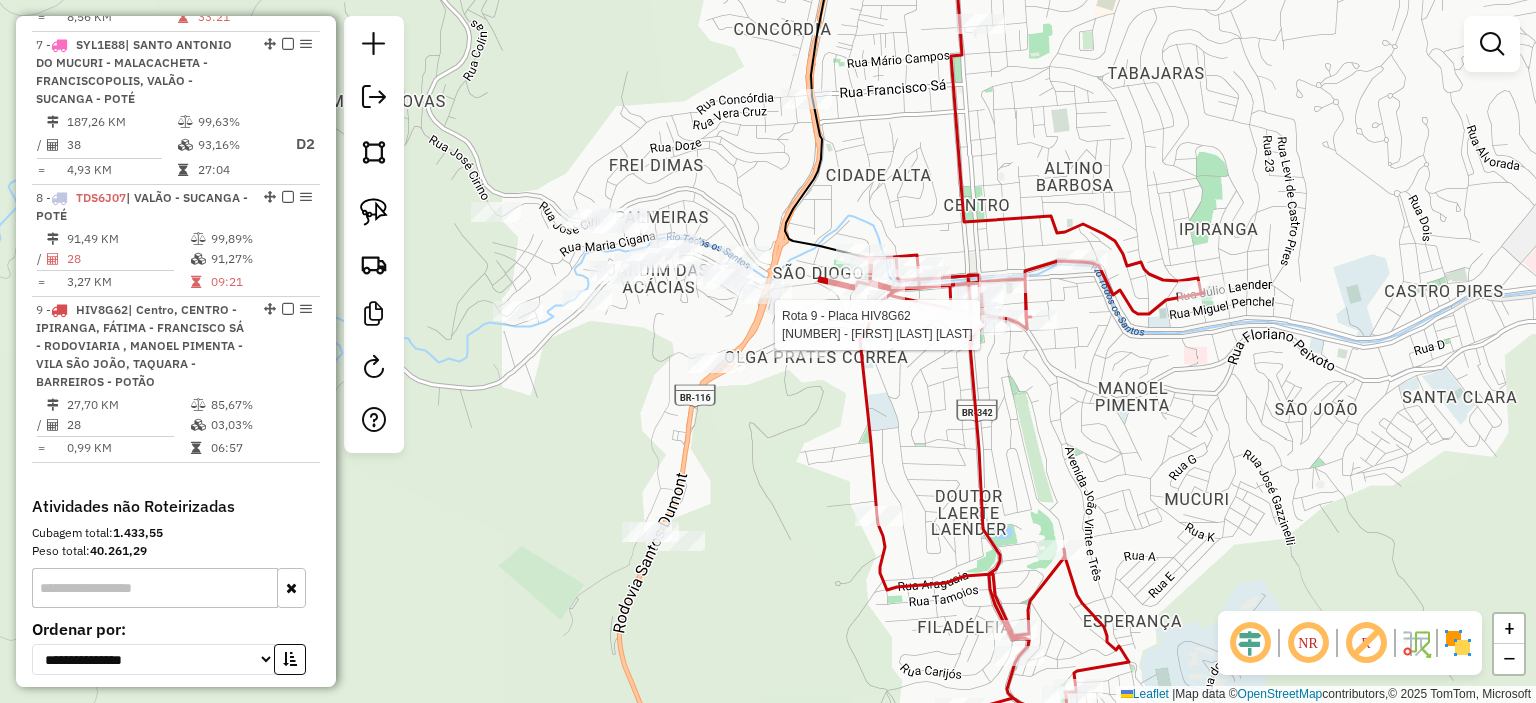 select on "*********" 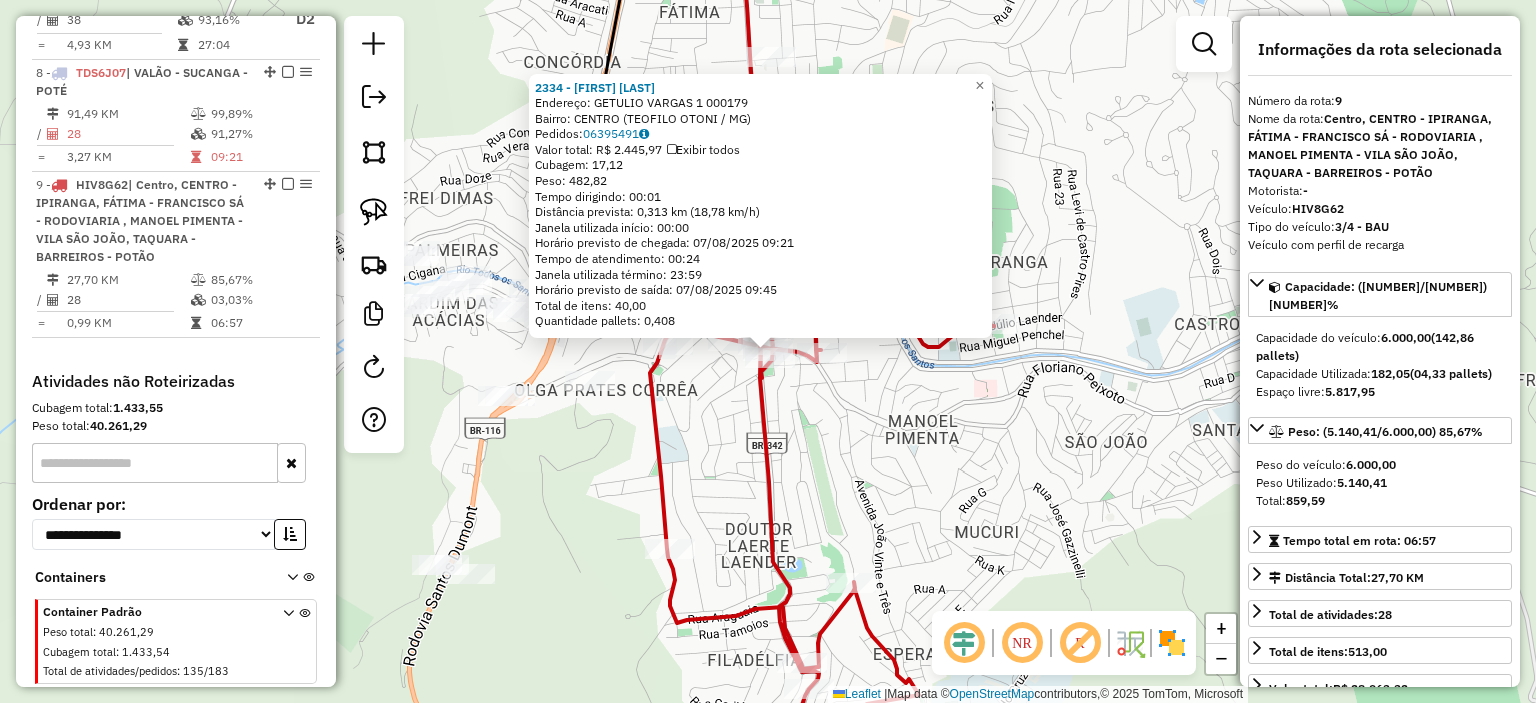 scroll, scrollTop: 1623, scrollLeft: 0, axis: vertical 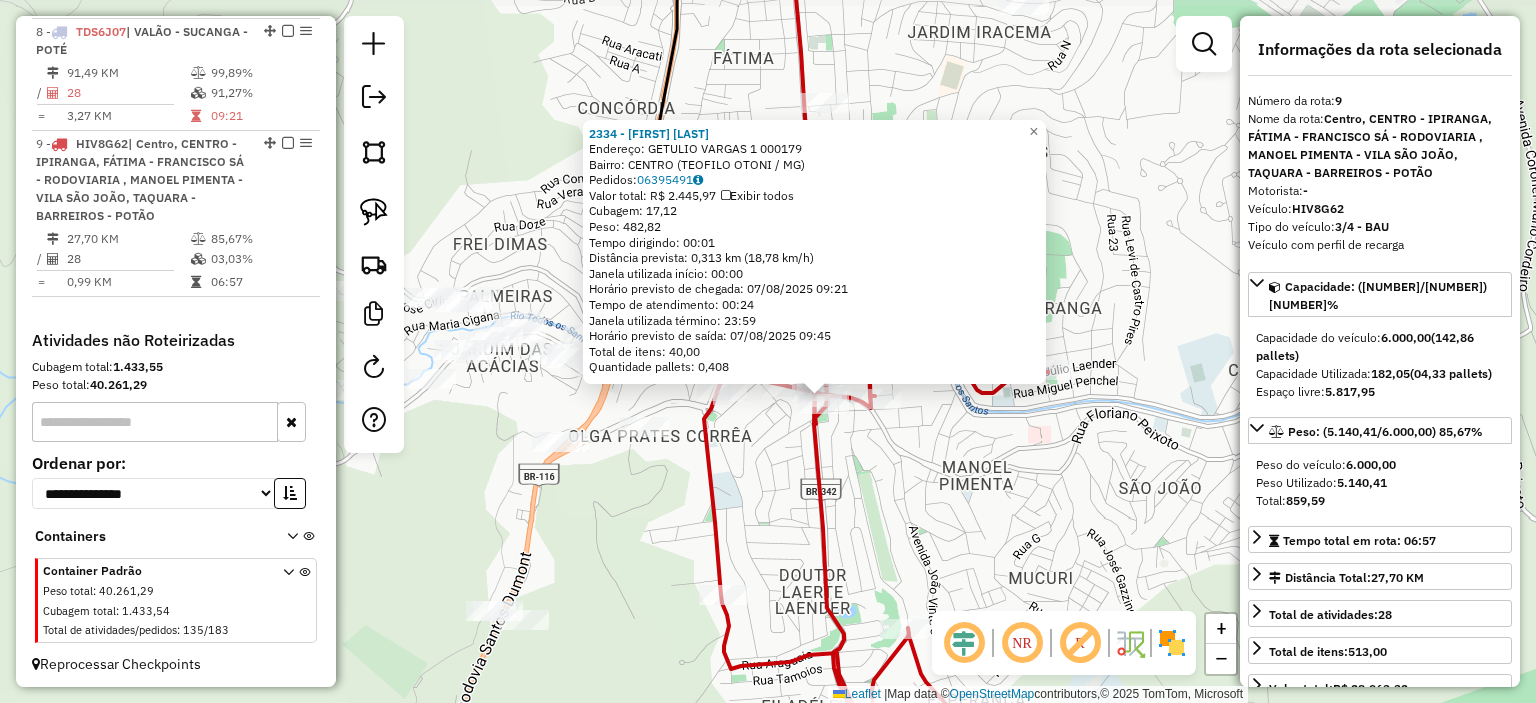drag, startPoint x: 893, startPoint y: 503, endPoint x: 938, endPoint y: 539, distance: 57.628117 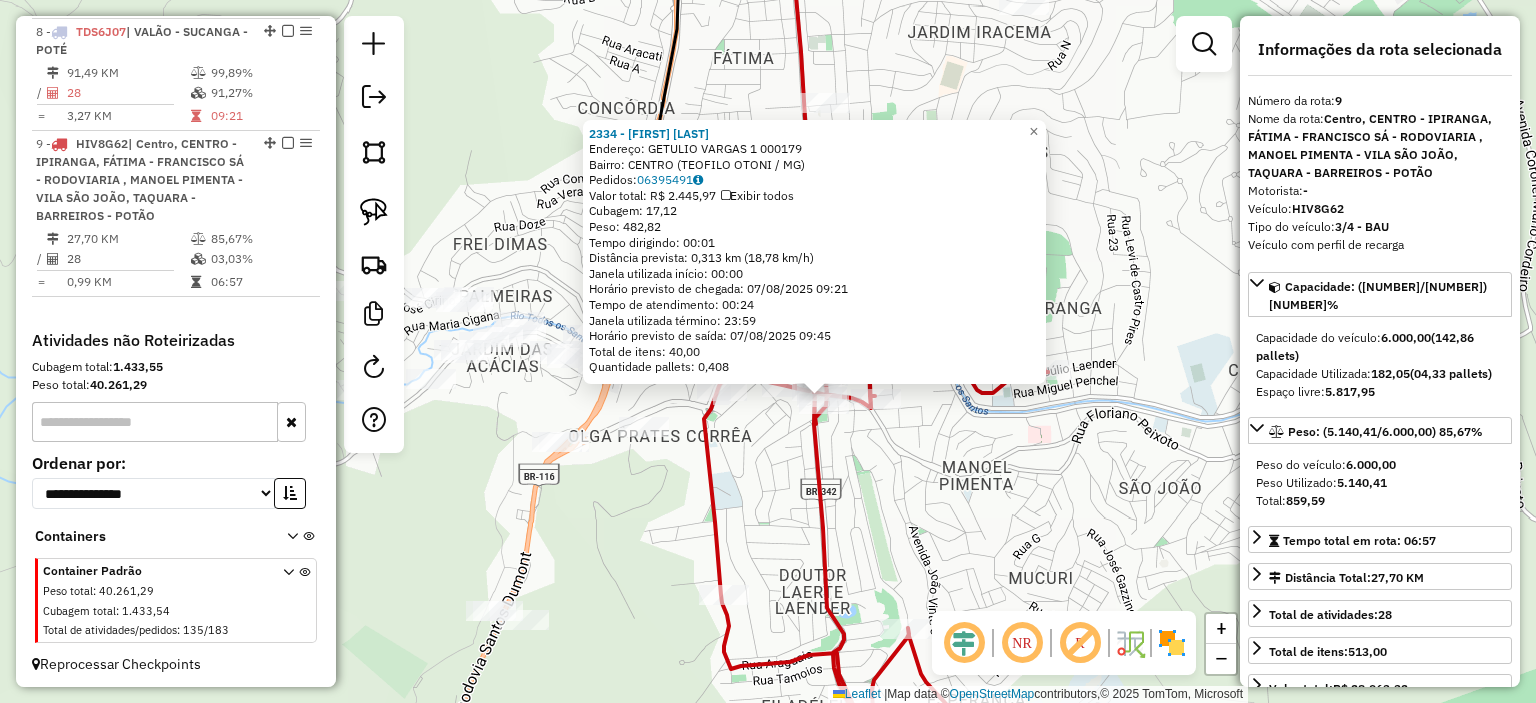 click on "2334 - JUSSIARA RIBEIRO PIN  Endereço:  GETULIO VARGAS 1 000179   Bairro: CENTRO (TEOFILO OTONI / MG)   Pedidos:  06395491   Valor total: R$ 2.445,97   Exibir todos   Cubagem: 17,12  Peso: 482,82  Tempo dirigindo: 00:01   Distância prevista: 0,313 km (18,78 km/h)   Janela utilizada início: 00:00   Horário previsto de chegada: 07/08/2025 09:21   Tempo de atendimento: 00:24   Janela utilizada término: 23:59   Horário previsto de saída: 07/08/2025 09:45   Total de itens: 40,00   Quantidade pallets: 0,408  × Janela de atendimento Grade de atendimento Capacidade Transportadoras Veículos Cliente Pedidos  Rotas Selecione os dias de semana para filtrar as janelas de atendimento  Seg   Ter   Qua   Qui   Sex   Sáb   Dom  Informe o período da janela de atendimento: De: Até:  Filtrar exatamente a janela do cliente  Considerar janela de atendimento padrão  Selecione os dias de semana para filtrar as grades de atendimento  Seg   Ter   Qua   Qui   Sex   Sáb   Dom   Peso mínimo:   Peso máximo:   De:   Até:" 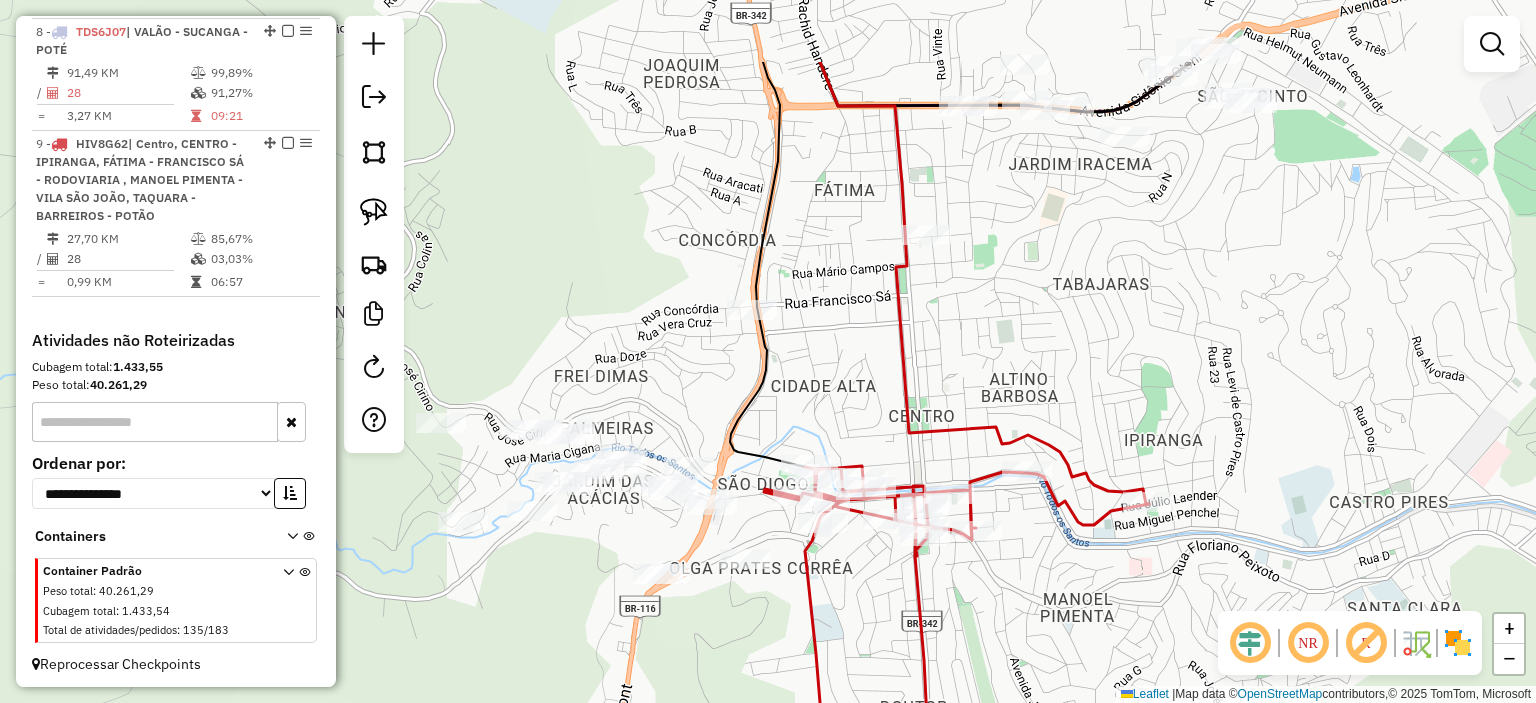 drag, startPoint x: 816, startPoint y: 478, endPoint x: 924, endPoint y: 639, distance: 193.86852 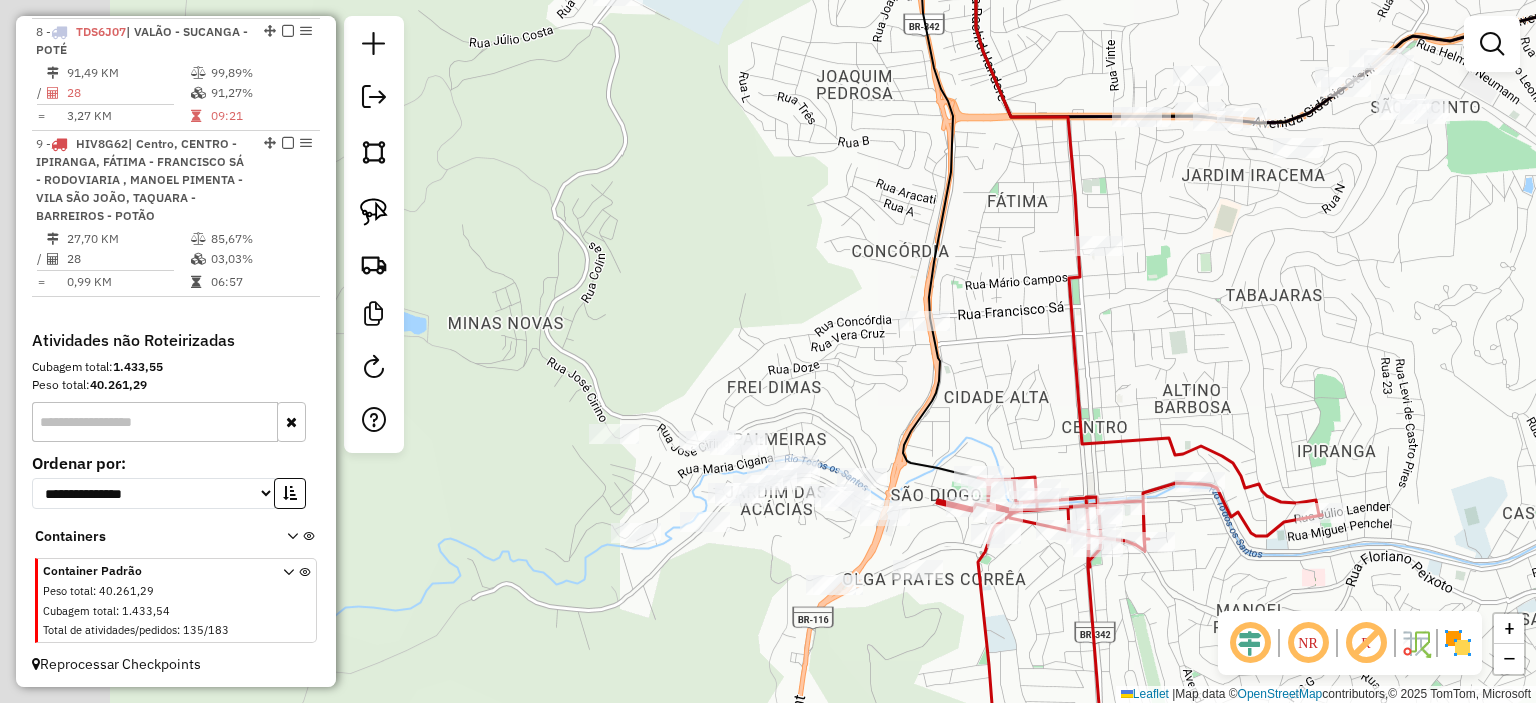 drag, startPoint x: 1006, startPoint y: 381, endPoint x: 1067, endPoint y: 361, distance: 64.195015 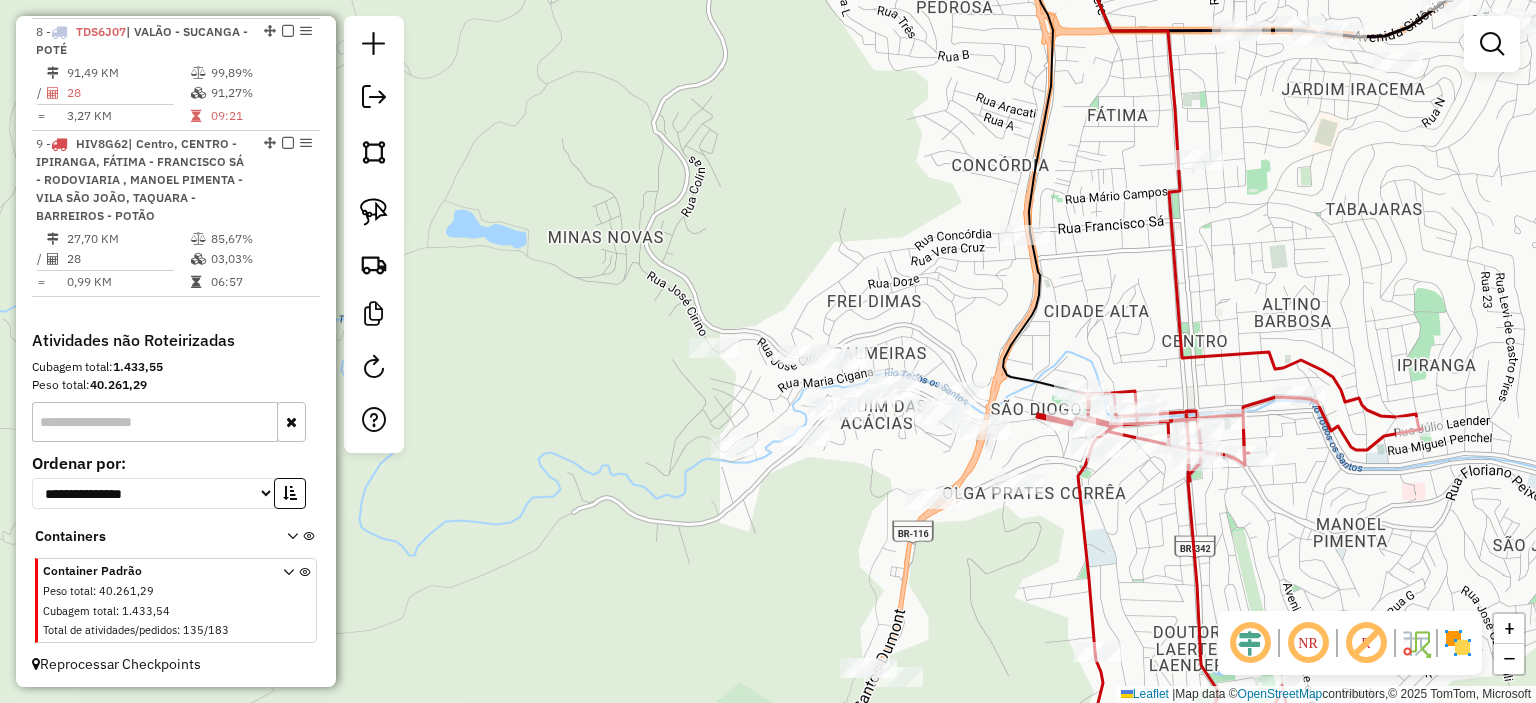 drag, startPoint x: 940, startPoint y: 323, endPoint x: 987, endPoint y: 203, distance: 128.87592 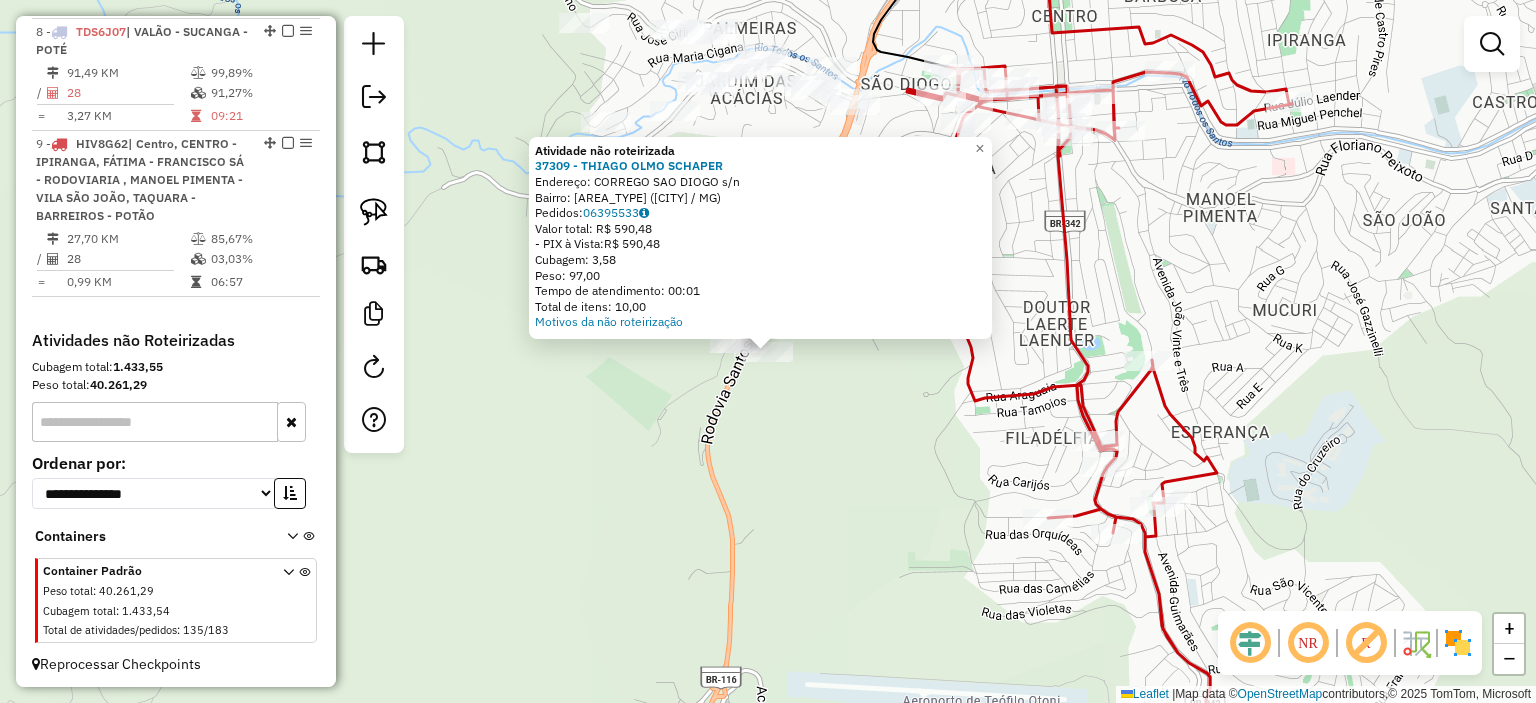 click on "Atividade não roteirizada 37309 - THIAGO OLMO SCHAPER  Endereço:  CORREGO SAO DIOGO s/n   Bairro: AREA RURAL (TEOFILO OTONI / MG)   Pedidos:  06395533   Valor total: R$ 590,48   - PIX à Vista:  R$ 590,48   Cubagem: 3,58   Peso: 97,00   Tempo de atendimento: 00:01   Total de itens: 10,00  Motivos da não roteirização × Janela de atendimento Grade de atendimento Capacidade Transportadoras Veículos Cliente Pedidos  Rotas Selecione os dias de semana para filtrar as janelas de atendimento  Seg   Ter   Qua   Qui   Sex   Sáb   Dom  Informe o período da janela de atendimento: De: Até:  Filtrar exatamente a janela do cliente  Considerar janela de atendimento padrão  Selecione os dias de semana para filtrar as grades de atendimento  Seg   Ter   Qua   Qui   Sex   Sáb   Dom   Considerar clientes sem dia de atendimento cadastrado  Clientes fora do dia de atendimento selecionado Filtrar as atividades entre os valores definidos abaixo:  Peso mínimo:   Peso máximo:   Cubagem mínima:   Cubagem máxima:   De:  +" 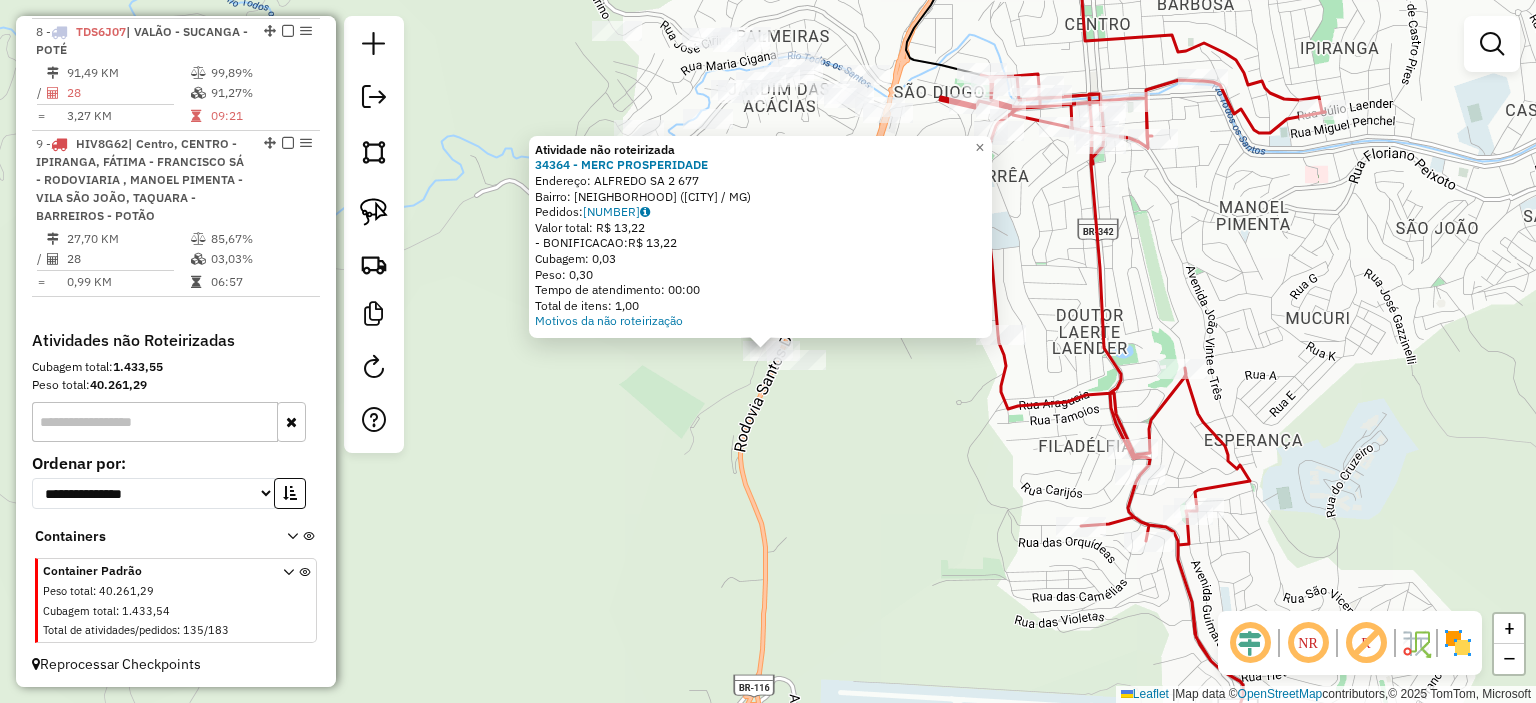 click on "Atividade não roteirizada 34364 - MERC PROSPERIDADE  Endereço:  ALFREDO SA 2 677   Bairro: JARDIM DAS ACACIAS (TEOFILO OTONI / MG)   Pedidos:  06395513   Valor total: R$ 13,22   - BONIFICACAO:  R$ 13,22   Cubagem: 0,03   Peso: 0,30   Tempo de atendimento: 00:00   Total de itens: 1,00  Motivos da não roteirização × Janela de atendimento Grade de atendimento Capacidade Transportadoras Veículos Cliente Pedidos  Rotas Selecione os dias de semana para filtrar as janelas de atendimento  Seg   Ter   Qua   Qui   Sex   Sáb   Dom  Informe o período da janela de atendimento: De: Até:  Filtrar exatamente a janela do cliente  Considerar janela de atendimento padrão  Selecione os dias de semana para filtrar as grades de atendimento  Seg   Ter   Qua   Qui   Sex   Sáb   Dom   Considerar clientes sem dia de atendimento cadastrado  Clientes fora do dia de atendimento selecionado Filtrar as atividades entre os valores definidos abaixo:  Peso mínimo:   Peso máximo:   Cubagem mínima:   Cubagem máxima:   De:   De:" 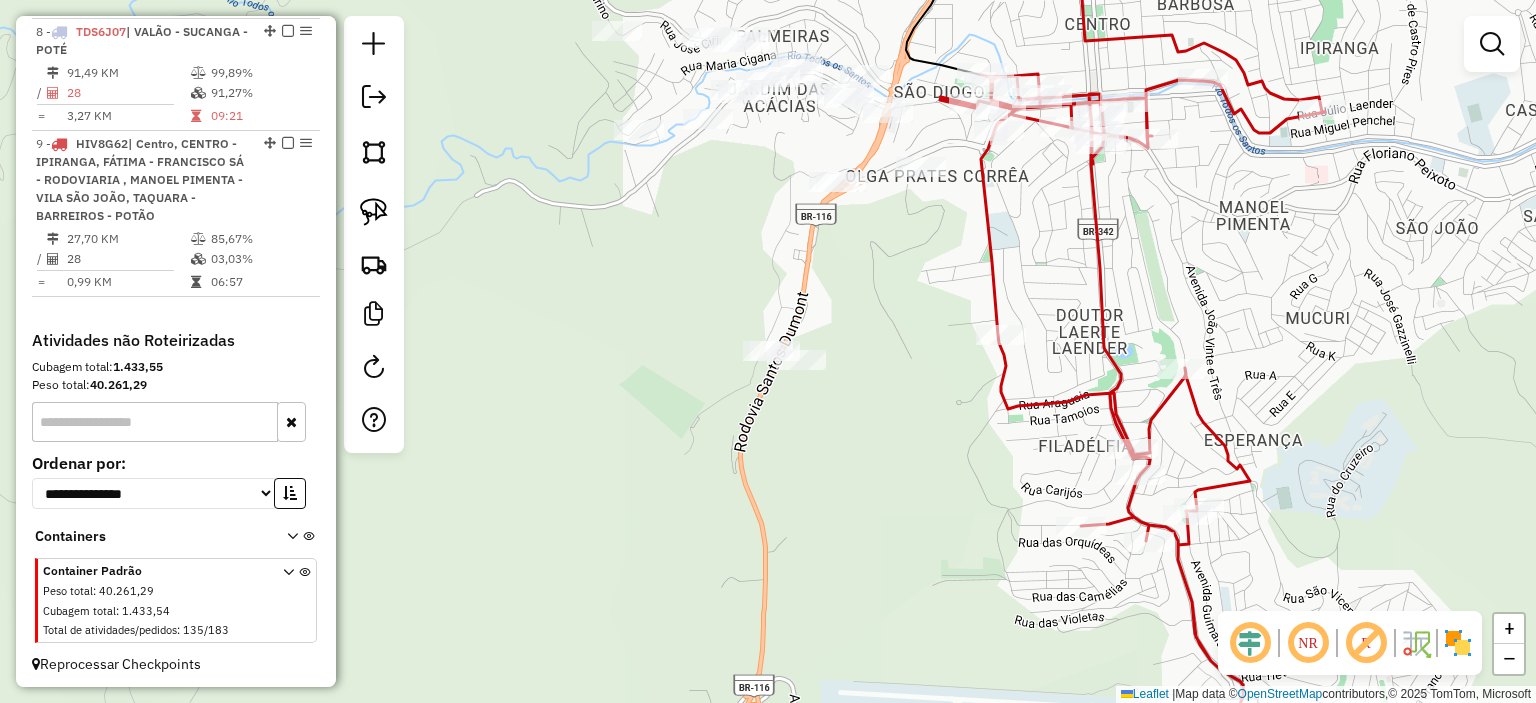 drag, startPoint x: 895, startPoint y: 423, endPoint x: 914, endPoint y: 565, distance: 143.26549 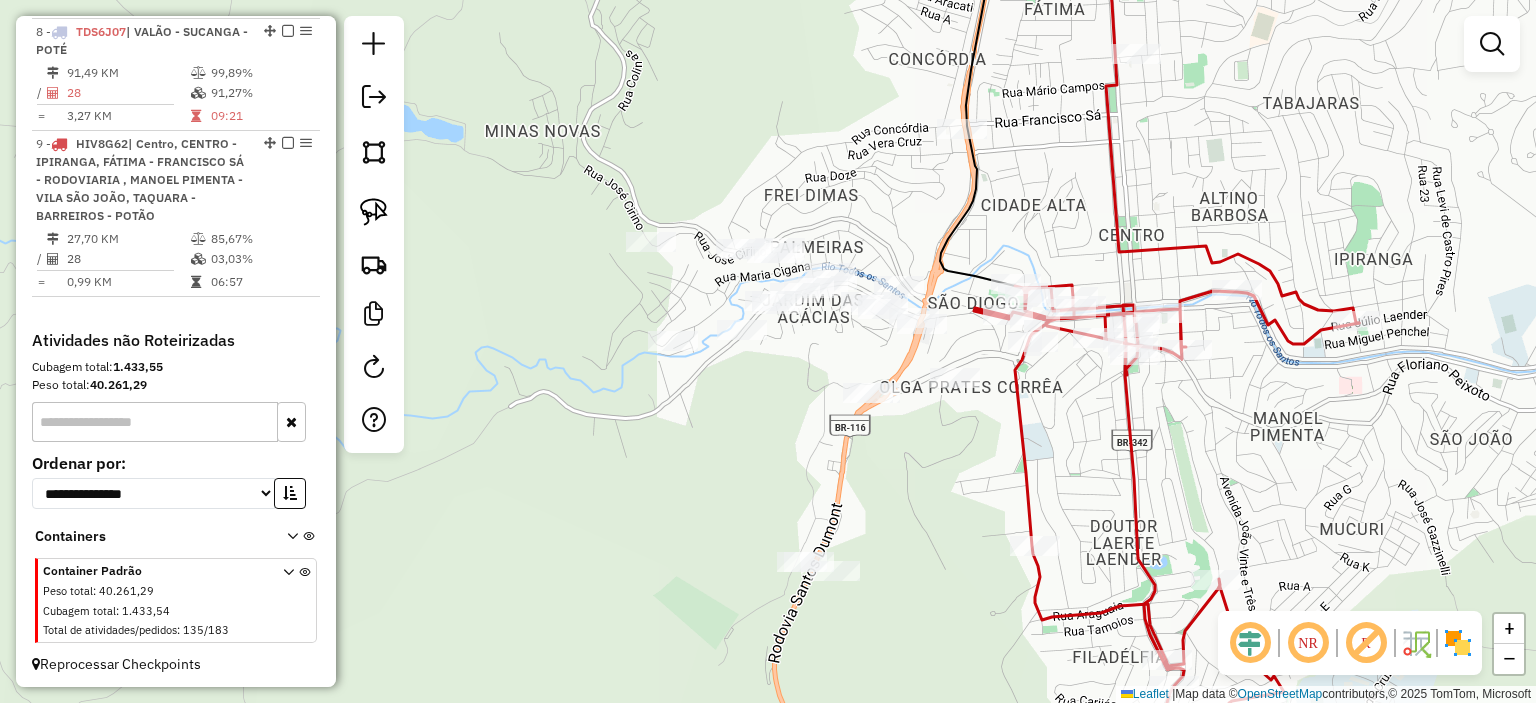 drag, startPoint x: 845, startPoint y: 459, endPoint x: 861, endPoint y: 451, distance: 17.888544 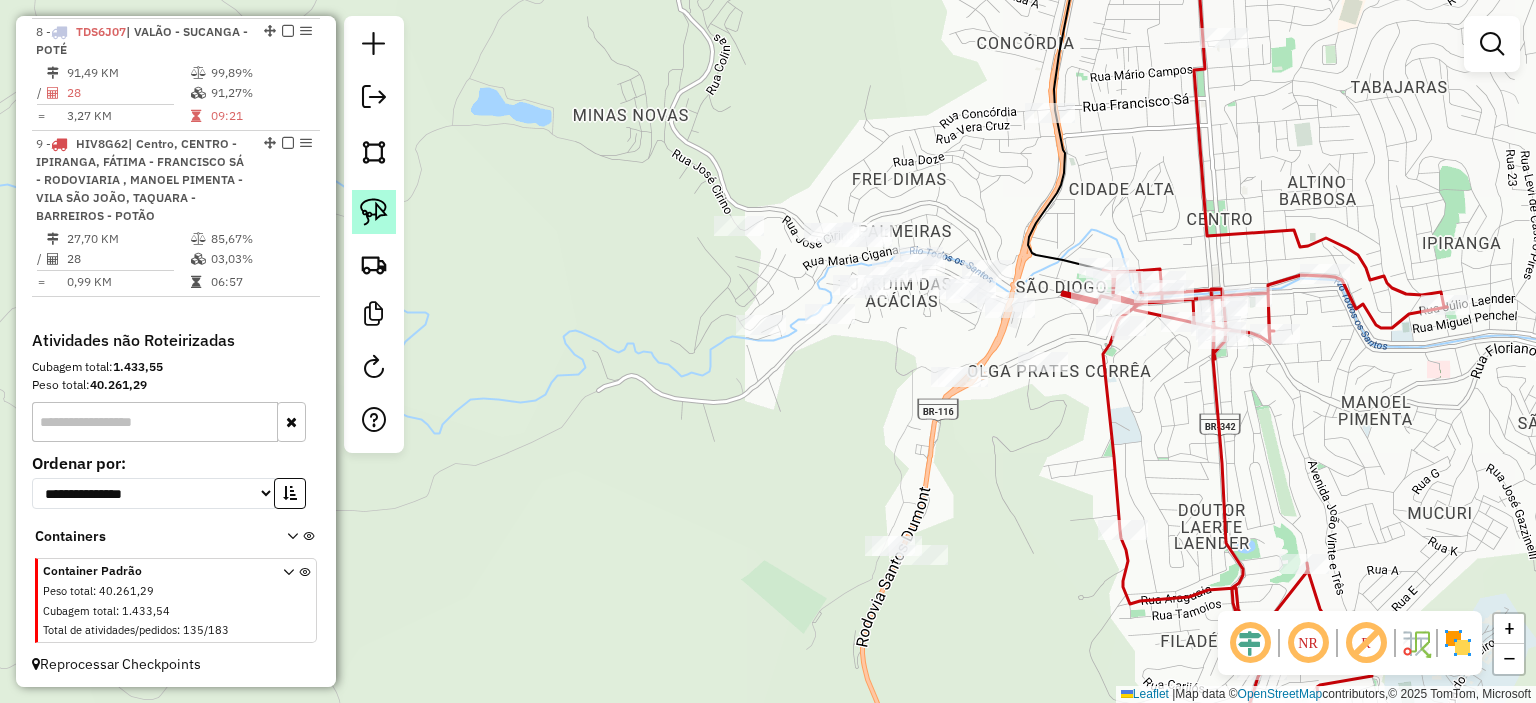 drag, startPoint x: 377, startPoint y: 224, endPoint x: 668, endPoint y: 259, distance: 293.09726 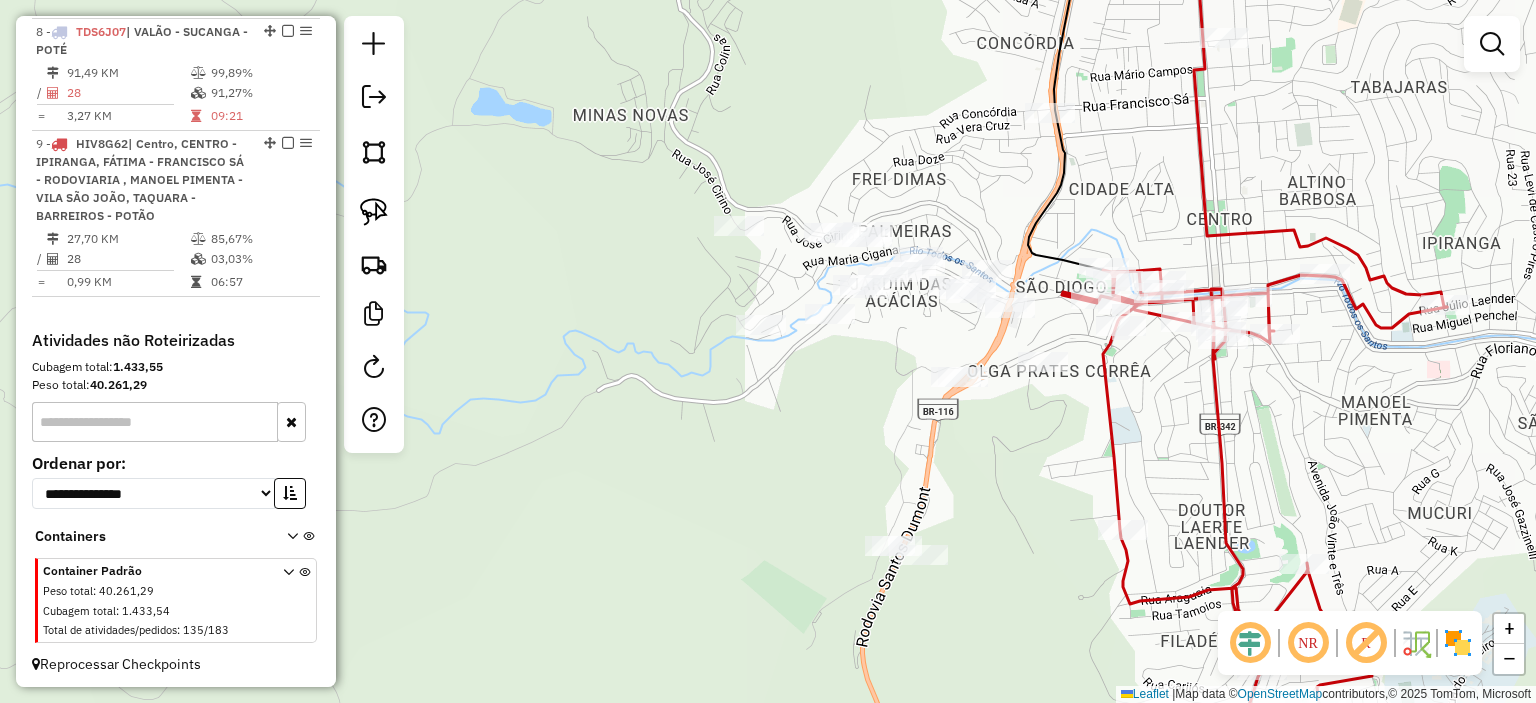 click 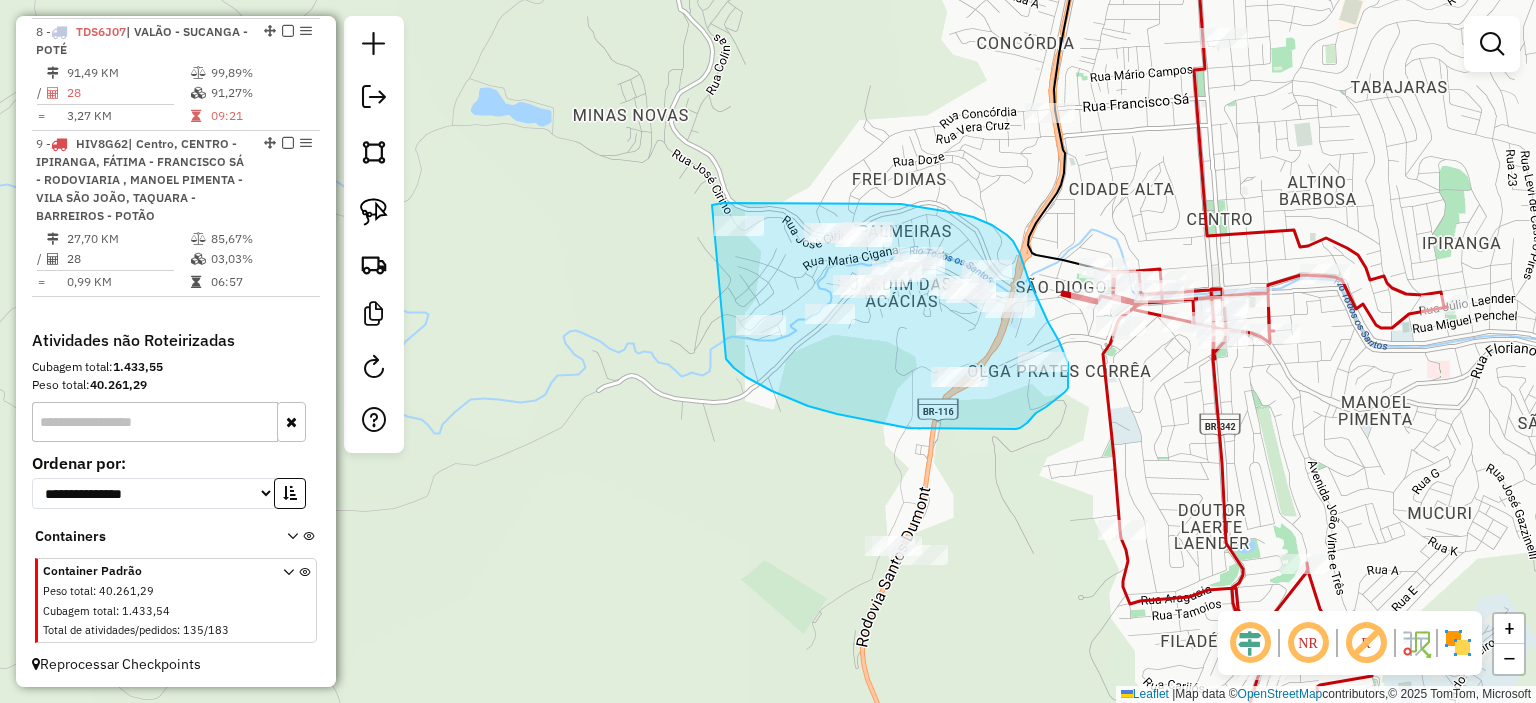 drag, startPoint x: 772, startPoint y: 391, endPoint x: 710, endPoint y: 206, distance: 195.1128 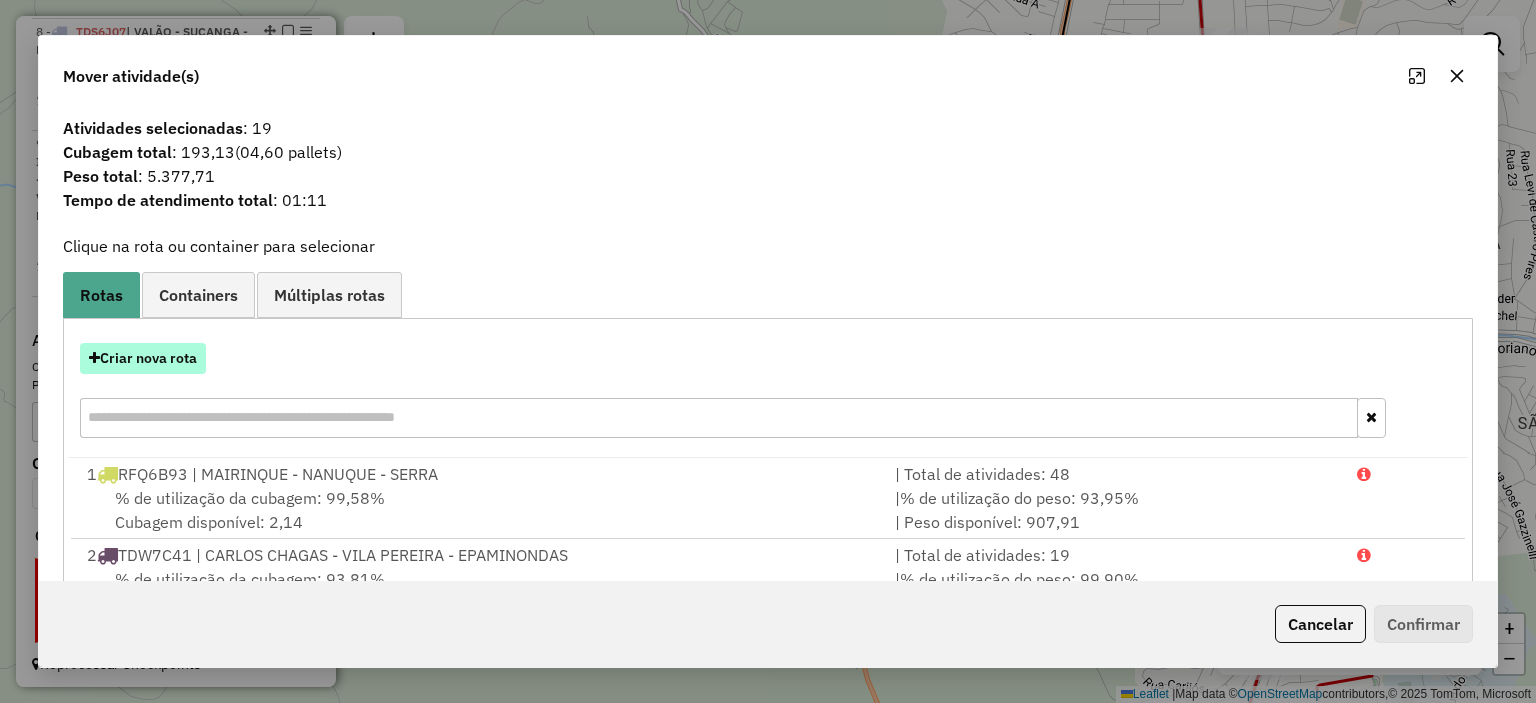 click on "Criar nova rota" at bounding box center [143, 358] 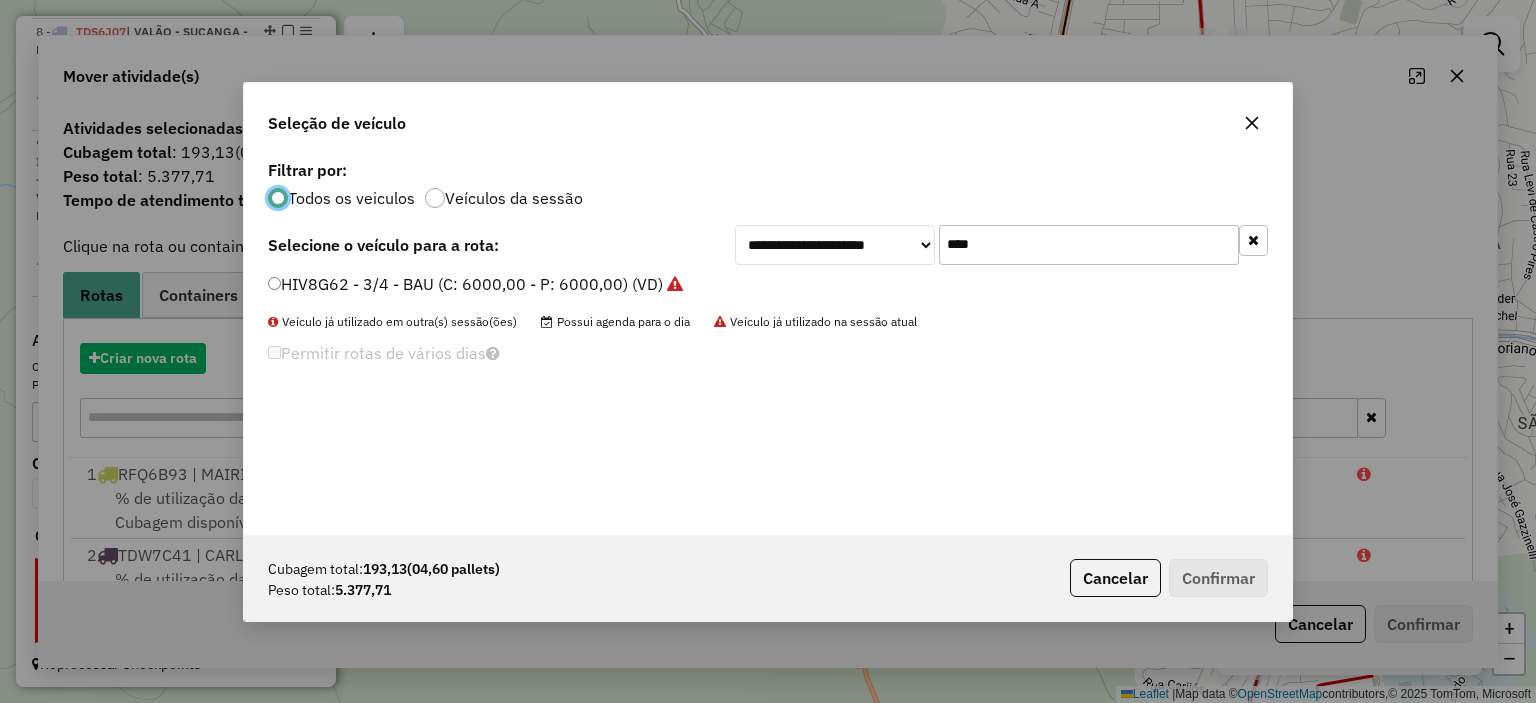 scroll, scrollTop: 10, scrollLeft: 6, axis: both 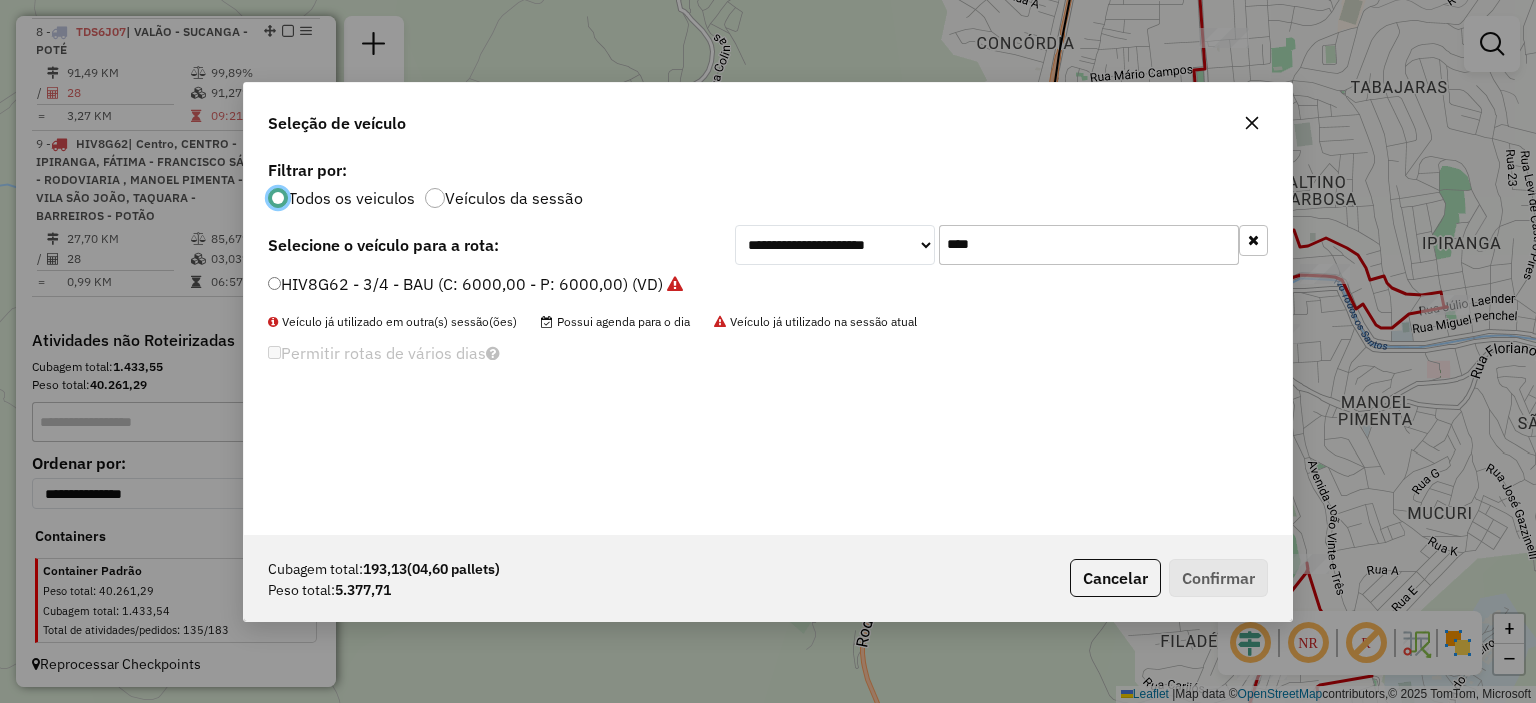 click on "**********" 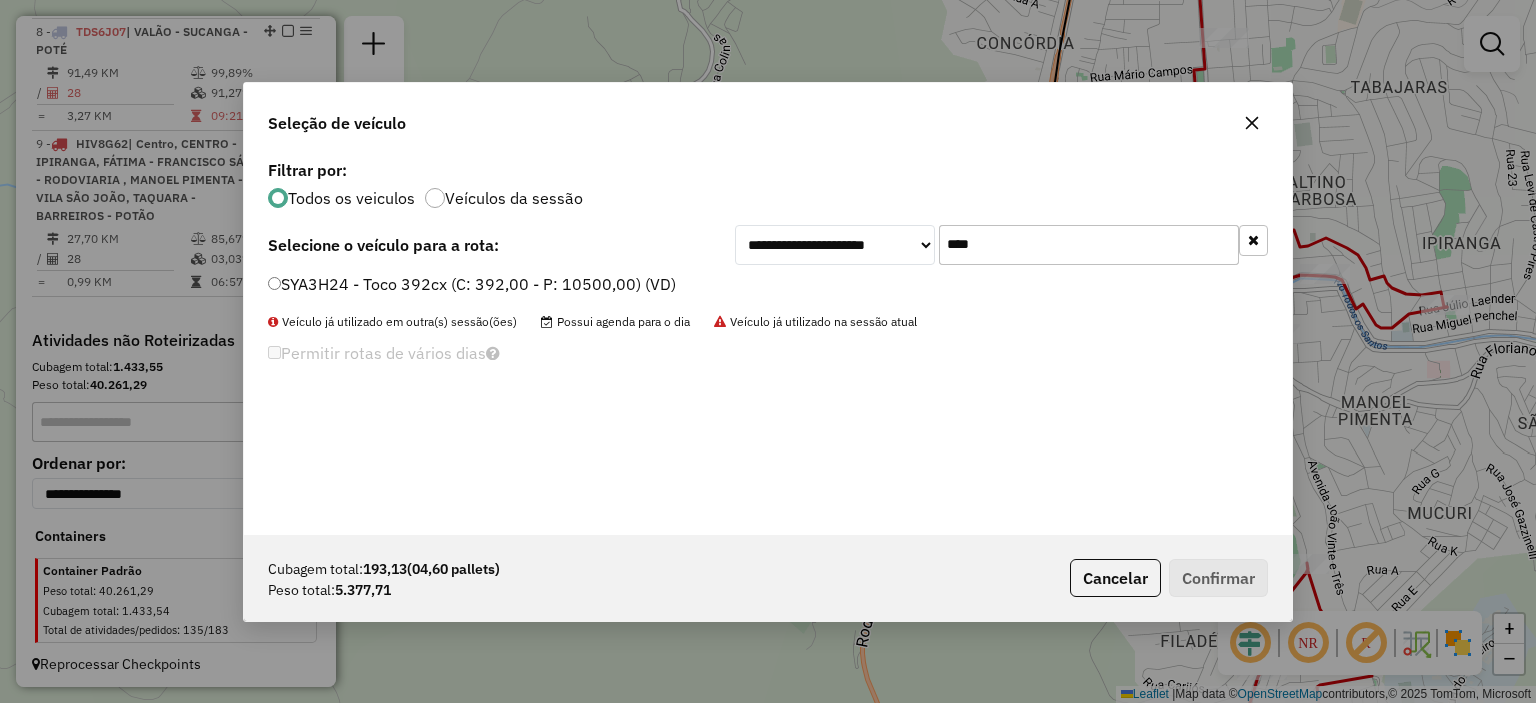 type on "****" 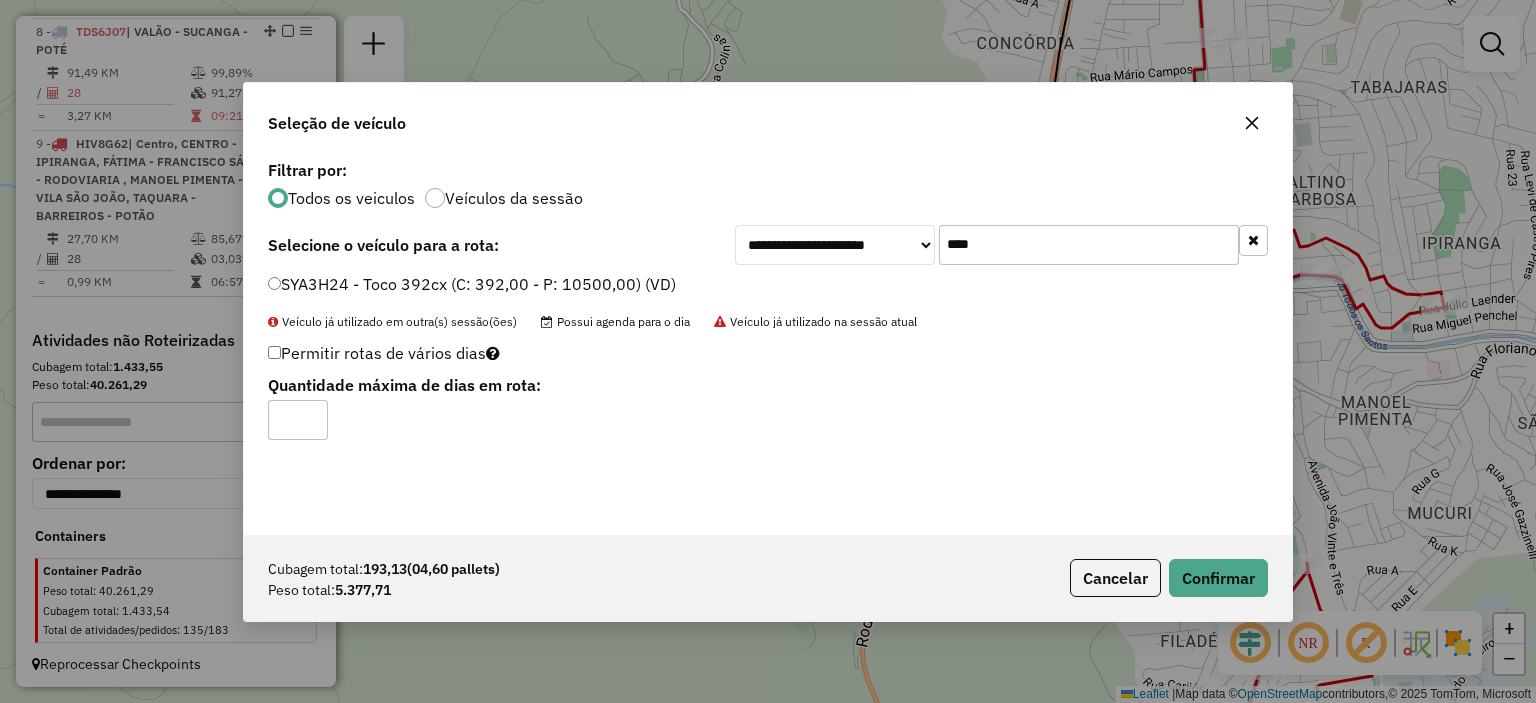 click on "*" 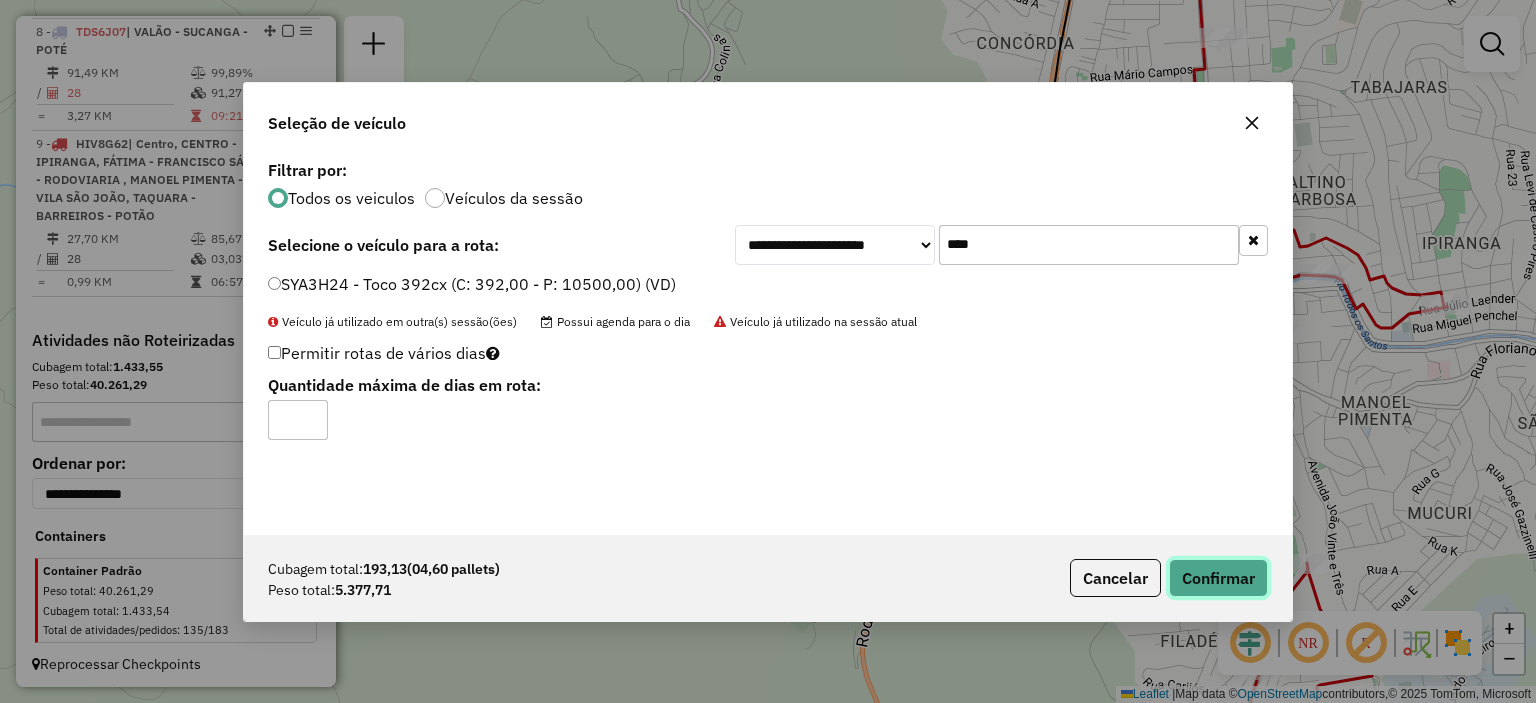 click on "Confirmar" 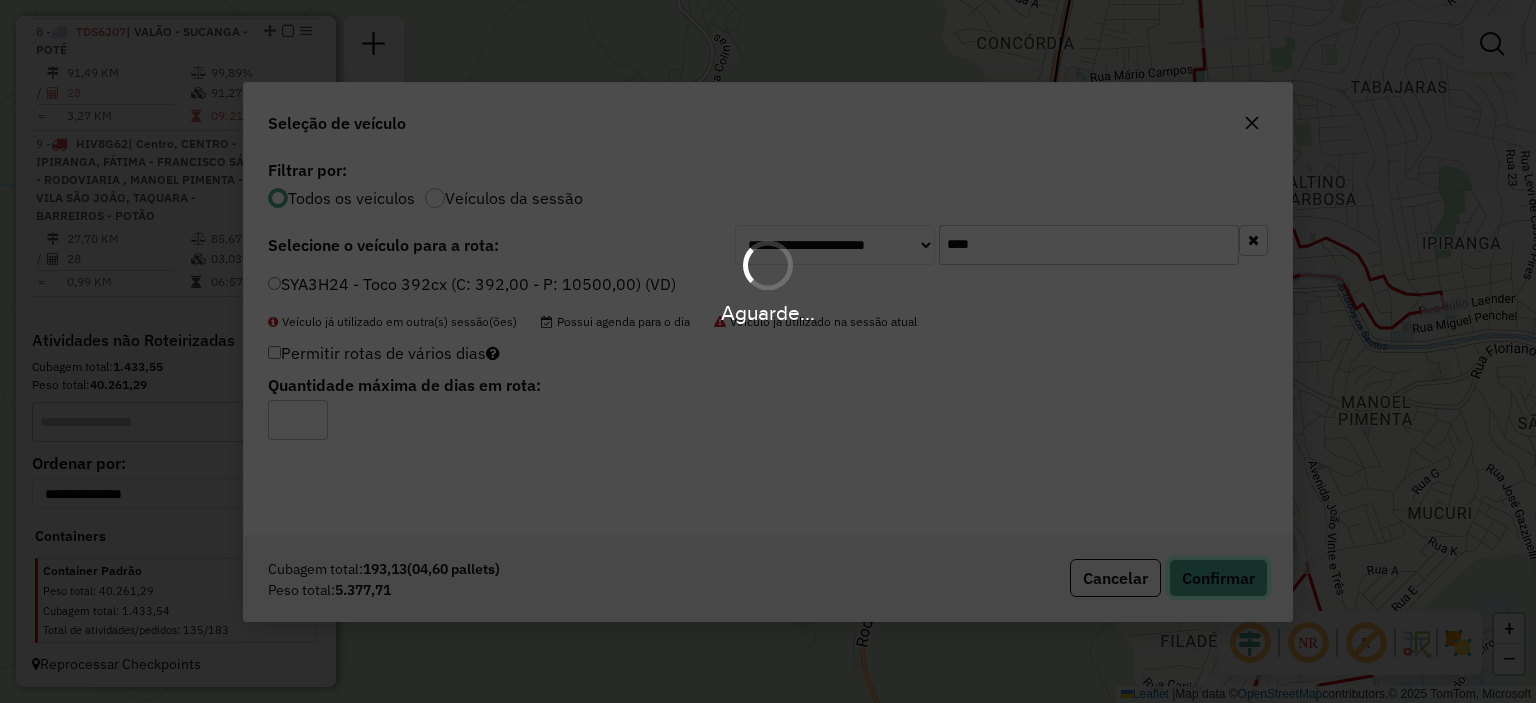 type 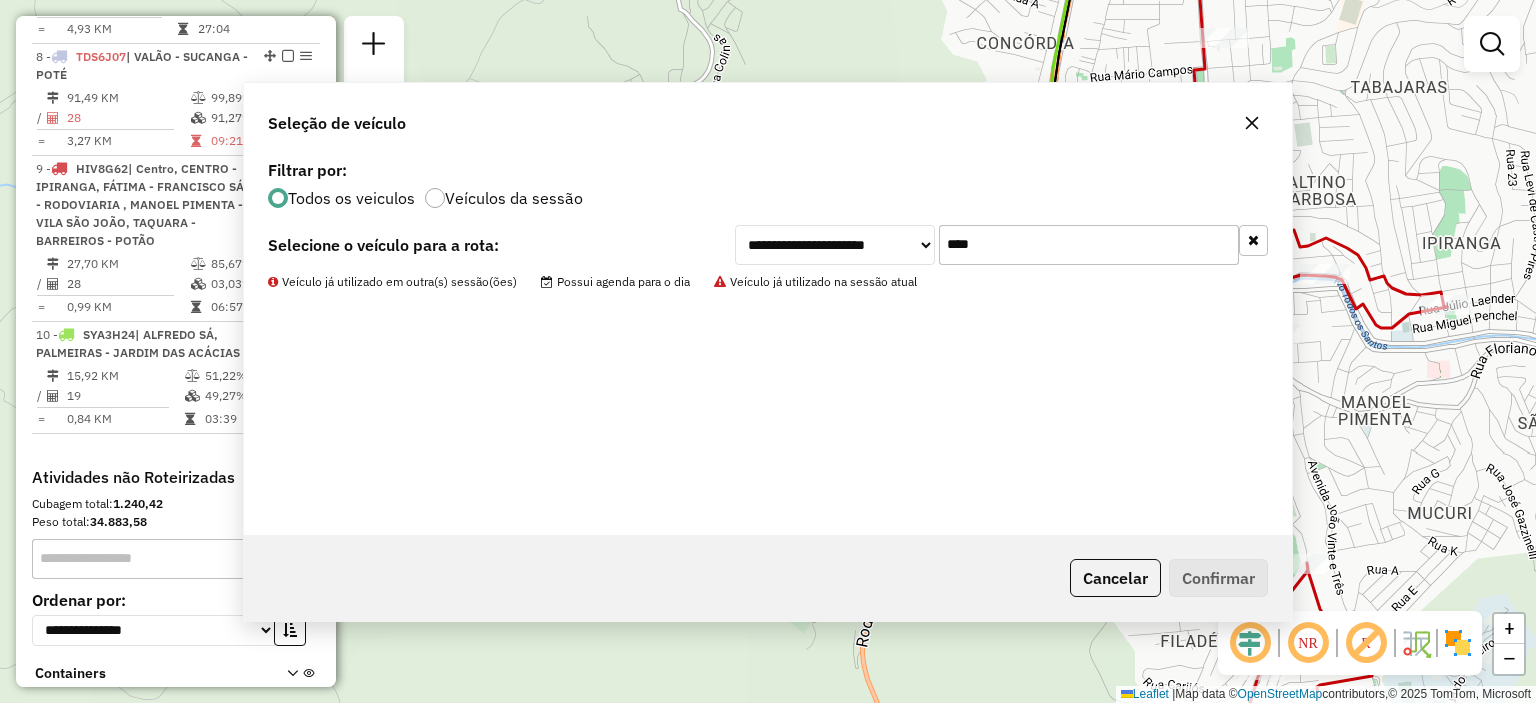 scroll, scrollTop: 1648, scrollLeft: 0, axis: vertical 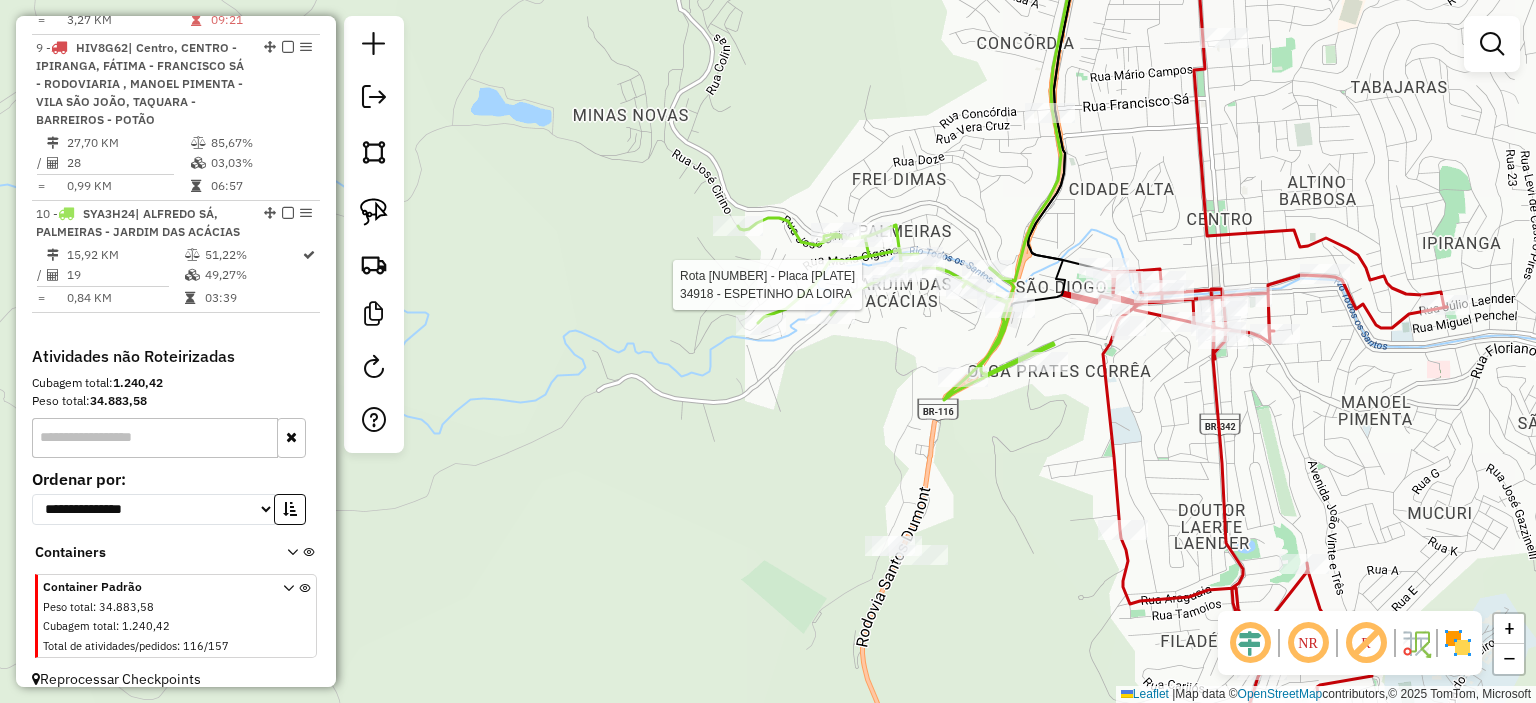select on "*********" 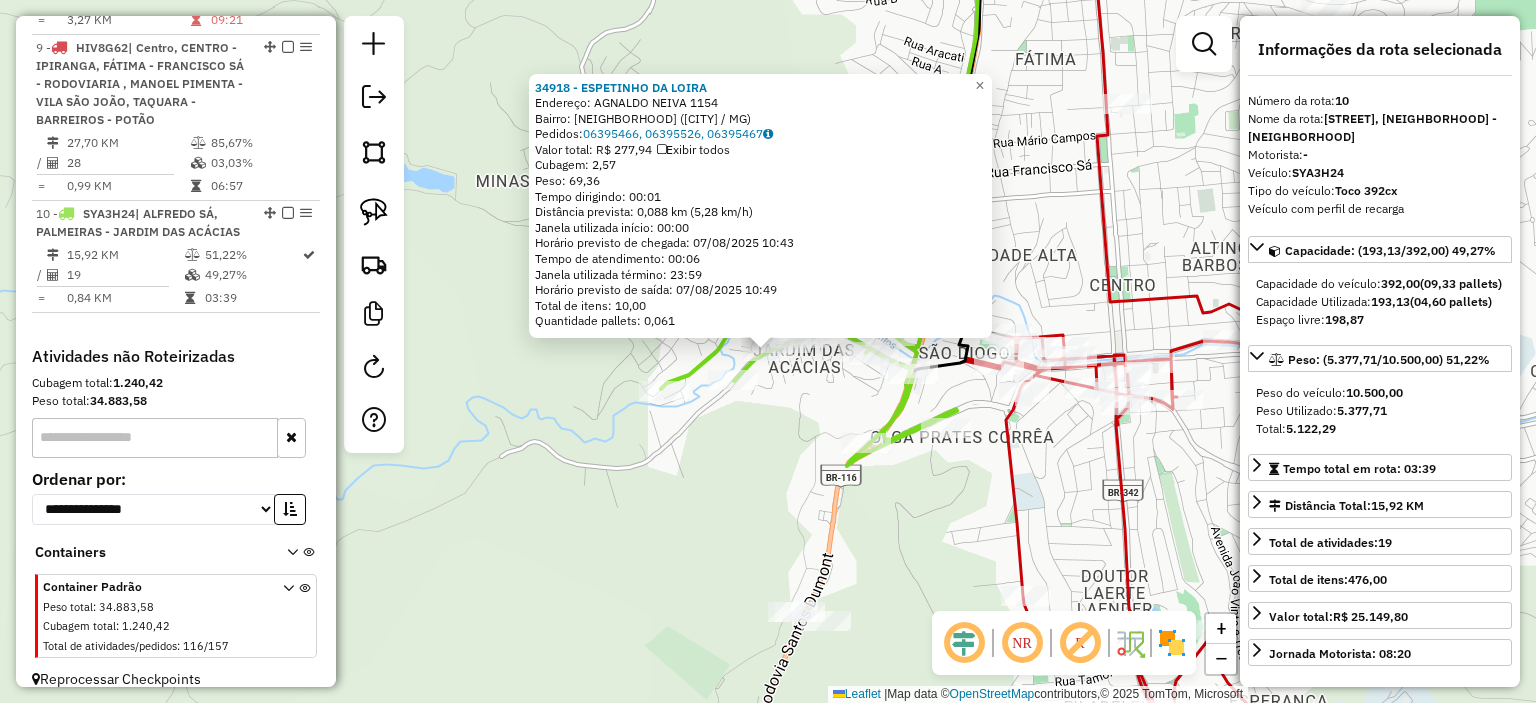 scroll, scrollTop: 1760, scrollLeft: 0, axis: vertical 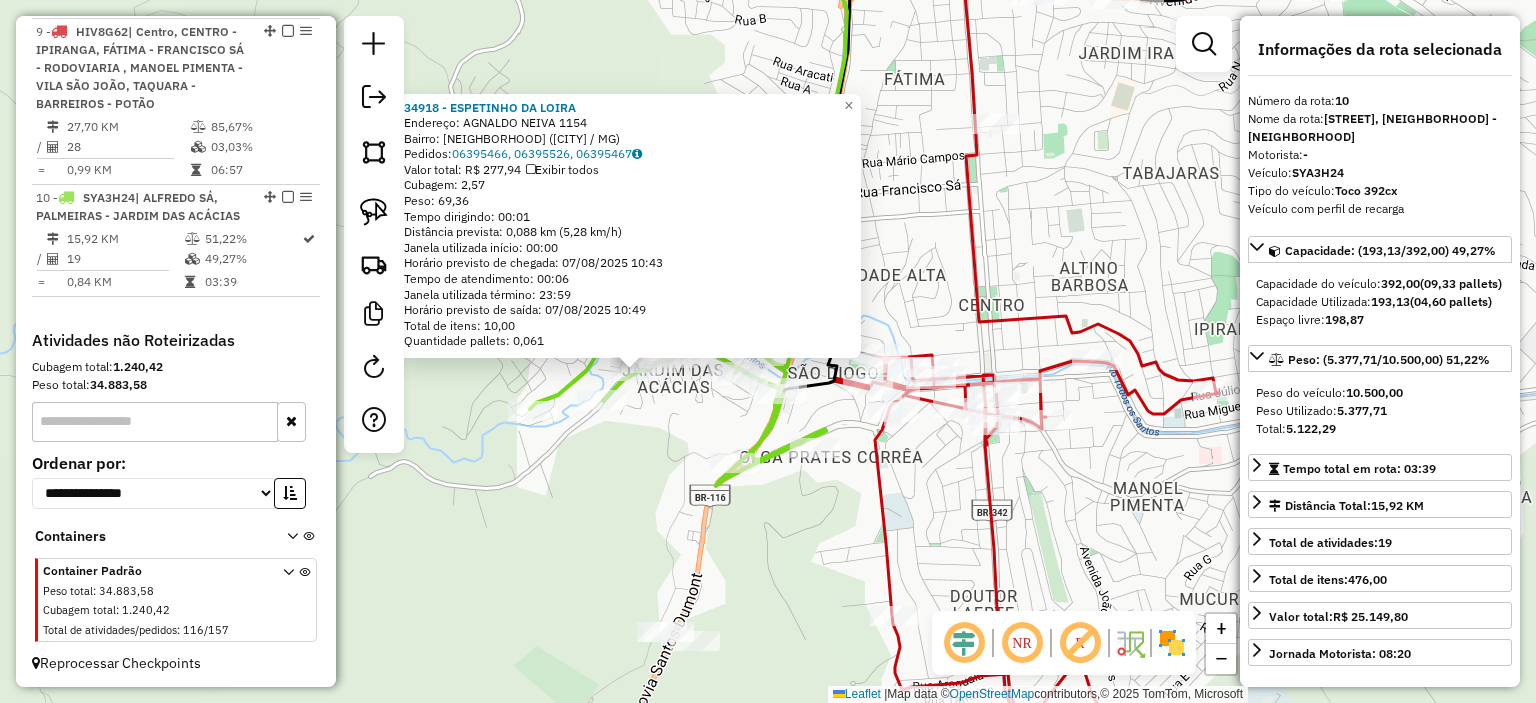 drag, startPoint x: 746, startPoint y: 455, endPoint x: 614, endPoint y: 475, distance: 133.50656 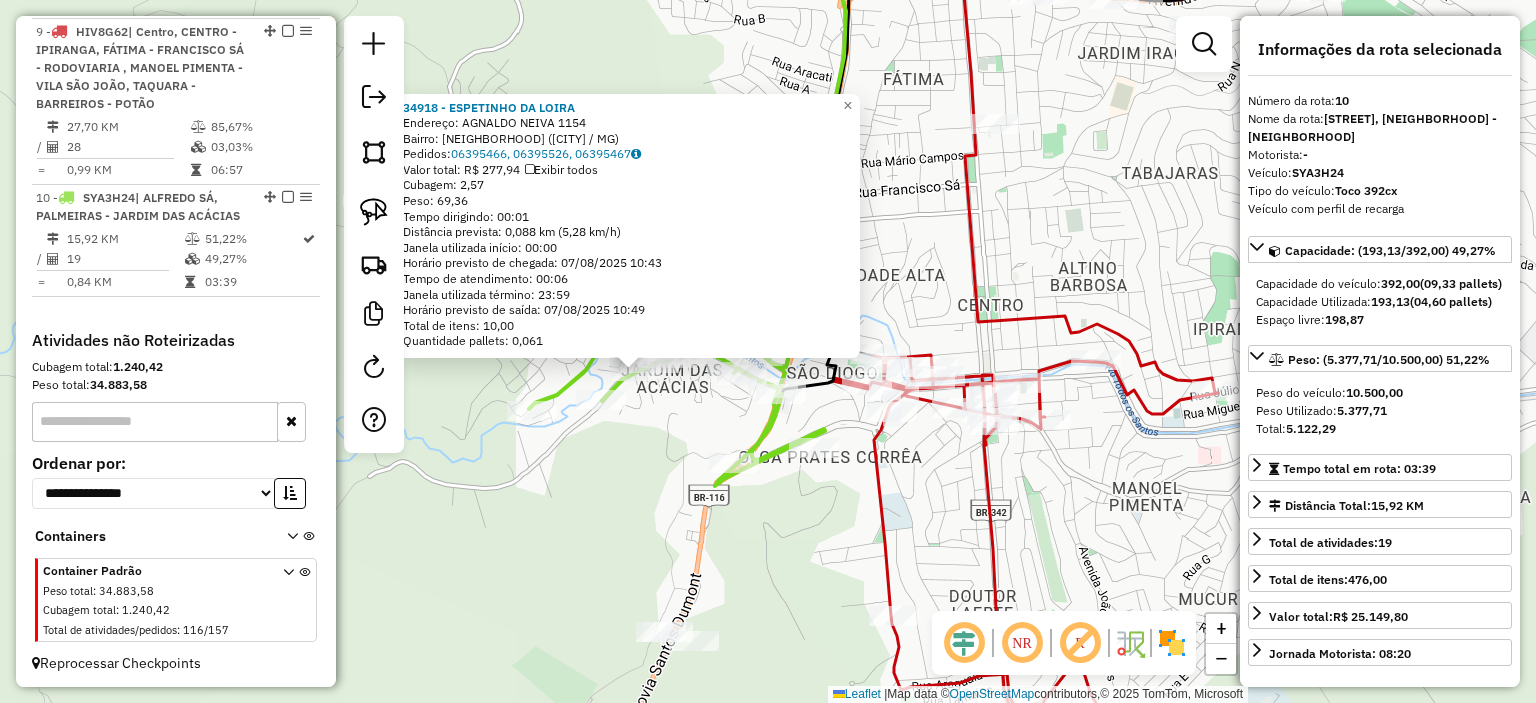 click on "34918 - ESPETINHO DA LOIRA  Endereço:  AGNALDO NEIVA 1154   Bairro: JARDIM DAS ACACIAS (TEOFILO OTONI / MG)   Pedidos:  06395466, 06395526, 06395467   Valor total: R$ 277,94   Exibir todos   Cubagem: 2,57  Peso: 69,36  Tempo dirigindo: 00:01   Distância prevista: 0,088 km (5,28 km/h)   Janela utilizada início: 00:00   Horário previsto de chegada: 07/08/2025 10:43   Tempo de atendimento: 00:06   Janela utilizada término: 23:59   Horário previsto de saída: 07/08/2025 10:49   Total de itens: 10,00   Quantidade pallets: 0,061  × Janela de atendimento Grade de atendimento Capacidade Transportadoras Veículos Cliente Pedidos  Rotas Selecione os dias de semana para filtrar as janelas de atendimento  Seg   Ter   Qua   Qui   Sex   Sáb   Dom  Informe o período da janela de atendimento: De: Até:  Filtrar exatamente a janela do cliente  Considerar janela de atendimento padrão  Selecione os dias de semana para filtrar as grades de atendimento  Seg   Ter   Qua   Qui   Sex   Sáb   Dom   Peso mínimo:   De:  De:" 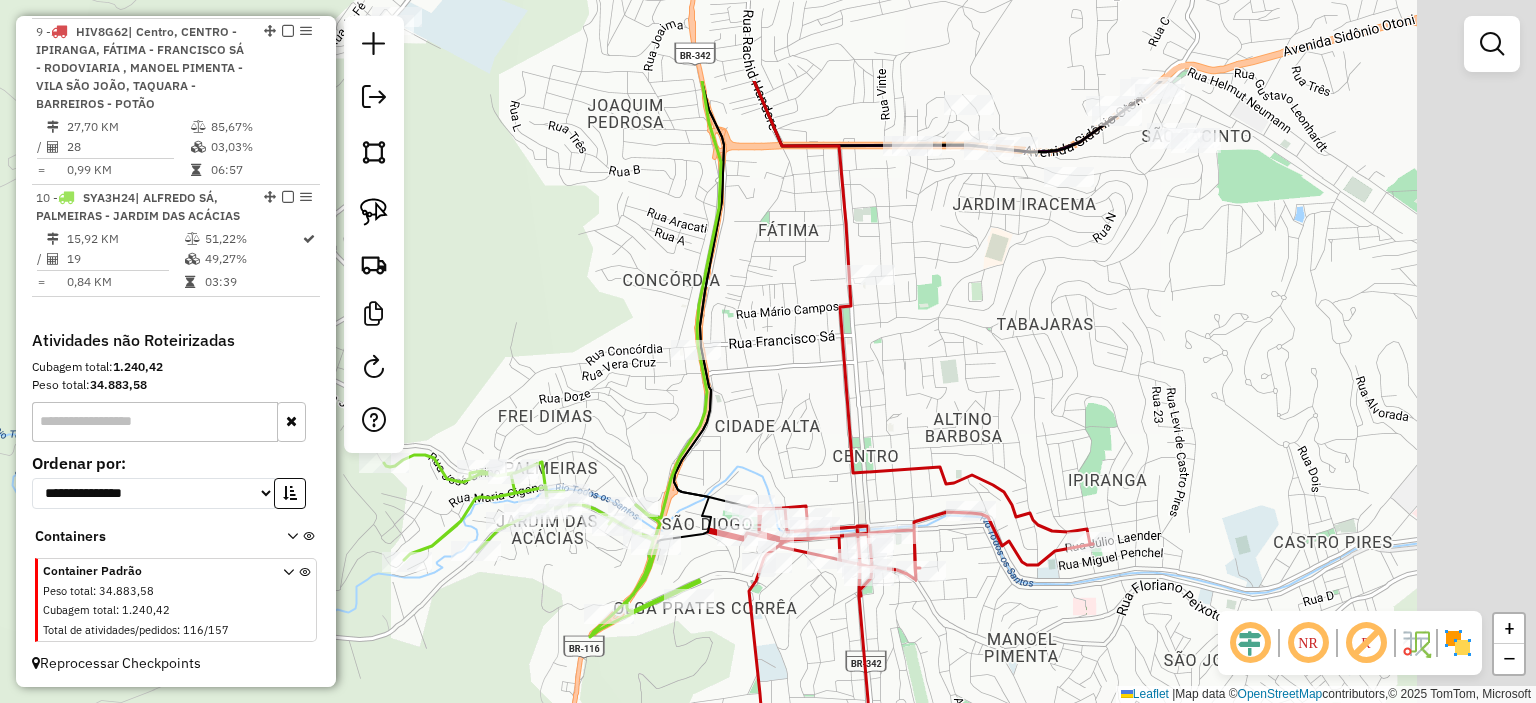drag, startPoint x: 492, startPoint y: 614, endPoint x: 531, endPoint y: 639, distance: 46.32494 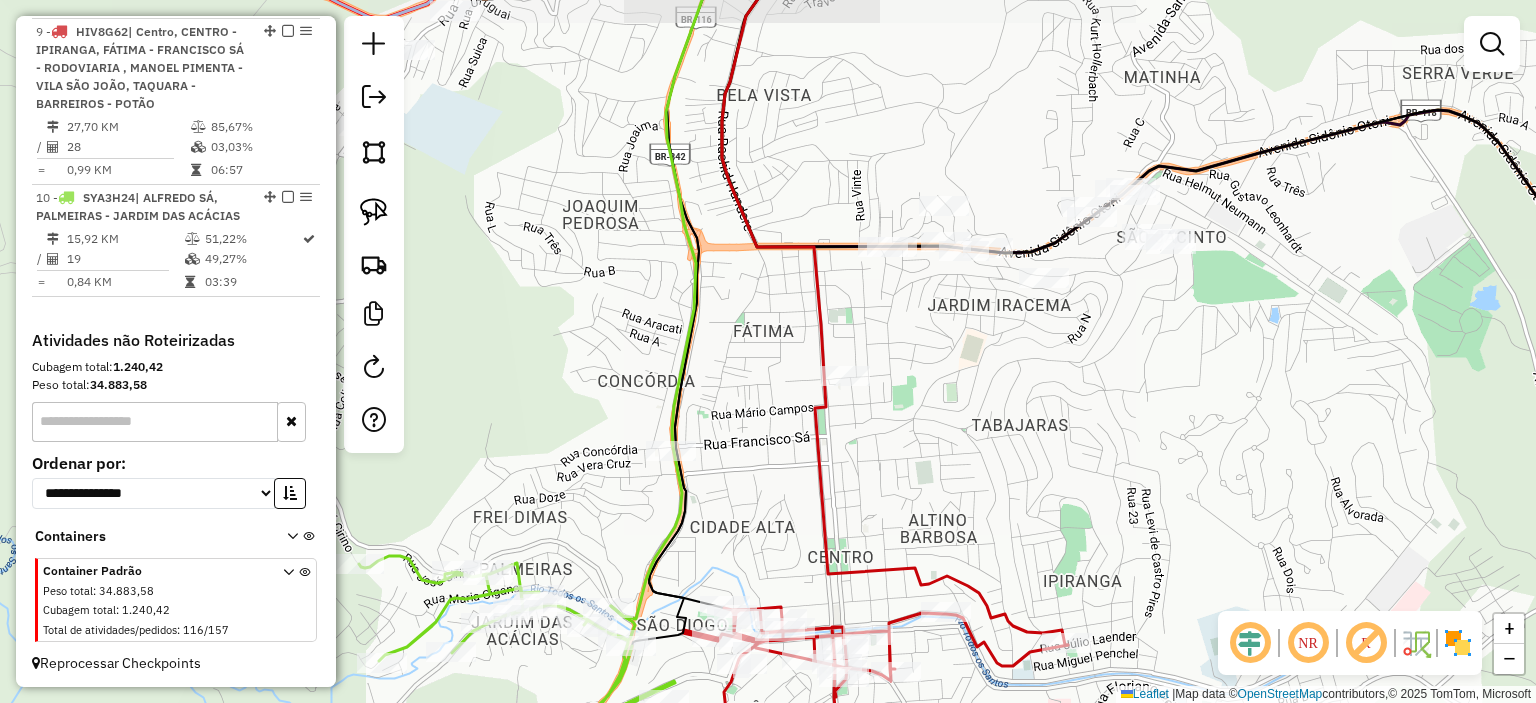 drag, startPoint x: 766, startPoint y: 370, endPoint x: 752, endPoint y: 413, distance: 45.221676 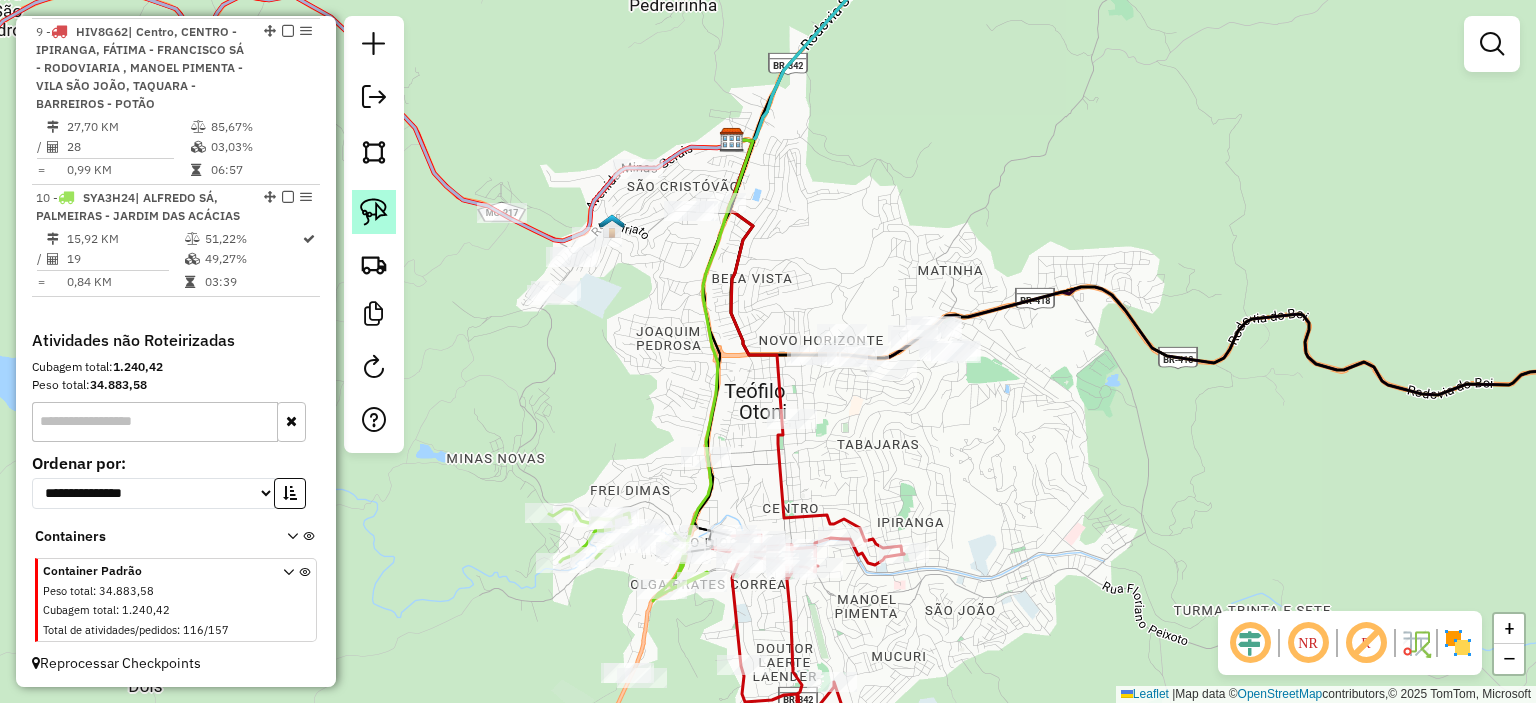 click 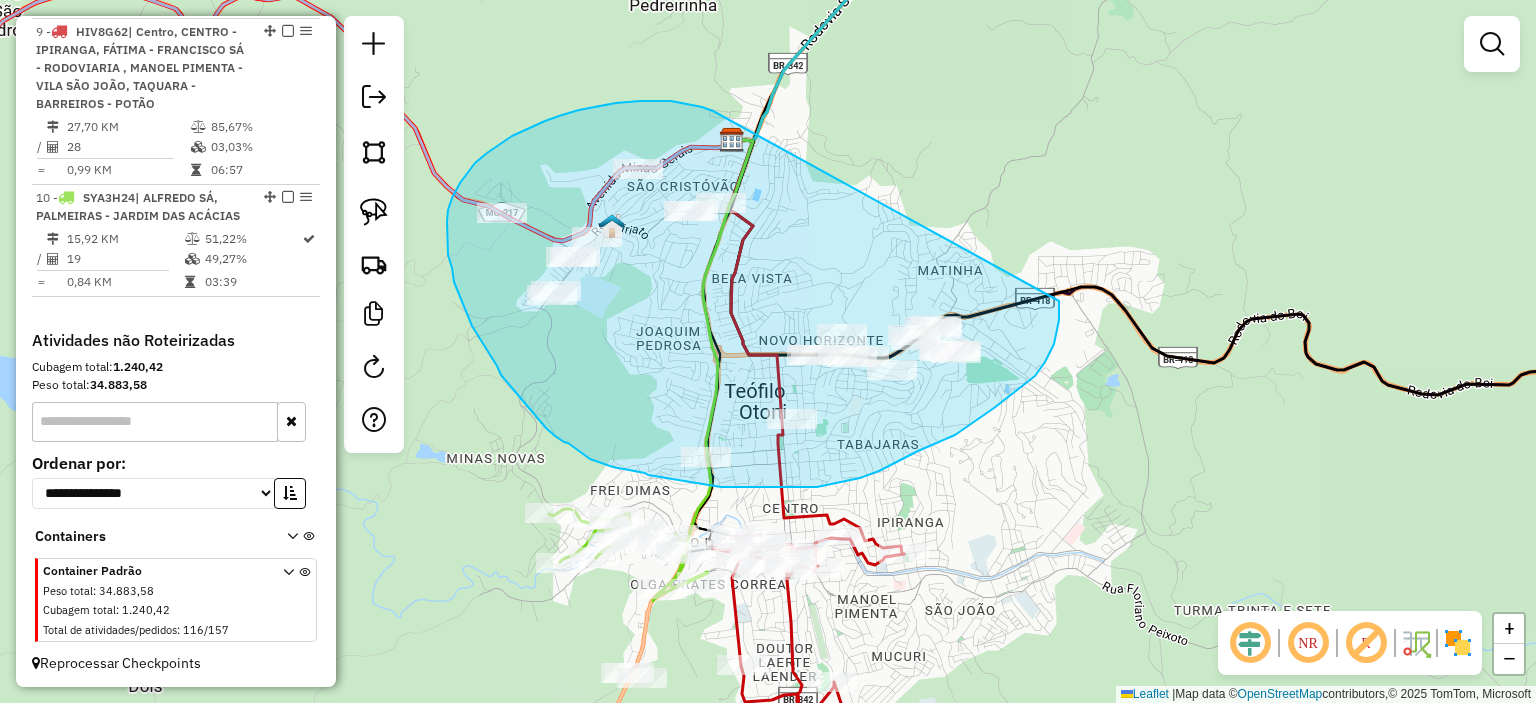 drag, startPoint x: 684, startPoint y: 103, endPoint x: 1059, endPoint y: 299, distance: 423.13235 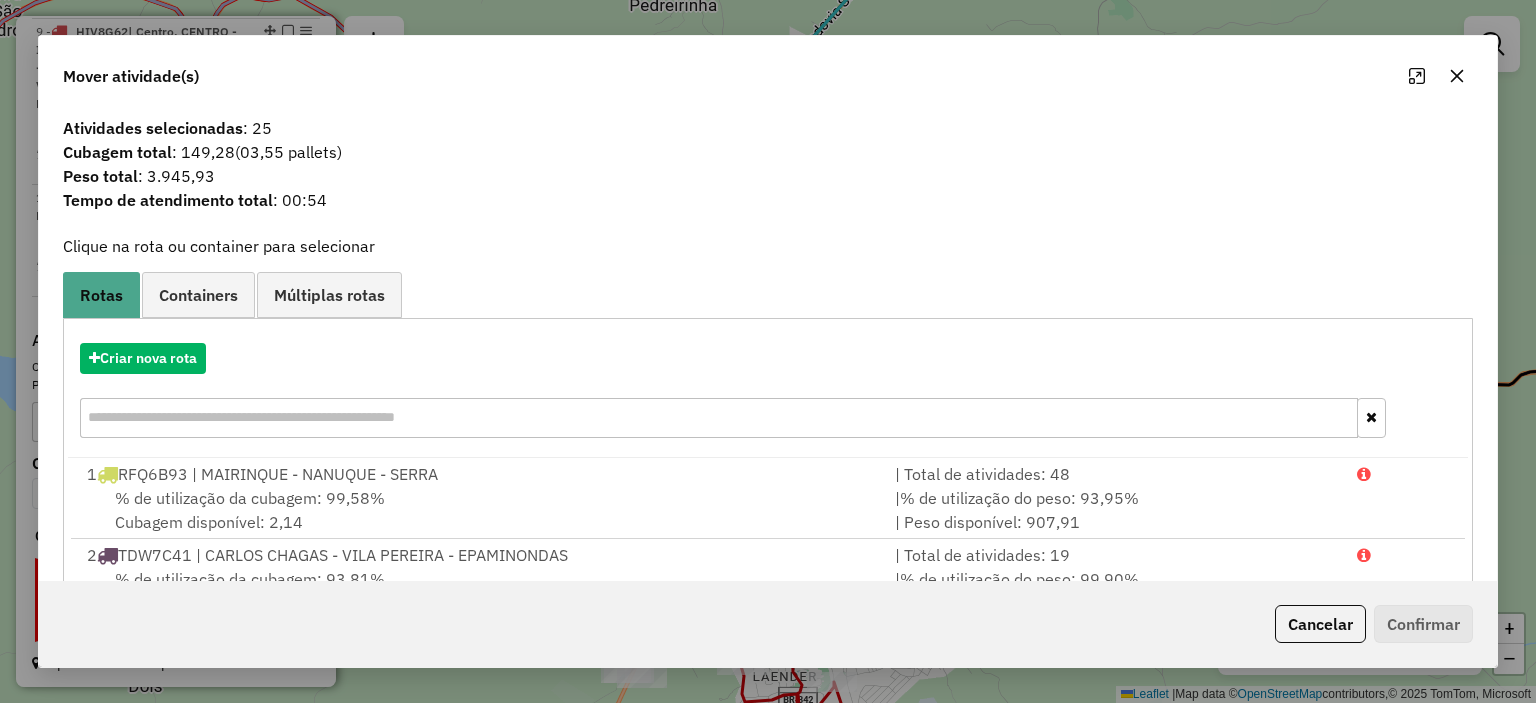click on "Criar nova rota" at bounding box center (767, 393) 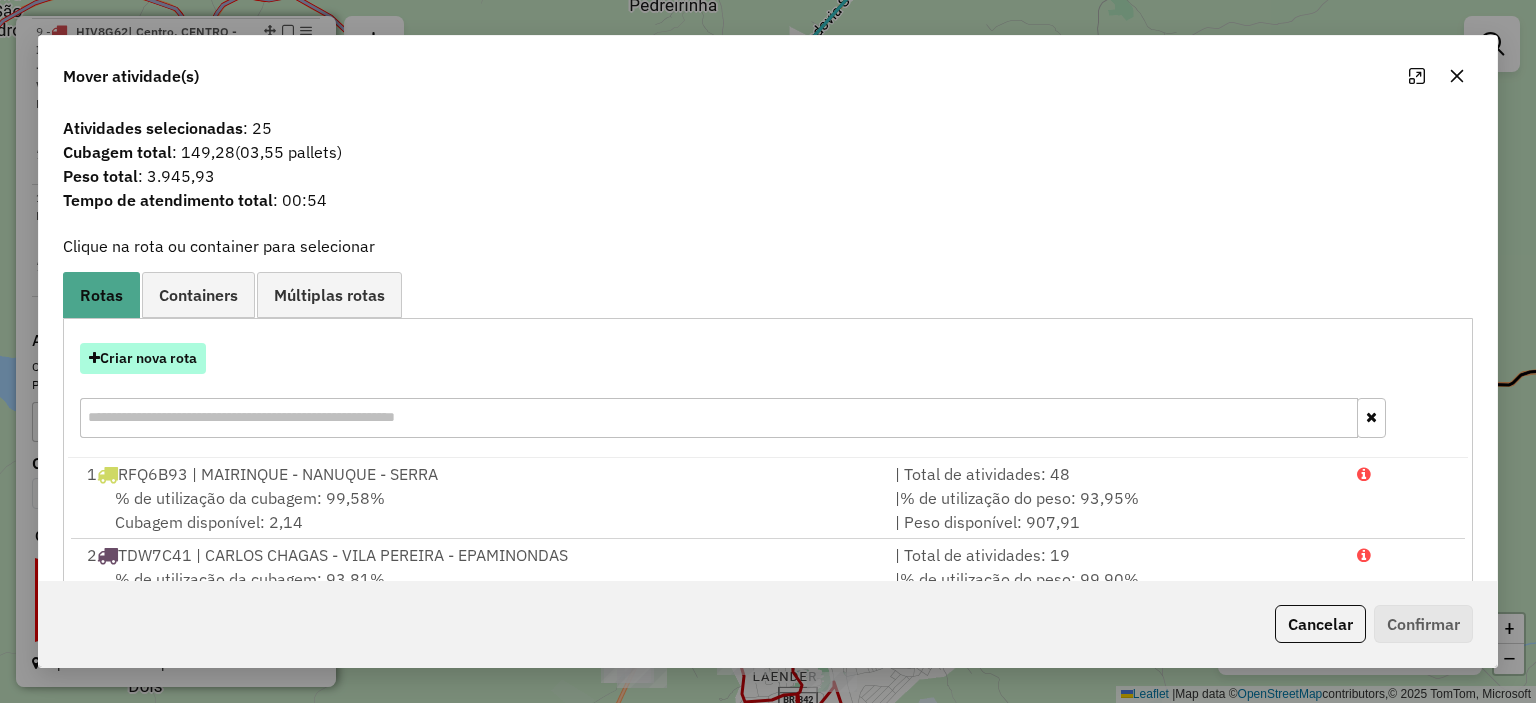 click on "Criar nova rota" at bounding box center [143, 358] 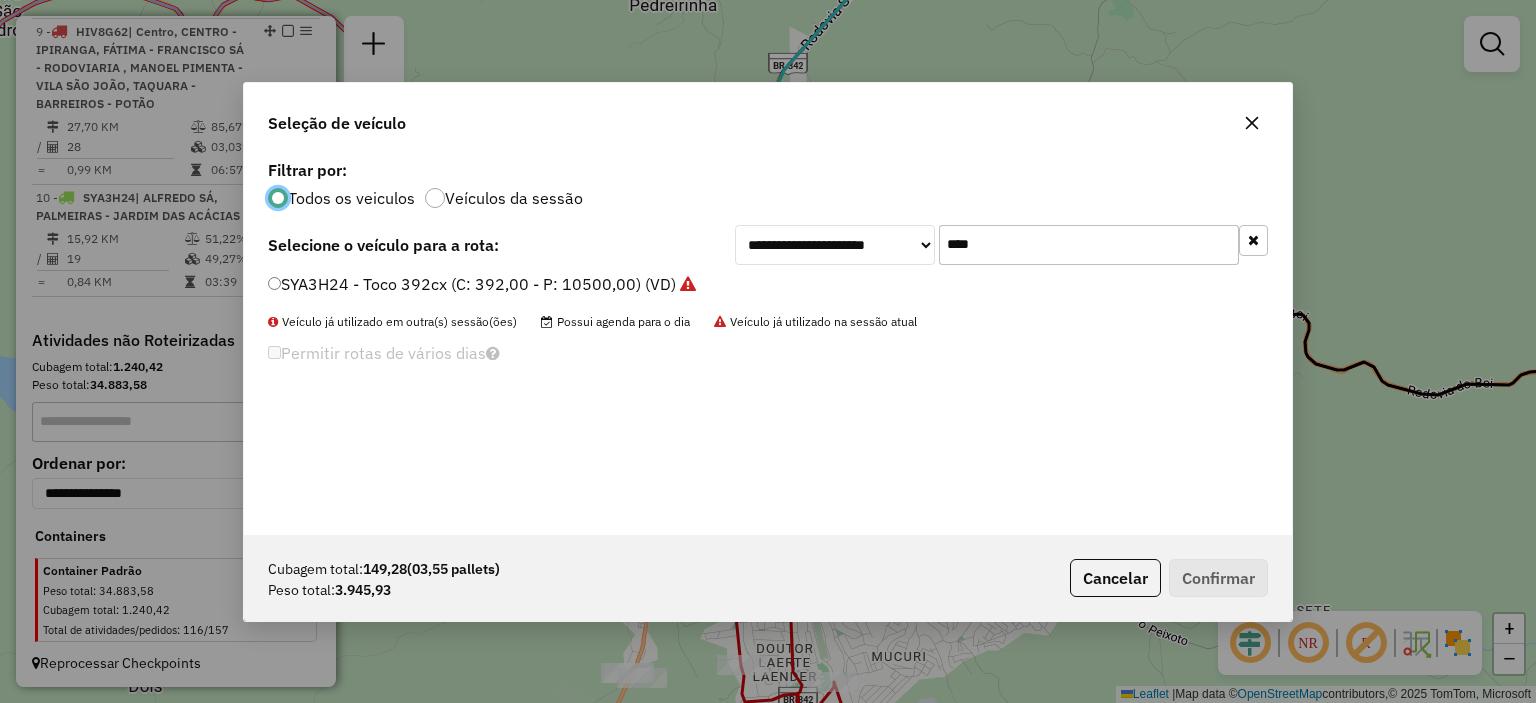 scroll, scrollTop: 10, scrollLeft: 6, axis: both 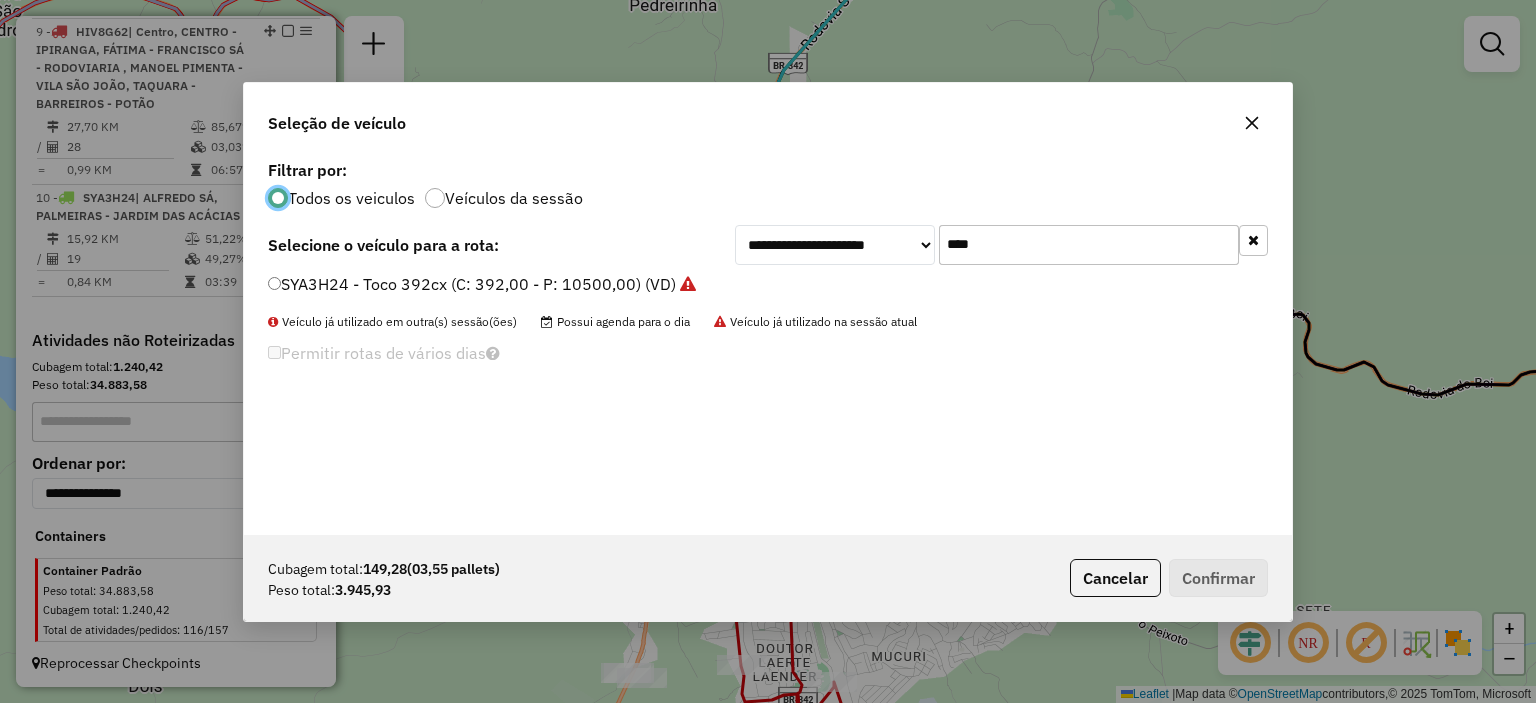 click on "**********" 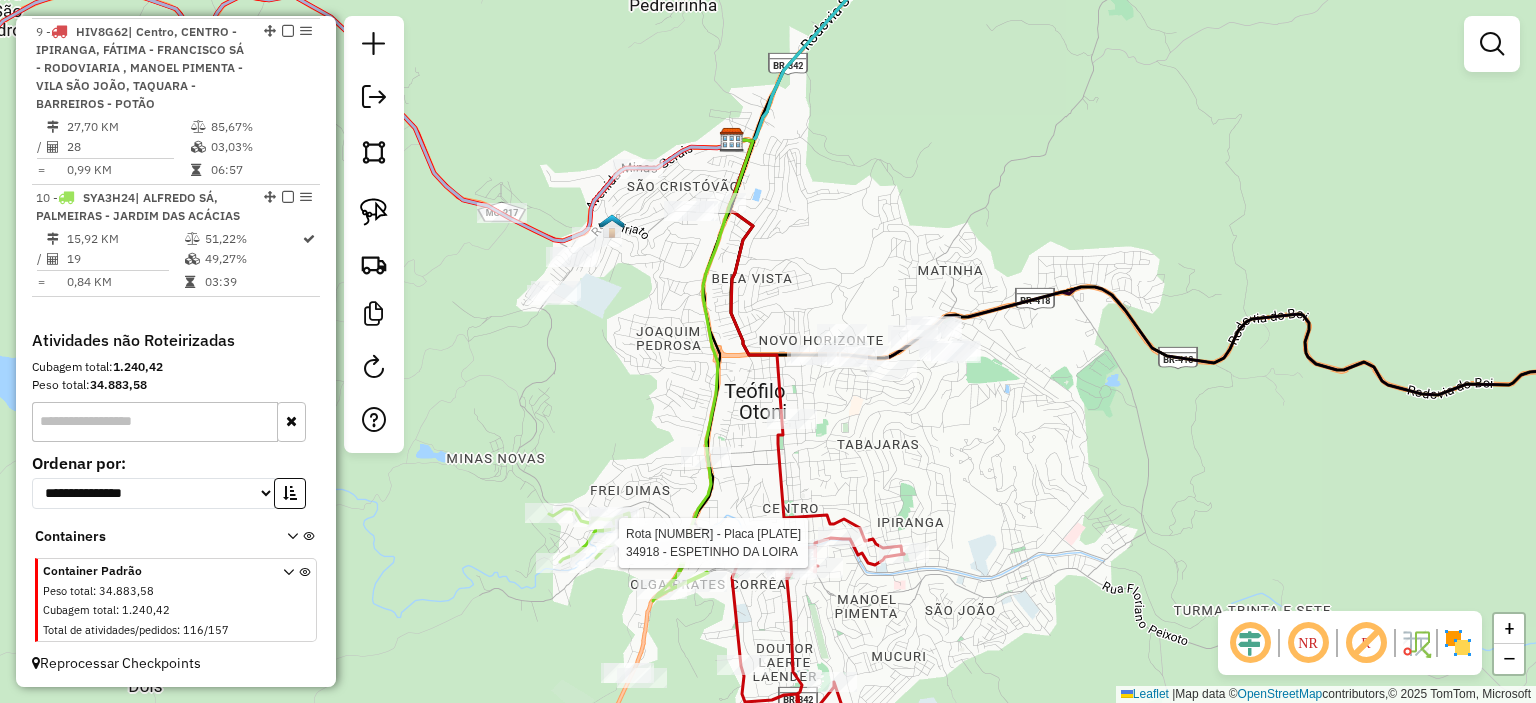 select on "*********" 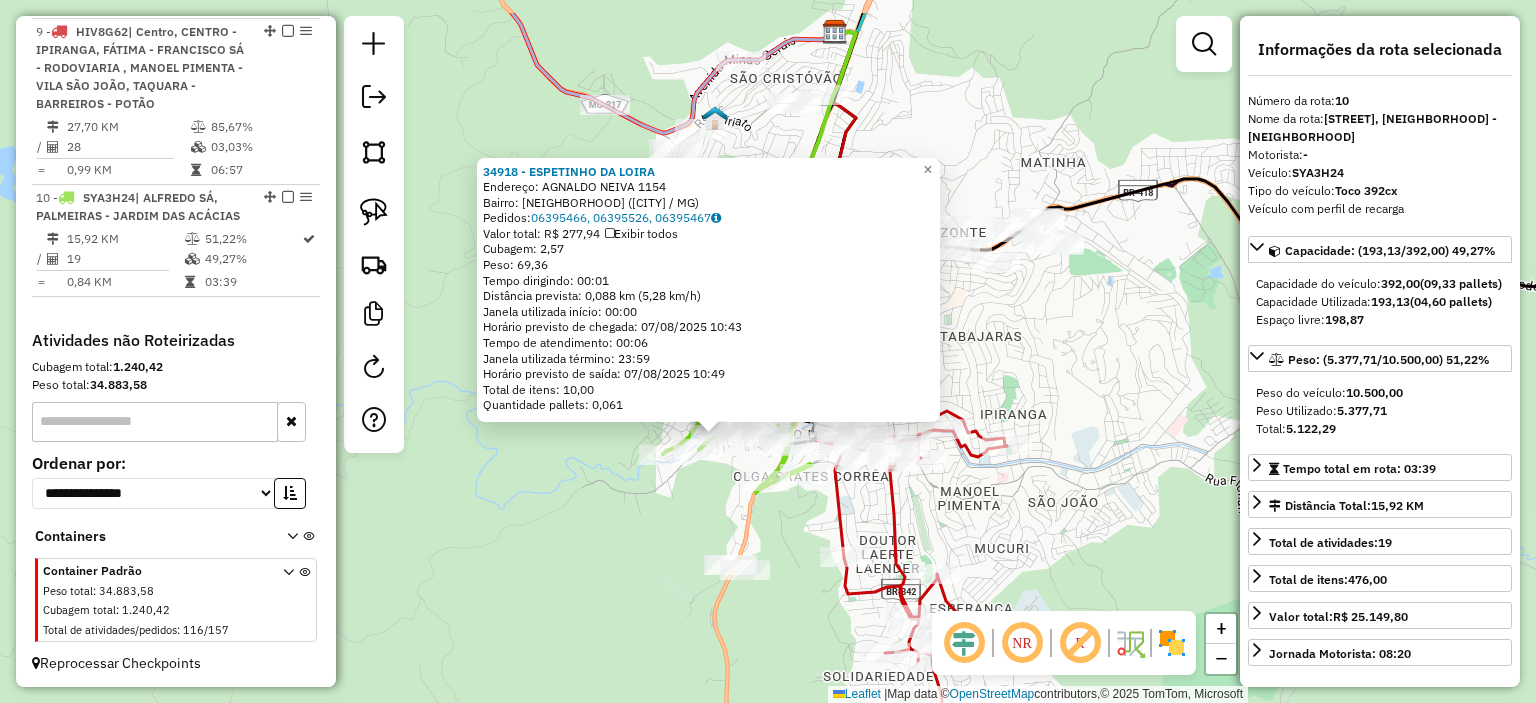 drag, startPoint x: 612, startPoint y: 518, endPoint x: 608, endPoint y: 530, distance: 12.649111 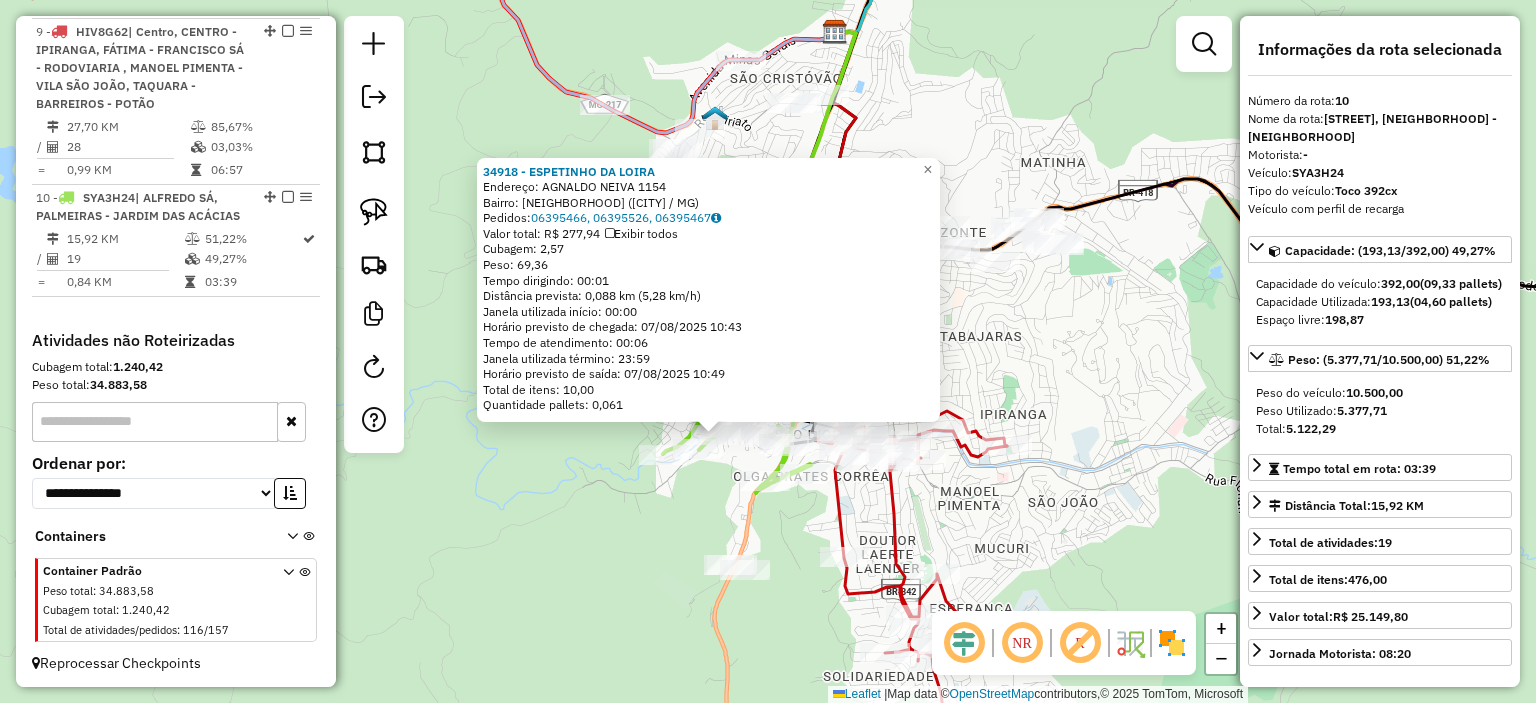 click on "34918 - ESPETINHO DA LOIRA  Endereço:  AGNALDO NEIVA 1154   Bairro: JARDIM DAS ACACIAS (TEOFILO OTONI / MG)   Pedidos:  06395466, 06395526, 06395467   Valor total: R$ 277,94   Exibir todos   Cubagem: 2,57  Peso: 69,36  Tempo dirigindo: 00:01   Distância prevista: 0,088 km (5,28 km/h)   Janela utilizada início: 00:00   Horário previsto de chegada: 07/08/2025 10:43   Tempo de atendimento: 00:06   Janela utilizada término: 23:59   Horário previsto de saída: 07/08/2025 10:49   Total de itens: 10,00   Quantidade pallets: 0,061  × Janela de atendimento Grade de atendimento Capacidade Transportadoras Veículos Cliente Pedidos  Rotas Selecione os dias de semana para filtrar as janelas de atendimento  Seg   Ter   Qua   Qui   Sex   Sáb   Dom  Informe o período da janela de atendimento: De: Até:  Filtrar exatamente a janela do cliente  Considerar janela de atendimento padrão  Selecione os dias de semana para filtrar as grades de atendimento  Seg   Ter   Qua   Qui   Sex   Sáb   Dom   Peso mínimo:   De:  De:" 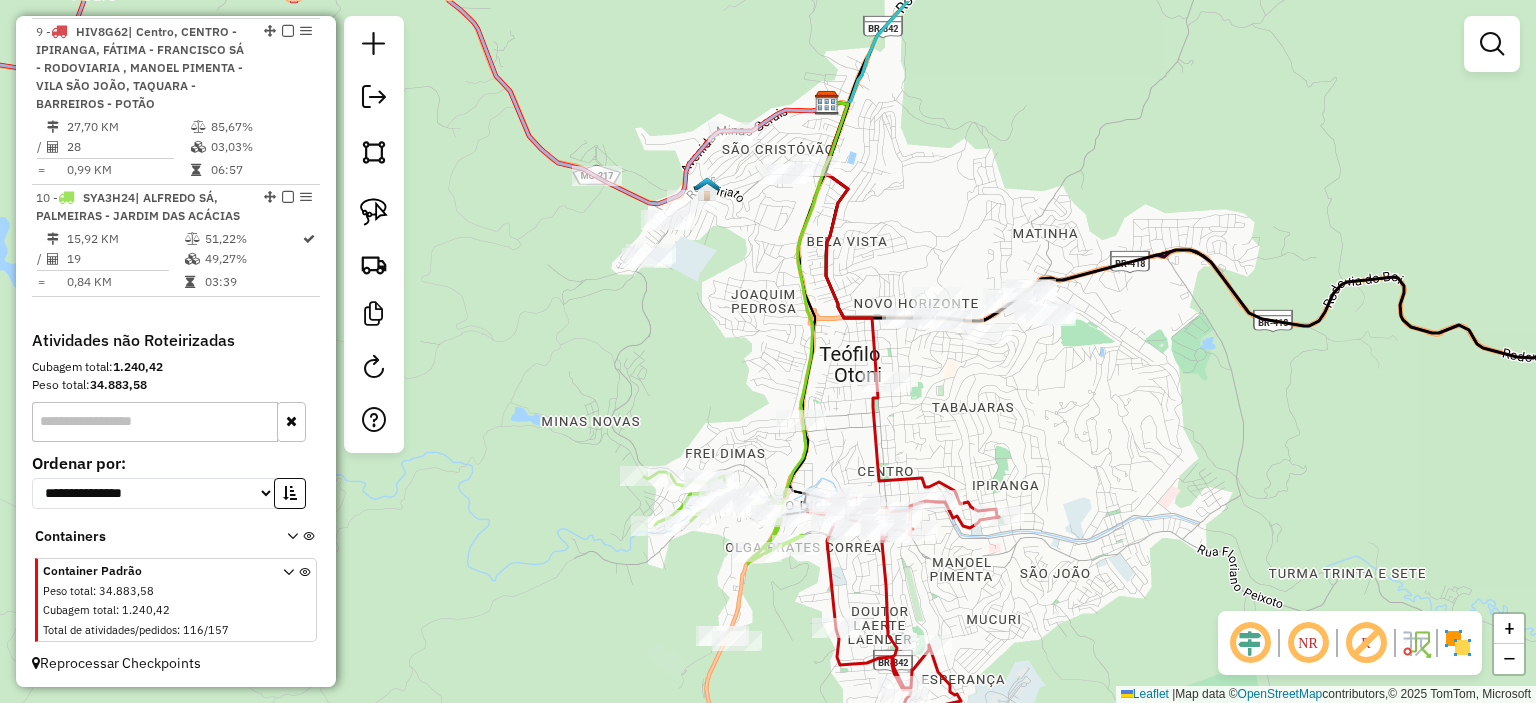 drag, startPoint x: 655, startPoint y: 345, endPoint x: 677, endPoint y: 362, distance: 27.802877 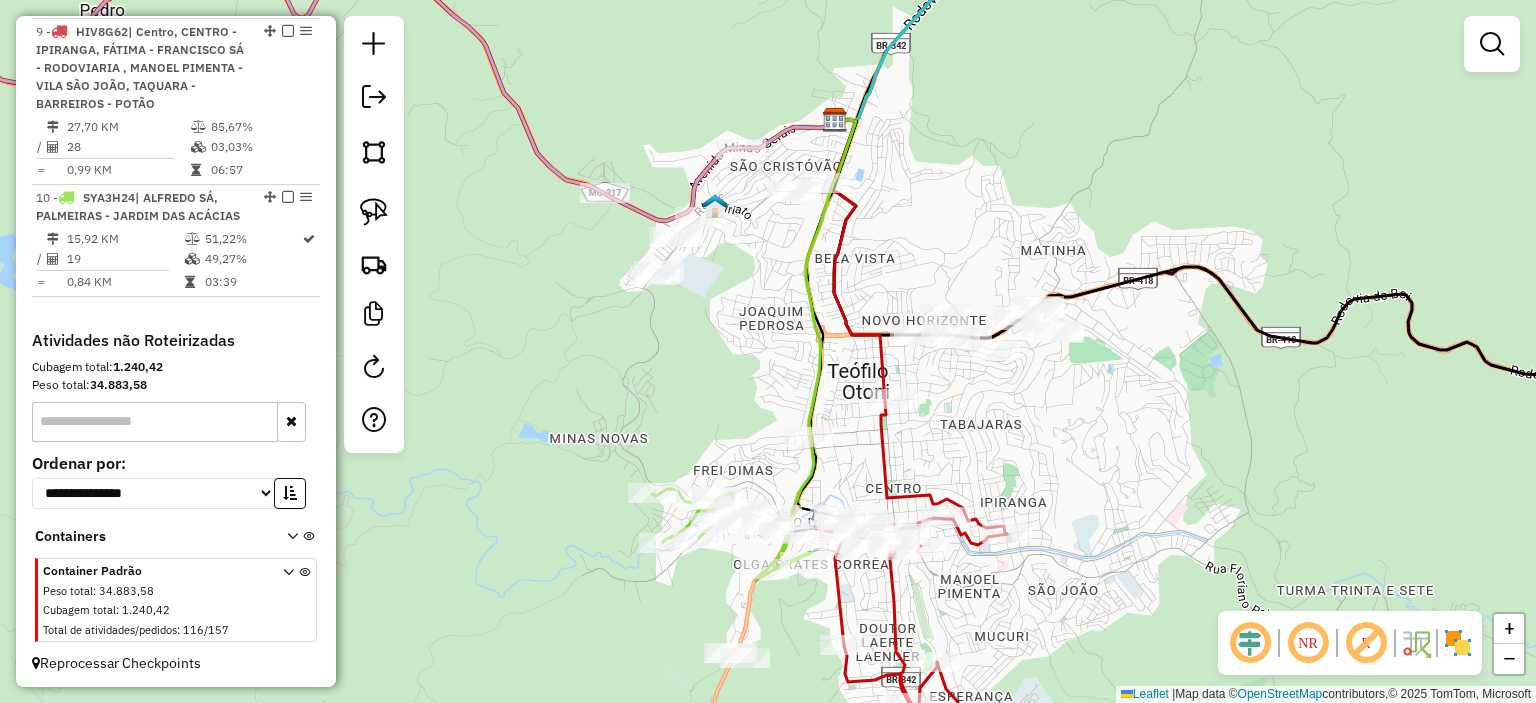 drag, startPoint x: 360, startPoint y: 209, endPoint x: 508, endPoint y: 201, distance: 148.21606 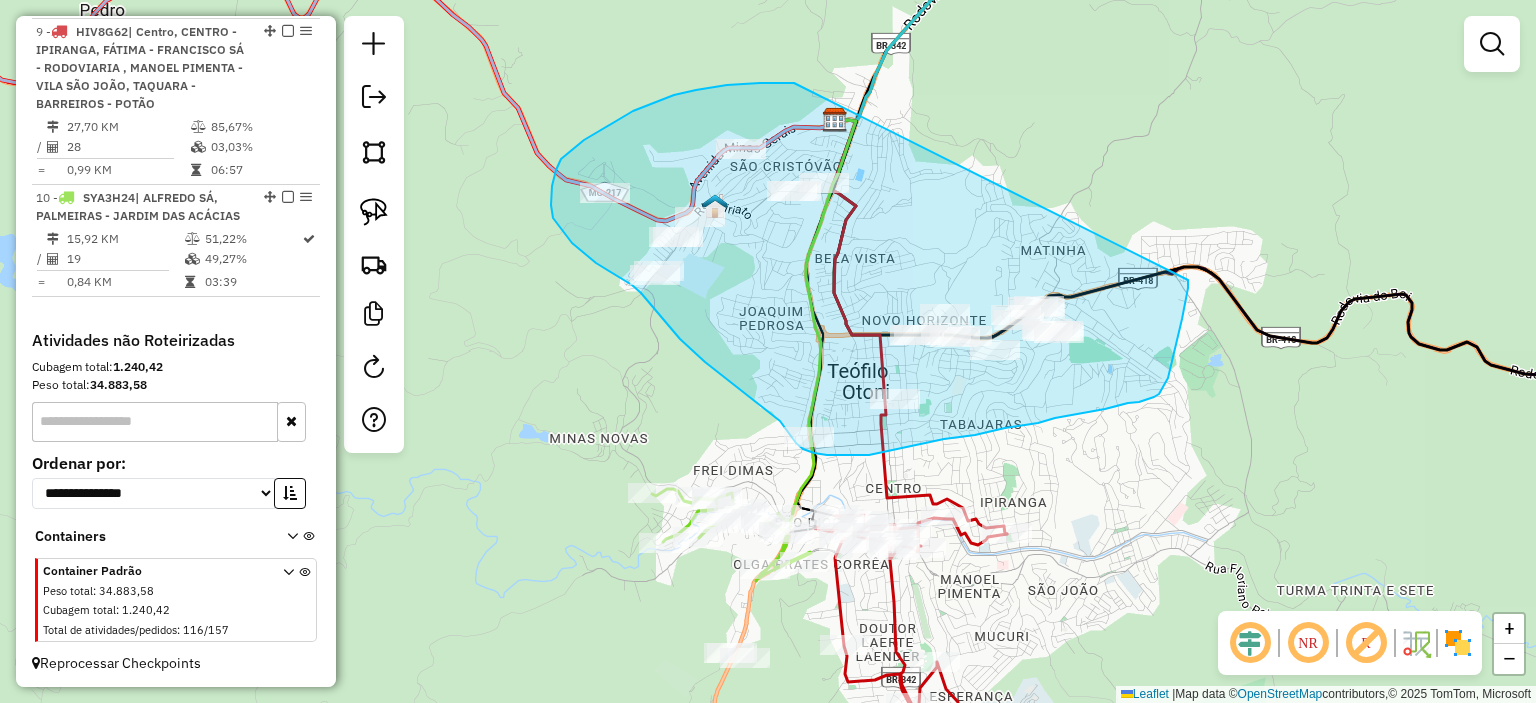 drag, startPoint x: 781, startPoint y: 83, endPoint x: 1188, endPoint y: 278, distance: 451.30255 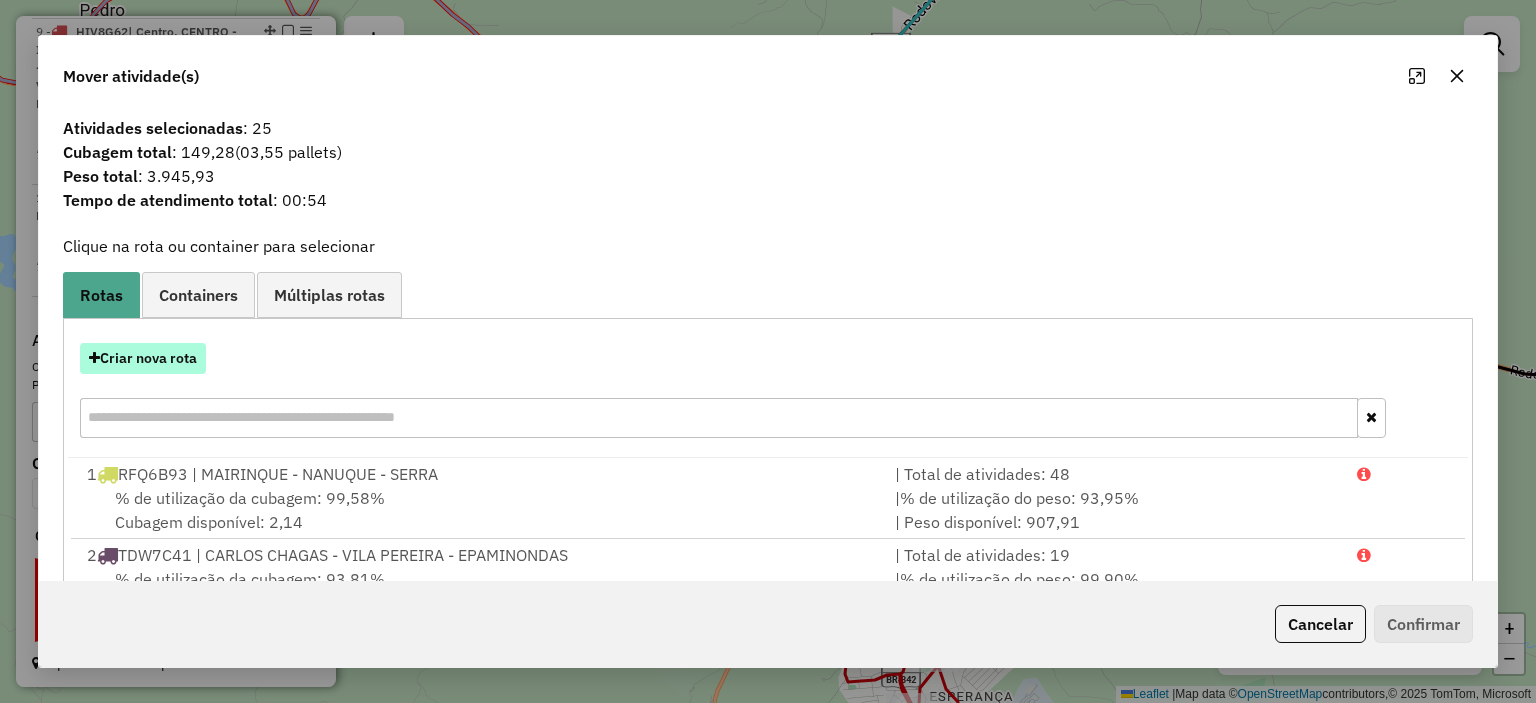 click on "Criar nova rota" at bounding box center [143, 358] 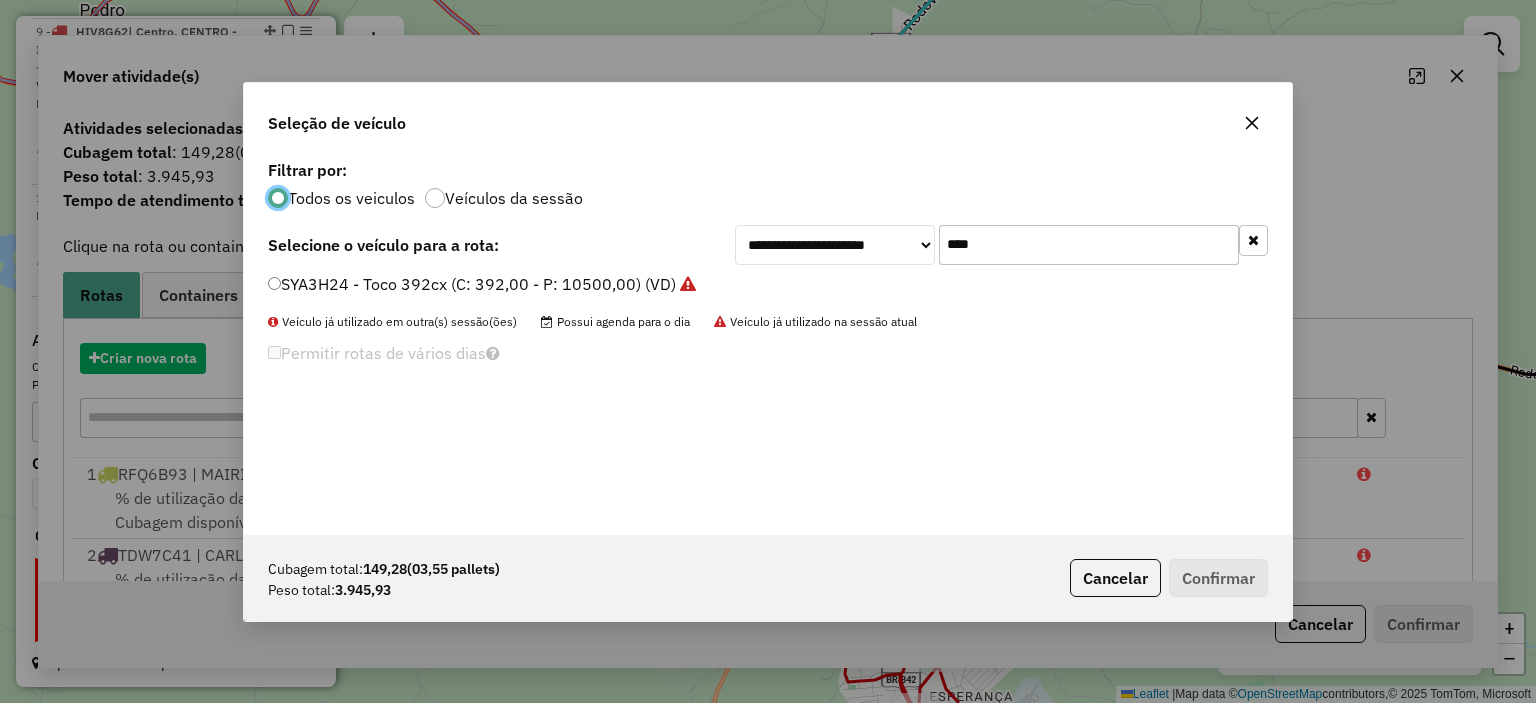 scroll, scrollTop: 10, scrollLeft: 6, axis: both 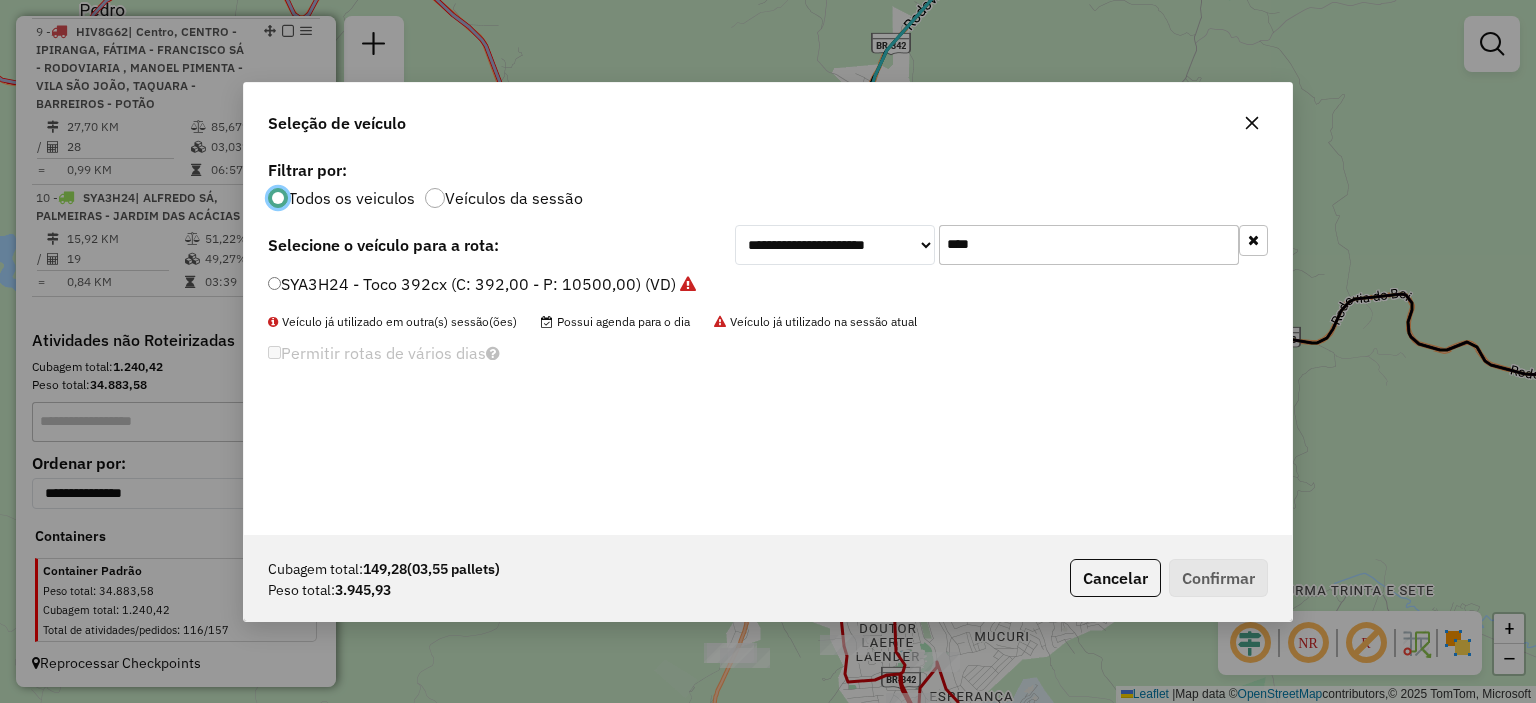 drag, startPoint x: 992, startPoint y: 235, endPoint x: 838, endPoint y: 267, distance: 157.28954 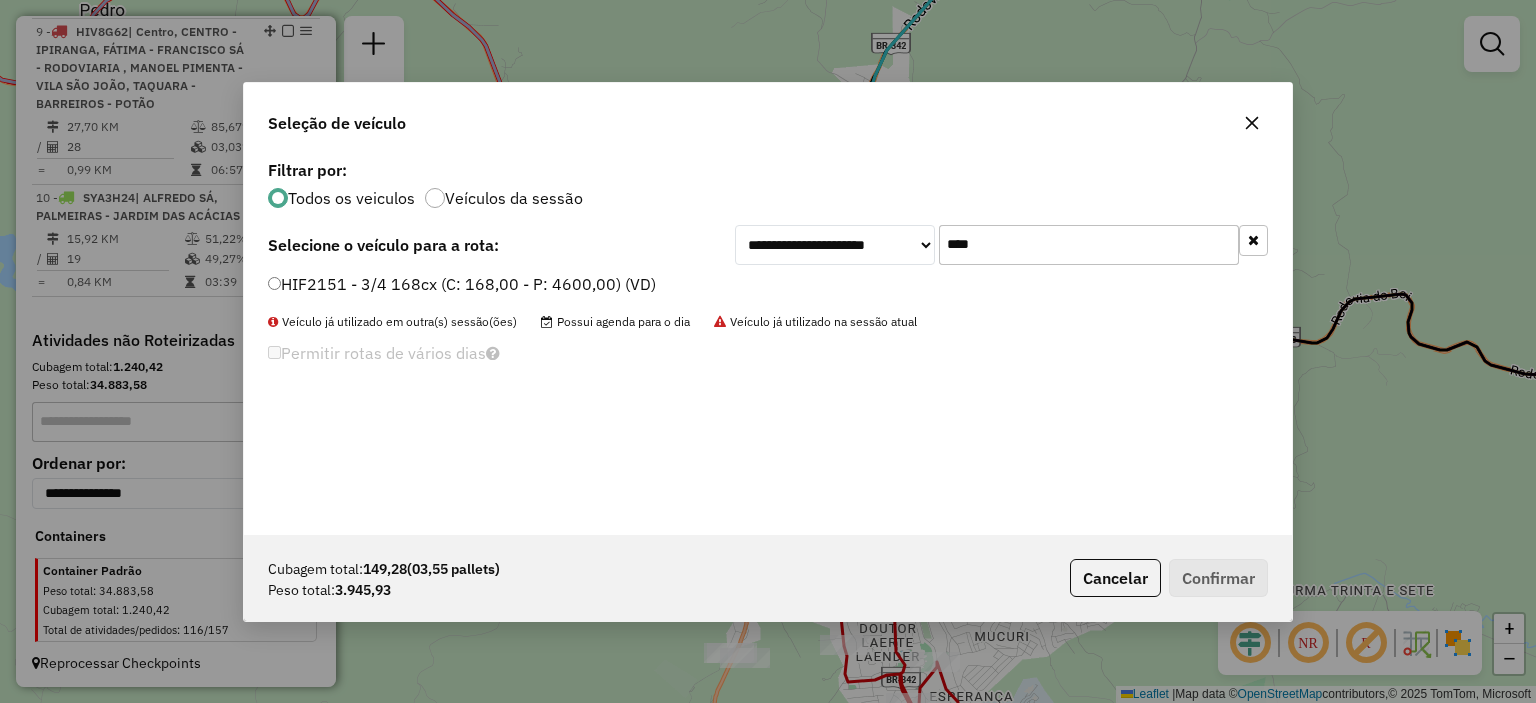 type on "****" 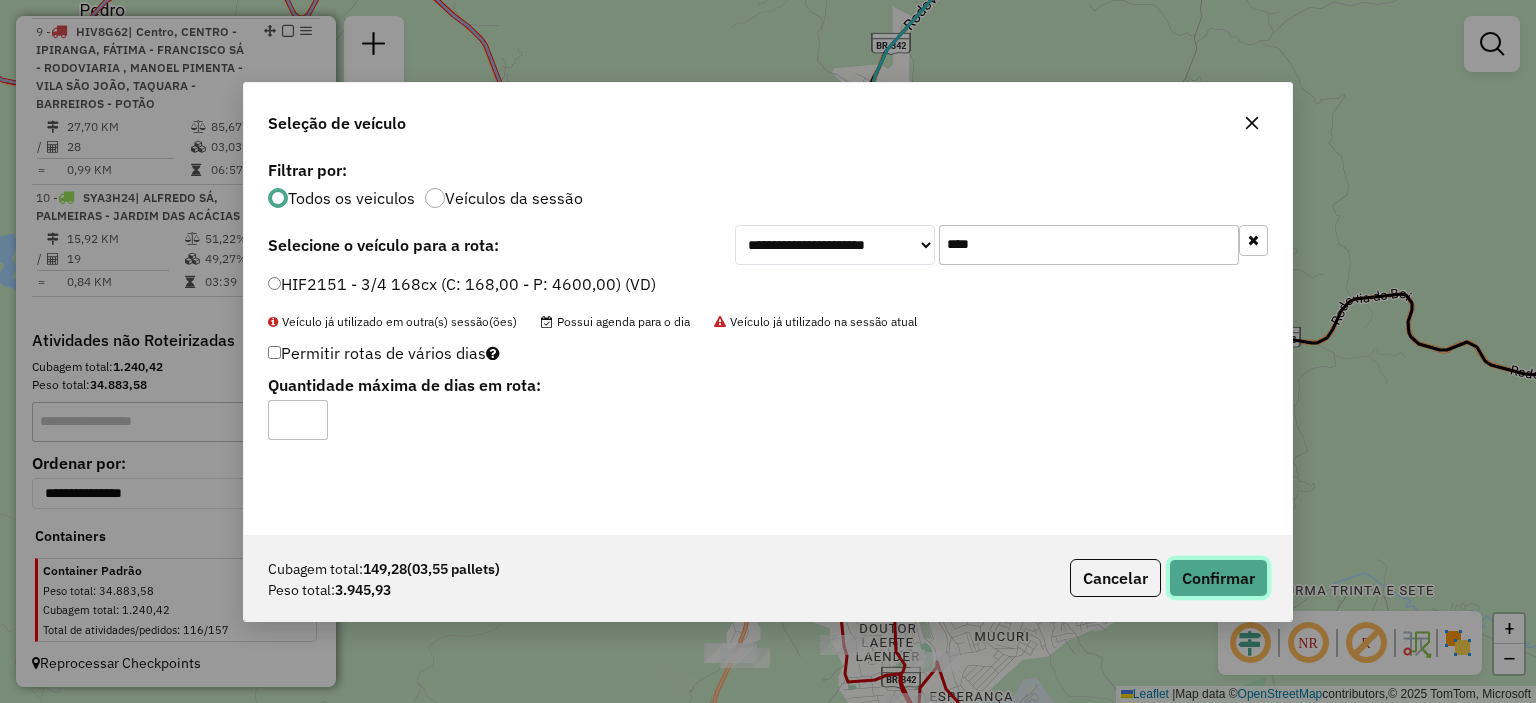 click on "Confirmar" 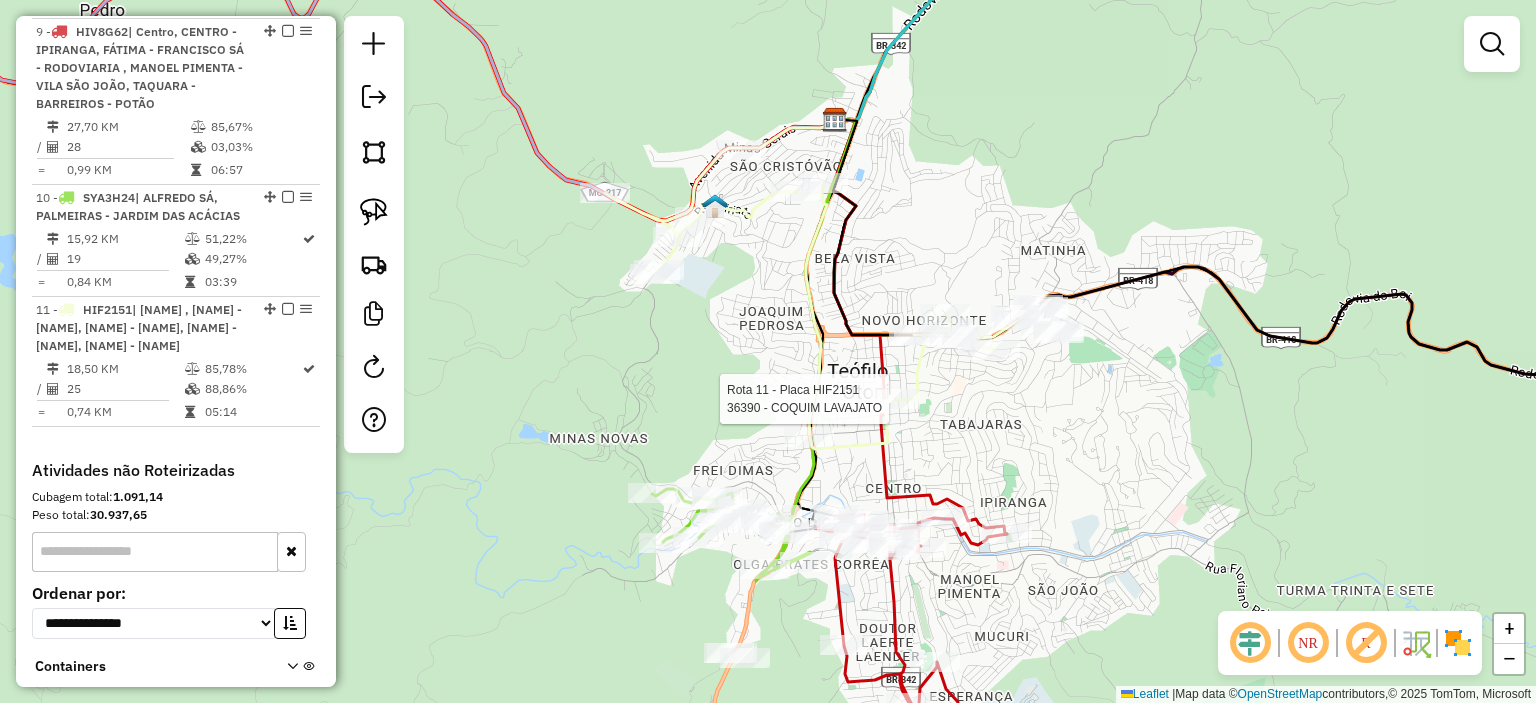 select on "*********" 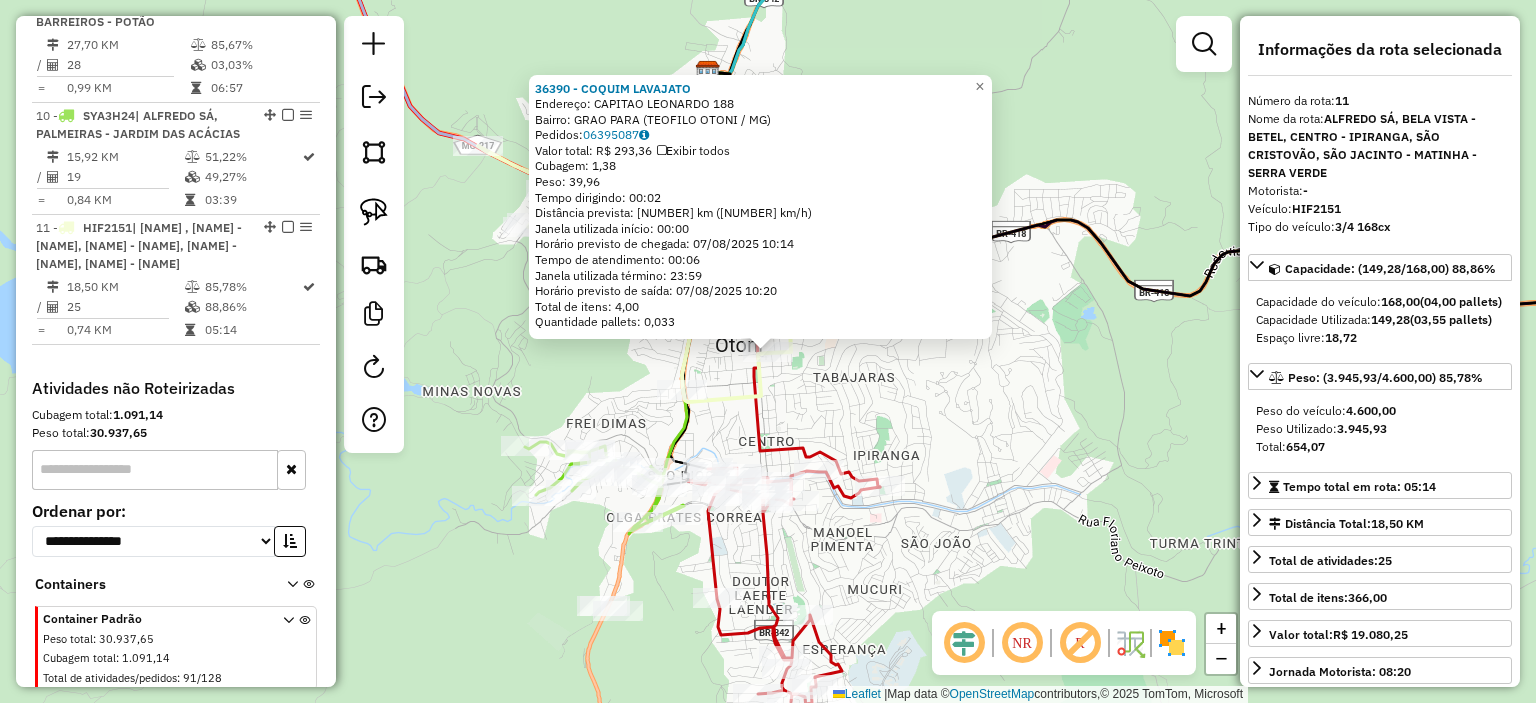 scroll, scrollTop: 1908, scrollLeft: 0, axis: vertical 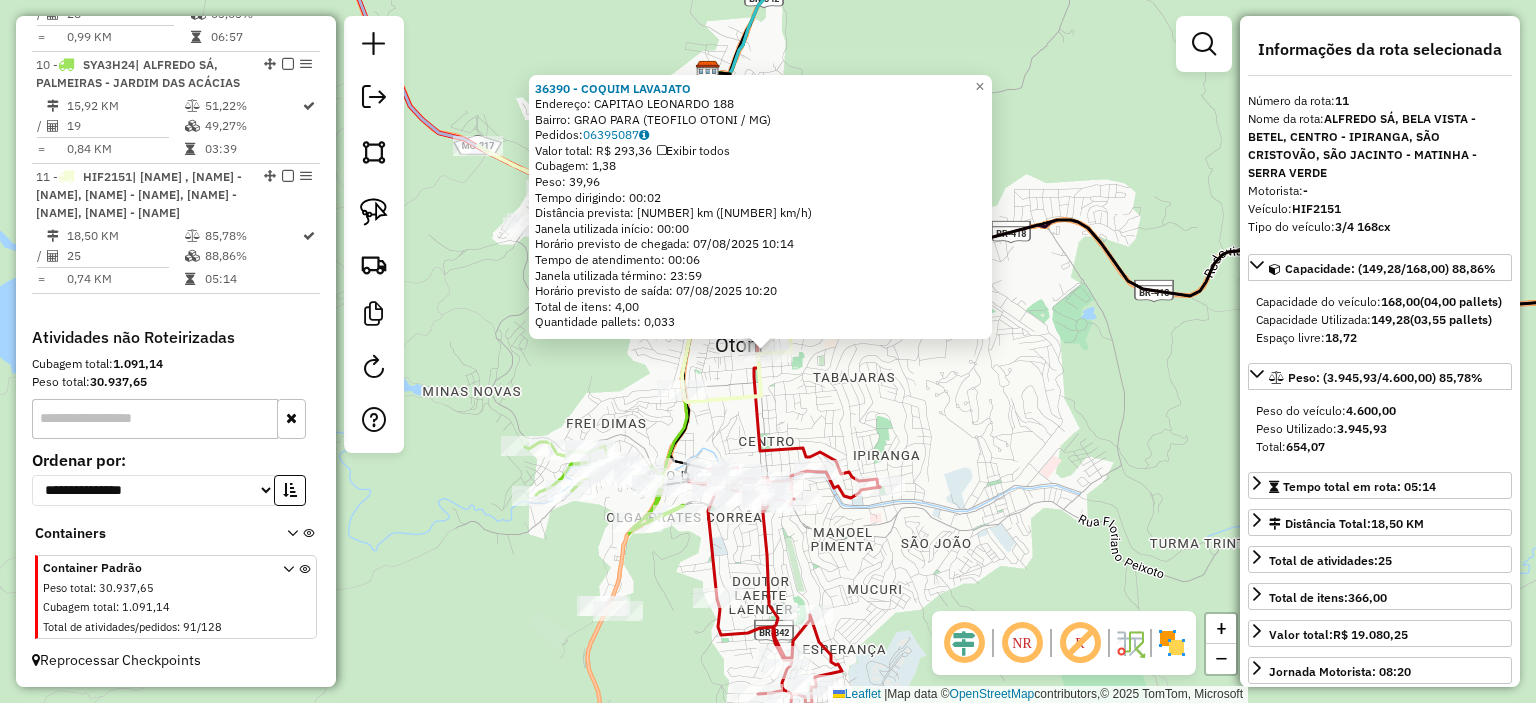 click on "36390 - COQUIM LAVAJATO  Endereço:  CAPITAO LEONARDO 188   Bairro: GRAO PARA (TEOFILO OTONI / MG)   Pedidos:  06395087   Valor total: R$ 293,36   Exibir todos   Cubagem: 1,38  Peso: 39,96  Tempo dirigindo: 00:02   Distância prevista: 1,274 km (38,22 km/h)   Janela utilizada início: 00:00   Horário previsto de chegada: 07/08/2025 10:14   Tempo de atendimento: 00:06   Janela utilizada término: 23:59   Horário previsto de saída: 07/08/2025 10:20   Total de itens: 4,00   Quantidade pallets: 0,033  × Janela de atendimento Grade de atendimento Capacidade Transportadoras Veículos Cliente Pedidos  Rotas Selecione os dias de semana para filtrar as janelas de atendimento  Seg   Ter   Qua   Qui   Sex   Sáb   Dom  Informe o período da janela de atendimento: De: Até:  Filtrar exatamente a janela do cliente  Considerar janela de atendimento padrão  Selecione os dias de semana para filtrar as grades de atendimento  Seg   Ter   Qua   Qui   Sex   Sáb   Dom   Considerar clientes sem dia de atendimento cadastrado" 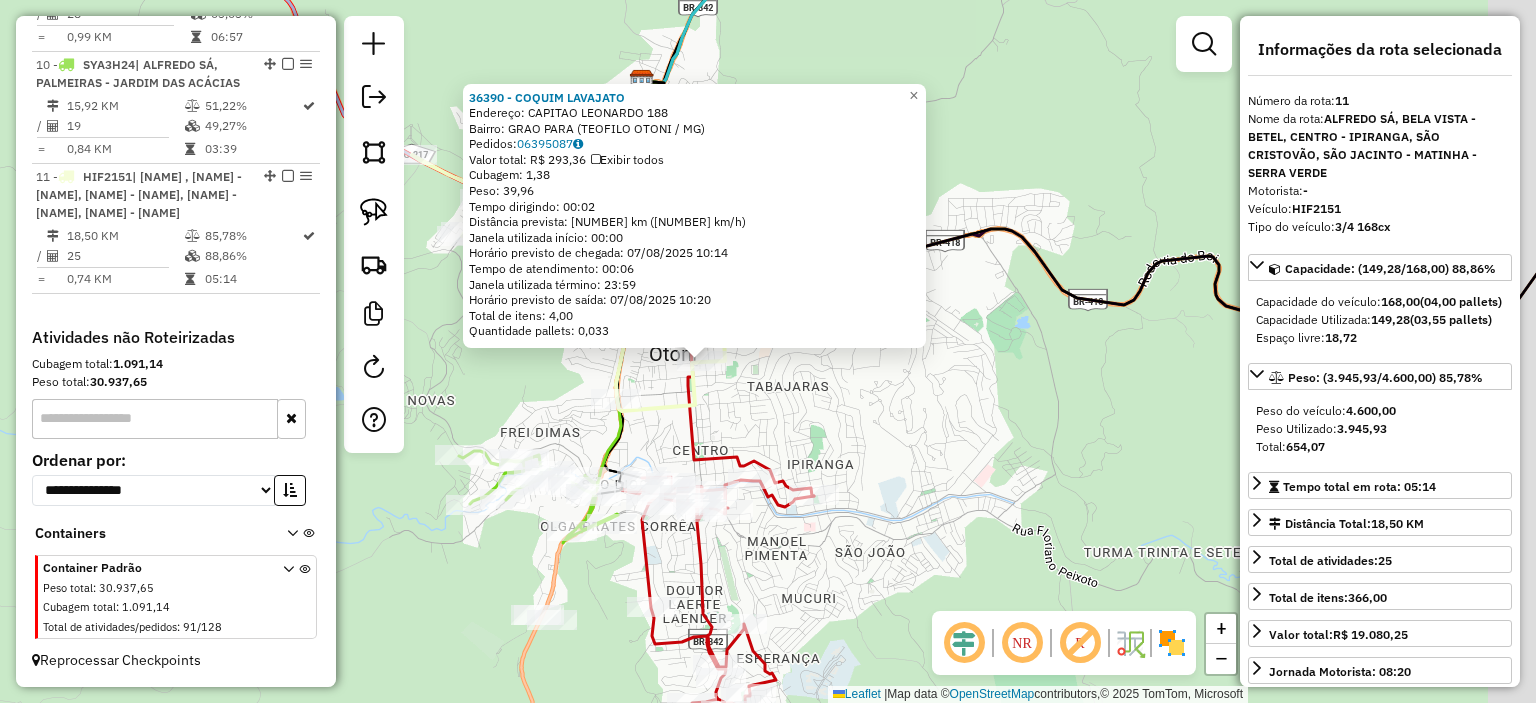 drag, startPoint x: 857, startPoint y: 417, endPoint x: 846, endPoint y: 417, distance: 11 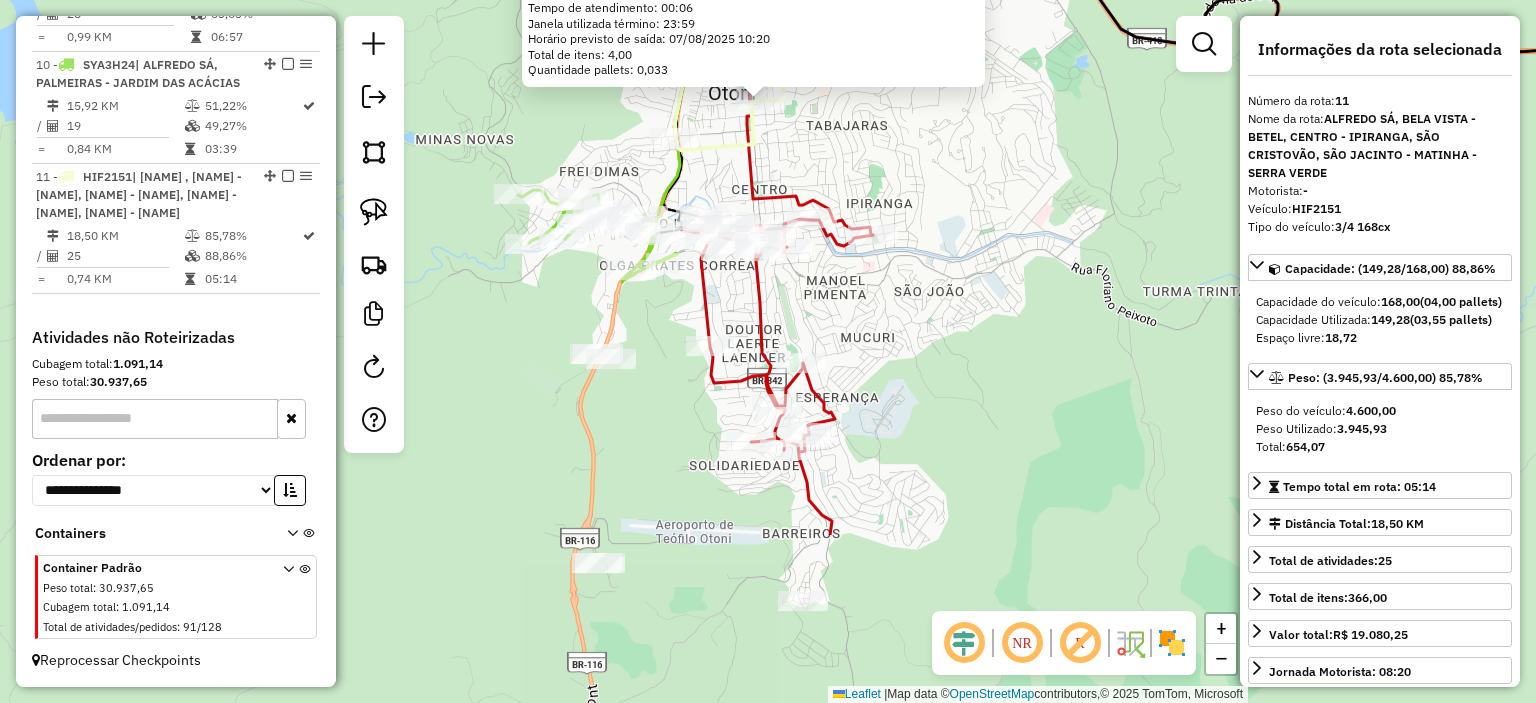 drag, startPoint x: 944, startPoint y: 401, endPoint x: 971, endPoint y: 162, distance: 240.52026 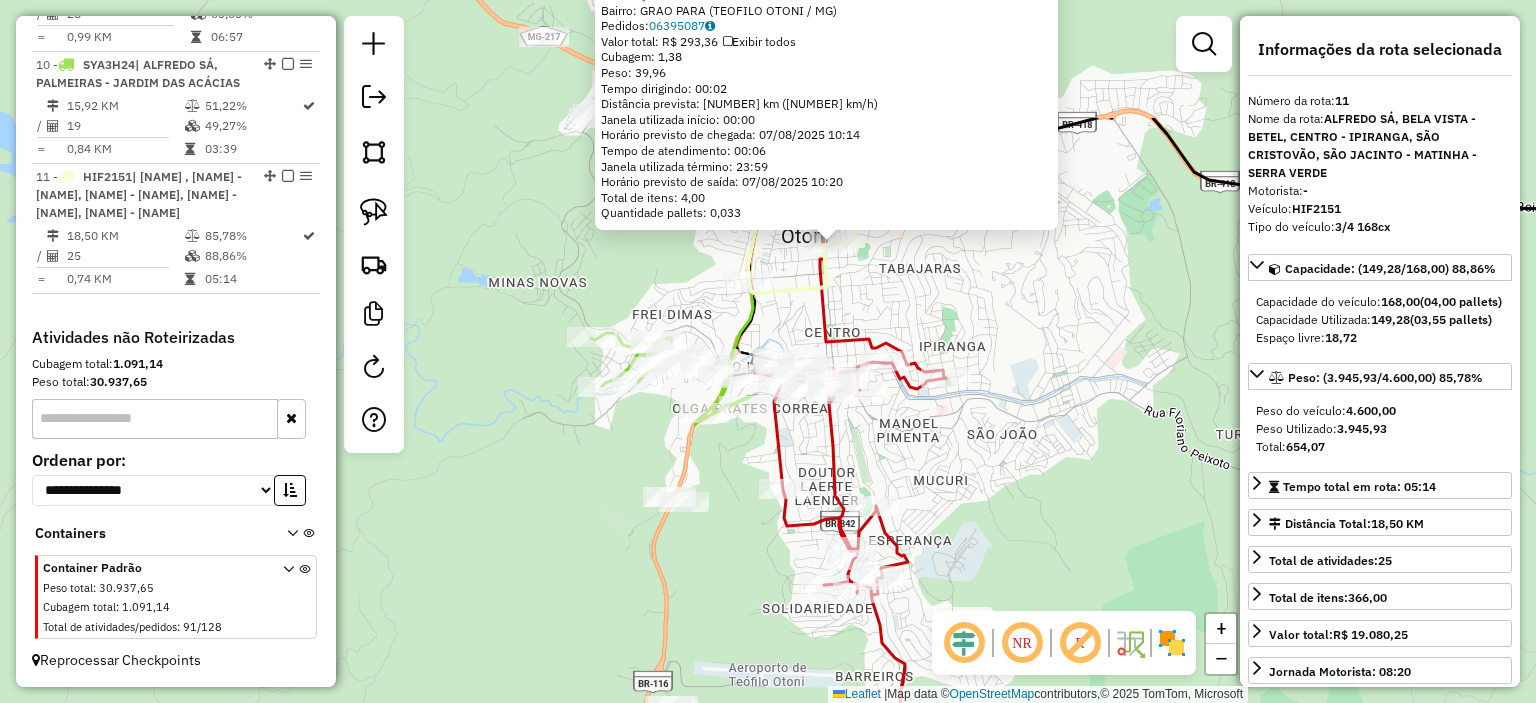 drag, startPoint x: 971, startPoint y: 400, endPoint x: 1033, endPoint y: 575, distance: 185.6583 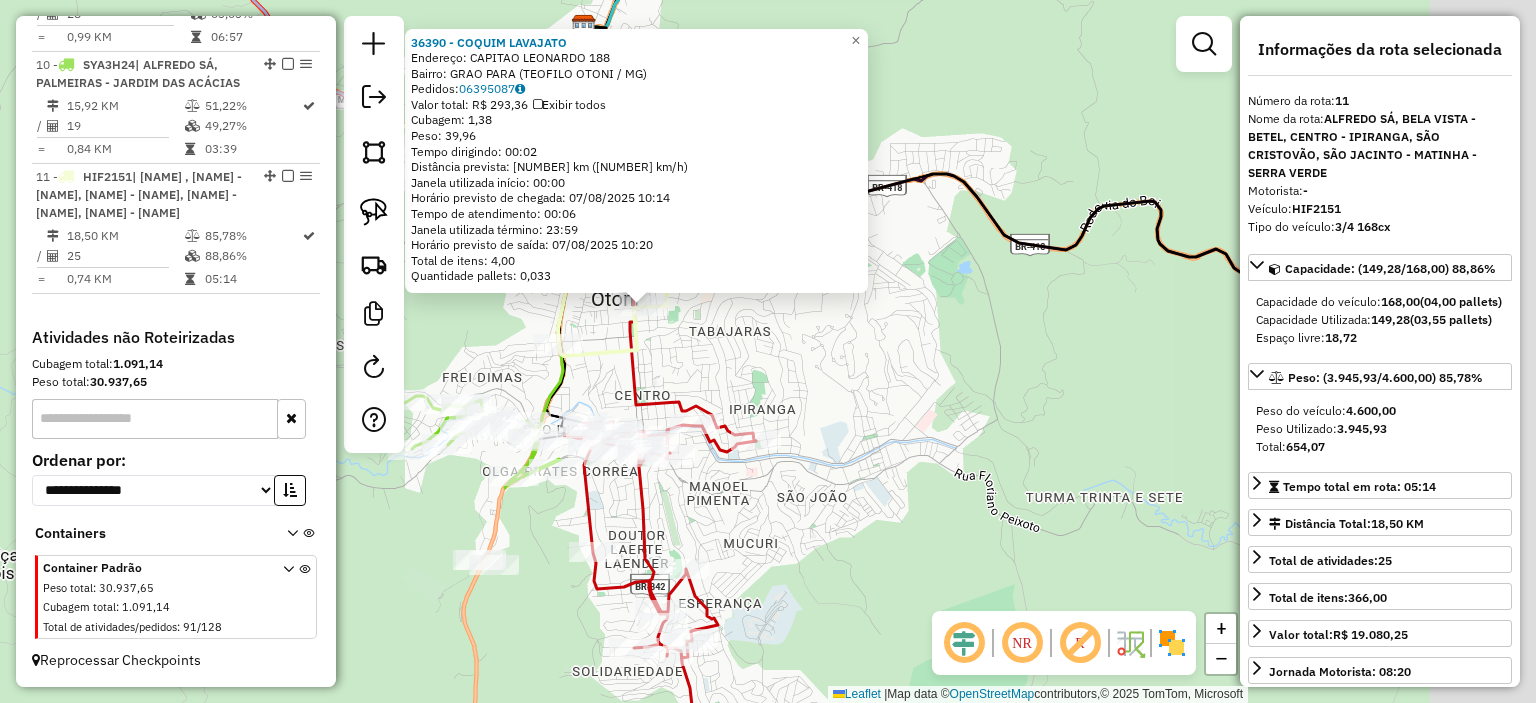 drag, startPoint x: 988, startPoint y: 324, endPoint x: 708, endPoint y: 369, distance: 283.59302 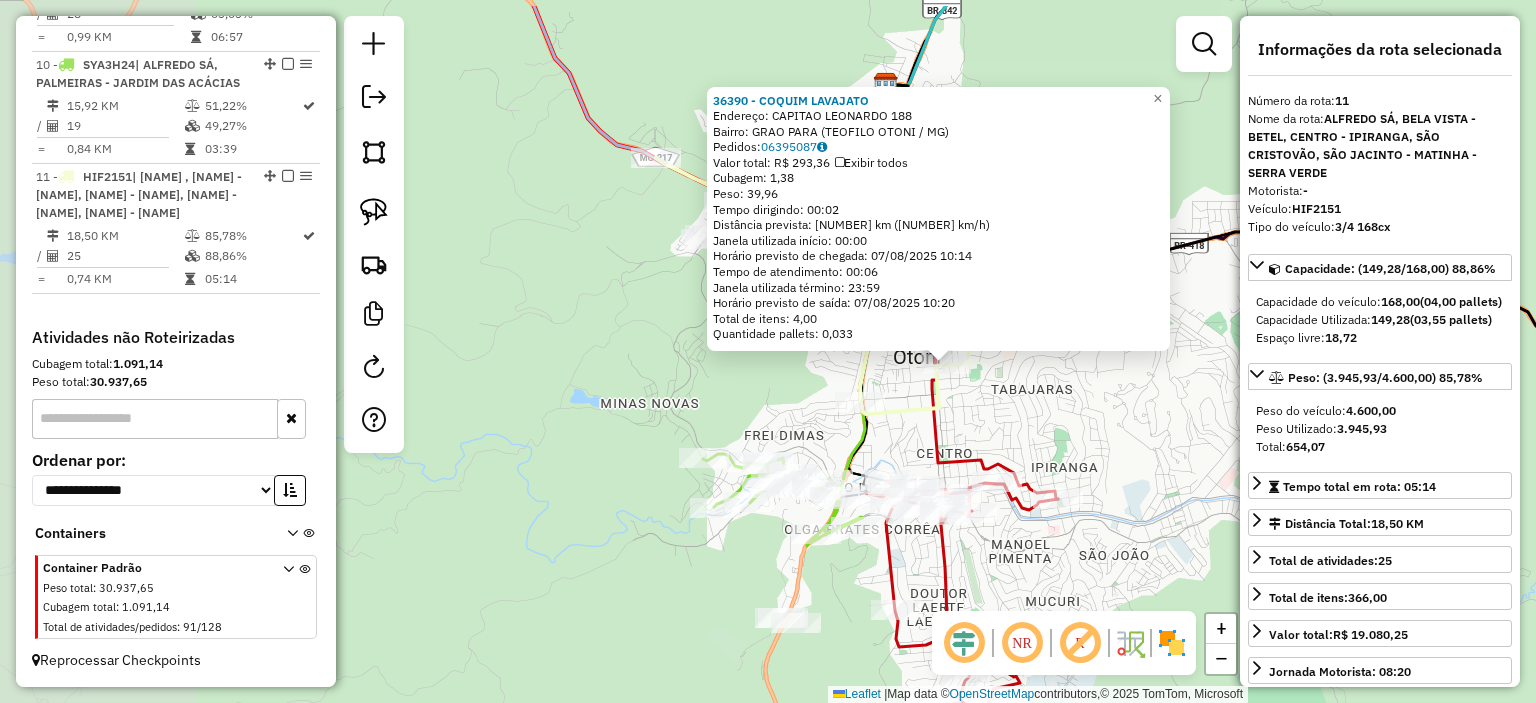 drag, startPoint x: 1069, startPoint y: 296, endPoint x: 1470, endPoint y: 371, distance: 407.95343 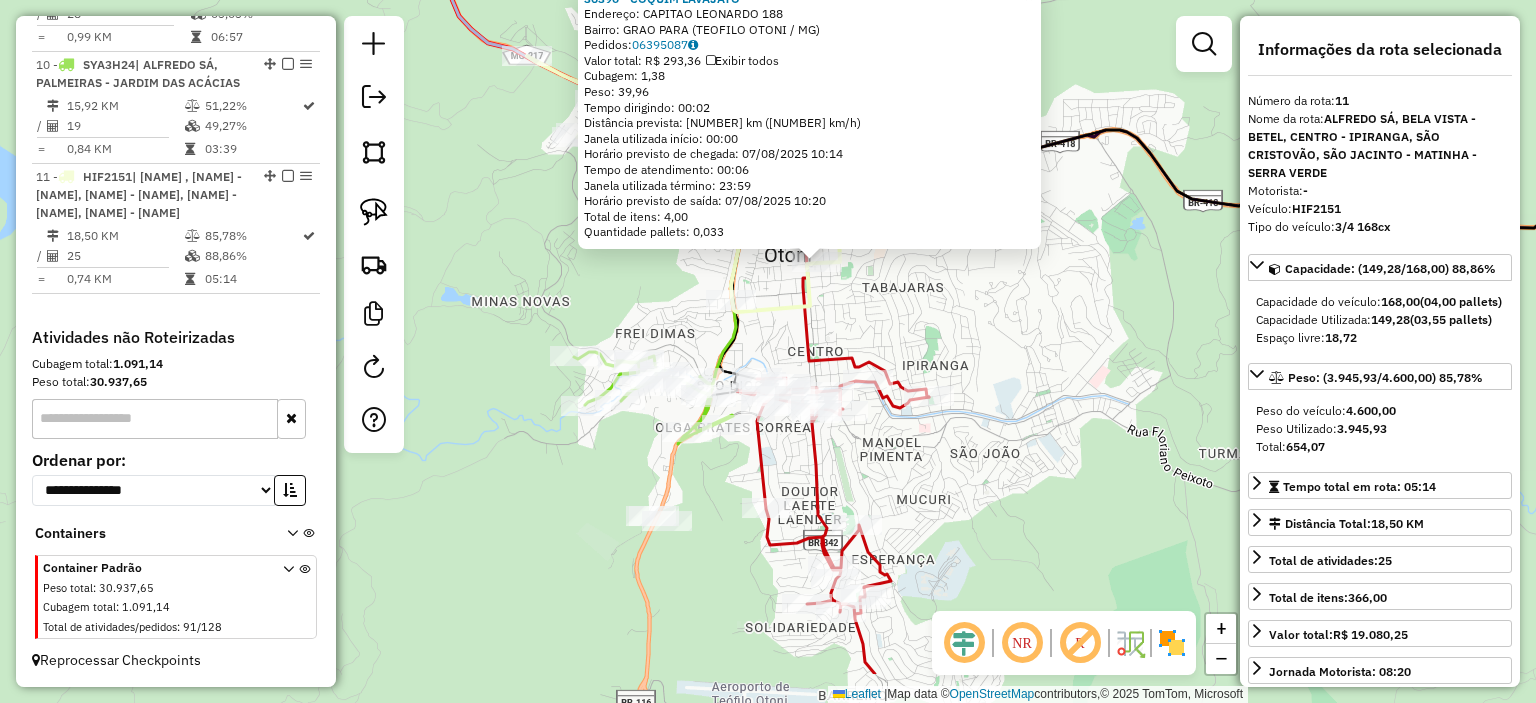 drag, startPoint x: 667, startPoint y: 373, endPoint x: 523, endPoint y: 267, distance: 178.80716 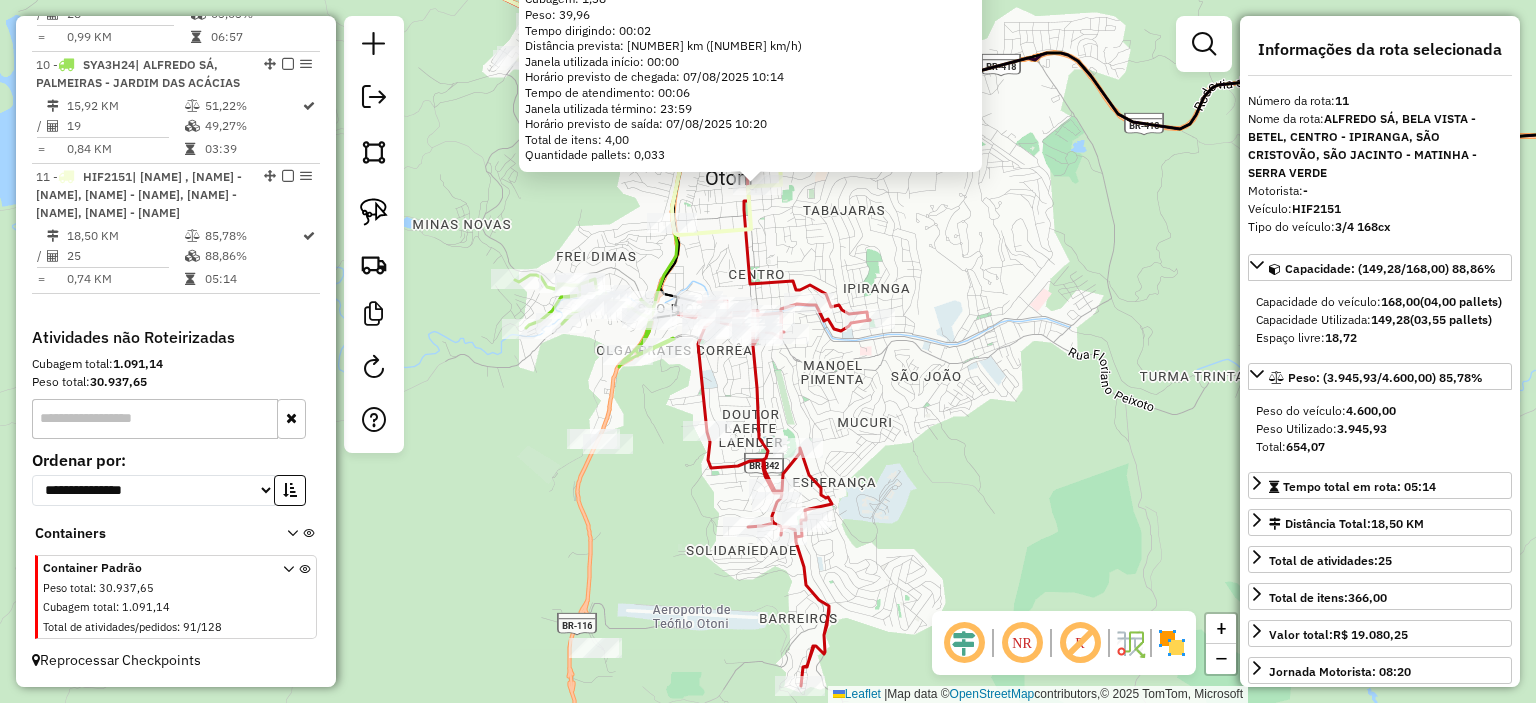 click on "Rota 9 - Placa HIV8G62  35874 - LUCIANA RECHE 36390 - COQUIM LAVAJATO  Endereço:  CAPITAO LEONARDO 188   Bairro: GRAO PARA (TEOFILO OTONI / MG)   Pedidos:  06395087   Valor total: R$ 293,36   Exibir todos   Cubagem: 1,38  Peso: 39,96  Tempo dirigindo: 00:02   Distância prevista: 1,274 km (38,22 km/h)   Janela utilizada início: 00:00   Horário previsto de chegada: 07/08/2025 10:14   Tempo de atendimento: 00:06   Janela utilizada término: 23:59   Horário previsto de saída: 07/08/2025 10:20   Total de itens: 4,00   Quantidade pallets: 0,033  × Janela de atendimento Grade de atendimento Capacidade Transportadoras Veículos Cliente Pedidos  Rotas Selecione os dias de semana para filtrar as janelas de atendimento  Seg   Ter   Qua   Qui   Sex   Sáb   Dom  Informe o período da janela de atendimento: De: Até:  Filtrar exatamente a janela do cliente  Considerar janela de atendimento padrão  Selecione os dias de semana para filtrar as grades de atendimento  Seg   Ter   Qua   Qui   Sex   Sáb   Dom   De:  De:" 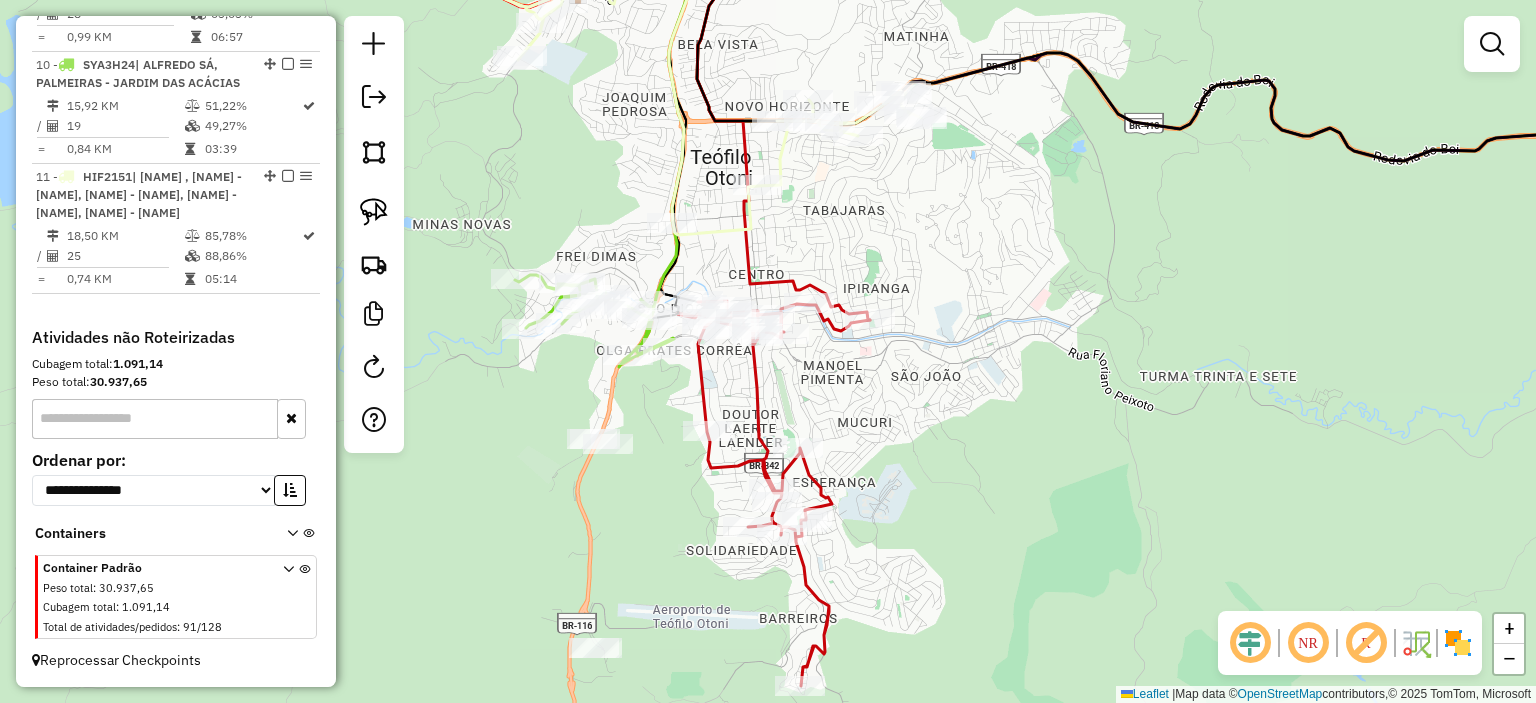 drag, startPoint x: 959, startPoint y: 259, endPoint x: 973, endPoint y: 270, distance: 17.804493 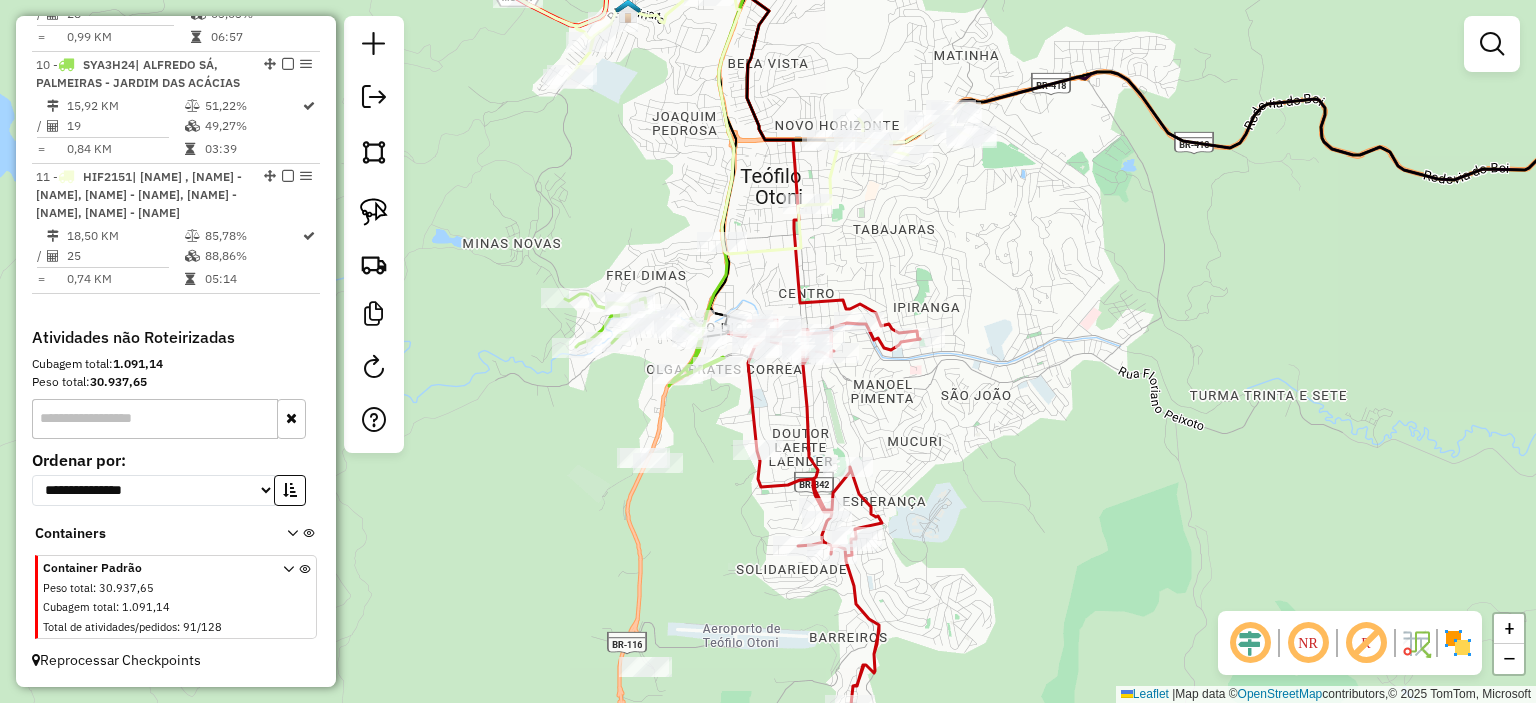 click 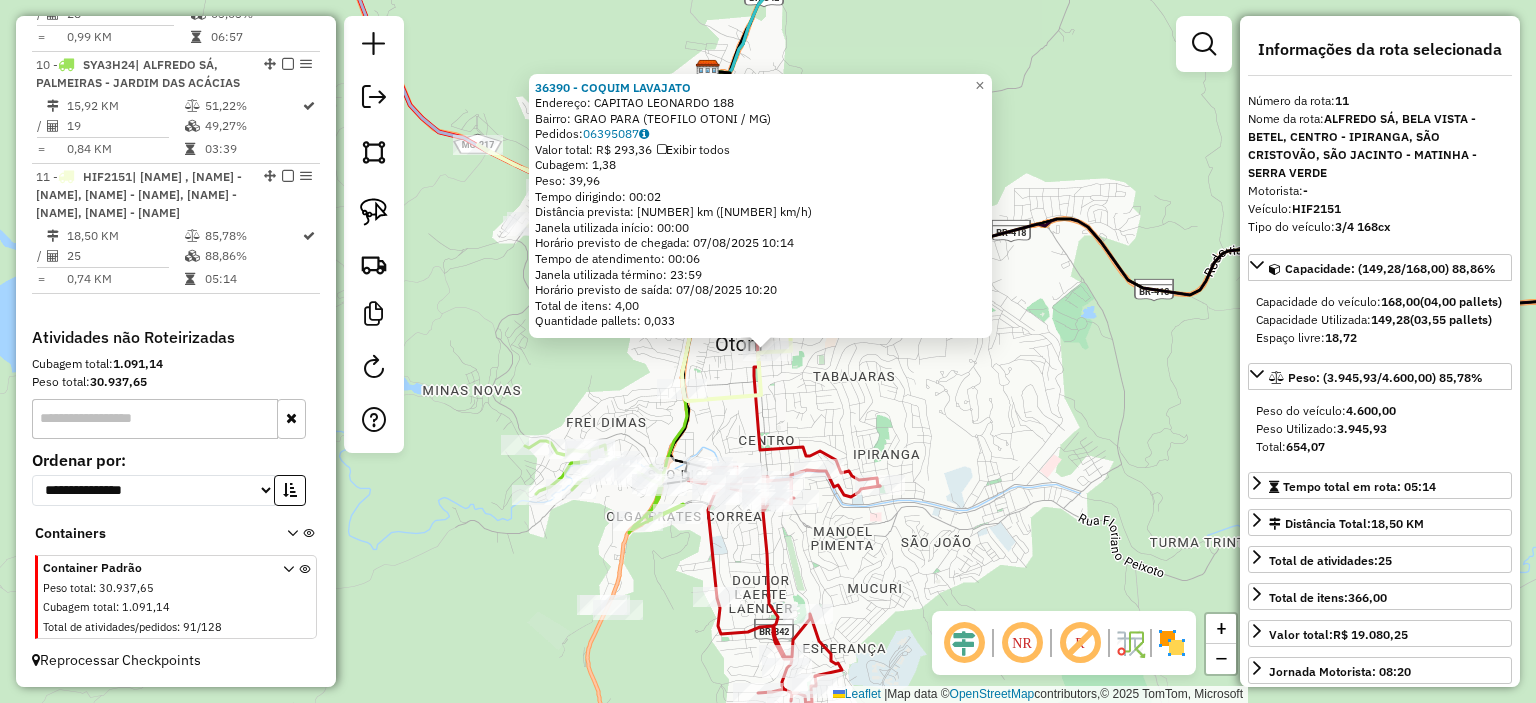 click on "36390 - COQUIM LAVAJATO  Endereço:  CAPITAO LEONARDO 188   Bairro: GRAO PARA (TEOFILO OTONI / MG)   Pedidos:  06395087   Valor total: R$ 293,36   Exibir todos   Cubagem: 1,38  Peso: 39,96  Tempo dirigindo: 00:02   Distância prevista: 1,274 km (38,22 km/h)   Janela utilizada início: 00:00   Horário previsto de chegada: 07/08/2025 10:14   Tempo de atendimento: 00:06   Janela utilizada término: 23:59   Horário previsto de saída: 07/08/2025 10:20   Total de itens: 4,00   Quantidade pallets: 0,033  × Janela de atendimento Grade de atendimento Capacidade Transportadoras Veículos Cliente Pedidos  Rotas Selecione os dias de semana para filtrar as janelas de atendimento  Seg   Ter   Qua   Qui   Sex   Sáb   Dom  Informe o período da janela de atendimento: De: Até:  Filtrar exatamente a janela do cliente  Considerar janela de atendimento padrão  Selecione os dias de semana para filtrar as grades de atendimento  Seg   Ter   Qua   Qui   Sex   Sáb   Dom   Considerar clientes sem dia de atendimento cadastrado" 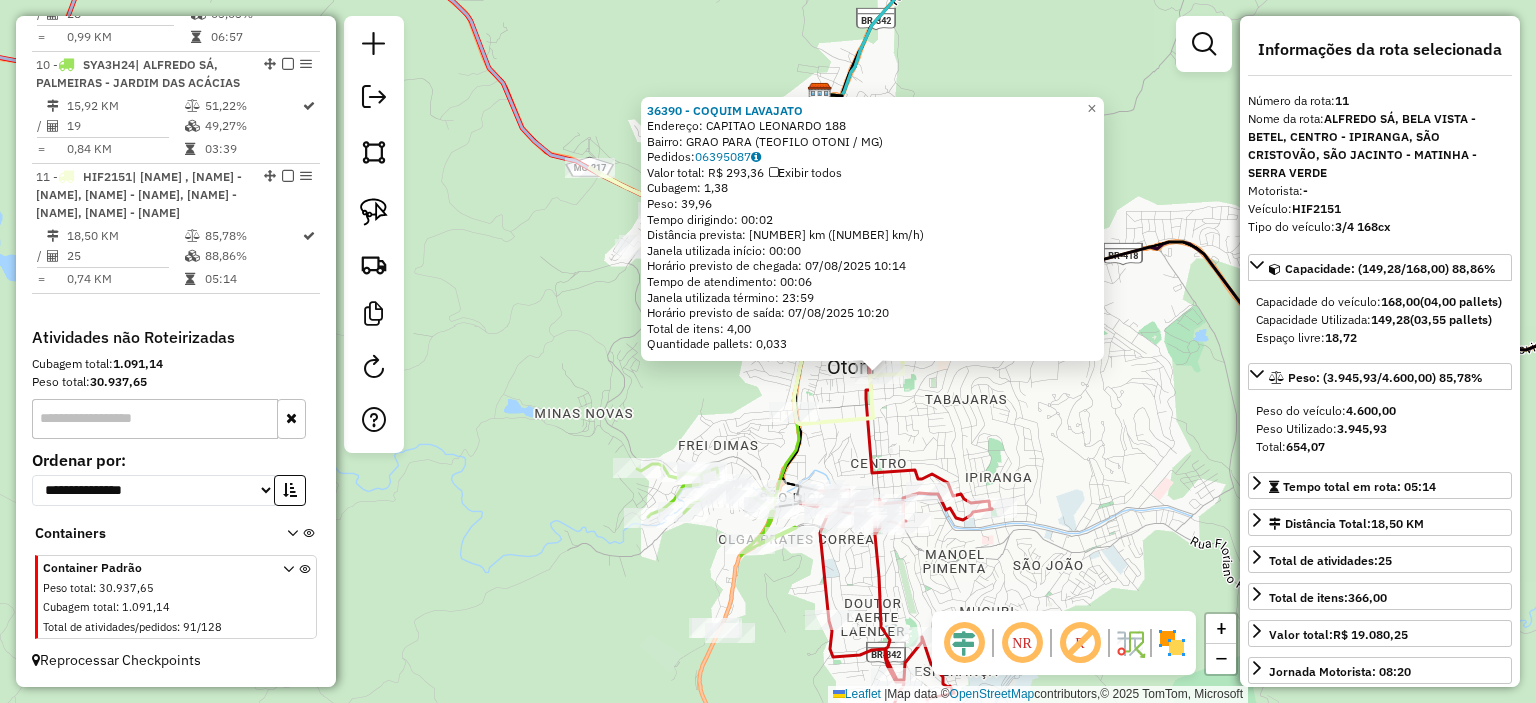 click on "36390 - COQUIM LAVAJATO  Endereço:  CAPITAO LEONARDO 188   Bairro: GRAO PARA (TEOFILO OTONI / MG)   Pedidos:  06395087   Valor total: R$ 293,36   Exibir todos   Cubagem: 1,38  Peso: 39,96  Tempo dirigindo: 00:02   Distância prevista: 1,274 km (38,22 km/h)   Janela utilizada início: 00:00   Horário previsto de chegada: 07/08/2025 10:14   Tempo de atendimento: 00:06   Janela utilizada término: 23:59   Horário previsto de saída: 07/08/2025 10:20   Total de itens: 4,00   Quantidade pallets: 0,033  × Janela de atendimento Grade de atendimento Capacidade Transportadoras Veículos Cliente Pedidos  Rotas Selecione os dias de semana para filtrar as janelas de atendimento  Seg   Ter   Qua   Qui   Sex   Sáb   Dom  Informe o período da janela de atendimento: De: Até:  Filtrar exatamente a janela do cliente  Considerar janela de atendimento padrão  Selecione os dias de semana para filtrar as grades de atendimento  Seg   Ter   Qua   Qui   Sex   Sáb   Dom   Considerar clientes sem dia de atendimento cadastrado" 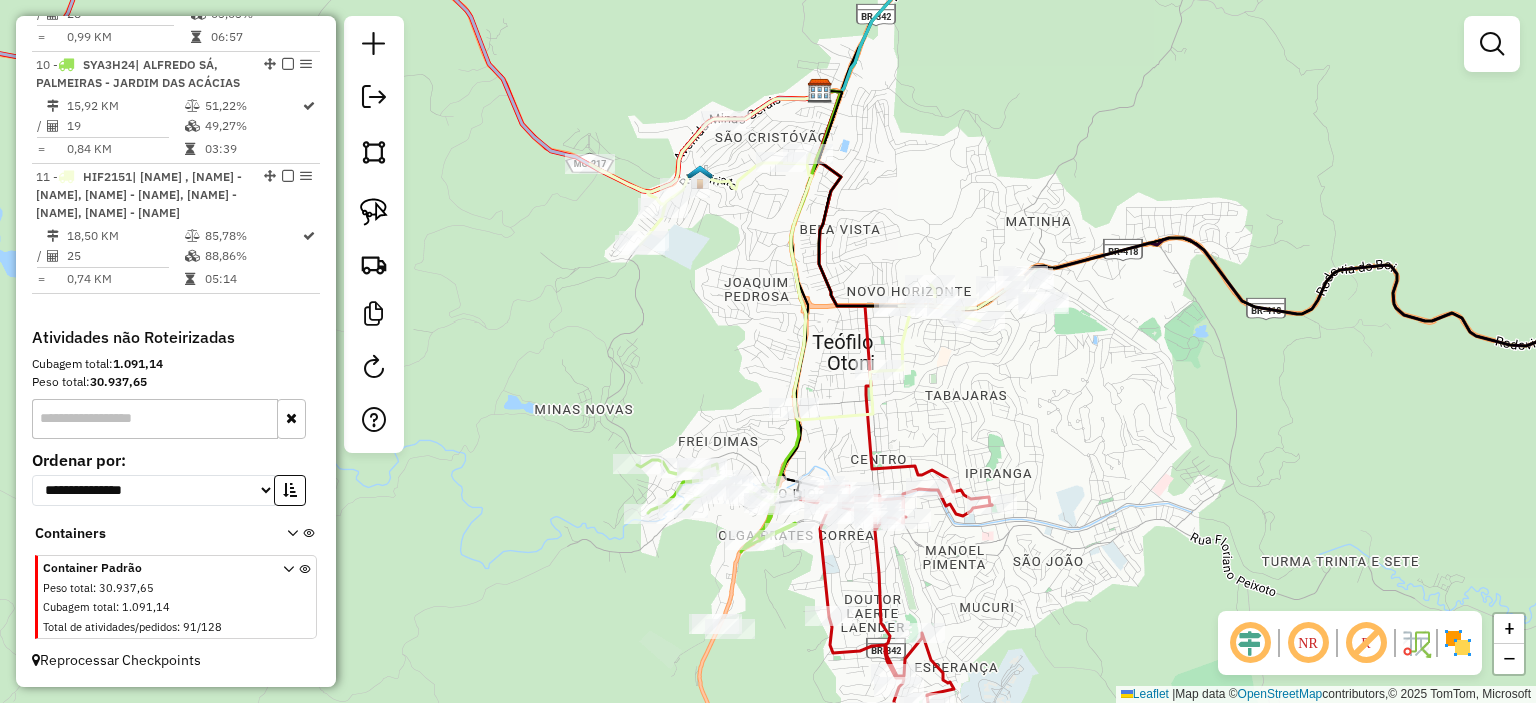 drag, startPoint x: 968, startPoint y: 407, endPoint x: 947, endPoint y: 327, distance: 82.710335 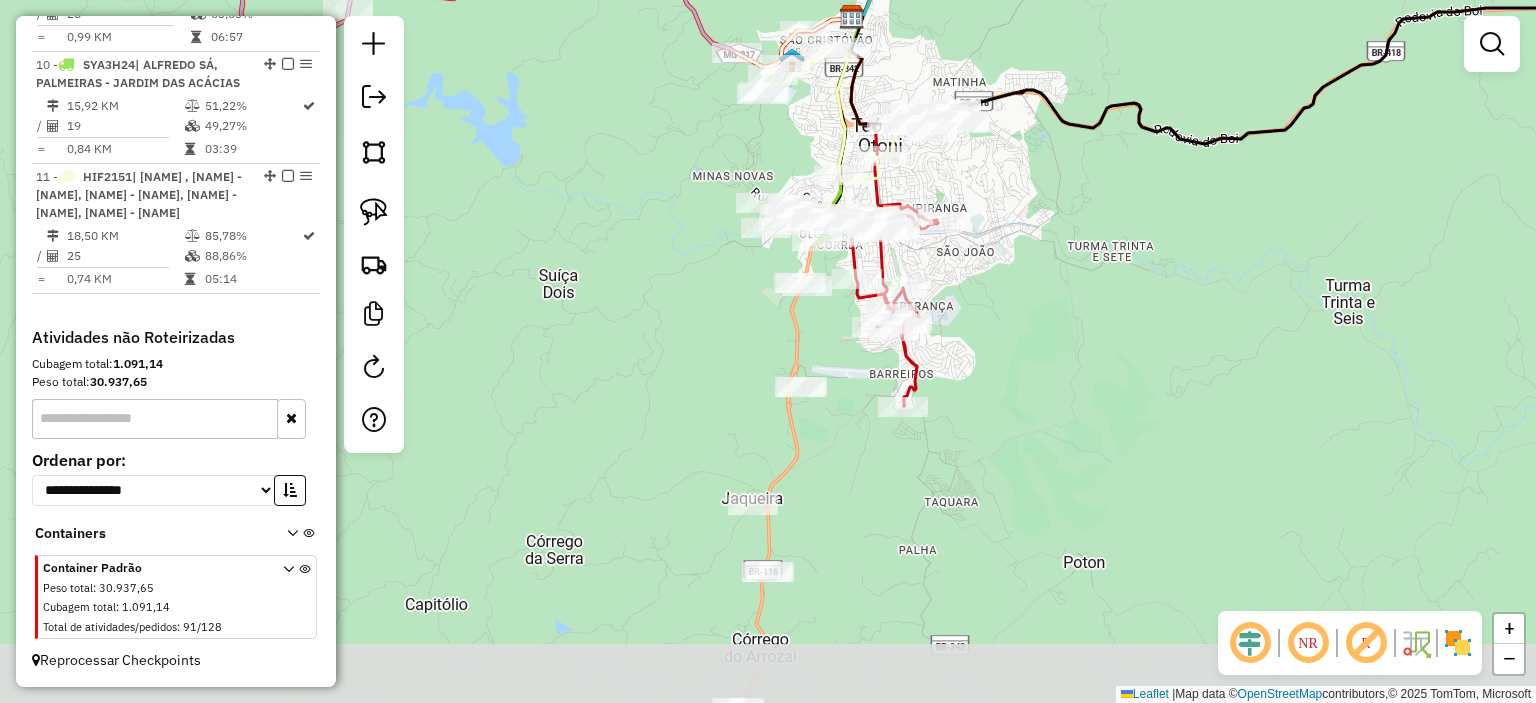 drag, startPoint x: 1041, startPoint y: 411, endPoint x: 1036, endPoint y: 223, distance: 188.06648 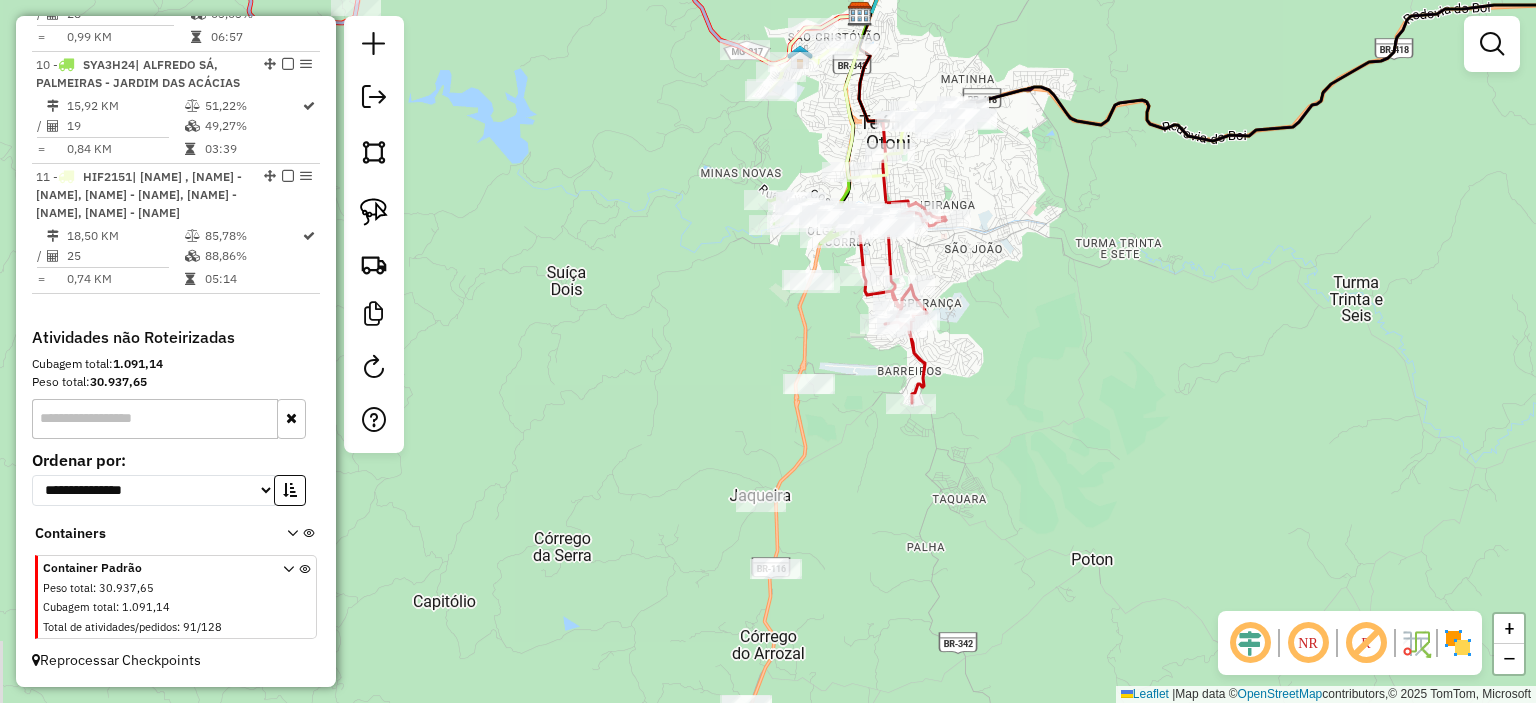 drag, startPoint x: 988, startPoint y: 401, endPoint x: 1080, endPoint y: 291, distance: 143.40154 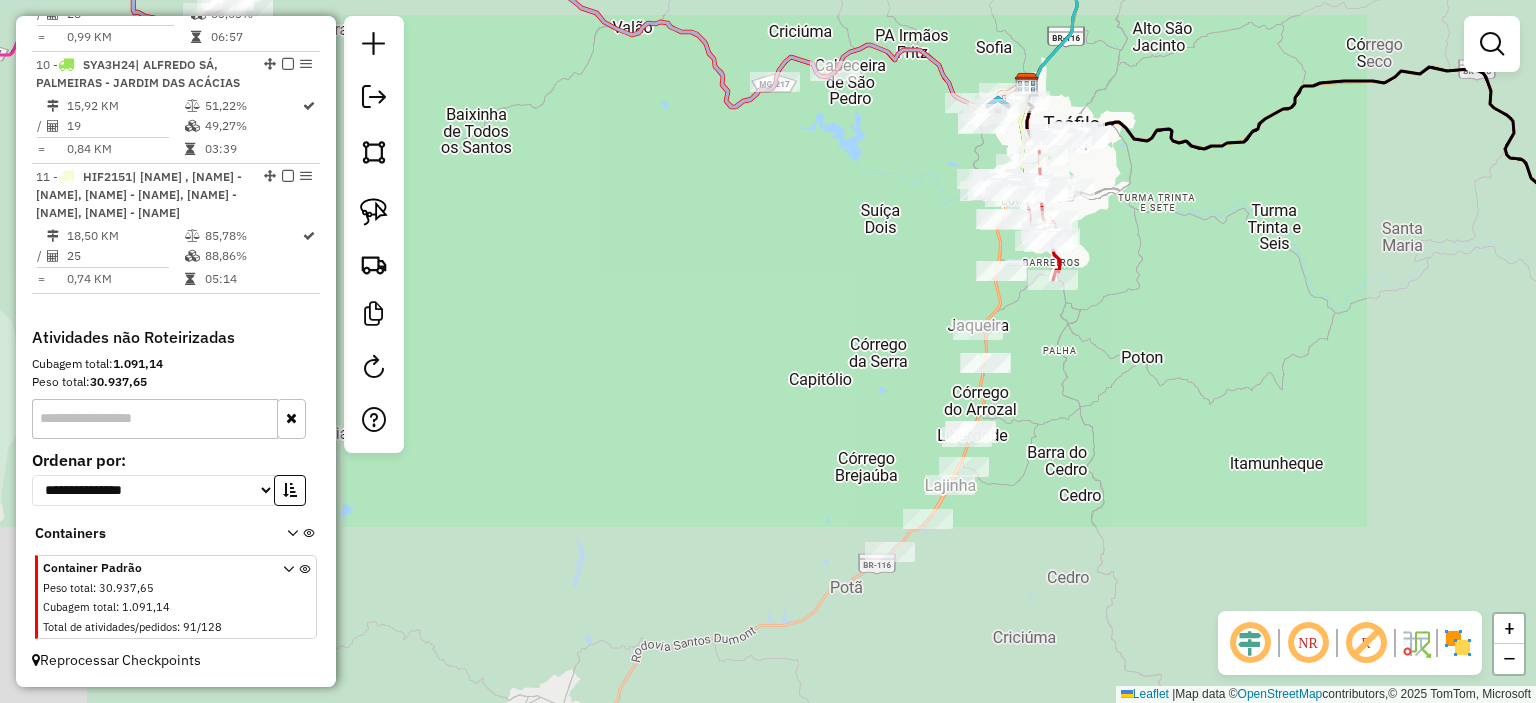 drag, startPoint x: 986, startPoint y: 507, endPoint x: 937, endPoint y: 531, distance: 54.56189 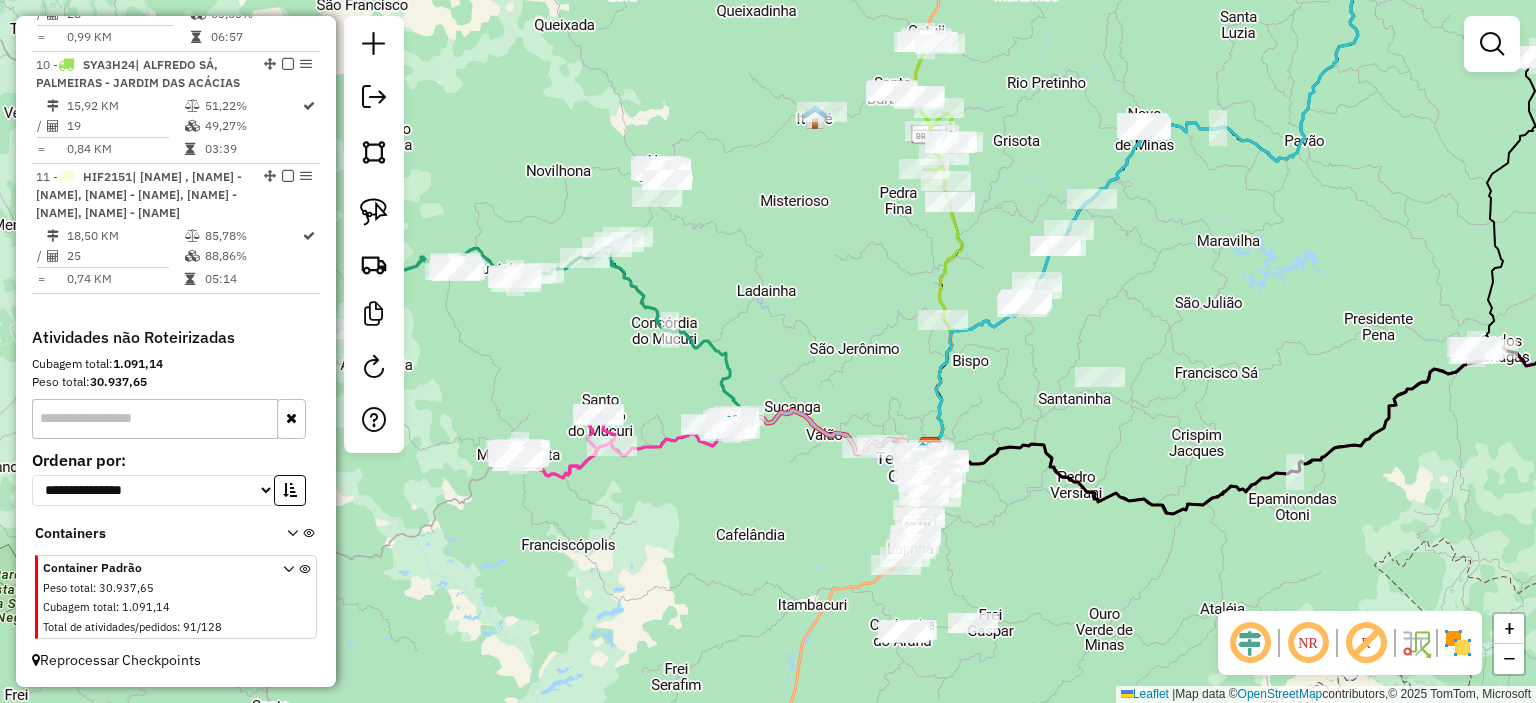 drag, startPoint x: 1164, startPoint y: 443, endPoint x: 843, endPoint y: 441, distance: 321.00623 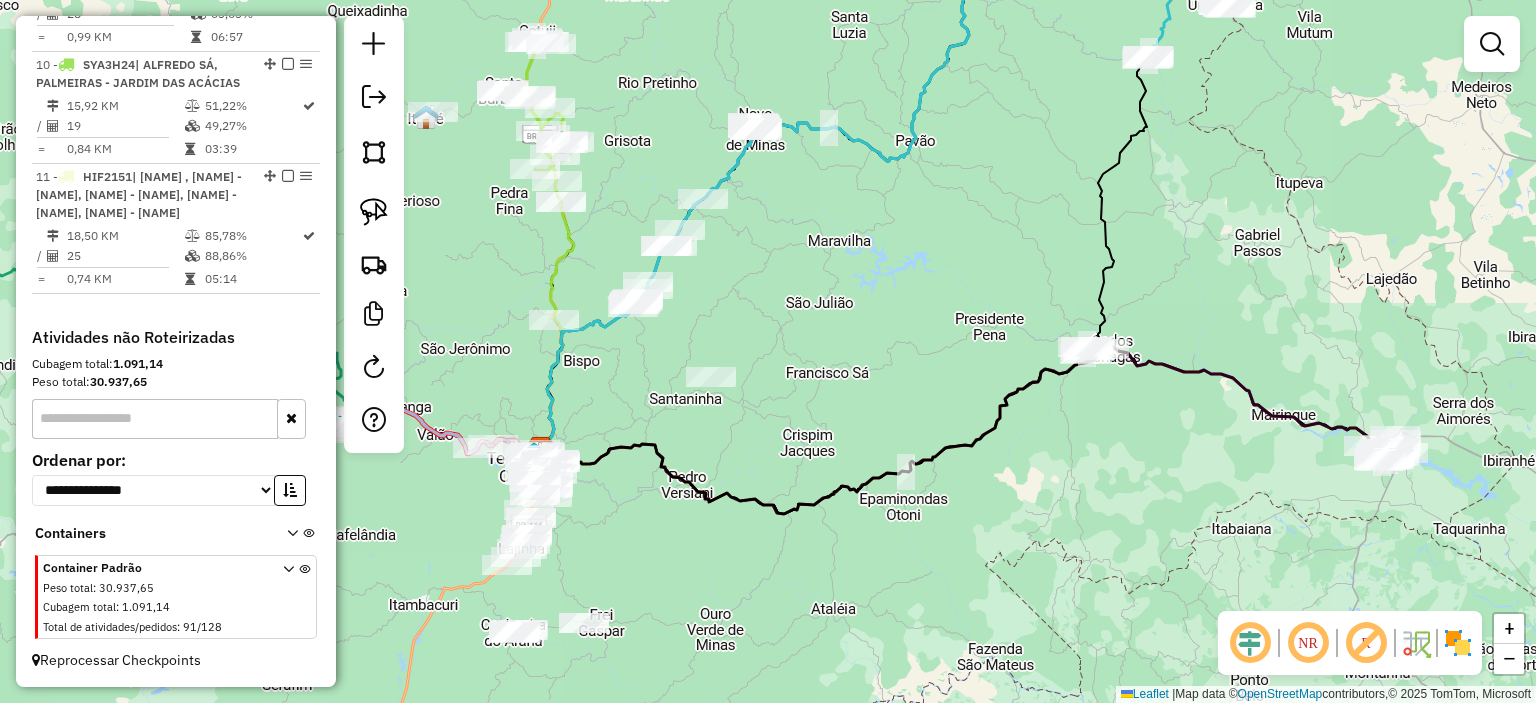 click on "Janela de atendimento Grade de atendimento Capacidade Transportadoras Veículos Cliente Pedidos  Rotas Selecione os dias de semana para filtrar as janelas de atendimento  Seg   Ter   Qua   Qui   Sex   Sáb   Dom  Informe o período da janela de atendimento: De: Até:  Filtrar exatamente a janela do cliente  Considerar janela de atendimento padrão  Selecione os dias de semana para filtrar as grades de atendimento  Seg   Ter   Qua   Qui   Sex   Sáb   Dom   Considerar clientes sem dia de atendimento cadastrado  Clientes fora do dia de atendimento selecionado Filtrar as atividades entre os valores definidos abaixo:  Peso mínimo:   Peso máximo:   Cubagem mínima:   Cubagem máxima:   De:   Até:  Filtrar as atividades entre o tempo de atendimento definido abaixo:  De:   Até:   Considerar capacidade total dos clientes não roteirizados Transportadora: Selecione um ou mais itens Tipo de veículo: Selecione um ou mais itens Veículo: Selecione um ou mais itens Motorista: Selecione um ou mais itens Nome: Rótulo:" 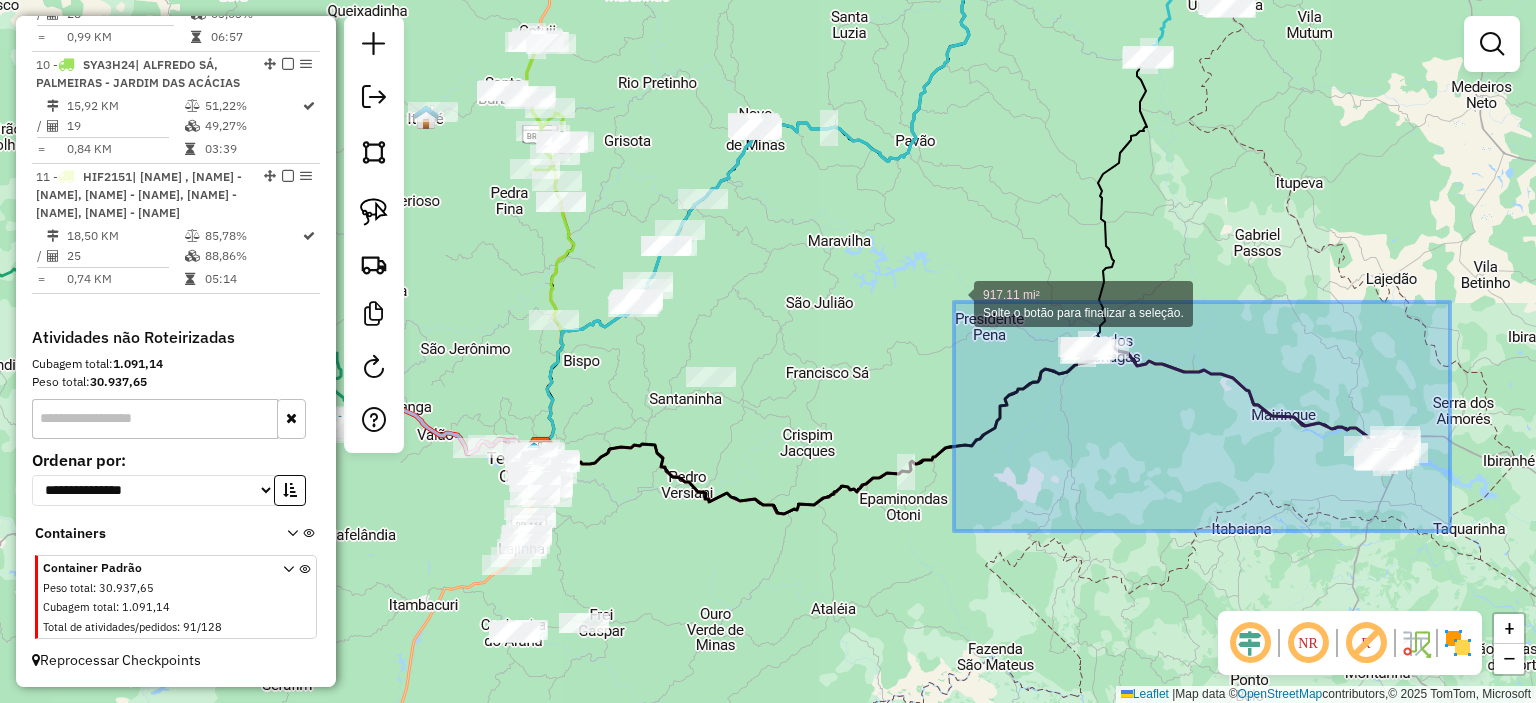 drag, startPoint x: 1426, startPoint y: 516, endPoint x: 922, endPoint y: 277, distance: 557.7966 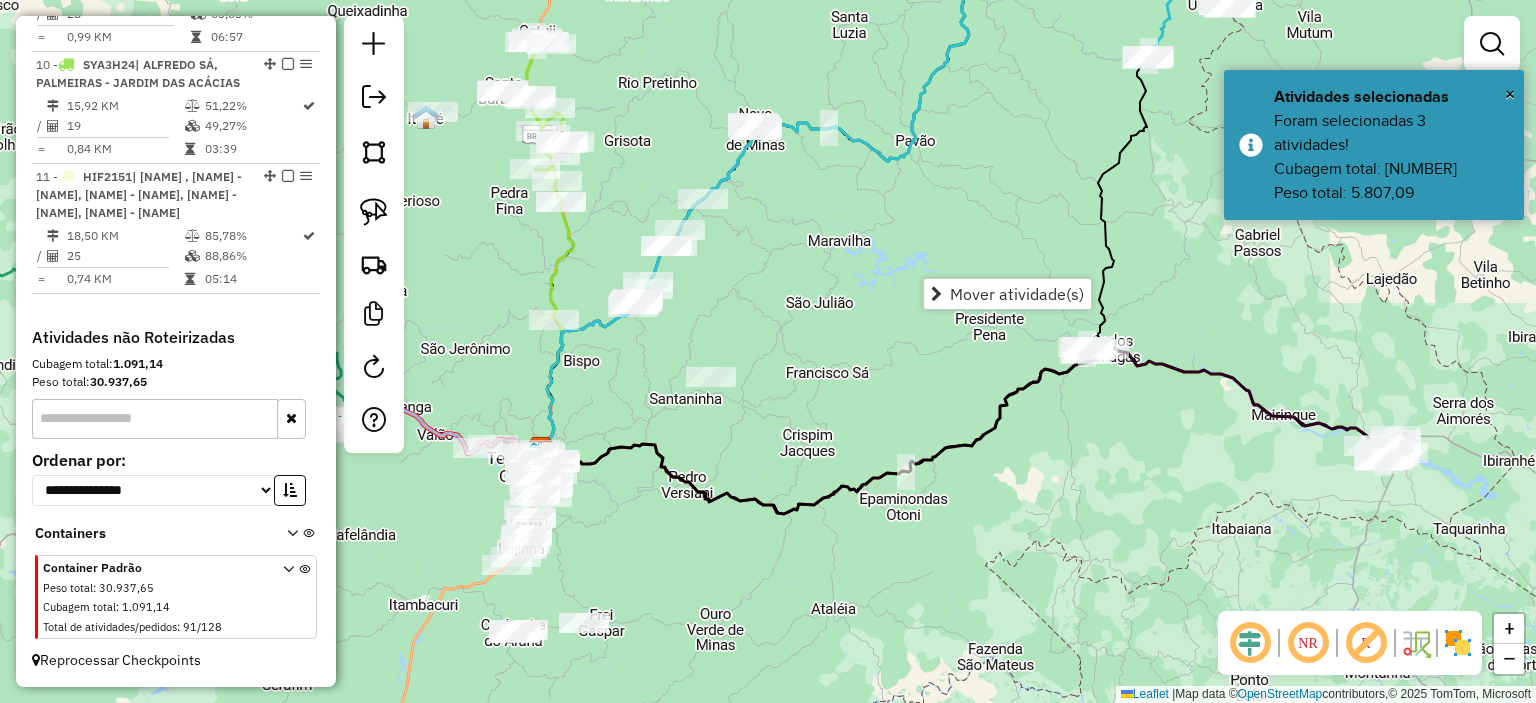 click on "Janela de atendimento Grade de atendimento Capacidade Transportadoras Veículos Cliente Pedidos  Rotas Selecione os dias de semana para filtrar as janelas de atendimento  Seg   Ter   Qua   Qui   Sex   Sáb   Dom  Informe o período da janela de atendimento: De: Até:  Filtrar exatamente a janela do cliente  Considerar janela de atendimento padrão  Selecione os dias de semana para filtrar as grades de atendimento  Seg   Ter   Qua   Qui   Sex   Sáb   Dom   Considerar clientes sem dia de atendimento cadastrado  Clientes fora do dia de atendimento selecionado Filtrar as atividades entre os valores definidos abaixo:  Peso mínimo:   Peso máximo:   Cubagem mínima:   Cubagem máxima:   De:   Até:  Filtrar as atividades entre o tempo de atendimento definido abaixo:  De:   Até:   Considerar capacidade total dos clientes não roteirizados Transportadora: Selecione um ou mais itens Tipo de veículo: Selecione um ou mais itens Veículo: Selecione um ou mais itens Motorista: Selecione um ou mais itens Nome: Rótulo:" 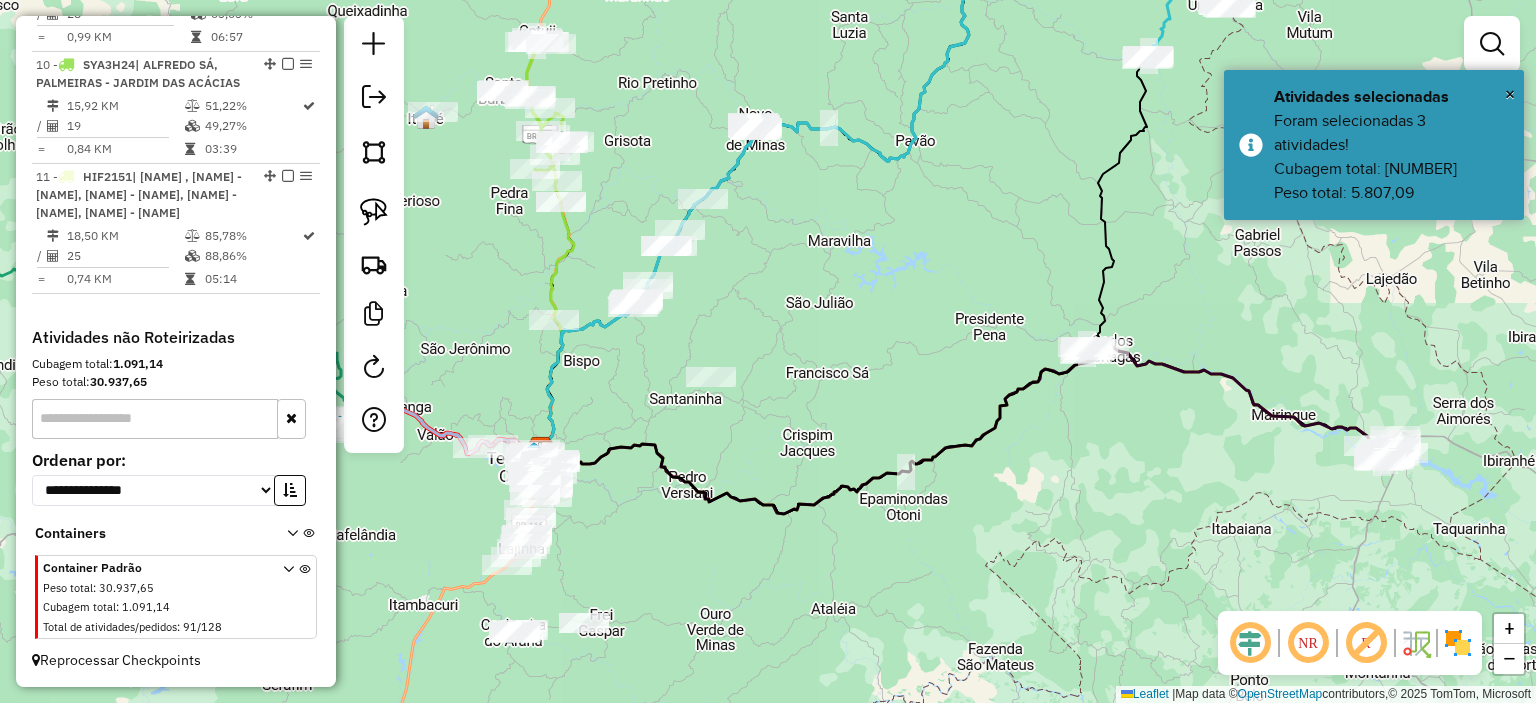 click on "Janela de atendimento Grade de atendimento Capacidade Transportadoras Veículos Cliente Pedidos  Rotas Selecione os dias de semana para filtrar as janelas de atendimento  Seg   Ter   Qua   Qui   Sex   Sáb   Dom  Informe o período da janela de atendimento: De: Até:  Filtrar exatamente a janela do cliente  Considerar janela de atendimento padrão  Selecione os dias de semana para filtrar as grades de atendimento  Seg   Ter   Qua   Qui   Sex   Sáb   Dom   Considerar clientes sem dia de atendimento cadastrado  Clientes fora do dia de atendimento selecionado Filtrar as atividades entre os valores definidos abaixo:  Peso mínimo:   Peso máximo:   Cubagem mínima:   Cubagem máxima:   De:   Até:  Filtrar as atividades entre o tempo de atendimento definido abaixo:  De:   Até:   Considerar capacidade total dos clientes não roteirizados Transportadora: Selecione um ou mais itens Tipo de veículo: Selecione um ou mais itens Veículo: Selecione um ou mais itens Motorista: Selecione um ou mais itens Nome: Rótulo:" 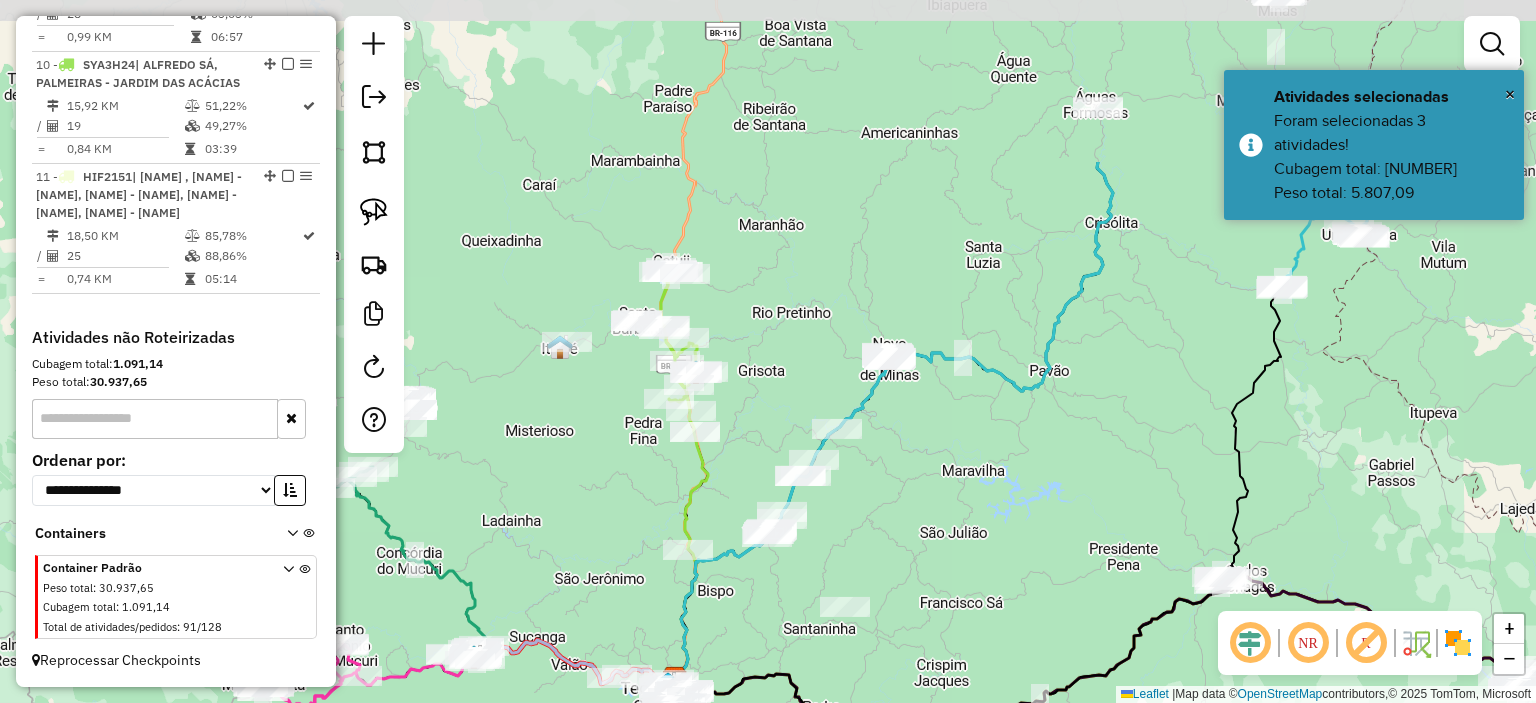 drag, startPoint x: 976, startPoint y: 355, endPoint x: 963, endPoint y: 585, distance: 230.3671 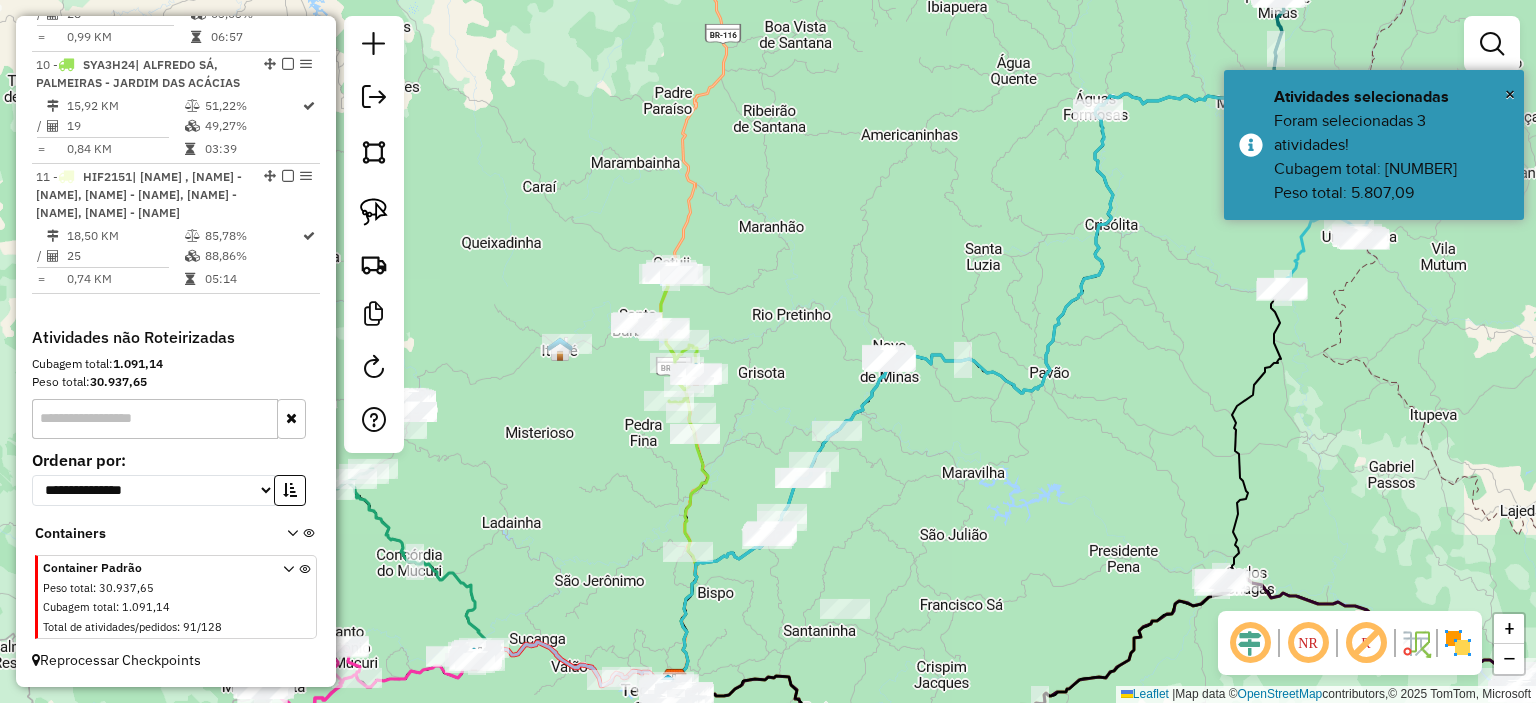 click on "Janela de atendimento Grade de atendimento Capacidade Transportadoras Veículos Cliente Pedidos  Rotas Selecione os dias de semana para filtrar as janelas de atendimento  Seg   Ter   Qua   Qui   Sex   Sáb   Dom  Informe o período da janela de atendimento: De: Até:  Filtrar exatamente a janela do cliente  Considerar janela de atendimento padrão  Selecione os dias de semana para filtrar as grades de atendimento  Seg   Ter   Qua   Qui   Sex   Sáb   Dom   Considerar clientes sem dia de atendimento cadastrado  Clientes fora do dia de atendimento selecionado Filtrar as atividades entre os valores definidos abaixo:  Peso mínimo:   Peso máximo:   Cubagem mínima:   Cubagem máxima:   De:   Até:  Filtrar as atividades entre o tempo de atendimento definido abaixo:  De:   Até:   Considerar capacidade total dos clientes não roteirizados Transportadora: Selecione um ou mais itens Tipo de veículo: Selecione um ou mais itens Veículo: Selecione um ou mais itens Motorista: Selecione um ou mais itens Nome: Rótulo:" 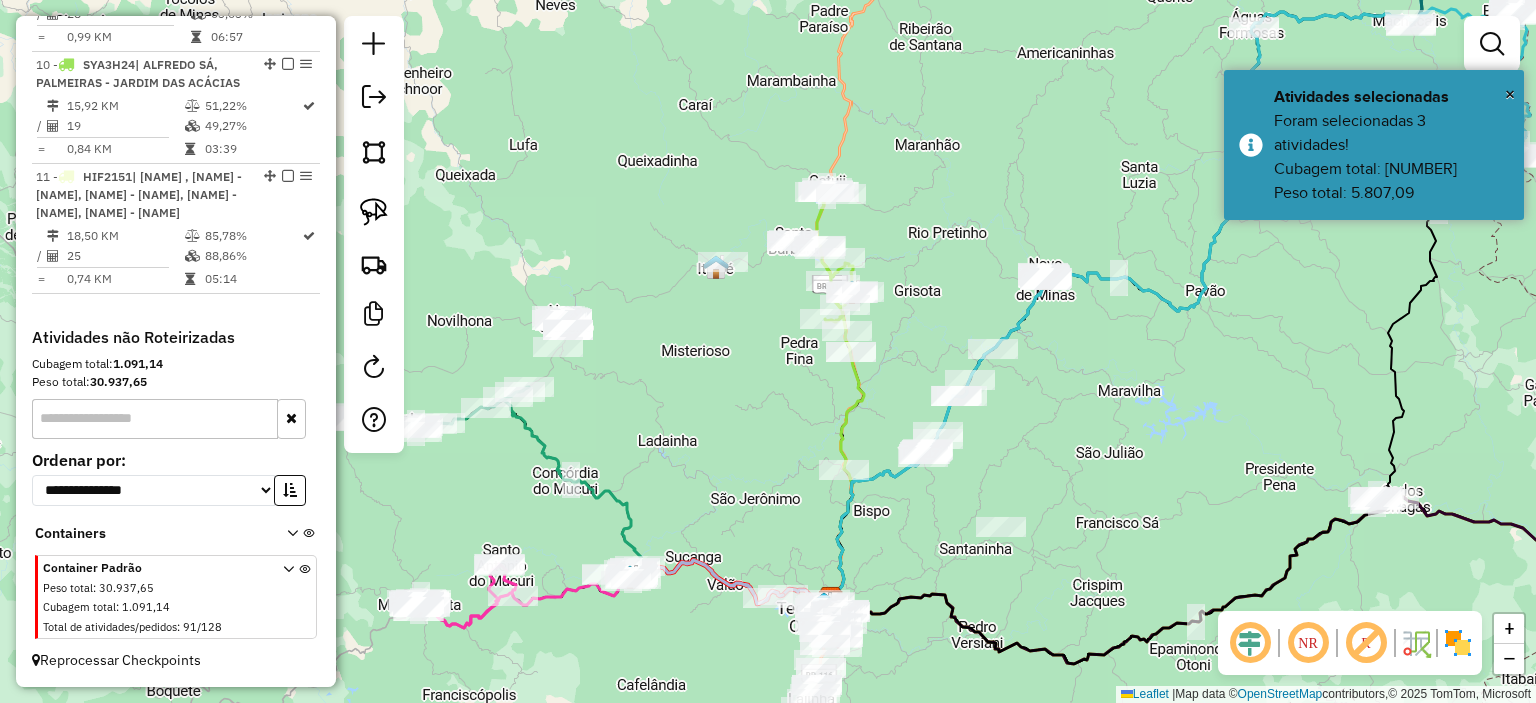 drag, startPoint x: 1140, startPoint y: 422, endPoint x: 1183, endPoint y: 355, distance: 79.61156 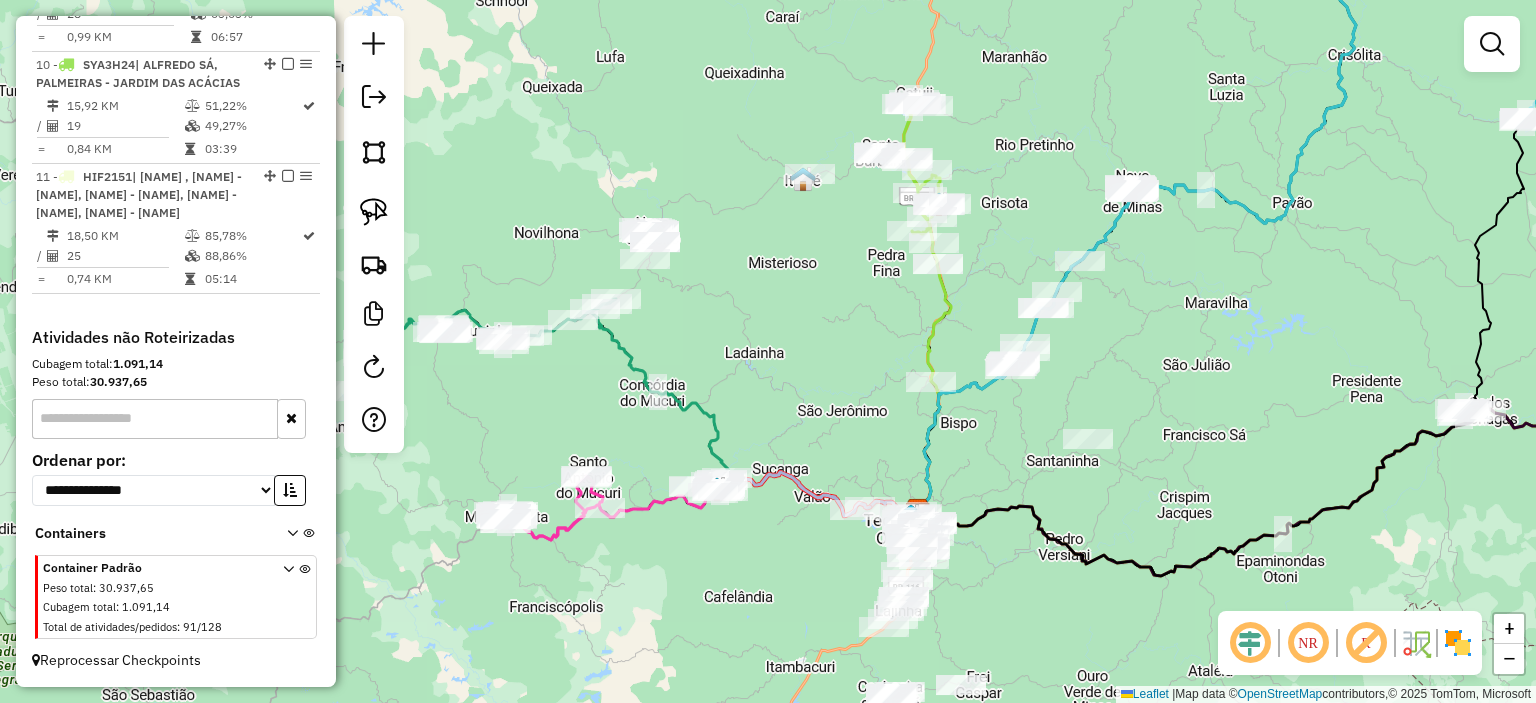 drag, startPoint x: 704, startPoint y: 375, endPoint x: 760, endPoint y: 331, distance: 71.21797 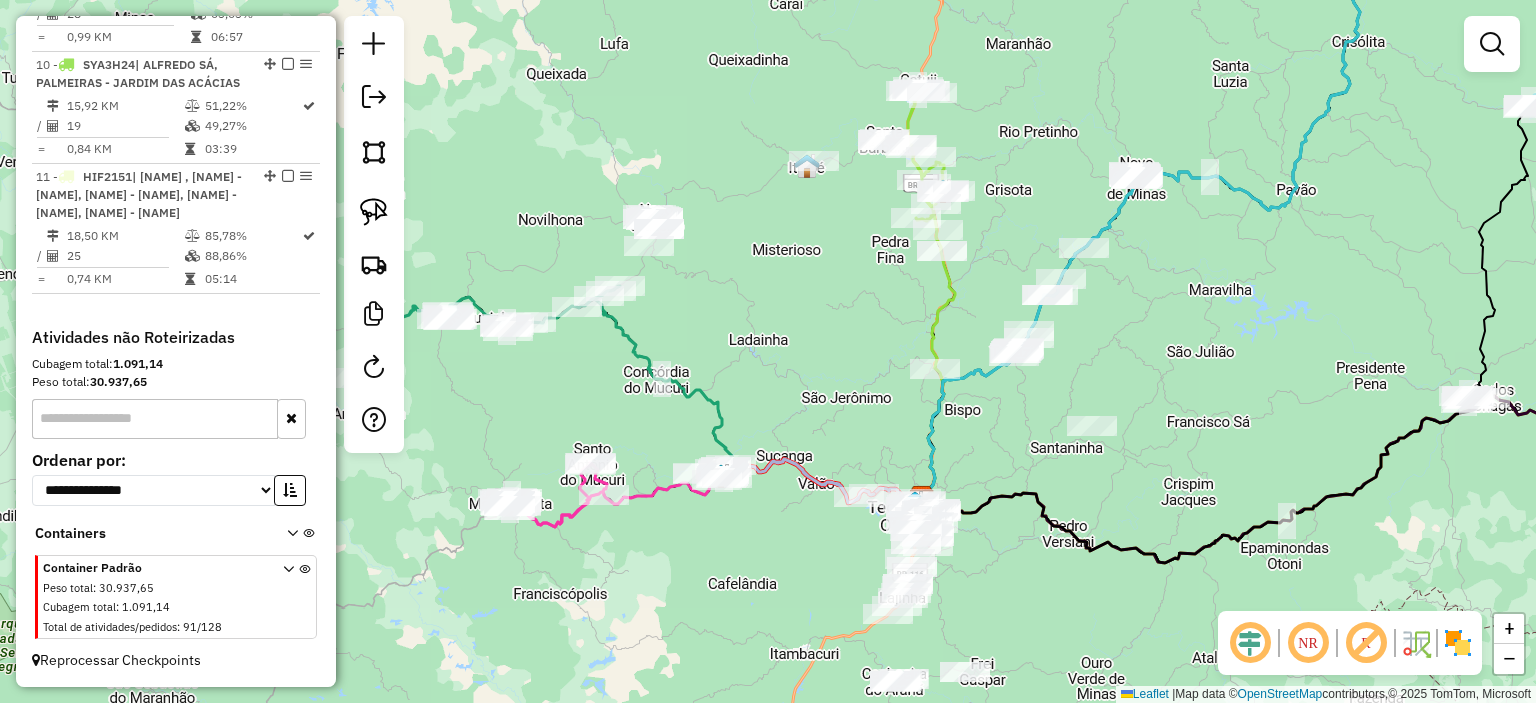 drag, startPoint x: 811, startPoint y: 298, endPoint x: 789, endPoint y: 213, distance: 87.80091 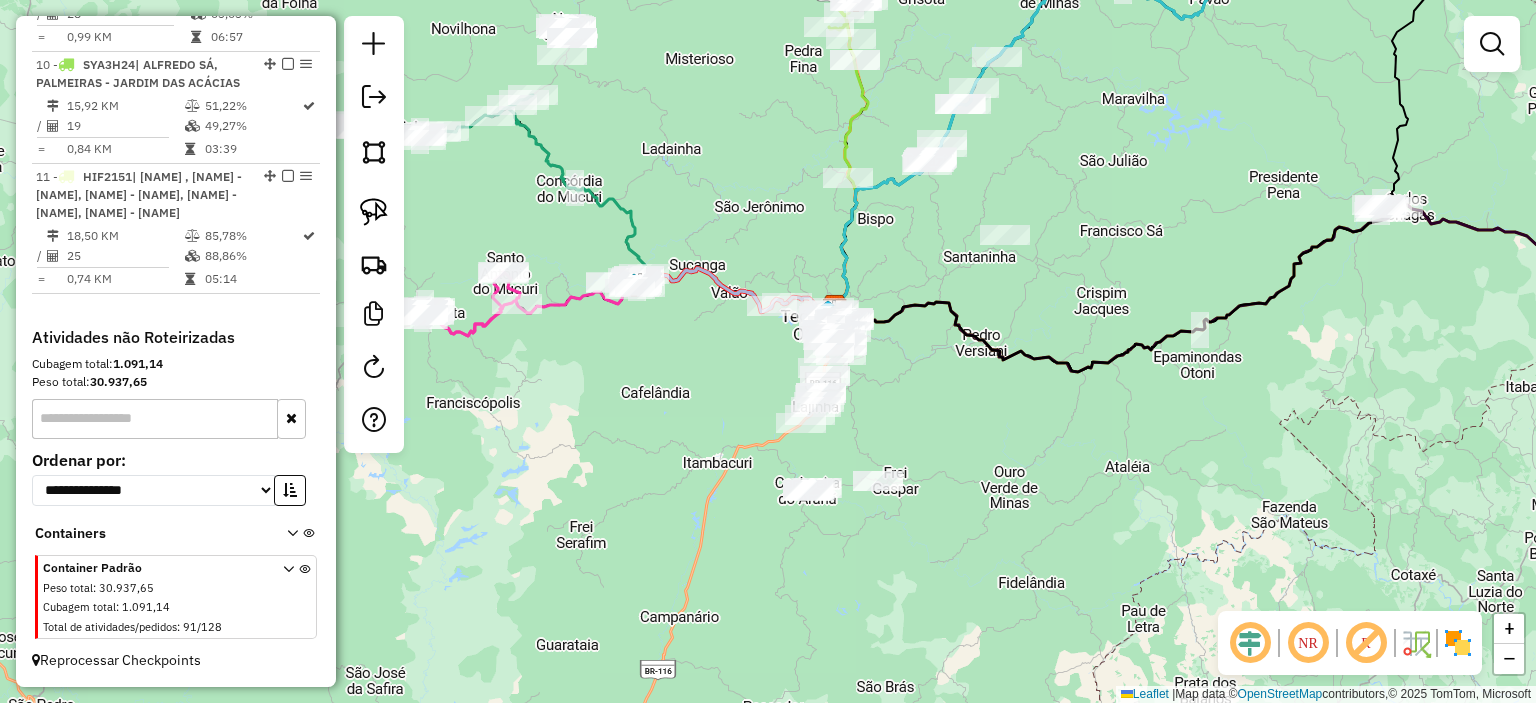 drag, startPoint x: 900, startPoint y: 319, endPoint x: 904, endPoint y: 393, distance: 74.10803 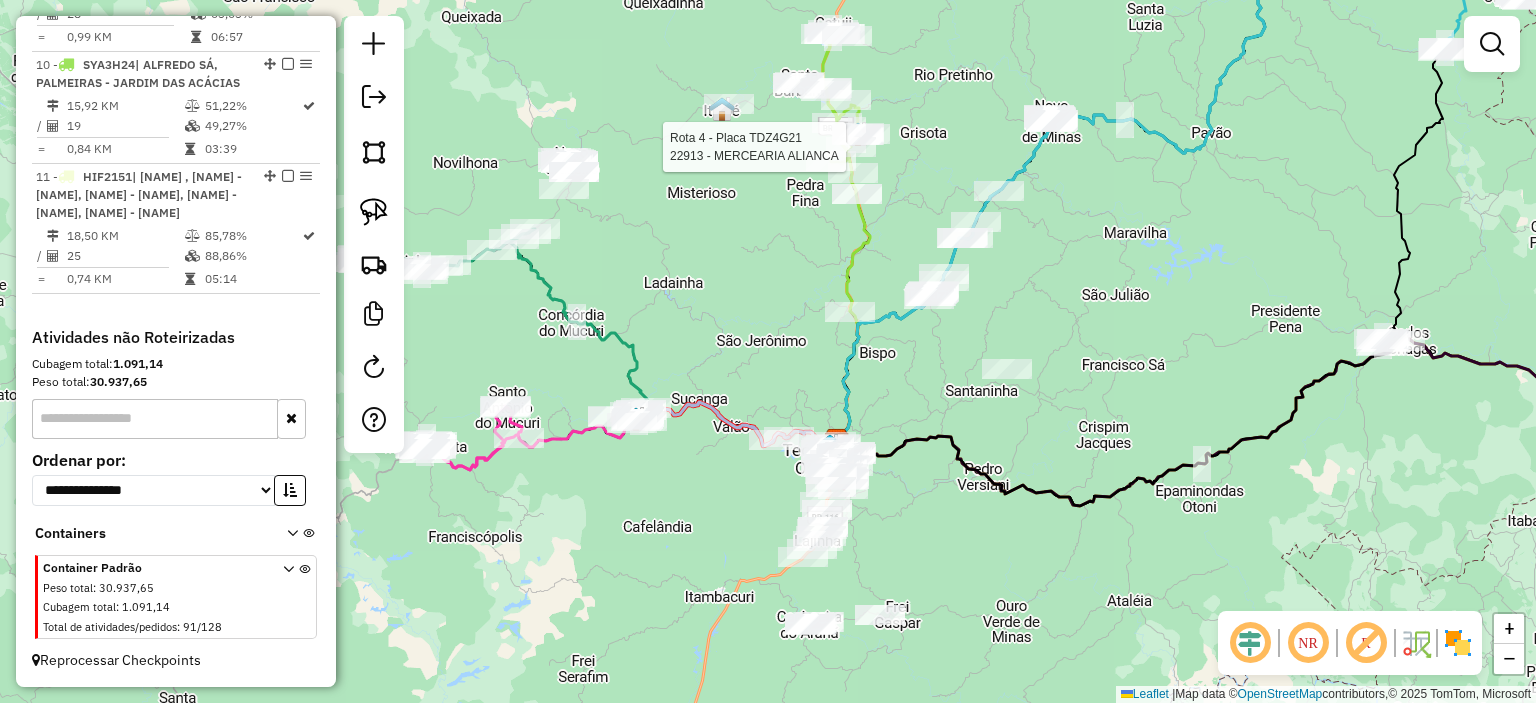 select on "*********" 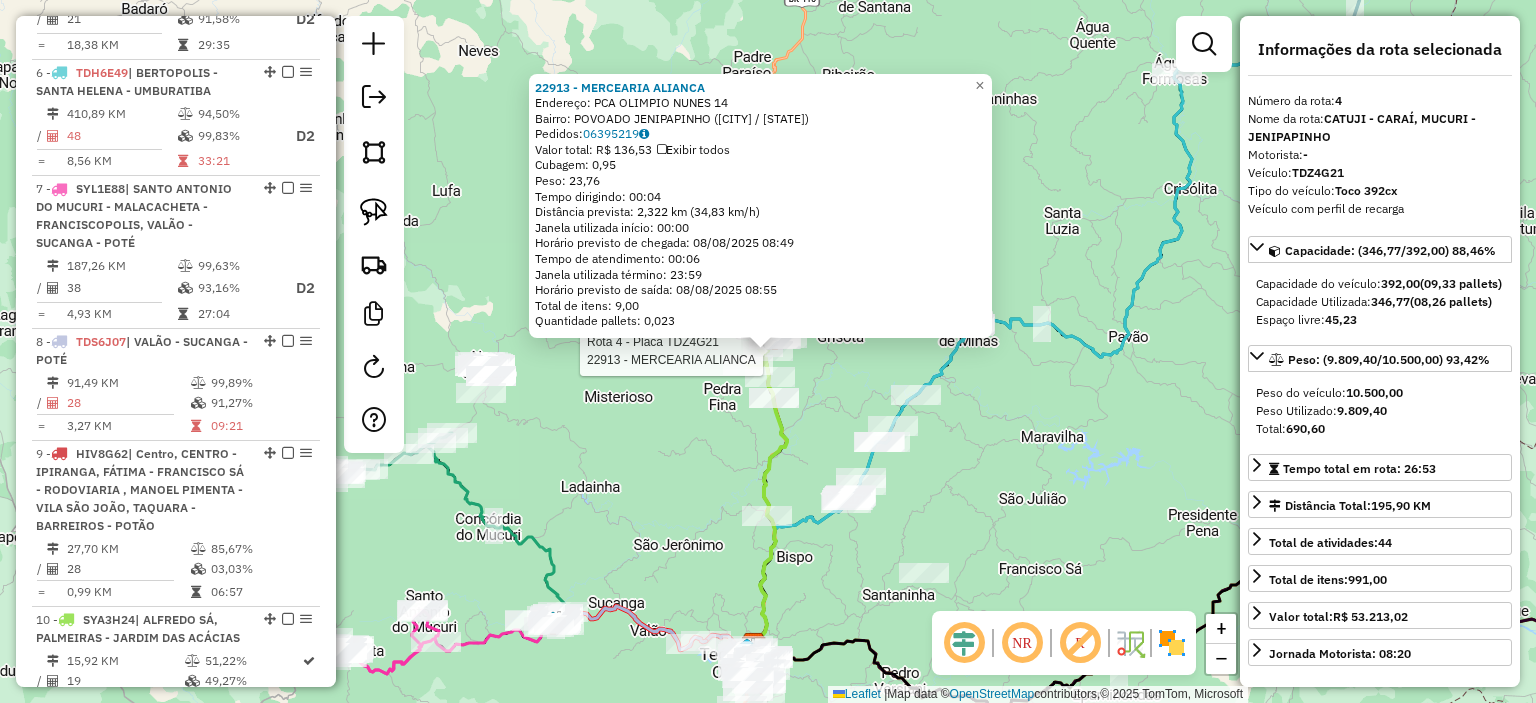 scroll, scrollTop: 1148, scrollLeft: 0, axis: vertical 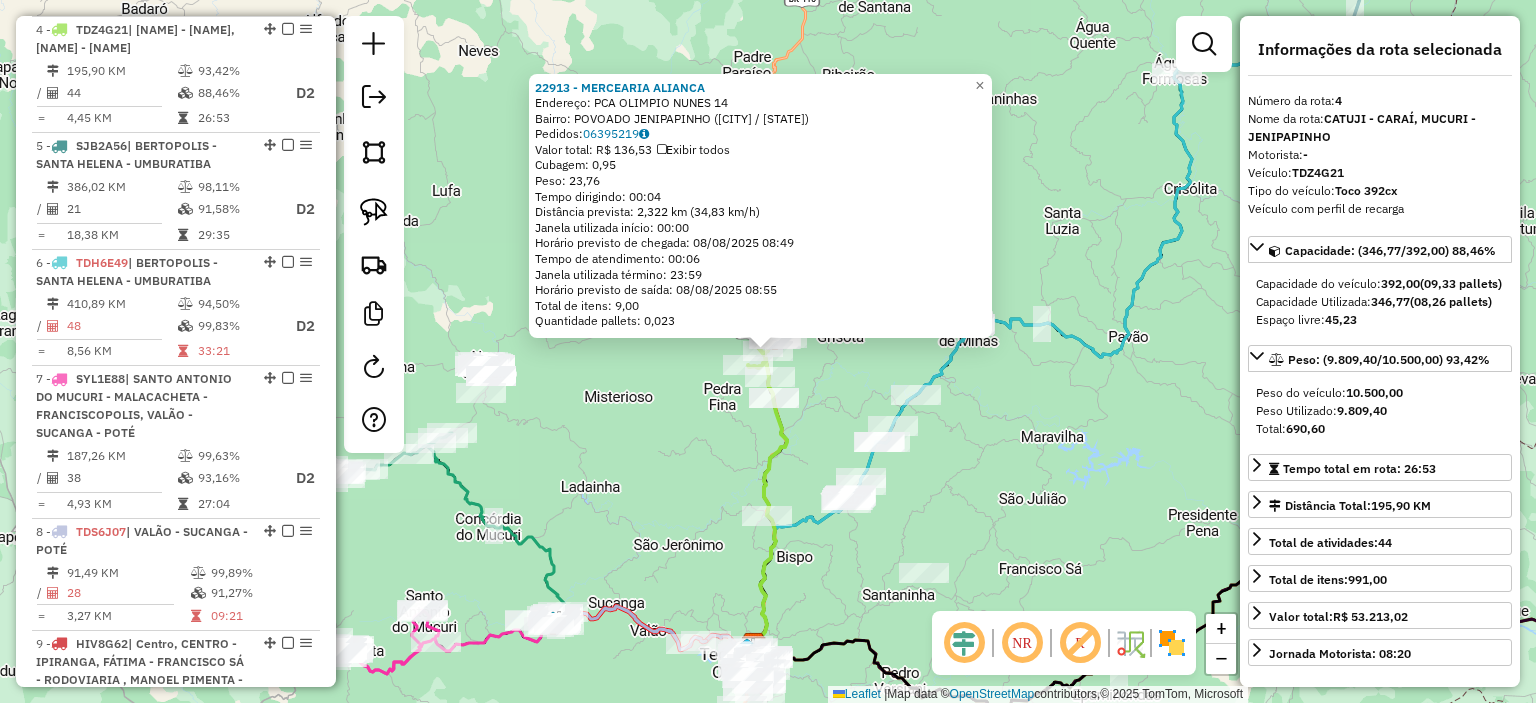 click on "Rota 4 - Placa TDZ4G21  39754 - BAR MARIZETE 22913 - MERCEARIA ALIANCA  Endereço:  PCA OLIMPIO NUNES 14   Bairro: POVOADO JENIPAPINHO (CATUJI / MG)   Pedidos:  06395219   Valor total: R$ 136,53   Exibir todos   Cubagem: 0,95  Peso: 23,76  Tempo dirigindo: 00:04   Distância prevista: 2,322 km (34,83 km/h)   Janela utilizada início: 00:00   Horário previsto de chegada: 08/08/2025 08:49   Tempo de atendimento: 00:06   Janela utilizada término: 23:59   Horário previsto de saída: 08/08/2025 08:55   Total de itens: 9,00   Quantidade pallets: 0,023  × Janela de atendimento Grade de atendimento Capacidade Transportadoras Veículos Cliente Pedidos  Rotas Selecione os dias de semana para filtrar as janelas de atendimento  Seg   Ter   Qua   Qui   Sex   Sáb   Dom  Informe o período da janela de atendimento: De: Até:  Filtrar exatamente a janela do cliente  Considerar janela de atendimento padrão  Selecione os dias de semana para filtrar as grades de atendimento  Seg   Ter   Qua   Qui   Sex   Sáb   Dom   De:" 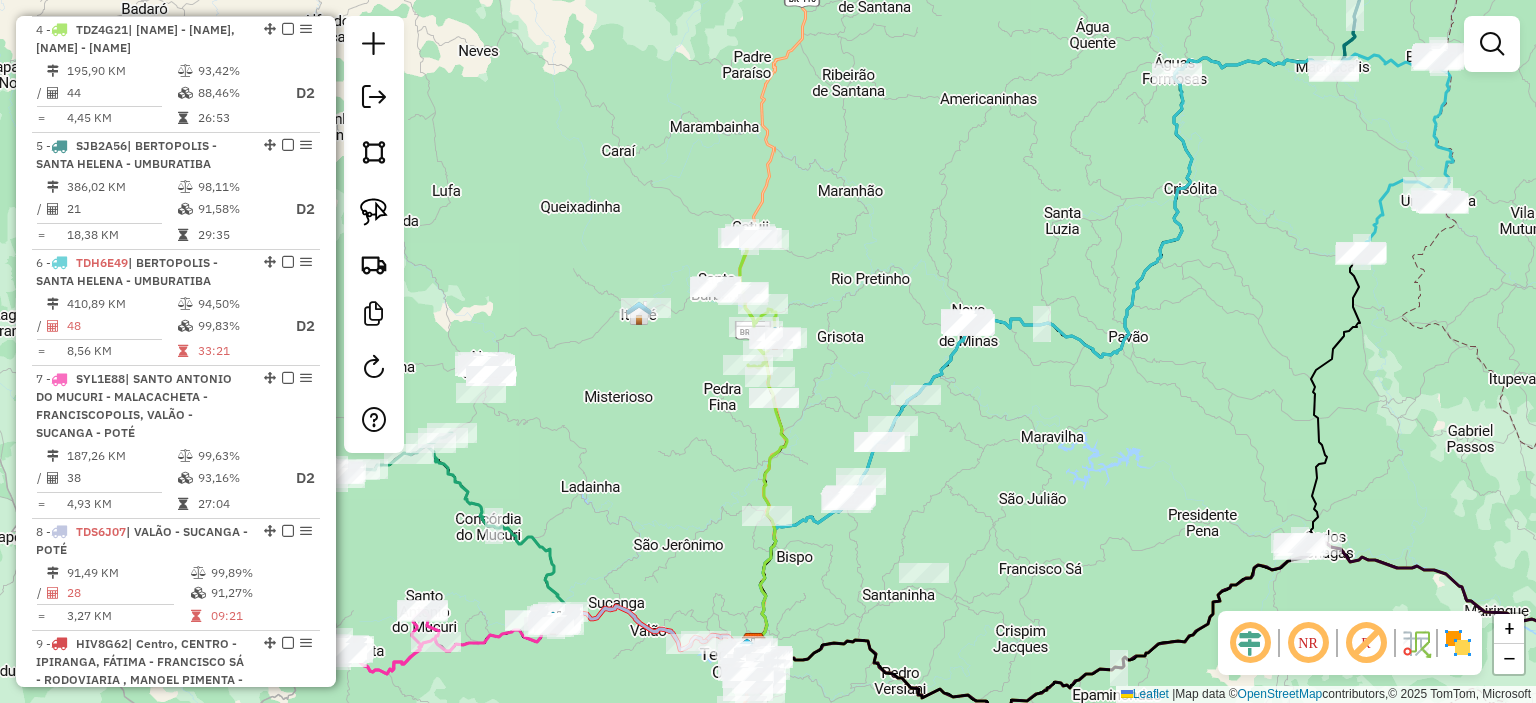 click on "Janela de atendimento Grade de atendimento Capacidade Transportadoras Veículos Cliente Pedidos  Rotas Selecione os dias de semana para filtrar as janelas de atendimento  Seg   Ter   Qua   Qui   Sex   Sáb   Dom  Informe o período da janela de atendimento: De: Até:  Filtrar exatamente a janela do cliente  Considerar janela de atendimento padrão  Selecione os dias de semana para filtrar as grades de atendimento  Seg   Ter   Qua   Qui   Sex   Sáb   Dom   Considerar clientes sem dia de atendimento cadastrado  Clientes fora do dia de atendimento selecionado Filtrar as atividades entre os valores definidos abaixo:  Peso mínimo:   Peso máximo:   Cubagem mínima:   Cubagem máxima:   De:   Até:  Filtrar as atividades entre o tempo de atendimento definido abaixo:  De:   Até:   Considerar capacidade total dos clientes não roteirizados Transportadora: Selecione um ou mais itens Tipo de veículo: Selecione um ou mais itens Veículo: Selecione um ou mais itens Motorista: Selecione um ou mais itens Nome: Rótulo:" 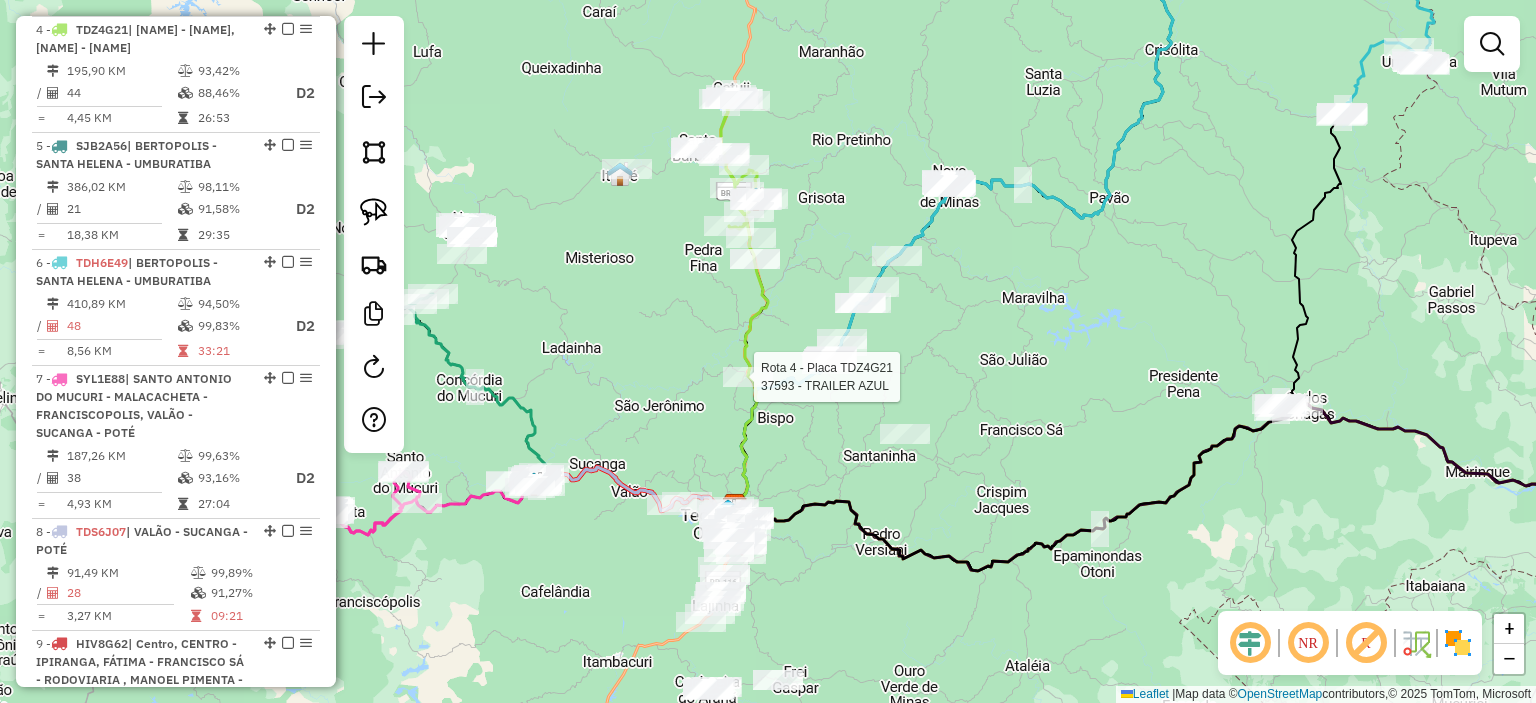 drag, startPoint x: 736, startPoint y: 389, endPoint x: 718, endPoint y: 421, distance: 36.71512 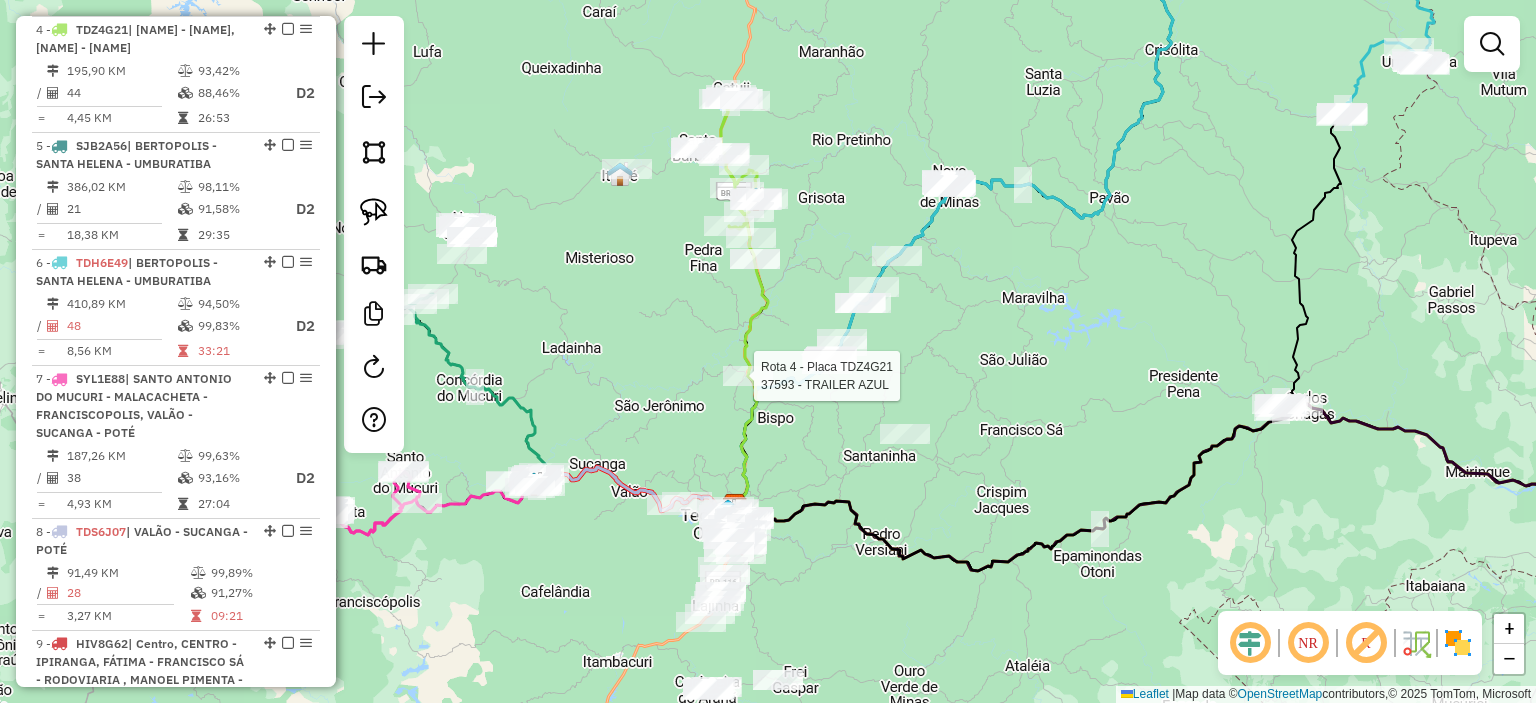 select on "*********" 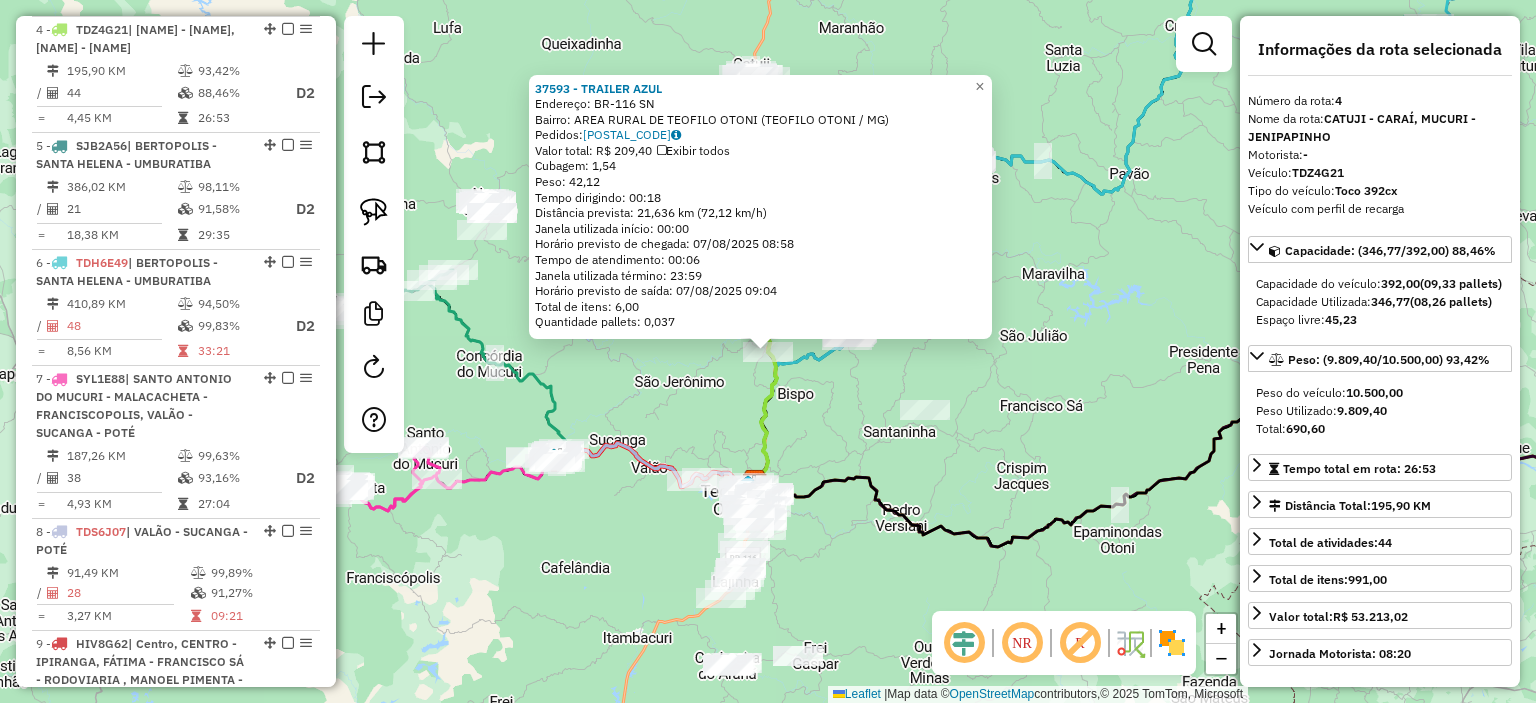 click on "37593 - TRAILER AZUL  Endereço:  BR-116 SN   Bairro: AREA RURAL DE TEOFILO OTONI (TEOFILO OTONI / MG)   Pedidos:  06395367   Valor total: R$ 209,40   Exibir todos   Cubagem: 1,54  Peso: 42,12  Tempo dirigindo: 00:18   Distância prevista: 21,636 km (72,12 km/h)   Janela utilizada início: 00:00   Horário previsto de chegada: 07/08/2025 08:58   Tempo de atendimento: 00:06   Janela utilizada término: 23:59   Horário previsto de saída: 07/08/2025 09:04   Total de itens: 6,00   Quantidade pallets: 0,037  × Janela de atendimento Grade de atendimento Capacidade Transportadoras Veículos Cliente Pedidos  Rotas Selecione os dias de semana para filtrar as janelas de atendimento  Seg   Ter   Qua   Qui   Sex   Sáb   Dom  Informe o período da janela de atendimento: De: Até:  Filtrar exatamente a janela do cliente  Considerar janela de atendimento padrão  Selecione os dias de semana para filtrar as grades de atendimento  Seg   Ter   Qua   Qui   Sex   Sáb   Dom   Clientes fora do dia de atendimento selecionado +" 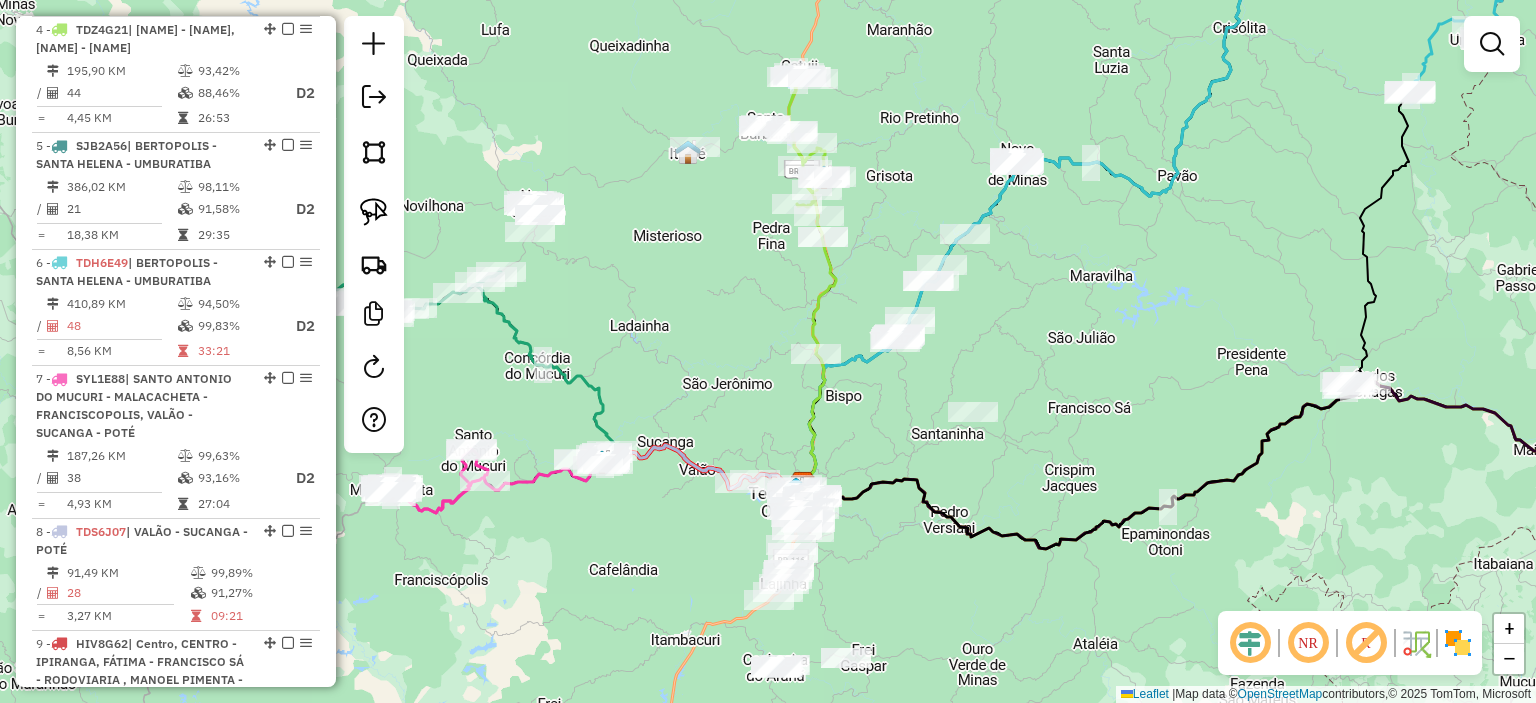 drag, startPoint x: 734, startPoint y: 391, endPoint x: 776, endPoint y: 374, distance: 45.310043 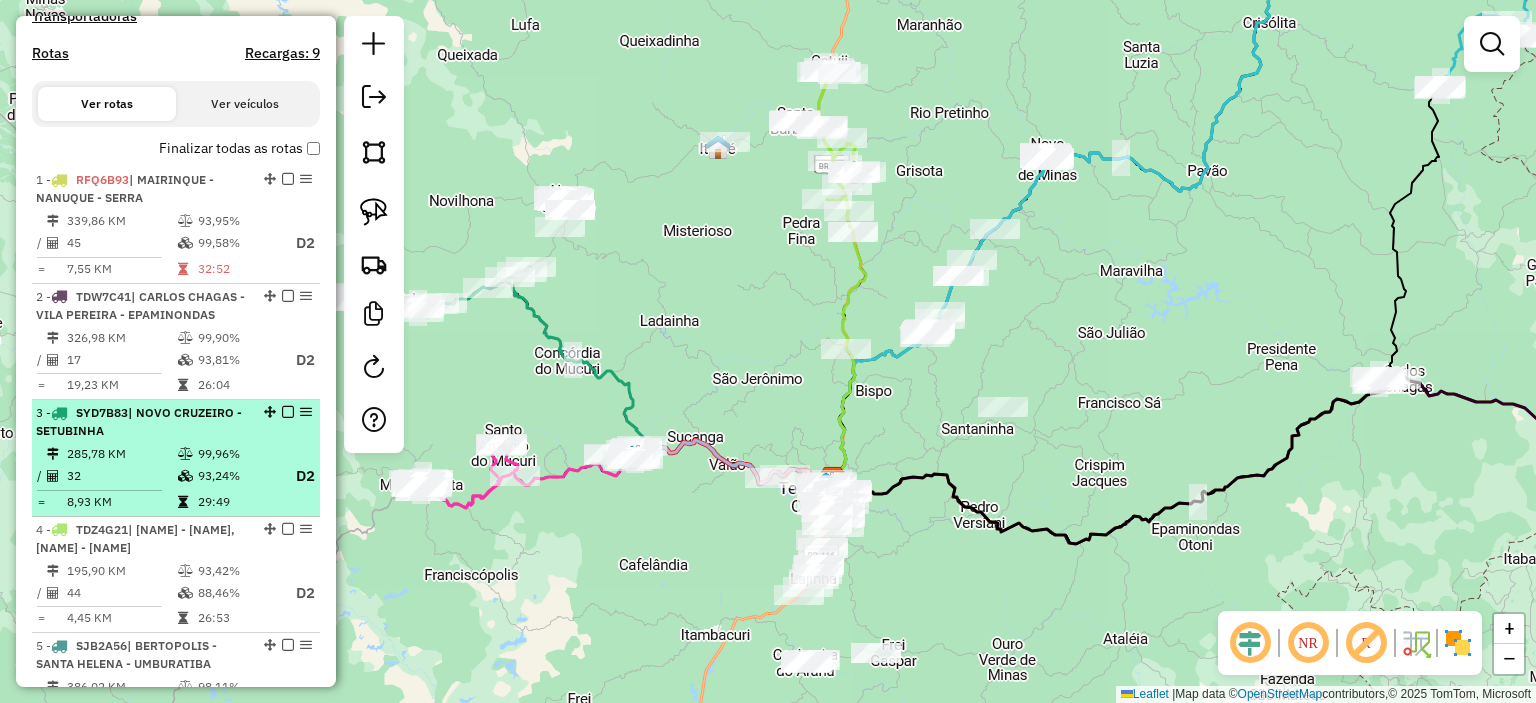 scroll, scrollTop: 548, scrollLeft: 0, axis: vertical 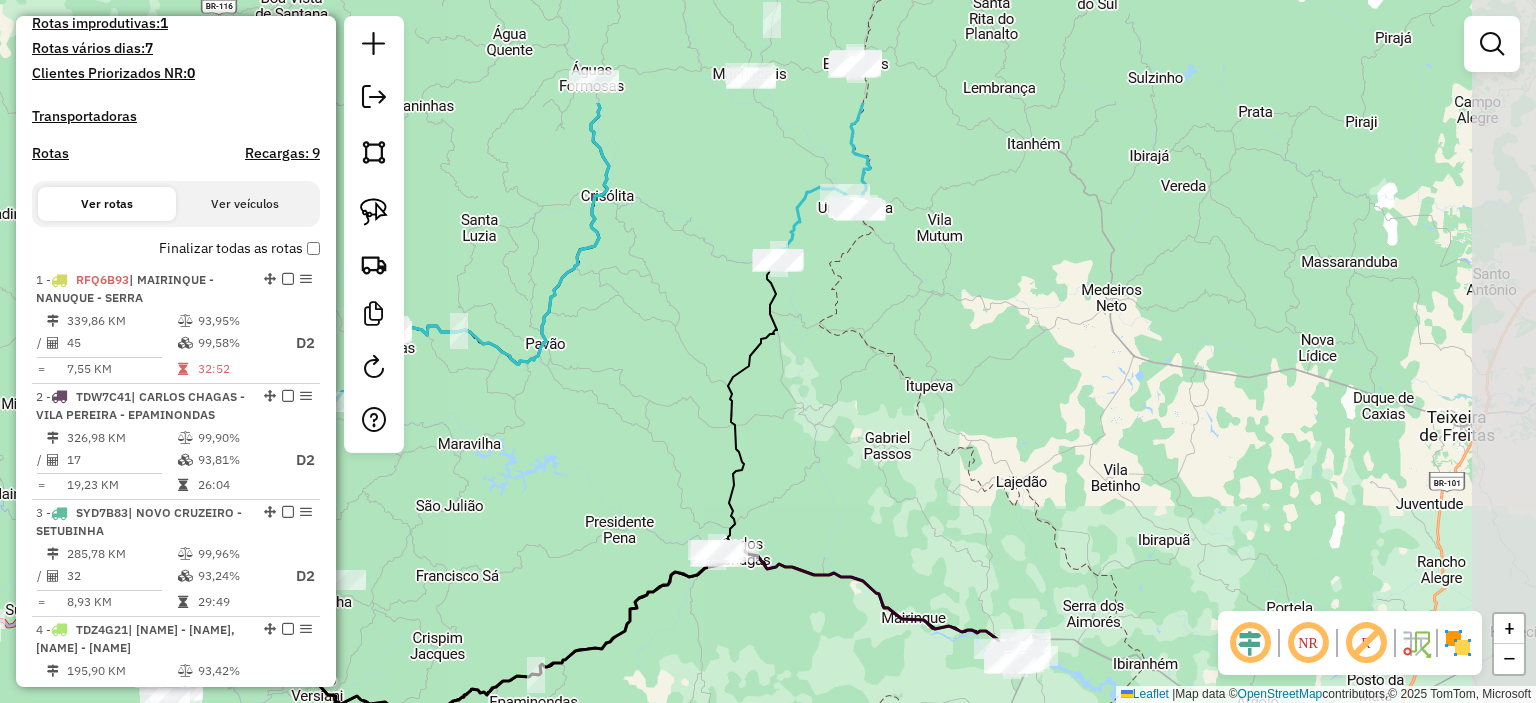 drag, startPoint x: 930, startPoint y: 318, endPoint x: 535, endPoint y: 546, distance: 456.08005 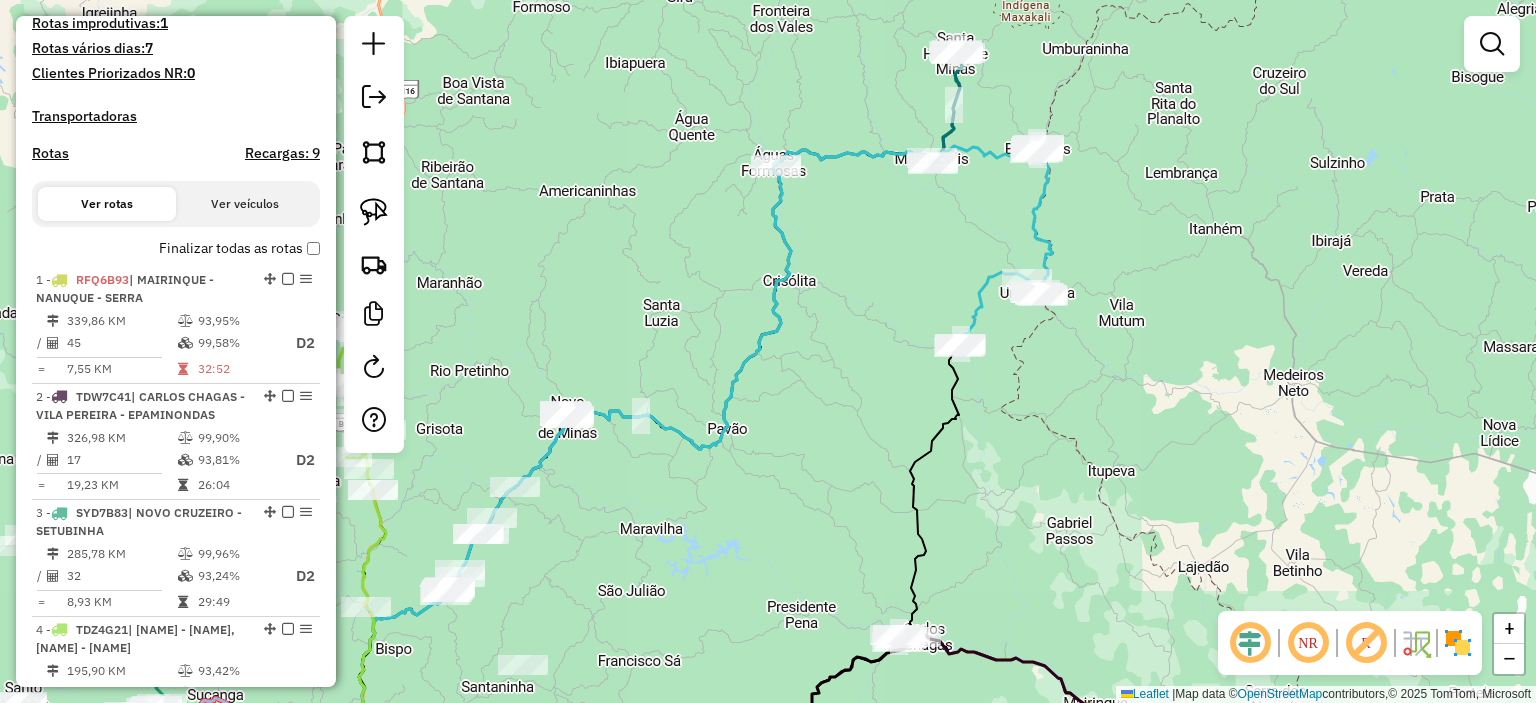 drag, startPoint x: 632, startPoint y: 432, endPoint x: 853, endPoint y: 396, distance: 223.91293 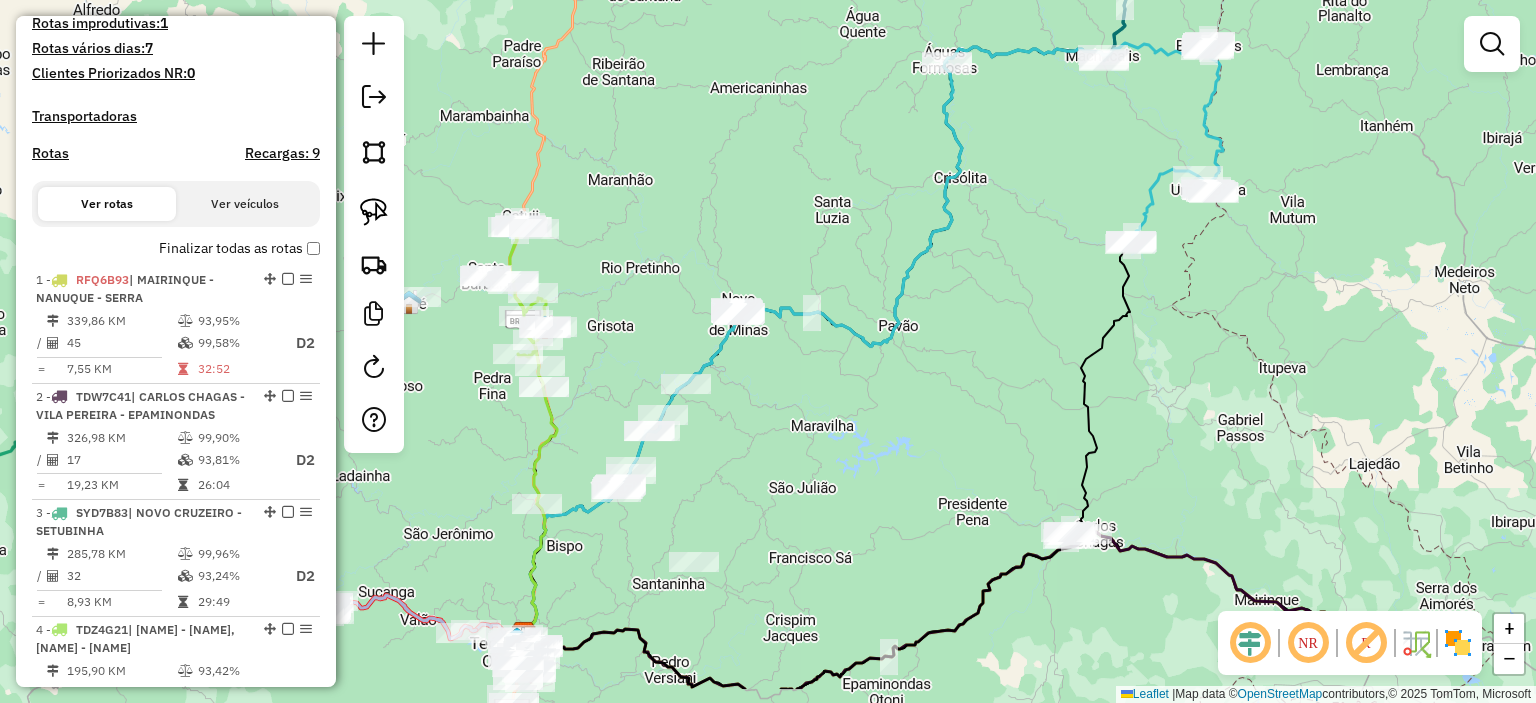 drag, startPoint x: 904, startPoint y: 420, endPoint x: 1032, endPoint y: 209, distance: 246.78938 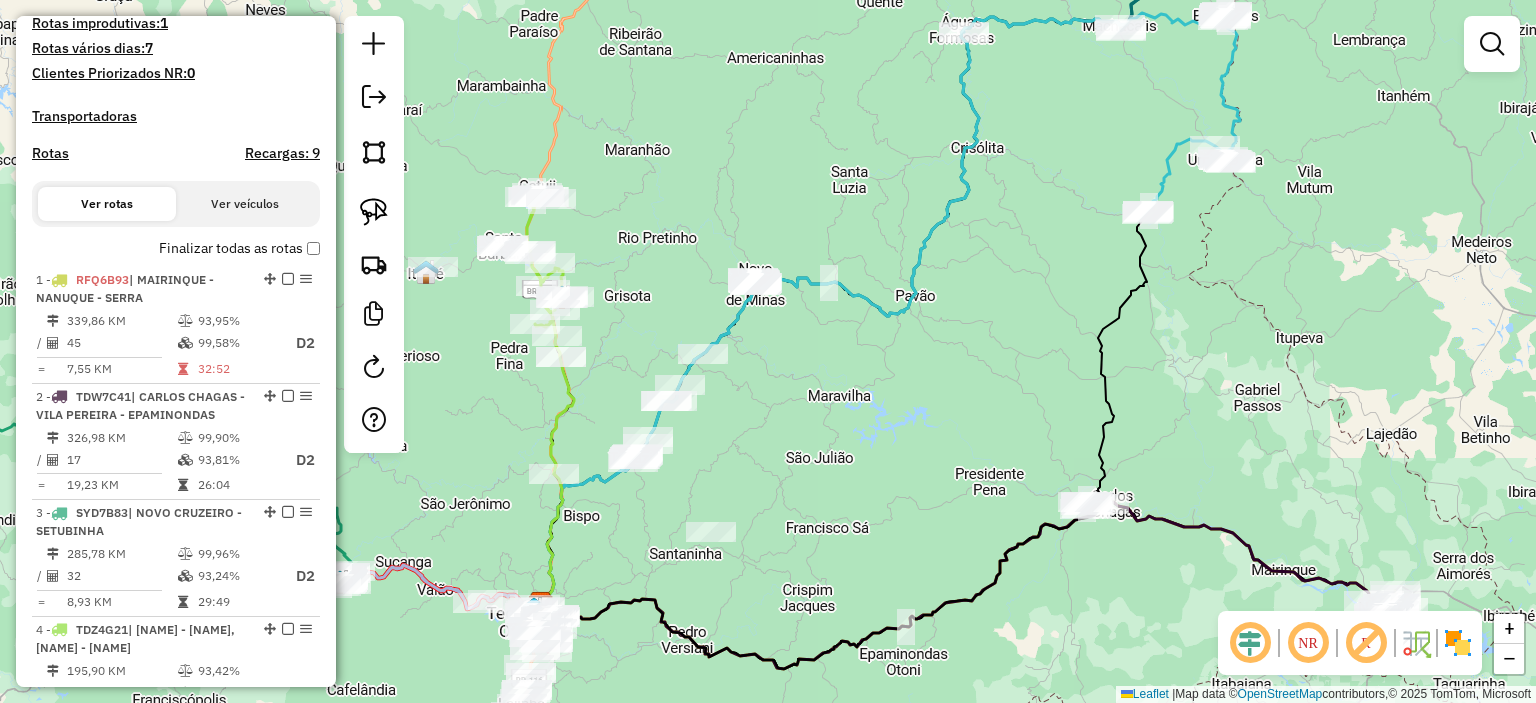 click 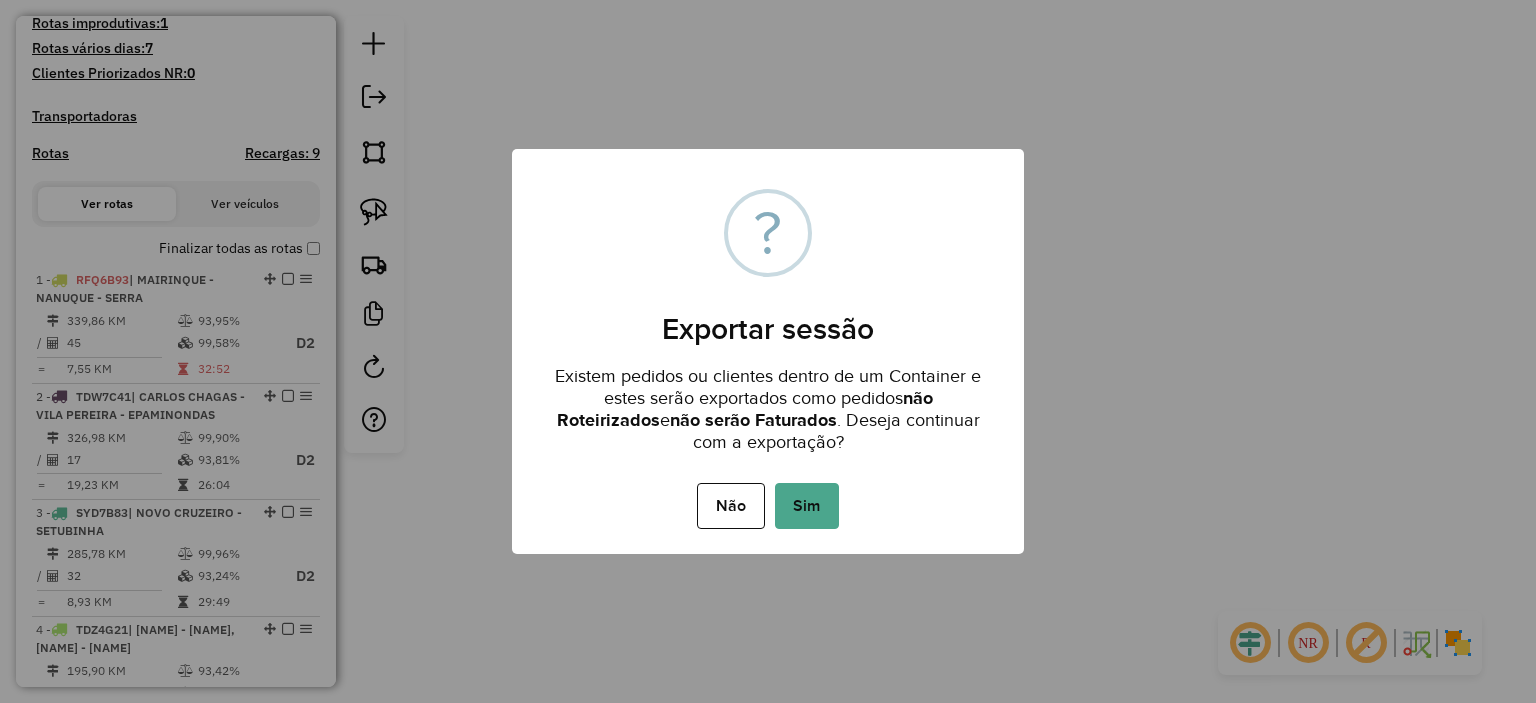 click on "Sim" at bounding box center [807, 506] 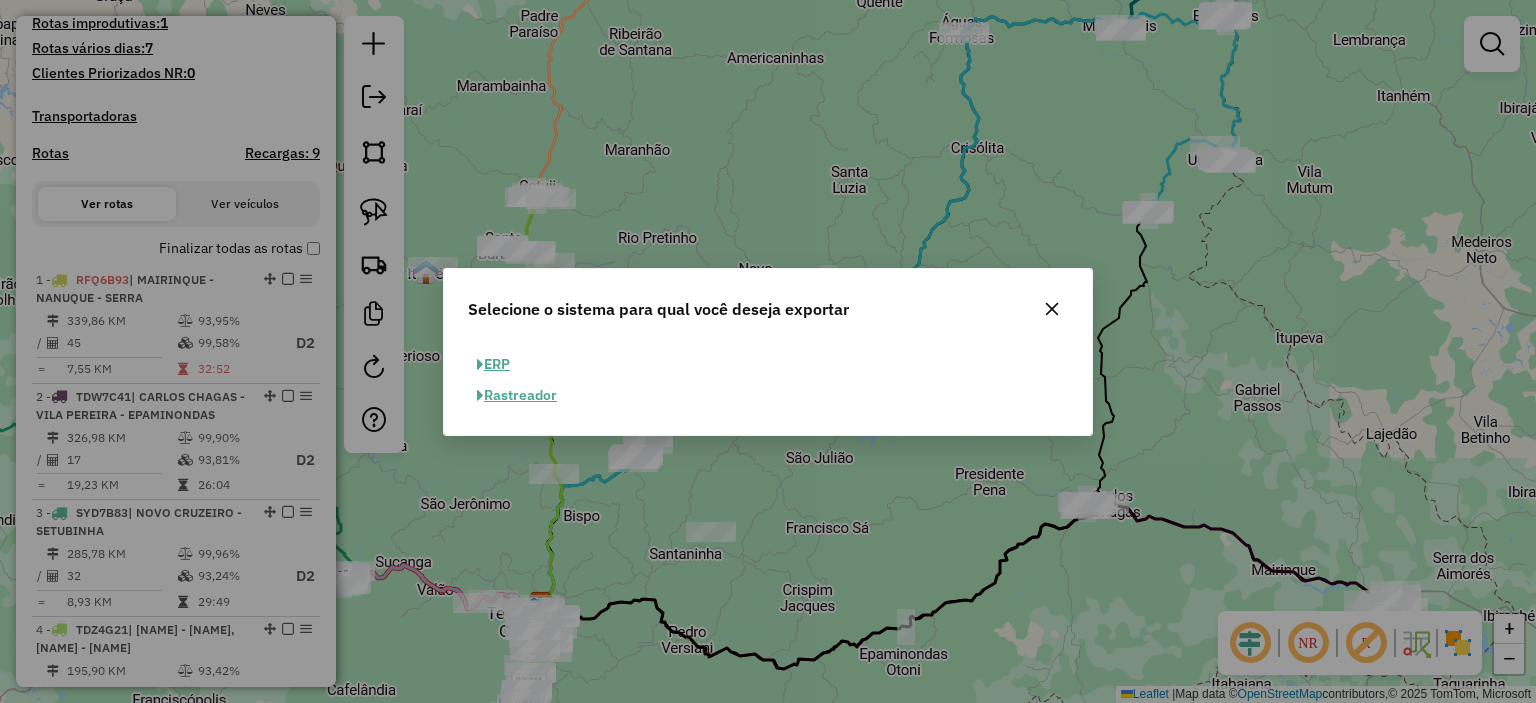 click on "ERP" 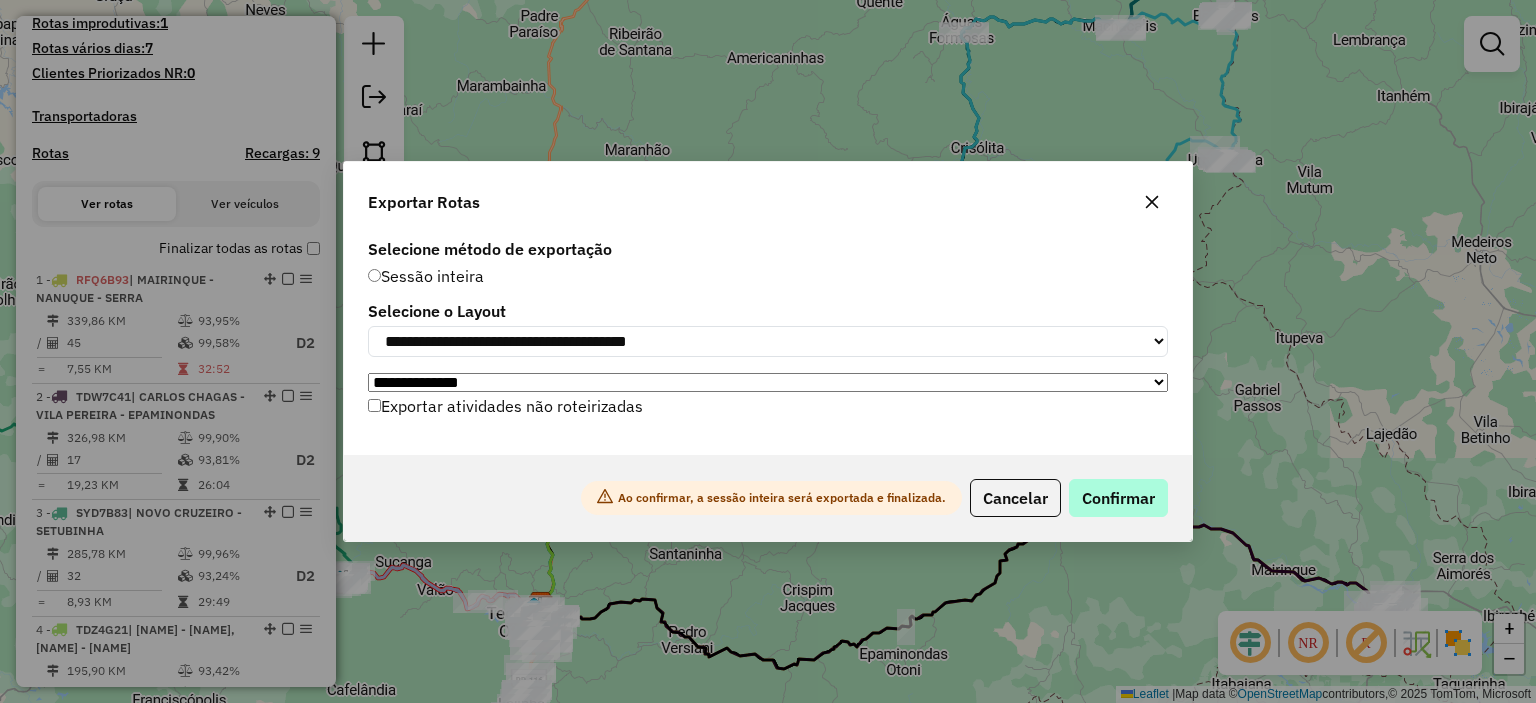 drag, startPoint x: 1155, startPoint y: 493, endPoint x: 1146, endPoint y: 503, distance: 13.453624 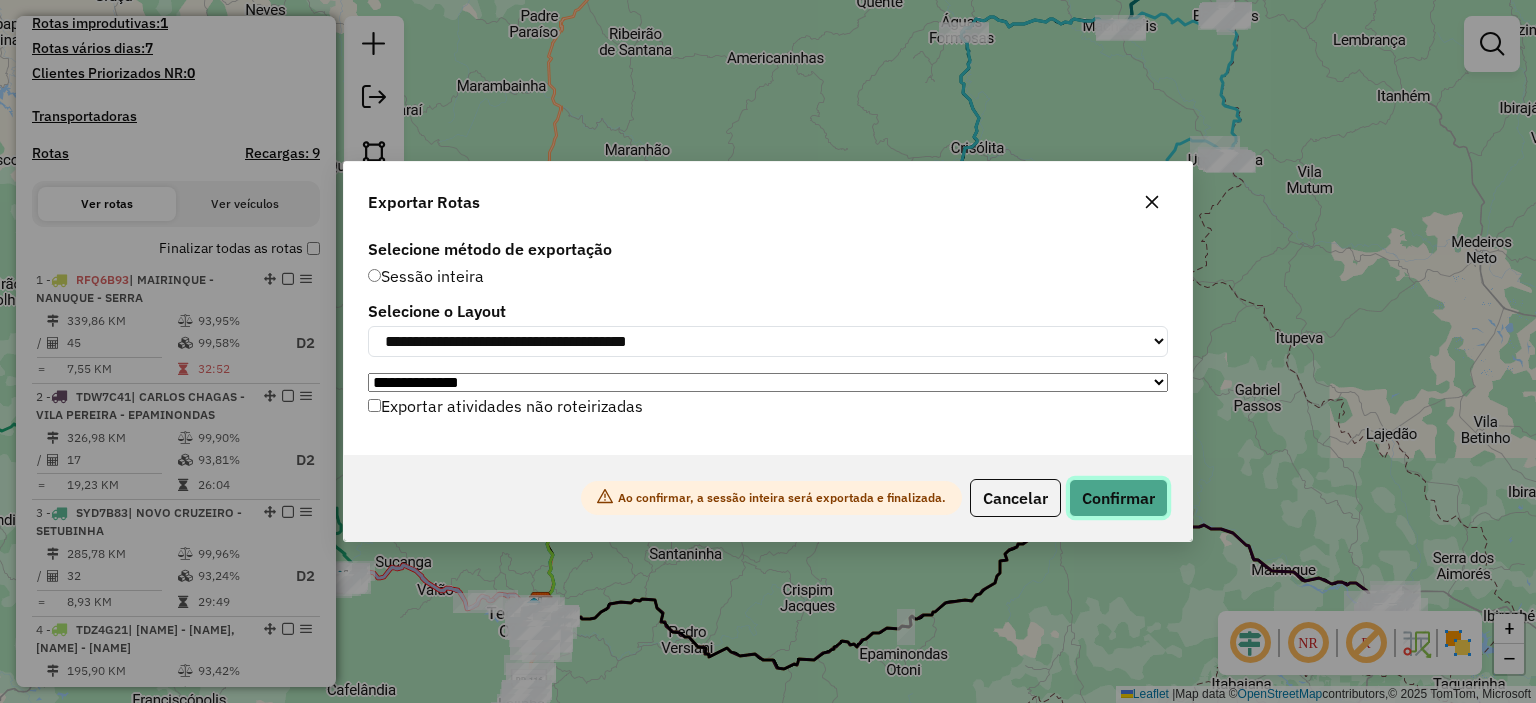 click on "Confirmar" 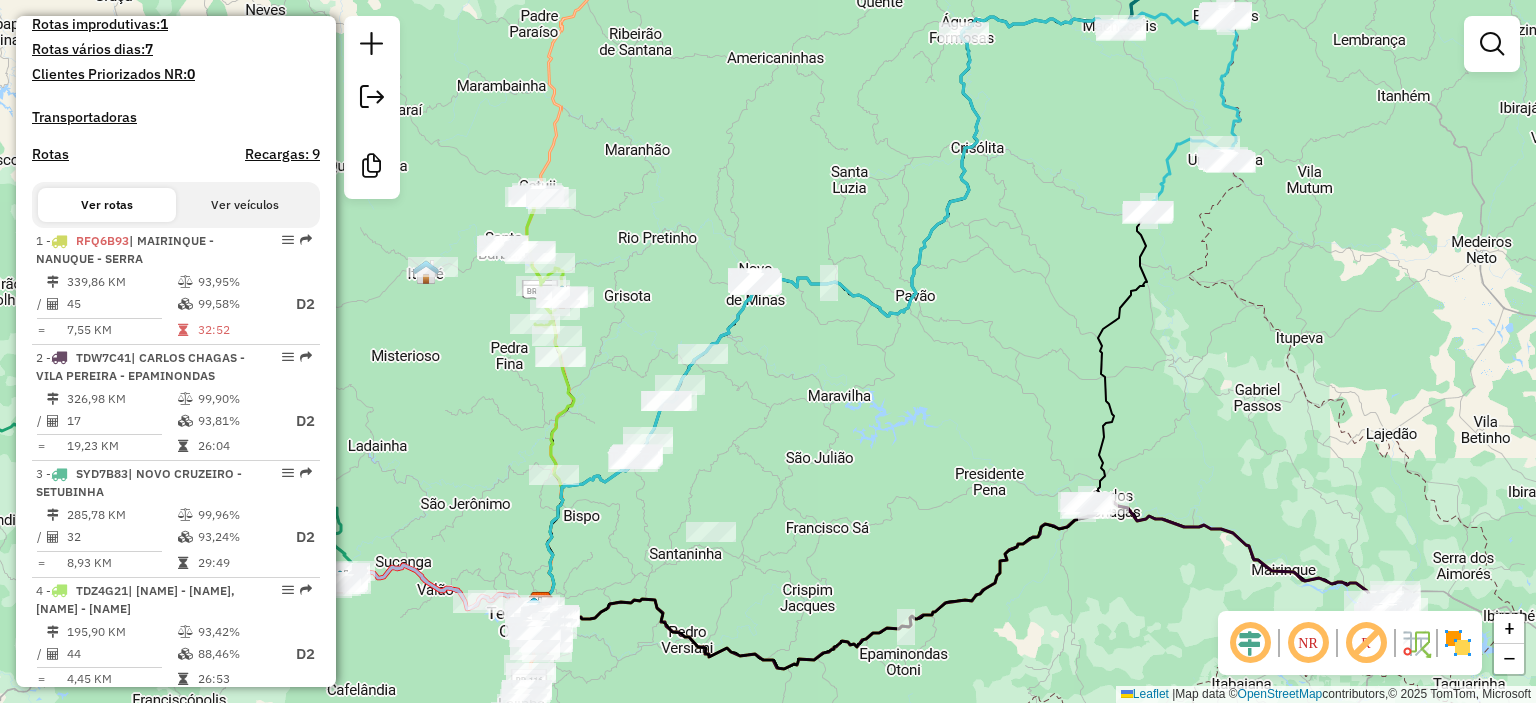scroll, scrollTop: 101, scrollLeft: 0, axis: vertical 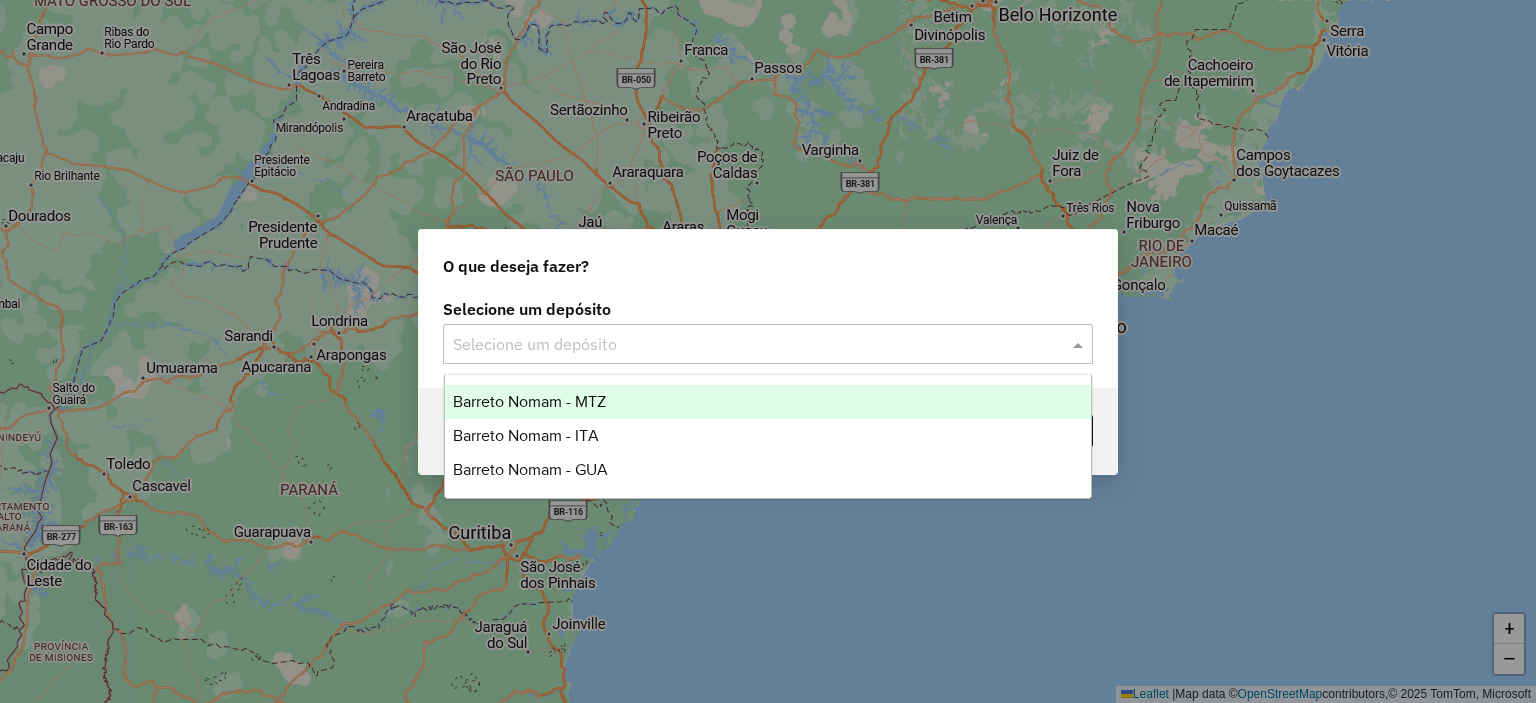 drag, startPoint x: 544, startPoint y: 351, endPoint x: 550, endPoint y: 371, distance: 20.880613 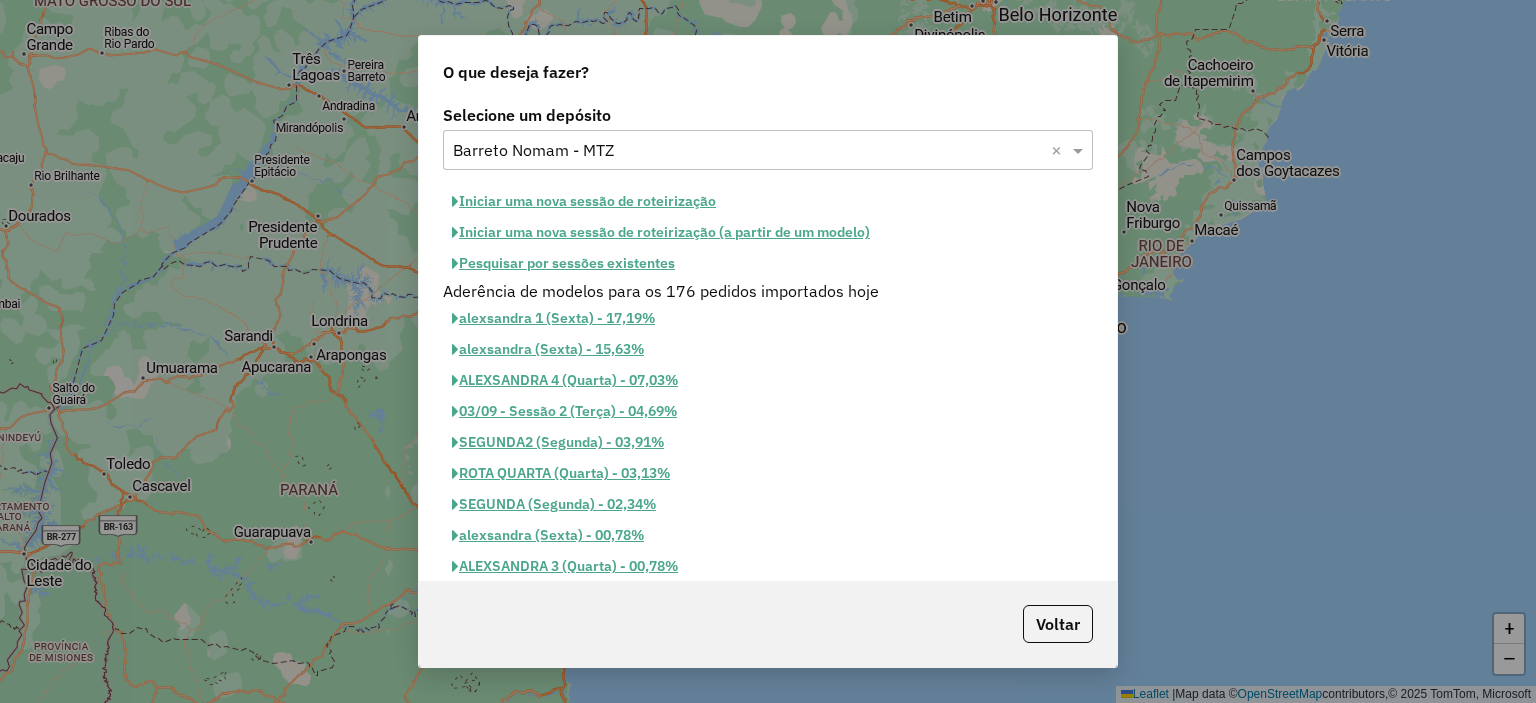 click on "Iniciar uma nova sessão de roteirização" 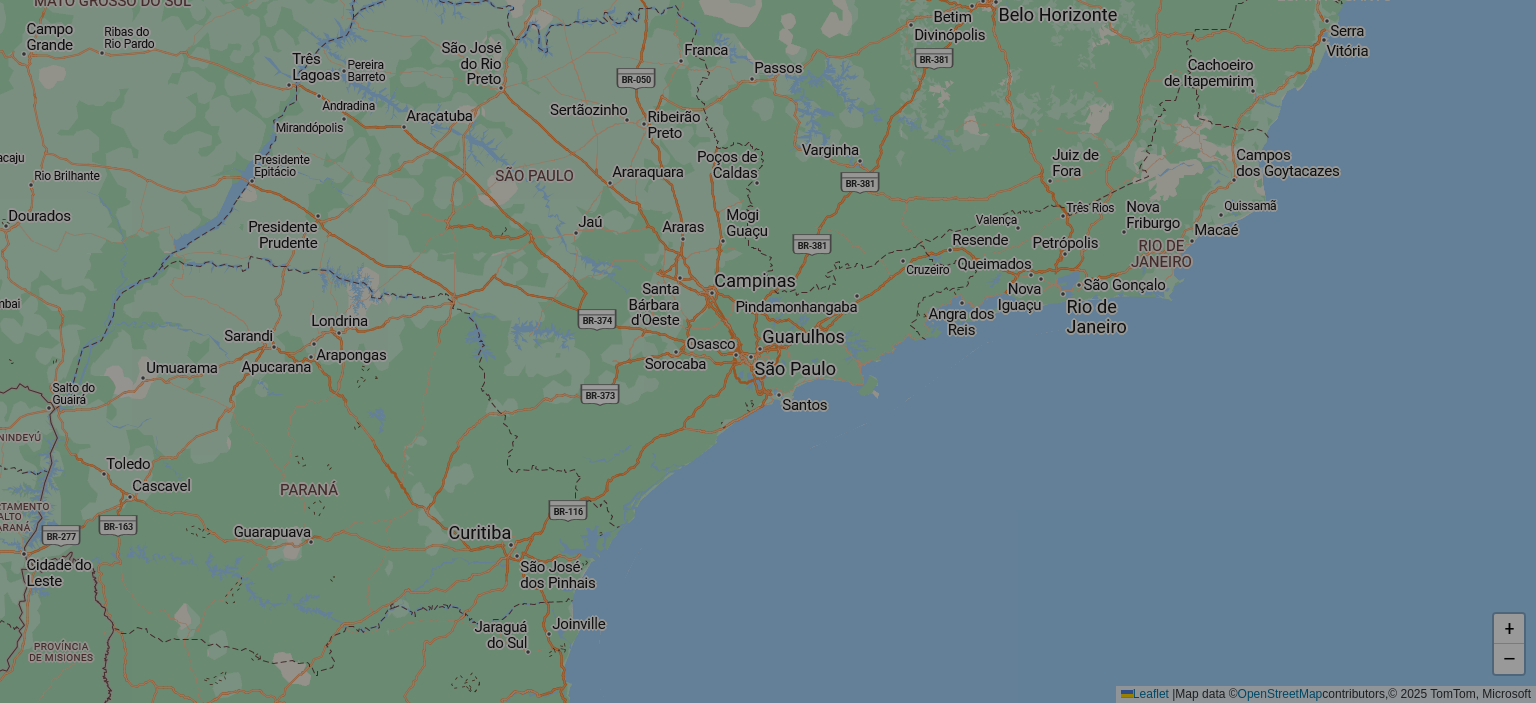 select on "*" 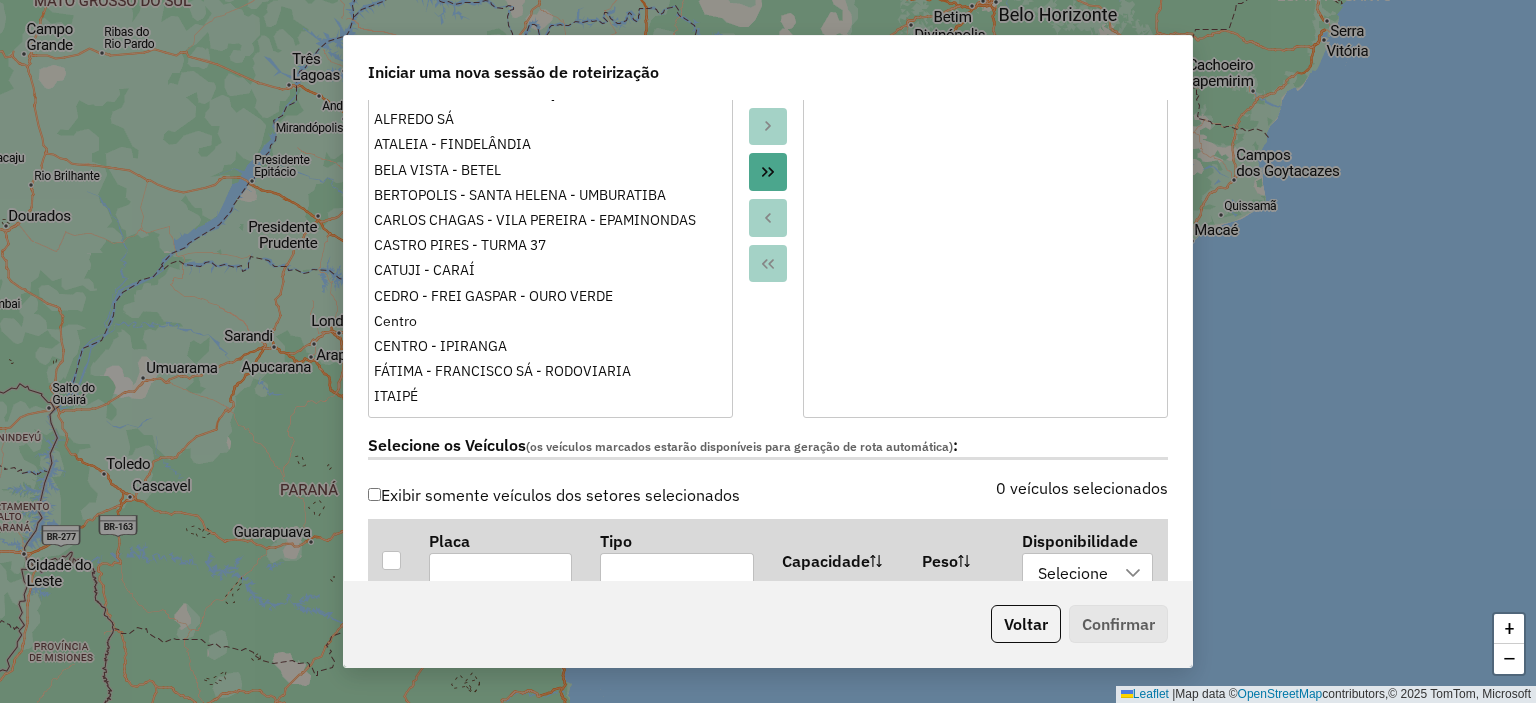 scroll, scrollTop: 200, scrollLeft: 0, axis: vertical 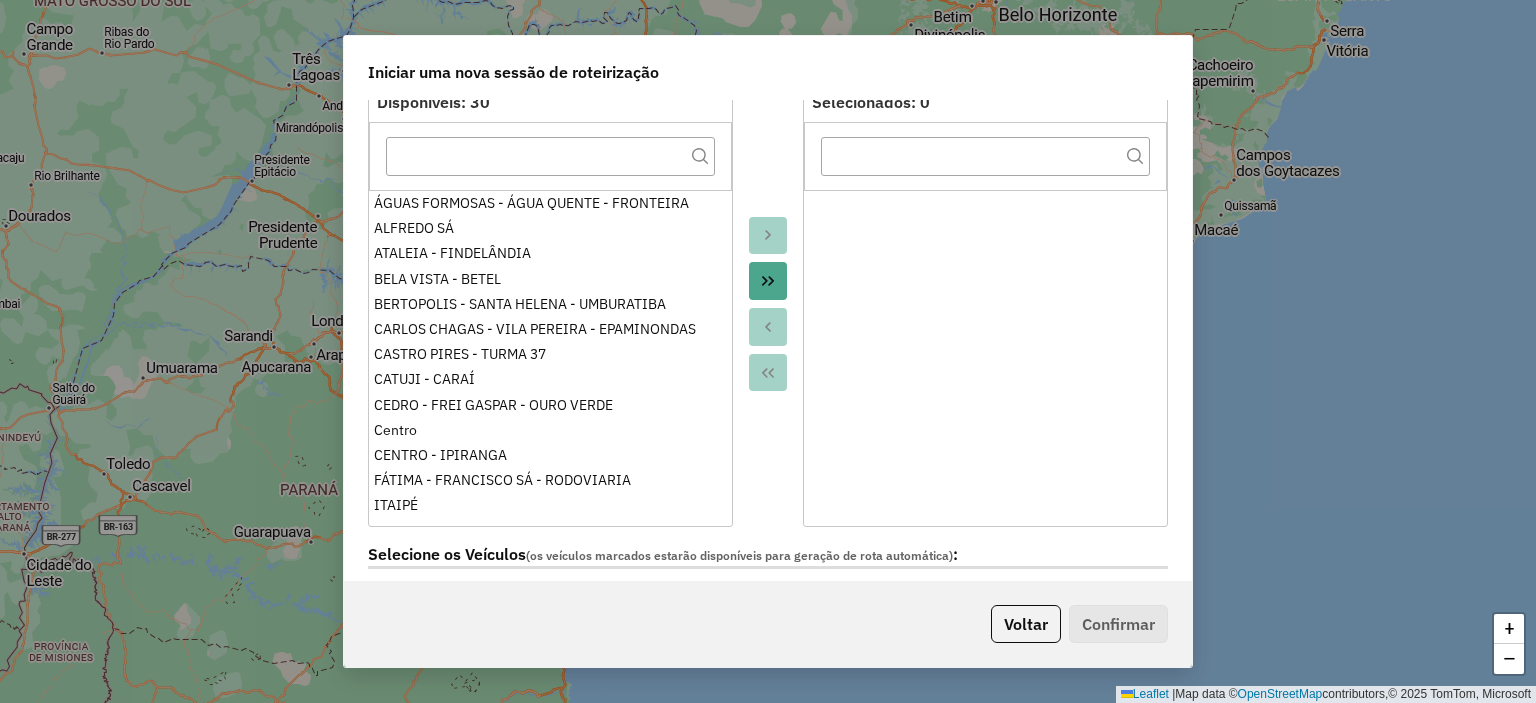 click 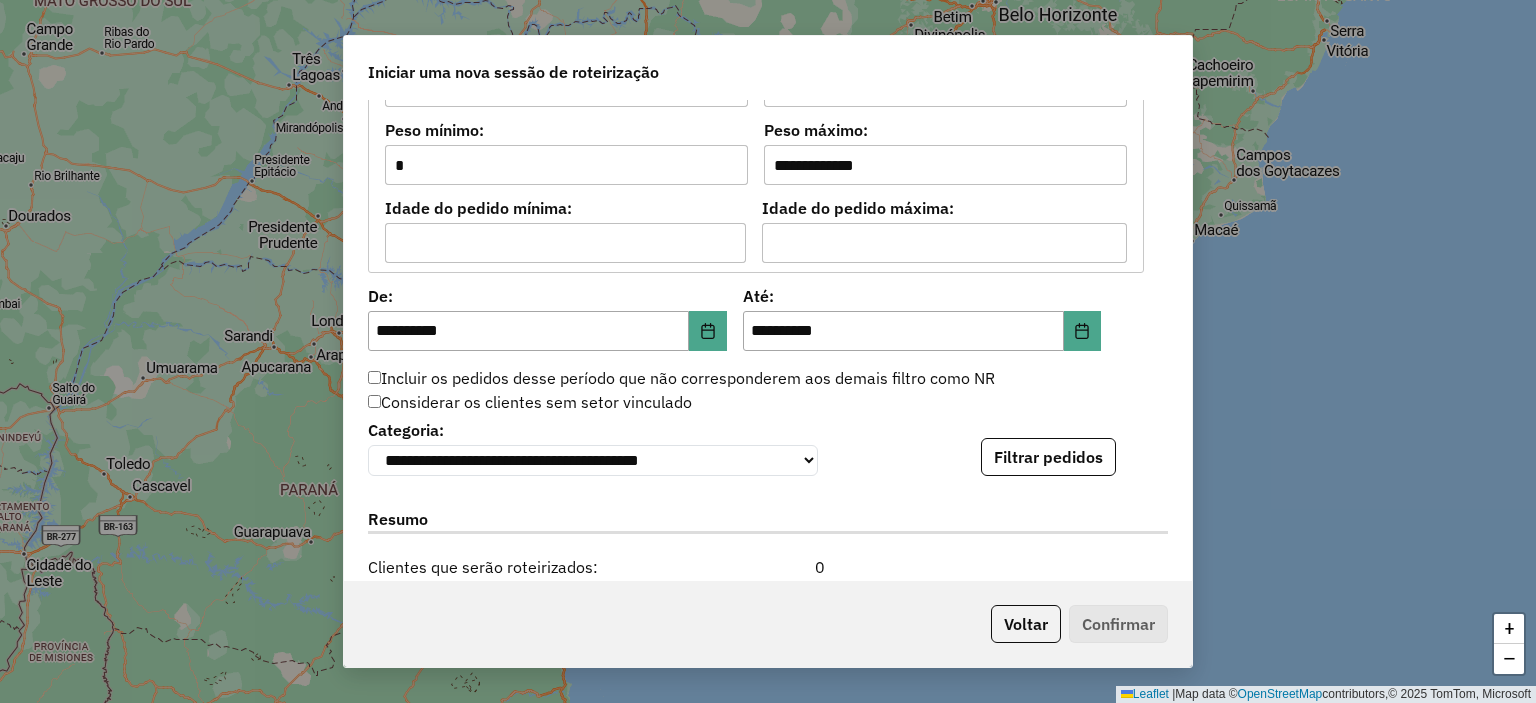 scroll, scrollTop: 1800, scrollLeft: 0, axis: vertical 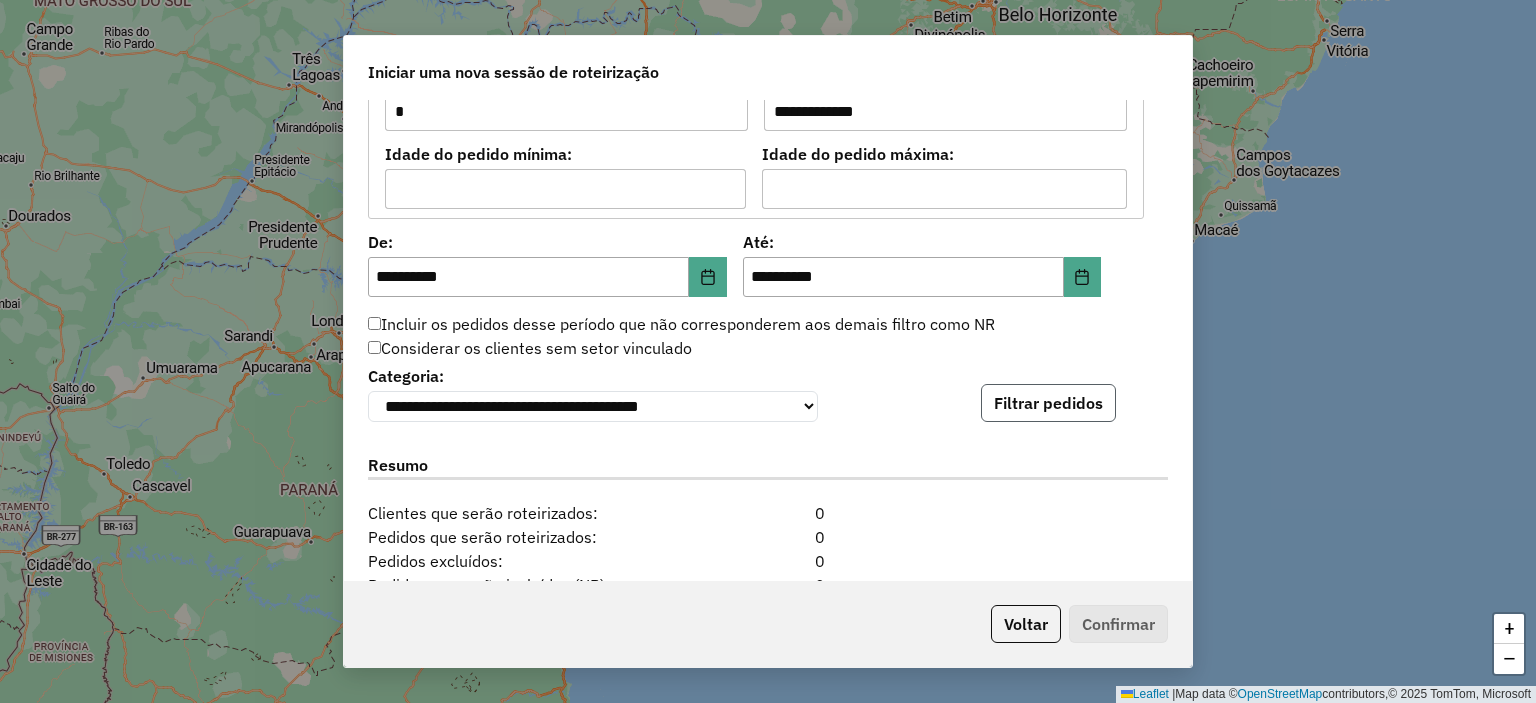 click on "Filtrar pedidos" 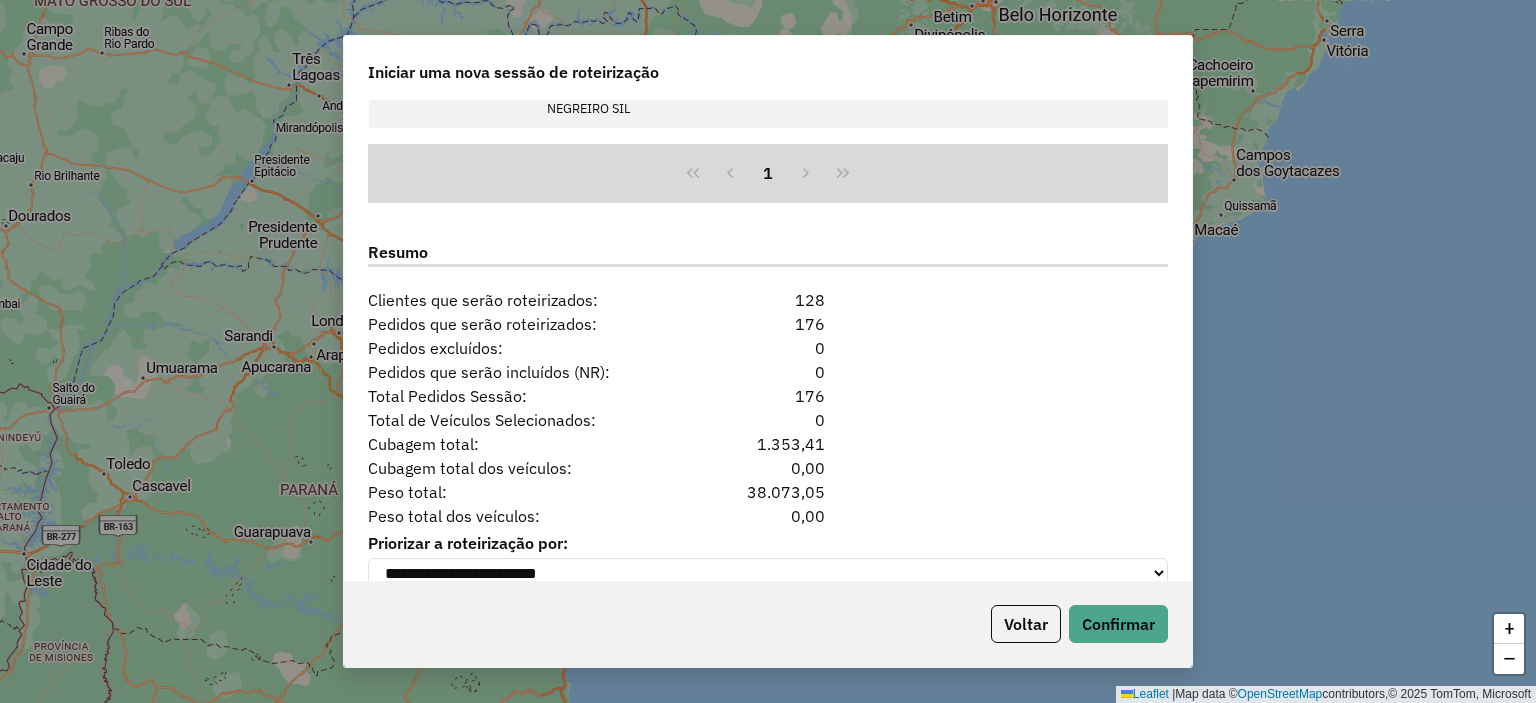 scroll, scrollTop: 2465, scrollLeft: 0, axis: vertical 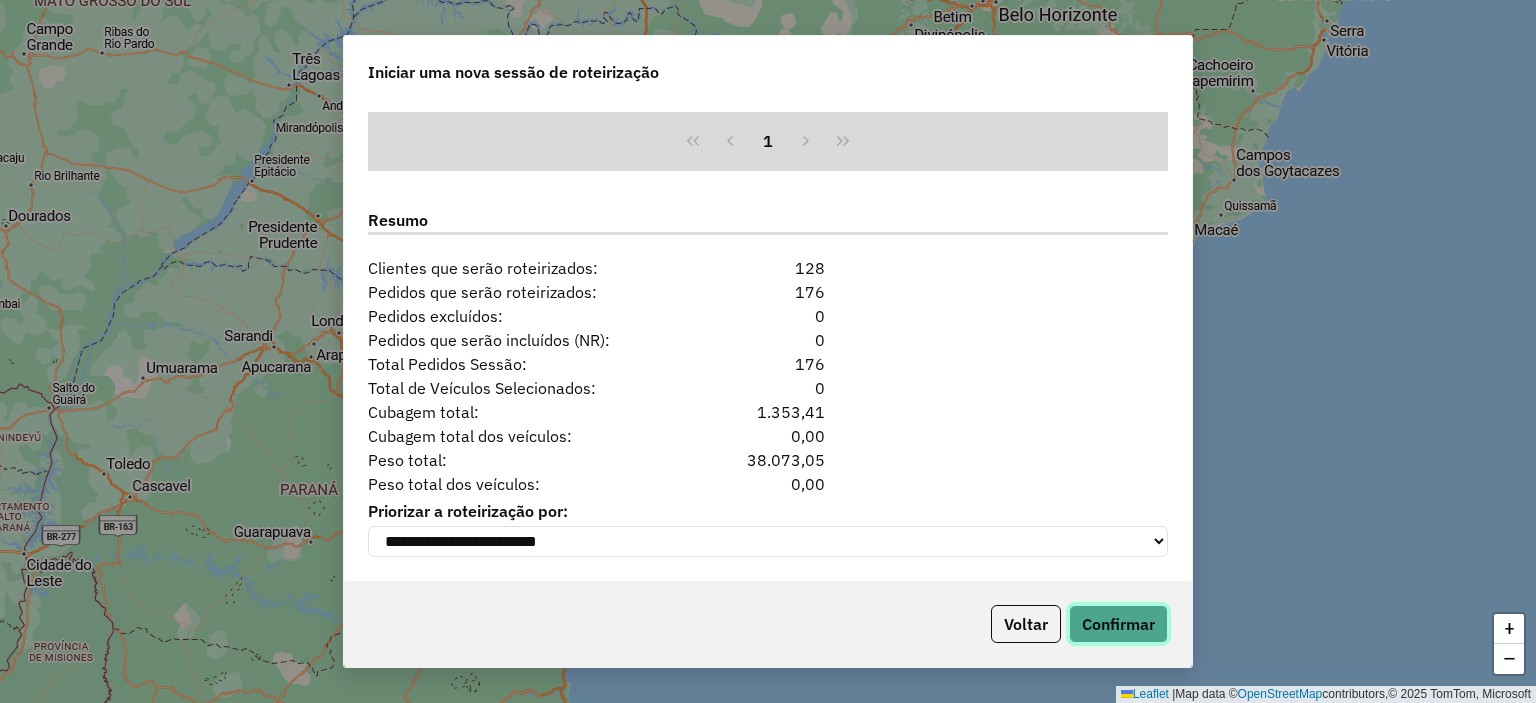 click on "Confirmar" 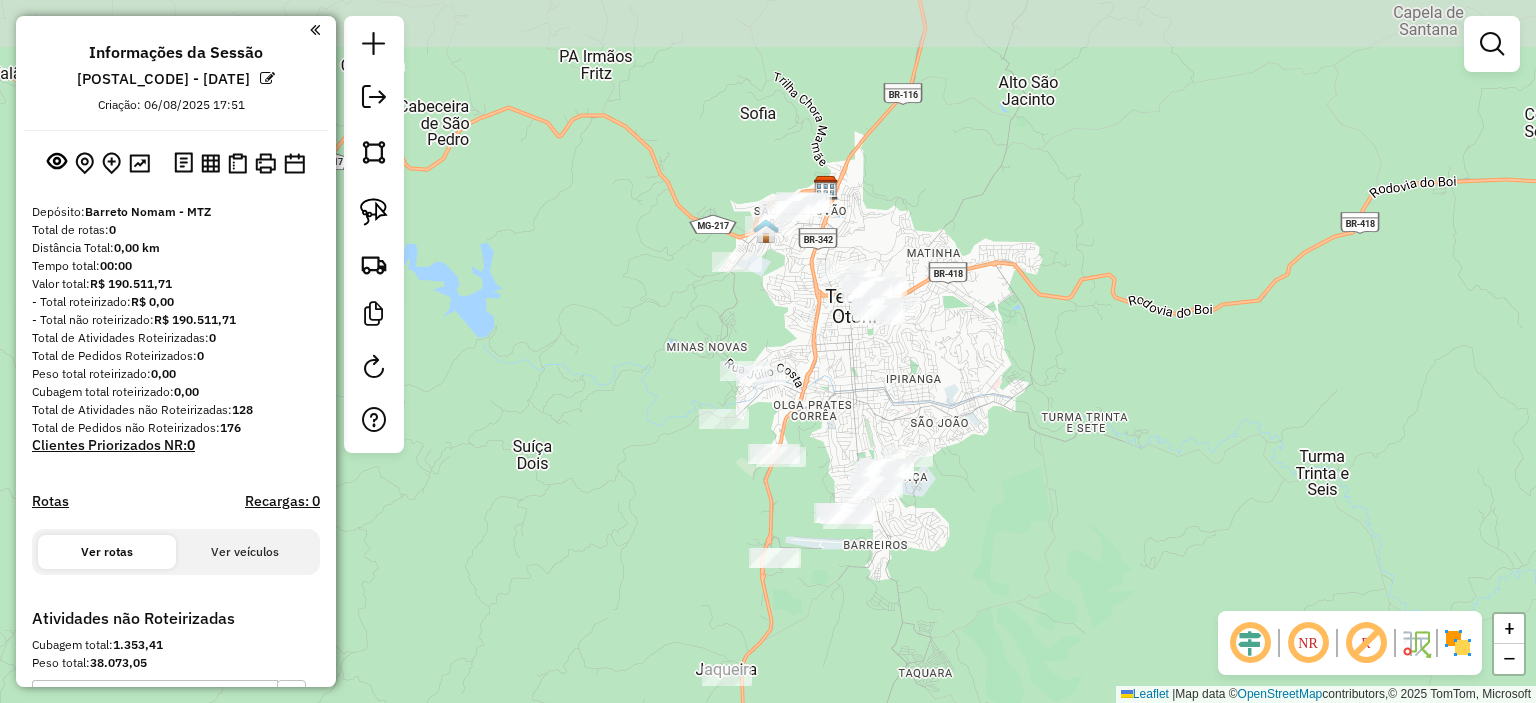 drag, startPoint x: 828, startPoint y: 345, endPoint x: 838, endPoint y: 349, distance: 10.770329 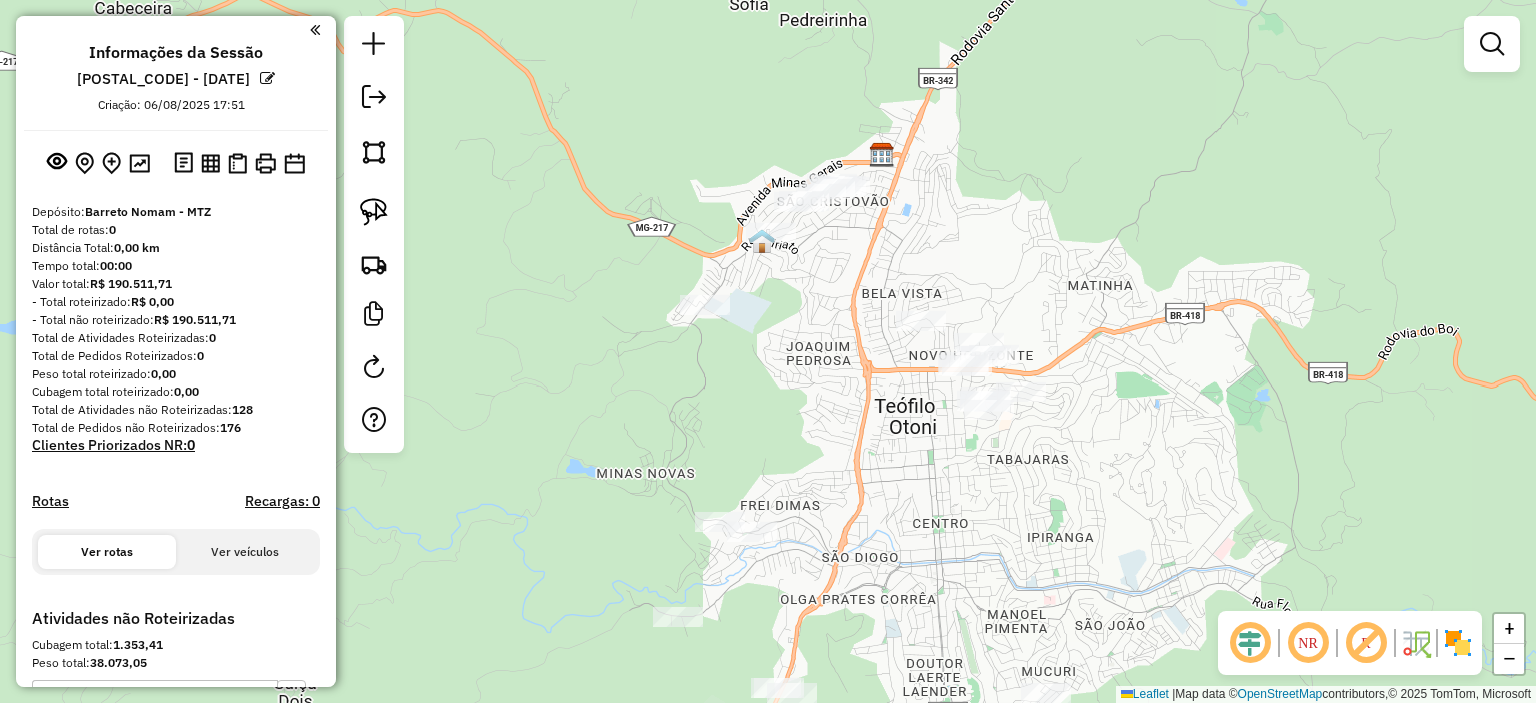 drag, startPoint x: 780, startPoint y: 324, endPoint x: 772, endPoint y: 379, distance: 55.578773 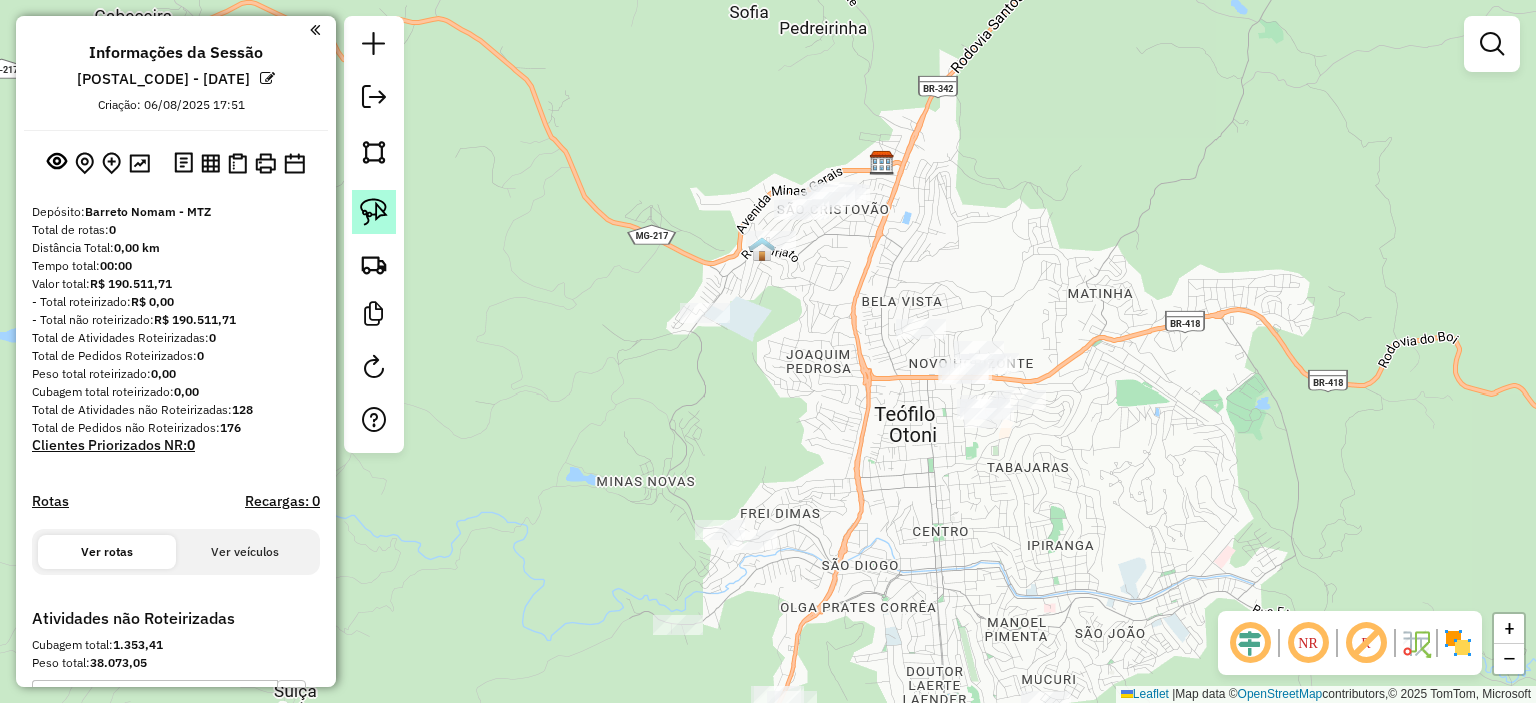 click 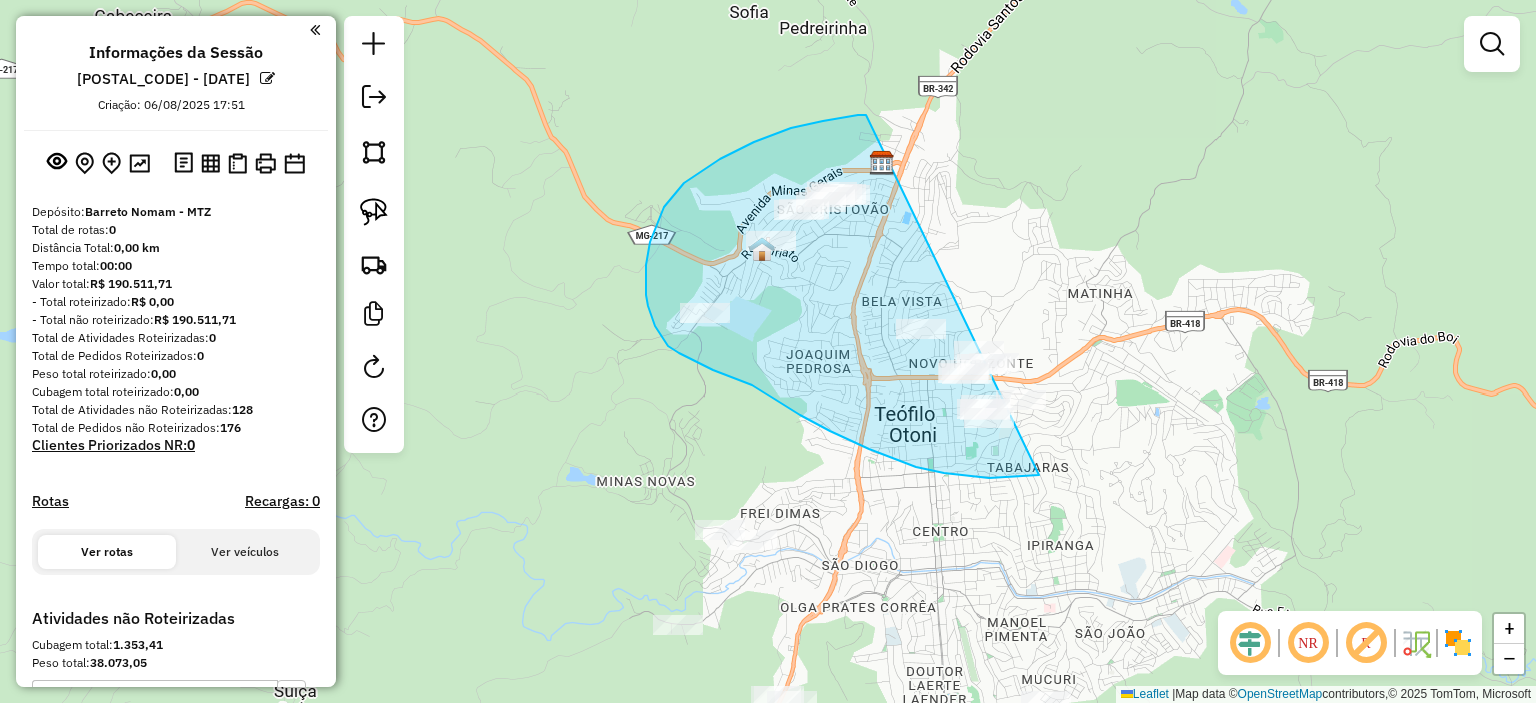 drag, startPoint x: 858, startPoint y: 115, endPoint x: 1140, endPoint y: 370, distance: 380.196 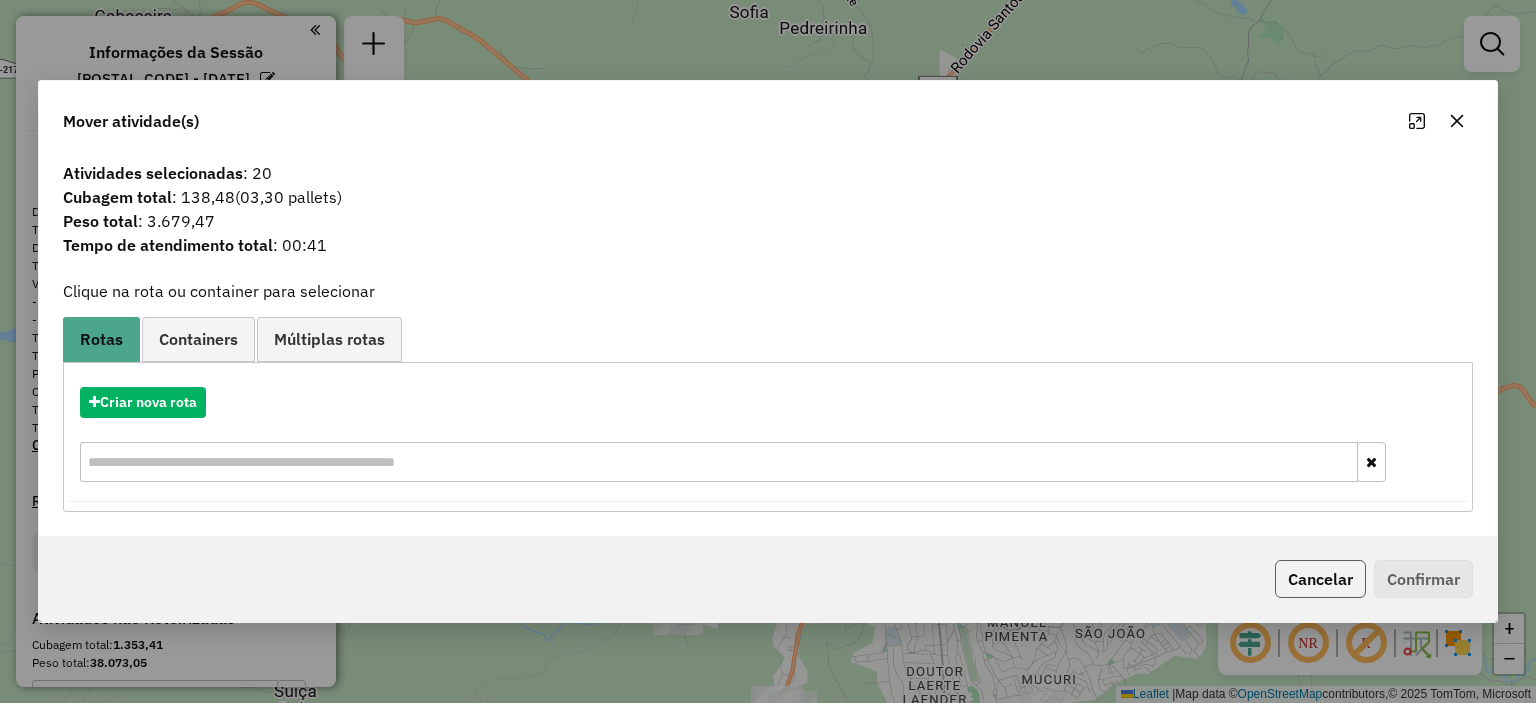 click on "Cancelar" 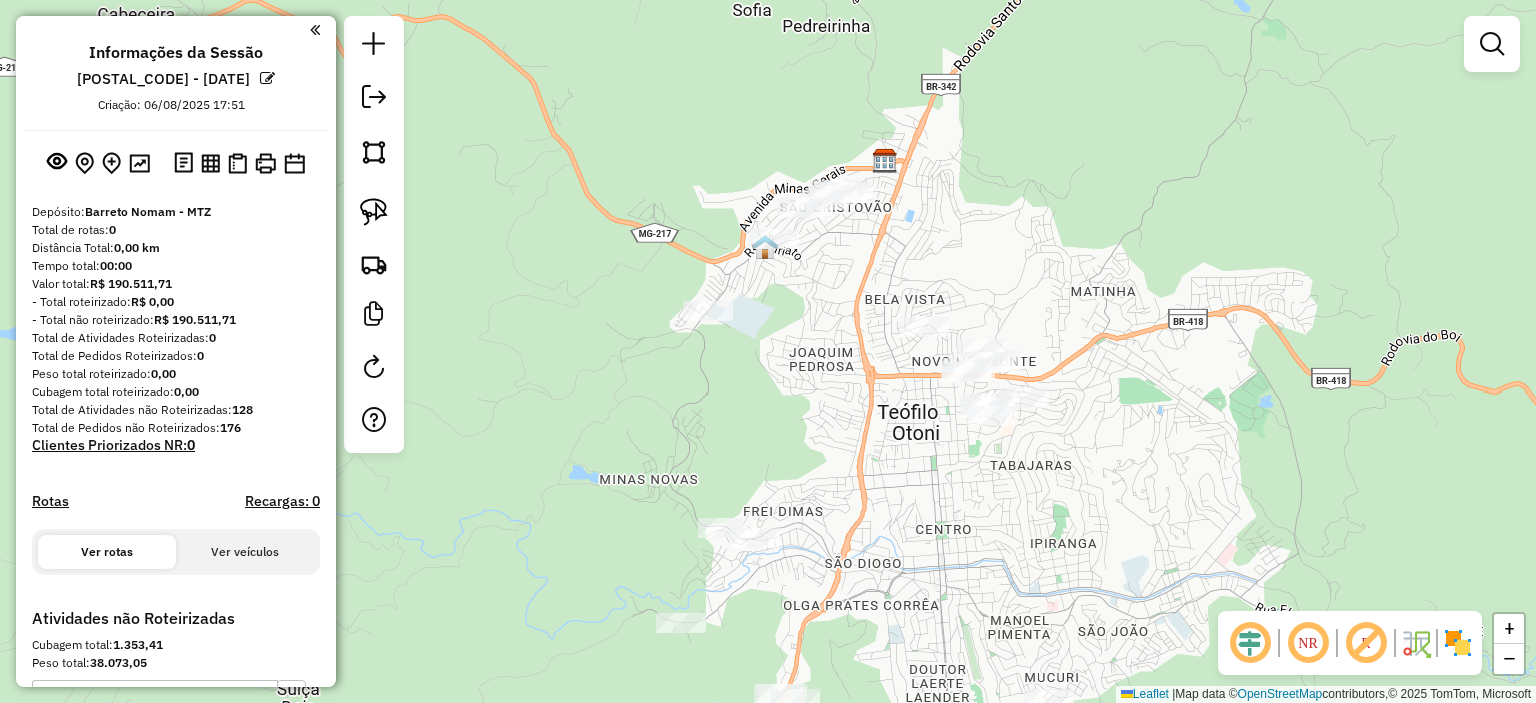 drag, startPoint x: 988, startPoint y: 493, endPoint x: 944, endPoint y: 259, distance: 238.10081 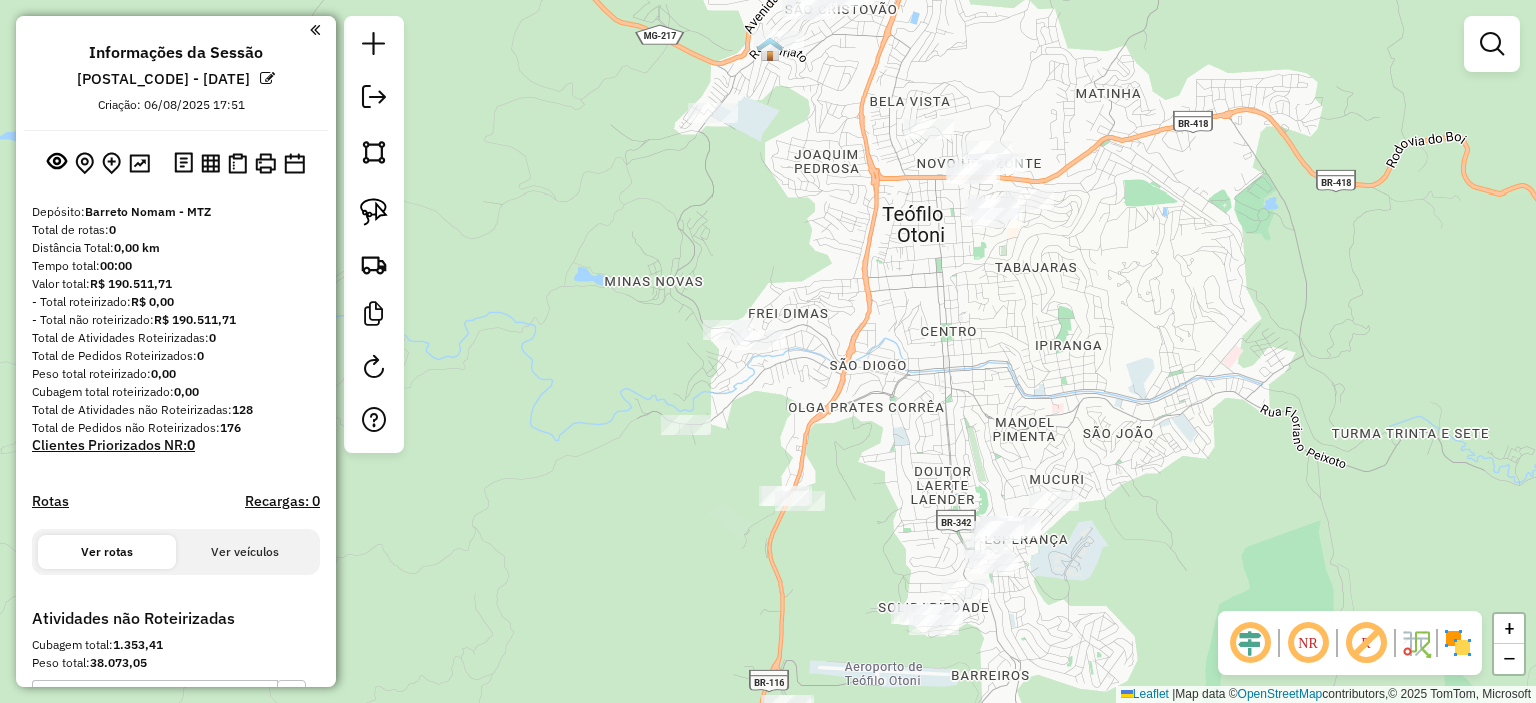 drag, startPoint x: 800, startPoint y: 377, endPoint x: 842, endPoint y: 409, distance: 52.801514 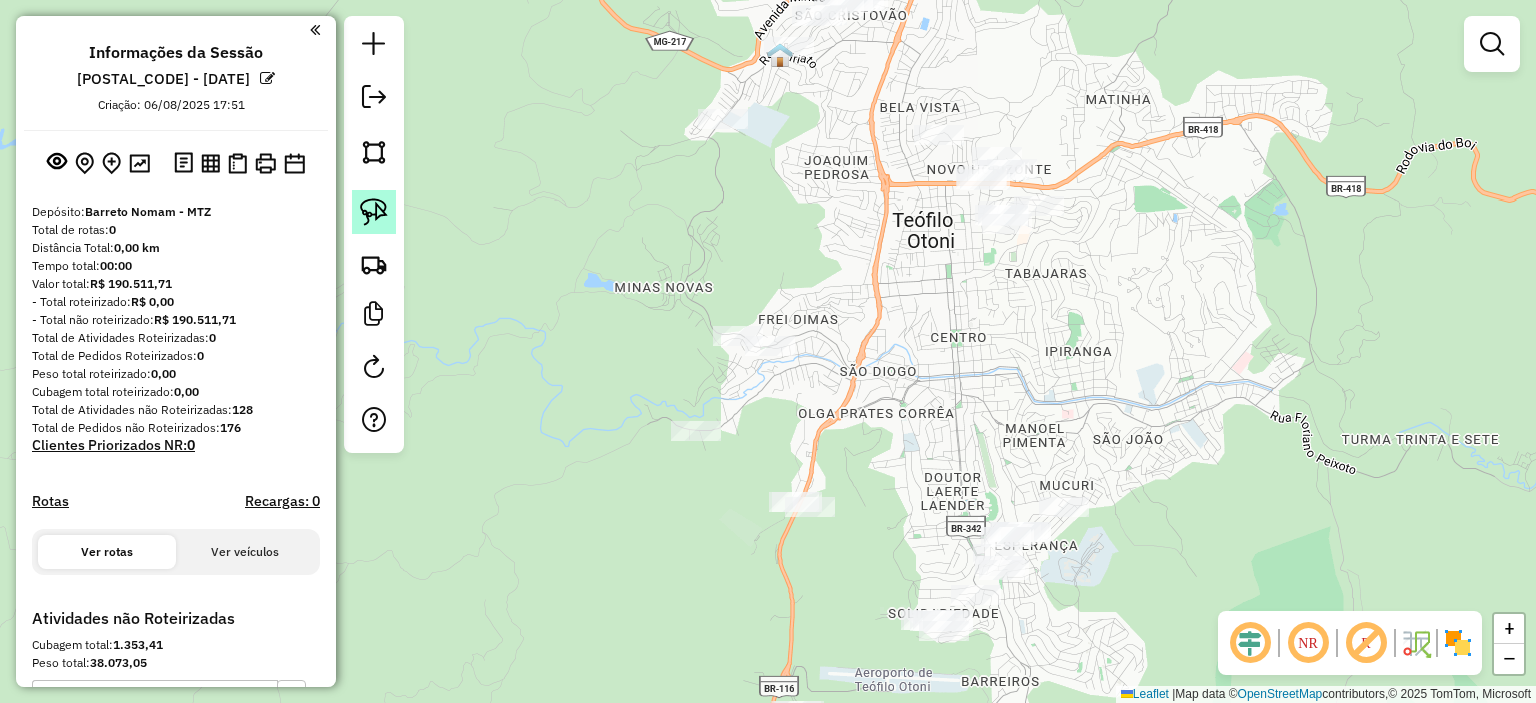 click 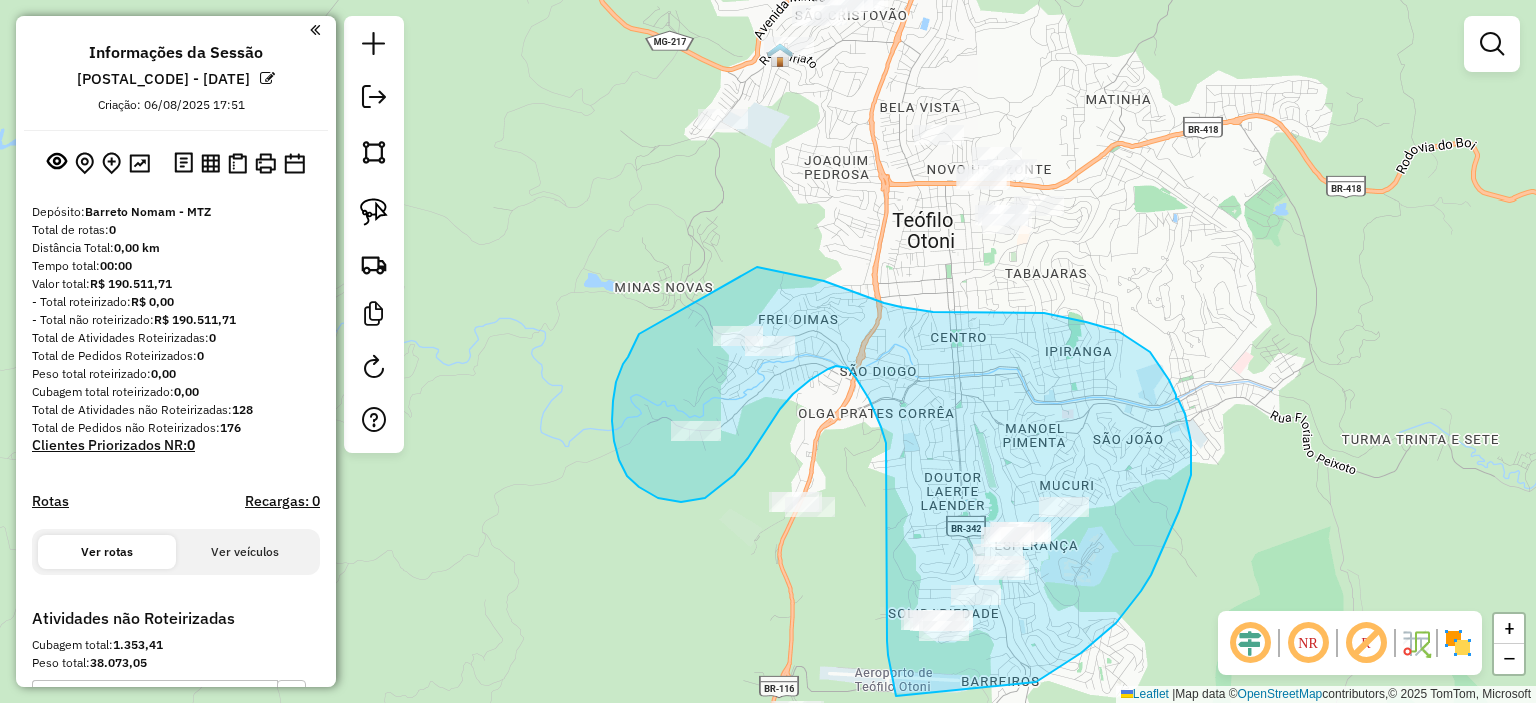 drag, startPoint x: 639, startPoint y: 334, endPoint x: 740, endPoint y: 264, distance: 122.88612 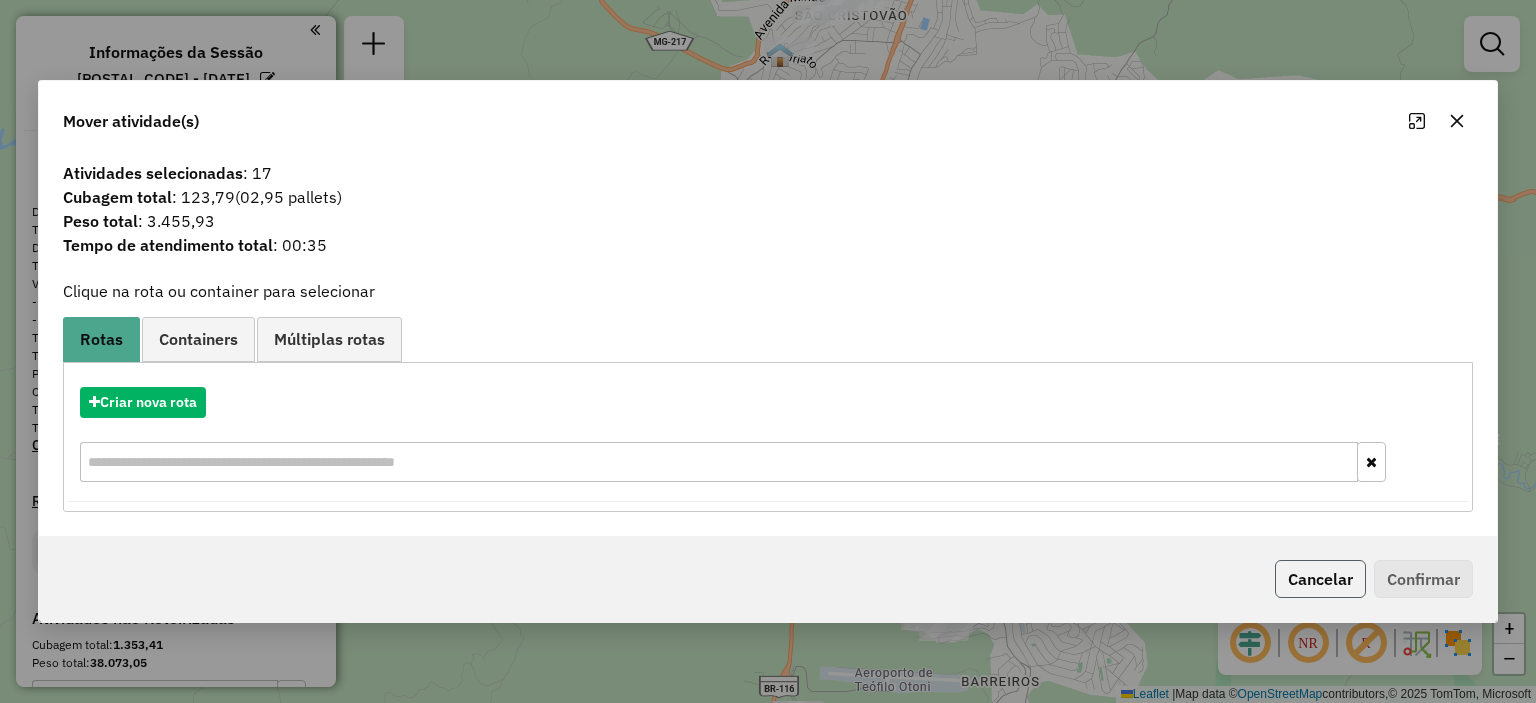 click on "Cancelar" 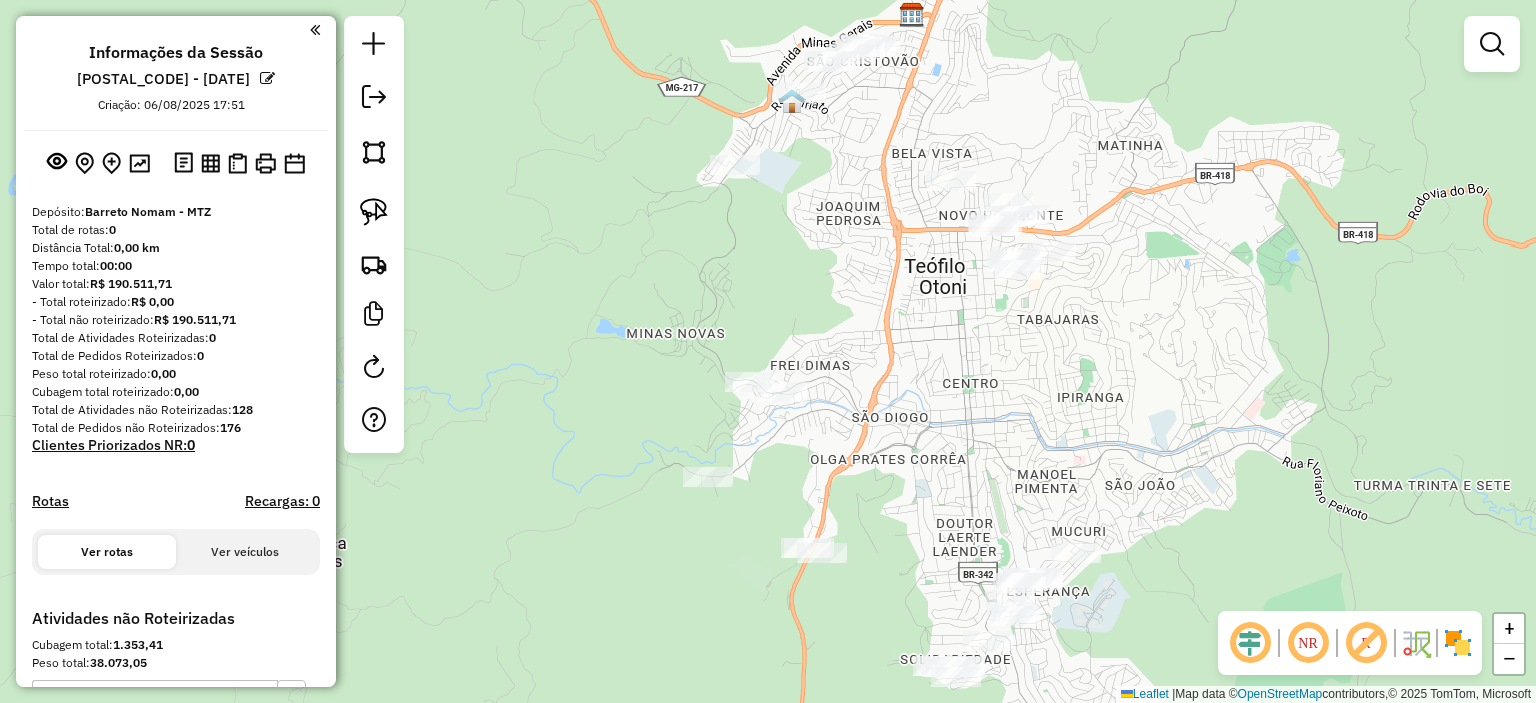 drag, startPoint x: 895, startPoint y: 395, endPoint x: 900, endPoint y: 418, distance: 23.537205 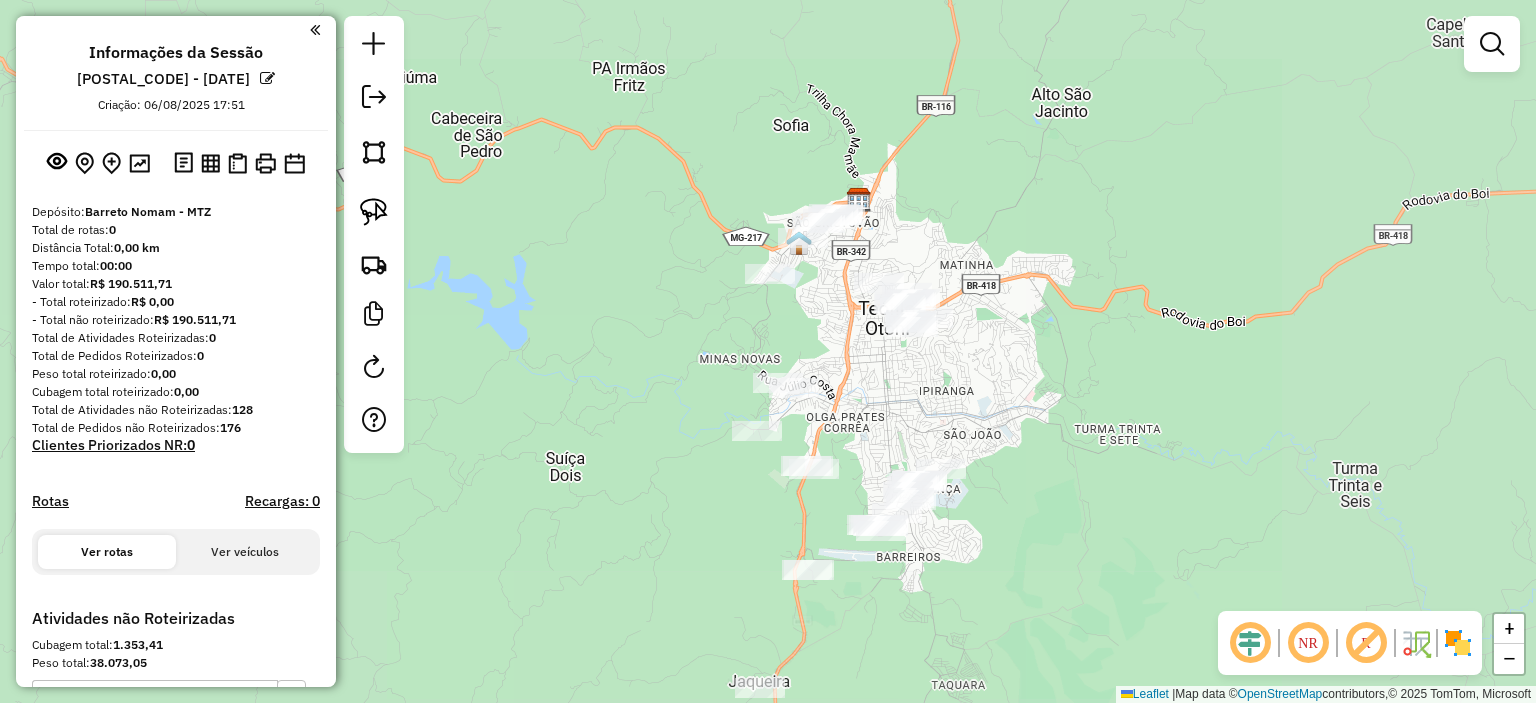 drag, startPoint x: 883, startPoint y: 388, endPoint x: 856, endPoint y: 374, distance: 30.413813 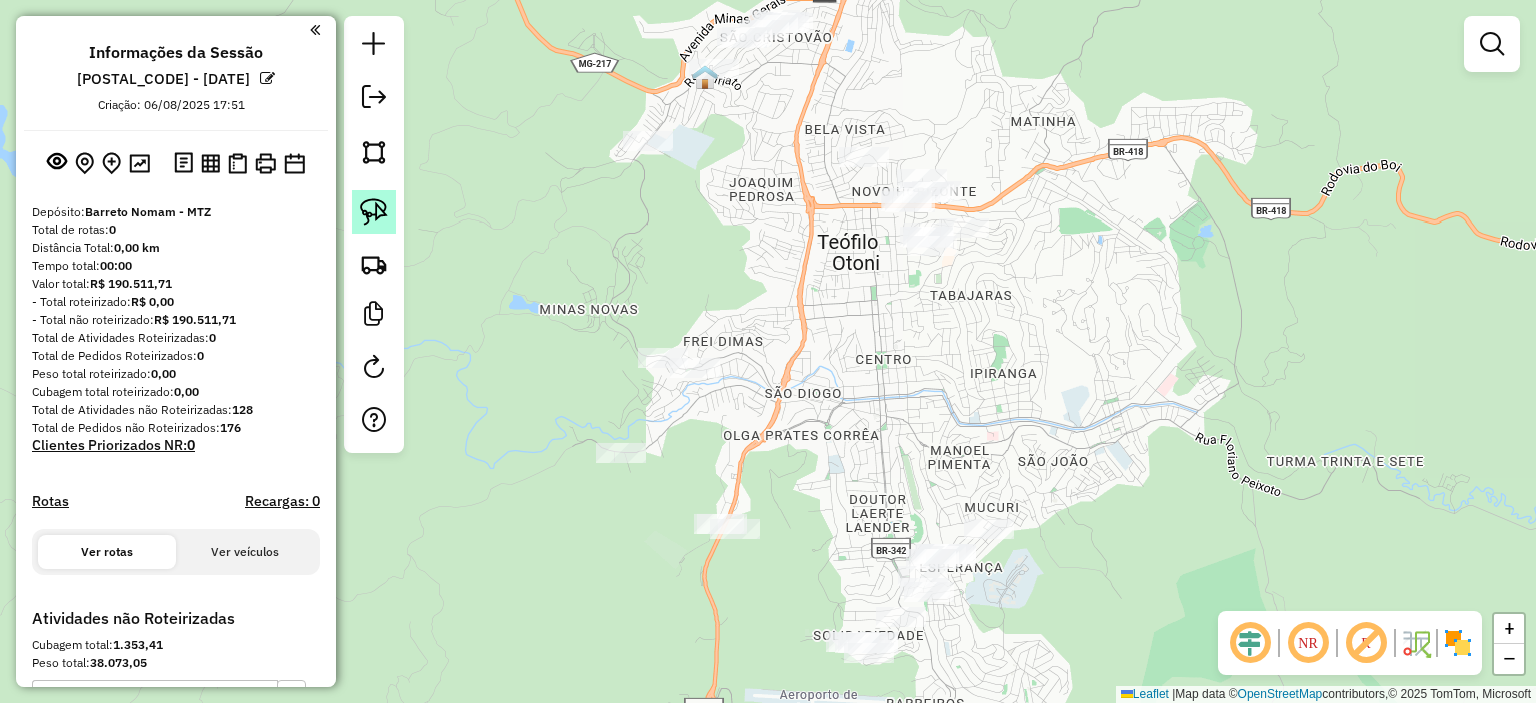 click 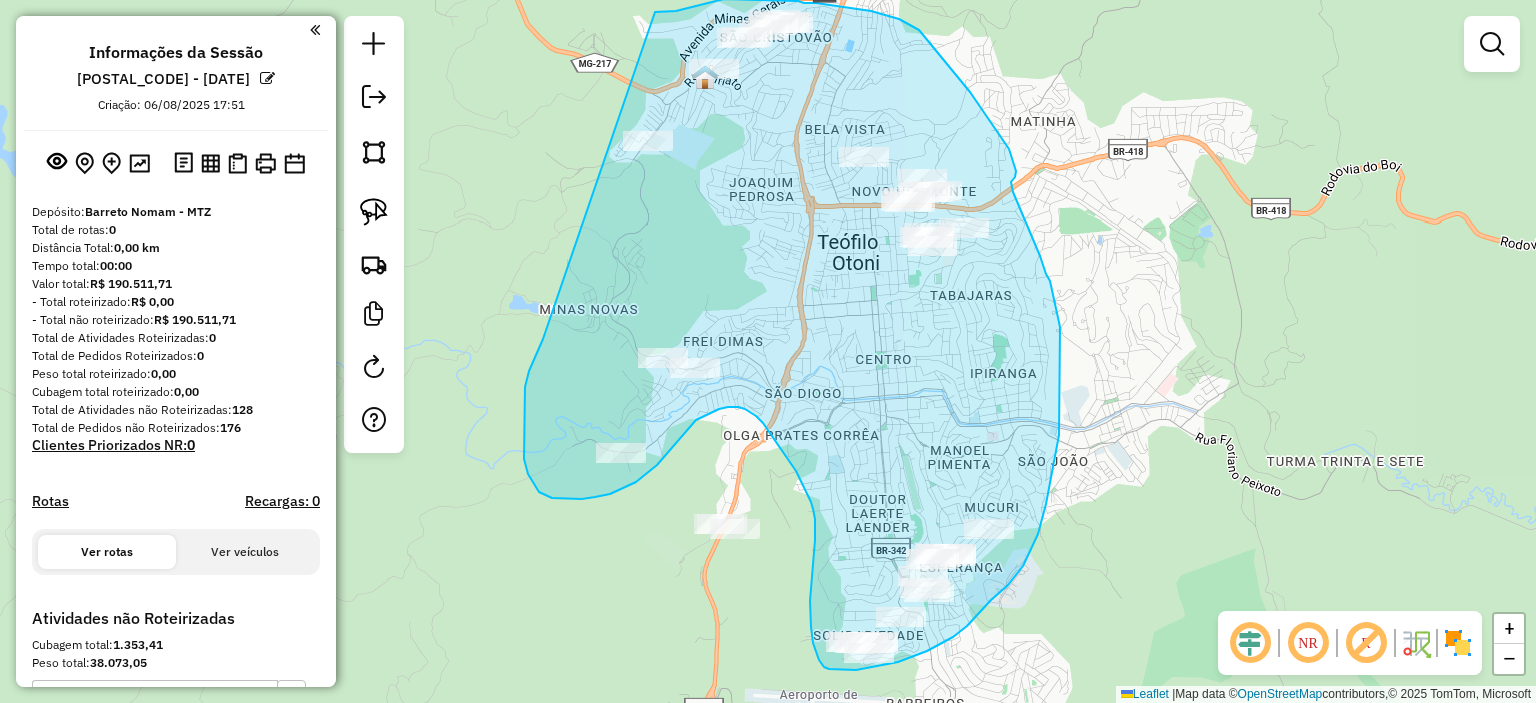 drag, startPoint x: 528, startPoint y: 474, endPoint x: 671, endPoint y: 64, distance: 434.2223 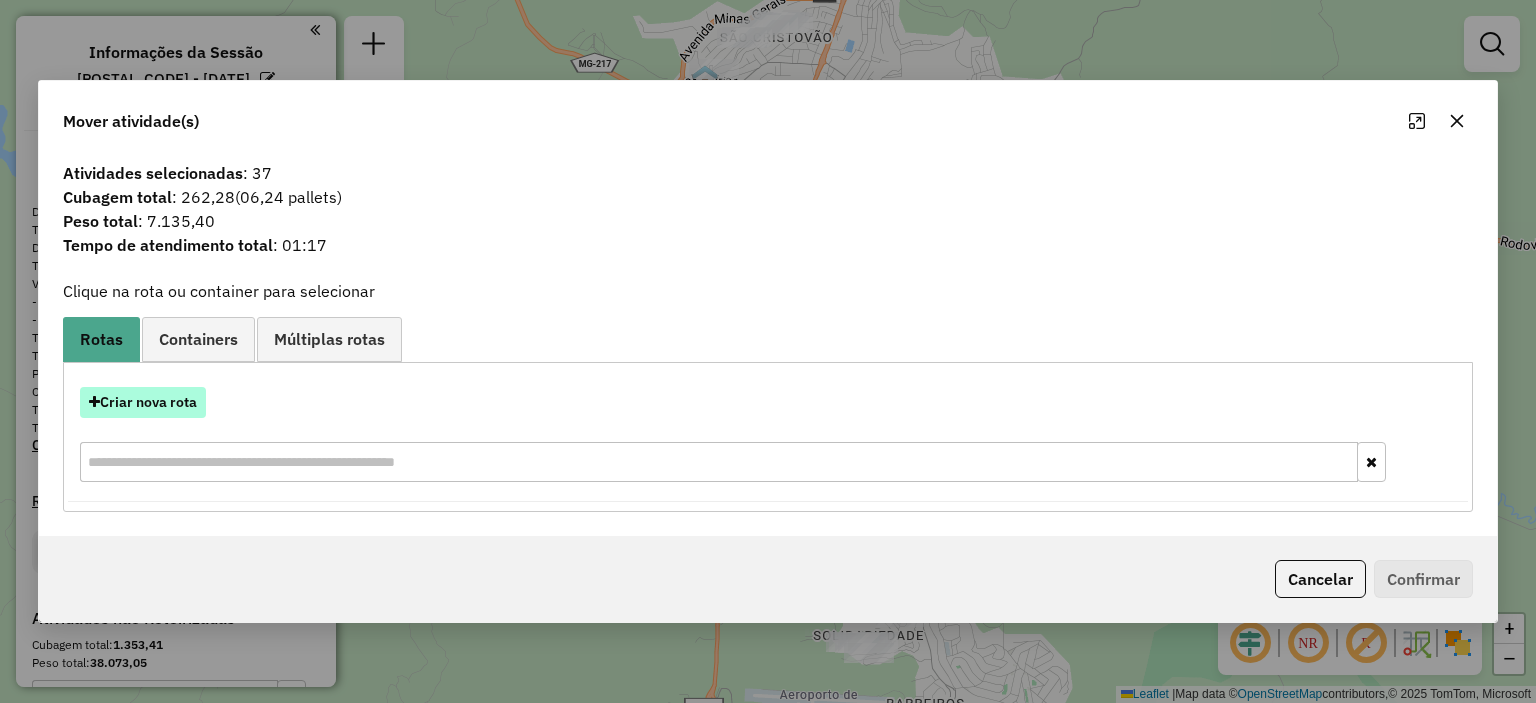 click on "Criar nova rota" at bounding box center (143, 402) 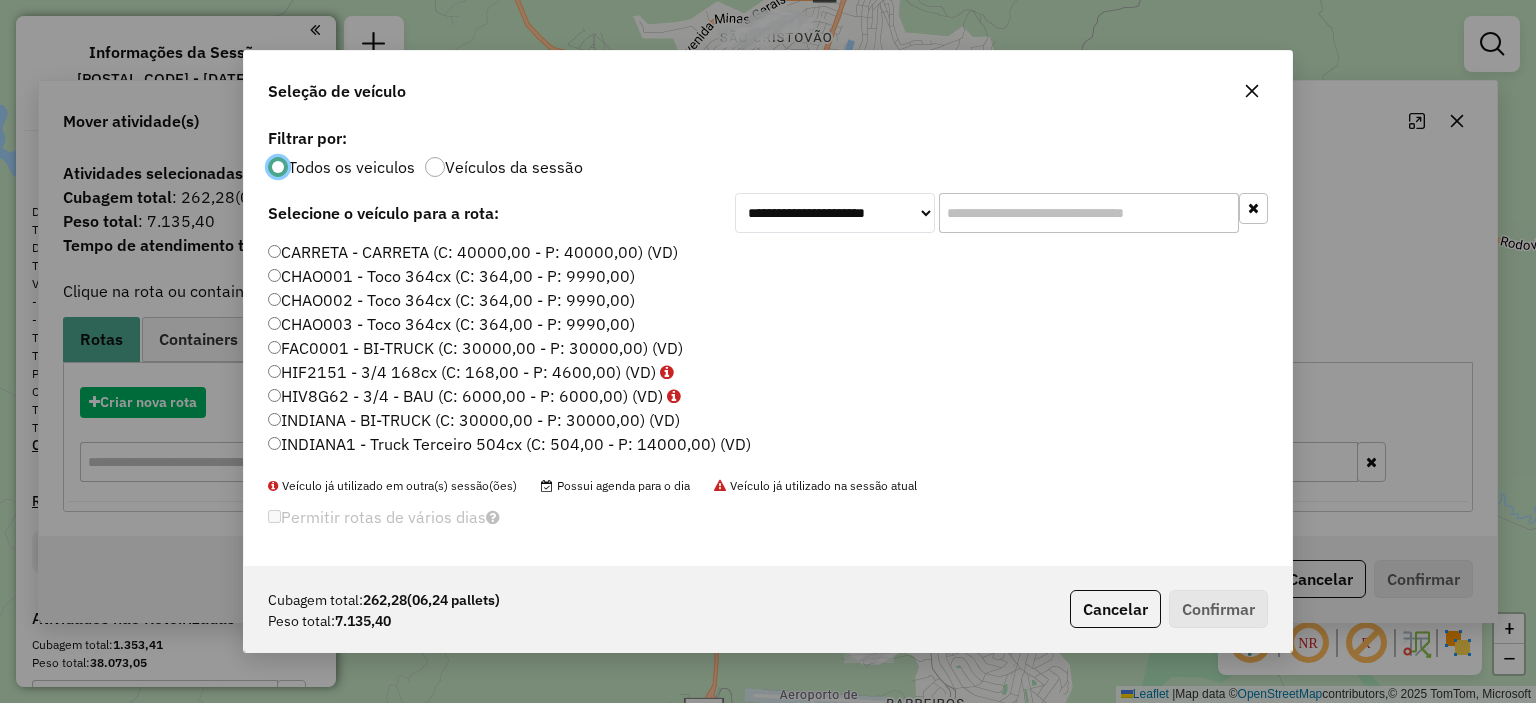 scroll, scrollTop: 10, scrollLeft: 6, axis: both 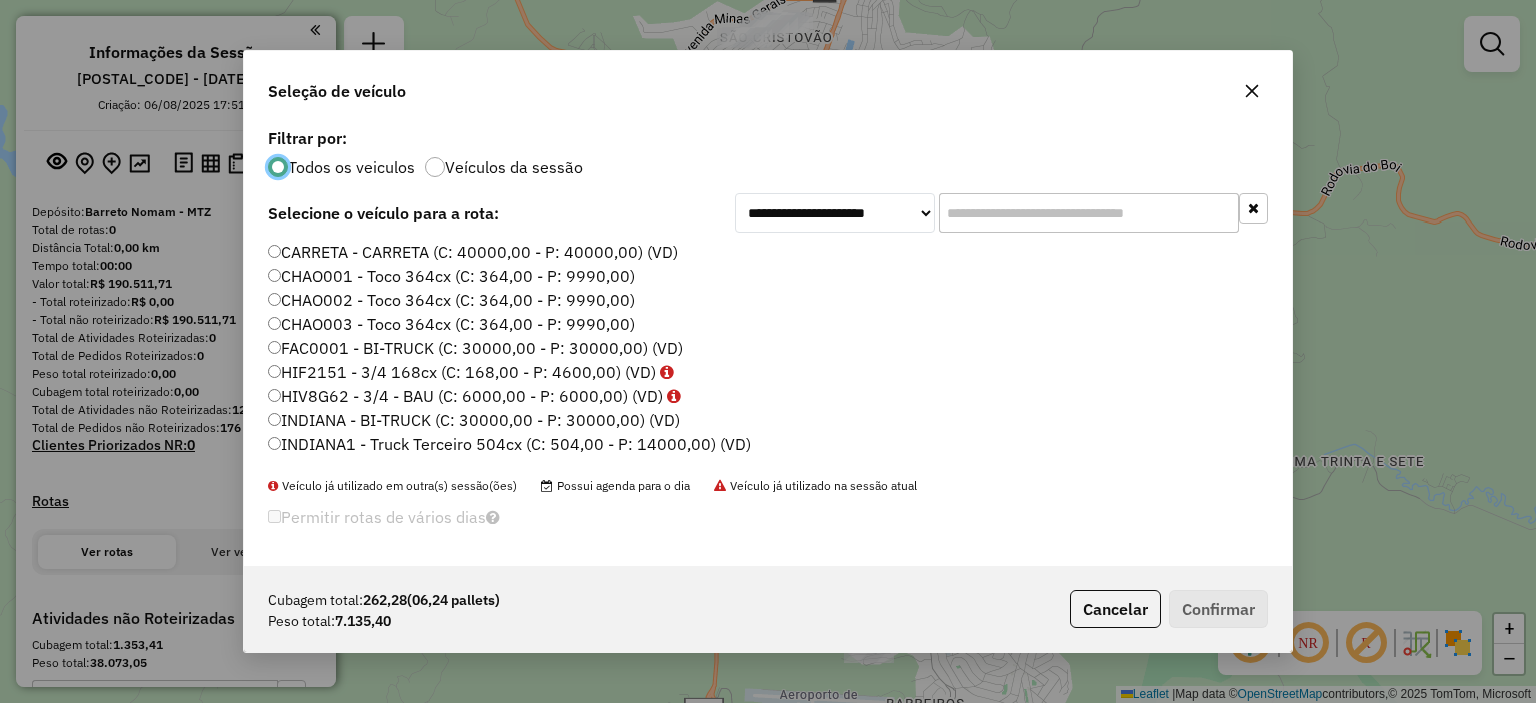 click 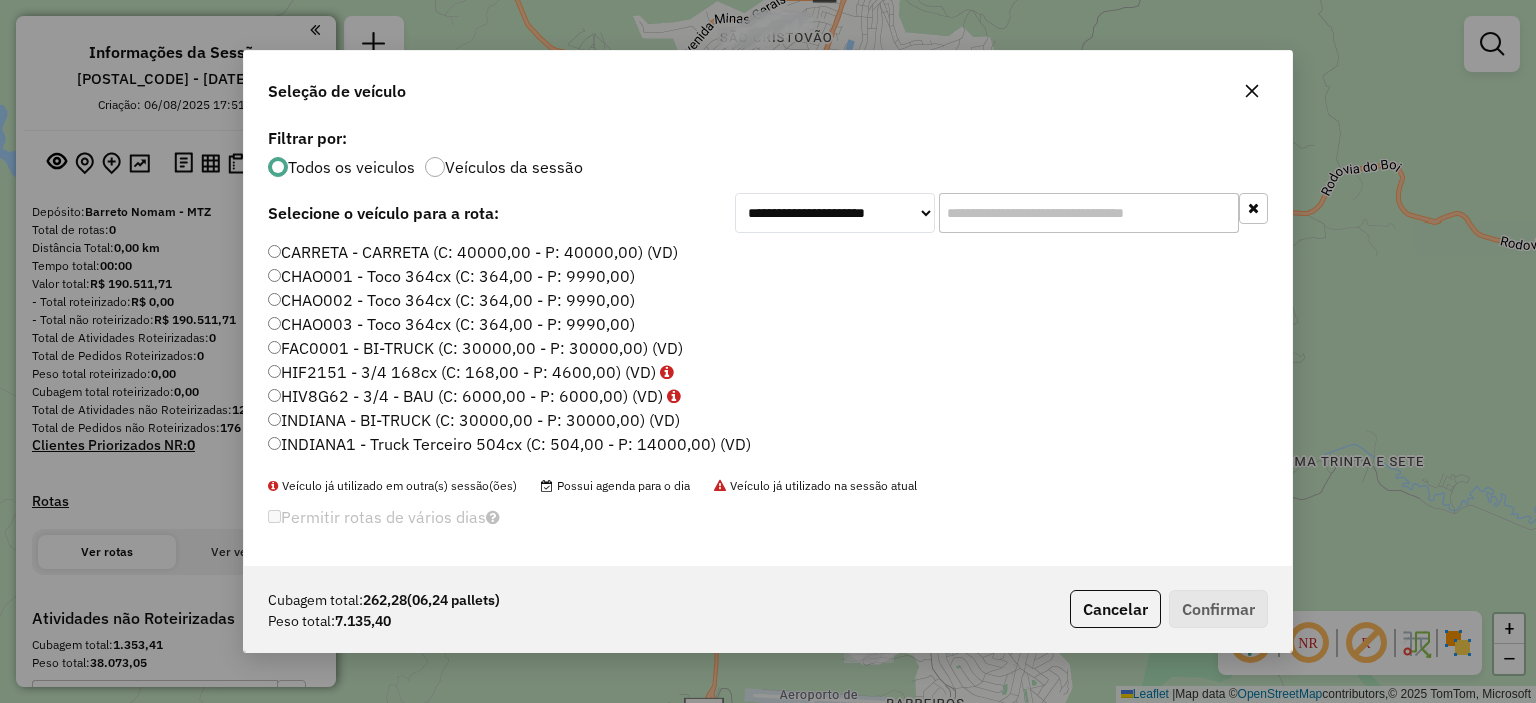 click 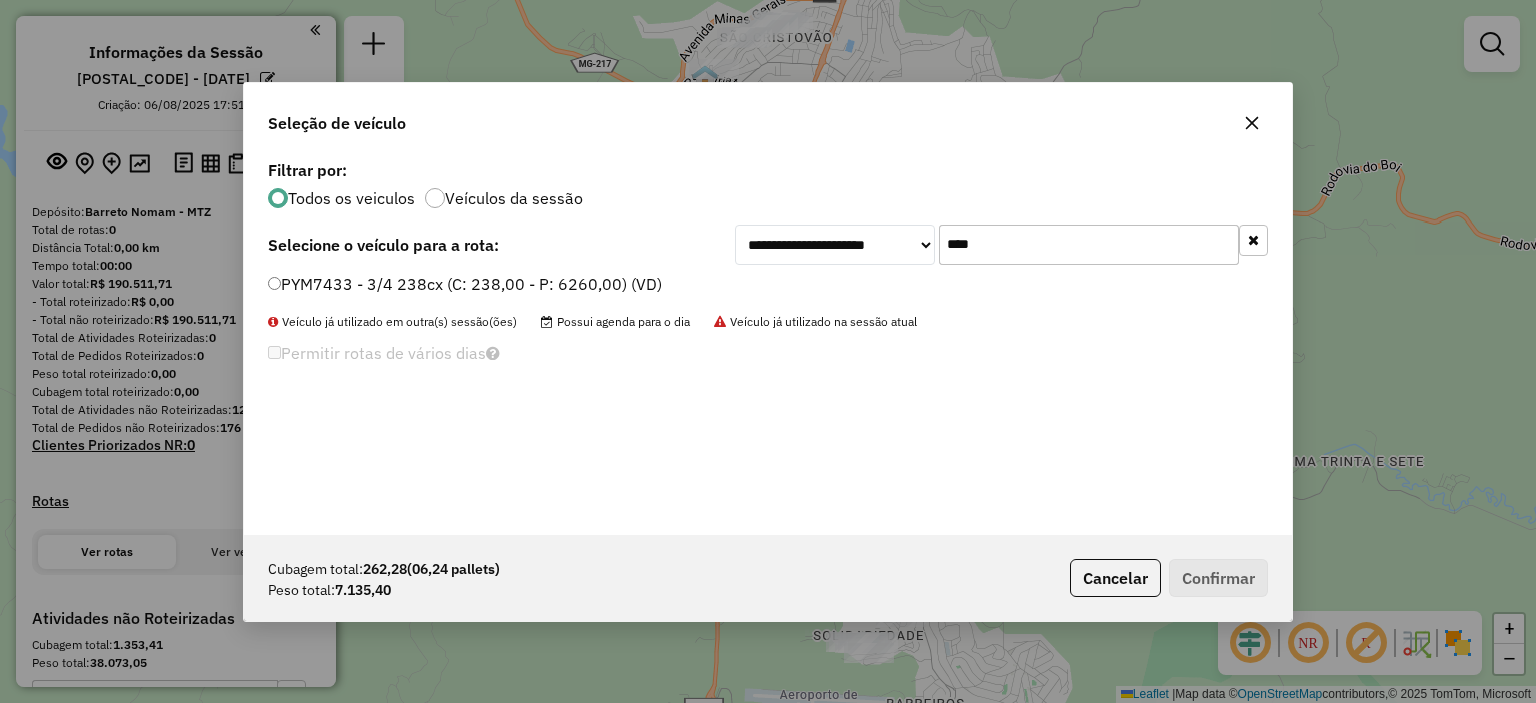 type on "****" 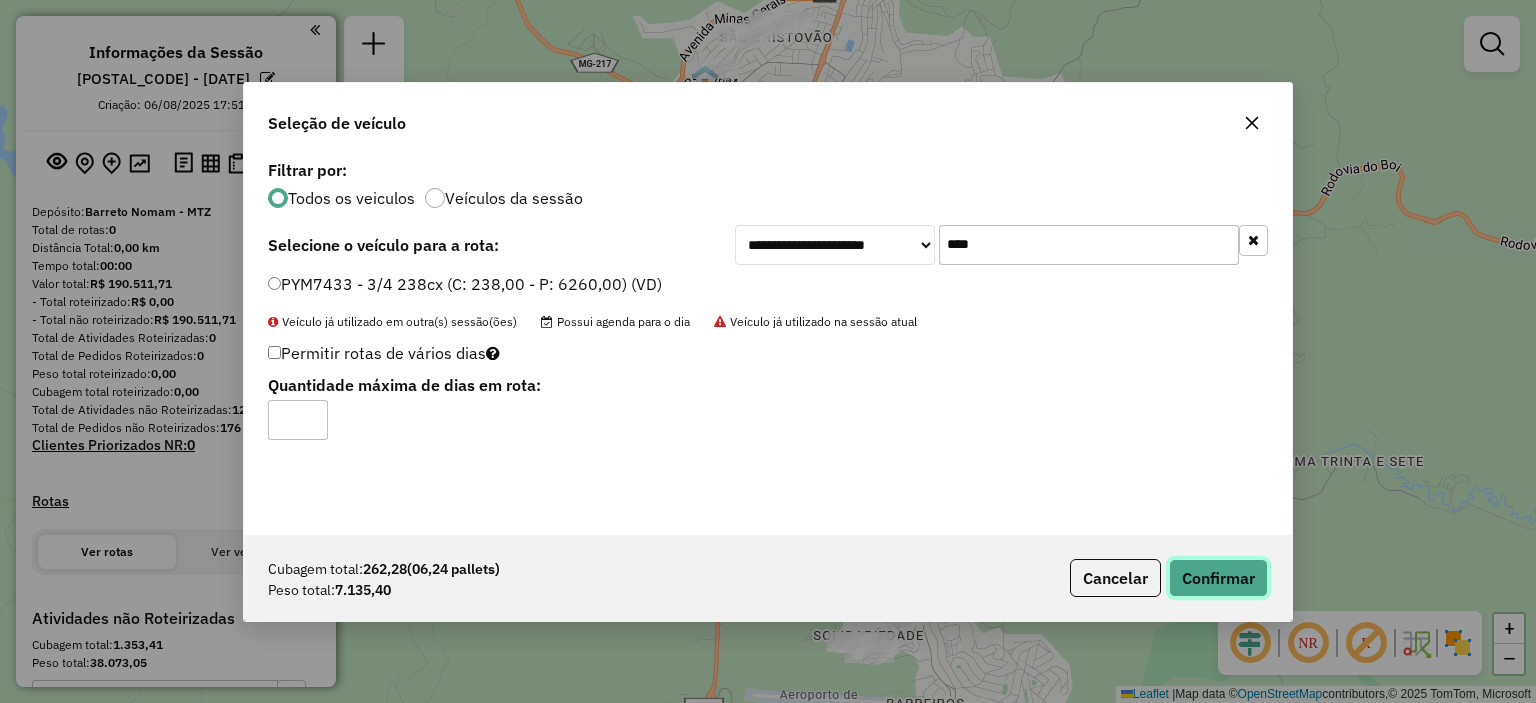 click on "Confirmar" 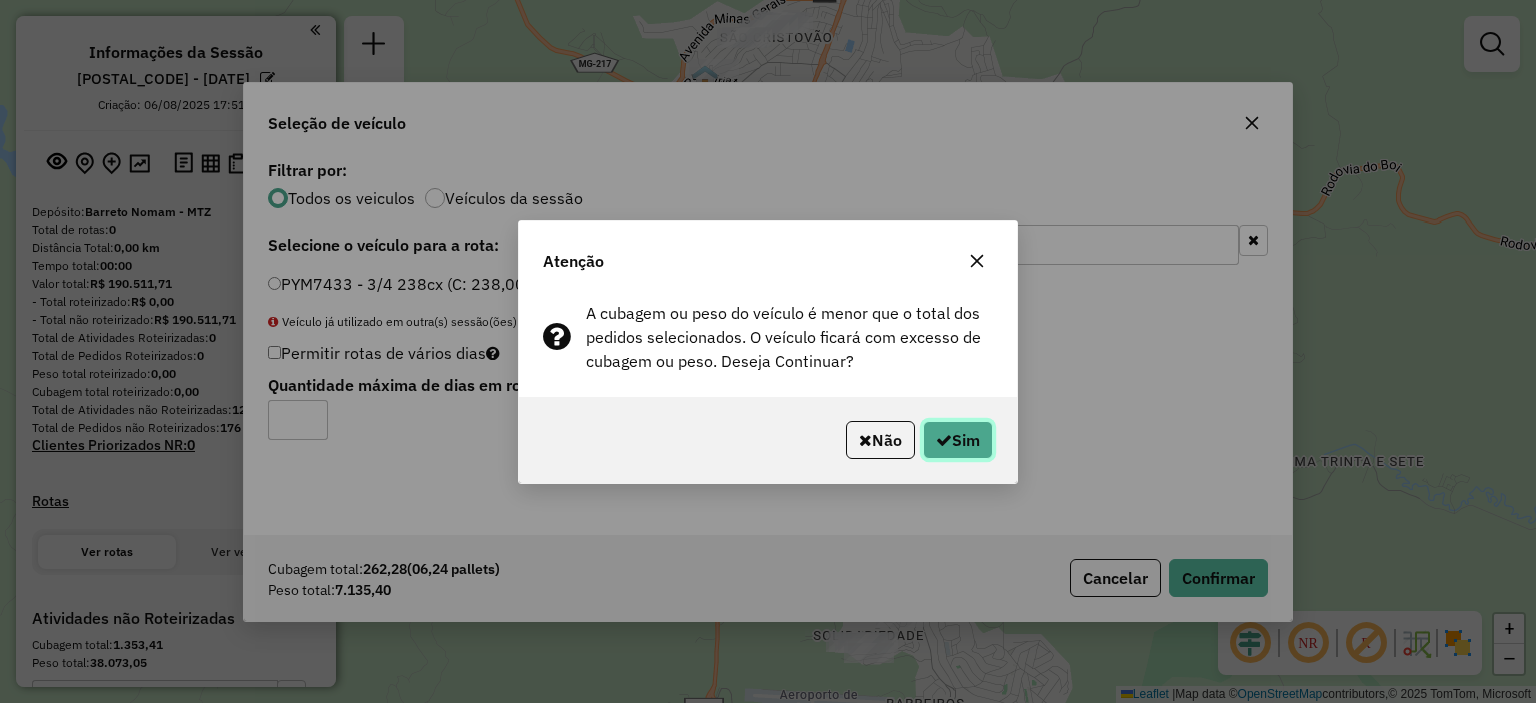 drag, startPoint x: 945, startPoint y: 420, endPoint x: 958, endPoint y: 444, distance: 27.294687 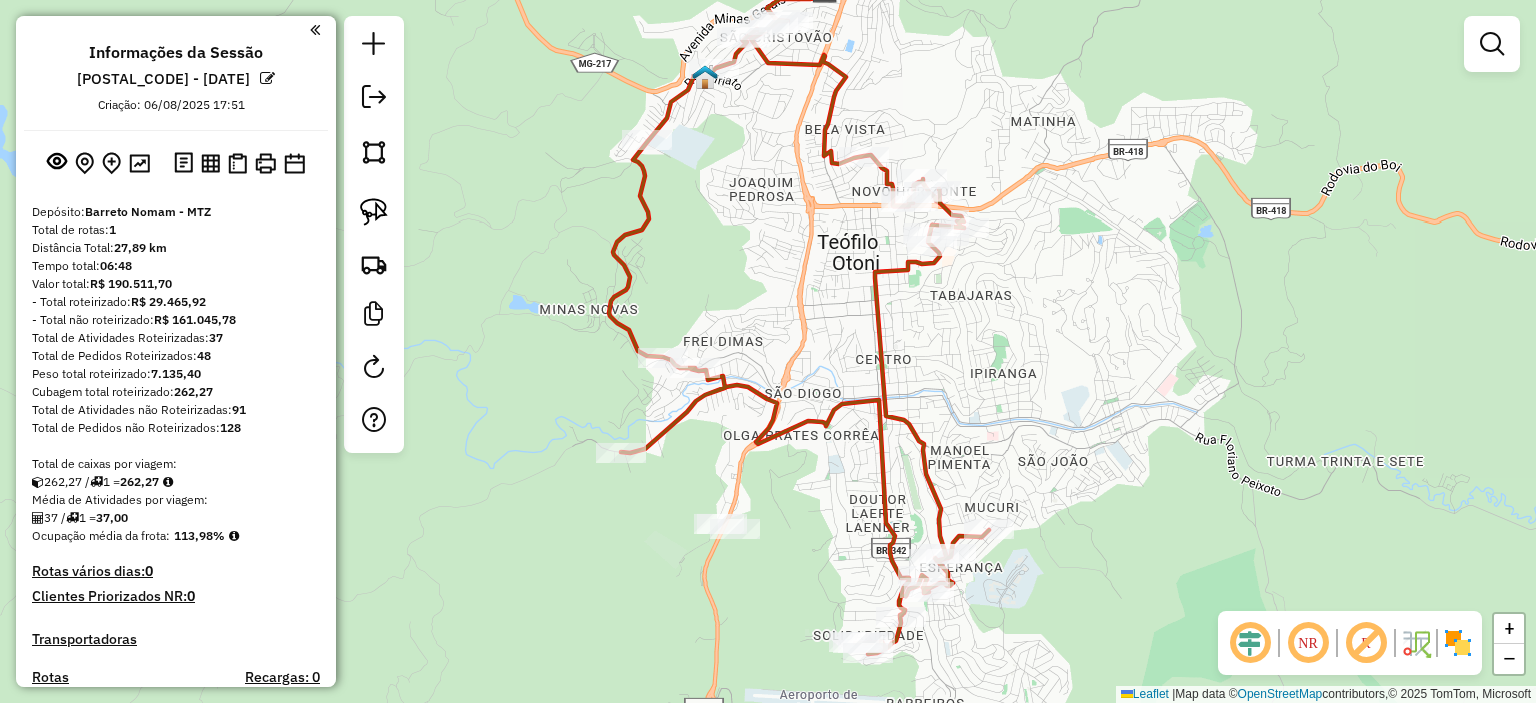 drag, startPoint x: 996, startPoint y: 362, endPoint x: 950, endPoint y: 404, distance: 62.289646 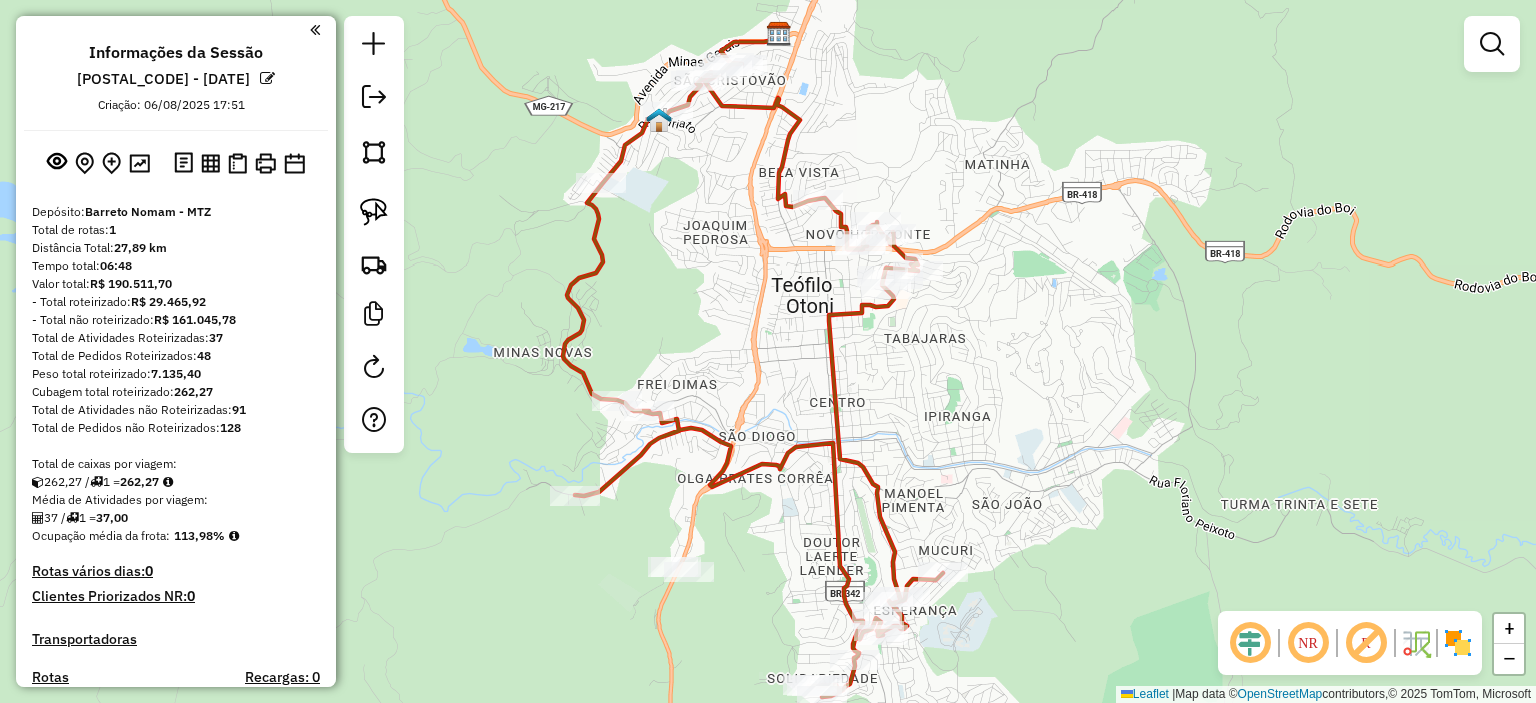 click 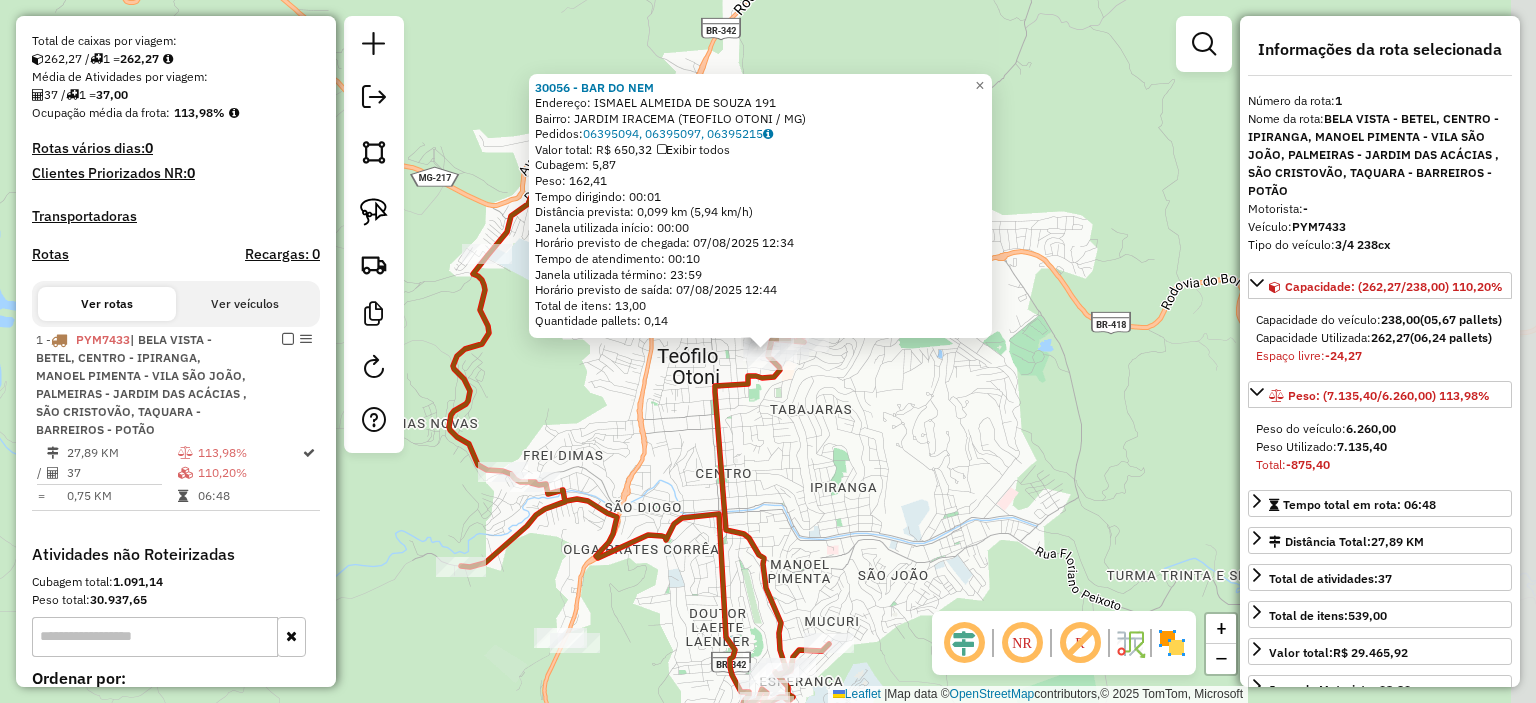 scroll, scrollTop: 639, scrollLeft: 0, axis: vertical 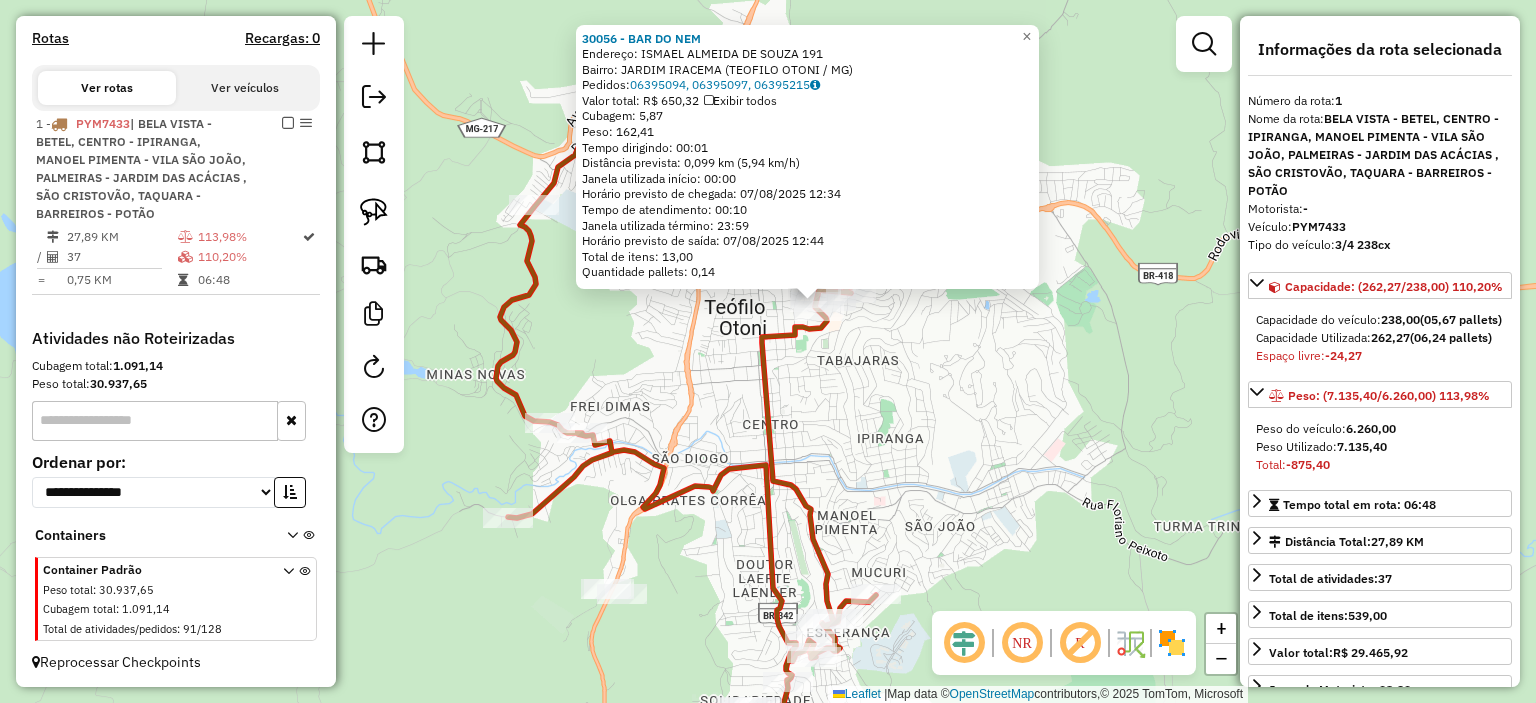 drag, startPoint x: 952, startPoint y: 472, endPoint x: 1020, endPoint y: 271, distance: 212.19095 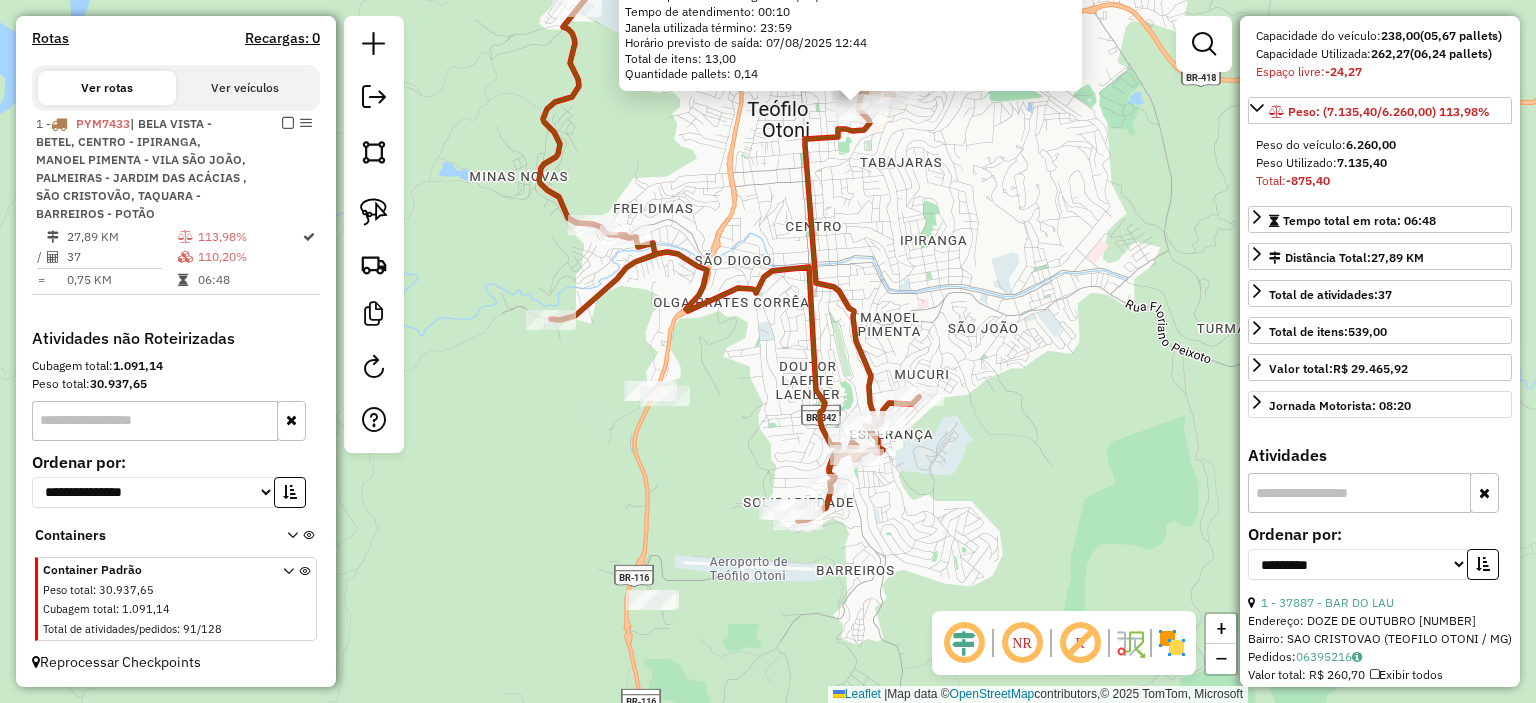scroll, scrollTop: 400, scrollLeft: 0, axis: vertical 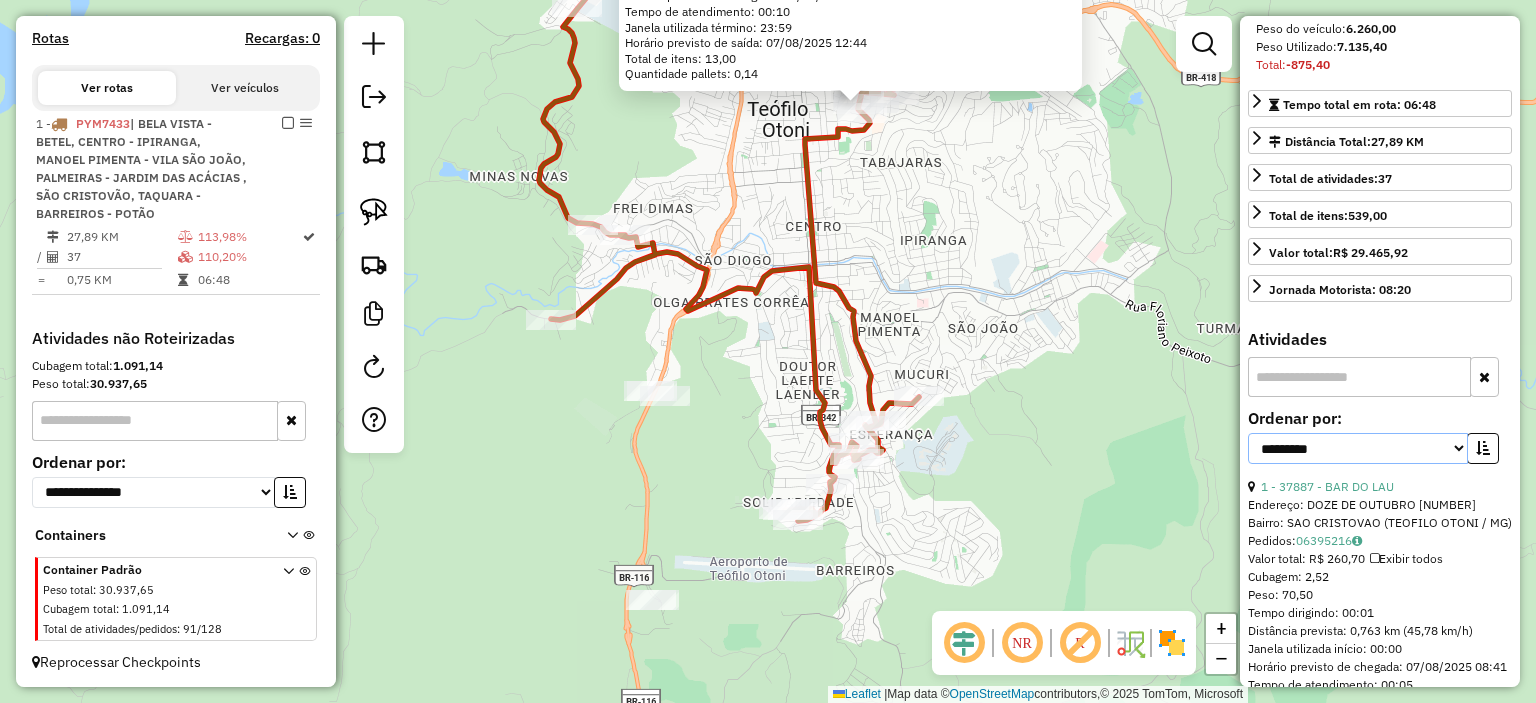 click on "**********" at bounding box center [1358, 448] 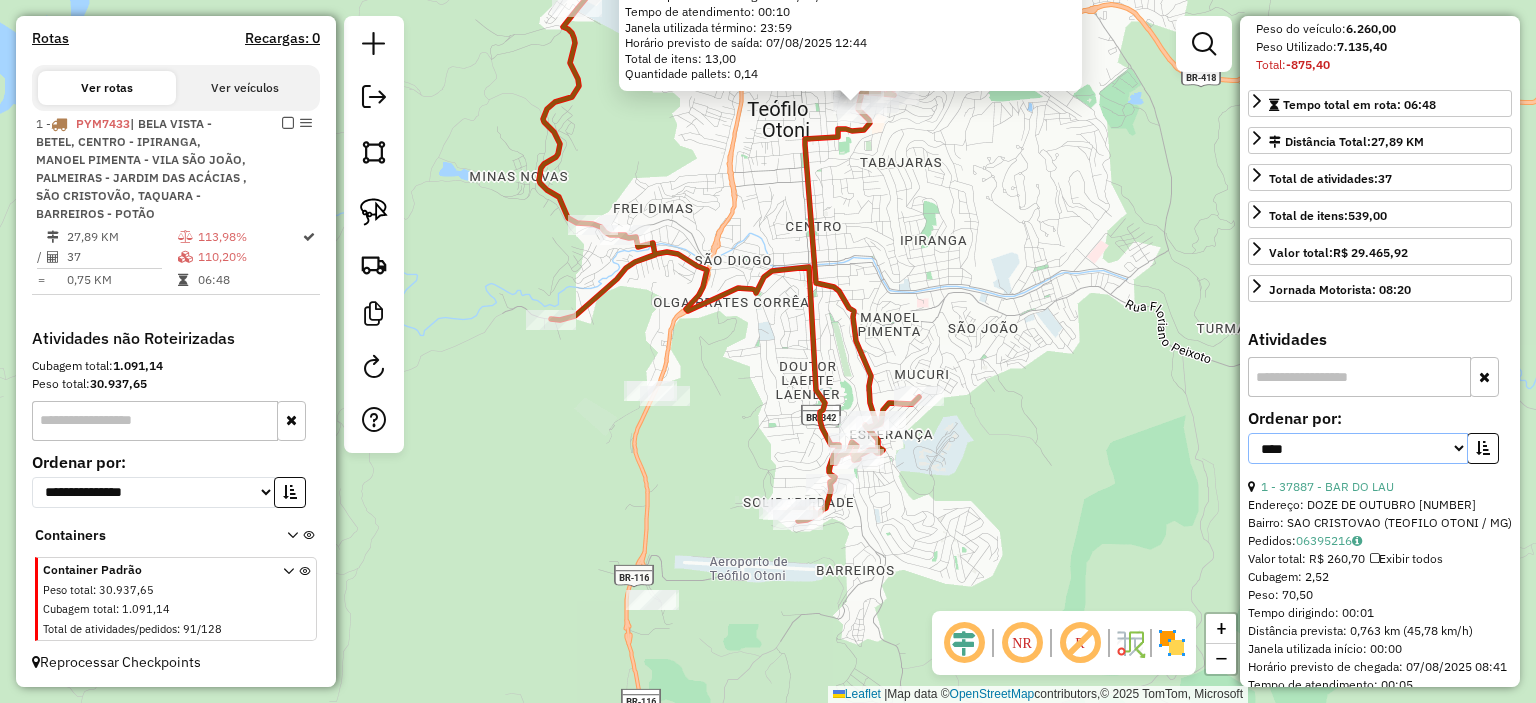 click on "**********" at bounding box center (1358, 448) 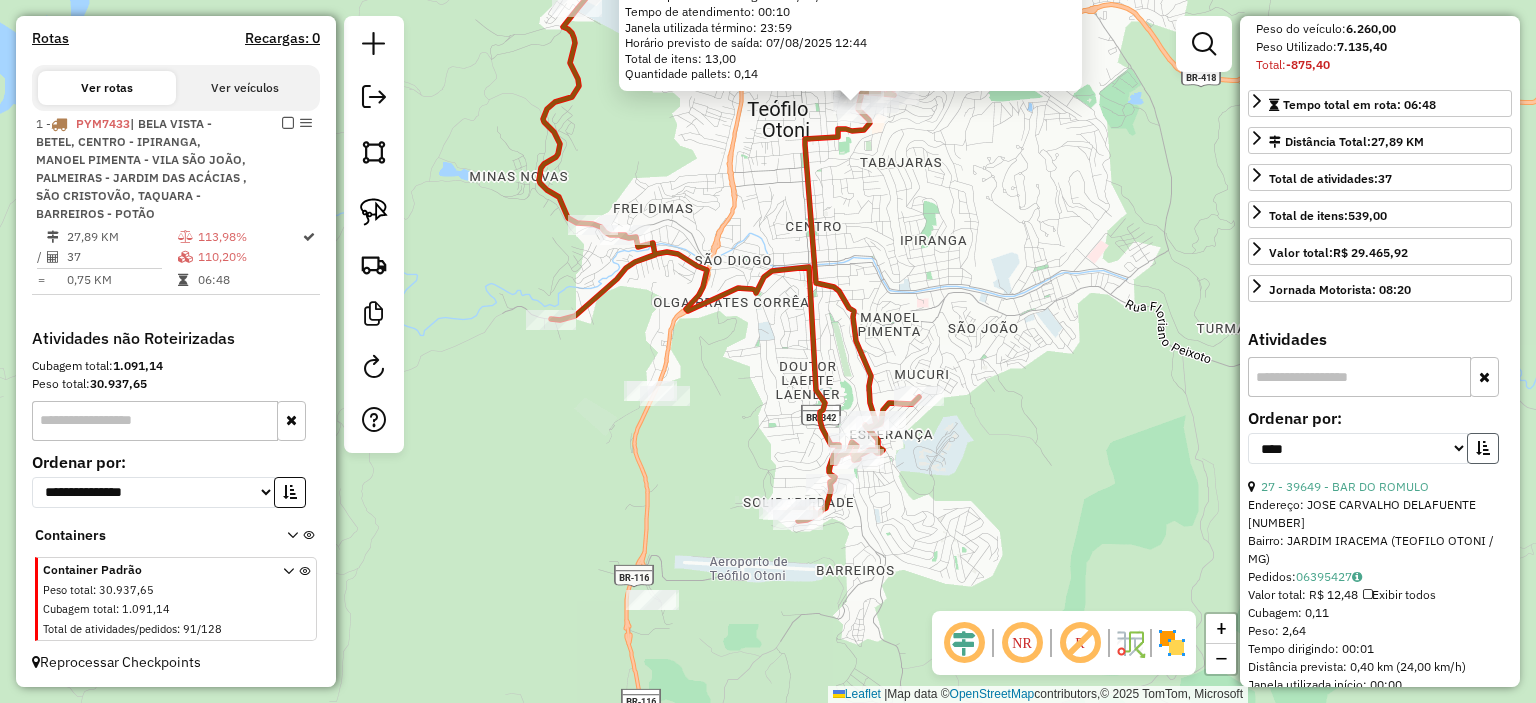 click at bounding box center (1483, 448) 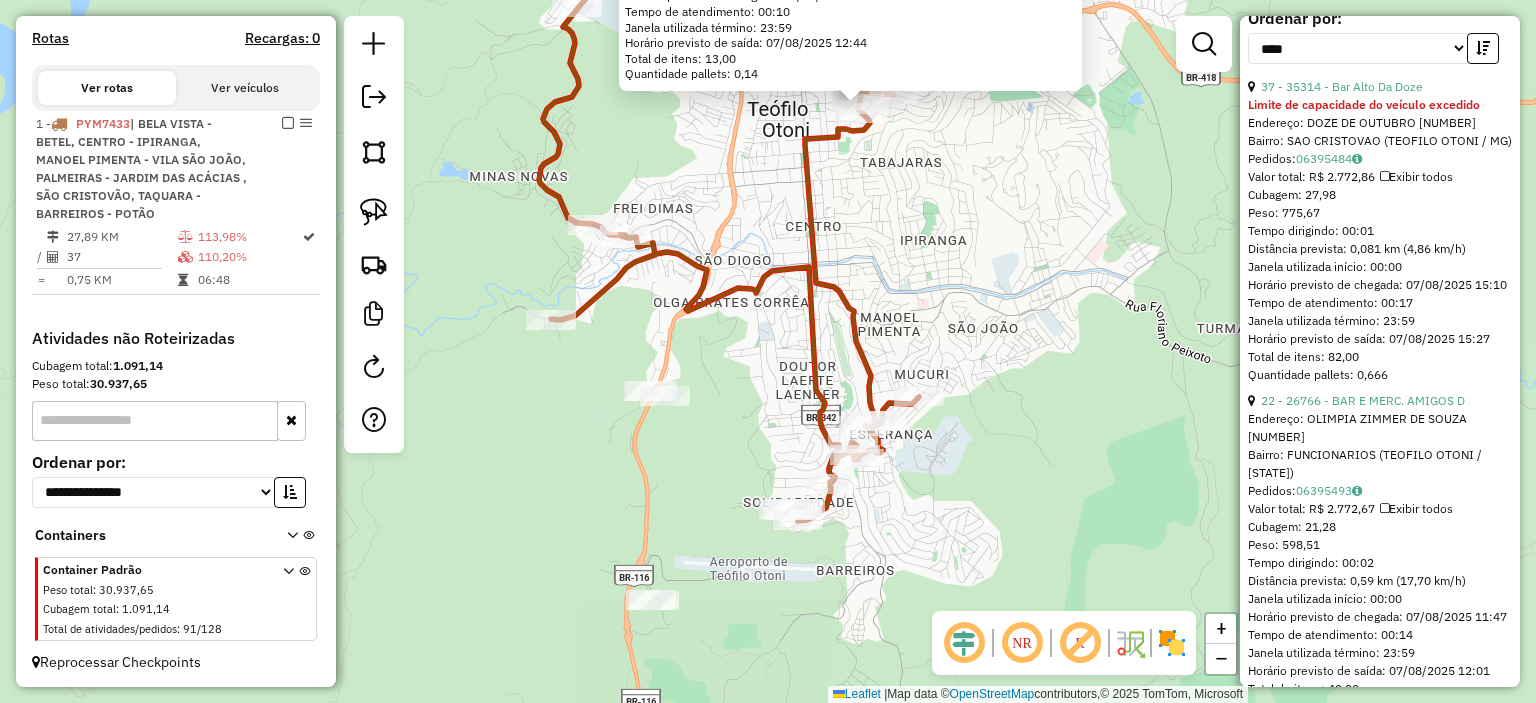scroll, scrollTop: 700, scrollLeft: 0, axis: vertical 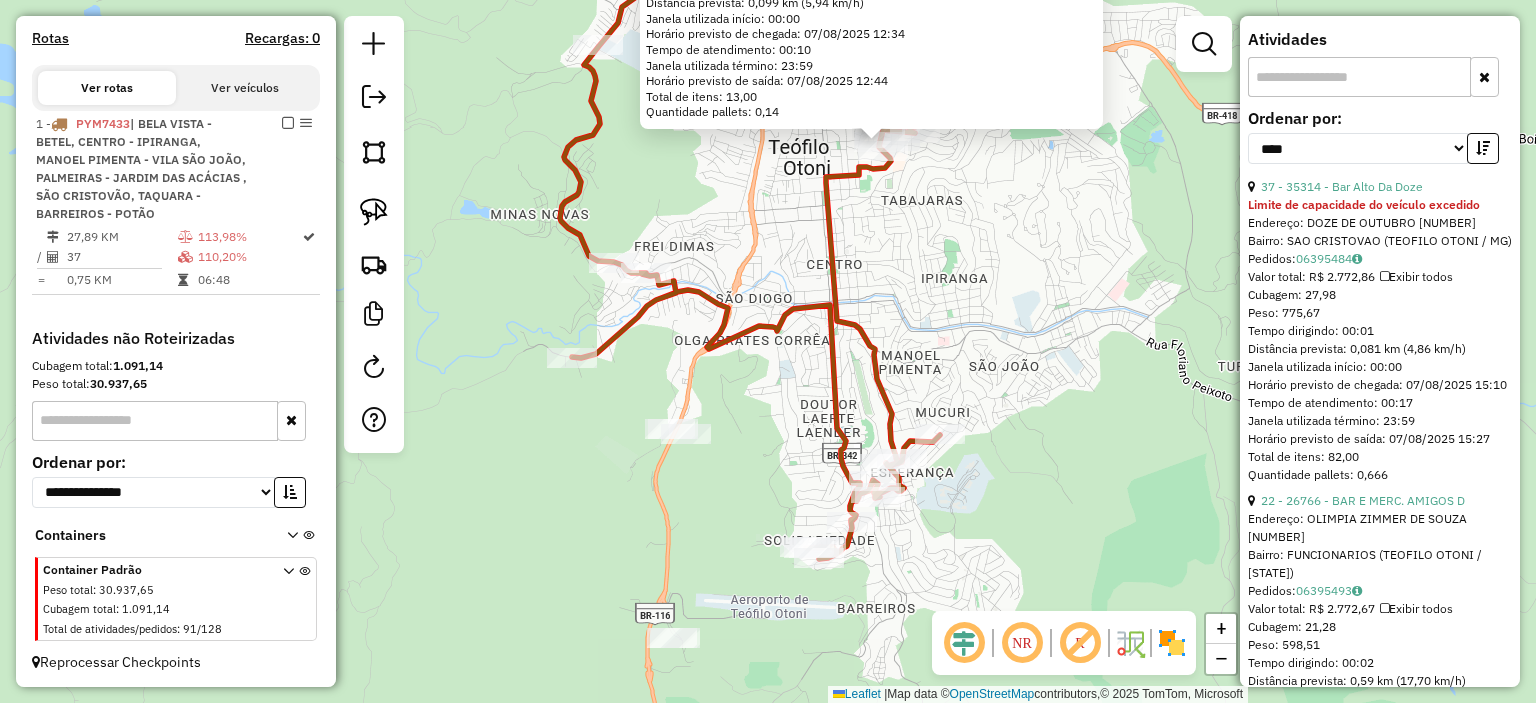 drag, startPoint x: 955, startPoint y: 237, endPoint x: 1010, endPoint y: 432, distance: 202.608 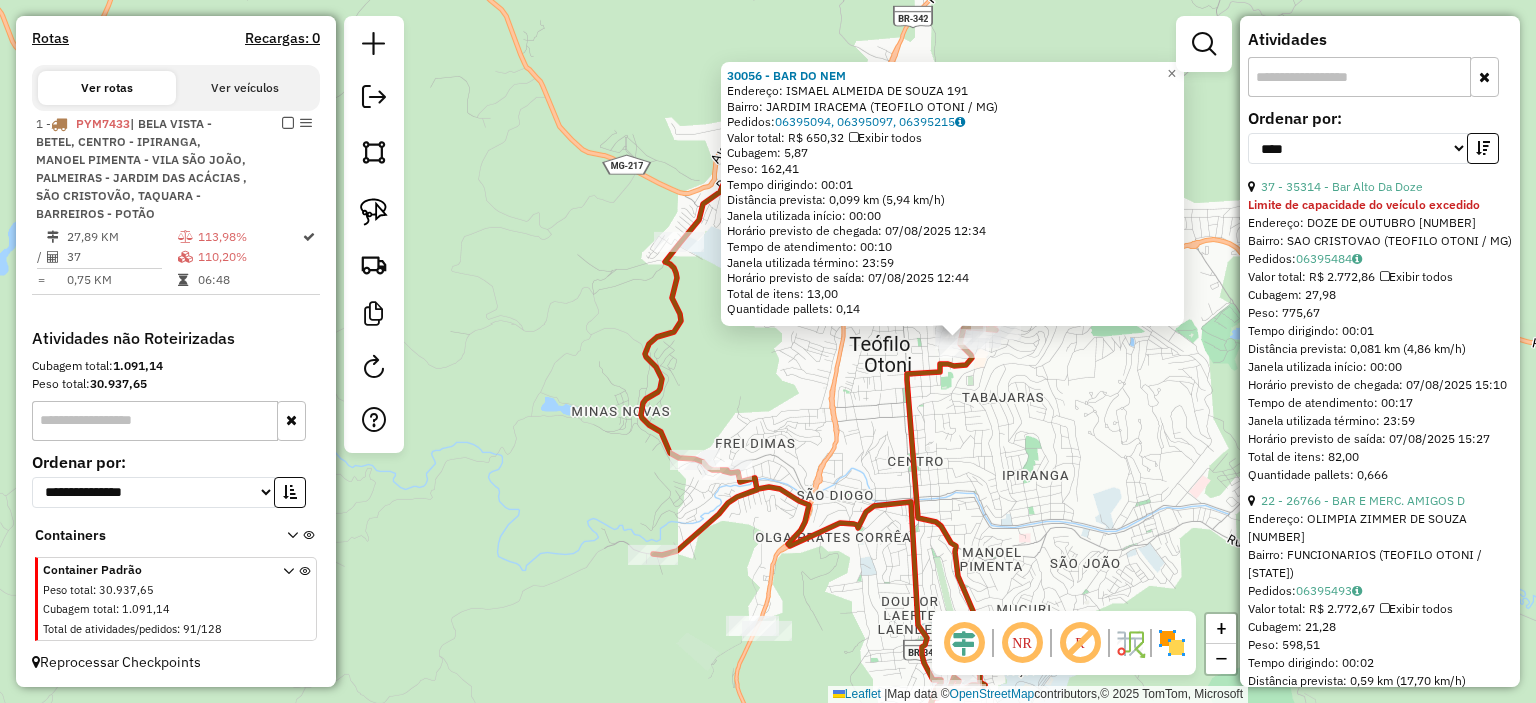 drag, startPoint x: 988, startPoint y: 431, endPoint x: 838, endPoint y: 405, distance: 152.23666 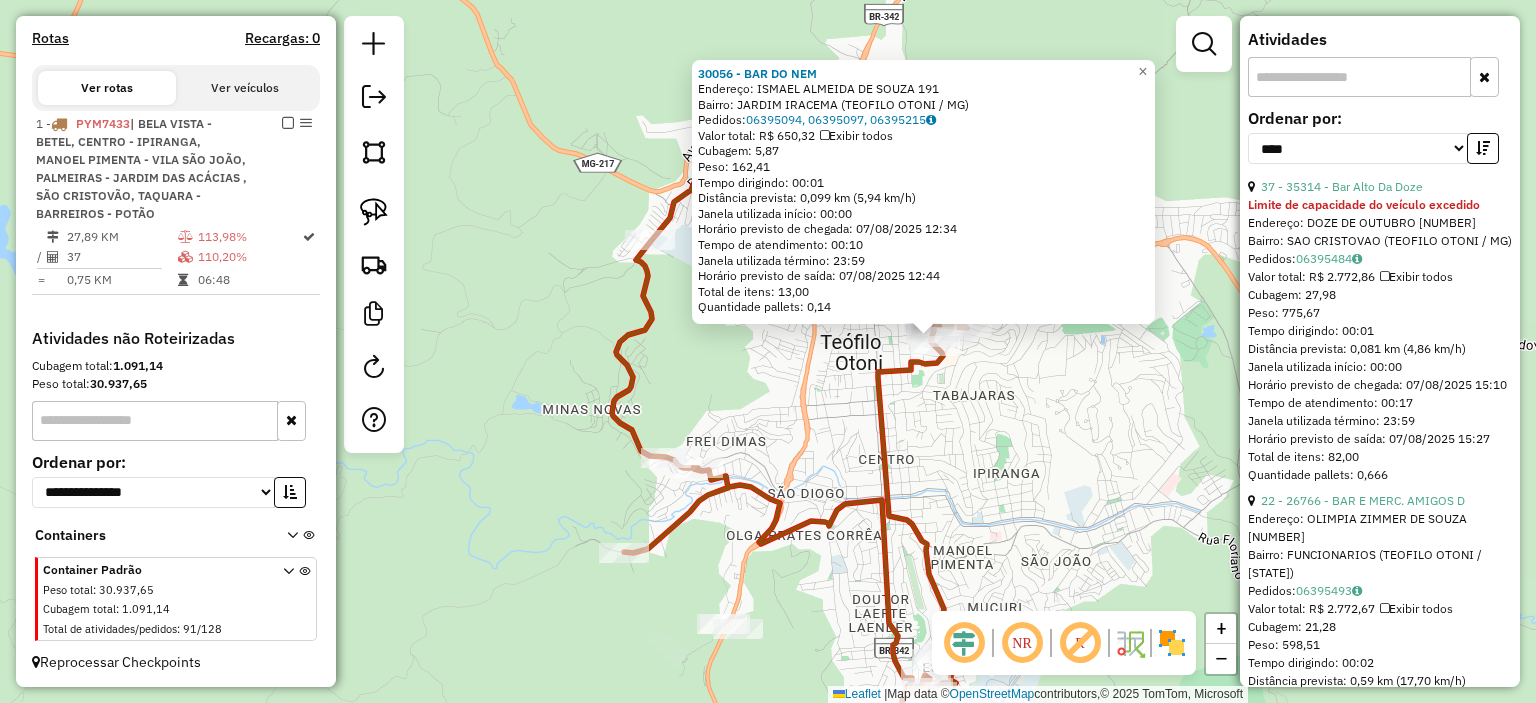 click on "[POSTAL_CODE] - BAR DO NEM Endereço: ISMAEL ALMEIDA DE SOUZA [NUMBER] Bairro: JARDIM IRACEMA (TEOFILO OTONI / [STATE]) Pedidos: [ORDER_ID], [ORDER_ID], [ORDER_ID] Valor total: R$ [PRICE] Exibir todos Cubagem: [QUANTITY] Peso: [QUANTITY] Tempo dirigindo: [TIME] Distância prevista: [DISTANCE] ([SPEED]) Janela utilizada início: [TIME] Horário previsto de chegada: [DATE] [TIME] Tempo de atendimento: [TIME] Janela utilizada término: [TIME] Horário previsto de saída: [DATE] [TIME] Total de itens: [QUANTITY] Quantidade pallets: [QUANTITY] × Janela de atendimento Grade de atendimento Capacidade Transportadoras Veículos Cliente Pedidos Rotas Selecione os dias de semana para filtrar as janelas de atendimento Seg Ter Qua Qui Sex Sáb Dom Informe o período da janela de atendimento: De: Até: Filtrar exatamente a janela do cliente Considerar janela de atendimento padrão Selecione os dias de semana para filtrar as grades de atendimento Seg Ter Qua Qui Sex Sáb Dom Peso mínimo: De: De:" 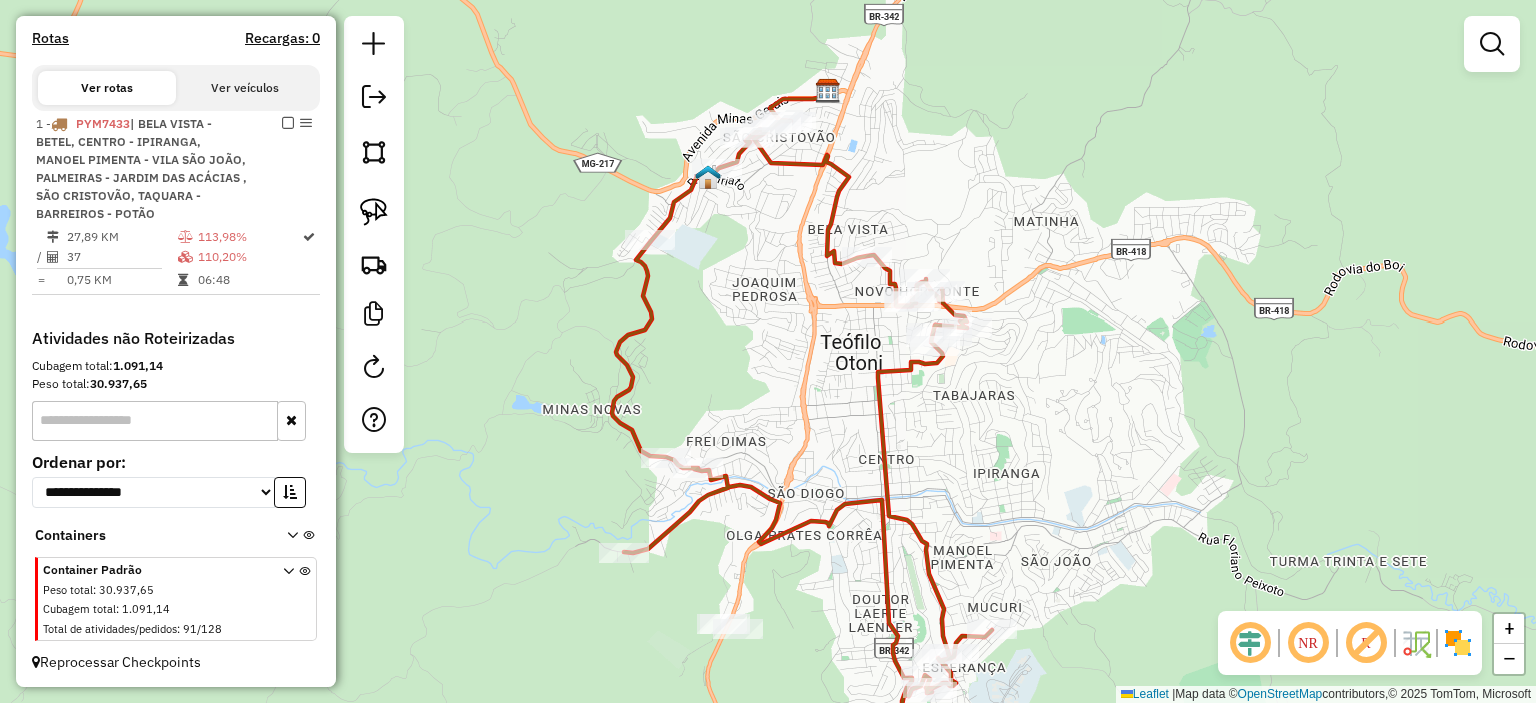drag, startPoint x: 802, startPoint y: 435, endPoint x: 828, endPoint y: 479, distance: 51.10773 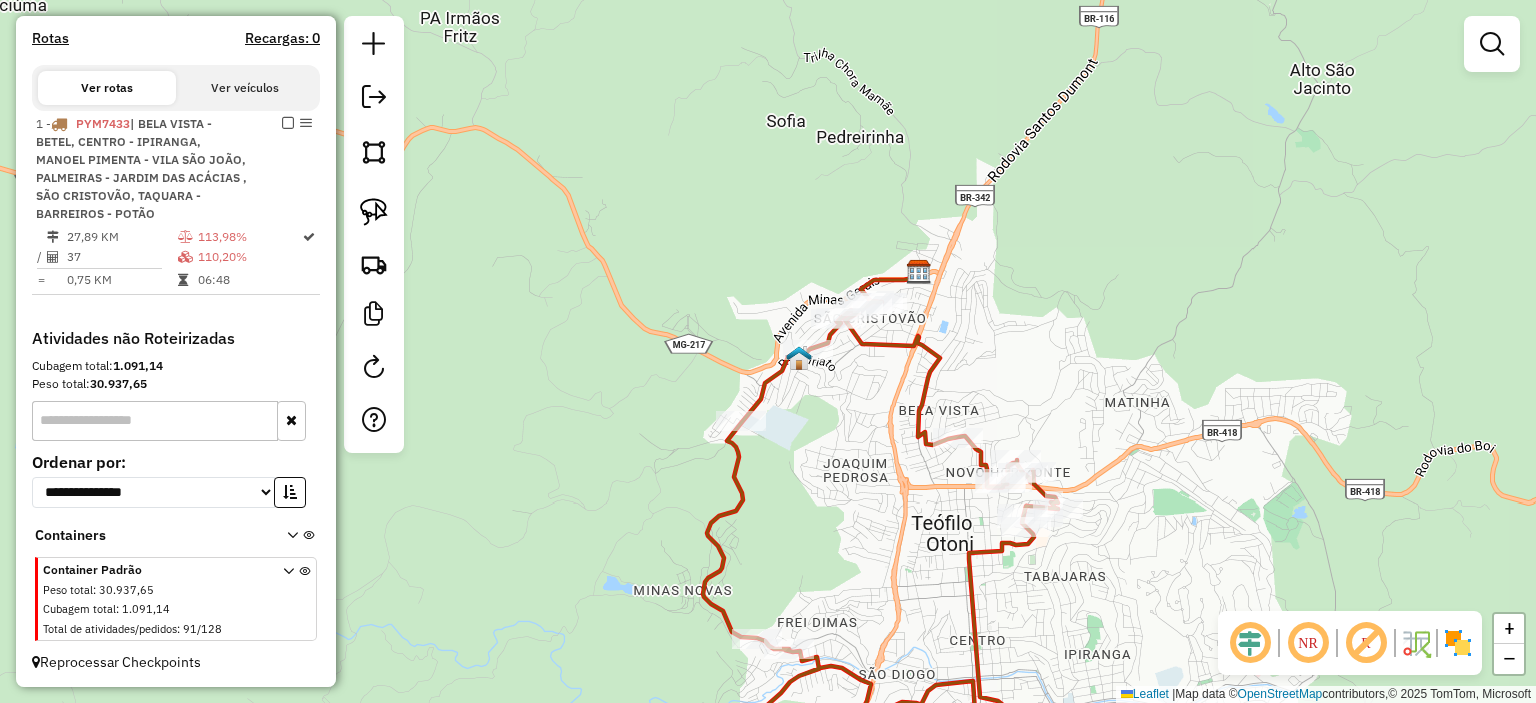 select on "*********" 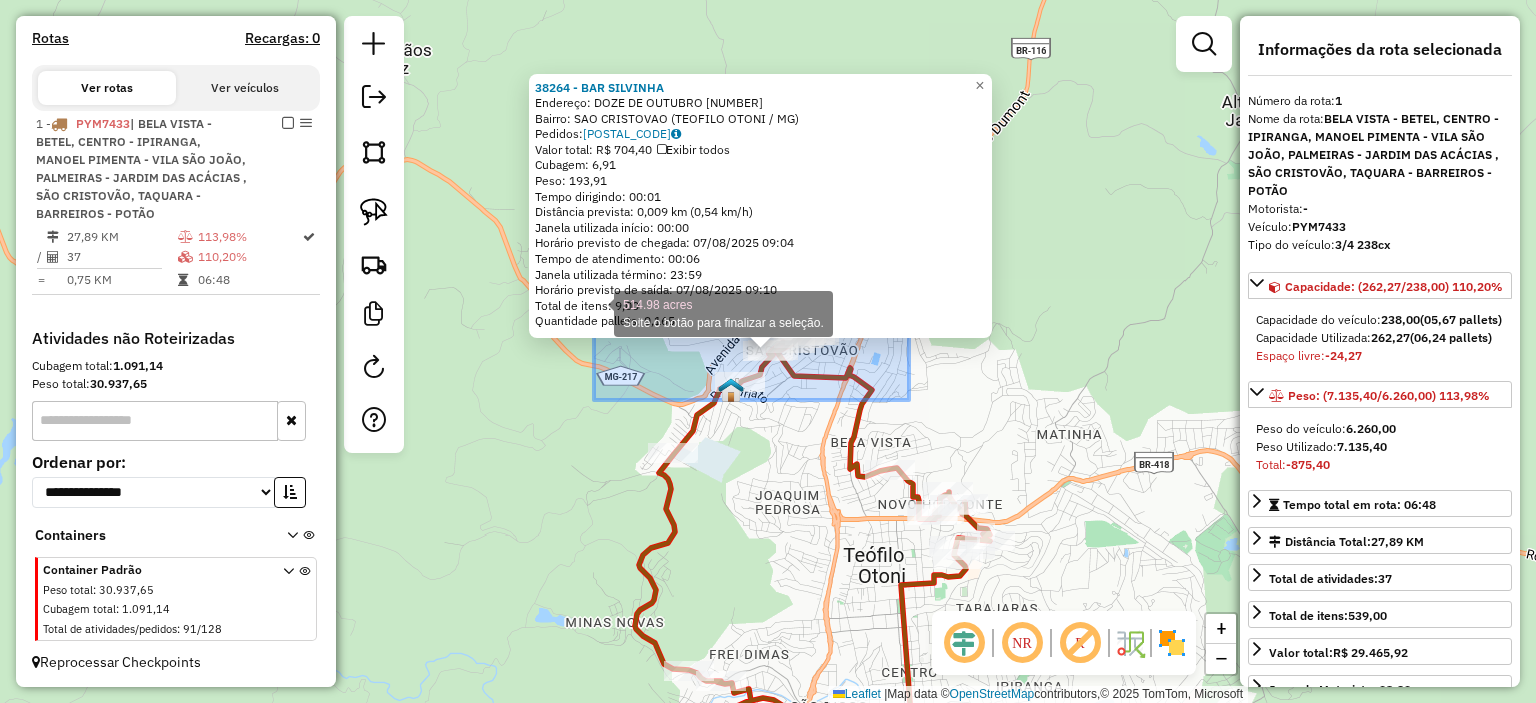 drag, startPoint x: 894, startPoint y: 398, endPoint x: 598, endPoint y: 282, distance: 317.91824 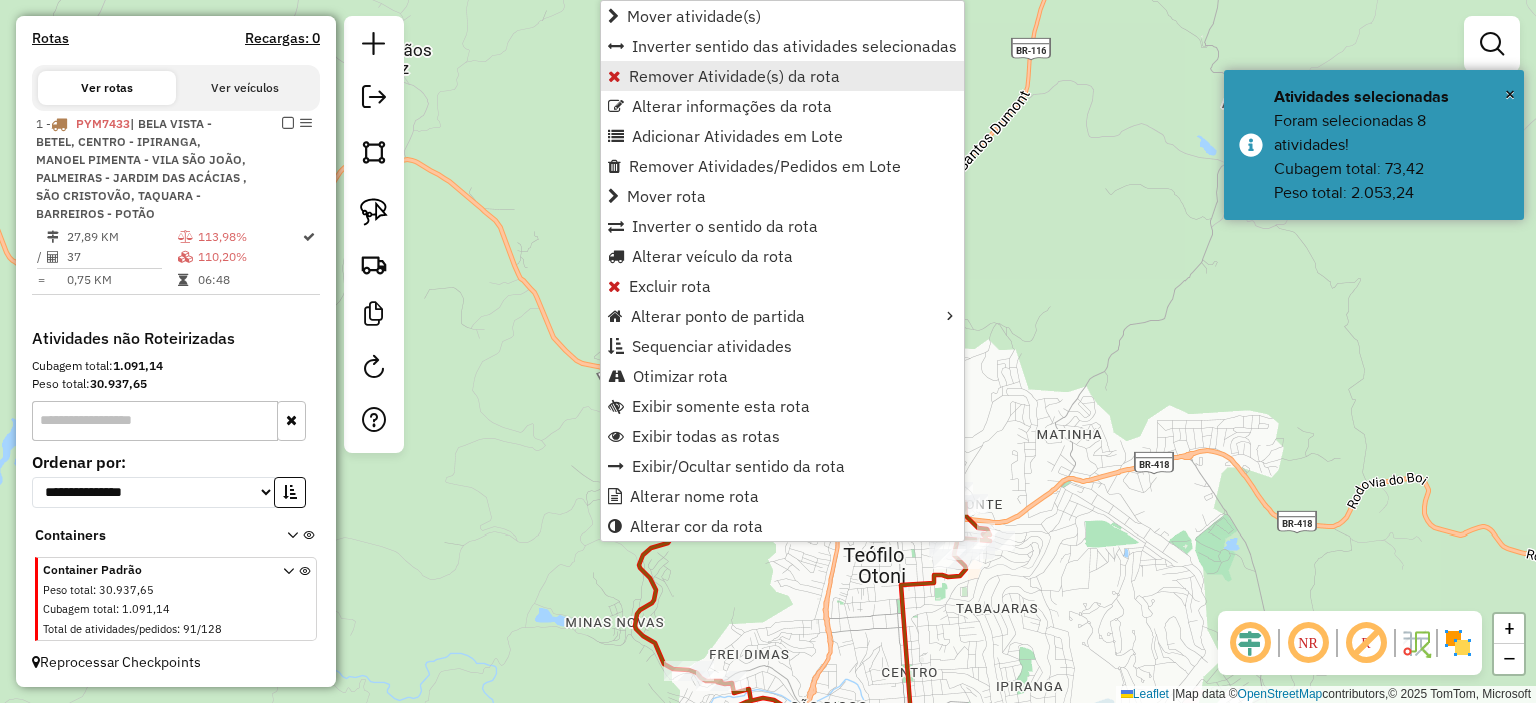 click on "Remover Atividade(s) da rota" at bounding box center (734, 76) 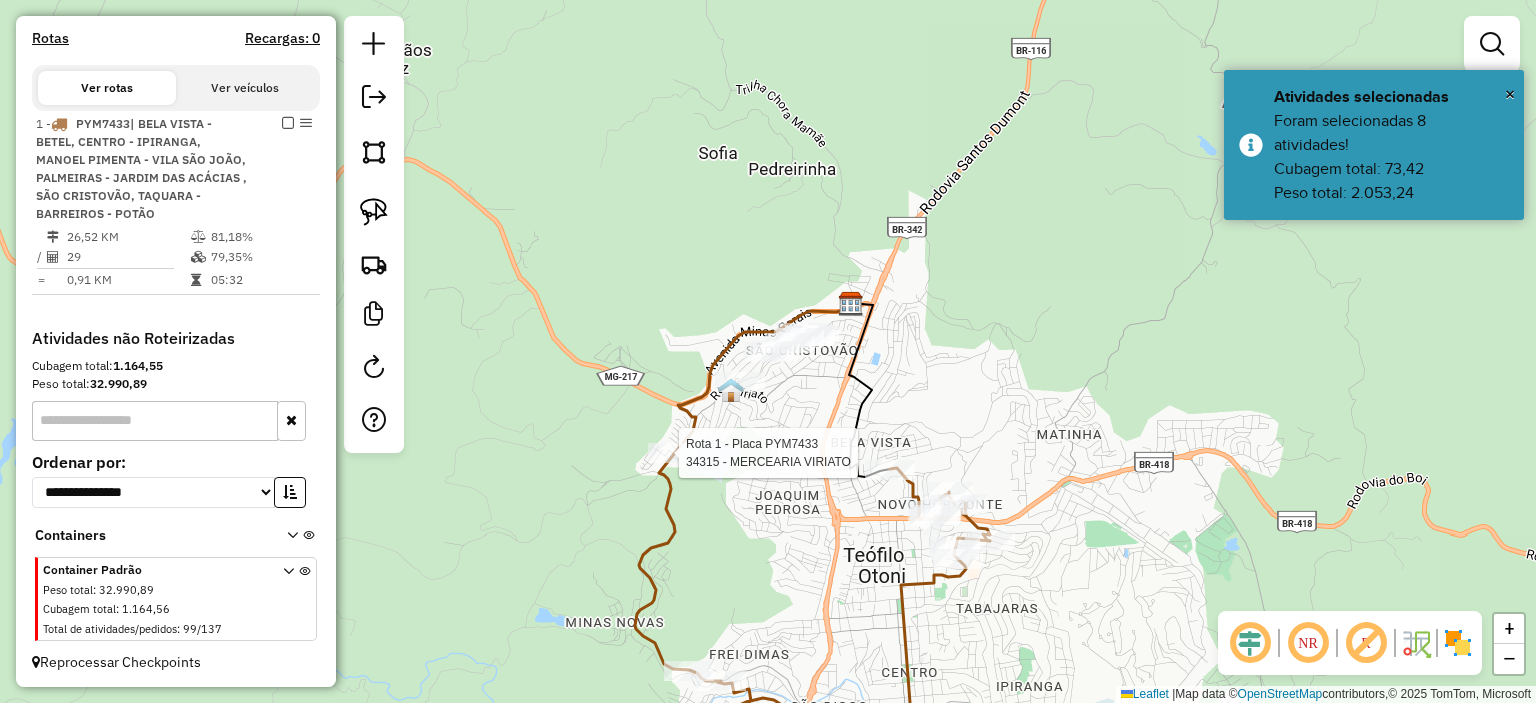 select on "*********" 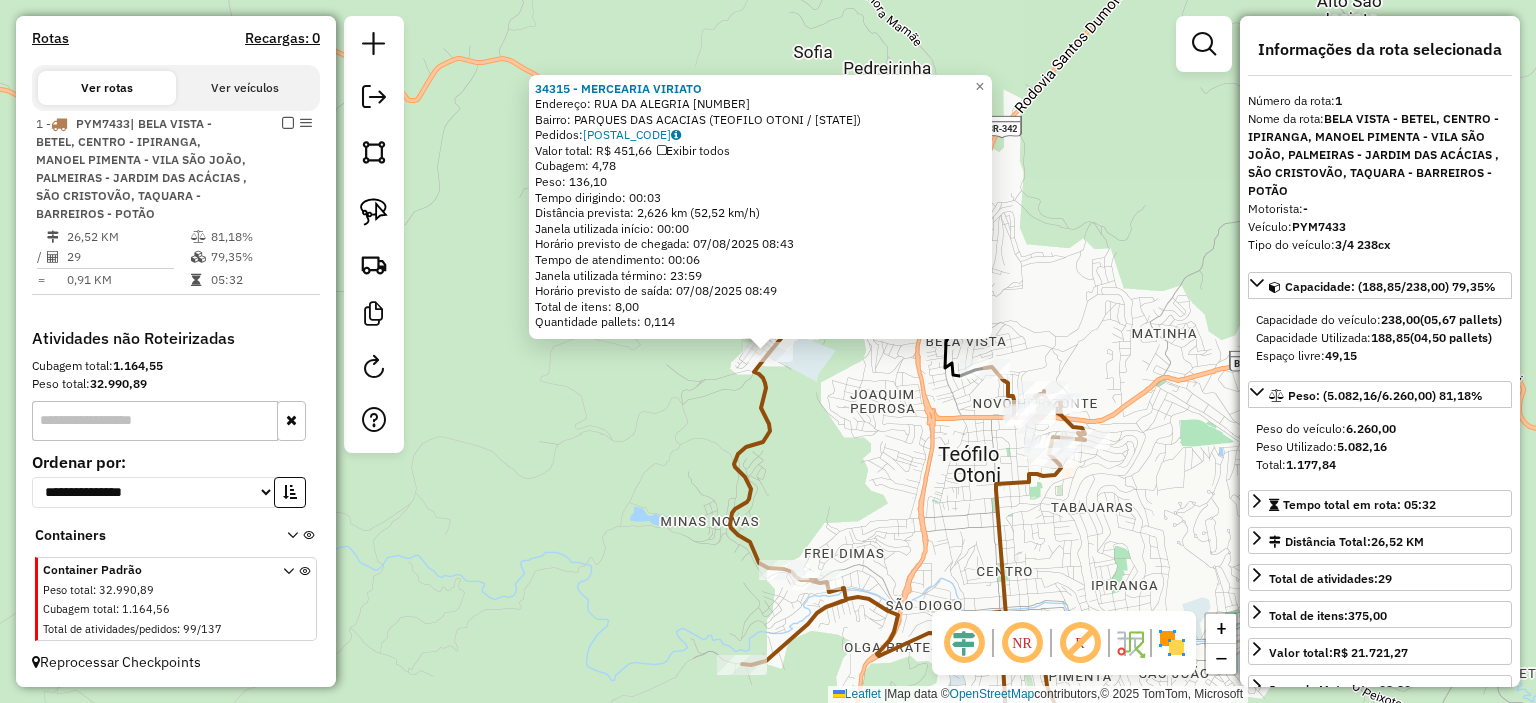drag, startPoint x: 762, startPoint y: 339, endPoint x: 787, endPoint y: 533, distance: 195.60419 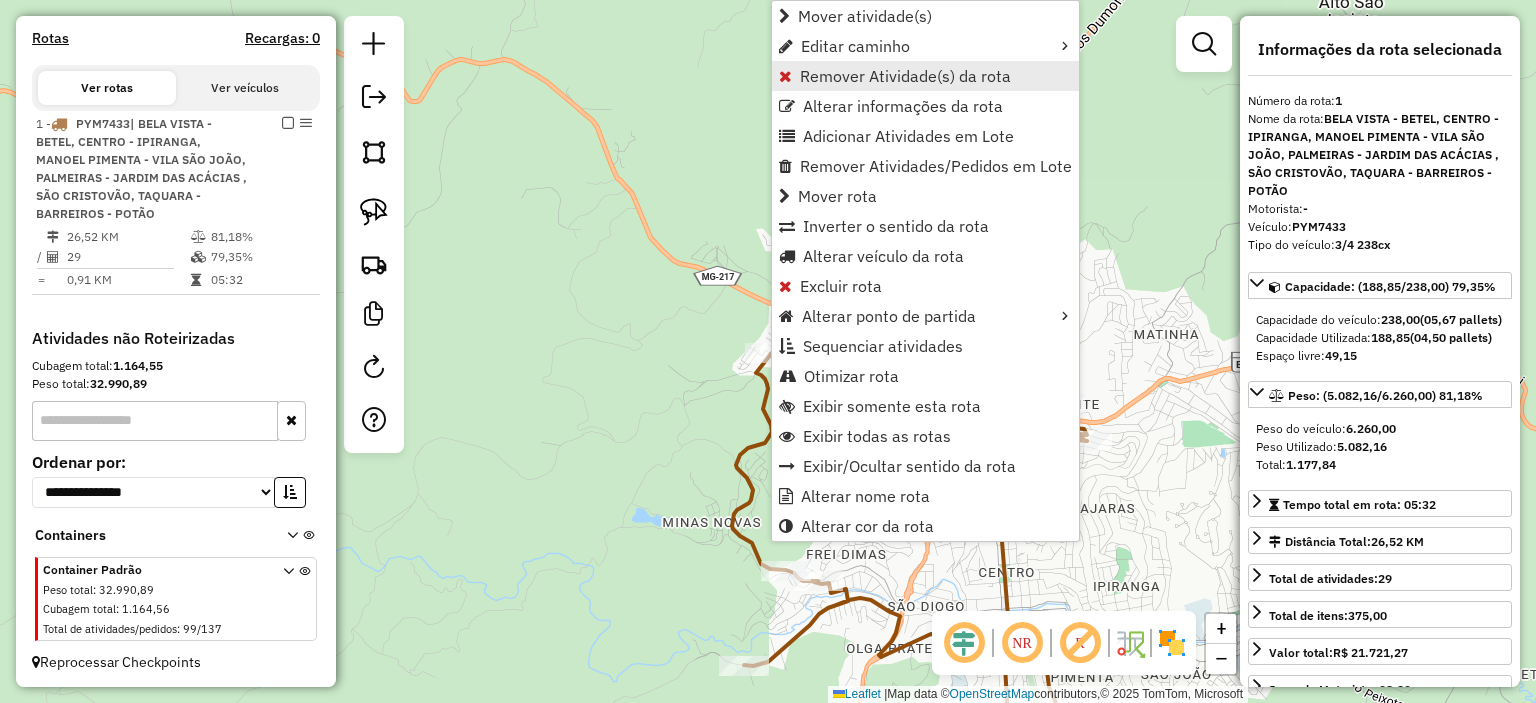 click on "Remover Atividade(s) da rota" at bounding box center (905, 76) 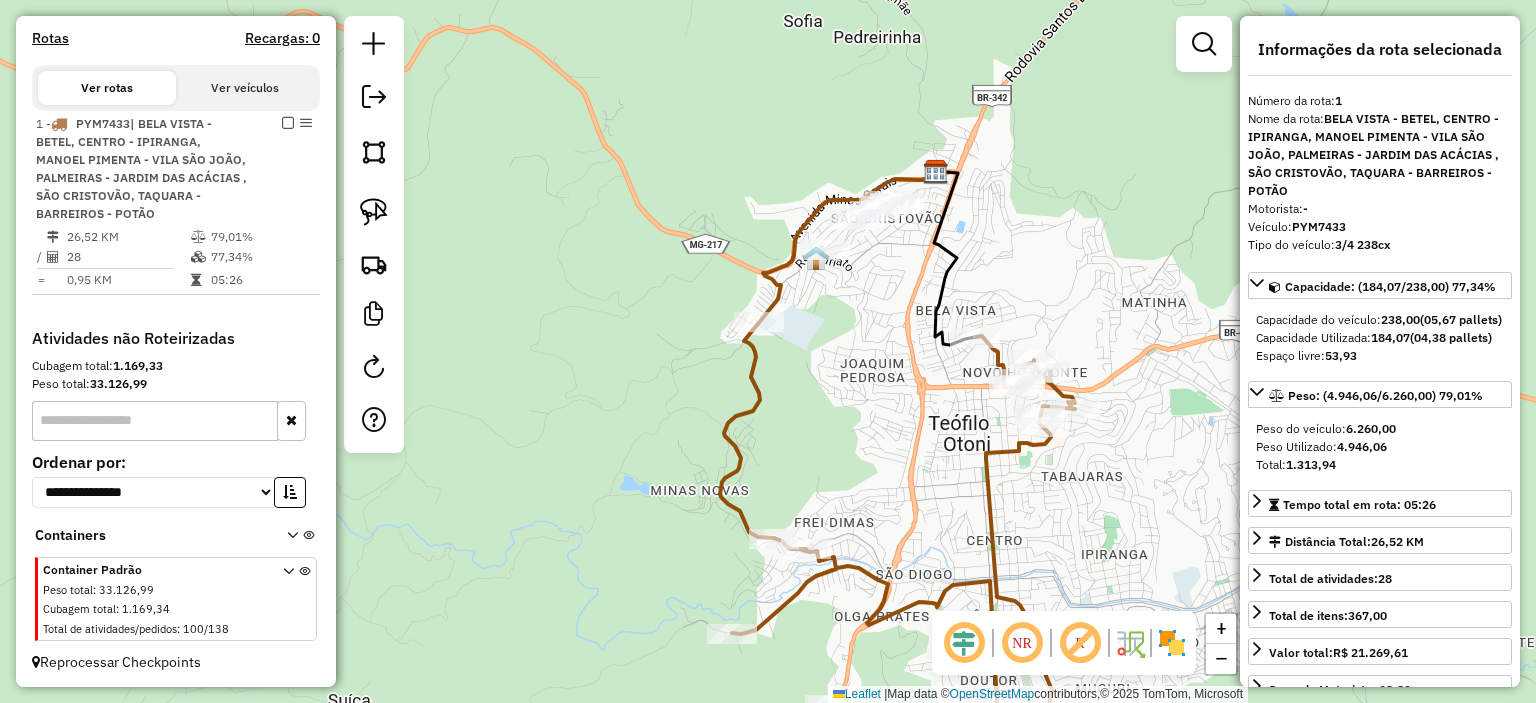 drag, startPoint x: 836, startPoint y: 477, endPoint x: 804, endPoint y: 324, distance: 156.3106 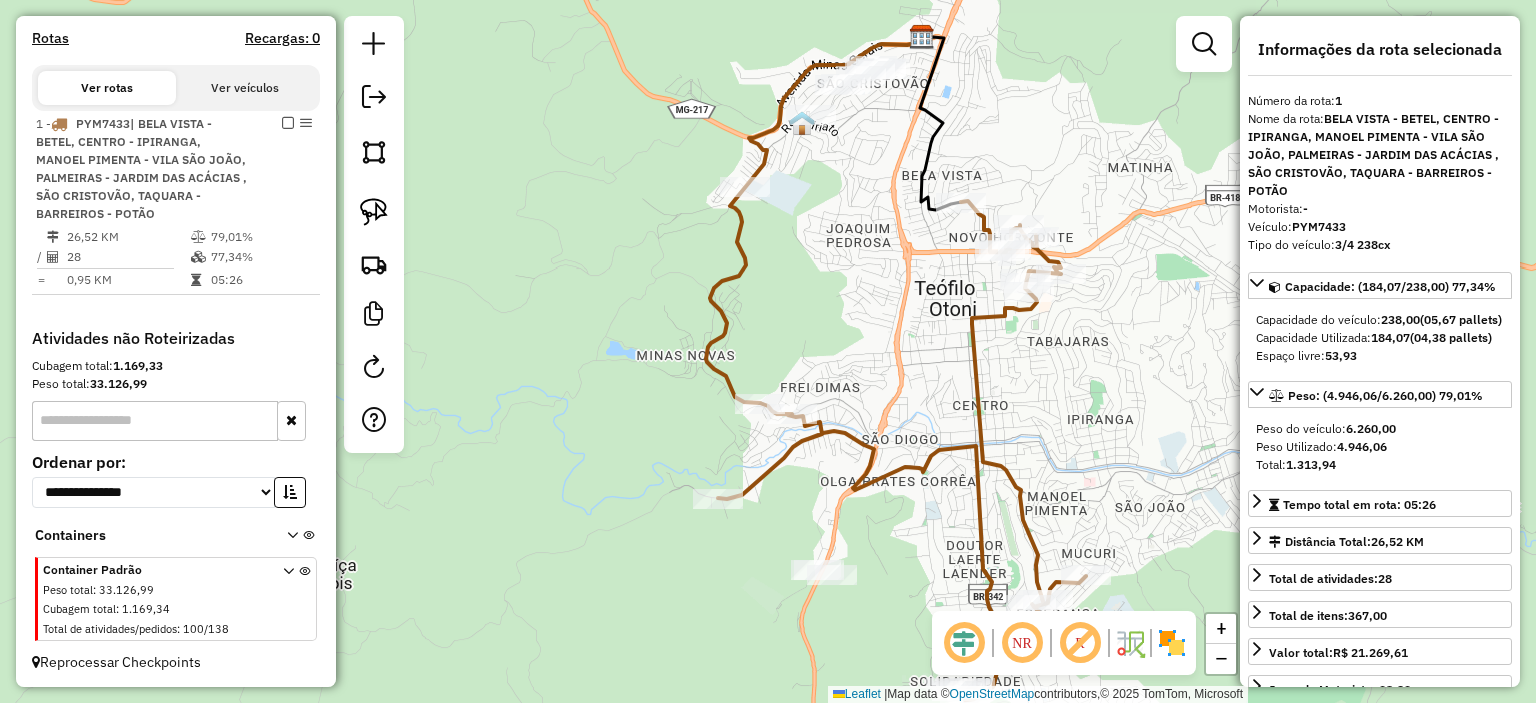 click on "Janela de atendimento Grade de atendimento Capacidade Transportadoras Veículos Cliente Pedidos  Rotas Selecione os dias de semana para filtrar as janelas de atendimento  Seg   Ter   Qua   Qui   Sex   Sáb   Dom  Informe o período da janela de atendimento: De: Até:  Filtrar exatamente a janela do cliente  Considerar janela de atendimento padrão  Selecione os dias de semana para filtrar as grades de atendimento  Seg   Ter   Qua   Qui   Sex   Sáb   Dom   Considerar clientes sem dia de atendimento cadastrado  Clientes fora do dia de atendimento selecionado Filtrar as atividades entre os valores definidos abaixo:  Peso mínimo:   Peso máximo:   Cubagem mínima:   Cubagem máxima:   De:   Até:  Filtrar as atividades entre o tempo de atendimento definido abaixo:  De:   Até:   Considerar capacidade total dos clientes não roteirizados Transportadora: Selecione um ou mais itens Tipo de veículo: Selecione um ou mais itens Veículo: Selecione um ou mais itens Motorista: Selecione um ou mais itens Nome: Rótulo:" 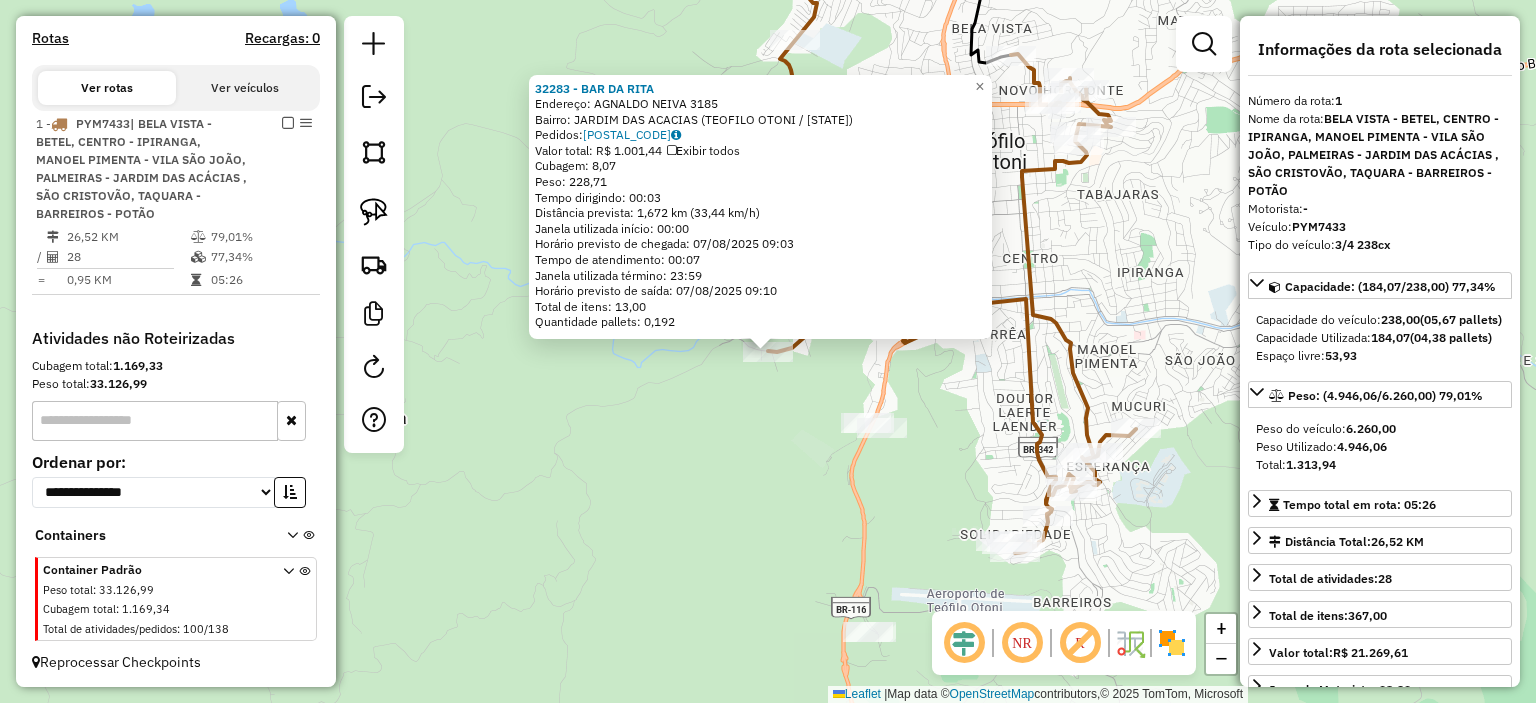 click on "[POSTAL_CODE] - BAR DA RITA  Endereço:  AGNALDO NEIVA [NUMBER]   Bairro: JARDIM DAS ACACIAS (TEOFILO OTONI / [STATE])   Pedidos:  [ORDER_ID]   Valor total: R$ [PRICE]   Exibir todos   Cubagem: [QUANTITY]  Peso: [QUANTITY]  Tempo dirigindo: [TIME]   Distância prevista: [DISTANCE] ([SPEED])   Janela utilizada início: [TIME]   Horário previsto de chegada: [DATE] [TIME]   Tempo de atendimento: [TIME]   Janela utilizada término: [TIME]   Horário previsto de saída: [DATE] [TIME]   Total de itens: [QUANTITY]   Quantidade pallets: [QUANTITY]  × Janela de atendimento Grade de atendimento Capacidade Transportadoras Veículos Cliente Pedidos  Rotas Selecione os dias de semana para filtrar as janelas de atendimento  Seg   Ter   Qua   Qui   Sex   Sáb   Dom  Informe o período da janela de atendimento: De: Até:  Filtrar exatamente a janela do cliente  Considerar janela de atendimento padrão  Selecione os dias de semana para filtrar as grades de atendimento  Seg   Ter   Qua   Qui   Sex   Sáb   Dom   Clientes fora do dia de atendimento selecionado" 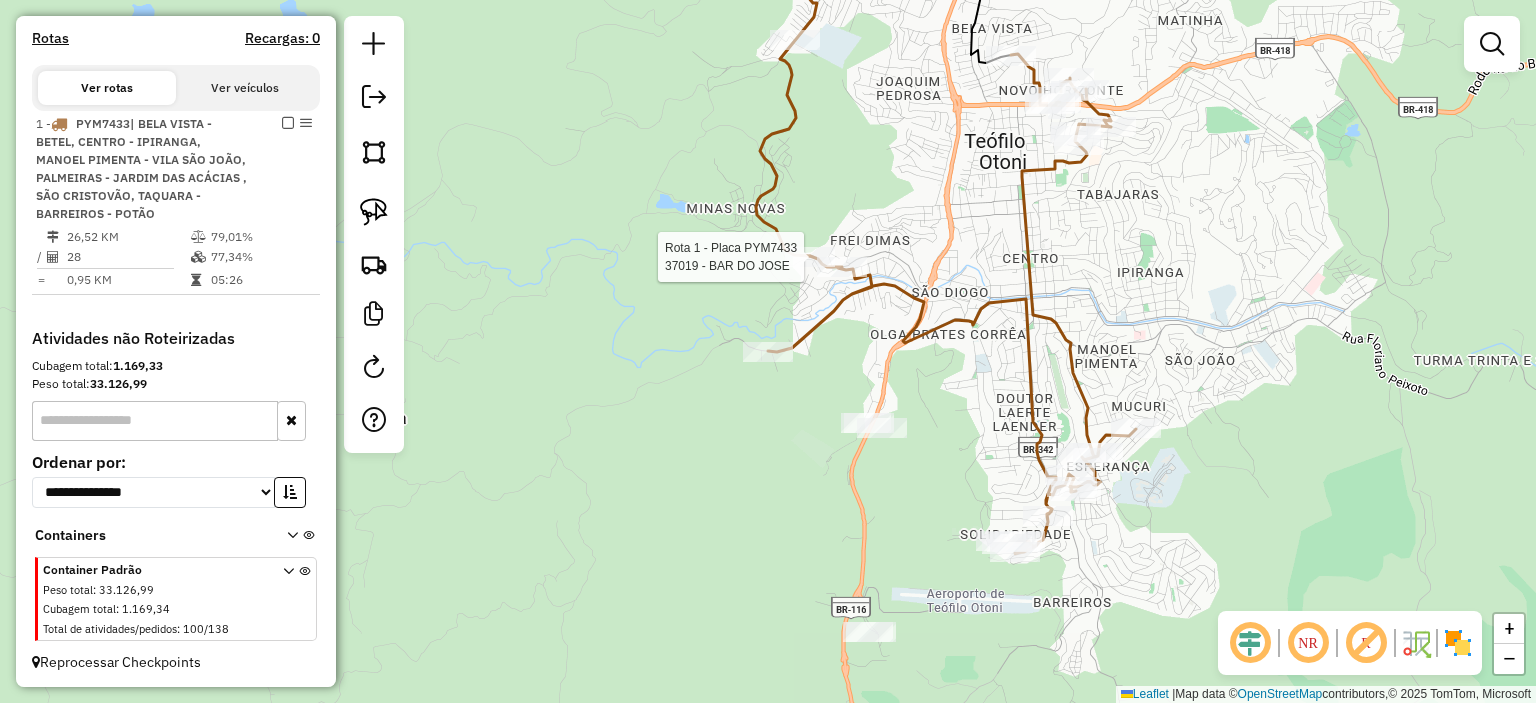 click 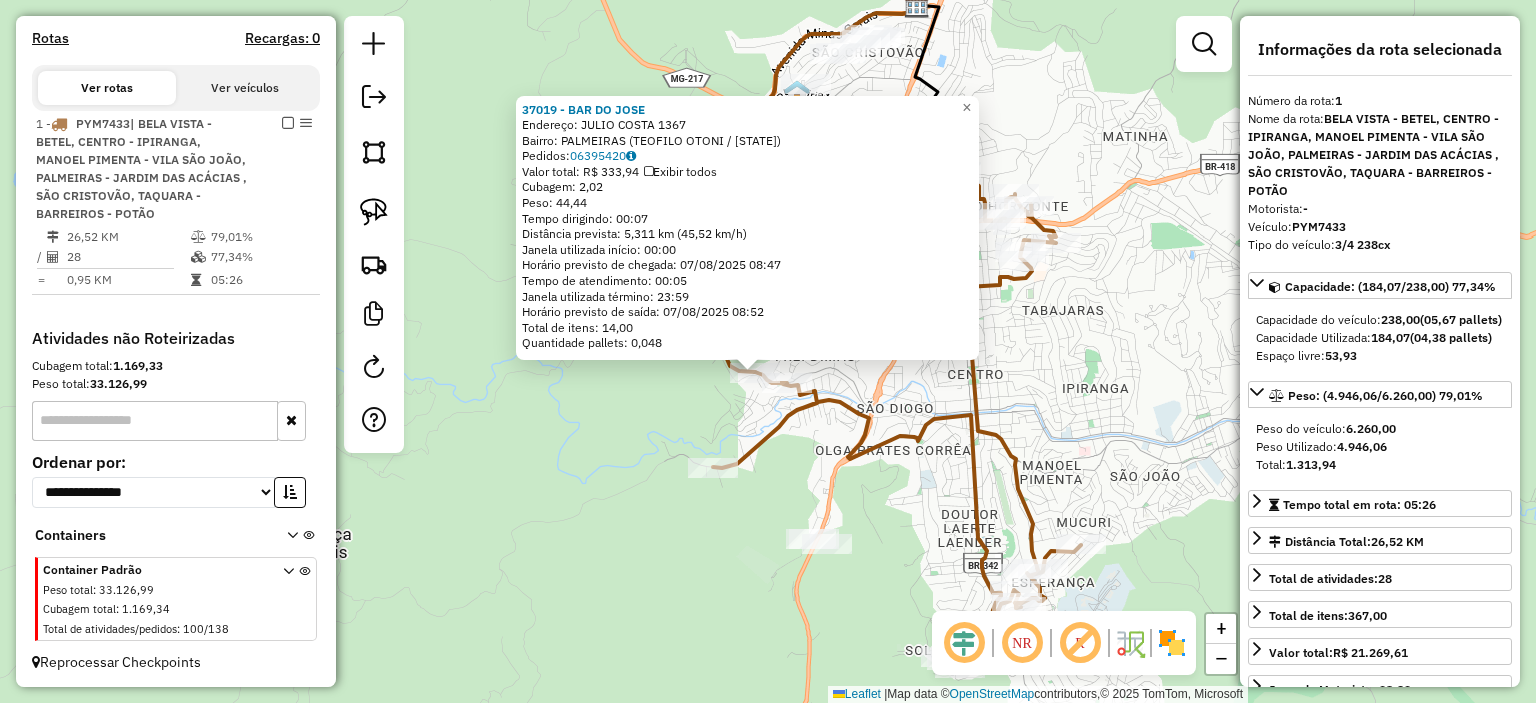 drag, startPoint x: 731, startPoint y: 513, endPoint x: 692, endPoint y: 567, distance: 66.61081 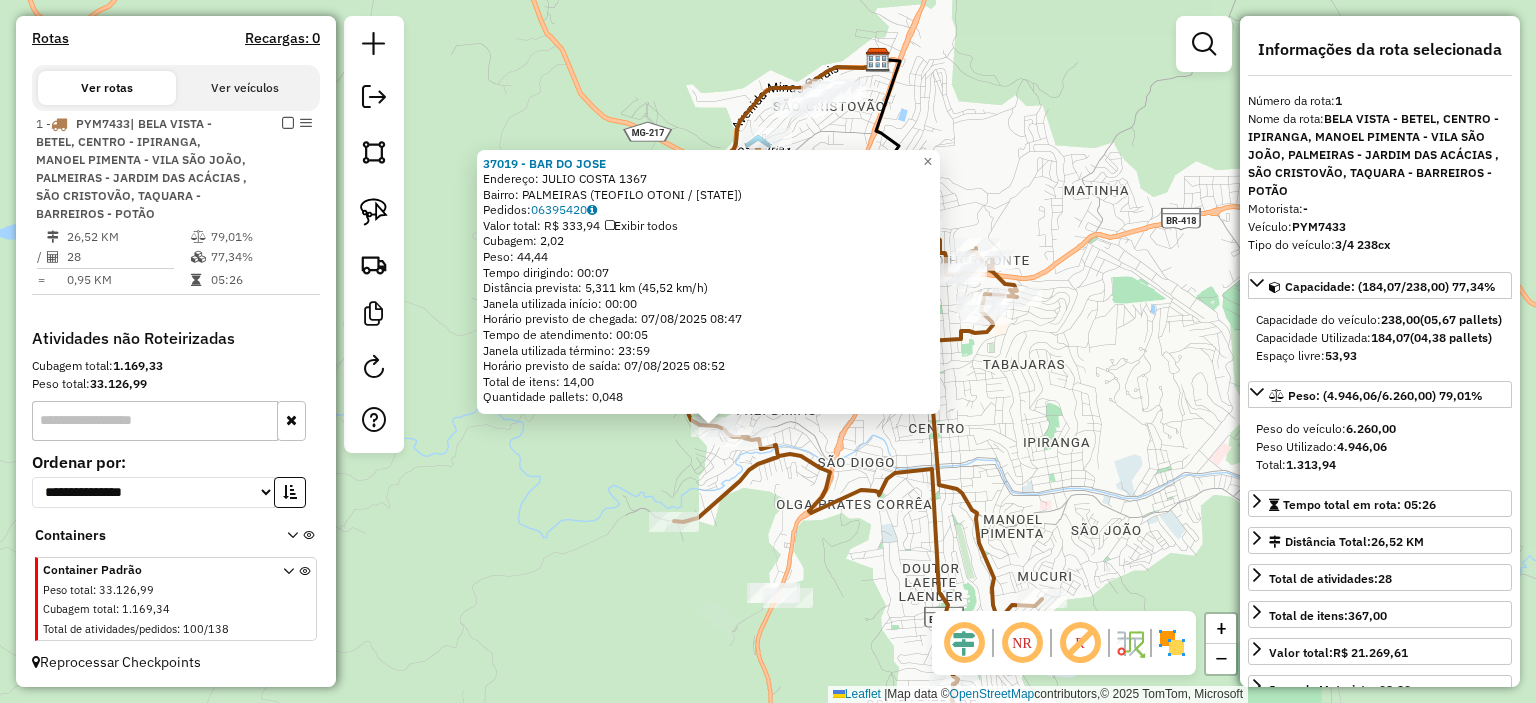 click on "[POSTAL_CODE] - BAR DO JOSE  Endereço:  JULIO COSTA [NUMBER]   Bairro: PALMEIRAS (TEOFILO OTONI / [STATE])   Pedidos:  [ORDER_ID]   Valor total: R$ [PRICE]   Exibir todos   Cubagem: [QUANTITY]  Peso: [QUANTITY]  Tempo dirigindo: [TIME]   Distância prevista: [DISTANCE] ([SPEED])   Janela utilizada início: [TIME]   Horário previsto de chegada: [DATE] [TIME]   Tempo de atendimento: [TIME]   Janela utilizada término: [TIME]   Horário previsto de saída: [DATE] [TIME]   Total de itens: [QUANTITY]   Quantidade pallets: [QUANTITY]  × Janela de atendimento Grade de atendimento Capacidade Transportadoras Veículos Cliente Pedidos  Rotas Selecione os dias de semana para filtrar as janelas de atendimento  Seg   Ter   Qua   Qui   Sex   Sáb   Dom  Informe o período da janela de atendimento: De: Até:  Filtrar exatamente a janela do cliente  Considerar janela de atendimento padrão  Selecione os dias de semana para filtrar as grades de atendimento  Seg   Ter   Qua   Qui   Sex   Sáb   Dom   Considerar clientes sem dia de atendimento cadastrado  De:  +" 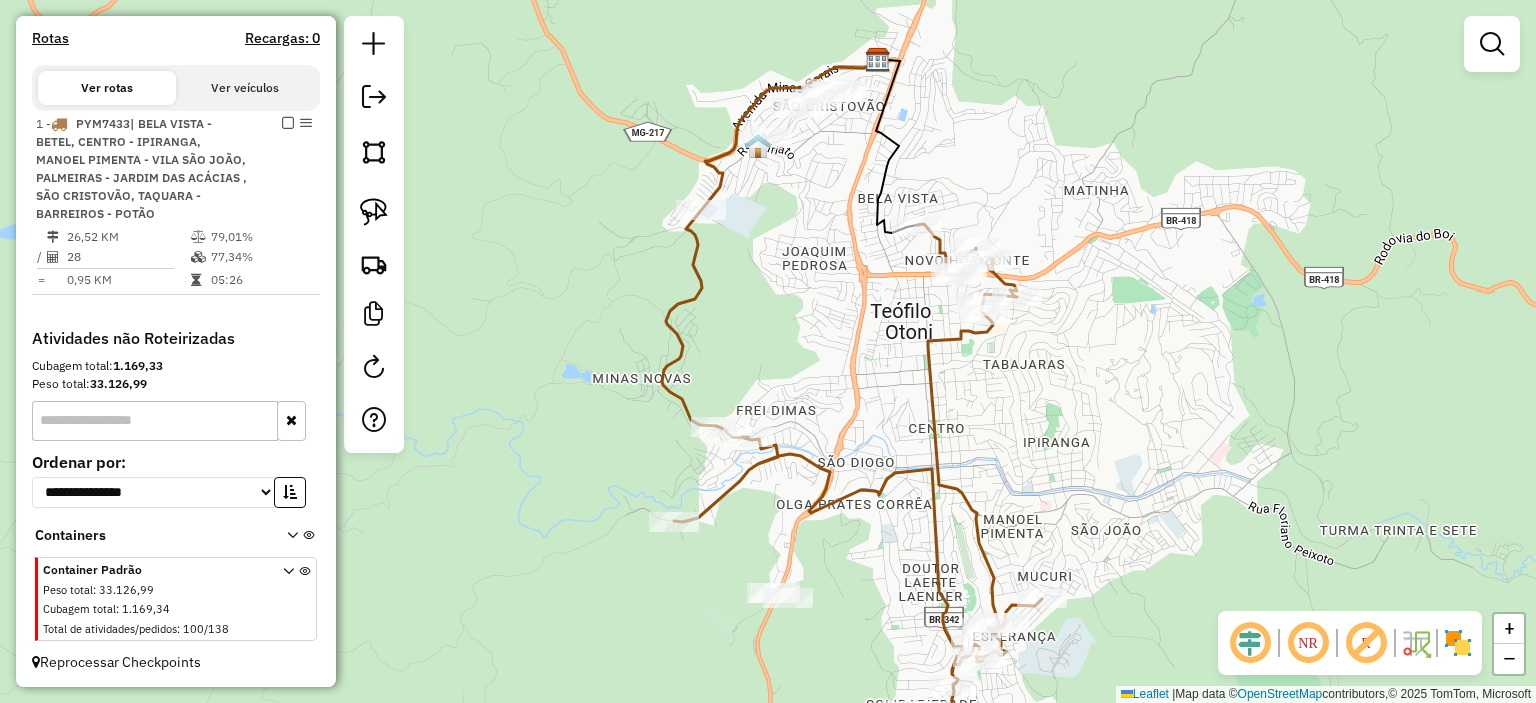 click 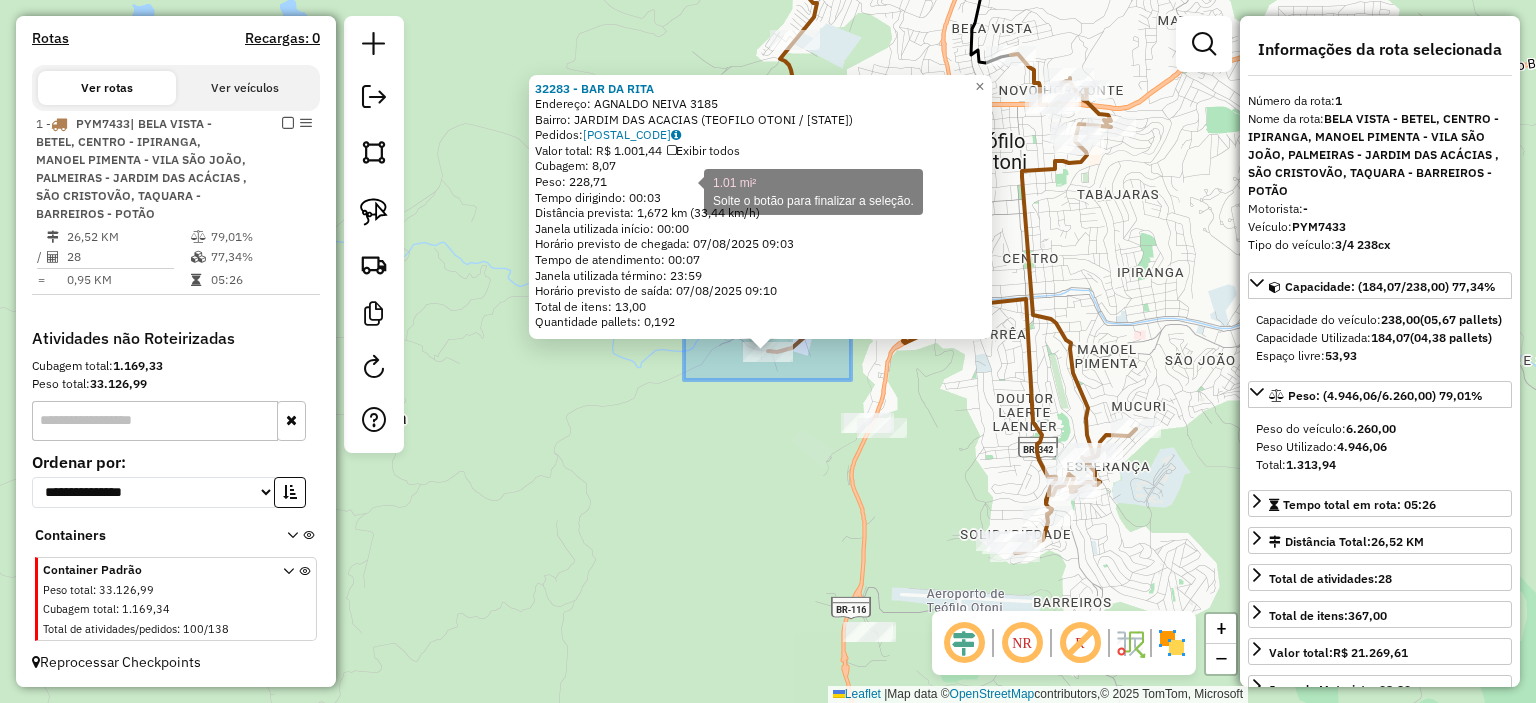 drag, startPoint x: 702, startPoint y: 283, endPoint x: 685, endPoint y: 188, distance: 96.50906 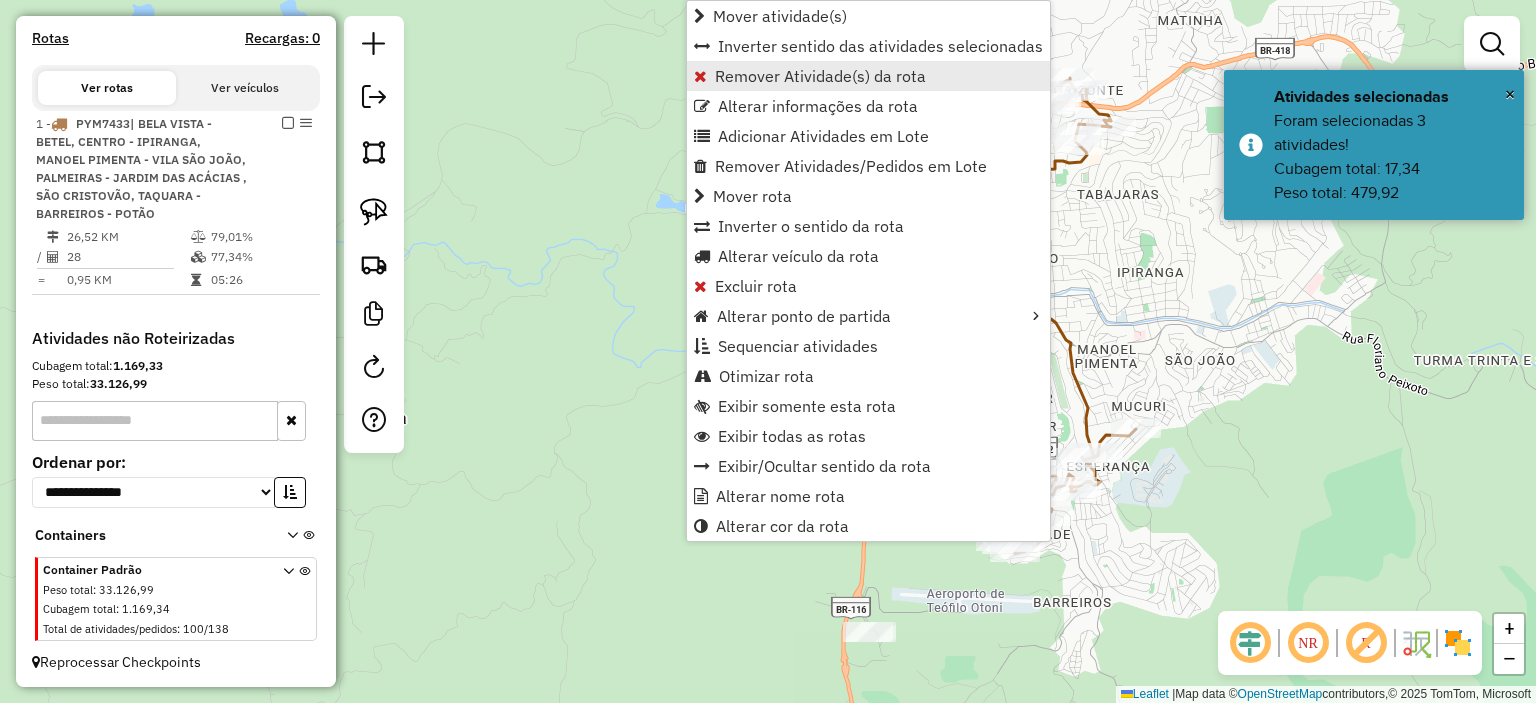 click on "Remover Atividade(s) da rota" at bounding box center [820, 76] 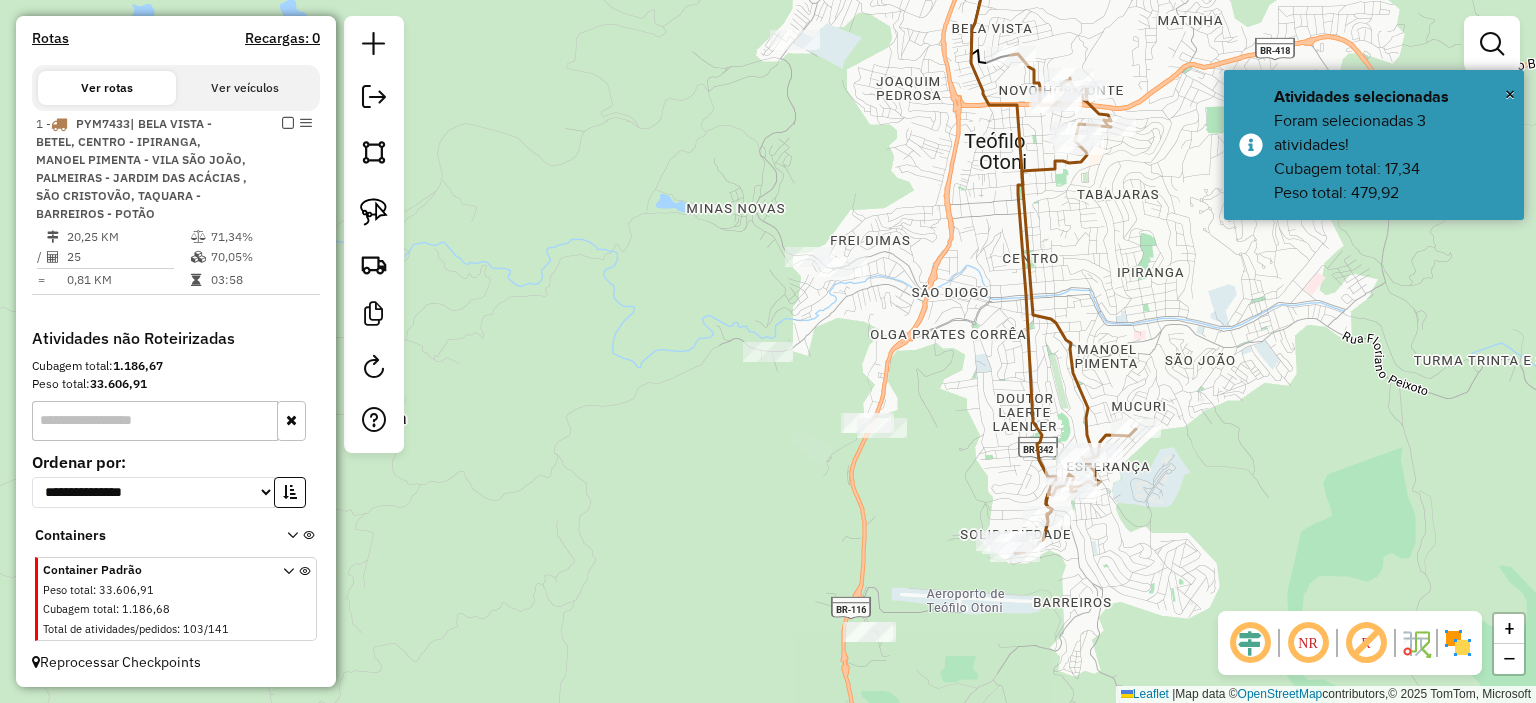 click 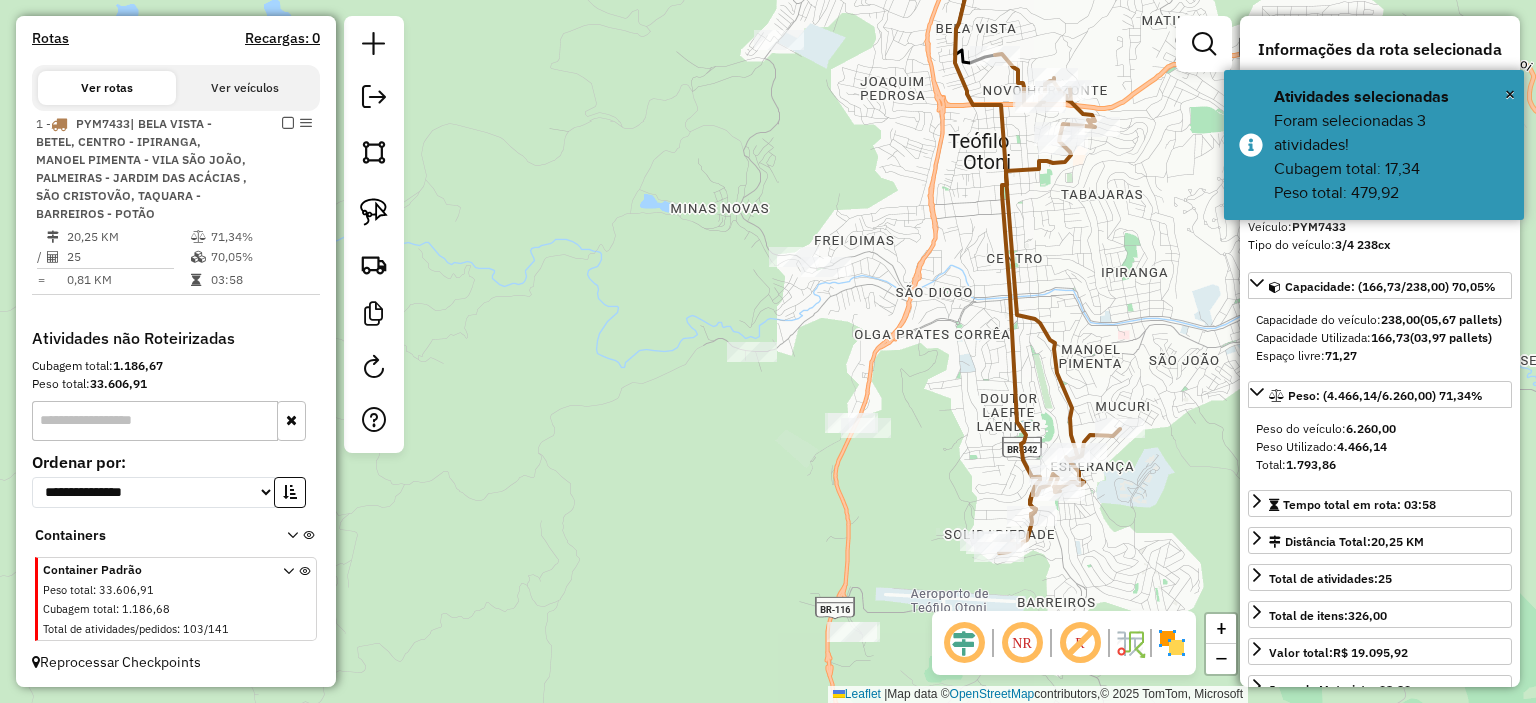 drag, startPoint x: 1072, startPoint y: 296, endPoint x: 980, endPoint y: 289, distance: 92.26592 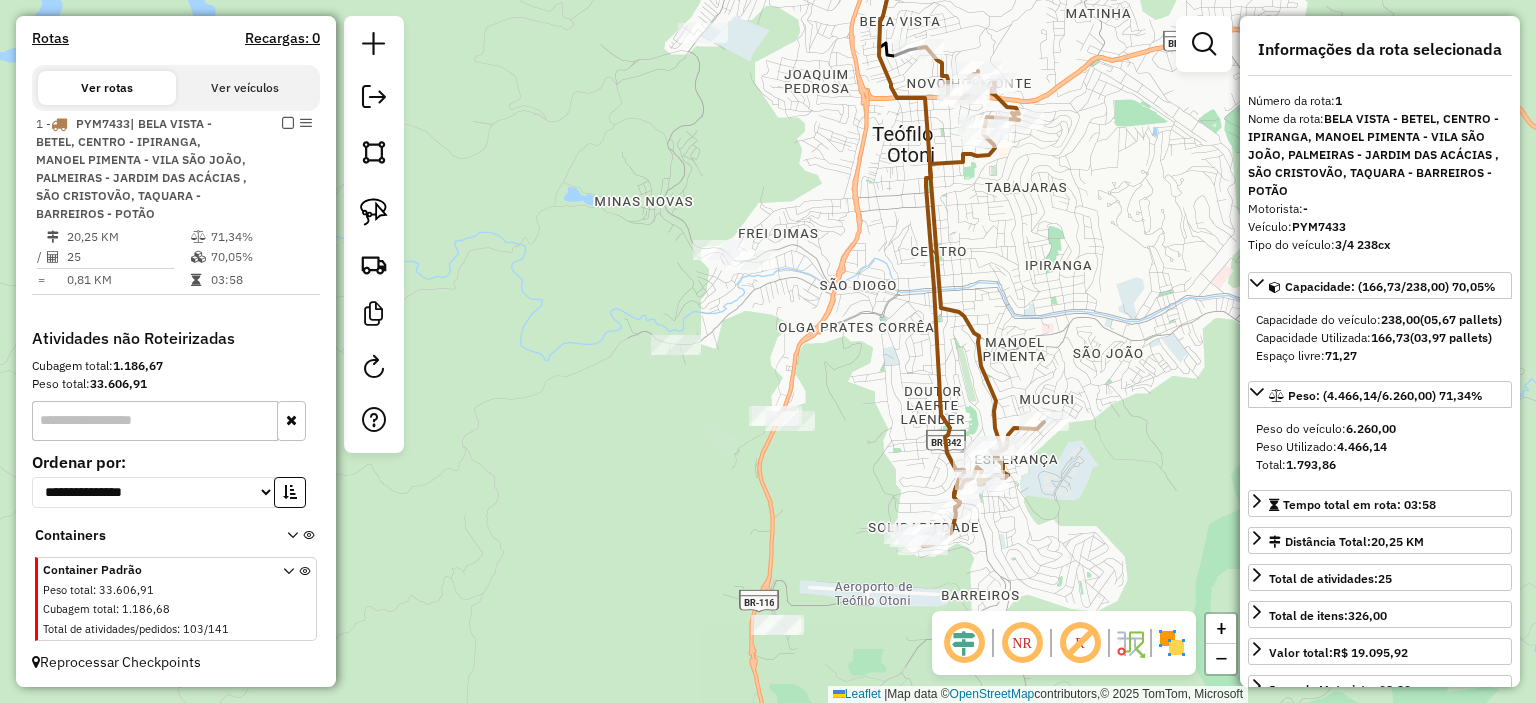 drag, startPoint x: 1028, startPoint y: 290, endPoint x: 935, endPoint y: 343, distance: 107.042046 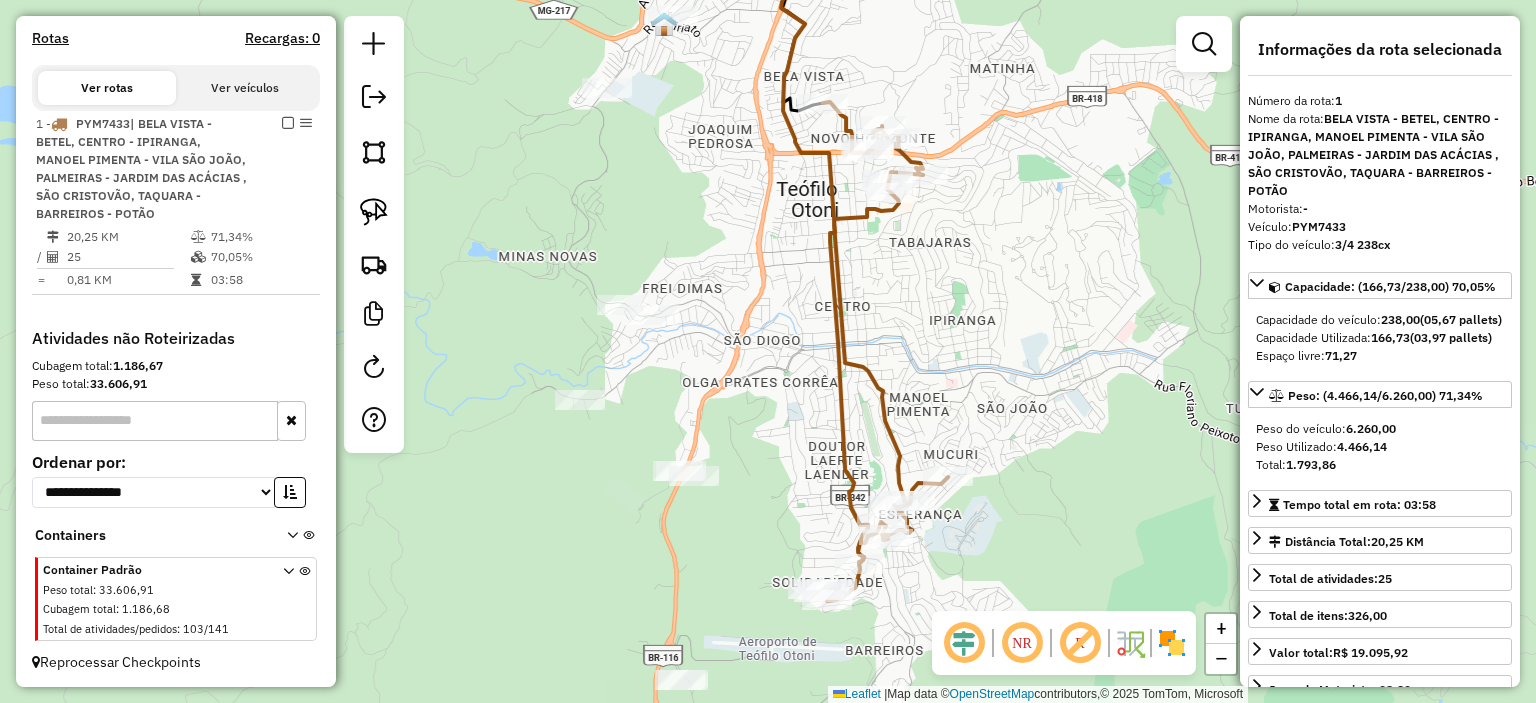 click on "Janela de atendimento Grade de atendimento Capacidade Transportadoras Veículos Cliente Pedidos  Rotas Selecione os dias de semana para filtrar as janelas de atendimento  Seg   Ter   Qua   Qui   Sex   Sáb   Dom  Informe o período da janela de atendimento: De: Até:  Filtrar exatamente a janela do cliente  Considerar janela de atendimento padrão  Selecione os dias de semana para filtrar as grades de atendimento  Seg   Ter   Qua   Qui   Sex   Sáb   Dom   Considerar clientes sem dia de atendimento cadastrado  Clientes fora do dia de atendimento selecionado Filtrar as atividades entre os valores definidos abaixo:  Peso mínimo:   Peso máximo:   Cubagem mínima:   Cubagem máxima:   De:   Até:  Filtrar as atividades entre o tempo de atendimento definido abaixo:  De:   Até:   Considerar capacidade total dos clientes não roteirizados Transportadora: Selecione um ou mais itens Tipo de veículo: Selecione um ou mais itens Veículo: Selecione um ou mais itens Motorista: Selecione um ou mais itens Nome: Rótulo:" 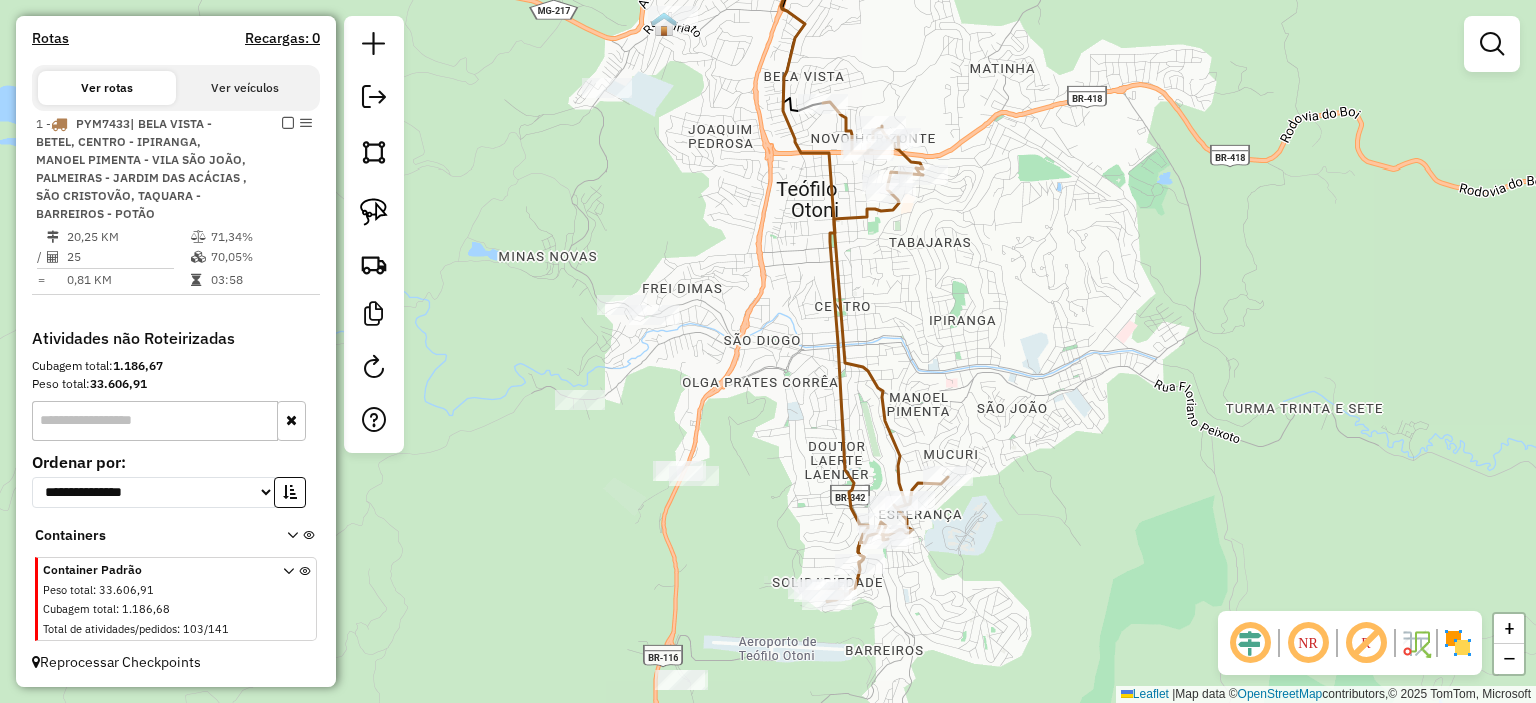click on "Janela de atendimento Grade de atendimento Capacidade Transportadoras Veículos Cliente Pedidos  Rotas Selecione os dias de semana para filtrar as janelas de atendimento  Seg   Ter   Qua   Qui   Sex   Sáb   Dom  Informe o período da janela de atendimento: De: Até:  Filtrar exatamente a janela do cliente  Considerar janela de atendimento padrão  Selecione os dias de semana para filtrar as grades de atendimento  Seg   Ter   Qua   Qui   Sex   Sáb   Dom   Considerar clientes sem dia de atendimento cadastrado  Clientes fora do dia de atendimento selecionado Filtrar as atividades entre os valores definidos abaixo:  Peso mínimo:   Peso máximo:   Cubagem mínima:   Cubagem máxima:   De:   Até:  Filtrar as atividades entre o tempo de atendimento definido abaixo:  De:   Até:   Considerar capacidade total dos clientes não roteirizados Transportadora: Selecione um ou mais itens Tipo de veículo: Selecione um ou mais itens Veículo: Selecione um ou mais itens Motorista: Selecione um ou mais itens Nome: Rótulo:" 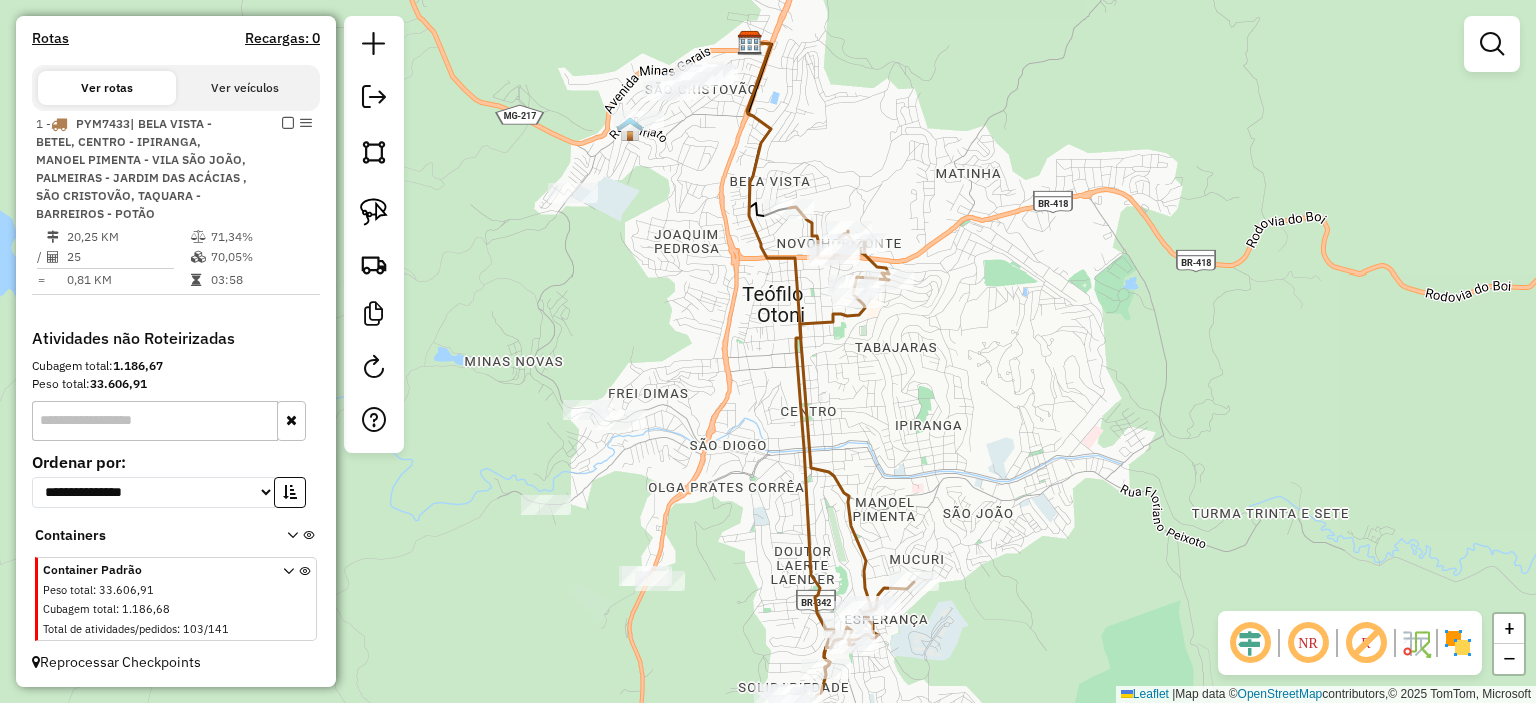 drag, startPoint x: 658, startPoint y: 336, endPoint x: 563, endPoint y: 312, distance: 97.984695 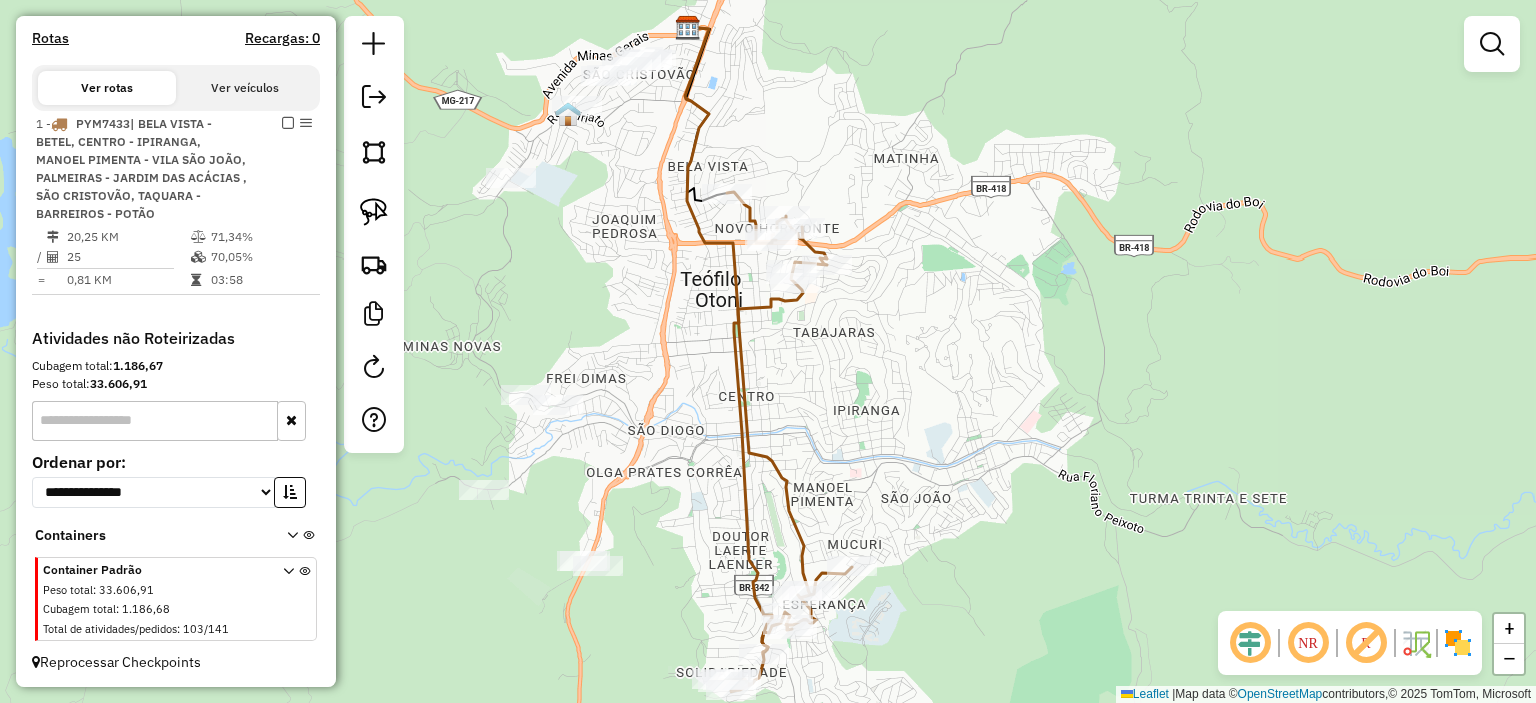 drag, startPoint x: 783, startPoint y: 302, endPoint x: 780, endPoint y: 268, distance: 34.132095 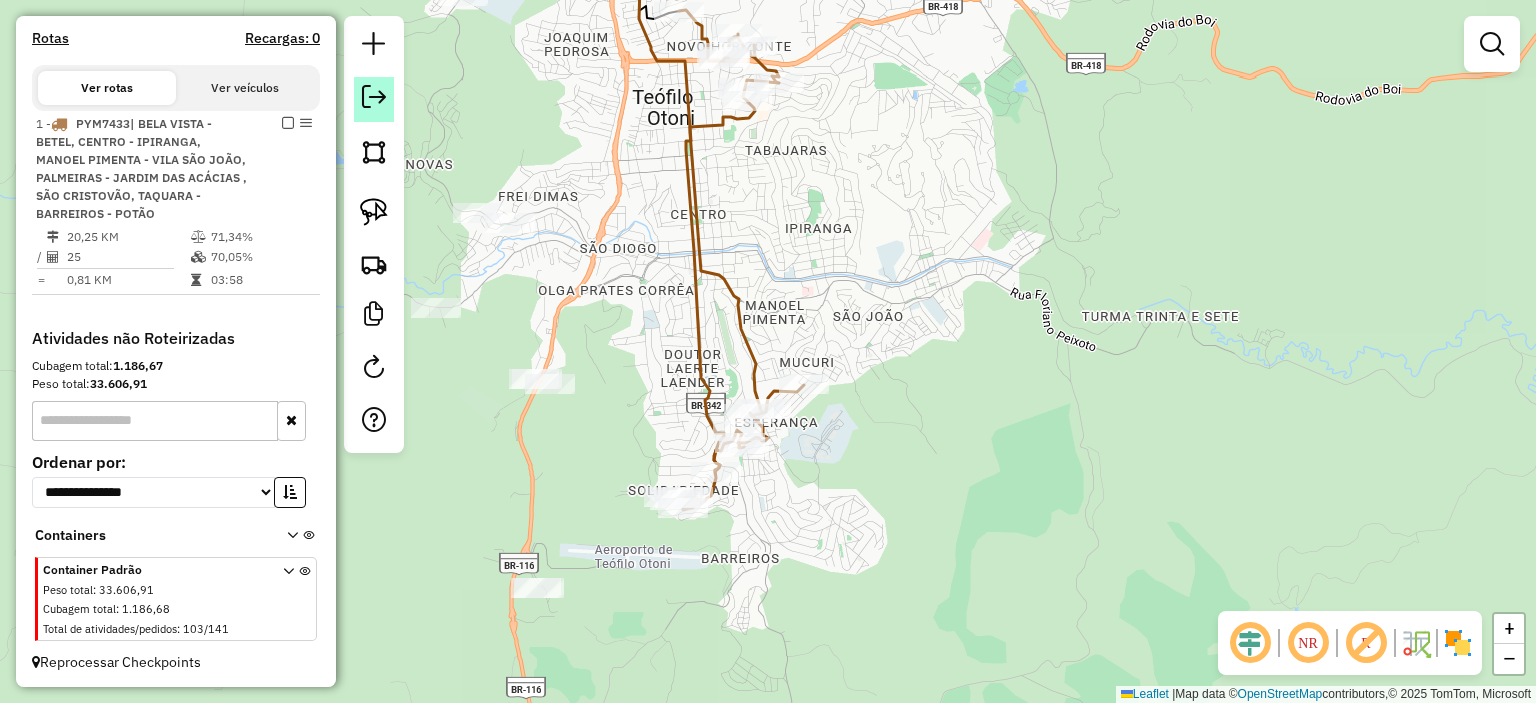 click 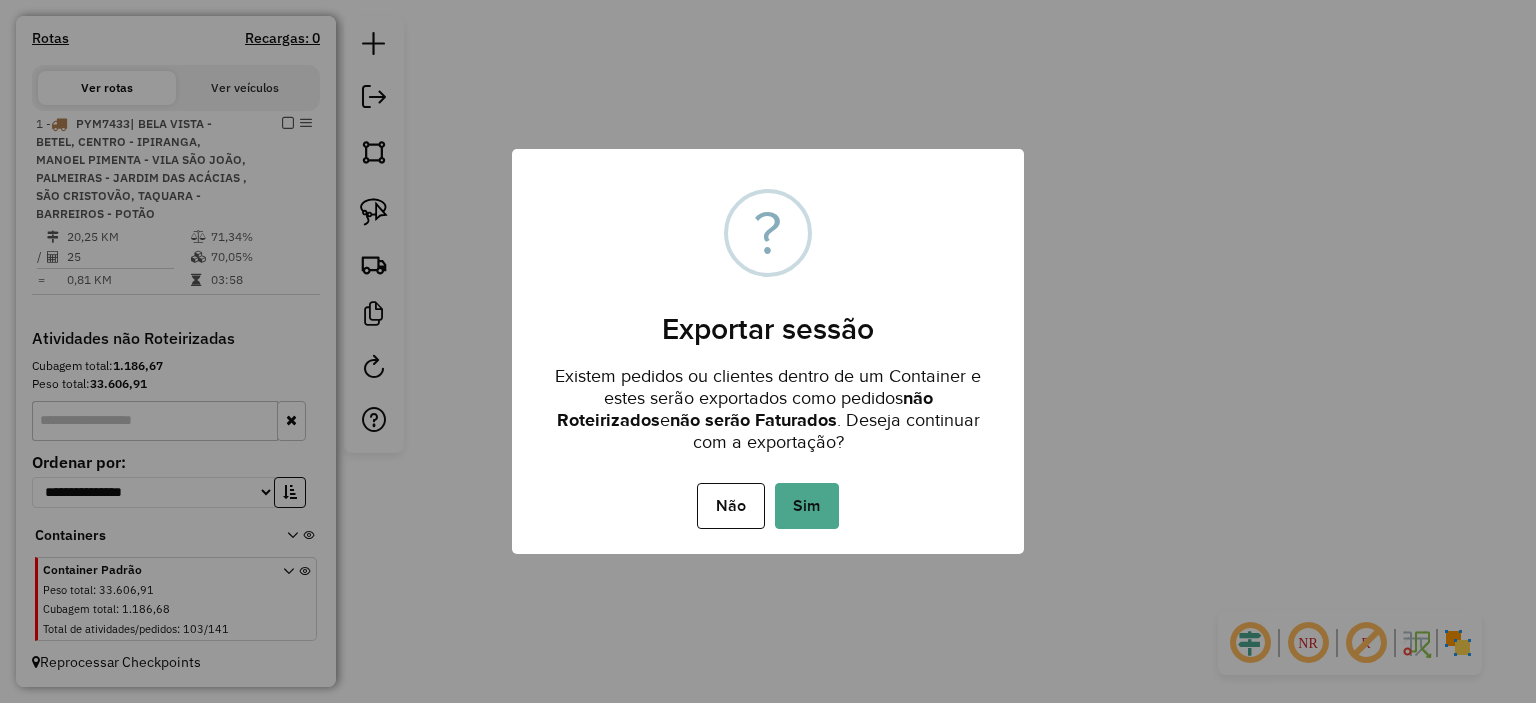 drag, startPoint x: 817, startPoint y: 499, endPoint x: 797, endPoint y: 541, distance: 46.518814 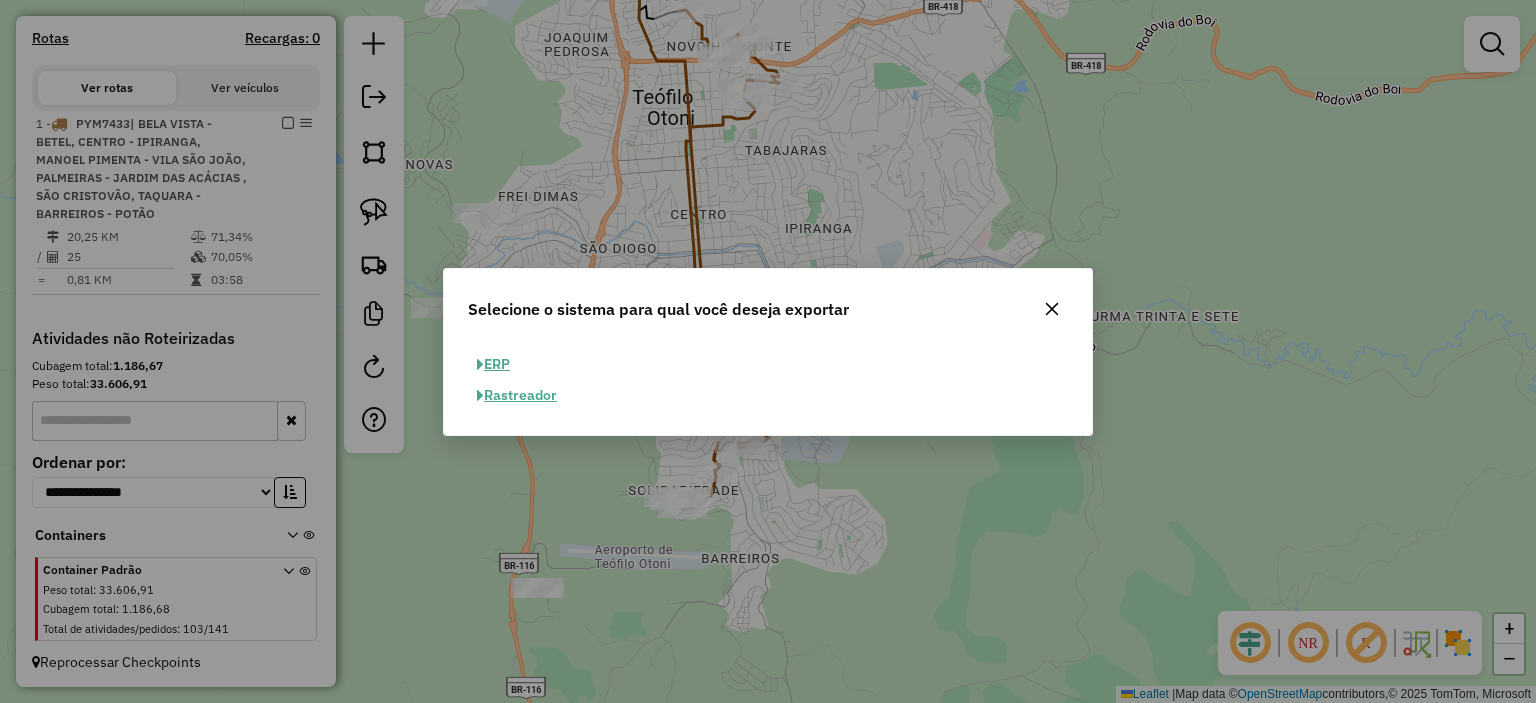 click on "ERP" 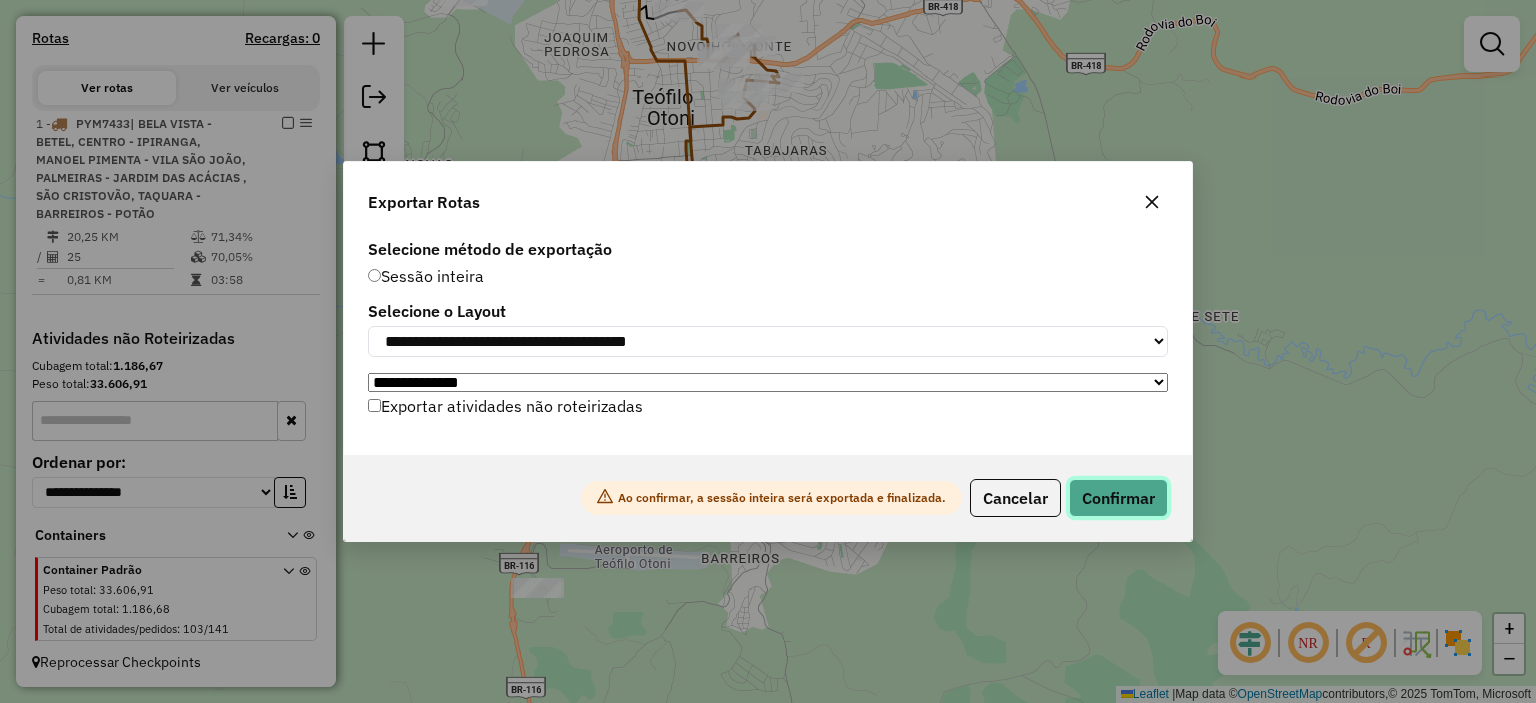 drag, startPoint x: 1129, startPoint y: 509, endPoint x: 1072, endPoint y: 583, distance: 93.40771 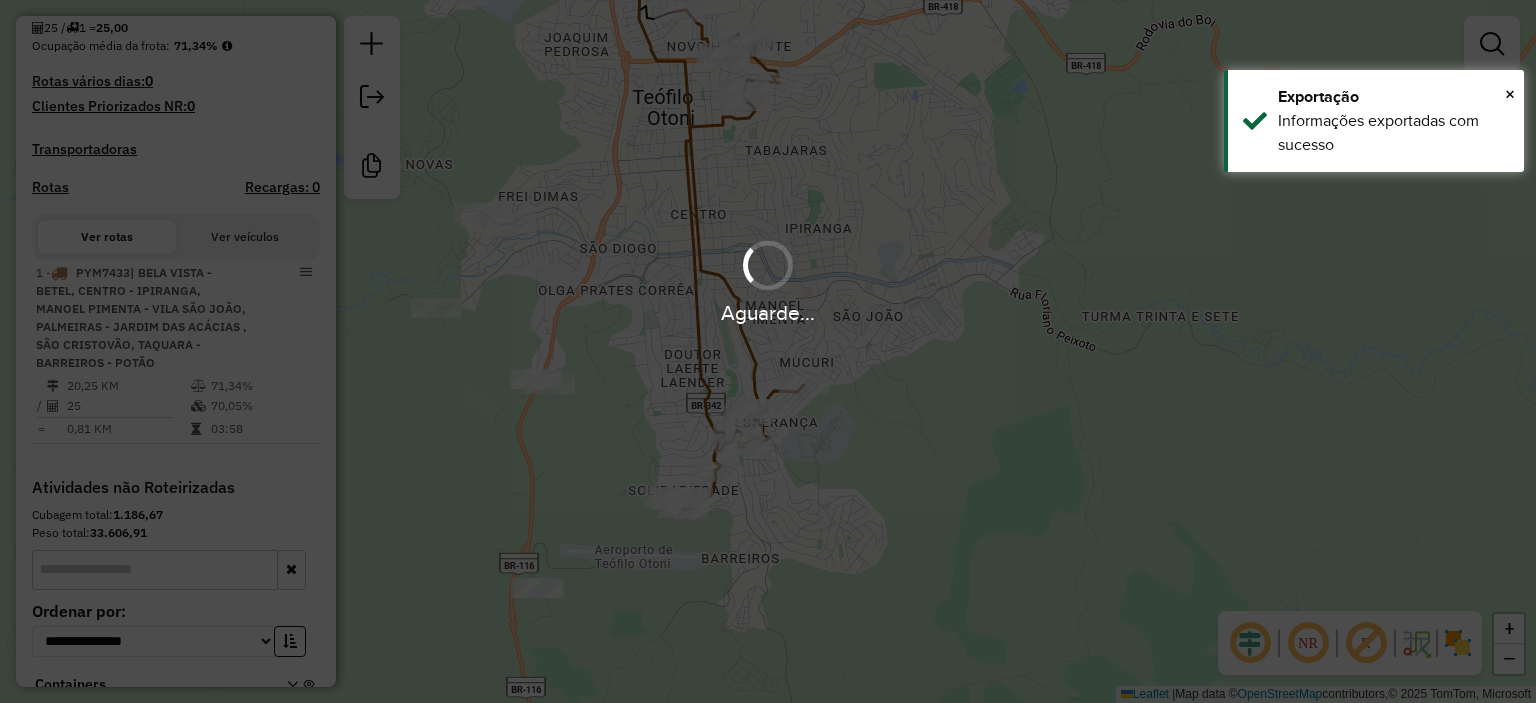 scroll, scrollTop: 648, scrollLeft: 0, axis: vertical 